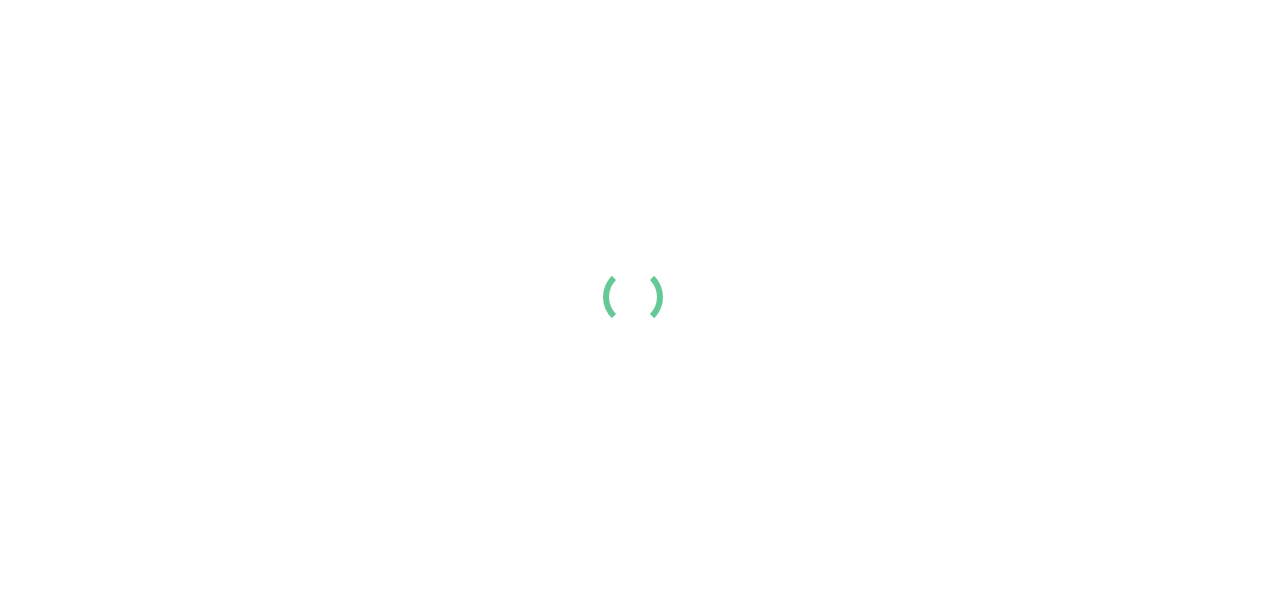 scroll, scrollTop: 0, scrollLeft: 0, axis: both 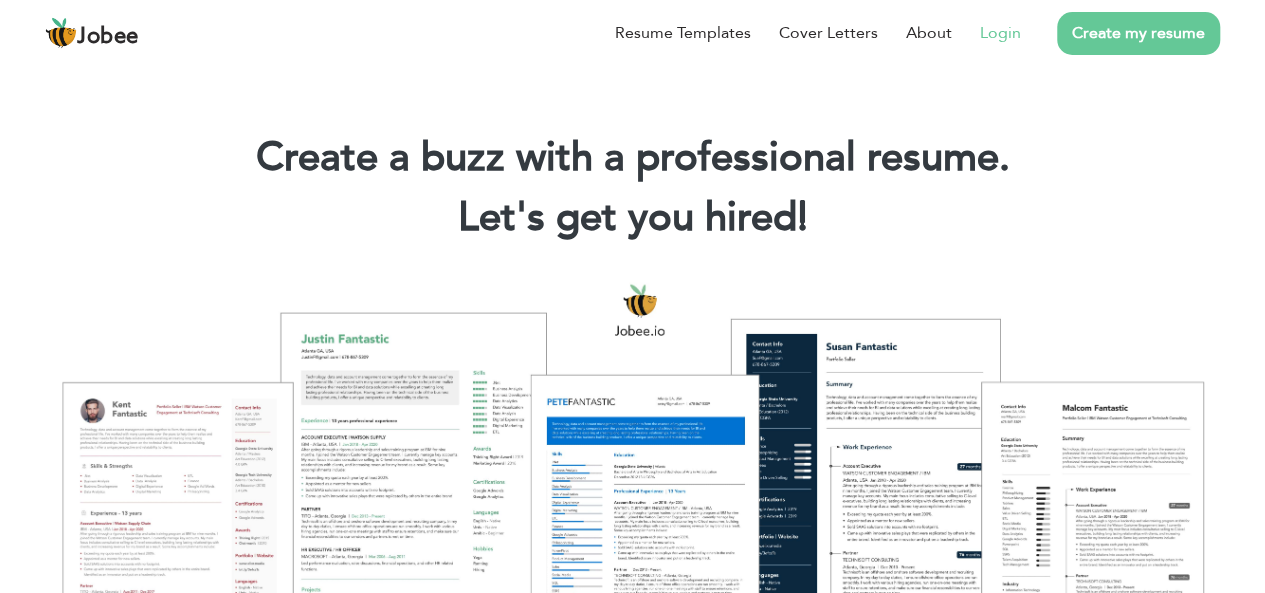 click on "Login" at bounding box center (1000, 33) 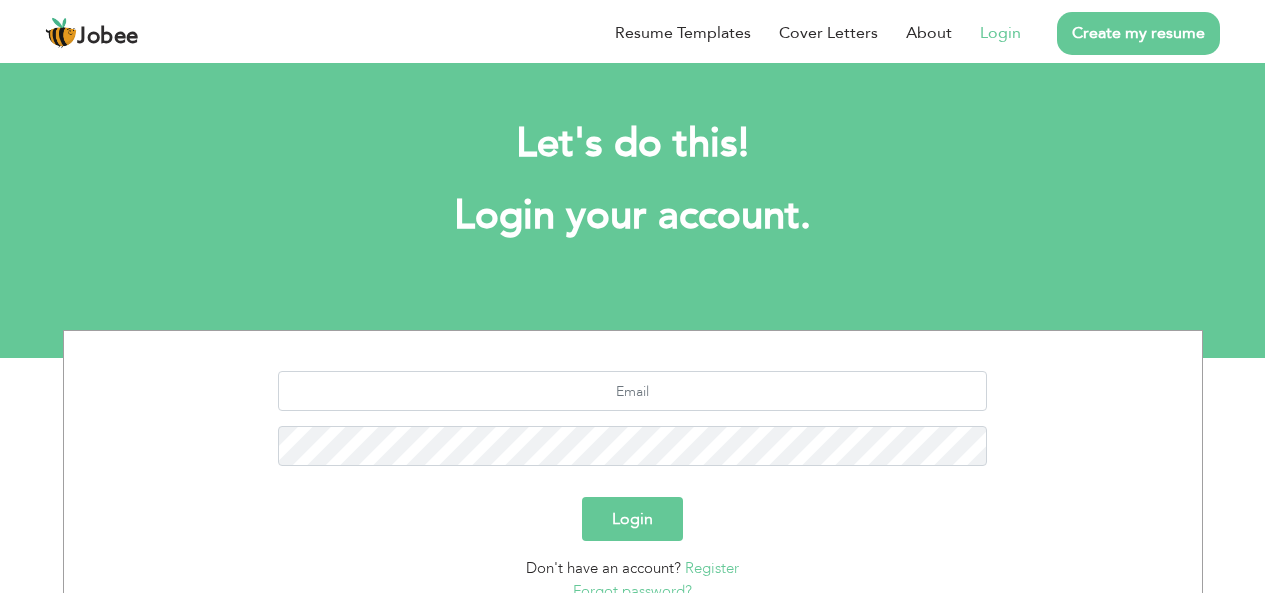 scroll, scrollTop: 0, scrollLeft: 0, axis: both 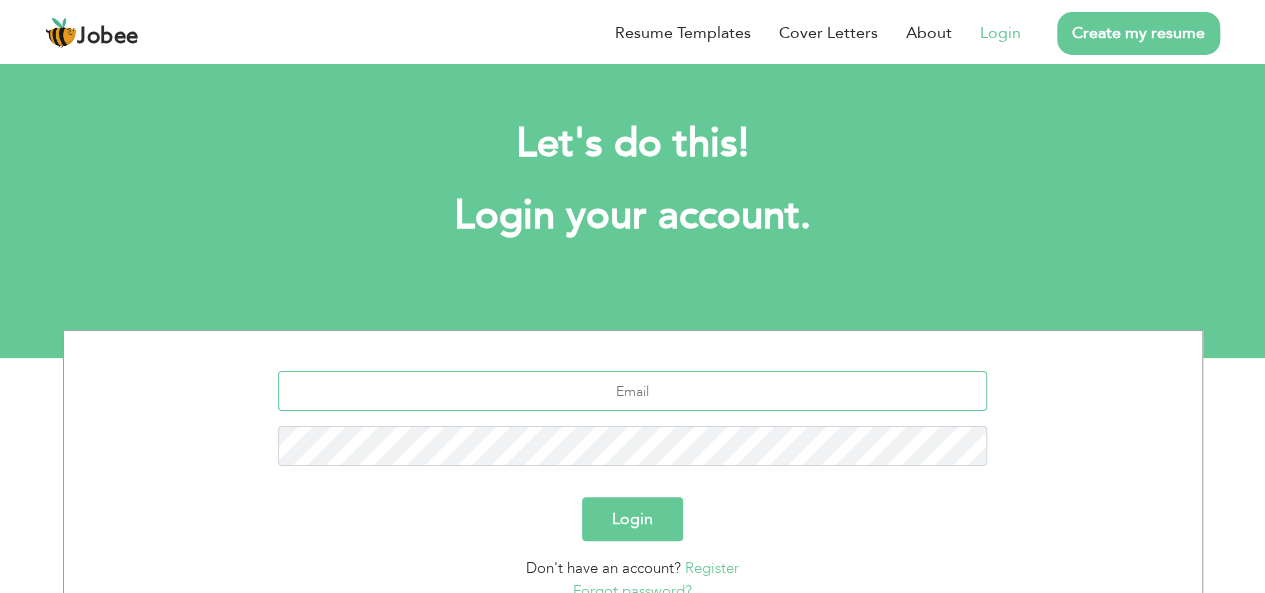 click at bounding box center [632, 391] 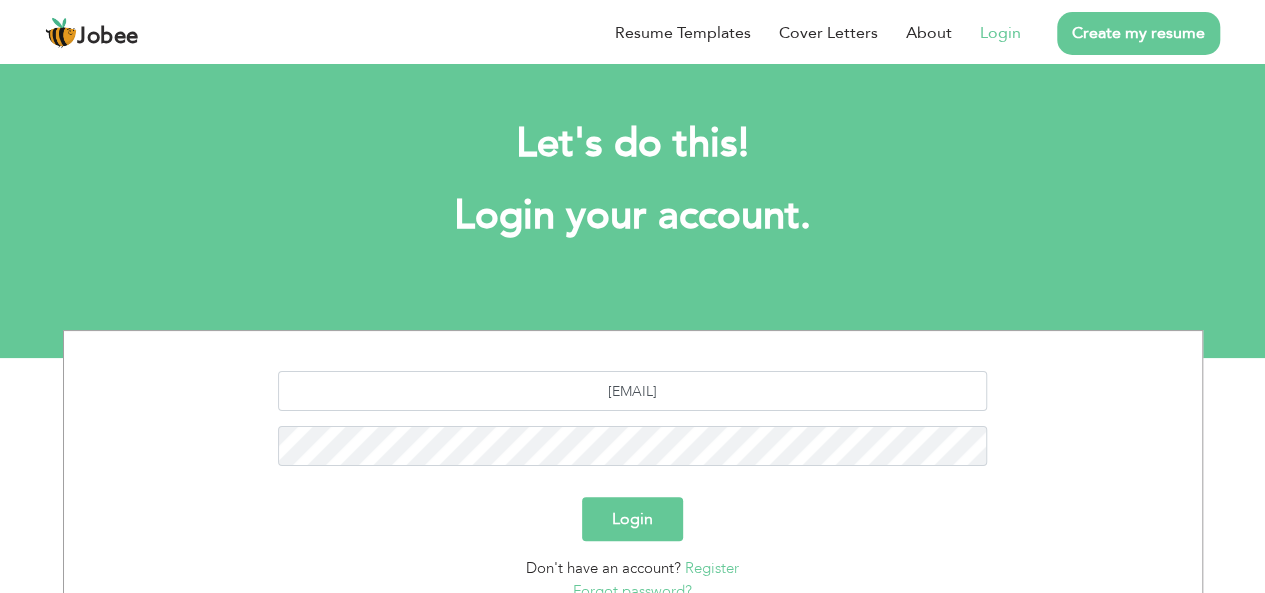 click on "Login" at bounding box center [632, 519] 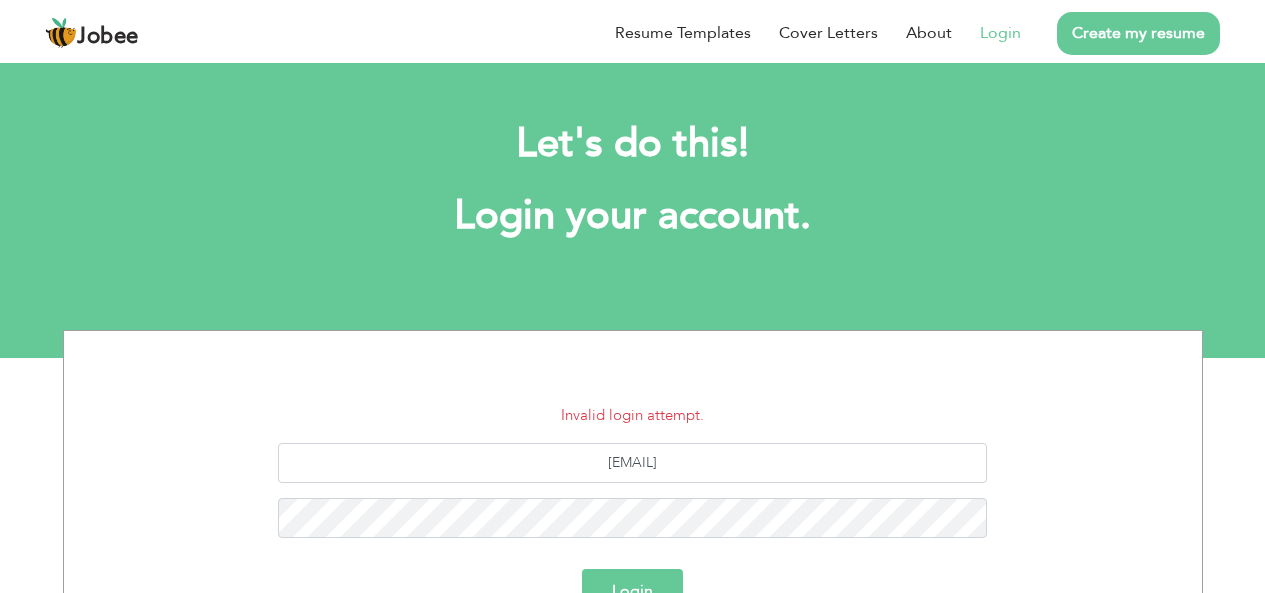 scroll, scrollTop: 0, scrollLeft: 0, axis: both 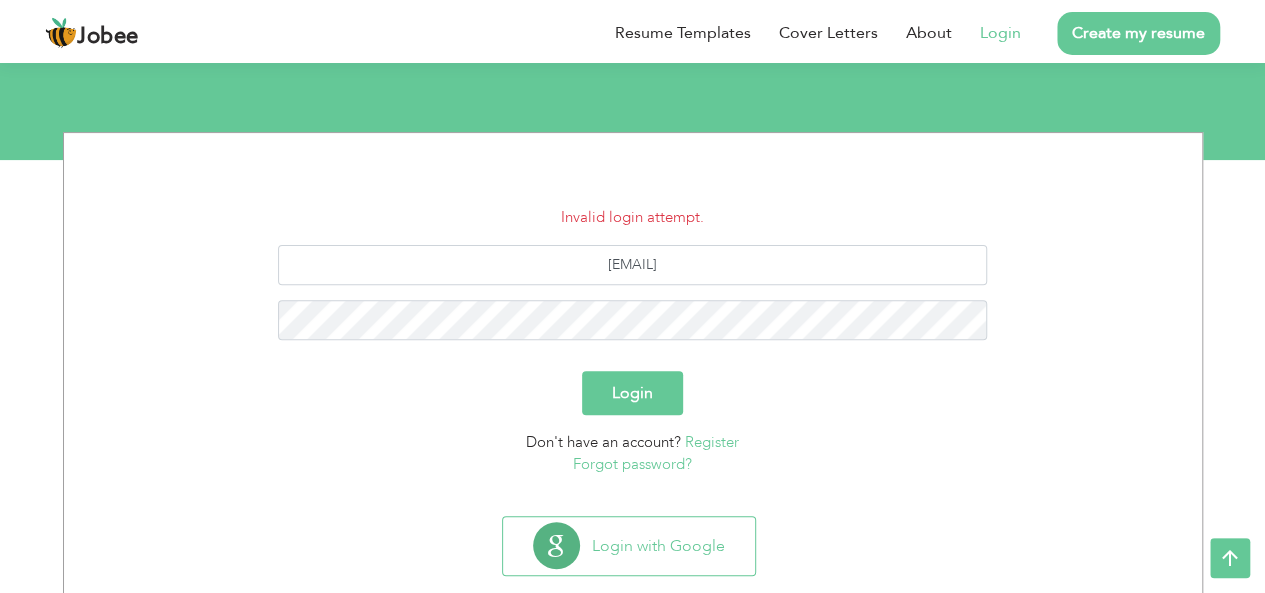 click on "Forgot password?" at bounding box center [632, 464] 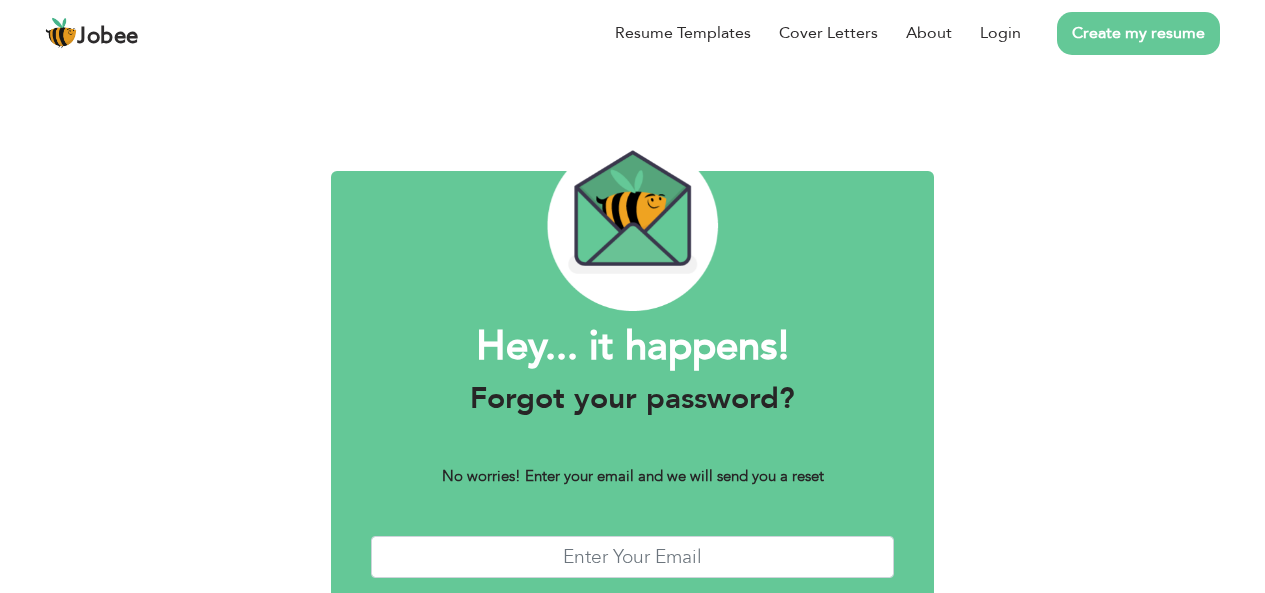 scroll, scrollTop: 0, scrollLeft: 0, axis: both 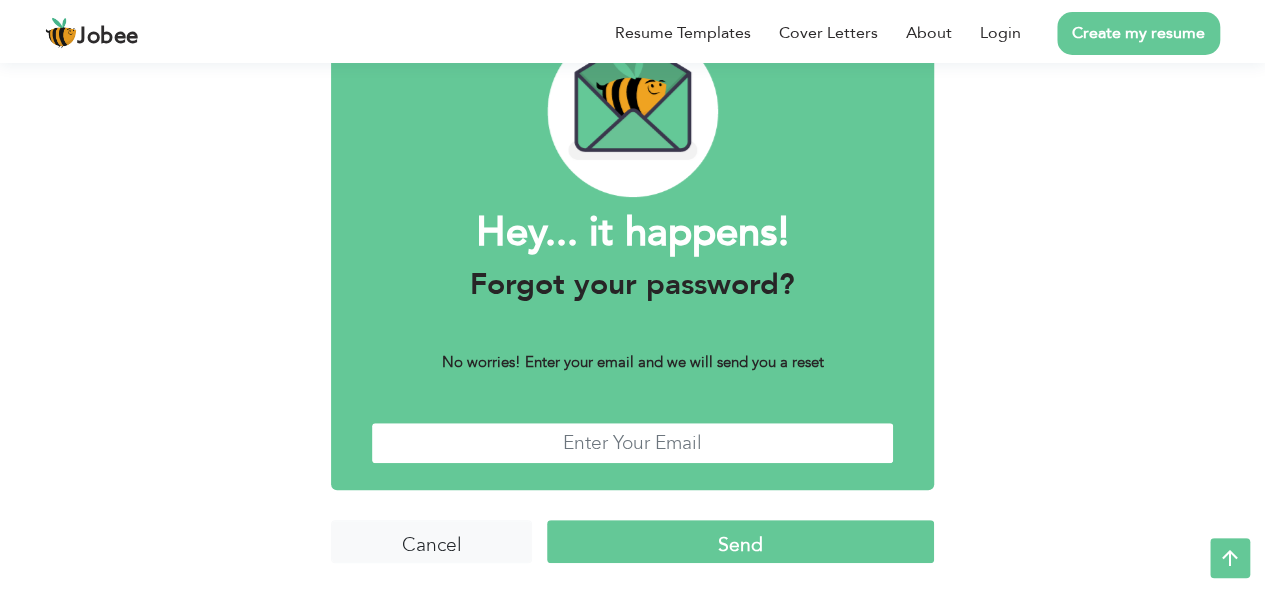 click at bounding box center (632, 443) 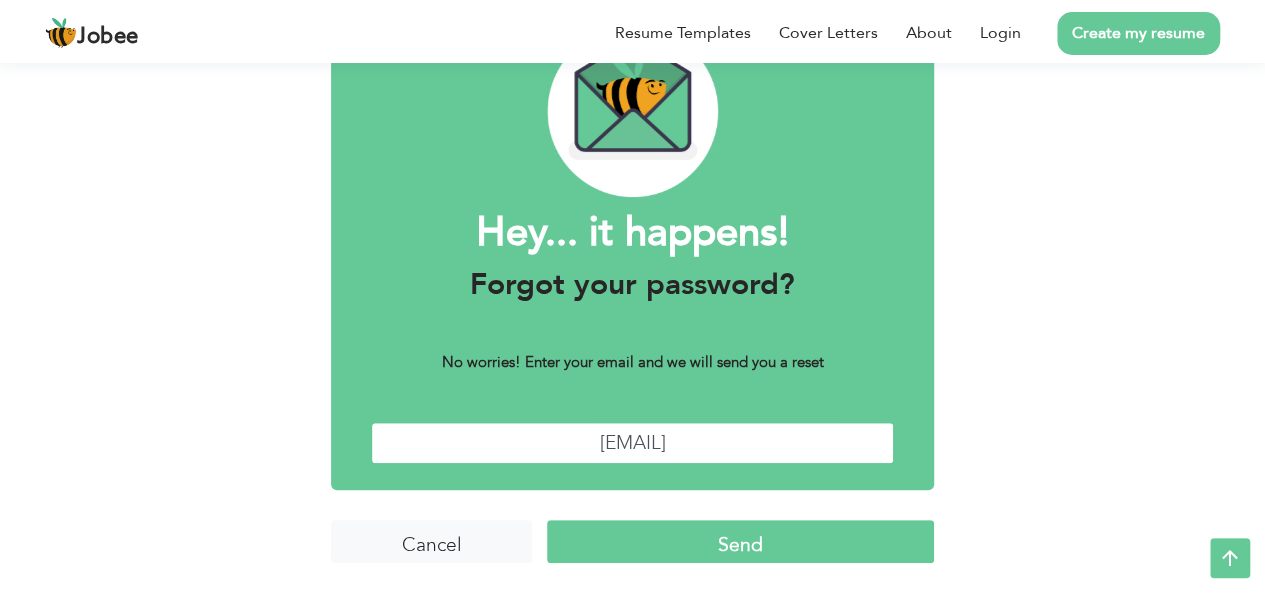 type on "[EMAIL]" 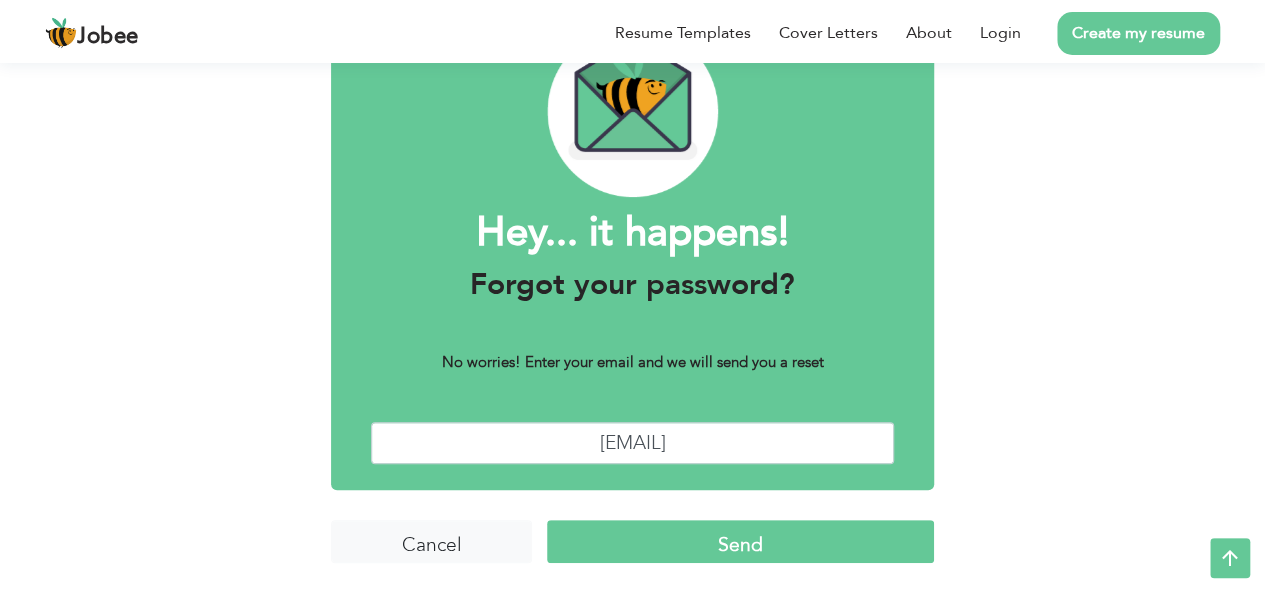 click on "Hey... it happens!
Forgot your password?
No worries! Enter your email and we will send you a reset
Bismarahman46@gmail.com" at bounding box center [632, 273] 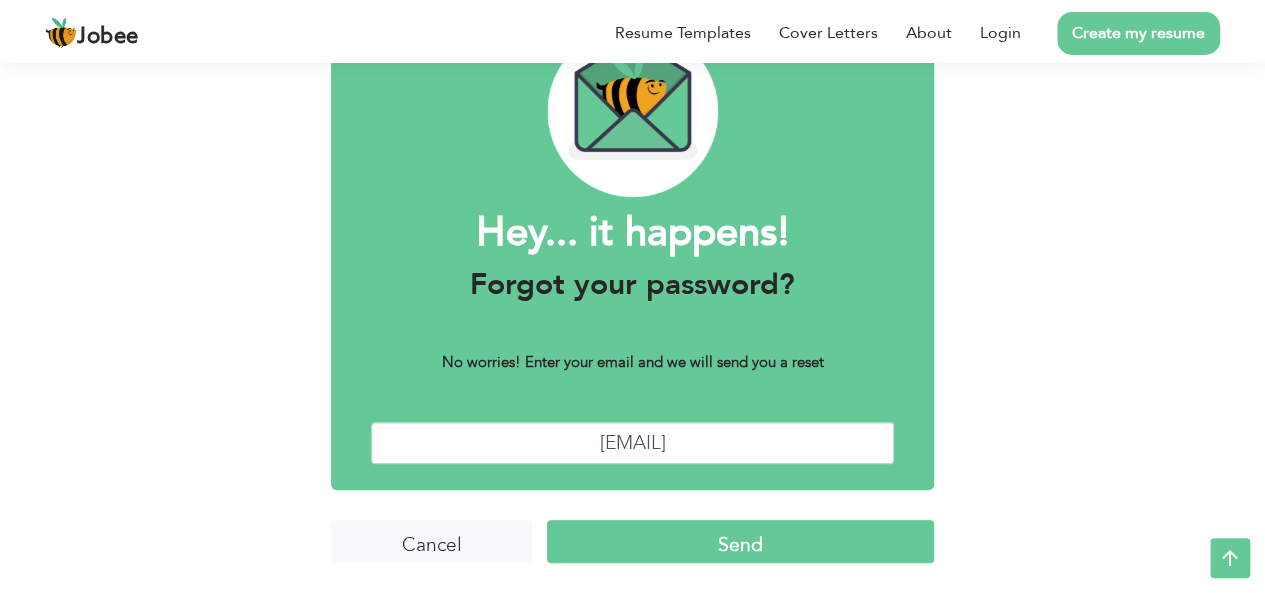 click on "Send" at bounding box center (740, 541) 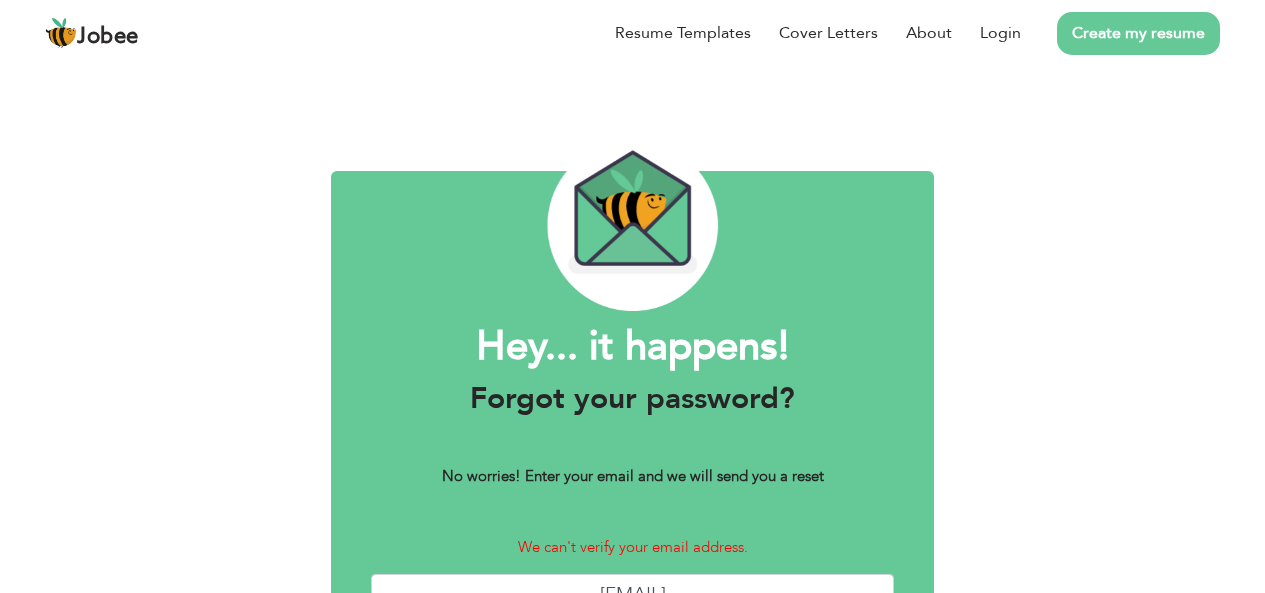 scroll, scrollTop: 0, scrollLeft: 0, axis: both 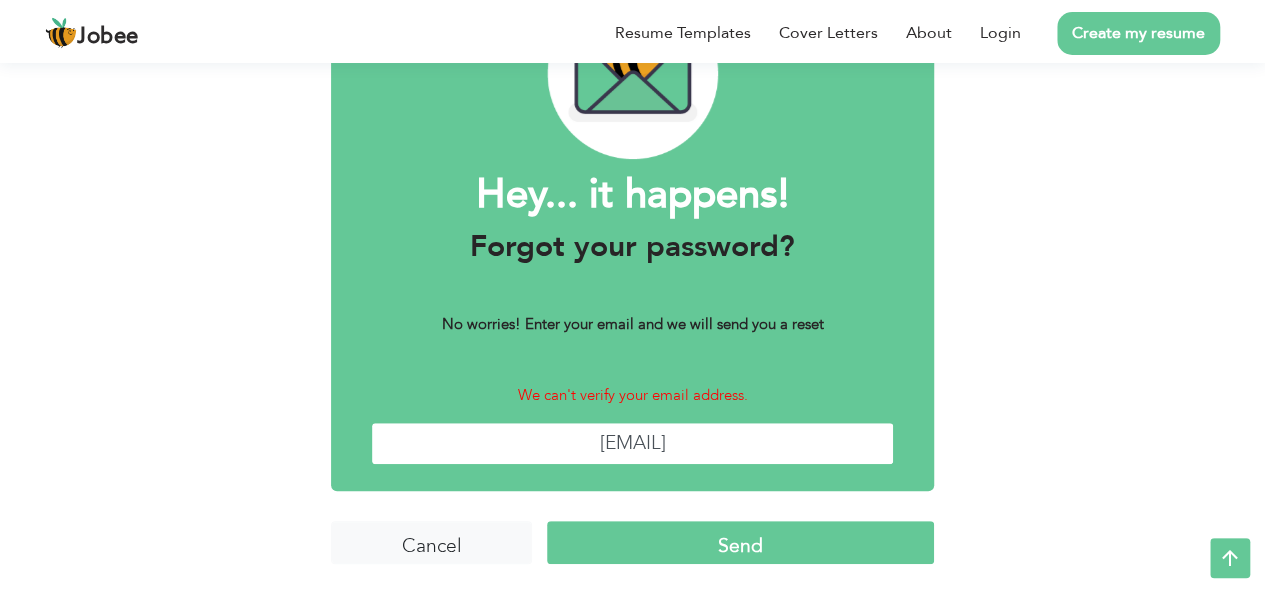 click on "[EMAIL]" at bounding box center [632, 443] 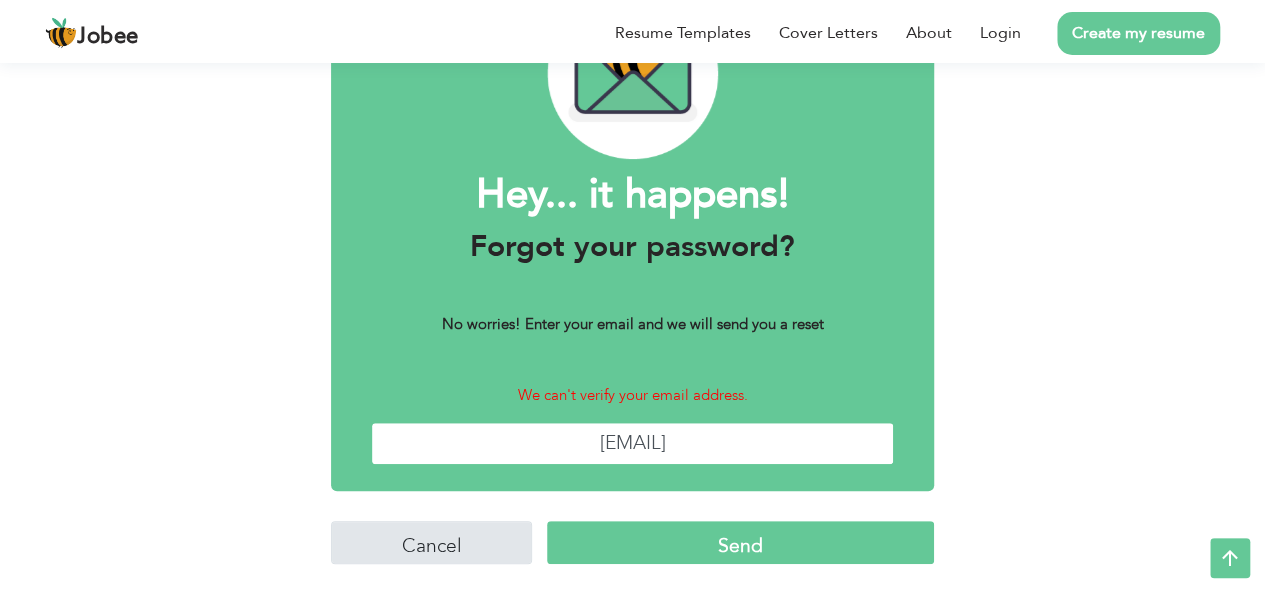 type on "[EMAIL]" 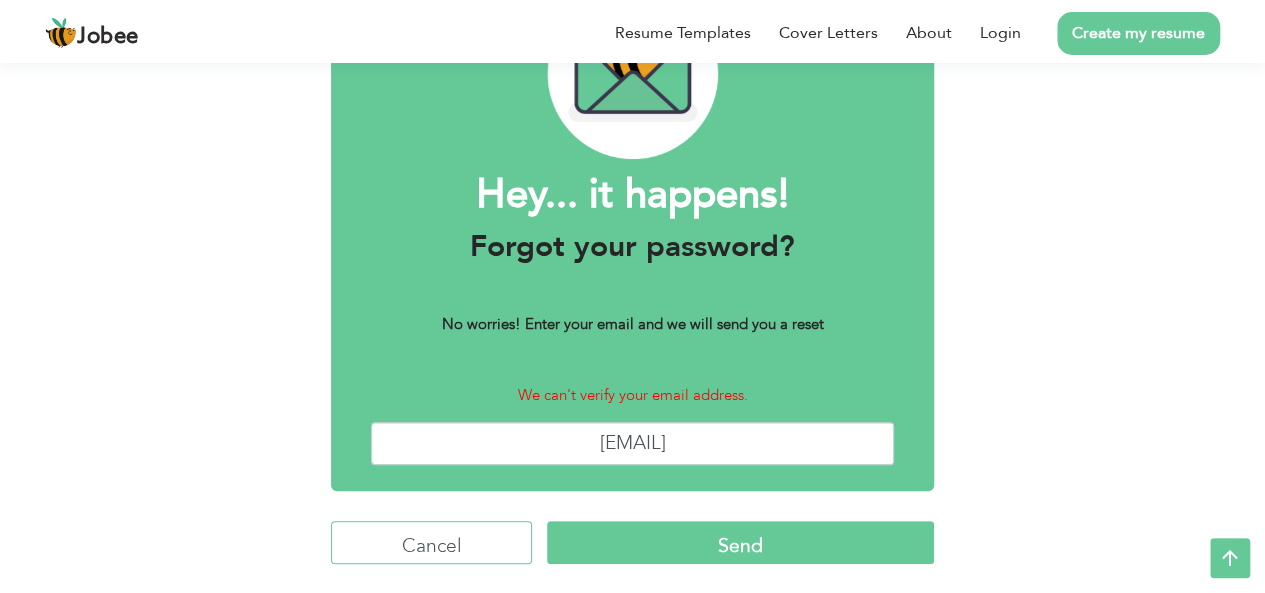click on "Cancel" at bounding box center [431, 542] 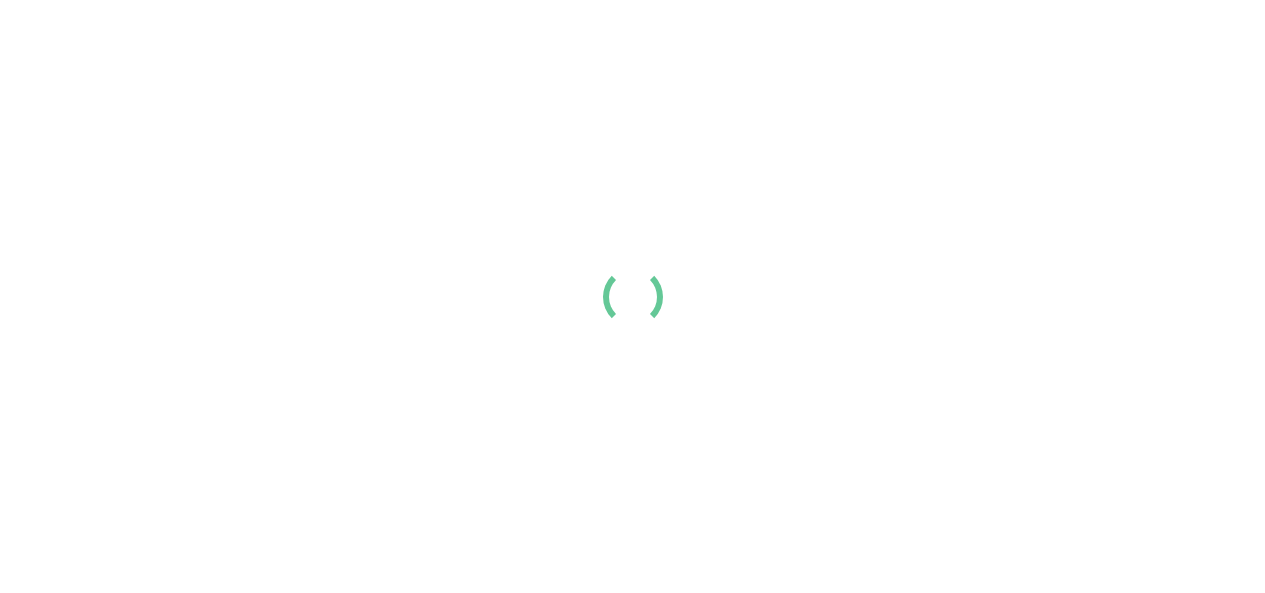 scroll, scrollTop: 0, scrollLeft: 0, axis: both 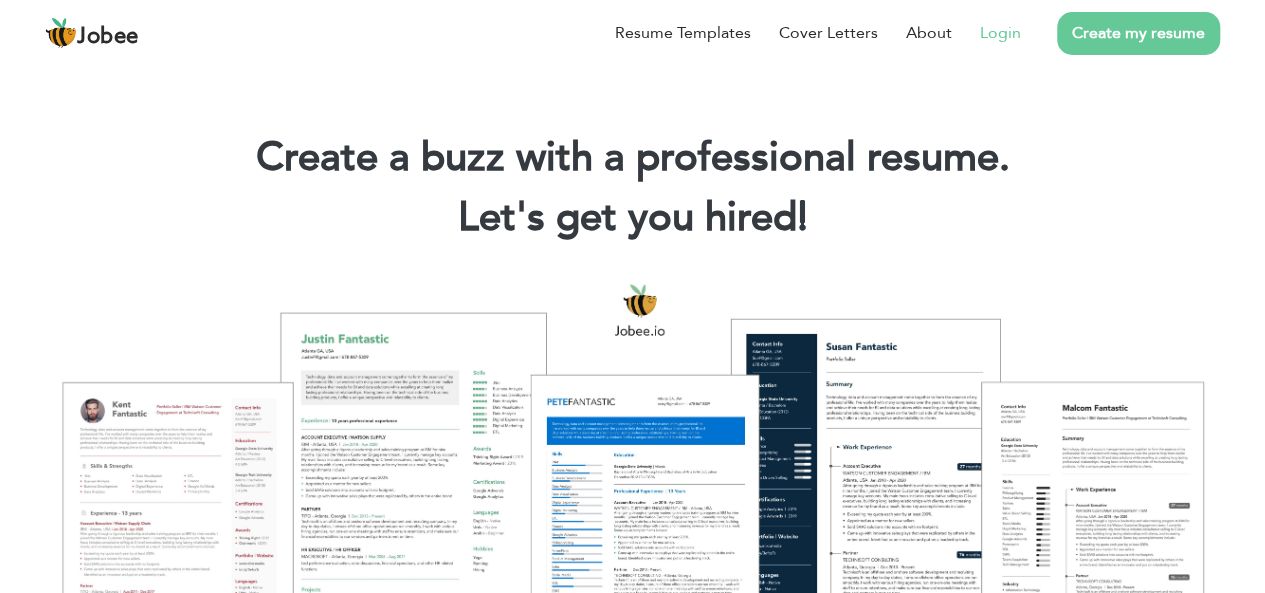 click on "Login" at bounding box center (1000, 33) 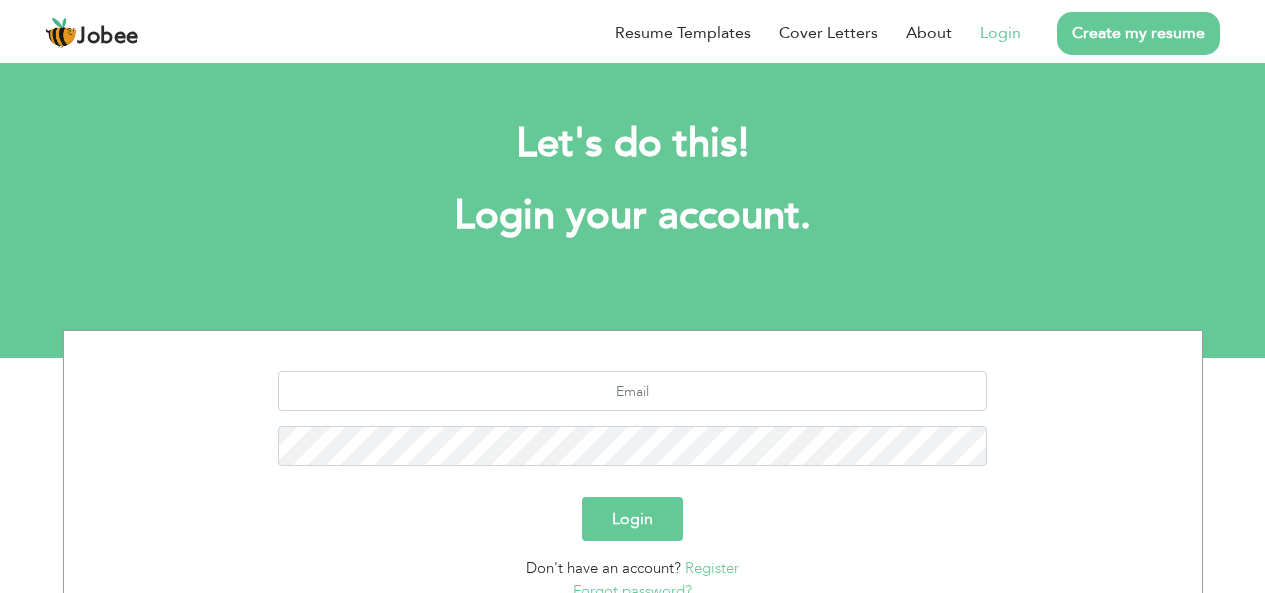 scroll, scrollTop: 0, scrollLeft: 0, axis: both 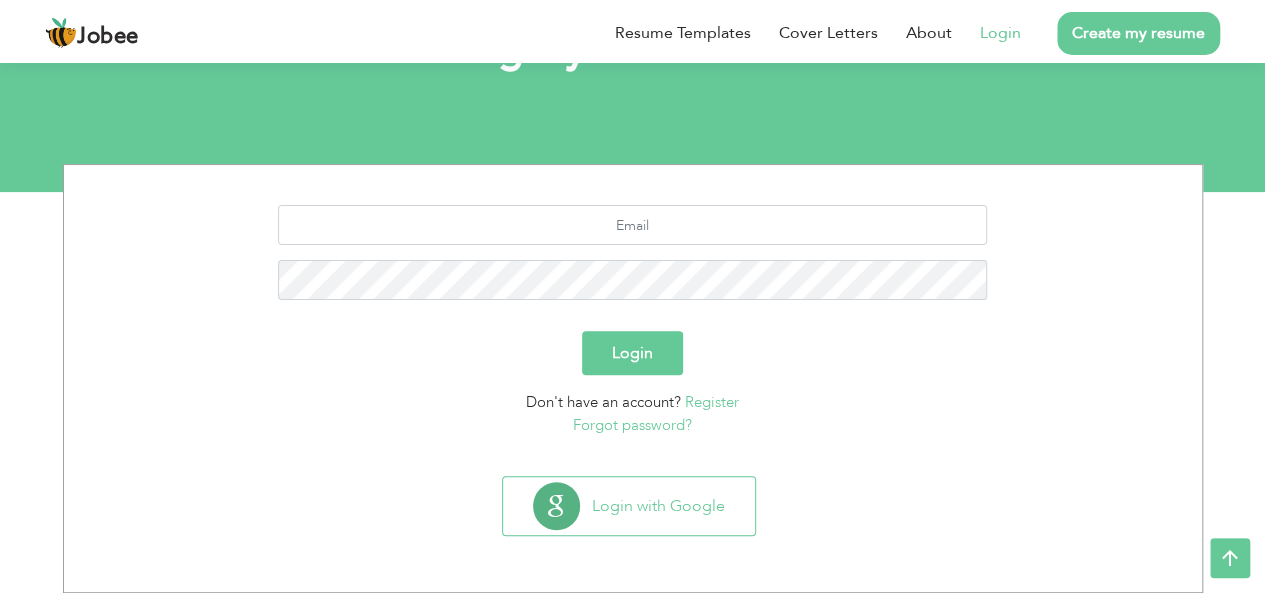 click on "Register" at bounding box center [712, 402] 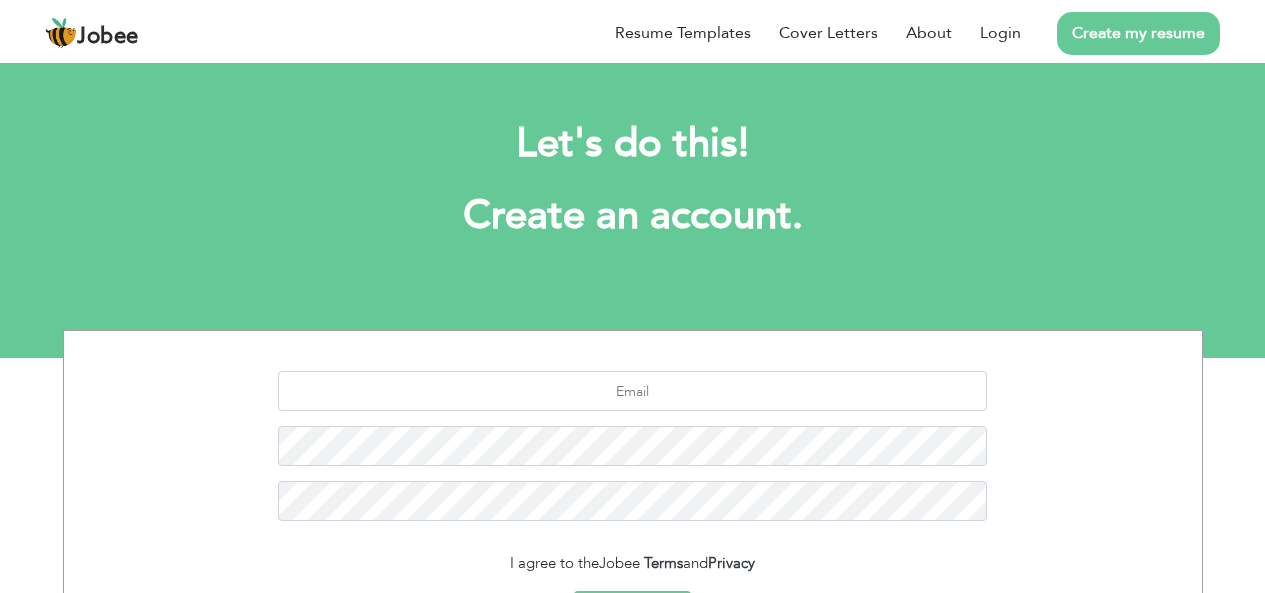 scroll, scrollTop: 0, scrollLeft: 0, axis: both 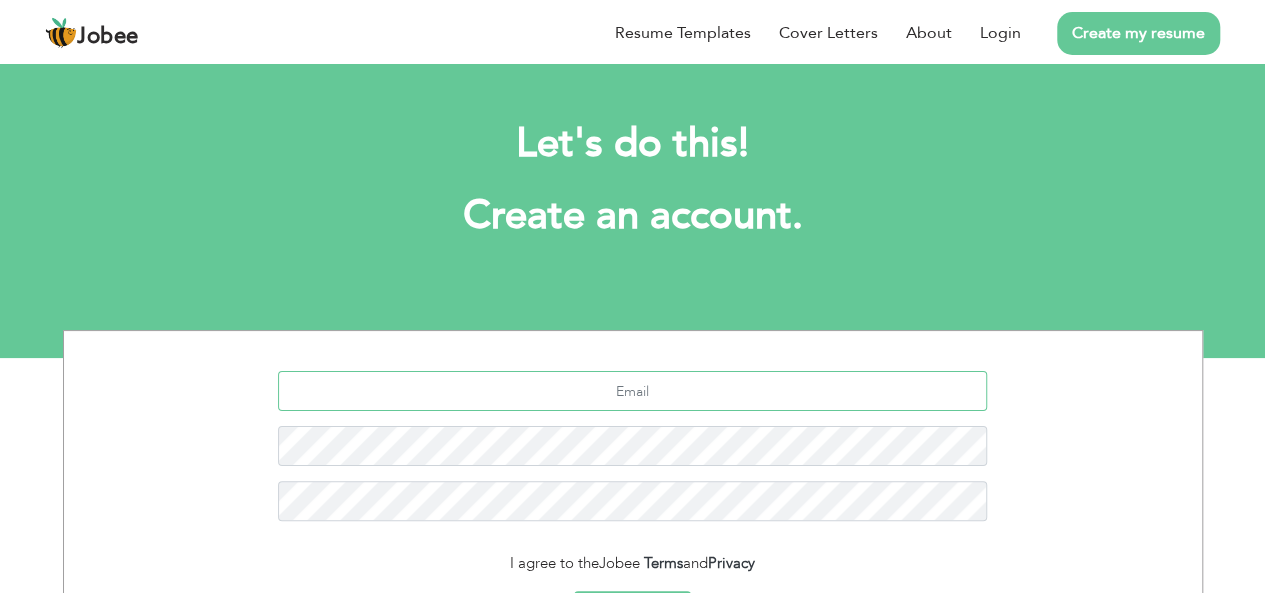 click at bounding box center (632, 391) 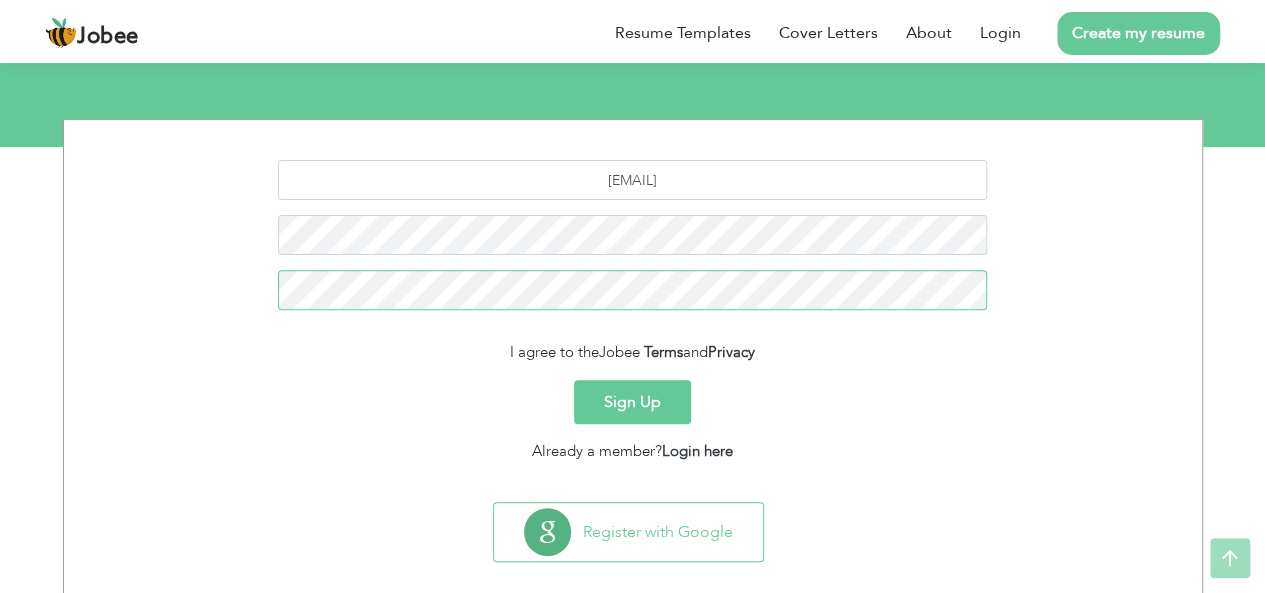 scroll, scrollTop: 214, scrollLeft: 0, axis: vertical 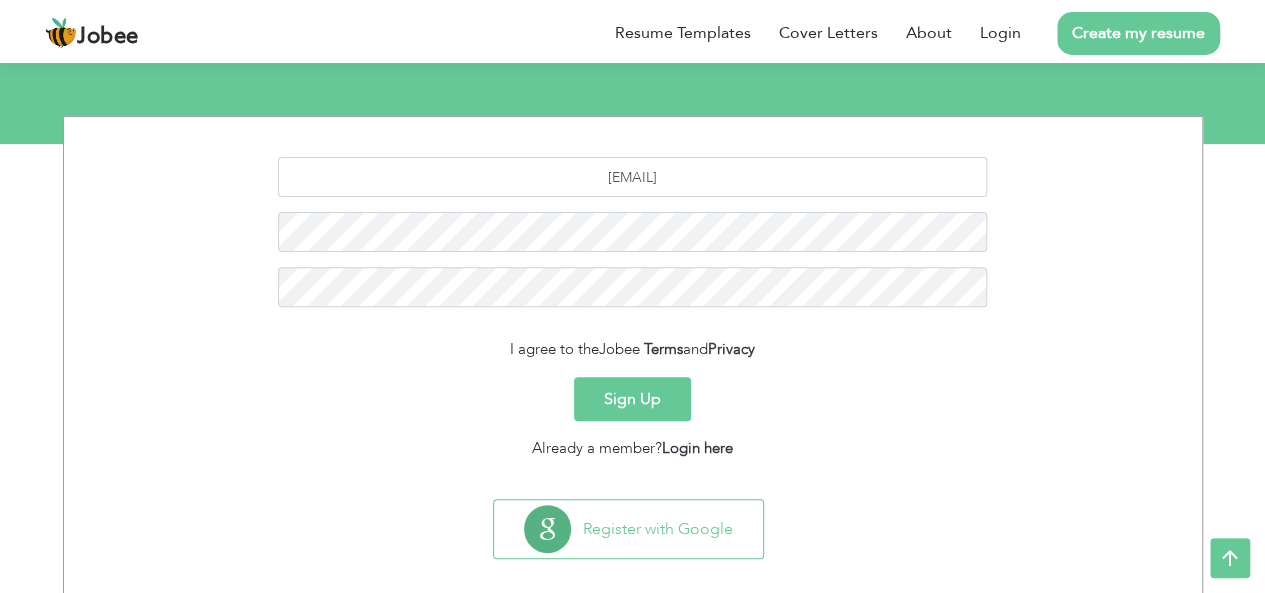 click on "Sign Up" at bounding box center (632, 399) 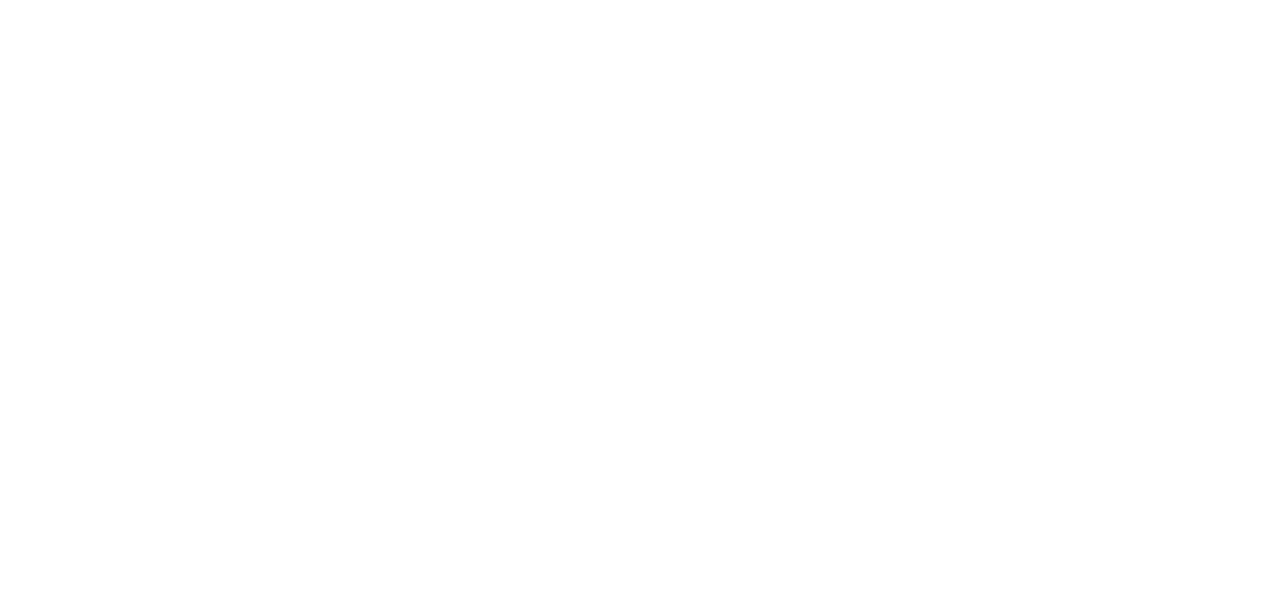scroll, scrollTop: 0, scrollLeft: 0, axis: both 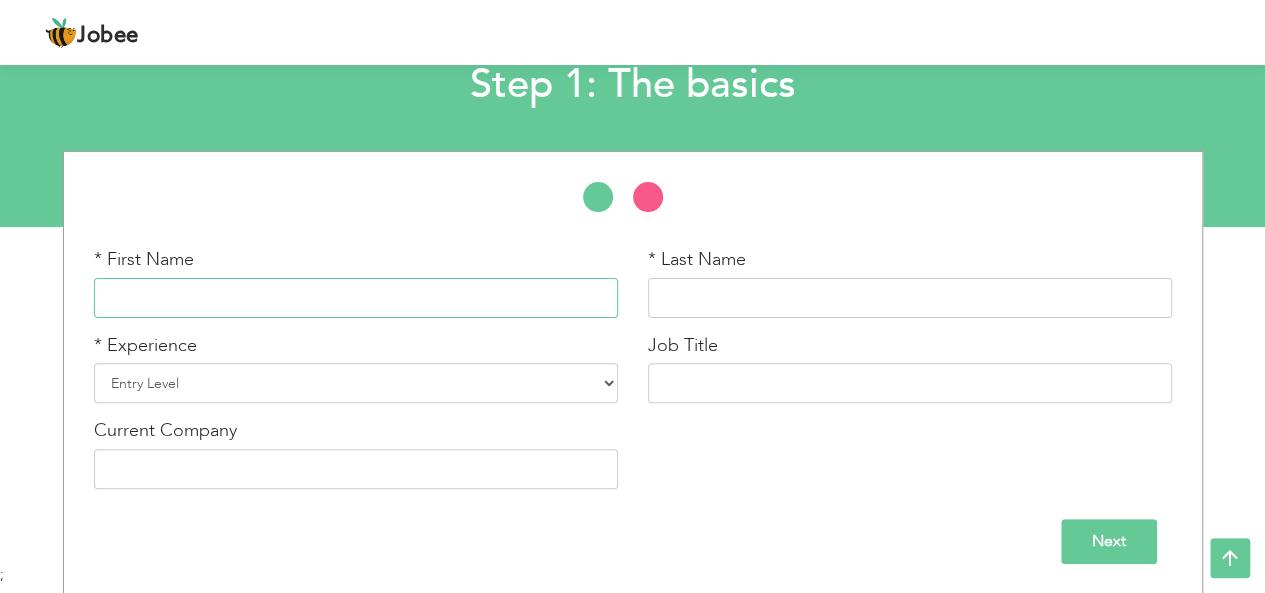 click at bounding box center [356, 298] 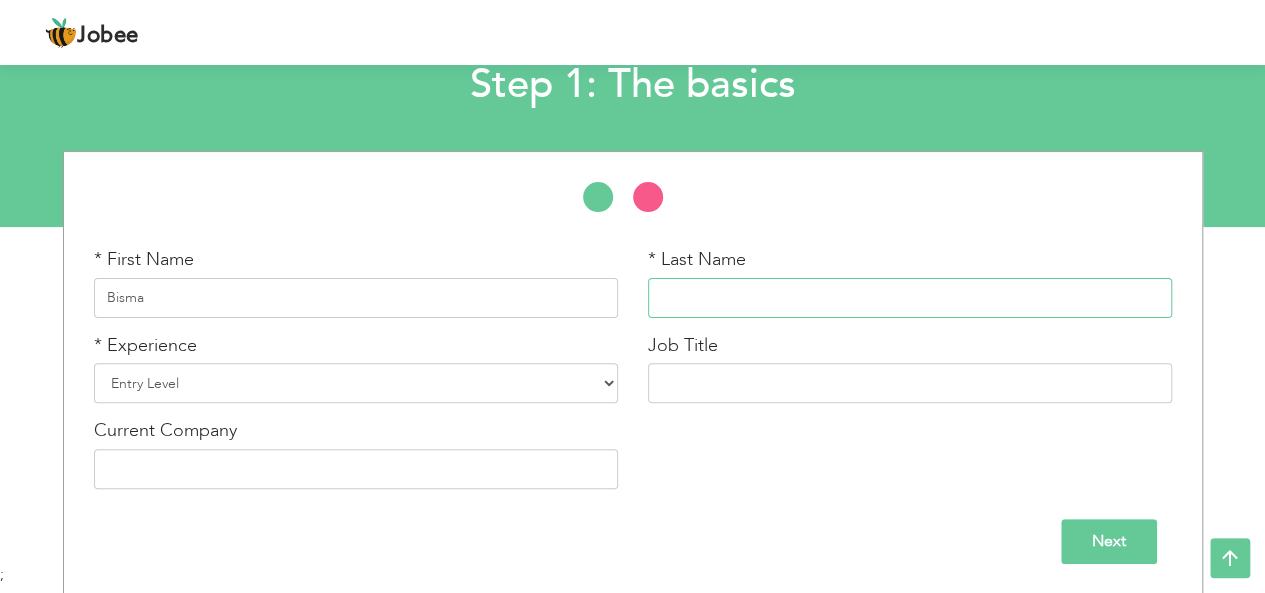 click at bounding box center [910, 298] 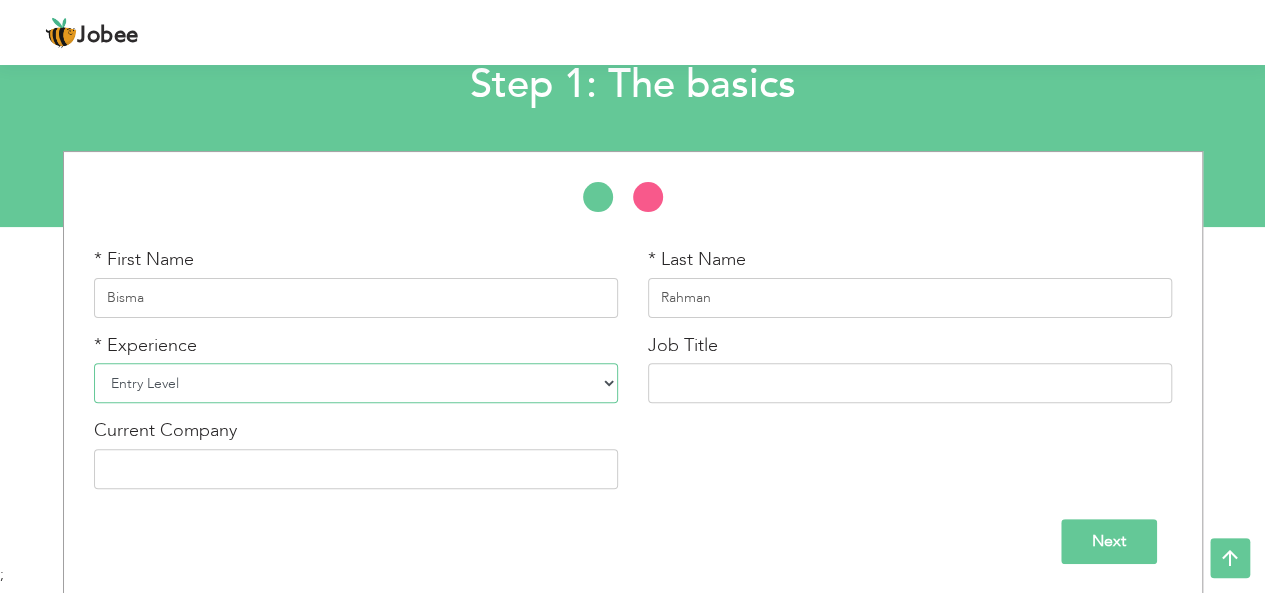 click on "Entry Level
Less than 1 Year
1 Year
2 Years
3 Years
4 Years
5 Years
6 Years
7 Years
8 Years
9 Years
10 Years
11 Years
12 Years
13 Years
14 Years
15 Years
16 Years
17 Years
18 Years
19 Years
20 Years
21 Years
22 Years
23 Years
24 Years
25 Years
26 Years
27 Years
28 Years
29 Years
30 Years
31 Years
32 Years
33 Years
34 Years
35 Years
More than 35 Years" at bounding box center [356, 383] 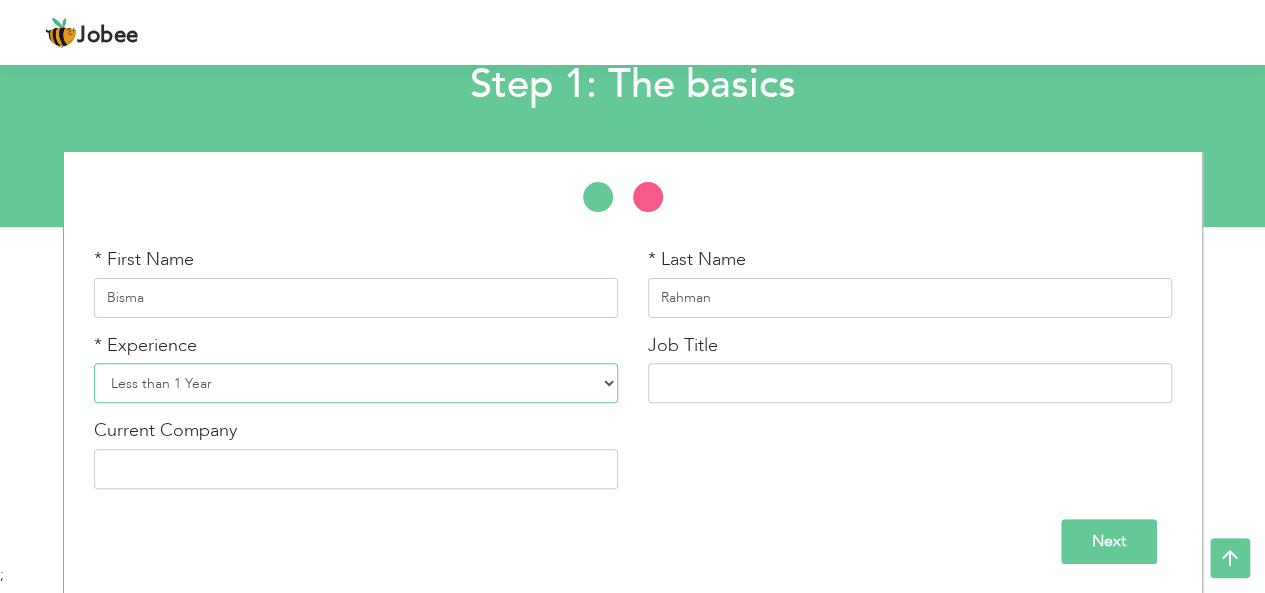 click on "Entry Level
Less than 1 Year
1 Year
2 Years
3 Years
4 Years
5 Years
6 Years
7 Years
8 Years
9 Years
10 Years
11 Years
12 Years
13 Years
14 Years
15 Years
16 Years
17 Years
18 Years
19 Years
20 Years
21 Years
22 Years
23 Years
24 Years
25 Years
26 Years
27 Years
28 Years
29 Years
30 Years
31 Years
32 Years
33 Years
34 Years
35 Years
More than 35 Years" at bounding box center [356, 383] 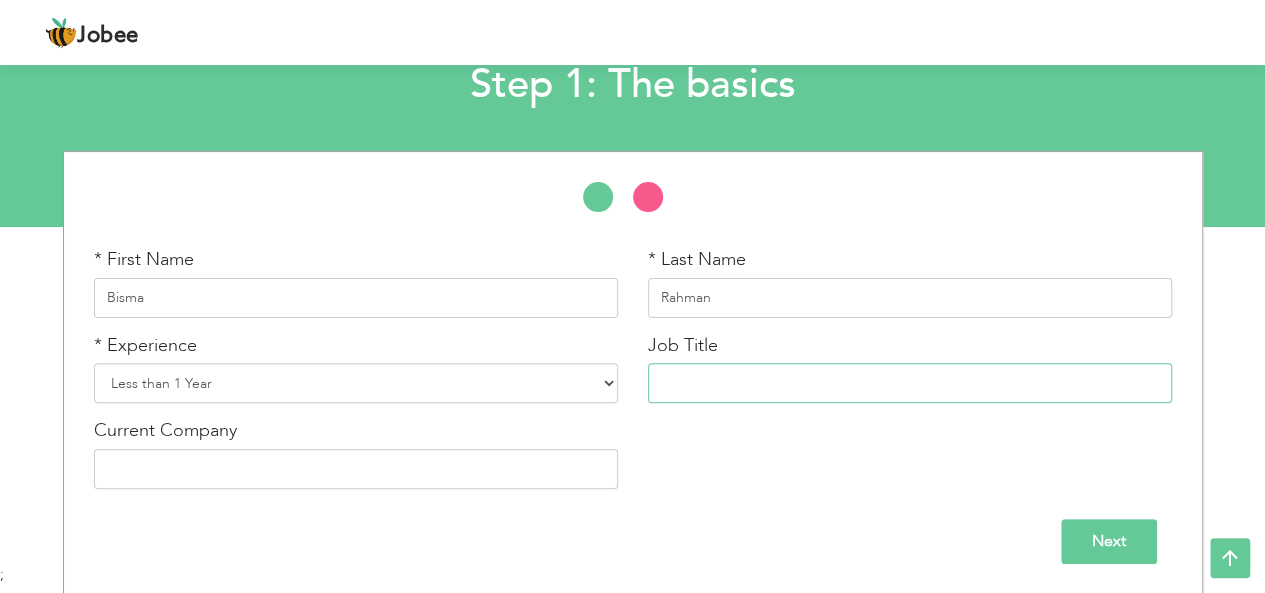 click at bounding box center (910, 383) 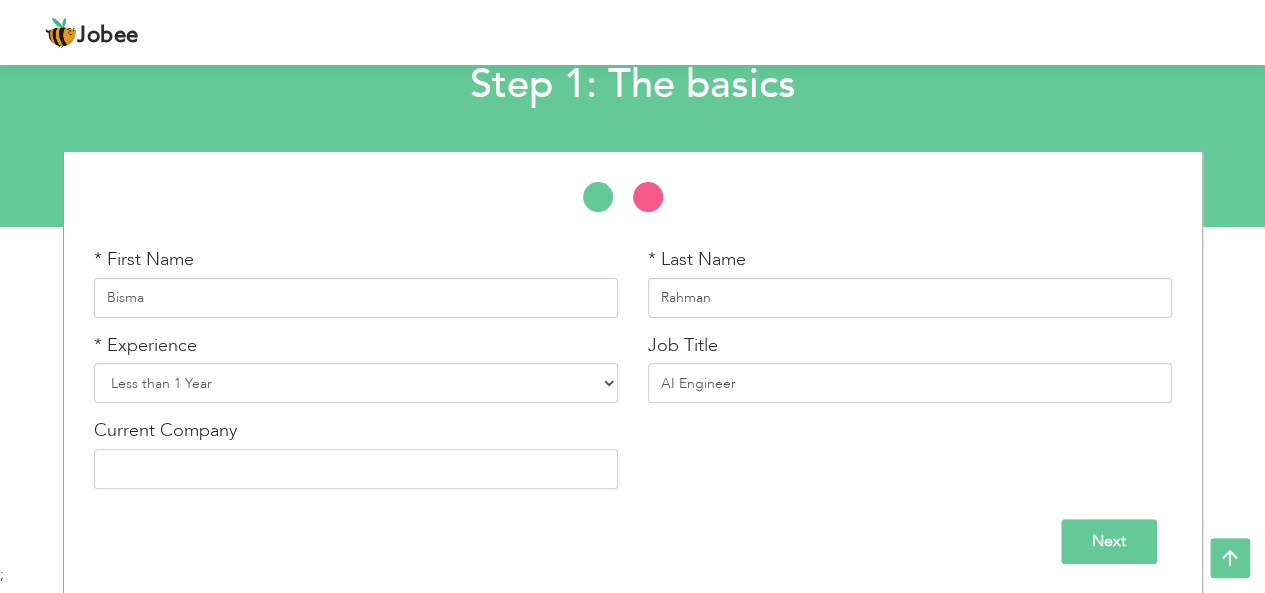 click on "Next" at bounding box center [1109, 541] 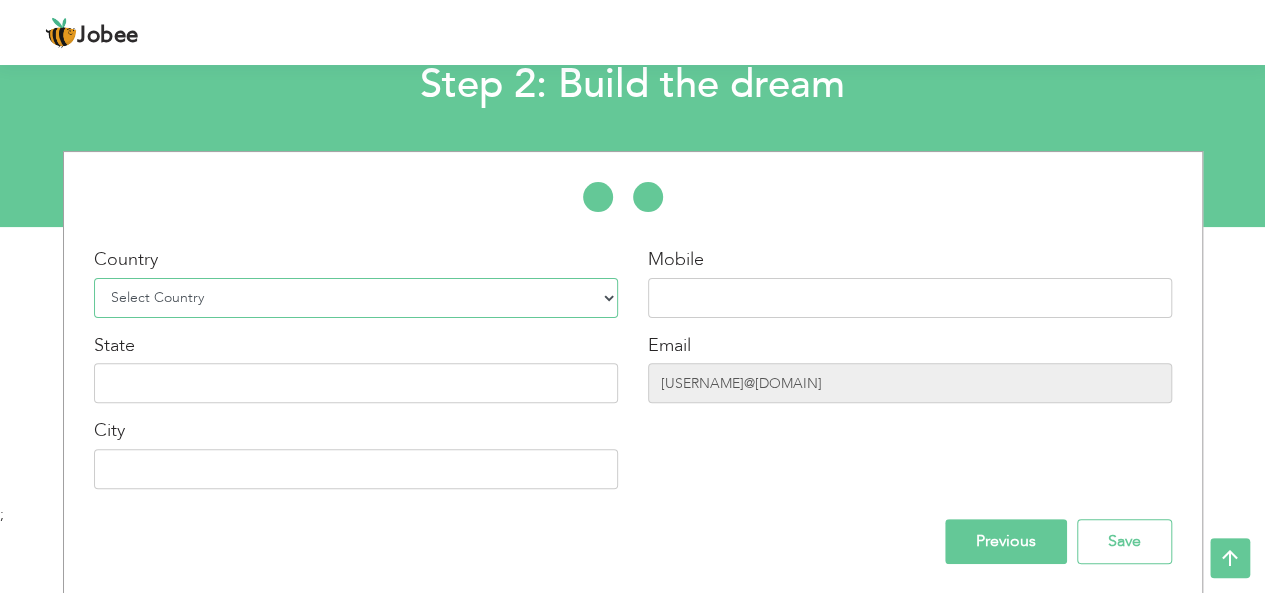 click on "Select Country
Afghanistan
Albania
Algeria
American Samoa
Andorra
Angola
Anguilla
Antarctica
Antigua and Barbuda
Argentina
Armenia
Aruba
Australia
Austria
Azerbaijan
Bahamas
Bahrain
Bangladesh
Barbados
Belarus
Belgium
Belize
Benin
Bermuda
Bhutan
Bolivia
Bosnia-Herzegovina
Botswana
Bouvet Island
Brazil
British Indian Ocean Territory
Brunei Darussalam
Bulgaria
Burkina Faso
Burundi
Cambodia
Cameroon
Canada
Cape Verde
Cayman Islands
Central African Republic
Chad
Chile
China
Christmas Island
Cocos (Keeling) Islands
Colombia
Comoros
Congo
Congo, Dem. Republic
Cook Islands
Costa Rica
Croatia
Cuba
Cyprus
Czech Rep
Denmark
Djibouti
Dominica
Dominican Republic
Ecuador
Egypt
El Salvador
Equatorial Guinea
Eritrea
Estonia
Ethiopia
European Union
Falkland Islands (Malvinas)
Faroe Islands
Fiji
Finland
France
French Guiana
French Southern Territories
Gabon
Gambia
Georgia" at bounding box center [356, 298] 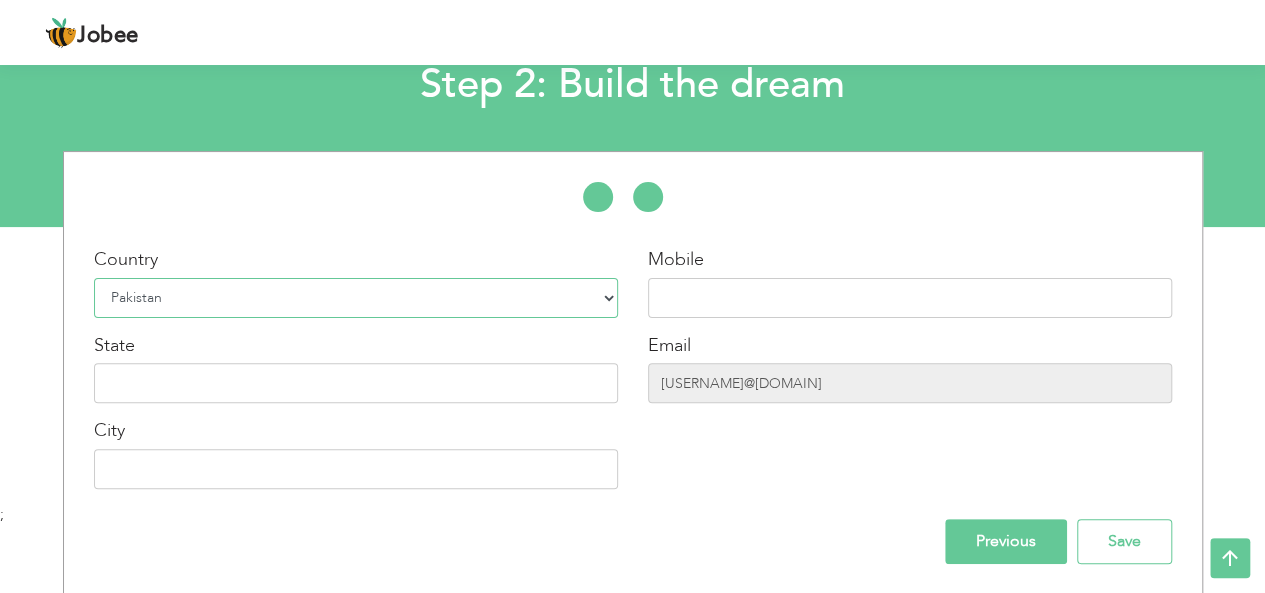 click on "Select Country
Afghanistan
Albania
Algeria
American Samoa
Andorra
Angola
Anguilla
Antarctica
Antigua and Barbuda
Argentina
Armenia
Aruba
Australia
Austria
Azerbaijan
Bahamas
Bahrain
Bangladesh
Barbados
Belarus
Belgium
Belize
Benin
Bermuda
Bhutan
Bolivia
Bosnia-Herzegovina
Botswana
Bouvet Island
Brazil
British Indian Ocean Territory
Brunei Darussalam
Bulgaria
Burkina Faso
Burundi
Cambodia
Cameroon
Canada
Cape Verde
Cayman Islands
Central African Republic
Chad
Chile
China
Christmas Island
Cocos (Keeling) Islands
Colombia
Comoros
Congo
Congo, Dem. Republic
Cook Islands
Costa Rica
Croatia
Cuba
Cyprus
Czech Rep
Denmark
Djibouti
Dominica
Dominican Republic
Ecuador
Egypt
El Salvador
Equatorial Guinea
Eritrea
Estonia
Ethiopia
European Union
Falkland Islands (Malvinas)
Faroe Islands
Fiji
Finland
France
French Guiana
French Southern Territories
Gabon
Gambia
Georgia" at bounding box center (356, 298) 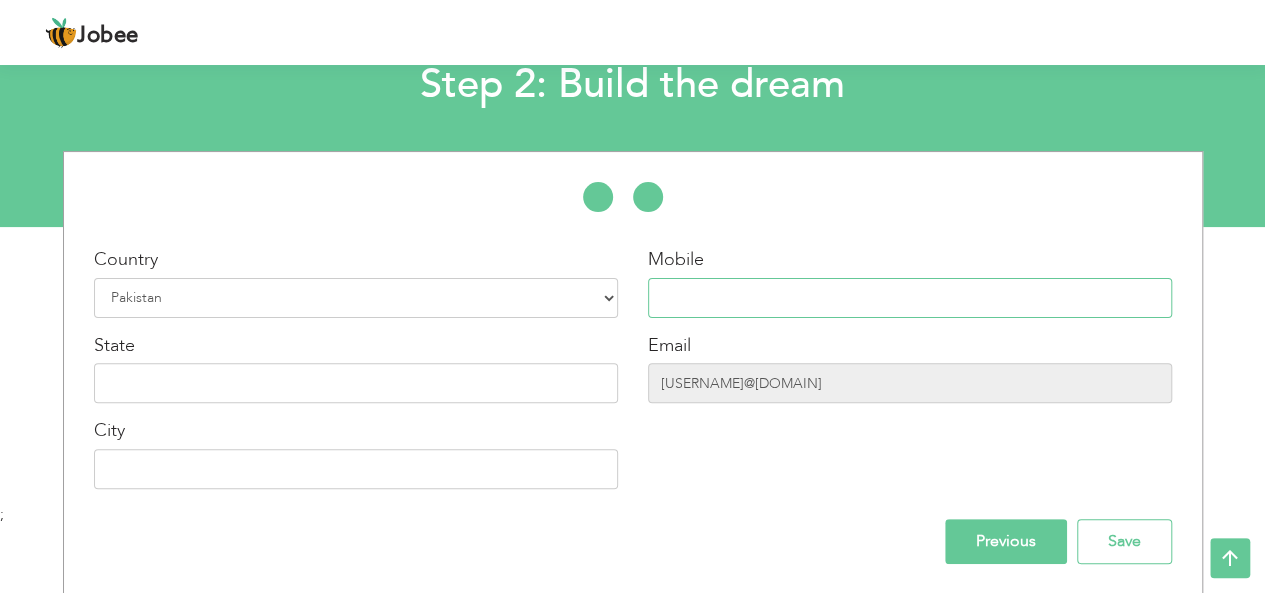 click at bounding box center (910, 298) 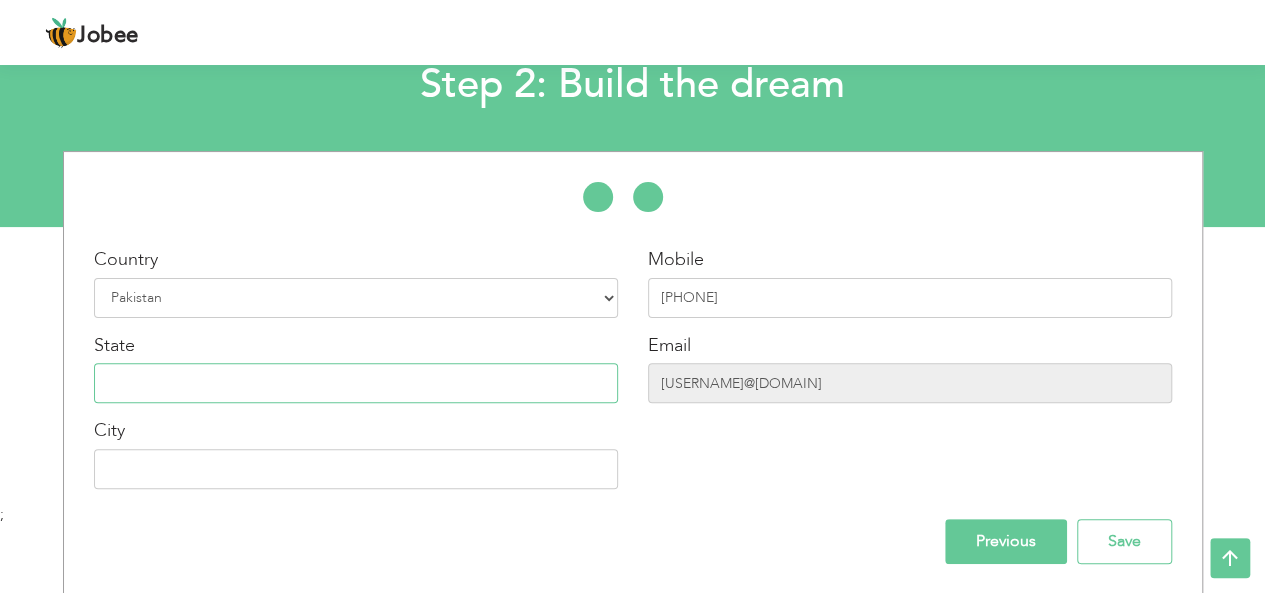 click at bounding box center [356, 383] 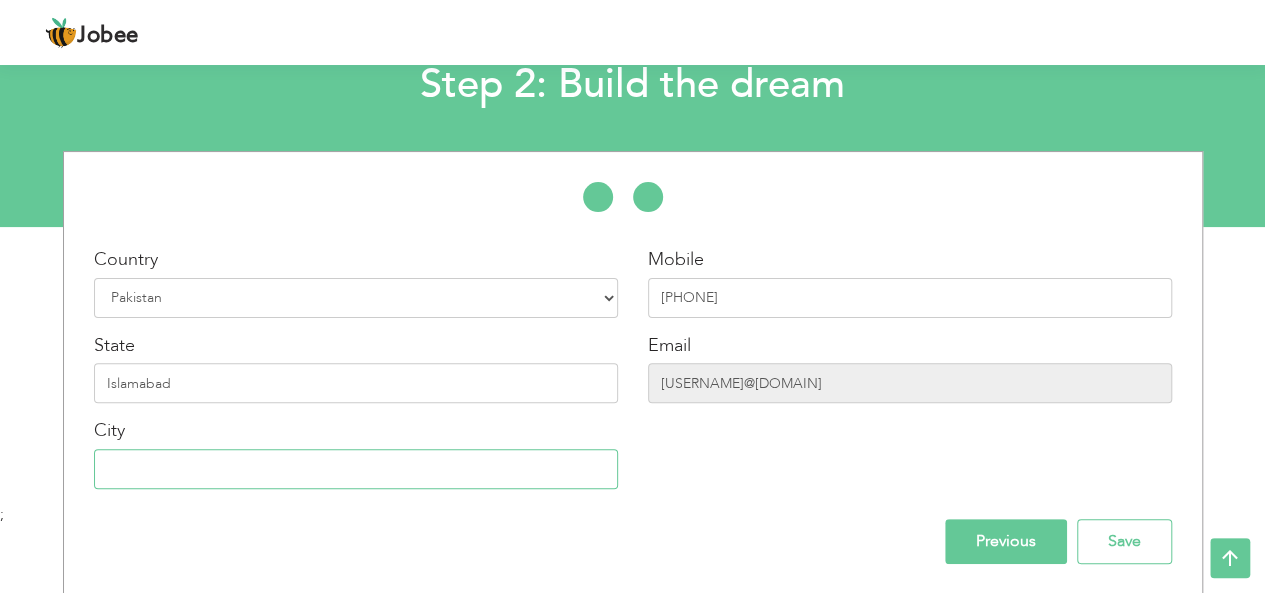 click at bounding box center (356, 469) 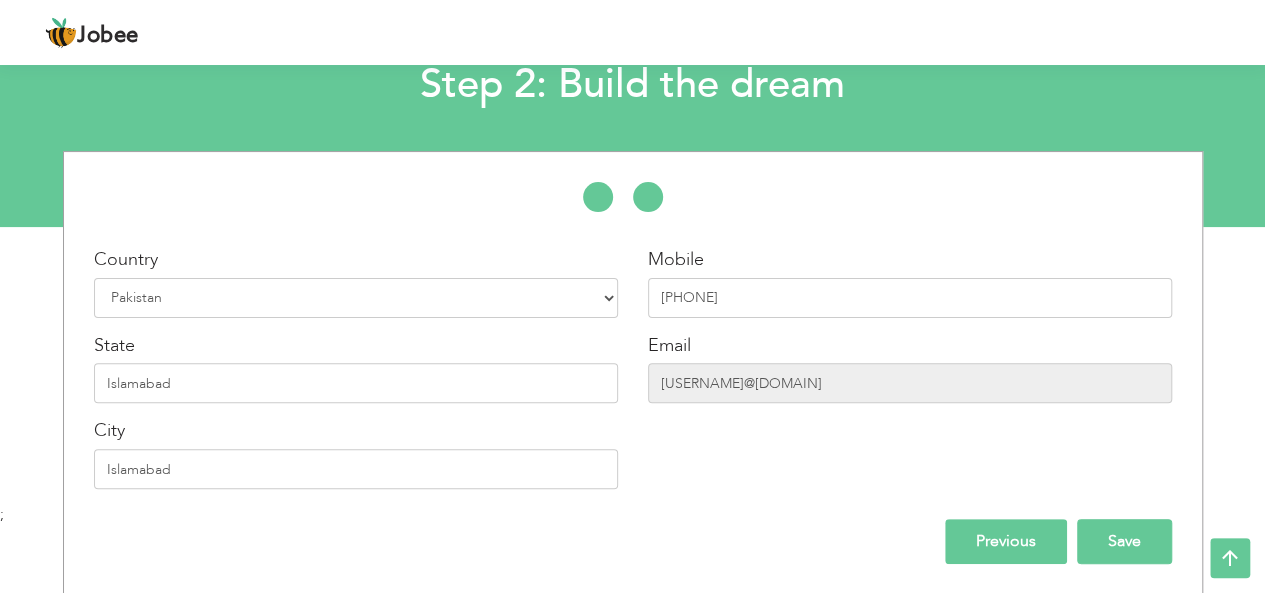 click on "Save" at bounding box center [1124, 541] 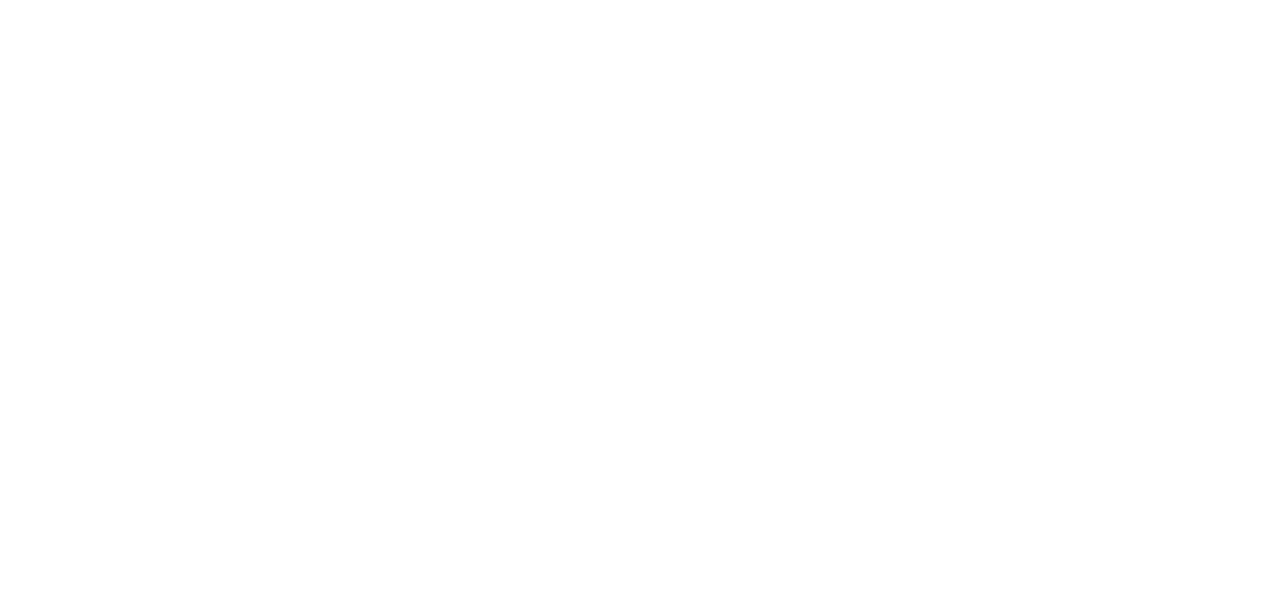 scroll, scrollTop: 0, scrollLeft: 0, axis: both 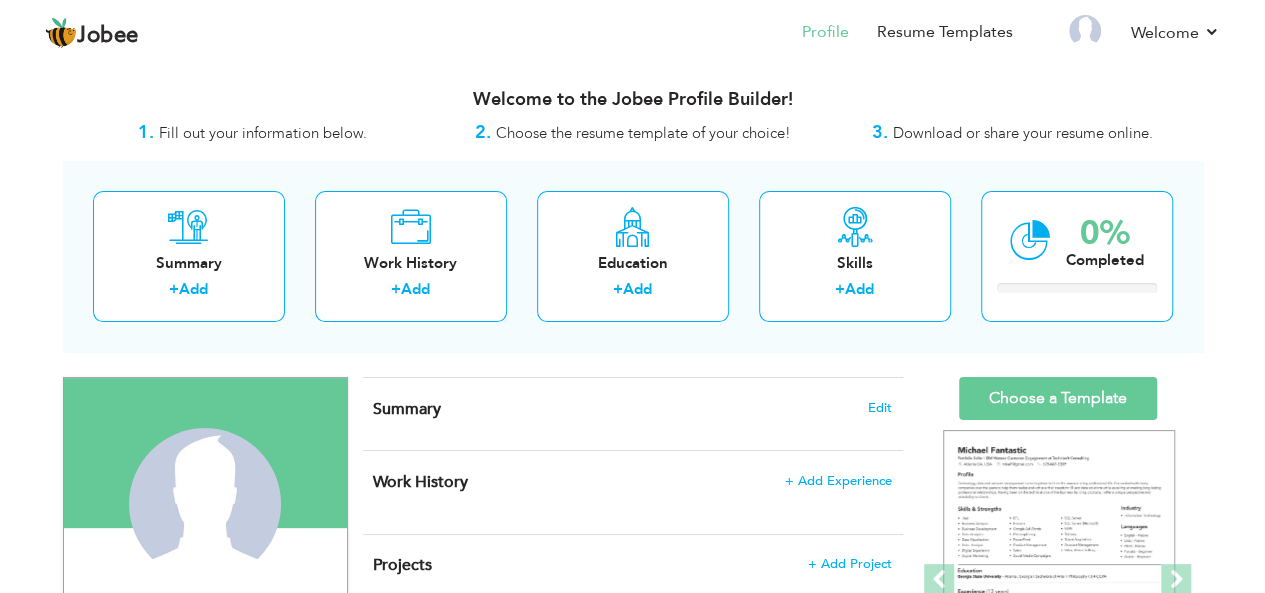 click on "Profile
Resume Templates
Resume Templates
Cover Letters
About
My Resume
Welcome
Settings
Log off" at bounding box center (632, 34) 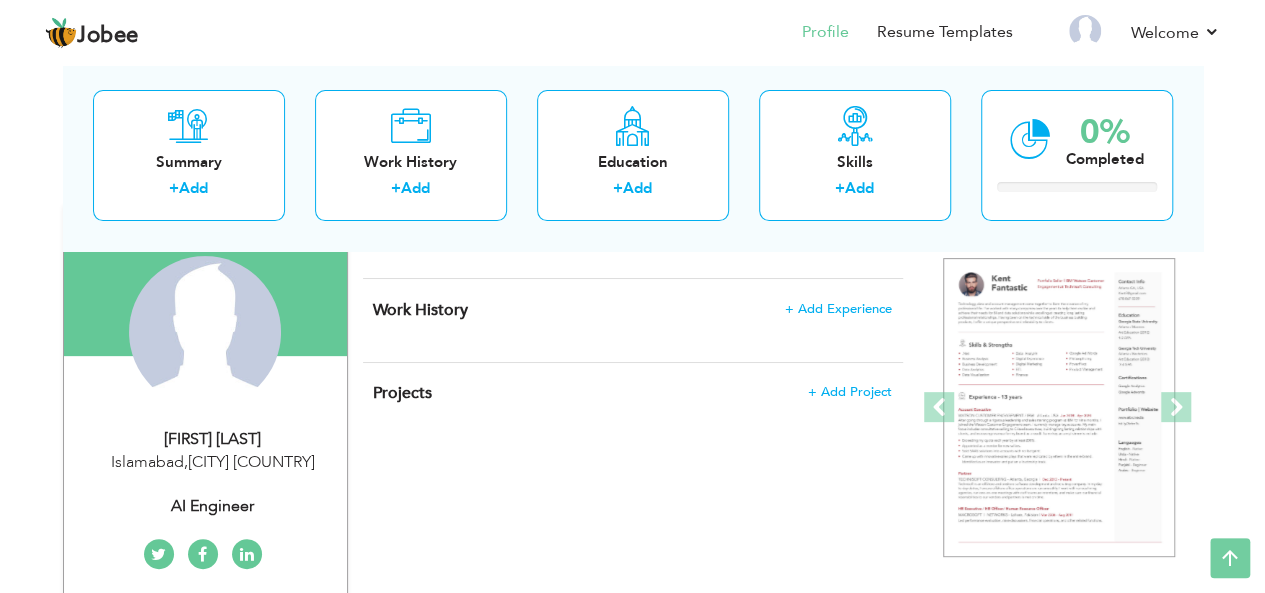 scroll, scrollTop: 0, scrollLeft: 0, axis: both 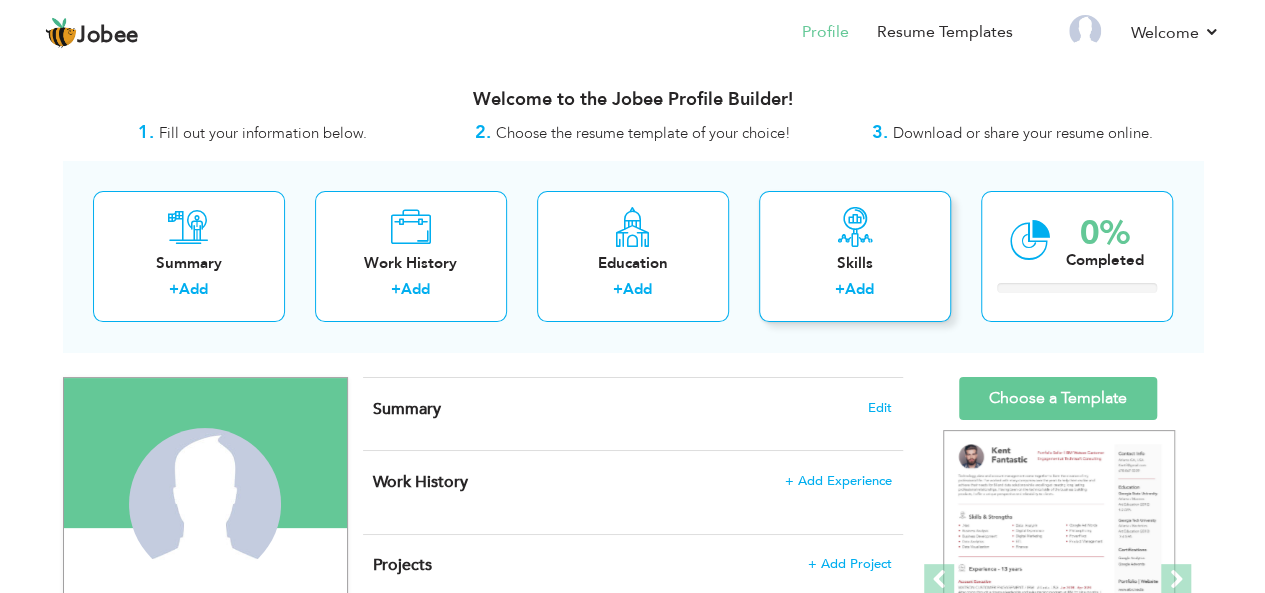 click on "Skills
+  Add" at bounding box center [855, 256] 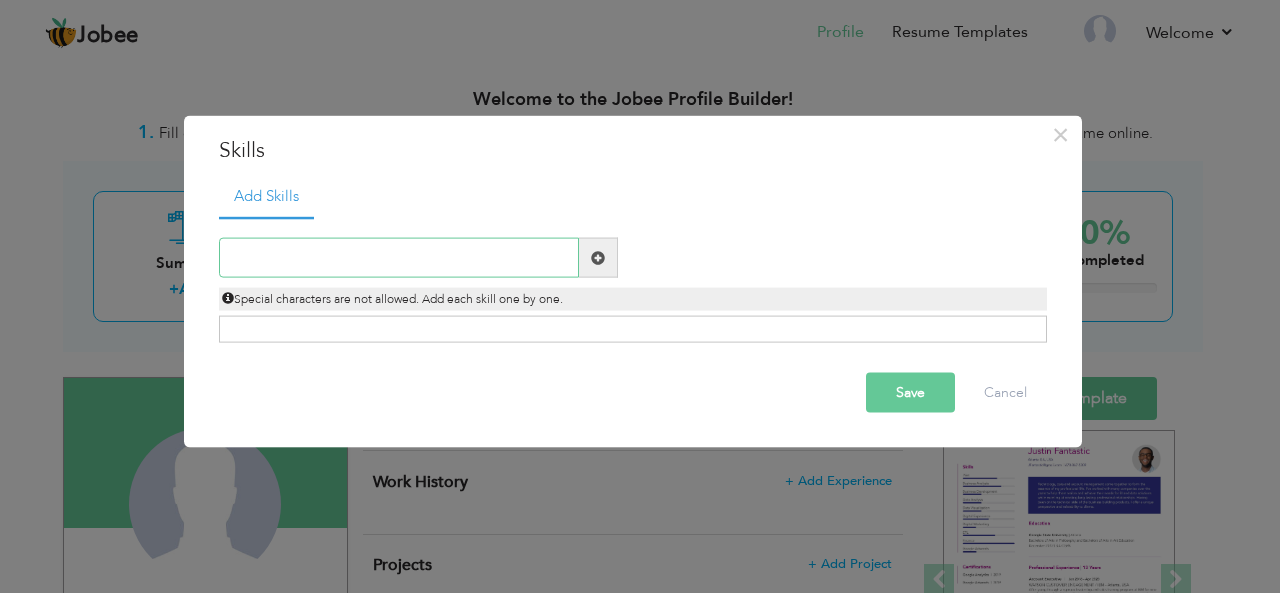 click at bounding box center [399, 258] 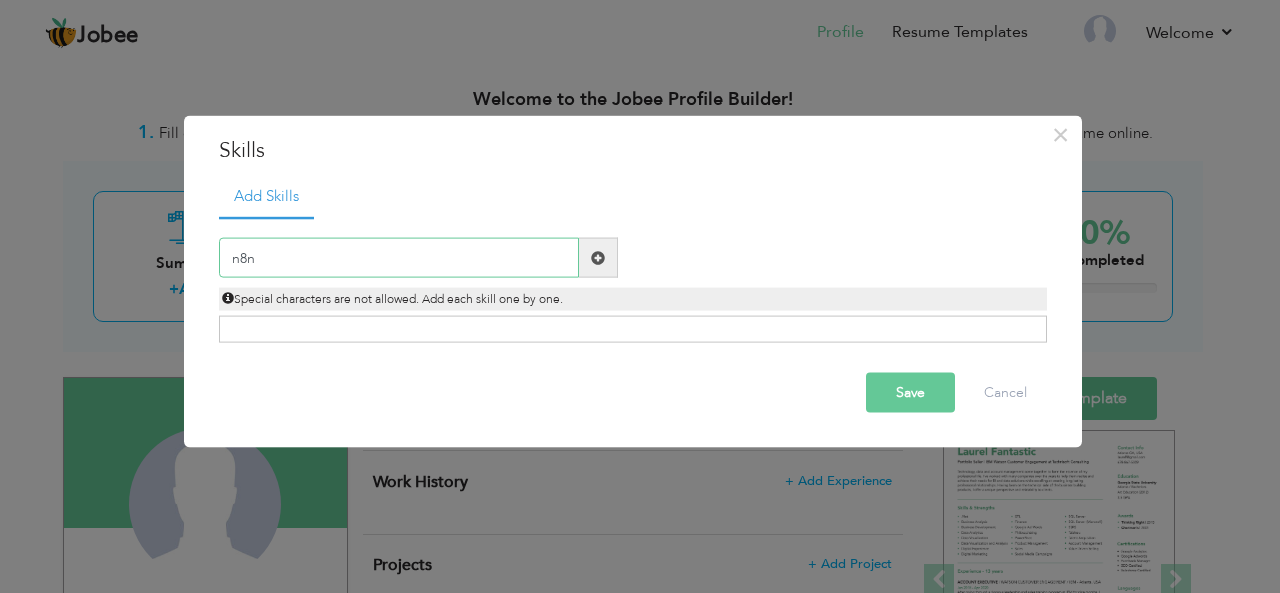 type on "n8n" 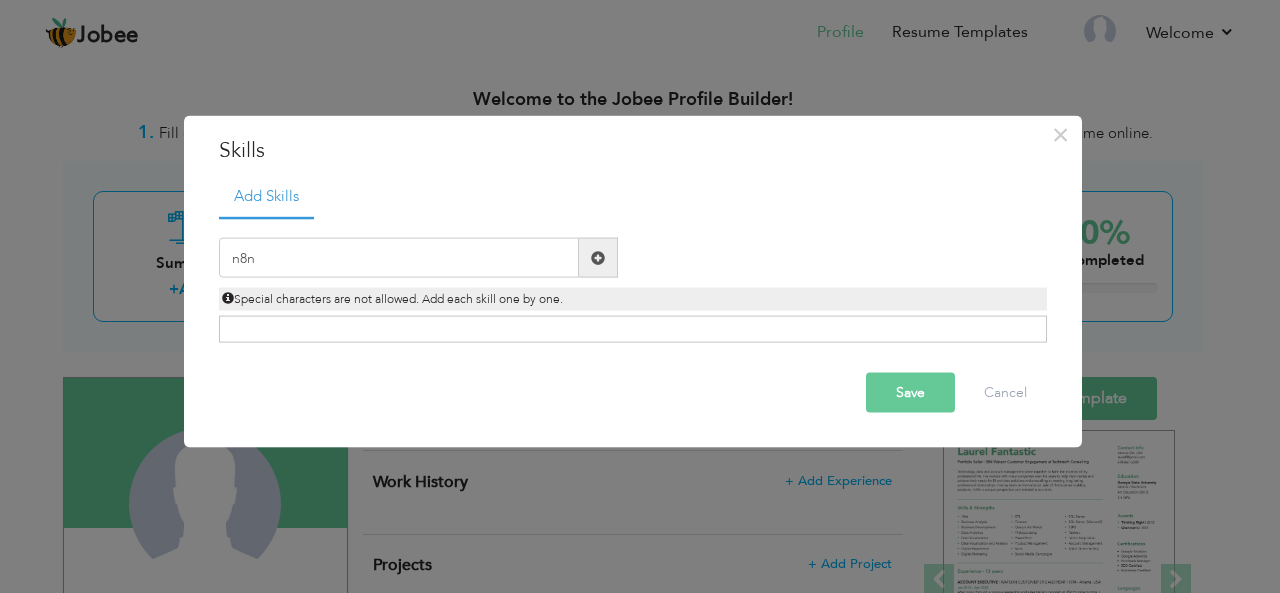 click at bounding box center [598, 258] 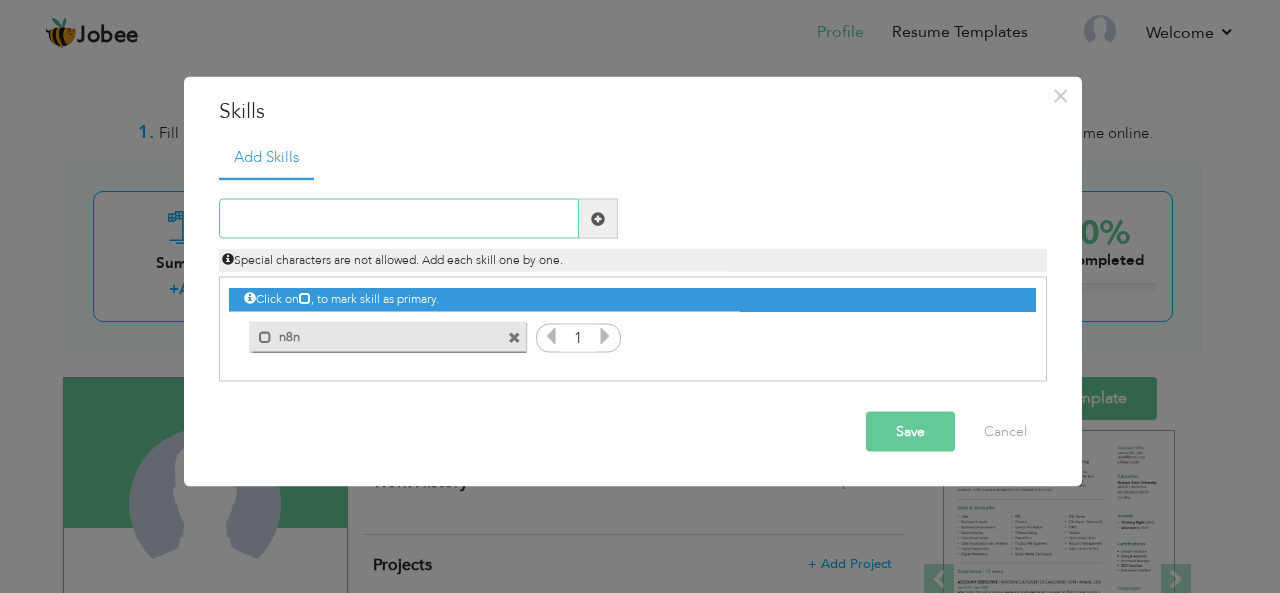 click at bounding box center (399, 219) 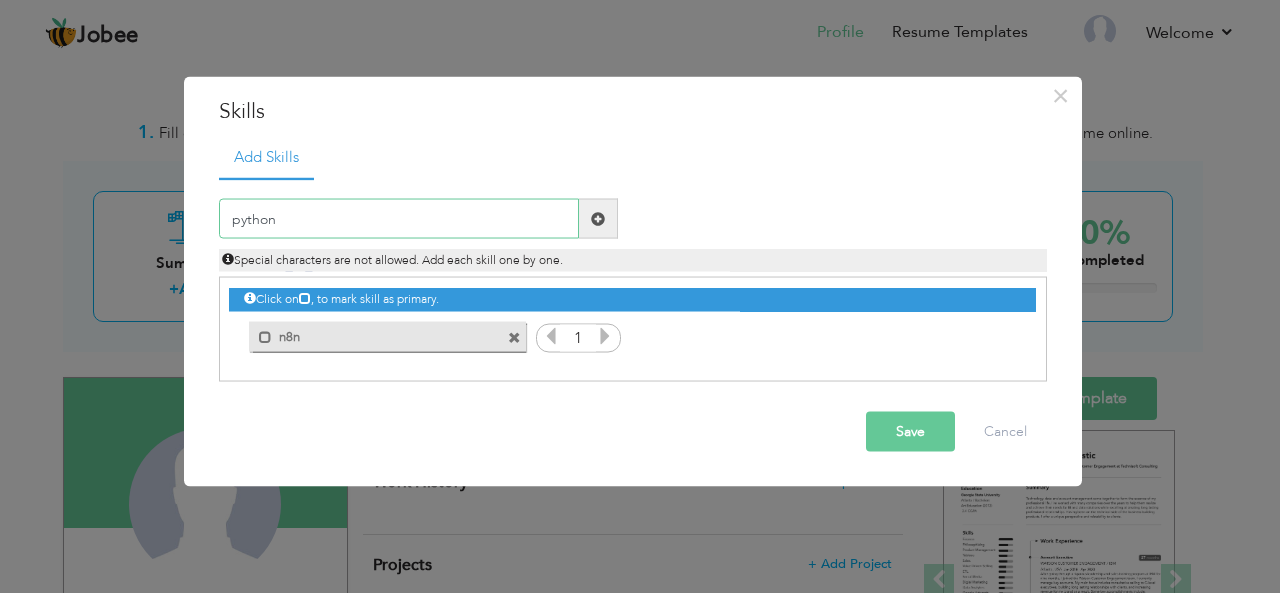 type on "python" 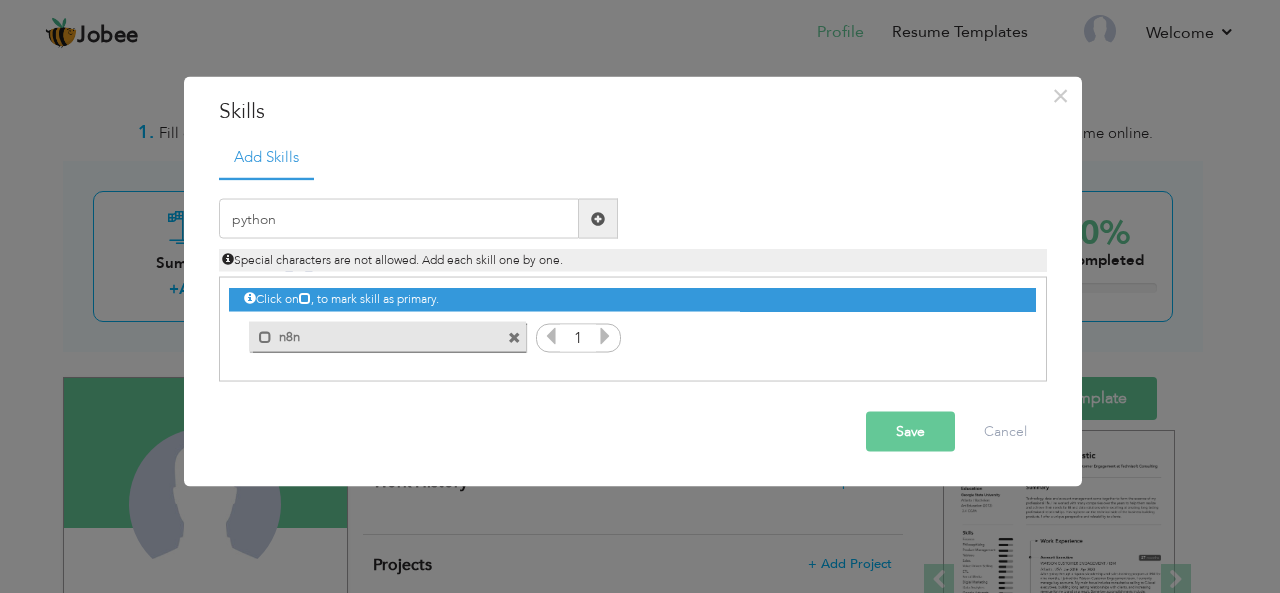 click at bounding box center (598, 218) 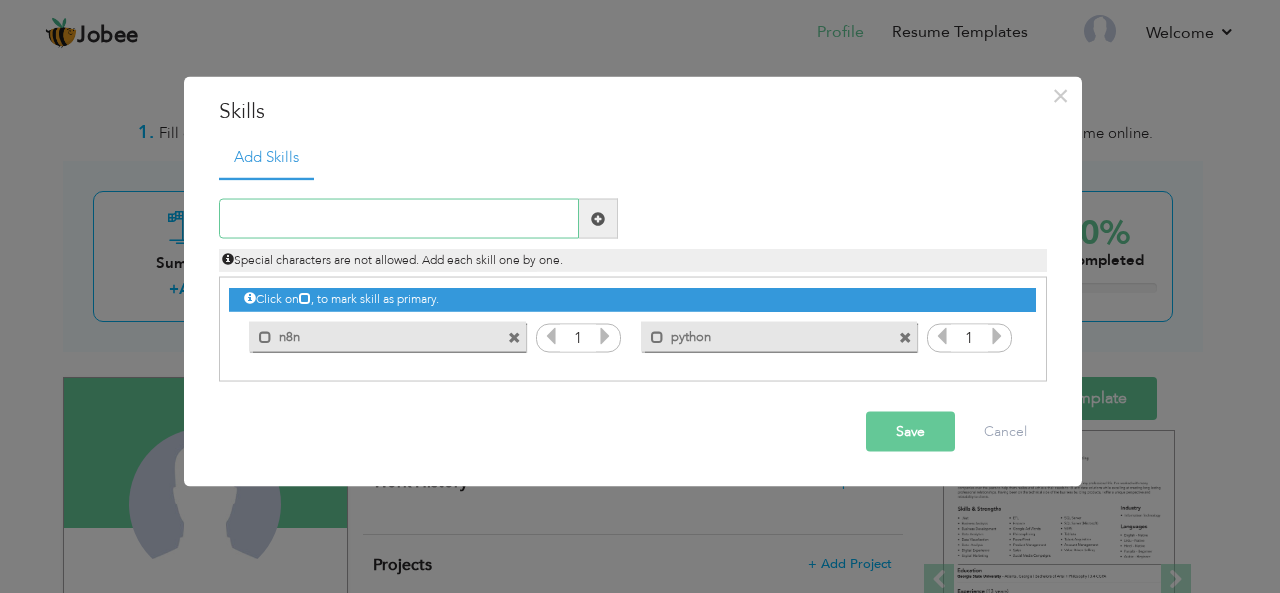 click at bounding box center [399, 219] 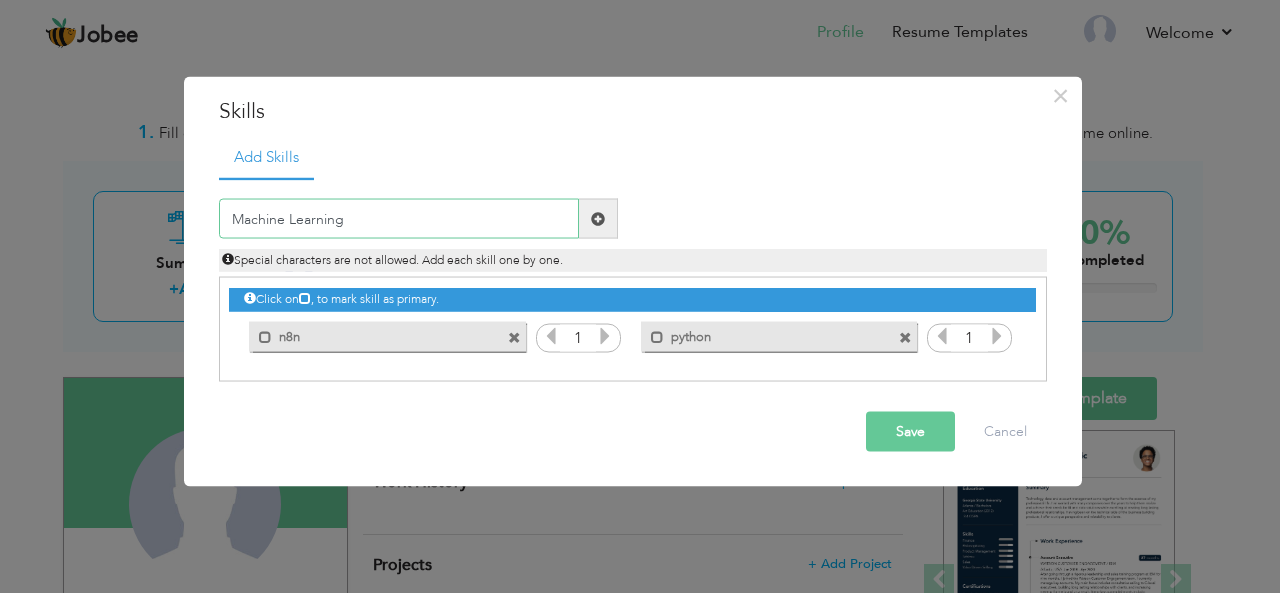 type on "Machine Learning" 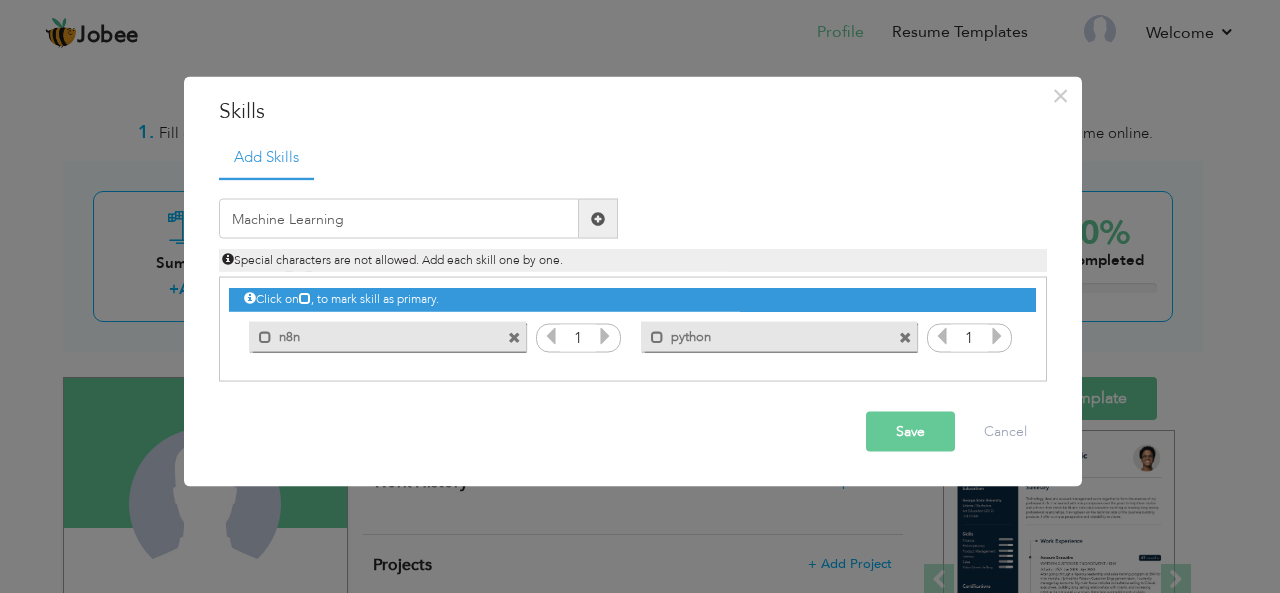 click at bounding box center [598, 218] 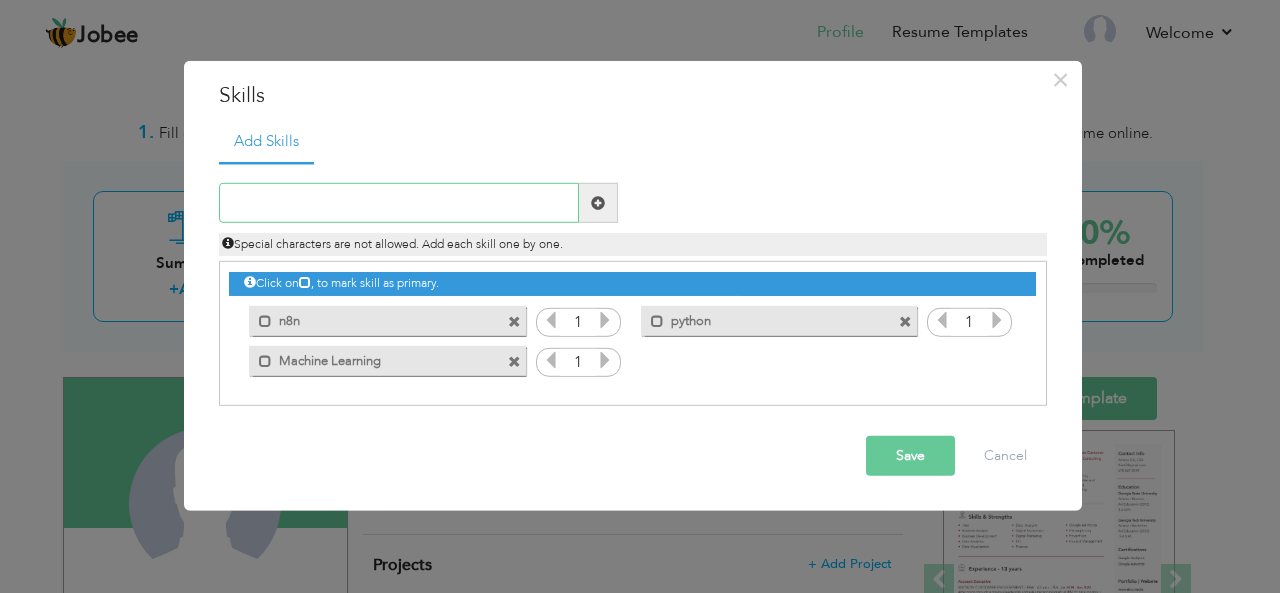 click at bounding box center (399, 203) 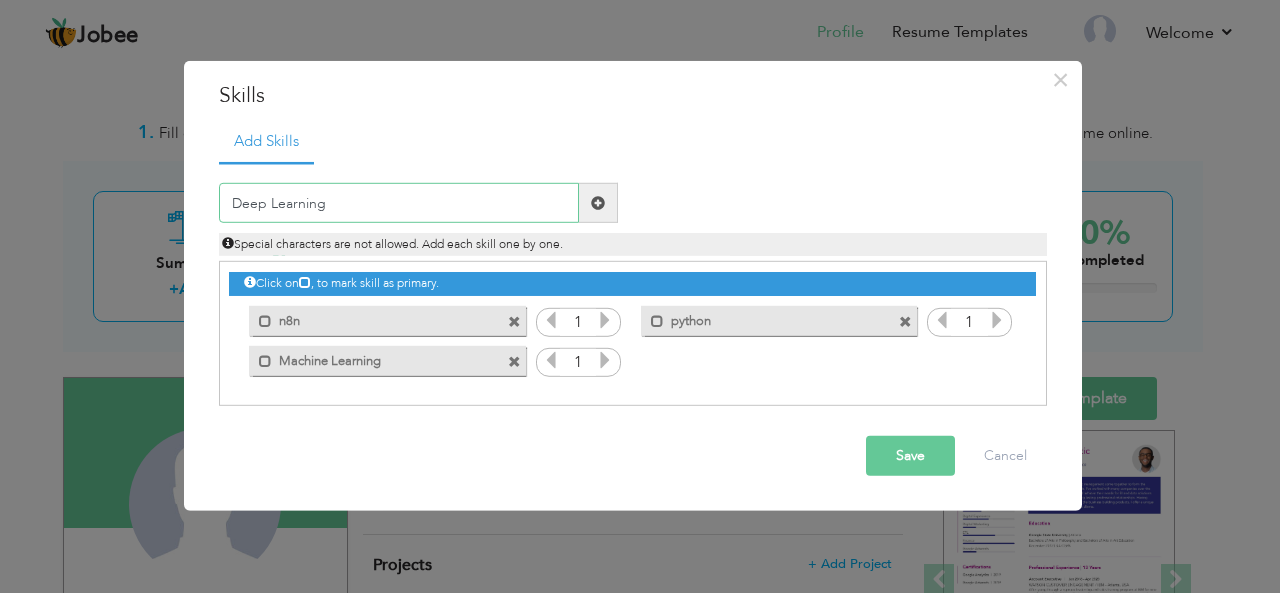 type on "Deep Learning" 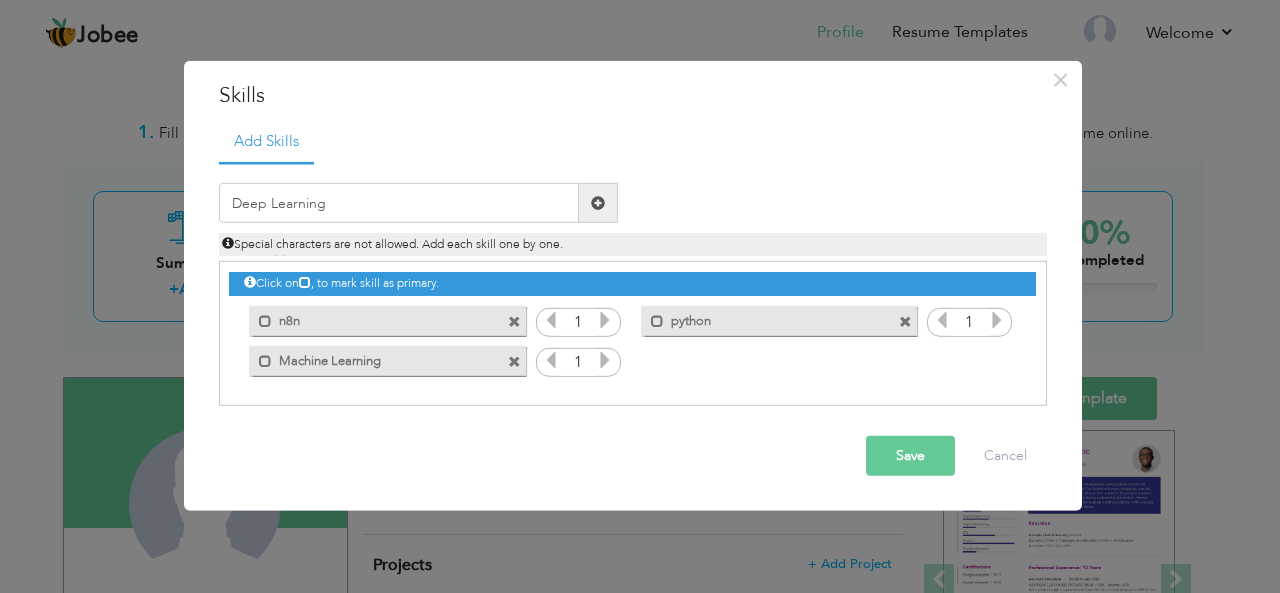 click at bounding box center (598, 203) 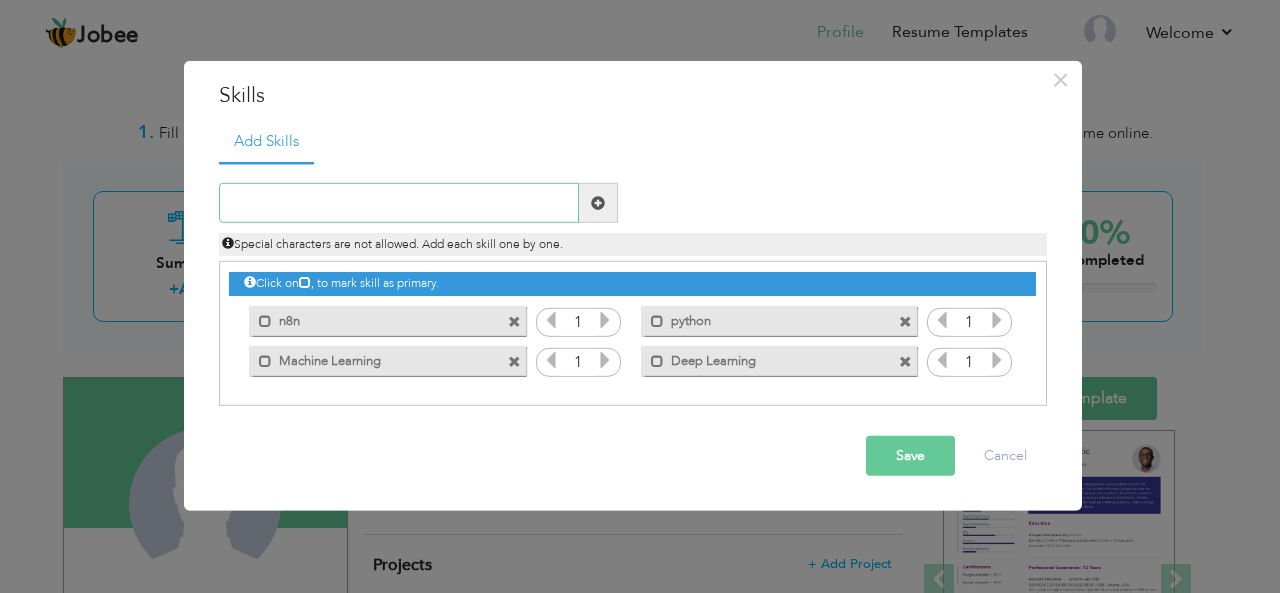 click at bounding box center [399, 203] 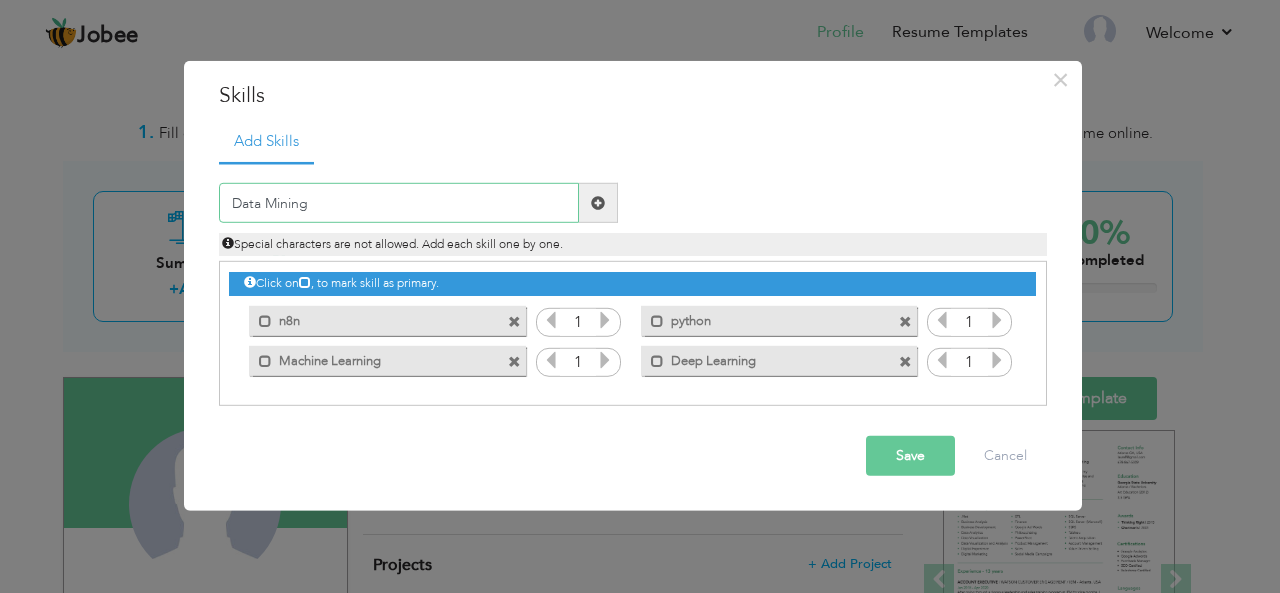 type on "Data Mining" 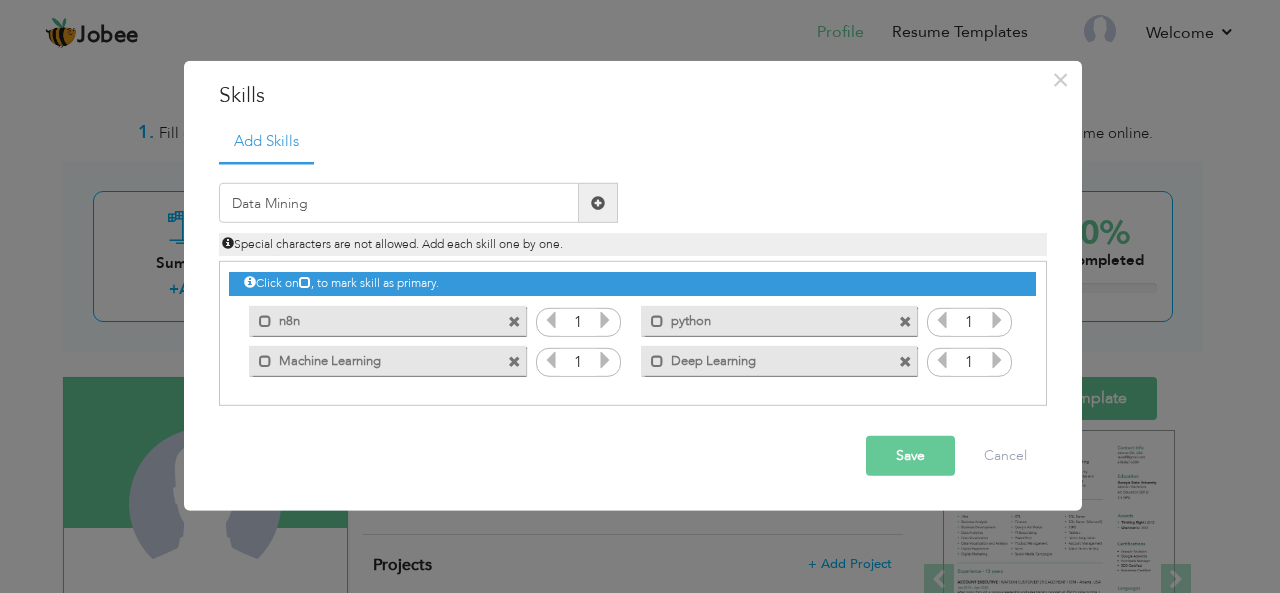 click at bounding box center [598, 203] 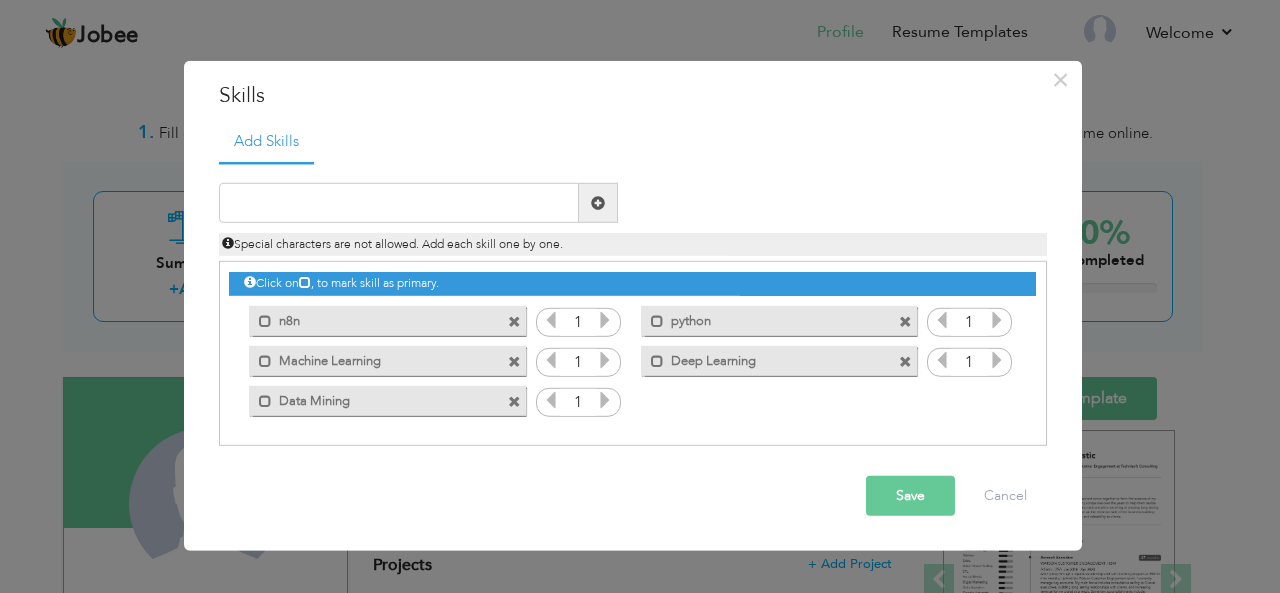 click at bounding box center [605, 320] 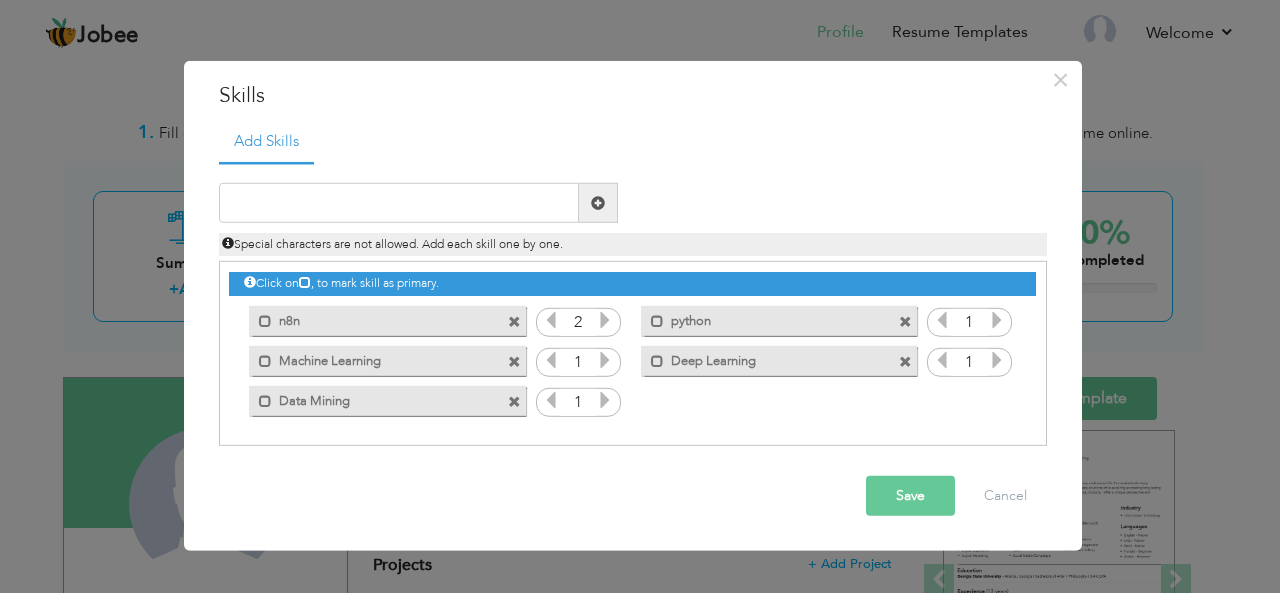 click at bounding box center (605, 320) 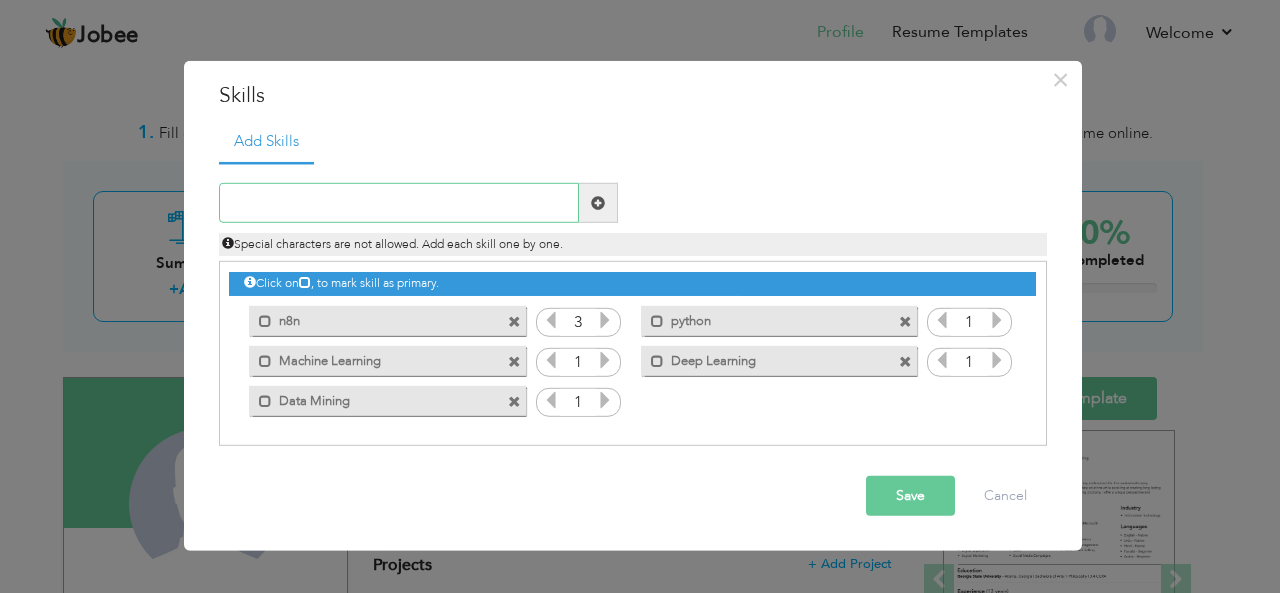 click at bounding box center (399, 203) 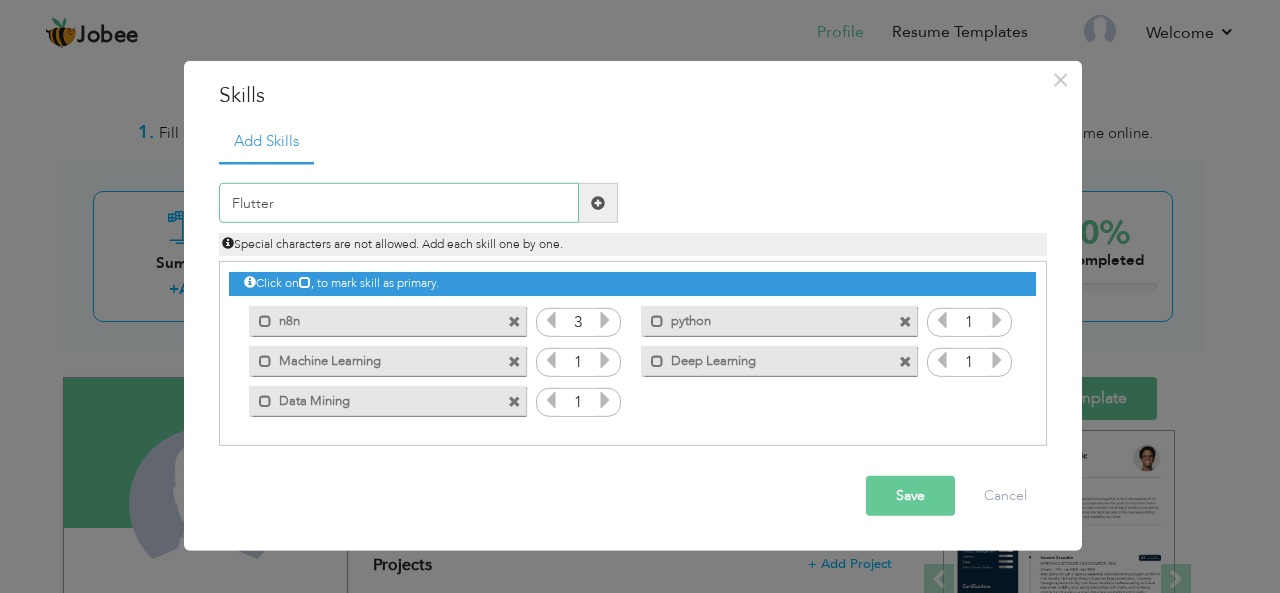 type on "Flutter" 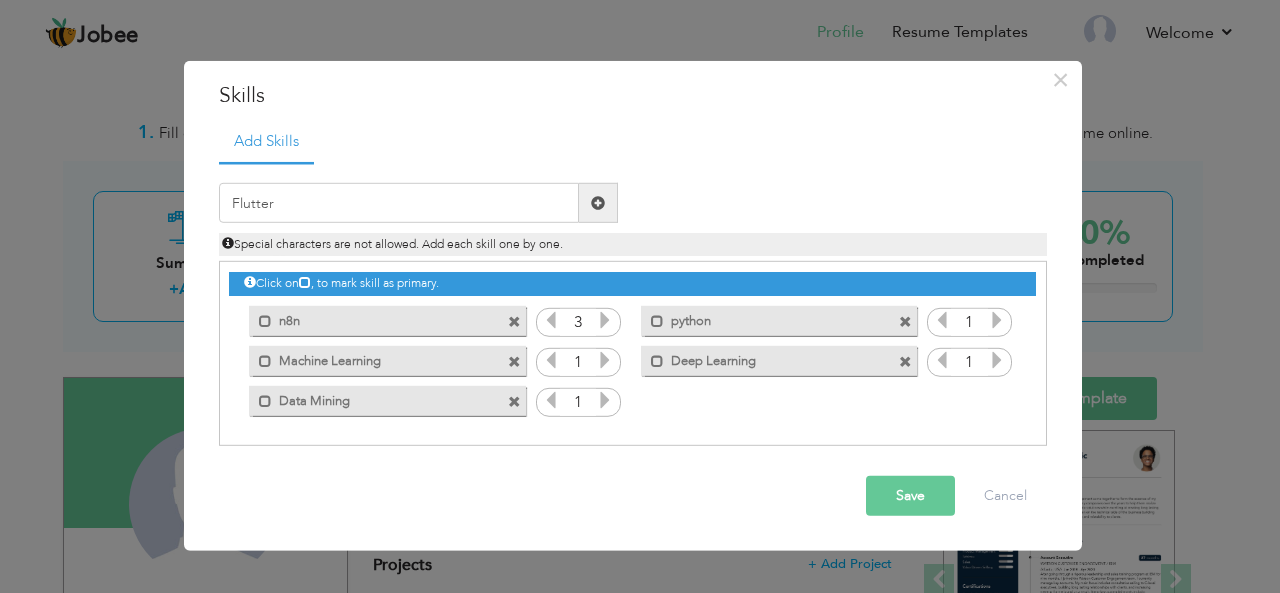 click at bounding box center (598, 203) 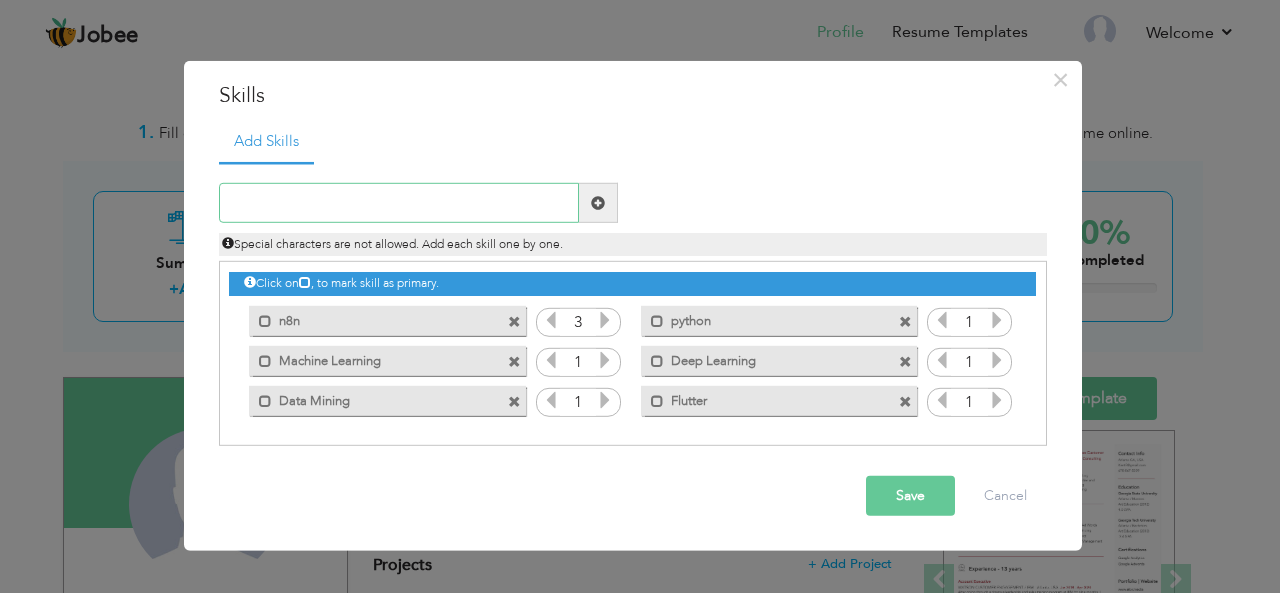 click at bounding box center [399, 203] 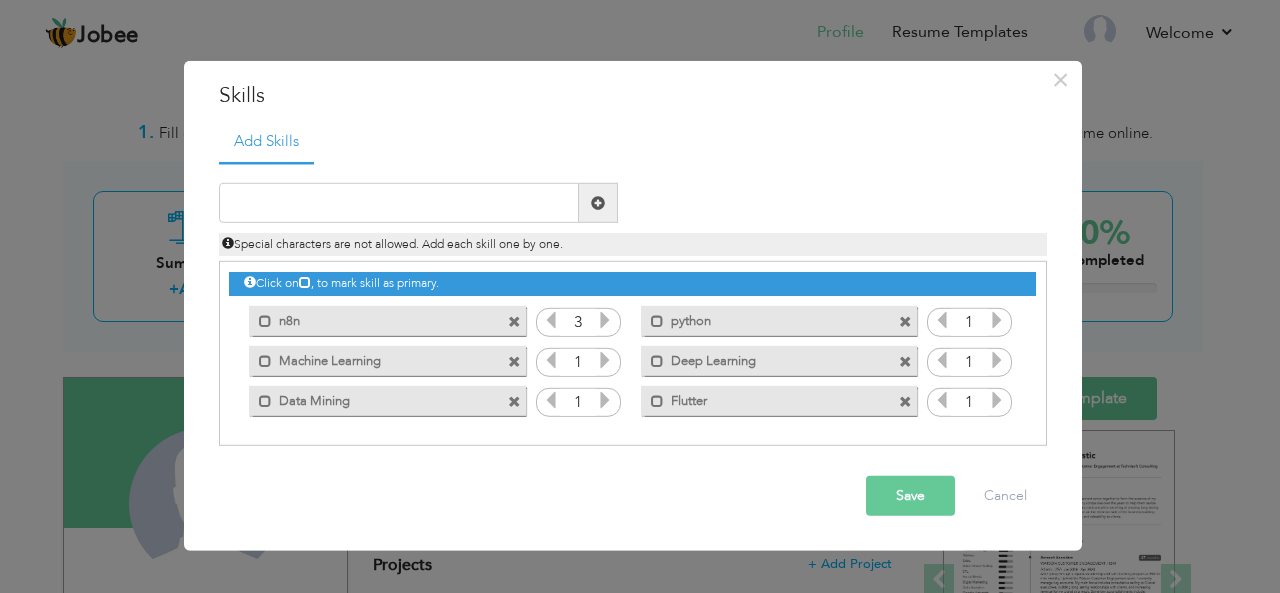click at bounding box center [605, 360] 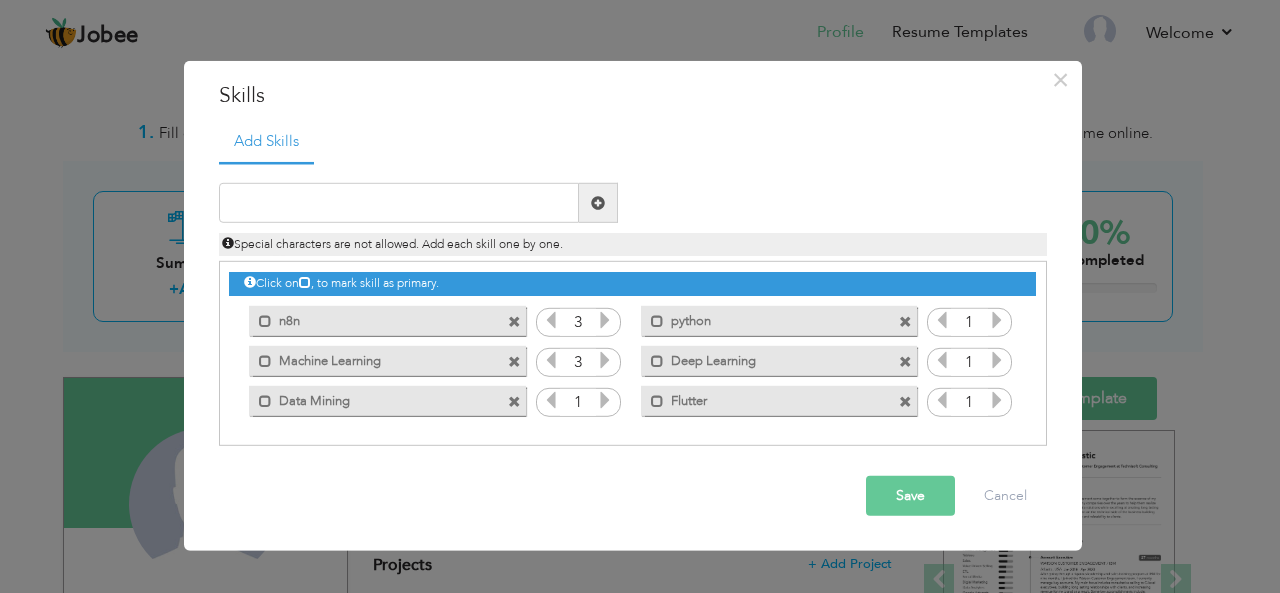 click at bounding box center (605, 360) 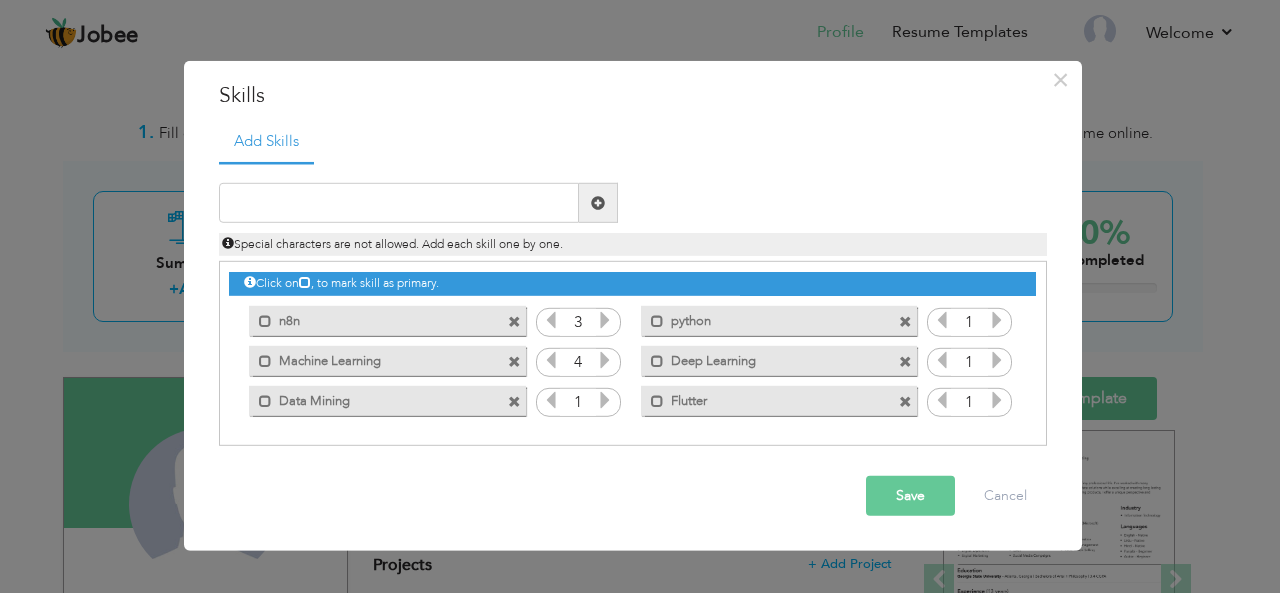 click at bounding box center (605, 400) 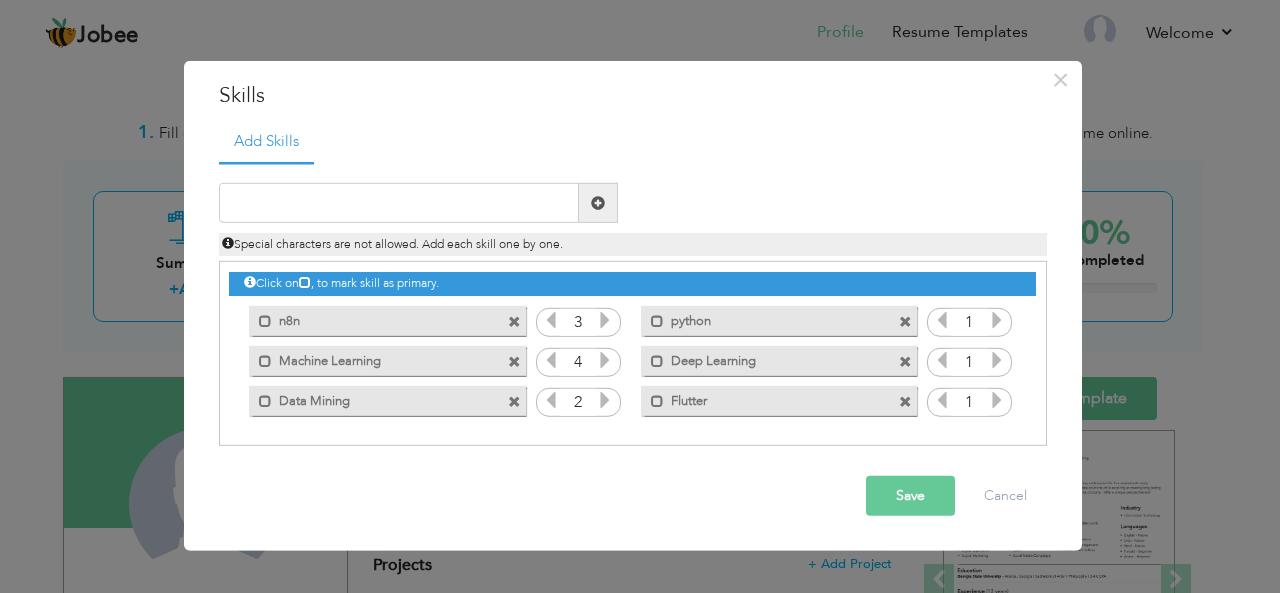 click at bounding box center [997, 320] 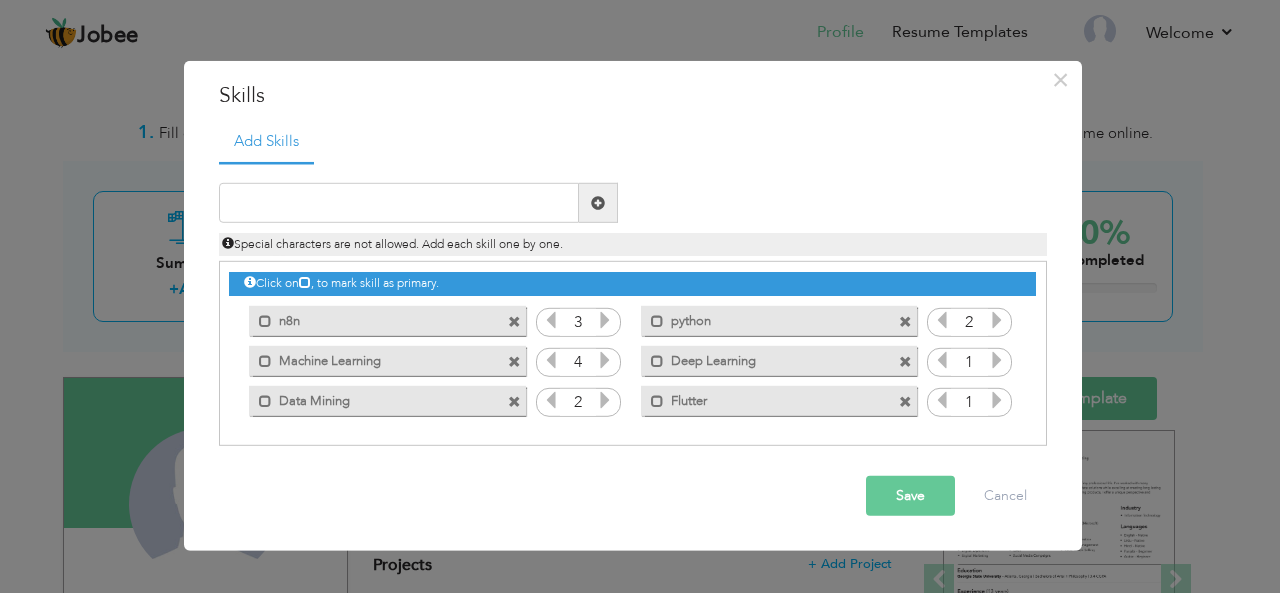 click at bounding box center (997, 320) 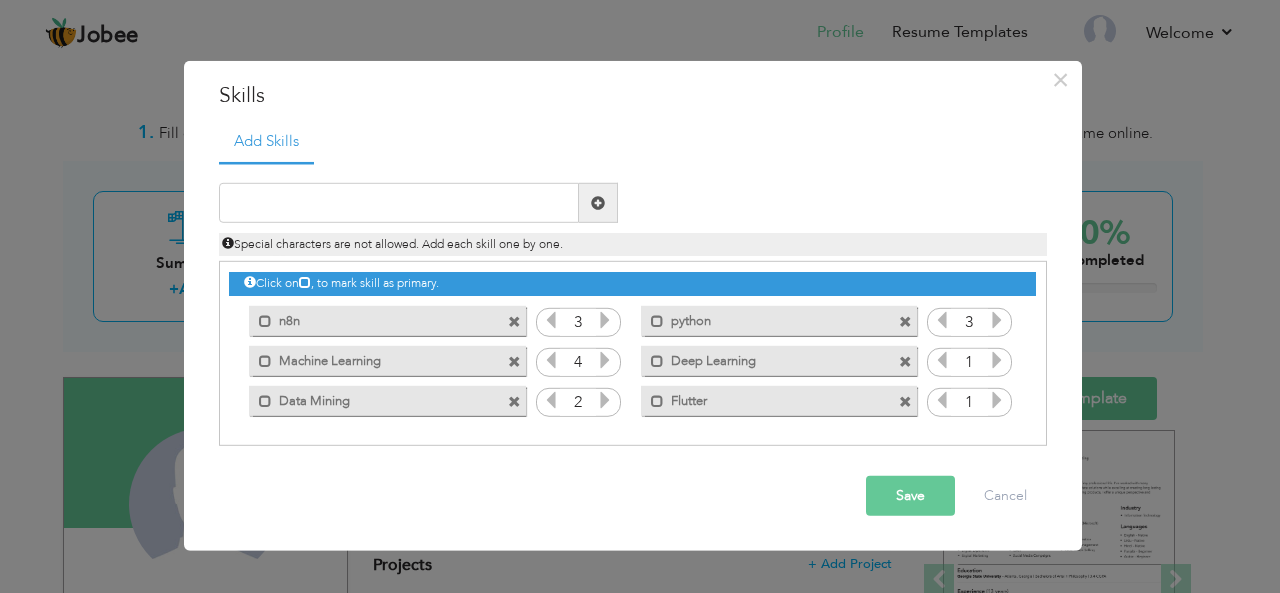 click at bounding box center [997, 320] 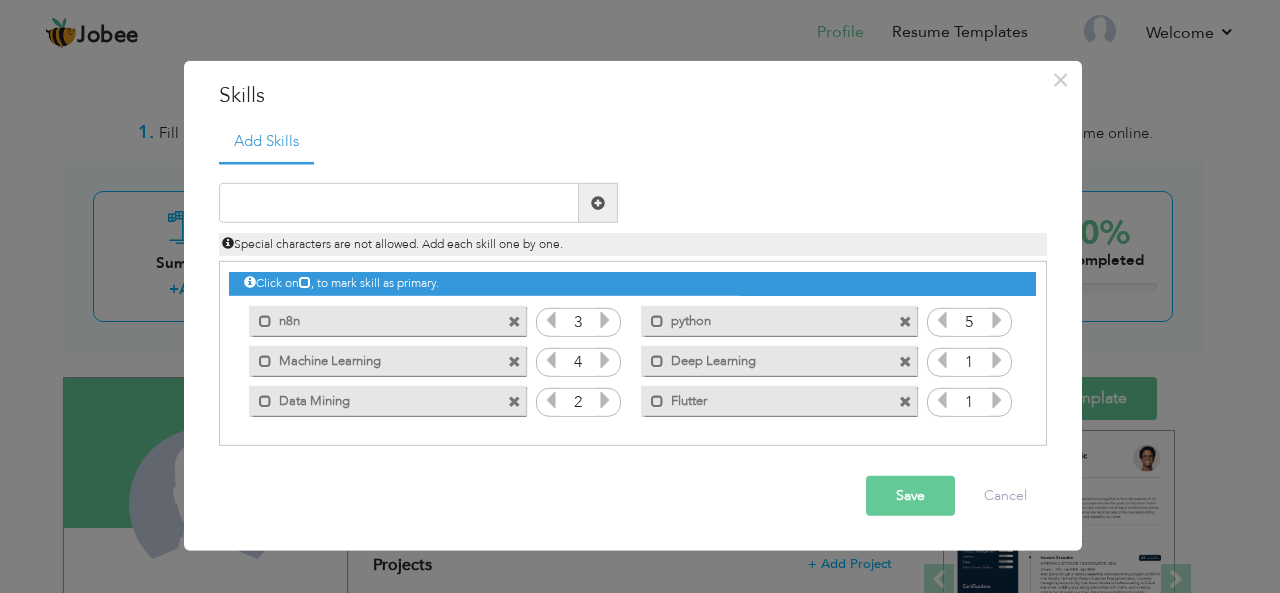 click at bounding box center [942, 320] 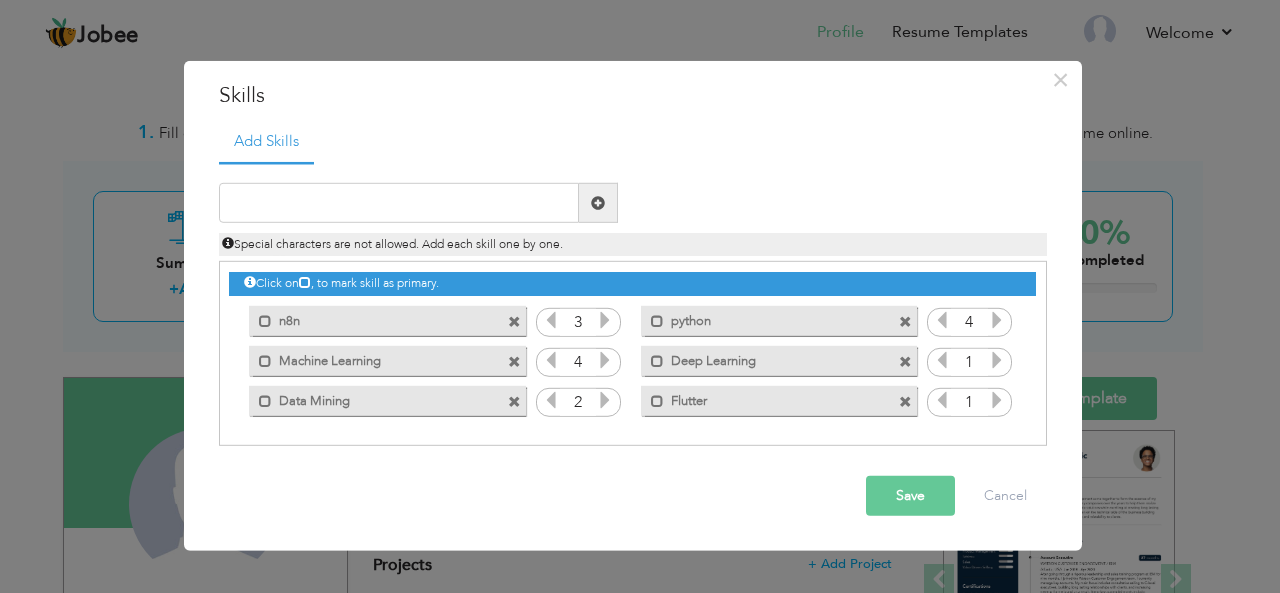 click at bounding box center [997, 360] 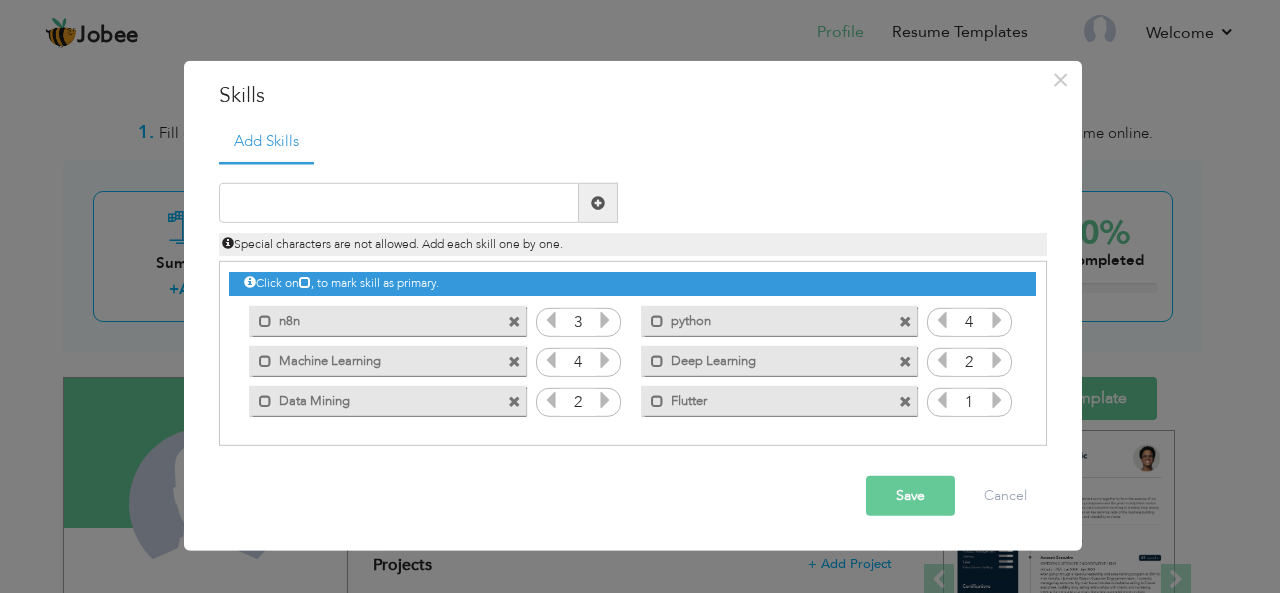 click at bounding box center [997, 360] 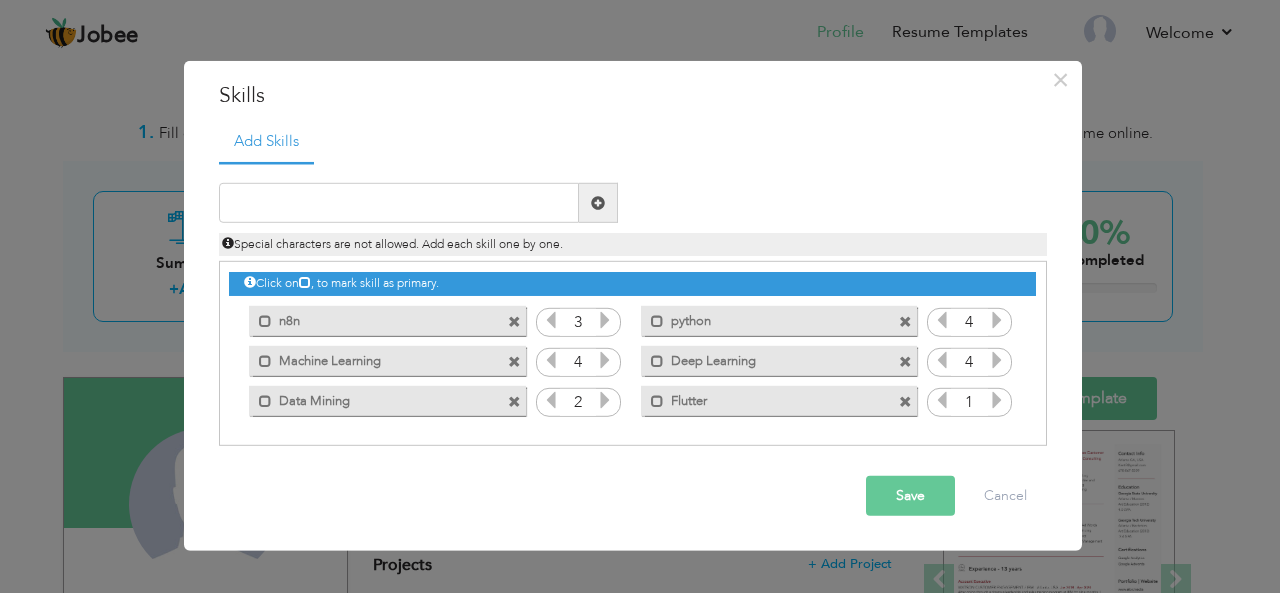 click at bounding box center (942, 360) 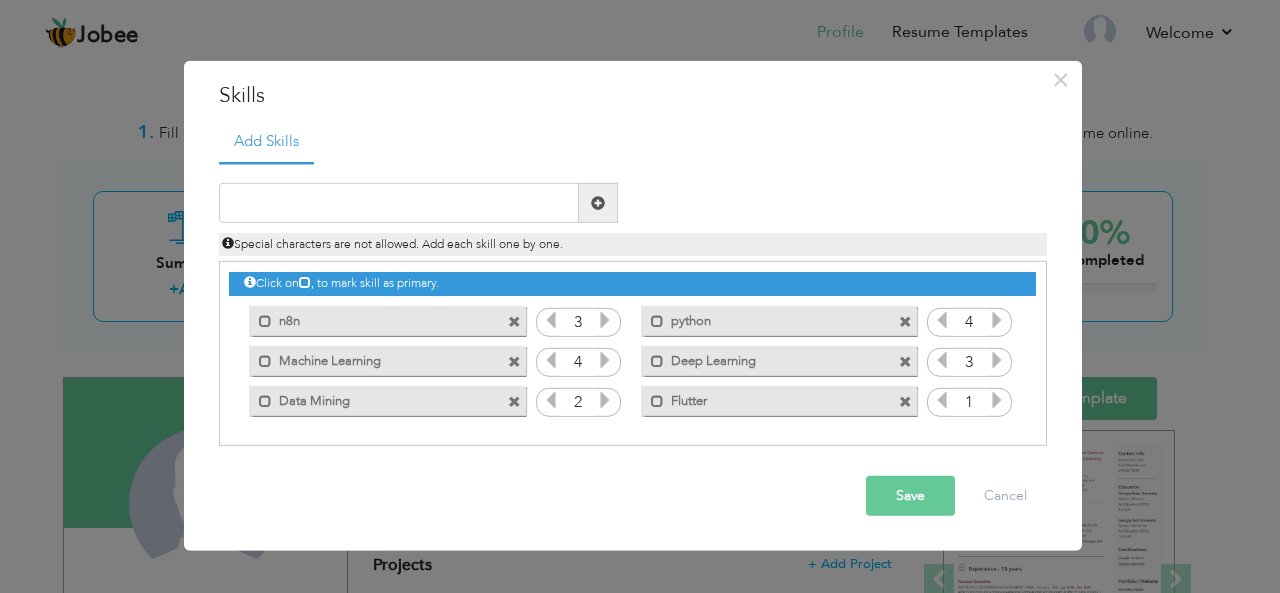 click at bounding box center (997, 400) 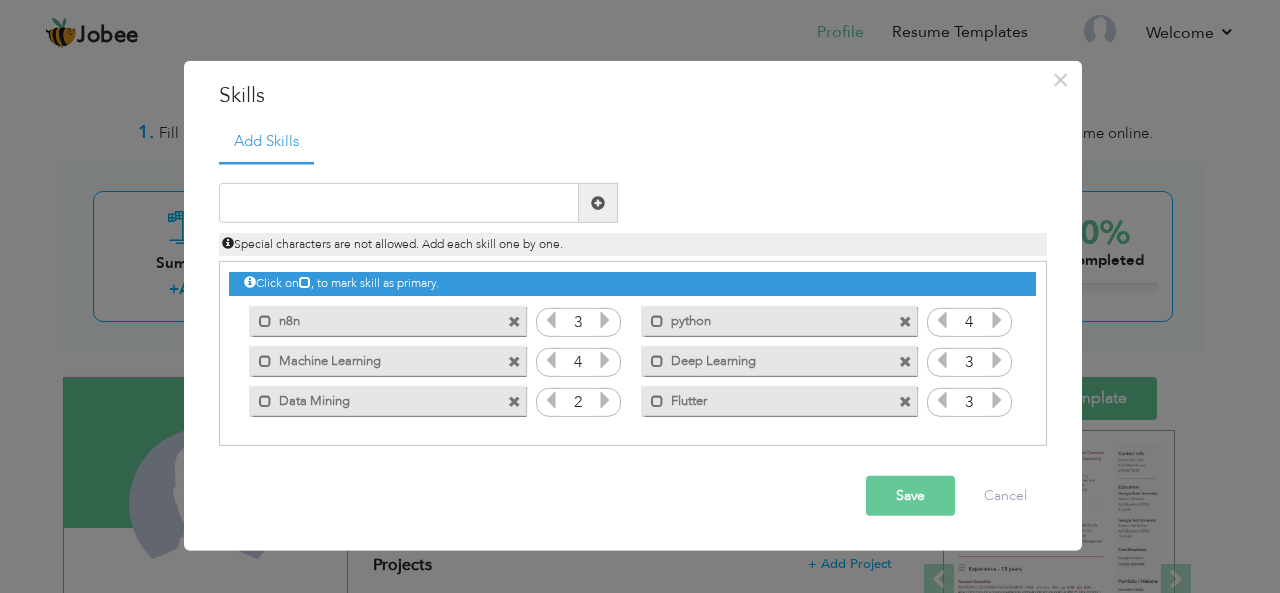 click at bounding box center [997, 400] 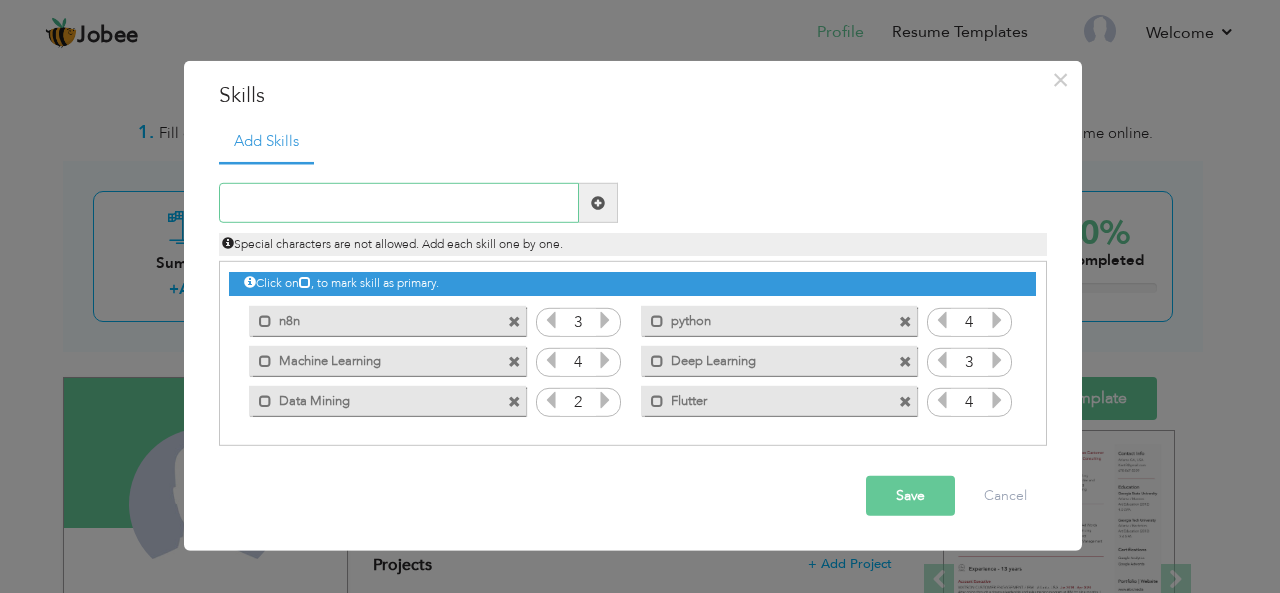 click at bounding box center (399, 203) 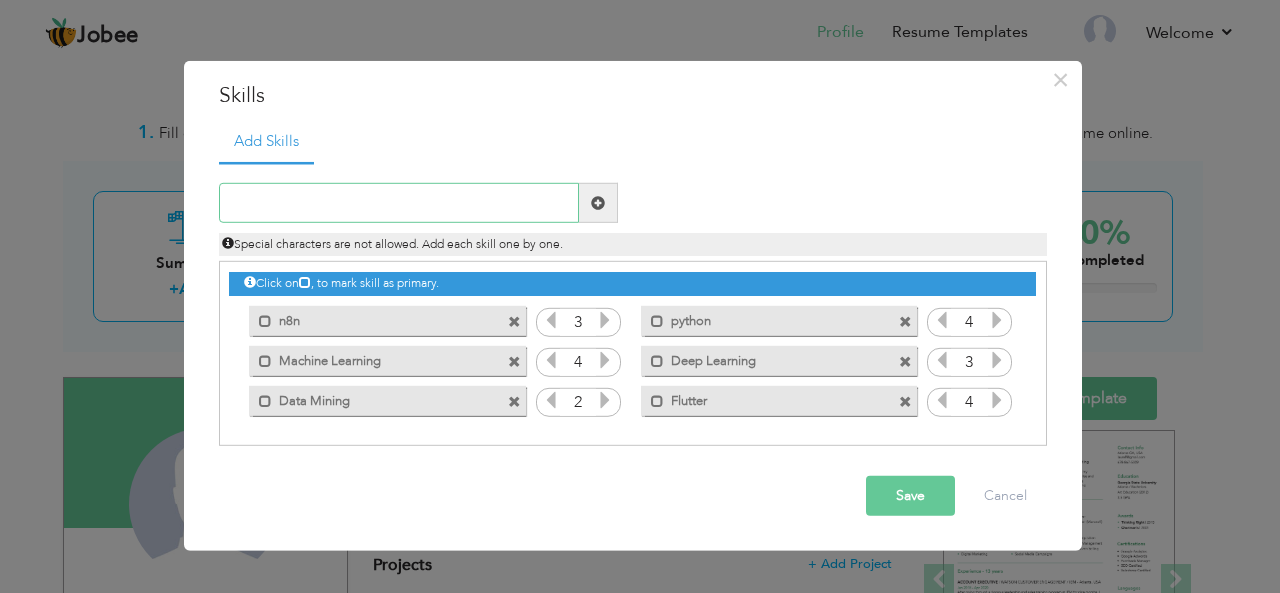 click at bounding box center [399, 203] 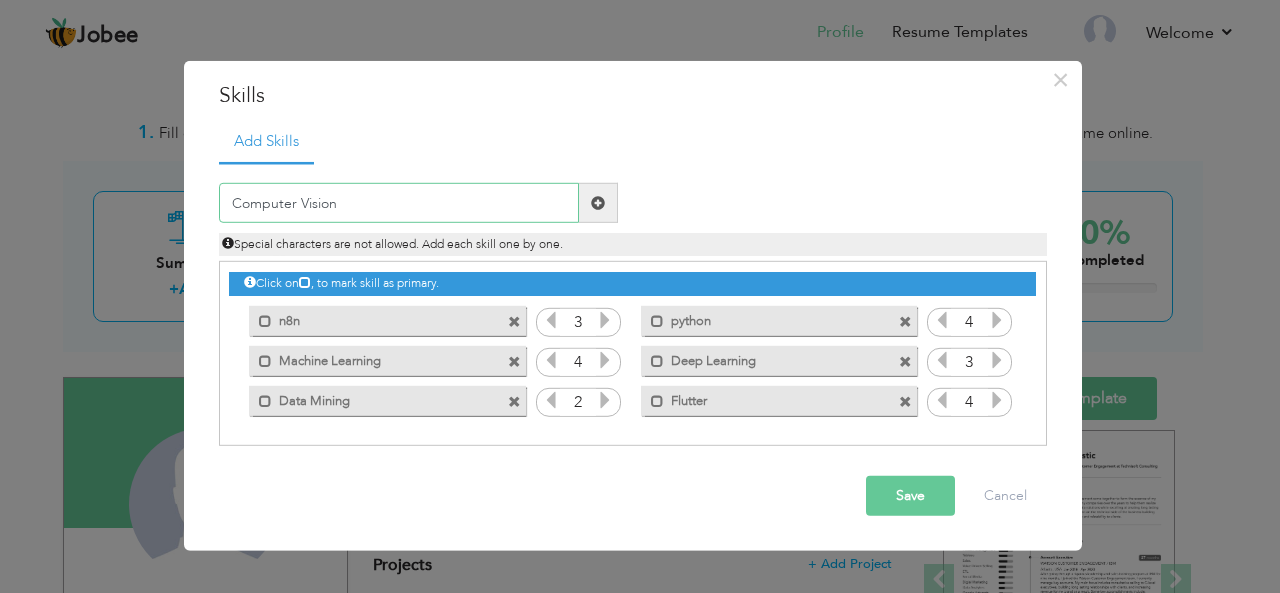 type on "Computer Vision" 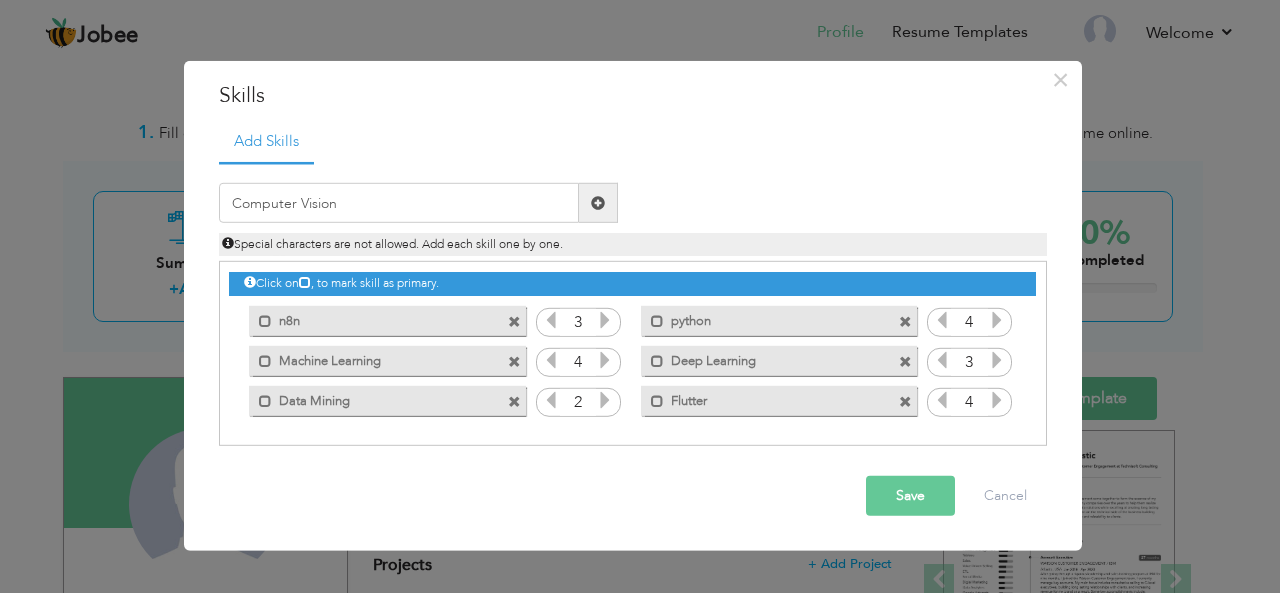 click at bounding box center (598, 203) 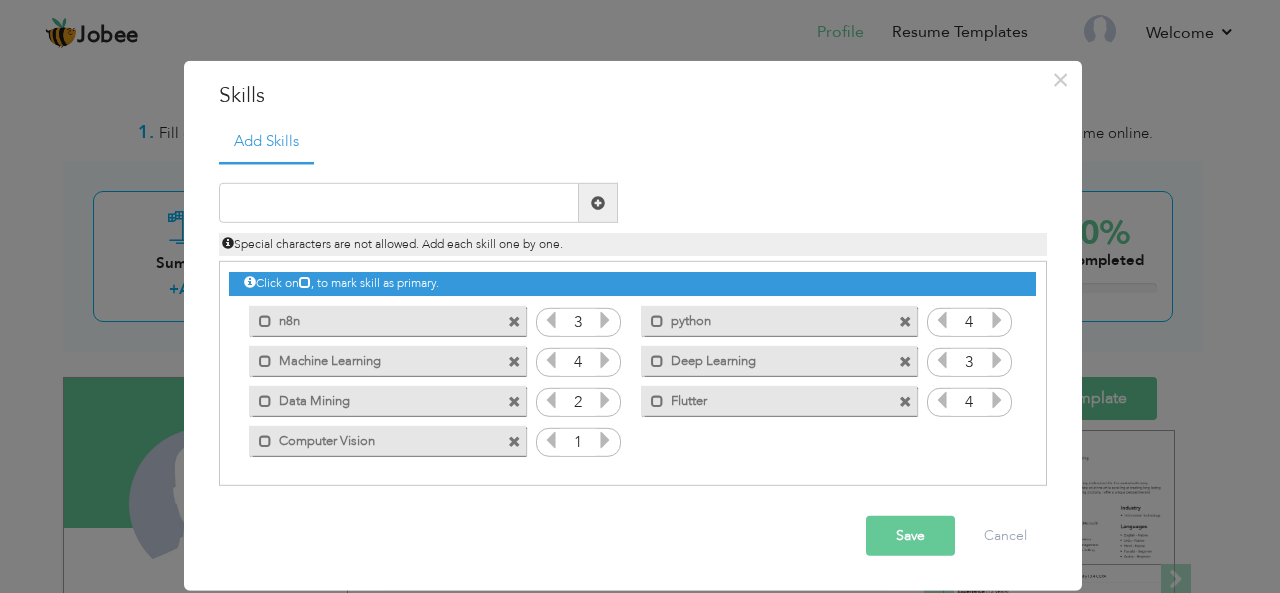 click at bounding box center (605, 440) 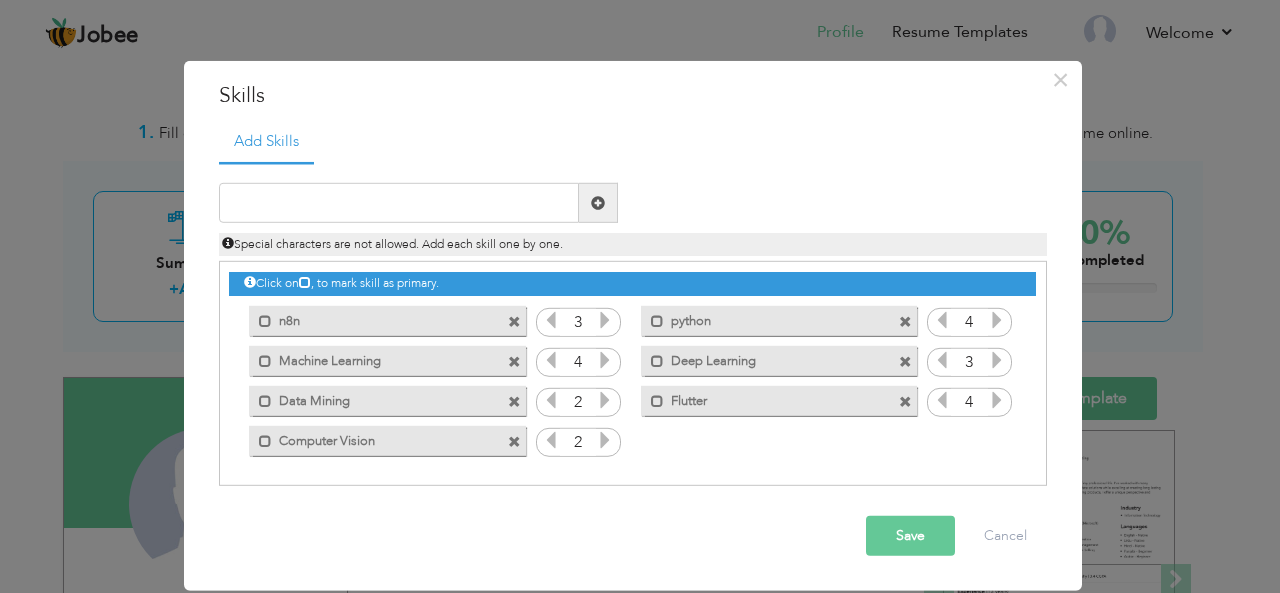 click at bounding box center (605, 440) 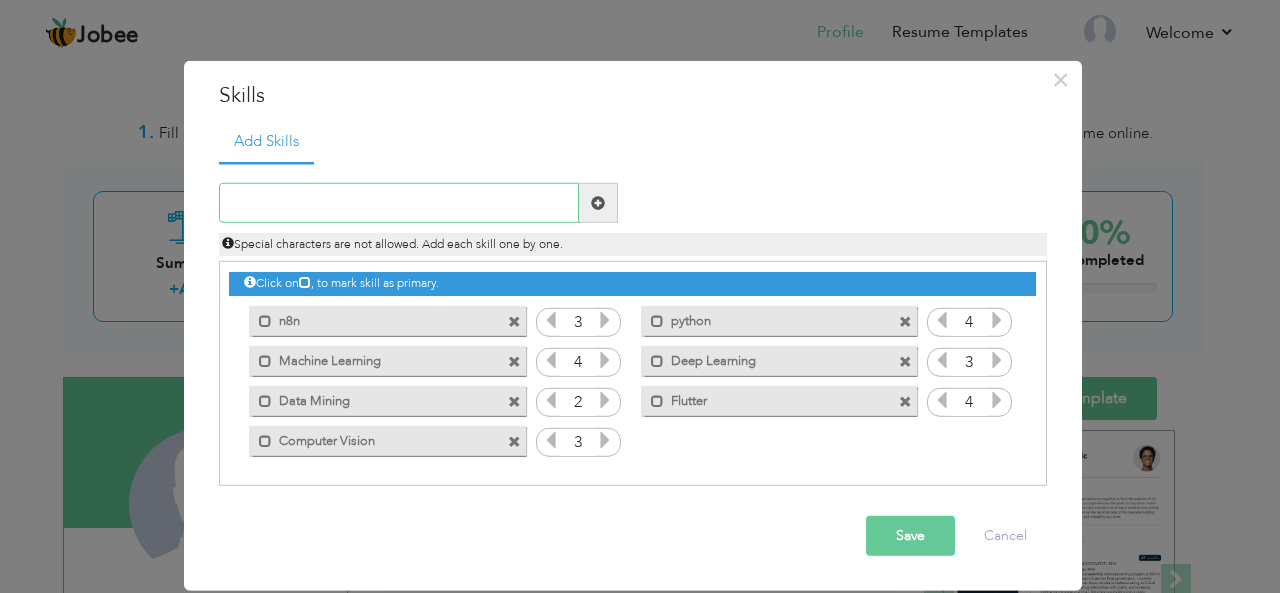 click at bounding box center (399, 203) 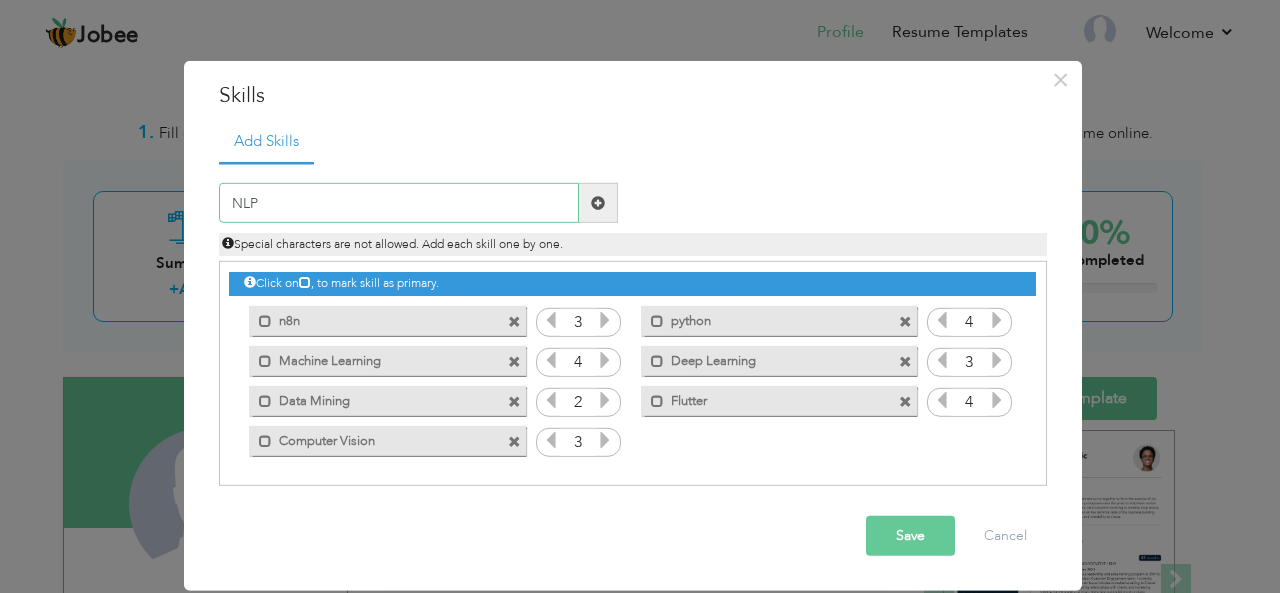 type on "NLP" 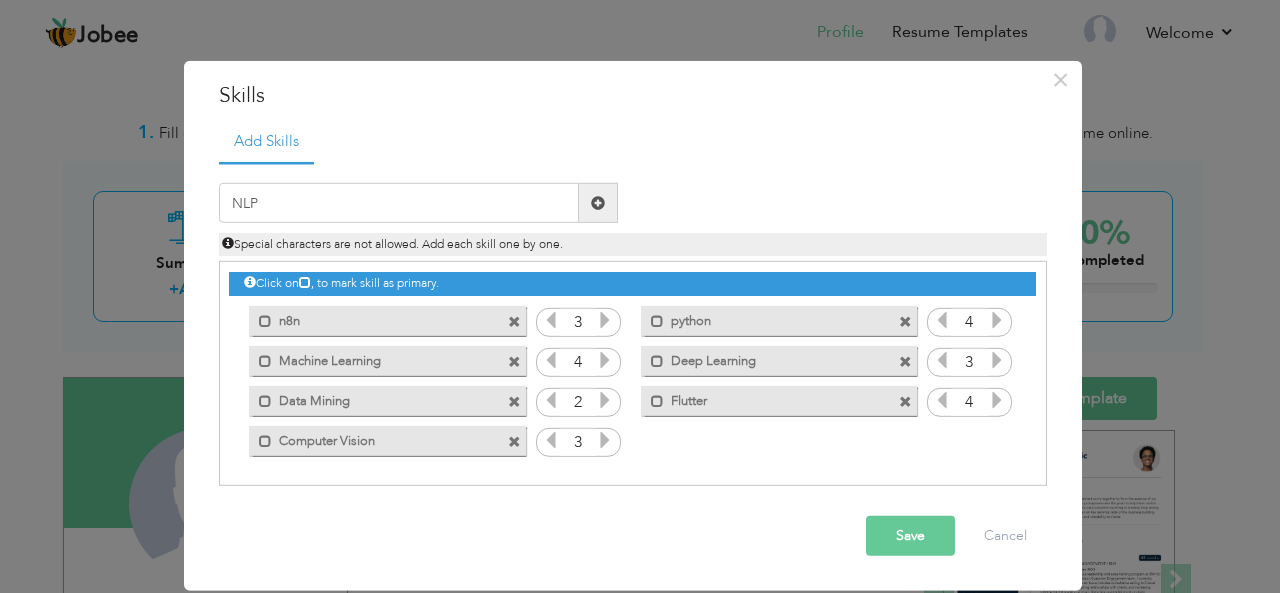 click at bounding box center [598, 203] 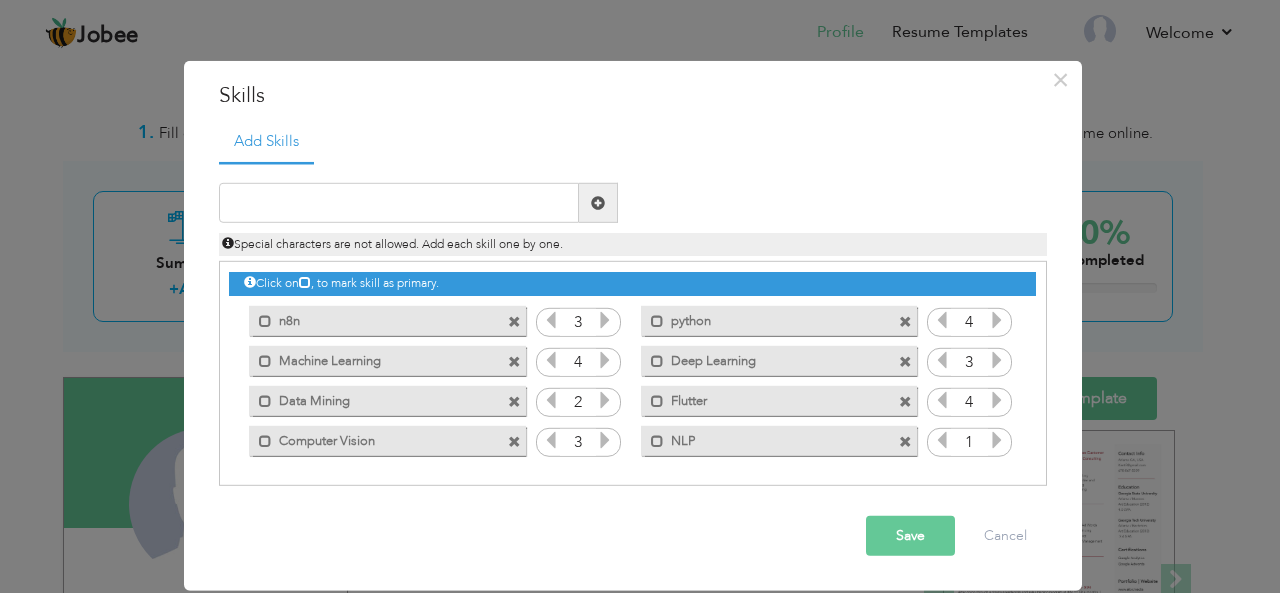 click at bounding box center [997, 440] 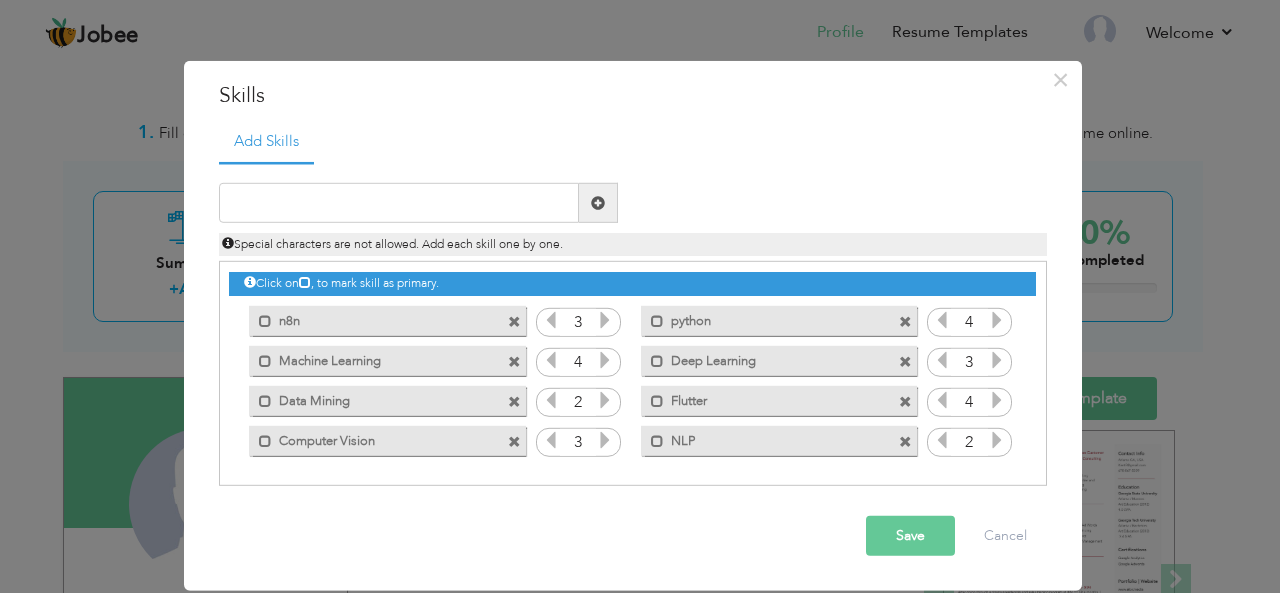 click at bounding box center [997, 440] 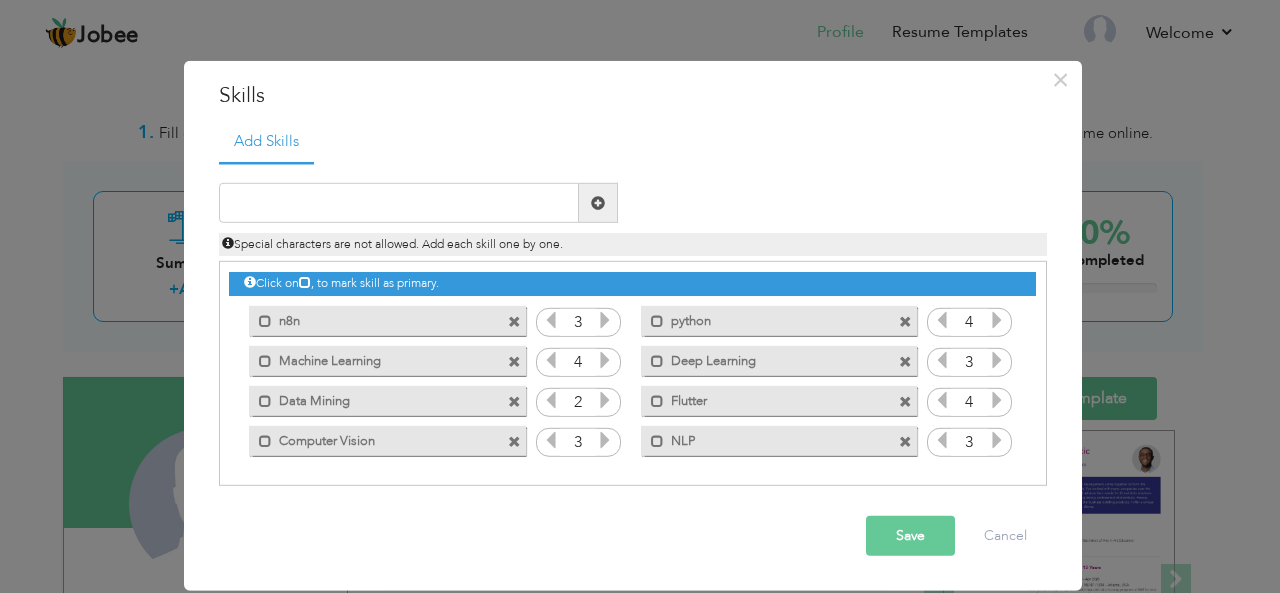 click on "Save" at bounding box center (910, 536) 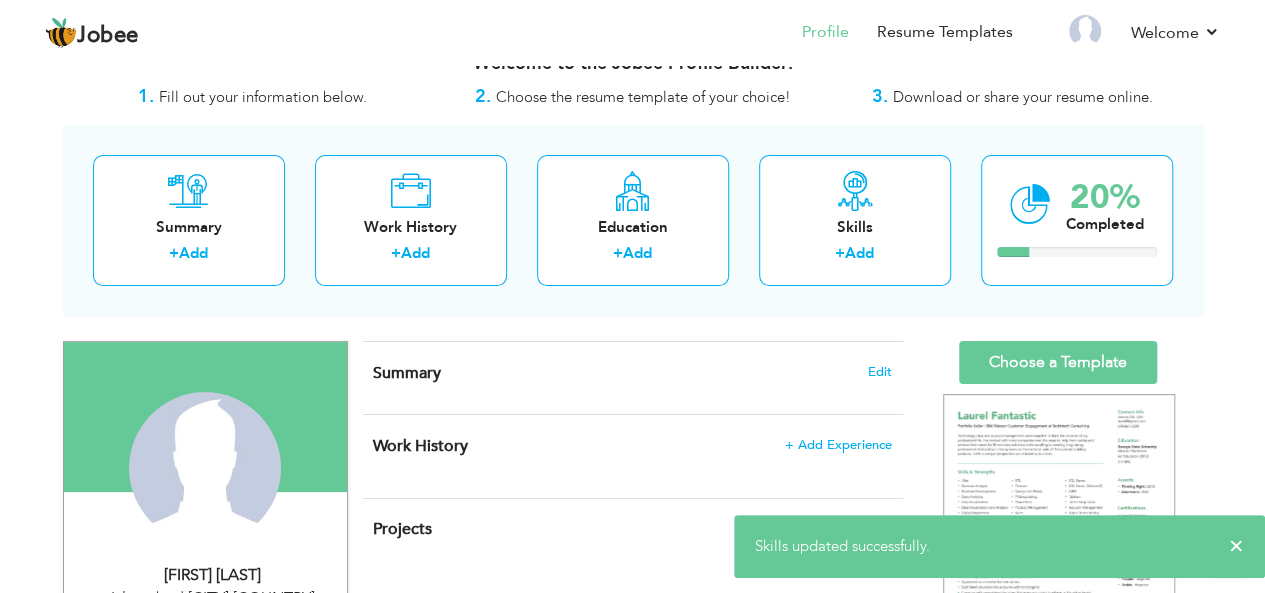 scroll, scrollTop: 139, scrollLeft: 0, axis: vertical 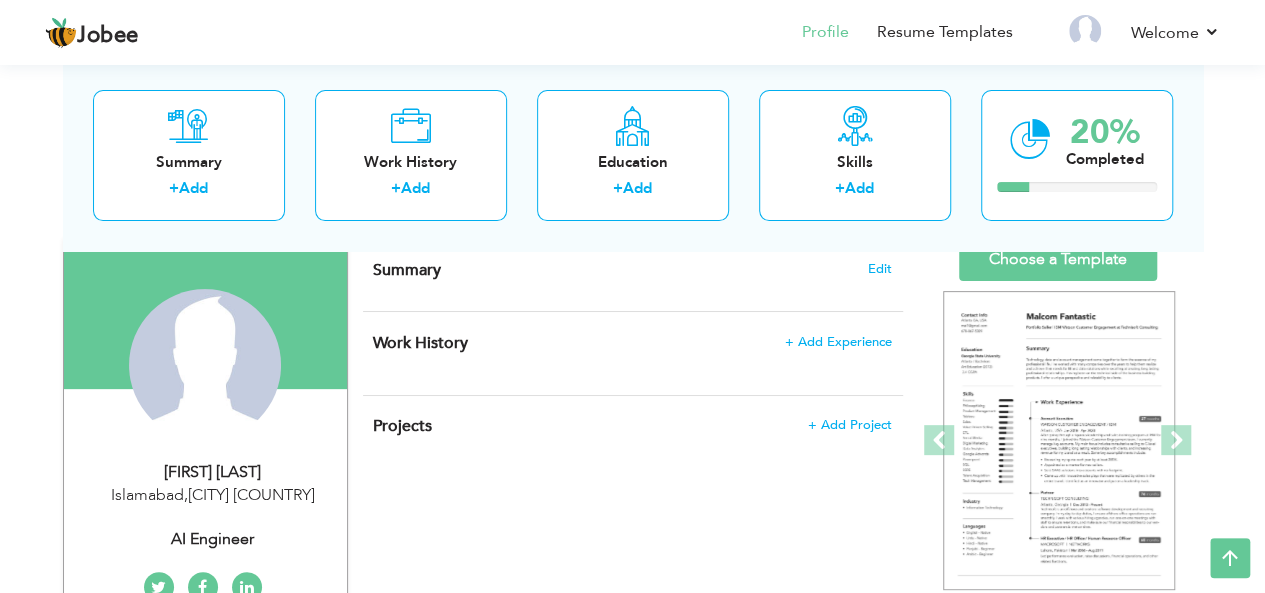 click on "Summary" at bounding box center (407, 270) 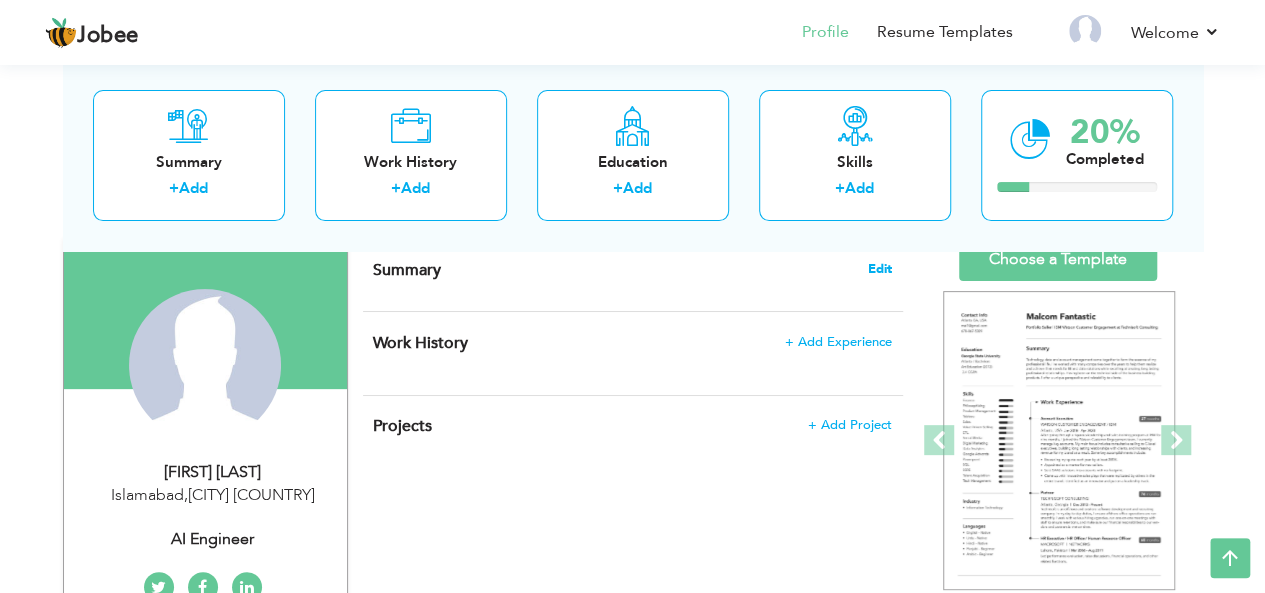 click on "Edit" at bounding box center [880, 269] 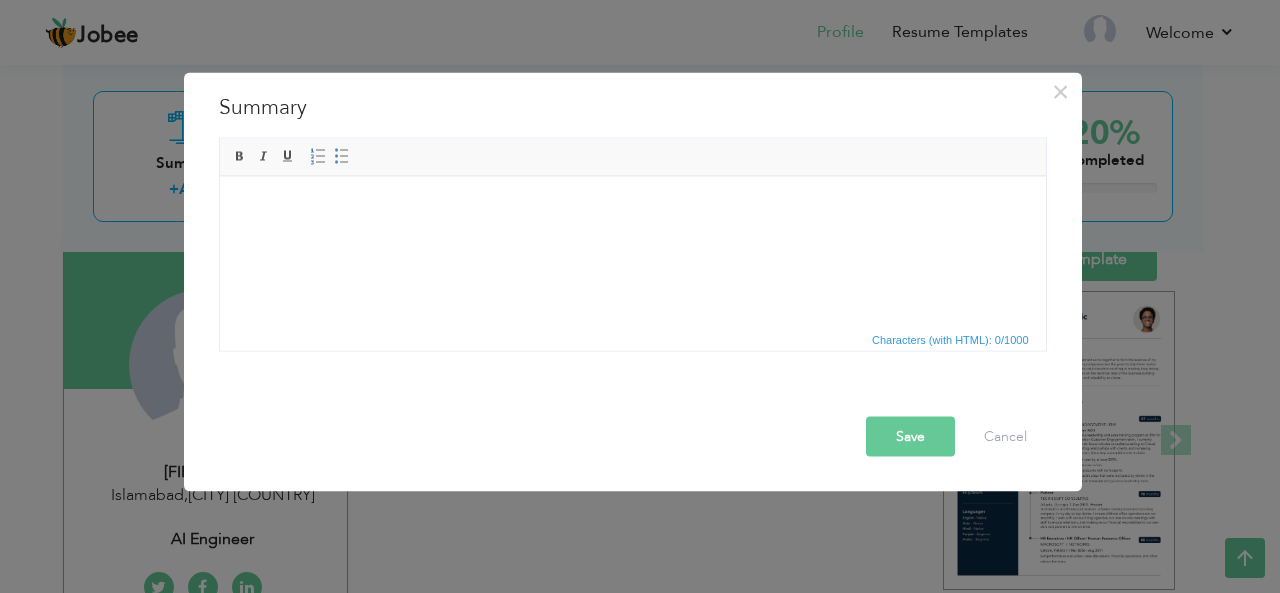 click at bounding box center (632, 206) 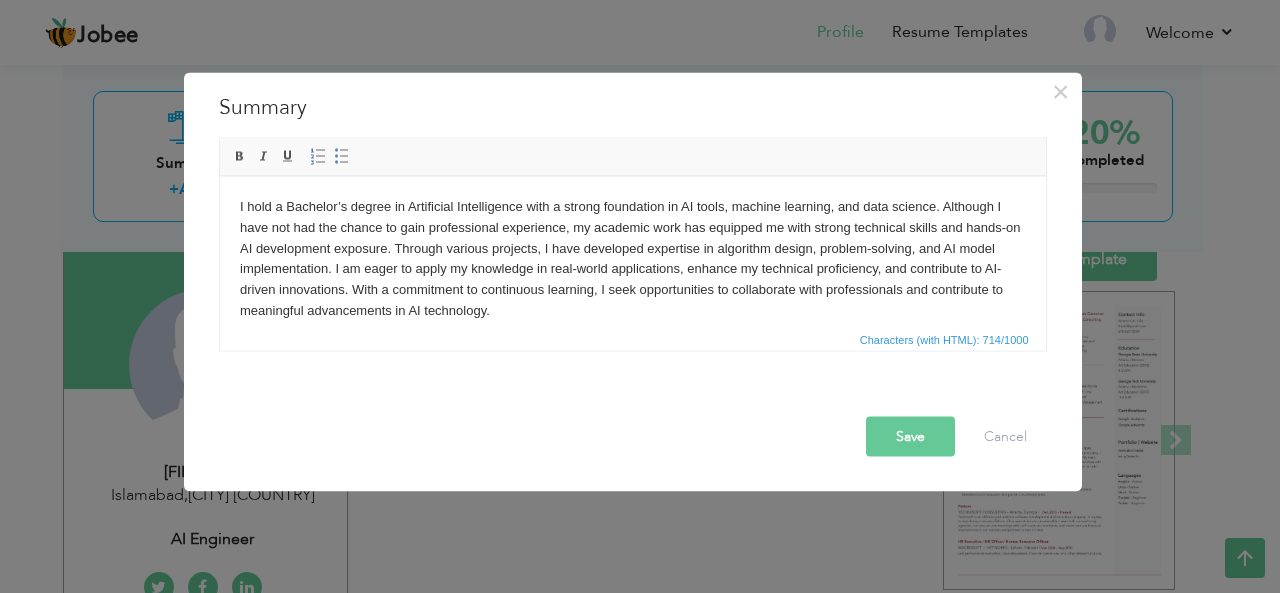 click on "Save" at bounding box center [910, 436] 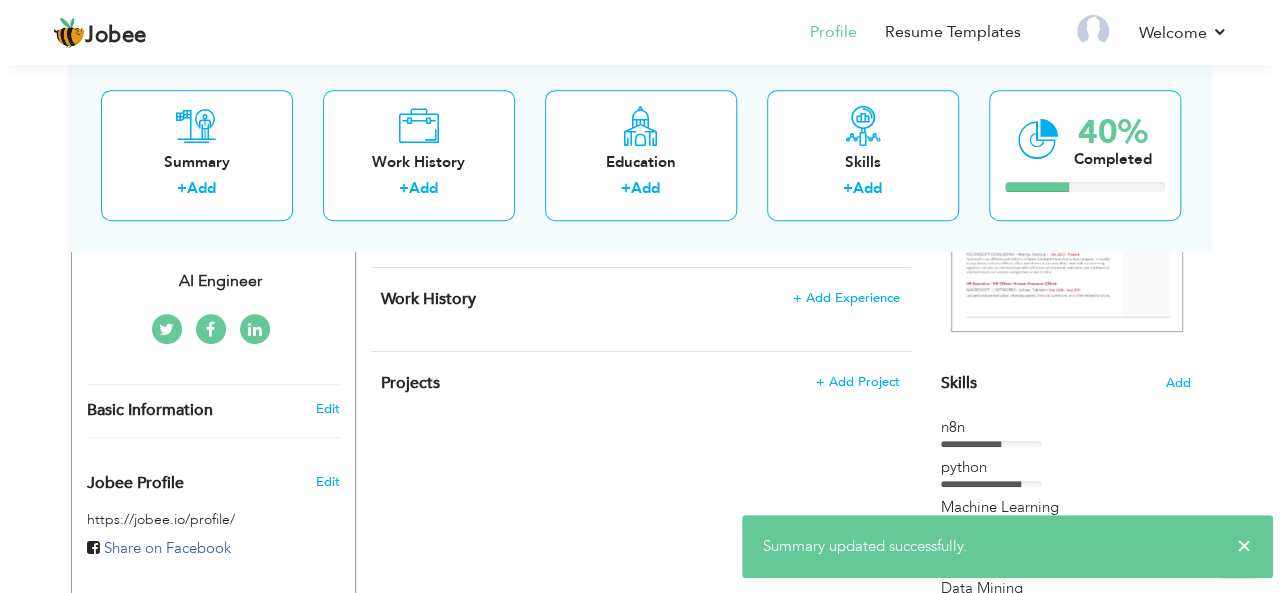 scroll, scrollTop: 344, scrollLeft: 0, axis: vertical 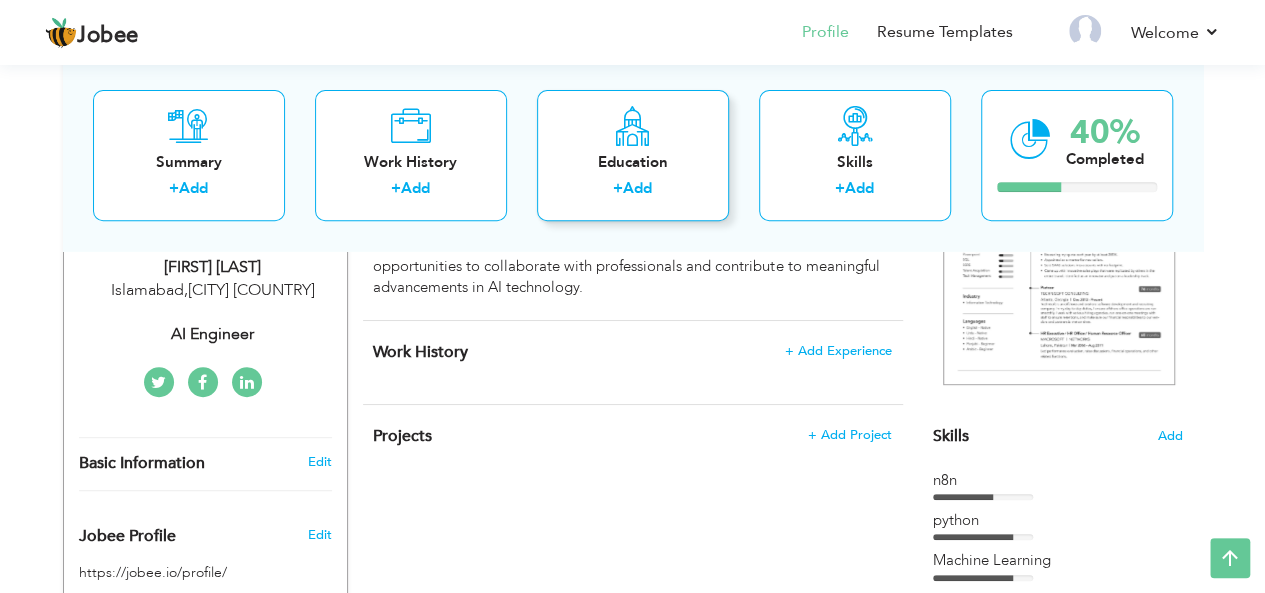 click on "Education
+  Add" at bounding box center [633, 155] 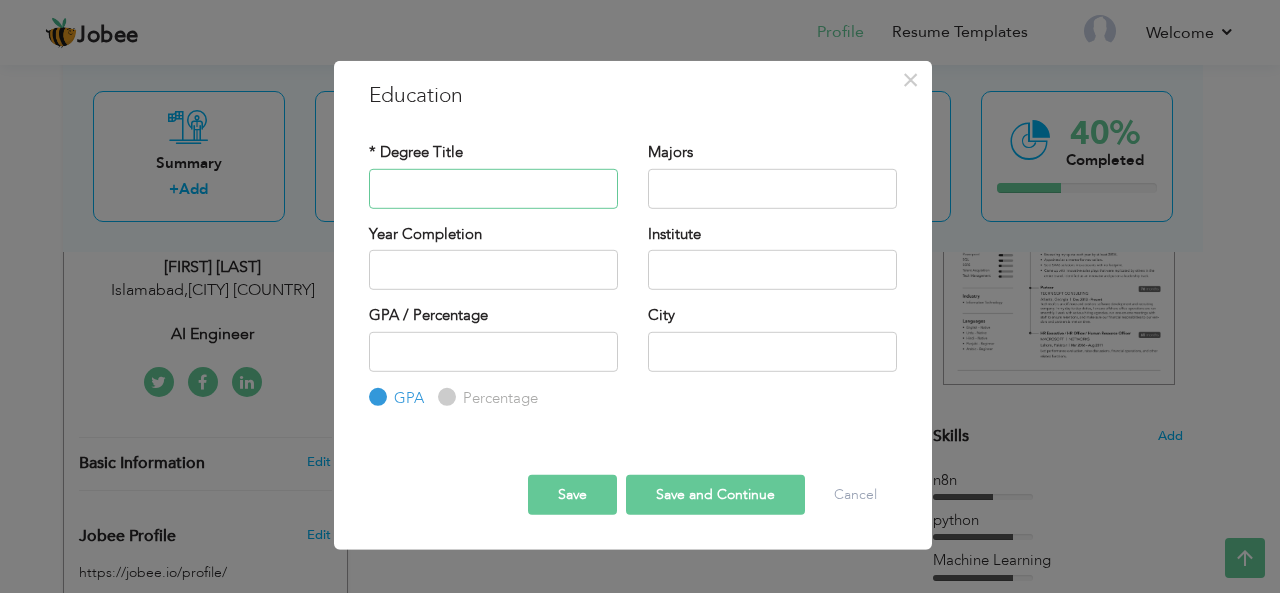 click at bounding box center (493, 188) 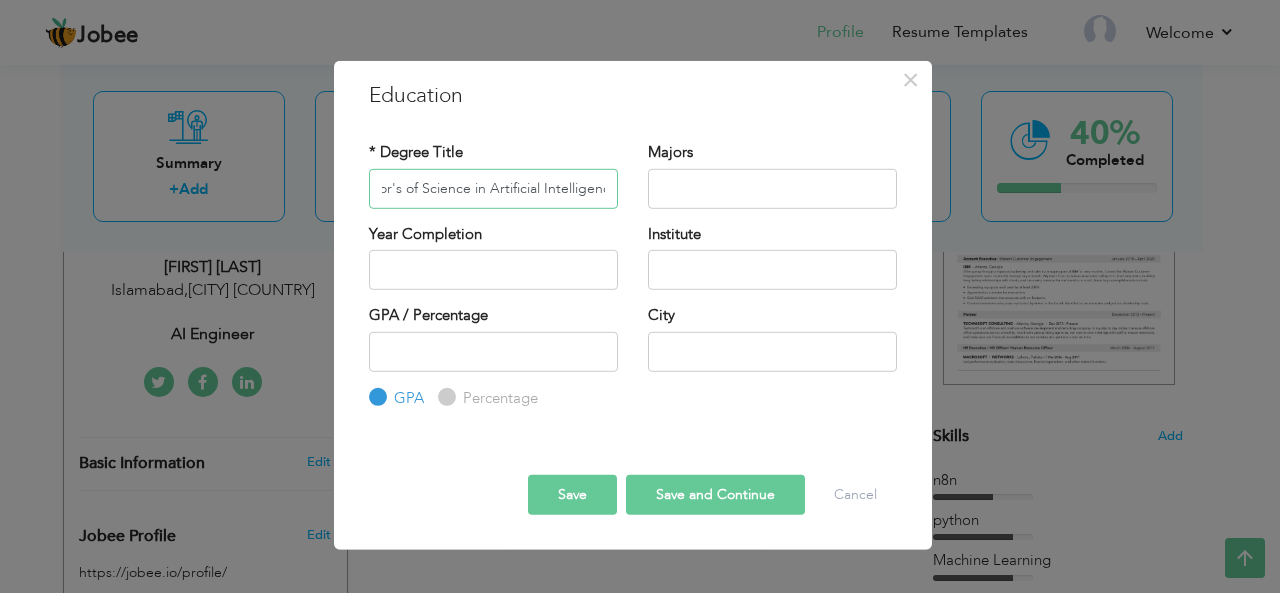 scroll, scrollTop: 0, scrollLeft: 53, axis: horizontal 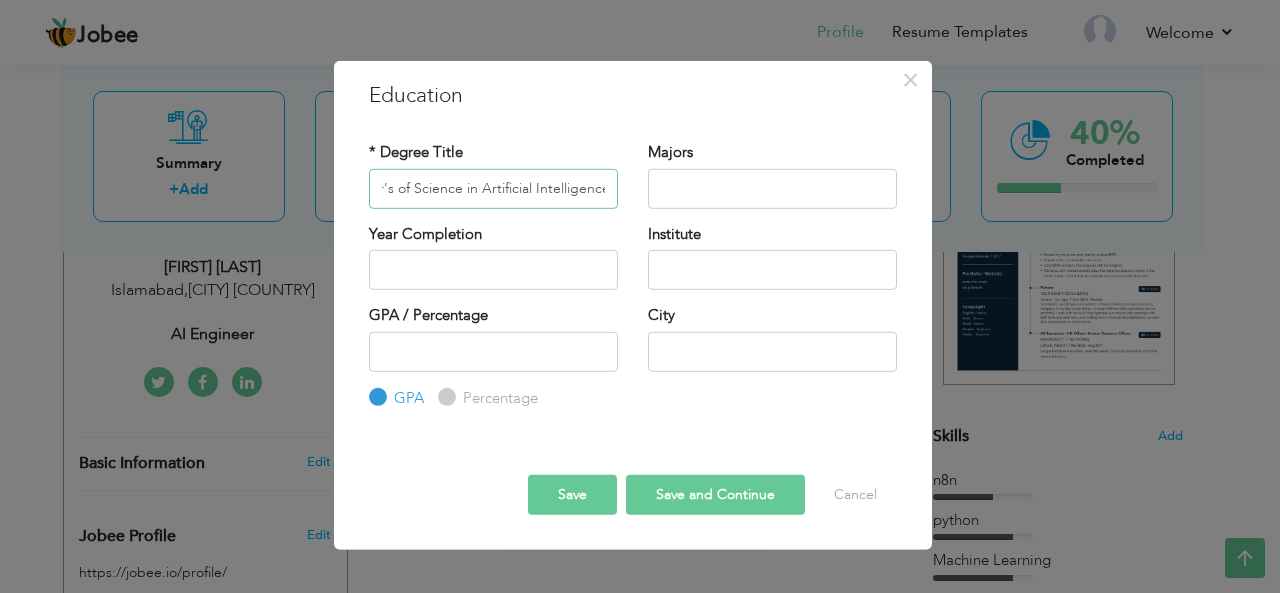 type on "Bachelor's of Science in Artificial Intelligence" 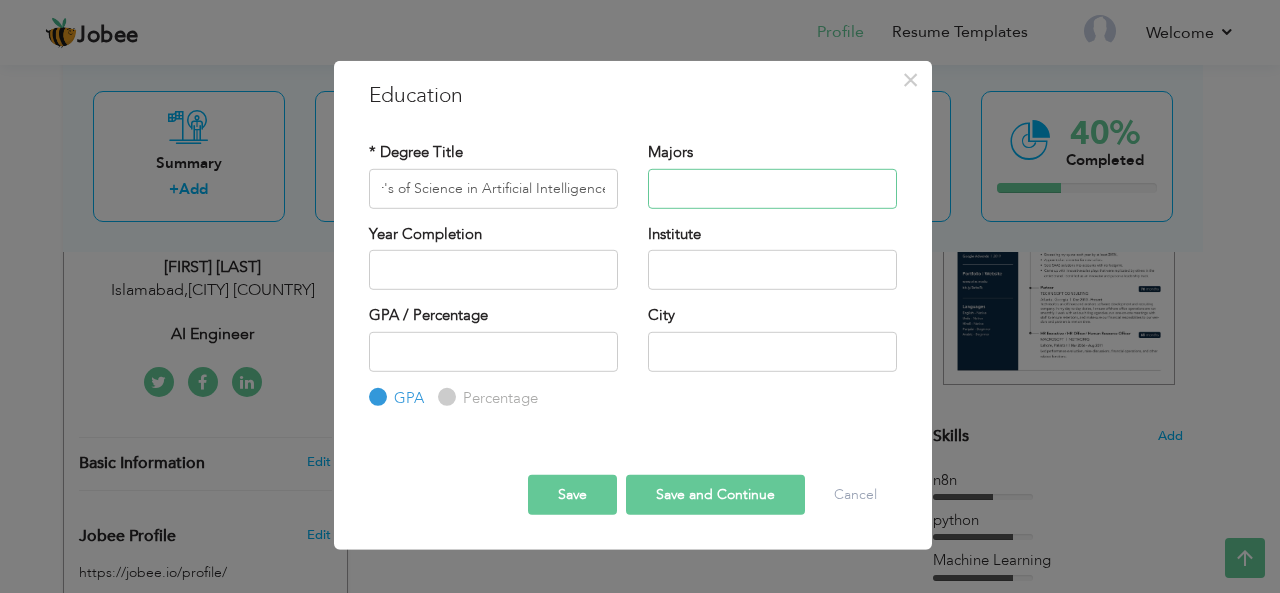 scroll, scrollTop: 0, scrollLeft: 0, axis: both 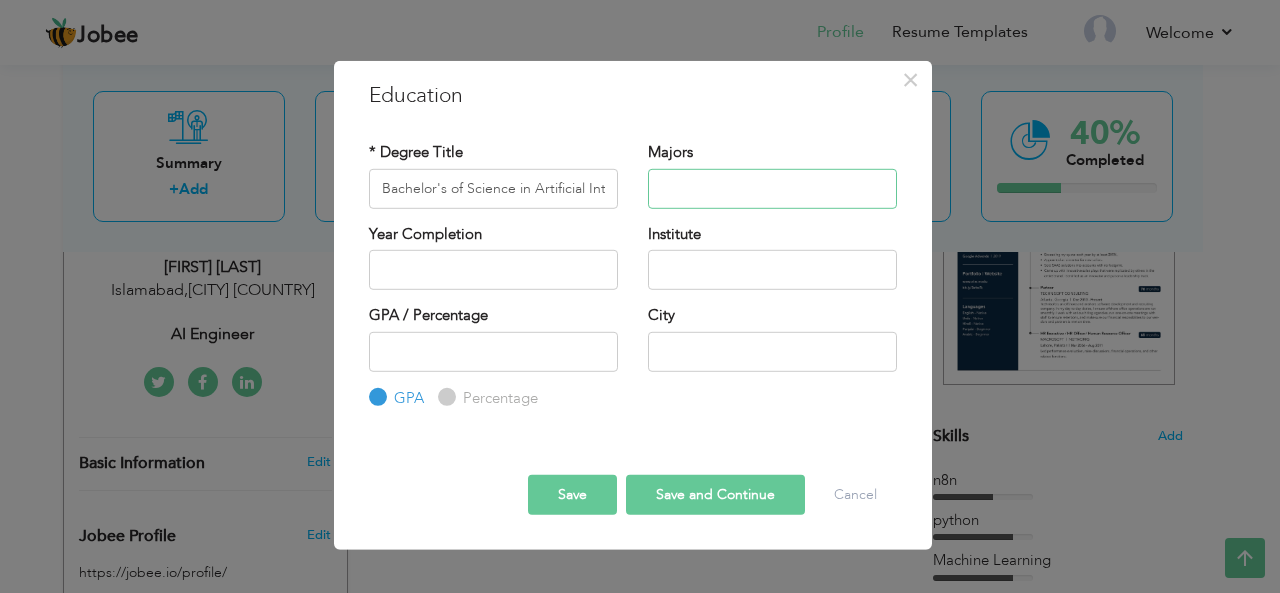 click at bounding box center (772, 188) 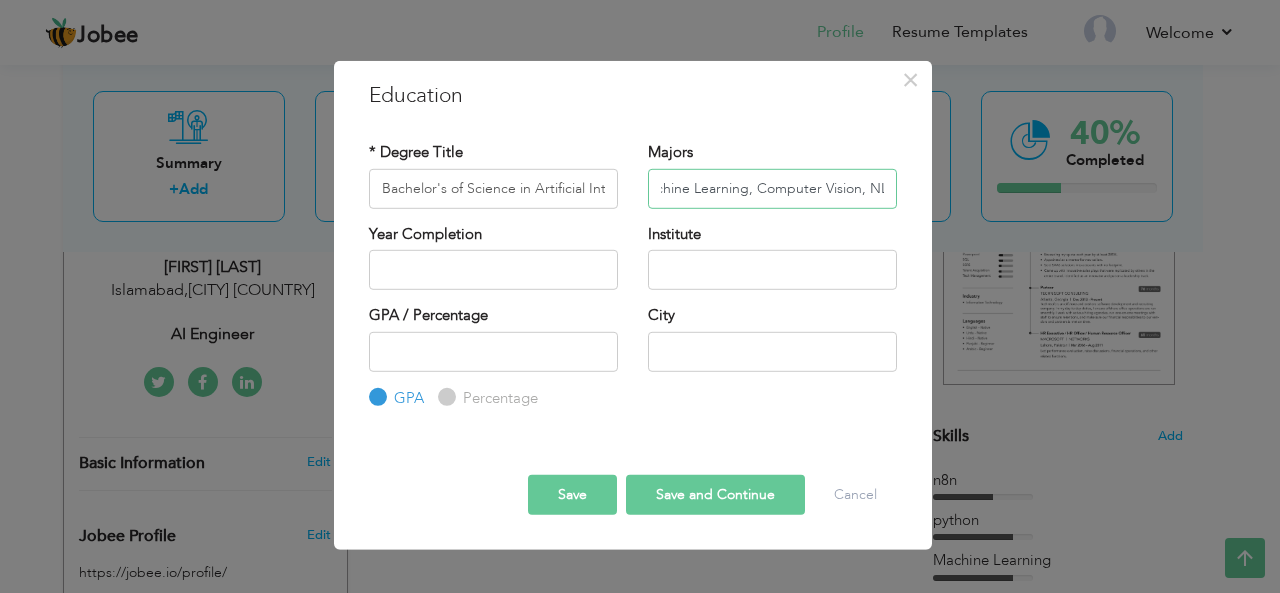 scroll, scrollTop: 0, scrollLeft: 32, axis: horizontal 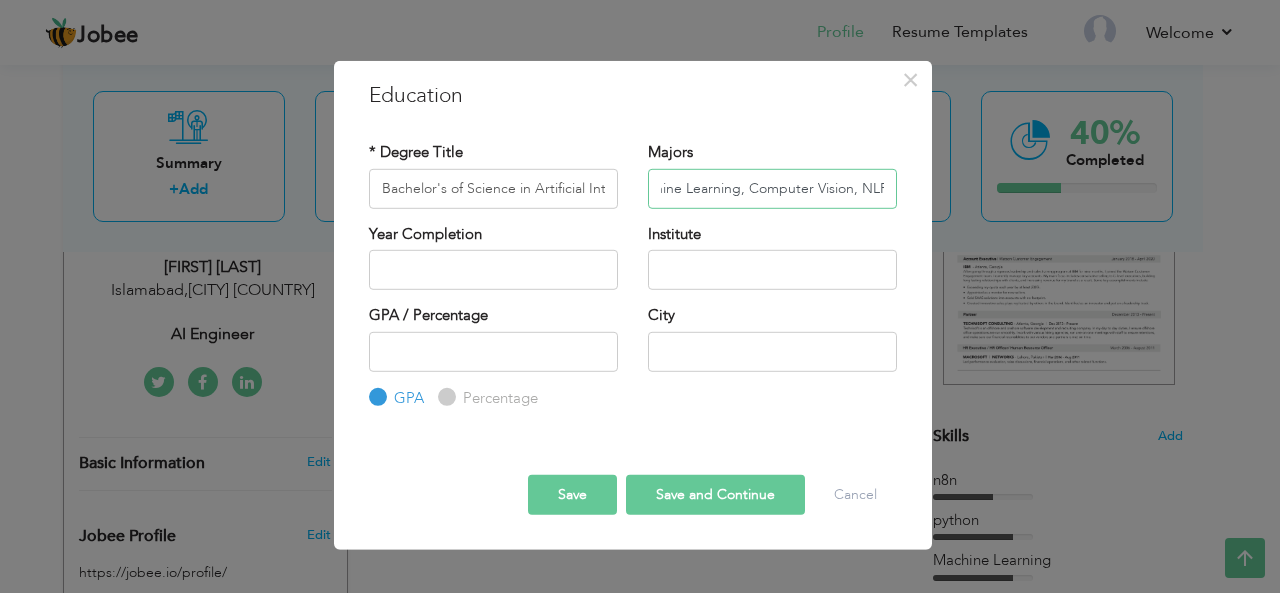 type on "Machine Learning, Computer Vision, NLP" 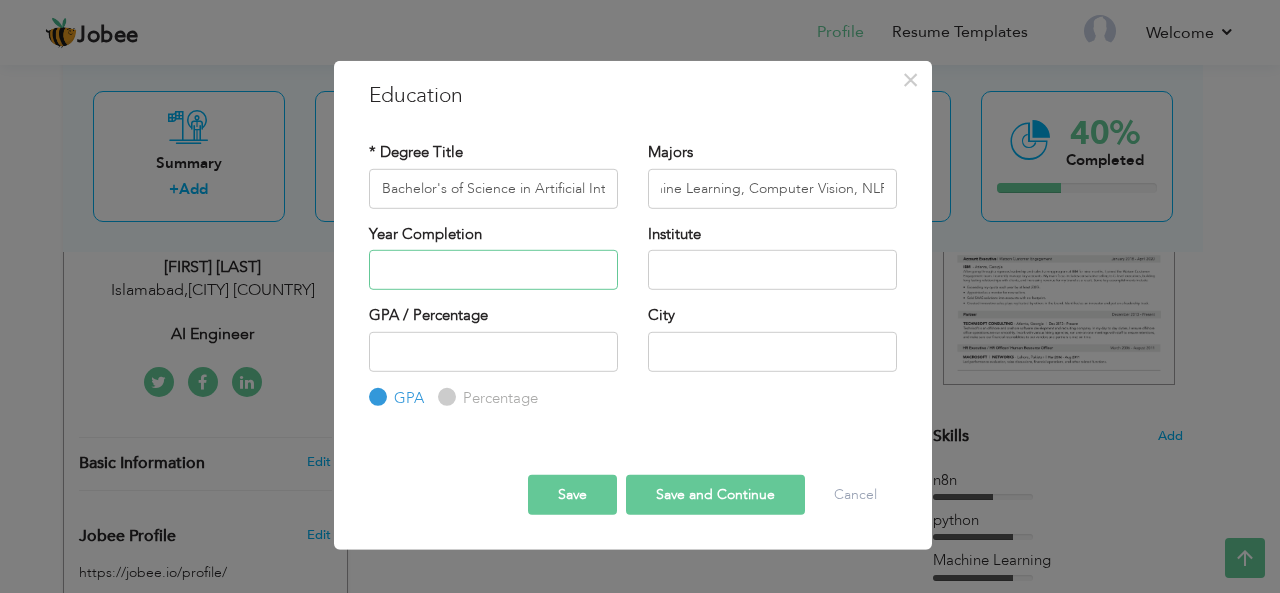 type on "2025" 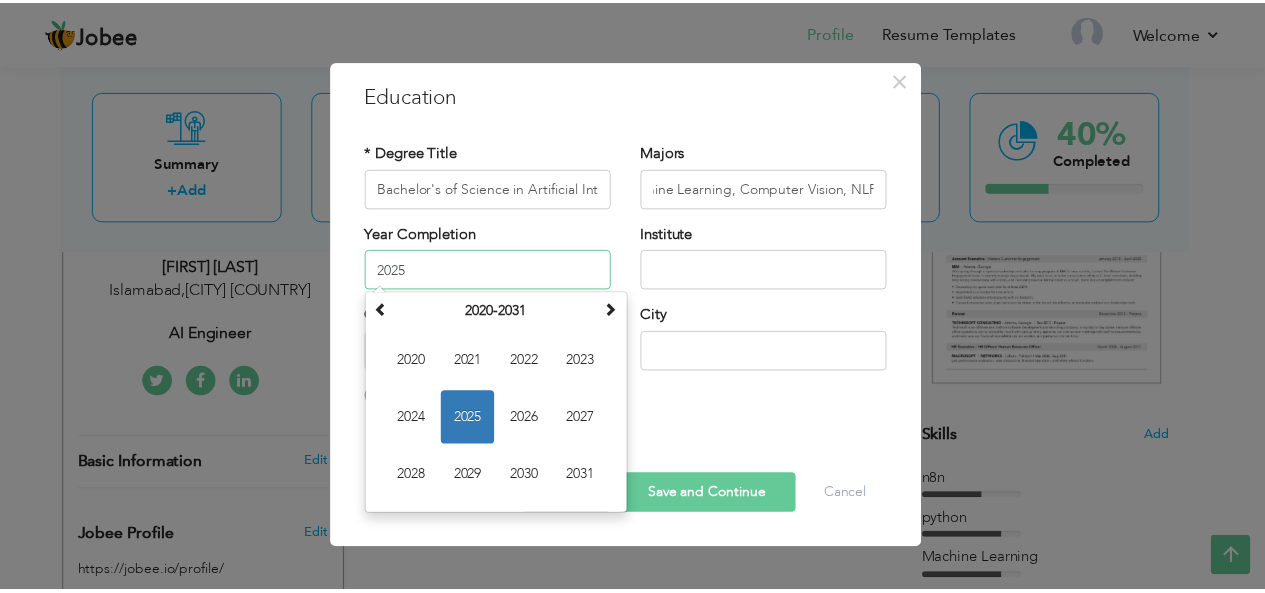 scroll, scrollTop: 0, scrollLeft: 0, axis: both 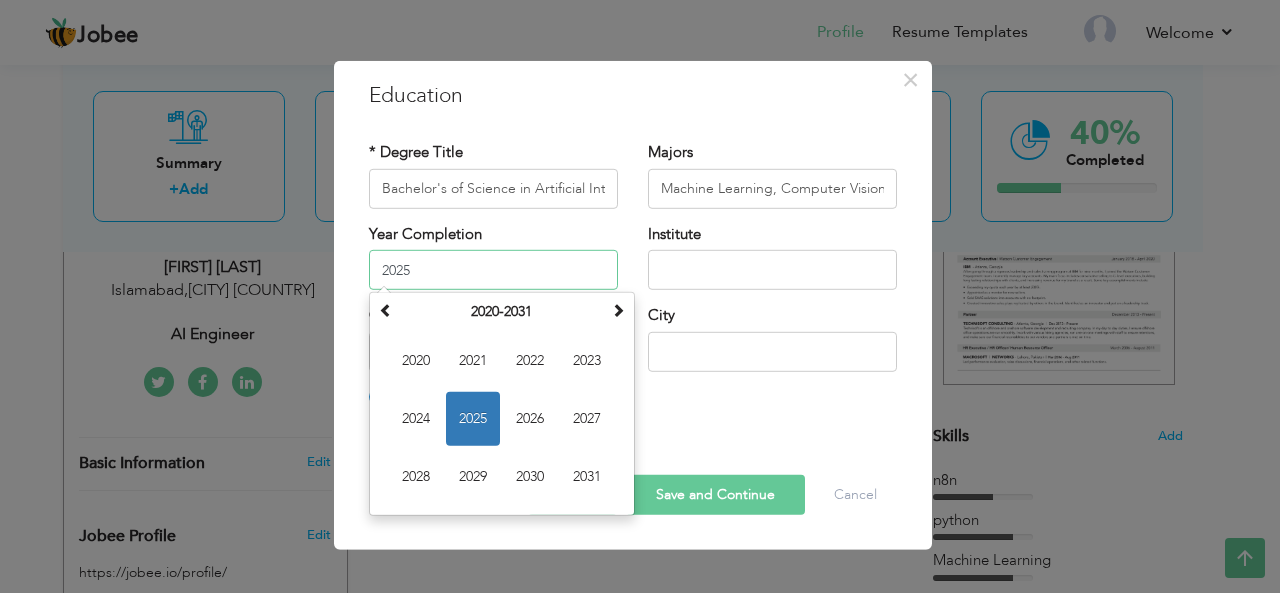 click on "2025" at bounding box center [493, 270] 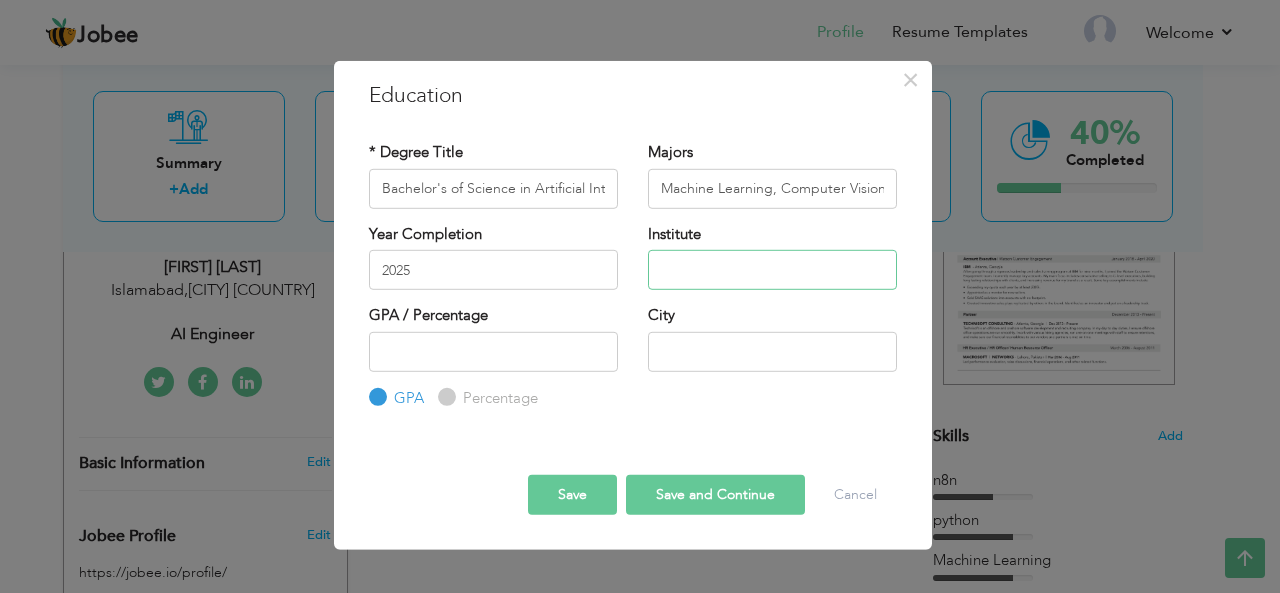 click at bounding box center (772, 270) 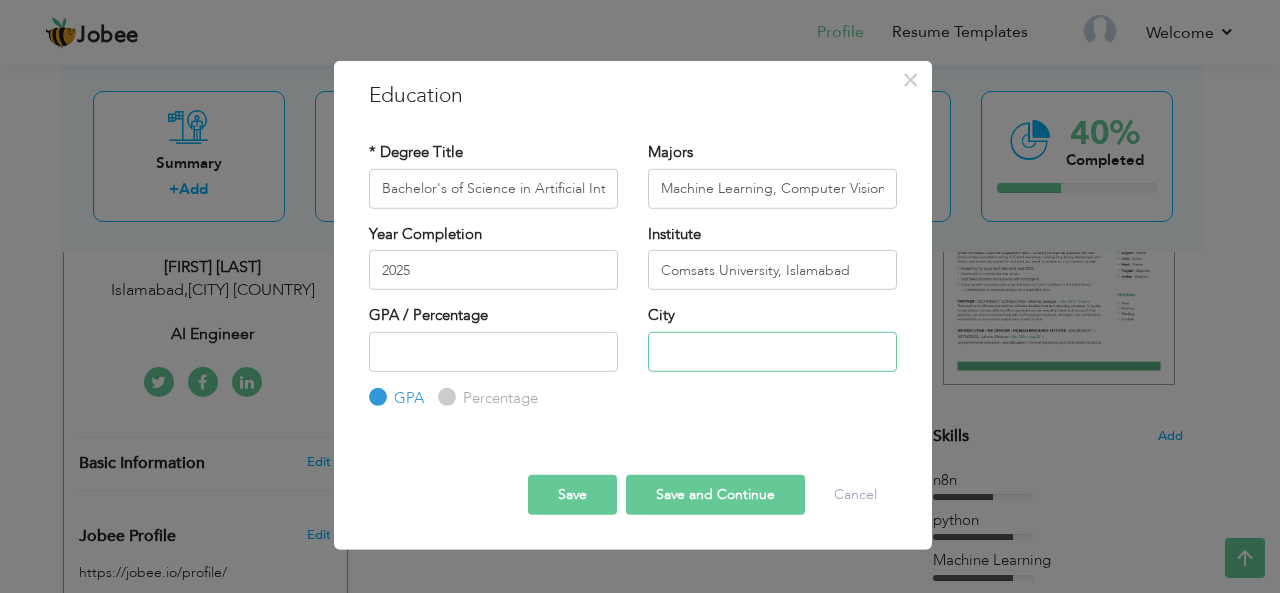 click at bounding box center (772, 351) 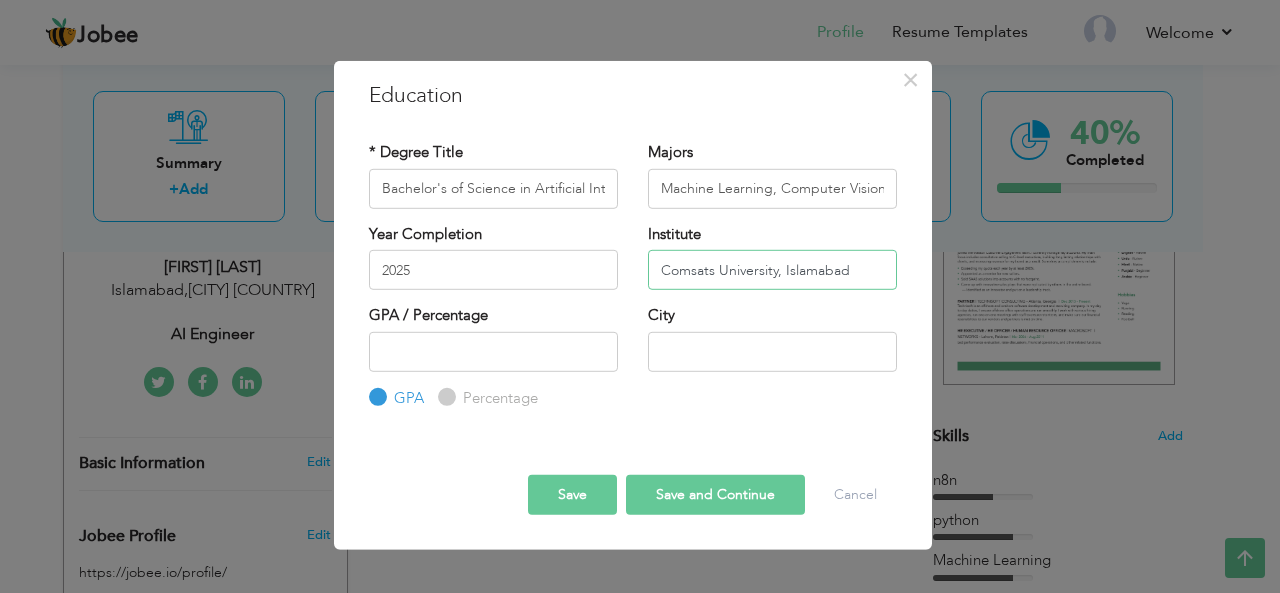 drag, startPoint x: 859, startPoint y: 271, endPoint x: 775, endPoint y: 279, distance: 84.38009 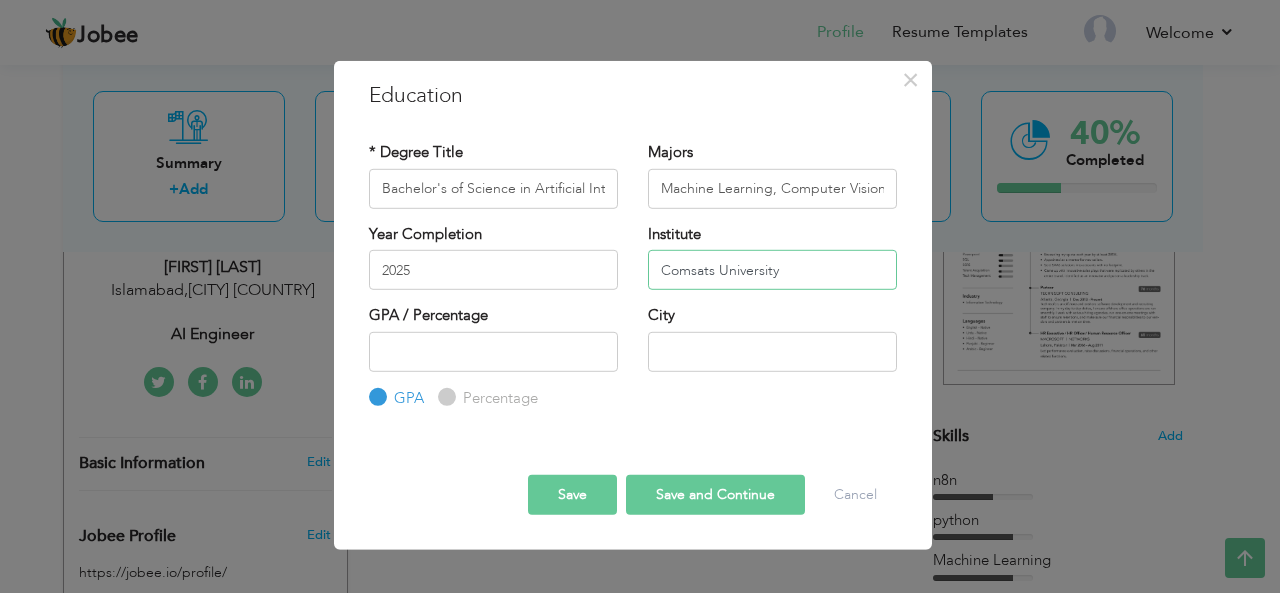 type on "Comsats University" 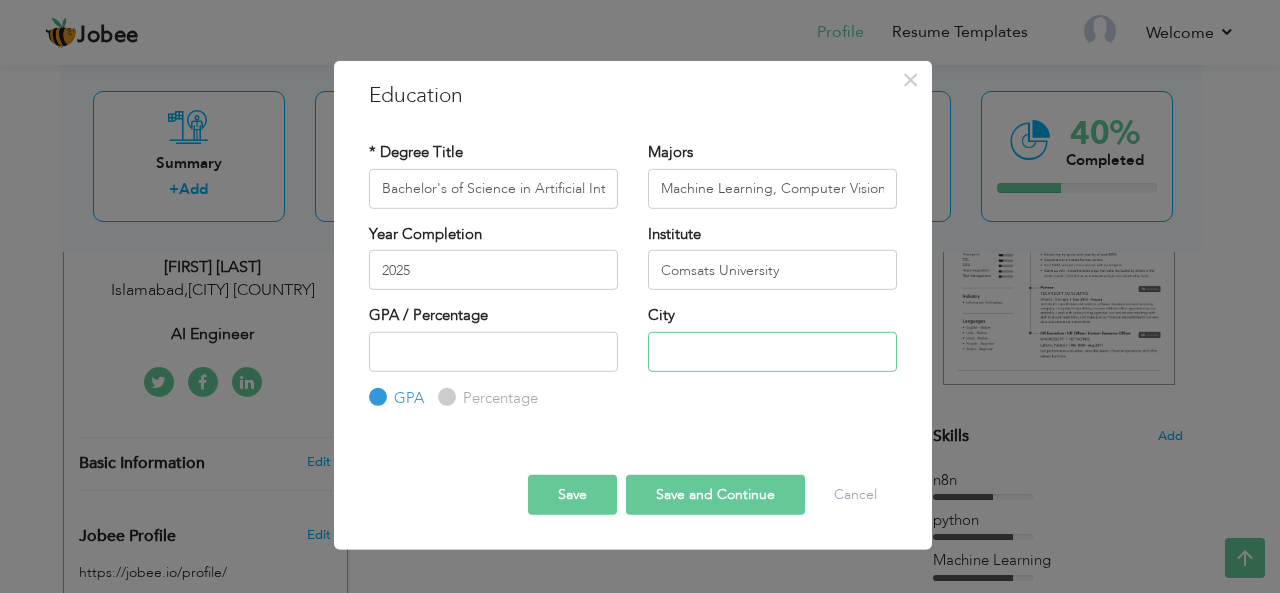 click at bounding box center (772, 351) 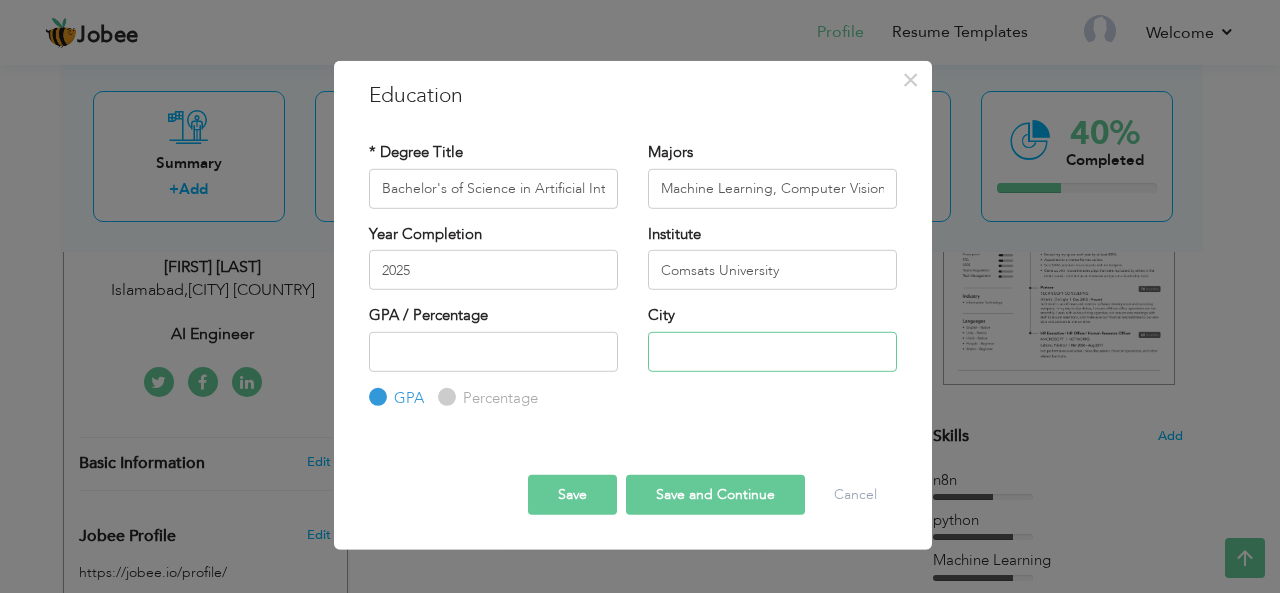 type on "Islamabad" 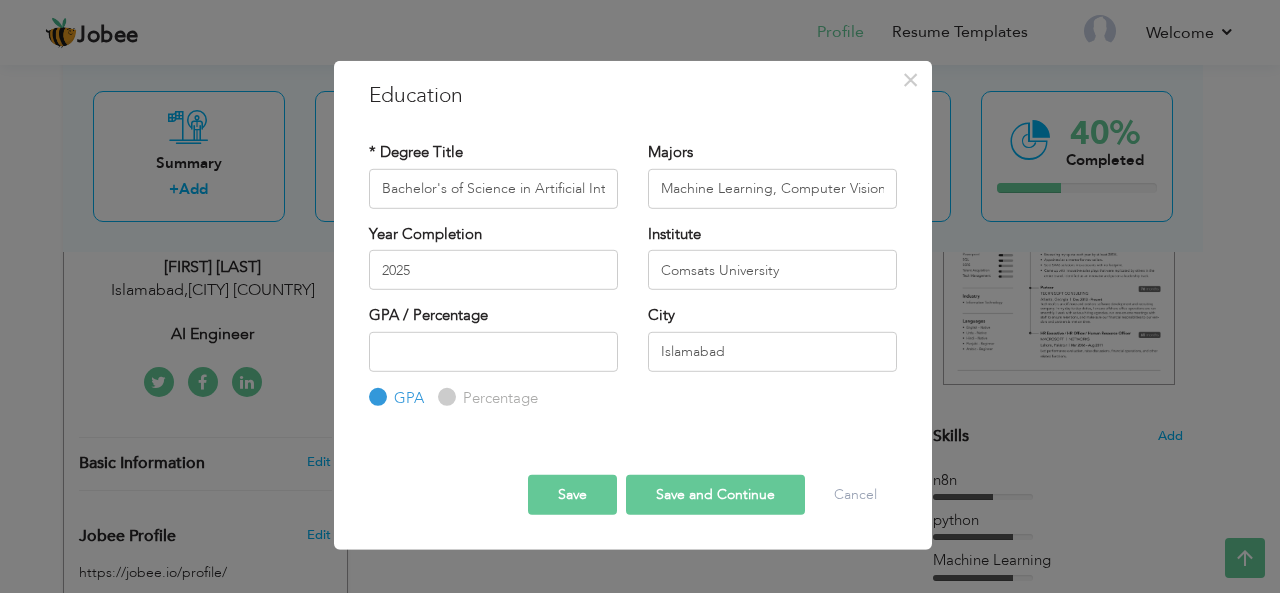 click on "Save and Continue" at bounding box center (715, 495) 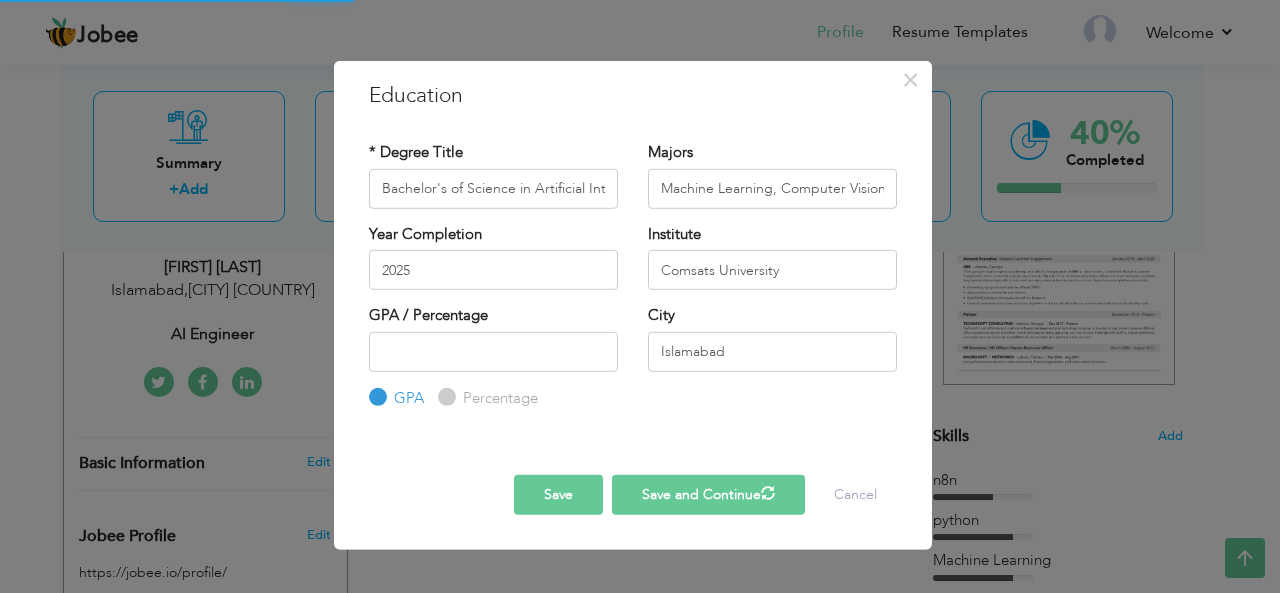 type 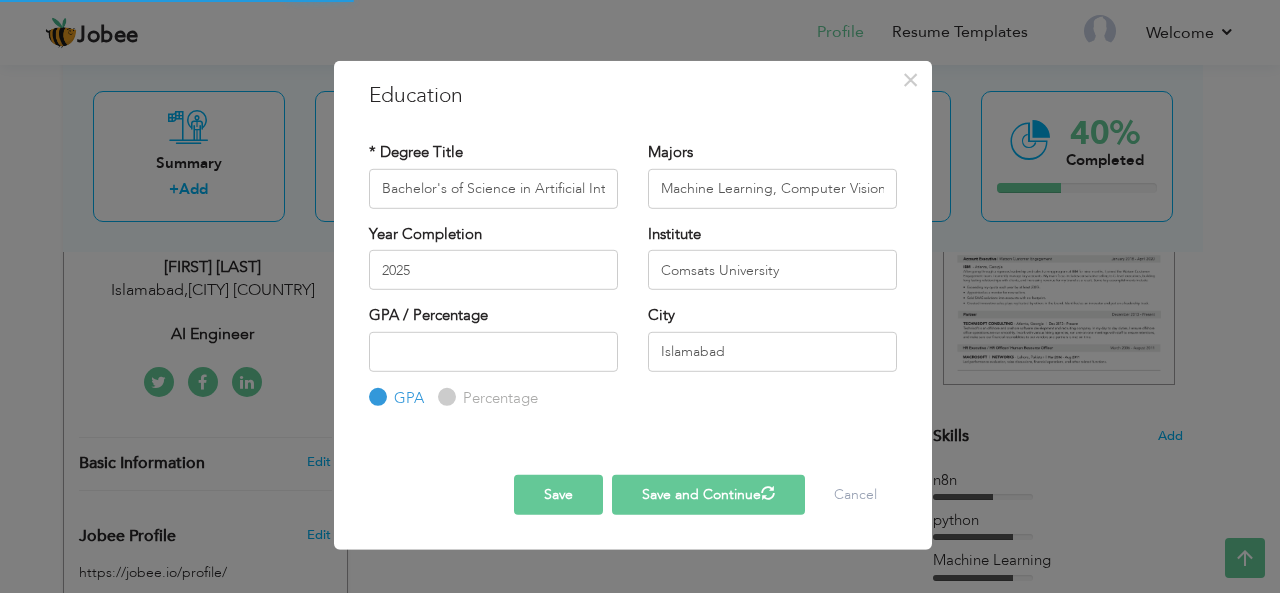 type 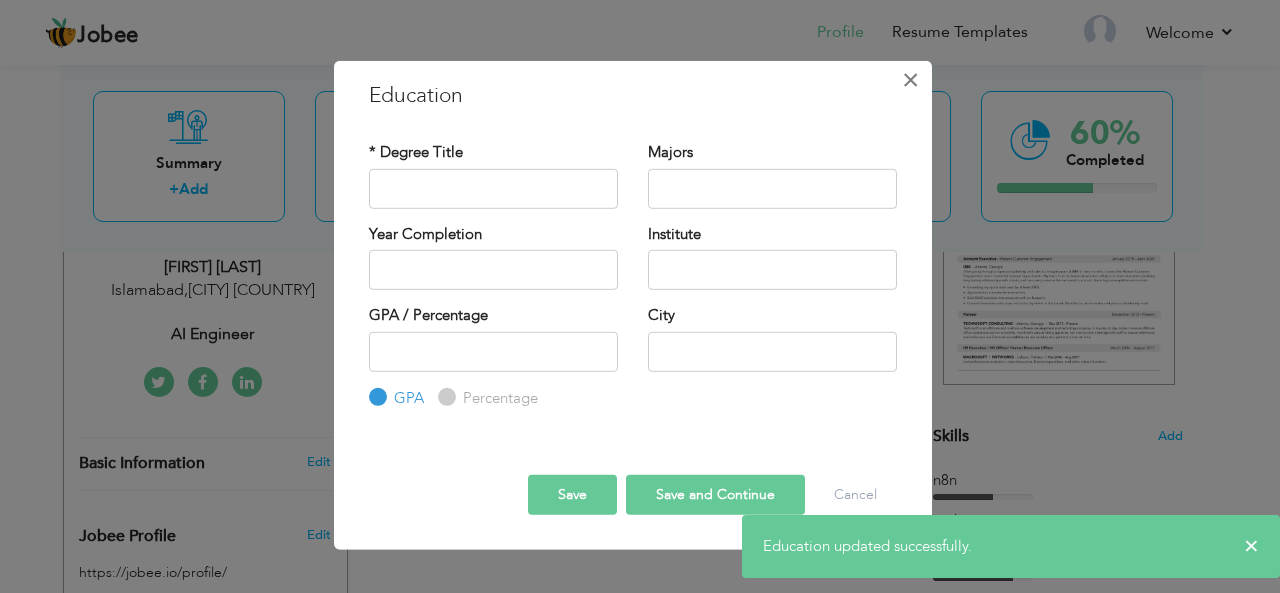 click on "×" at bounding box center (910, 79) 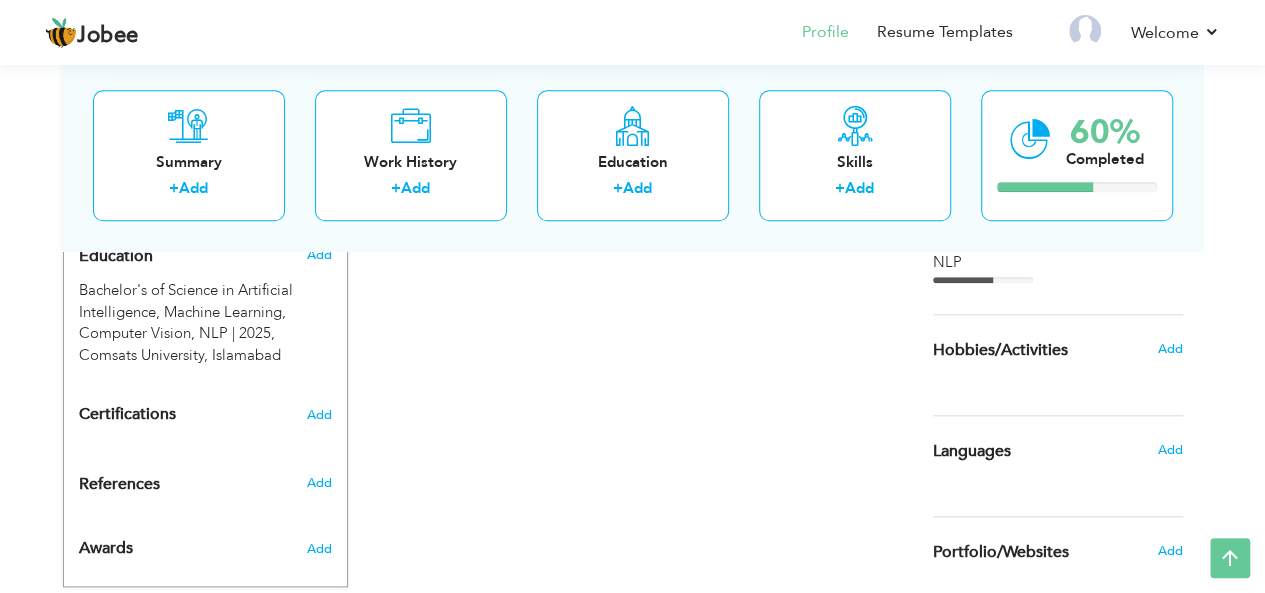 scroll, scrollTop: 920, scrollLeft: 0, axis: vertical 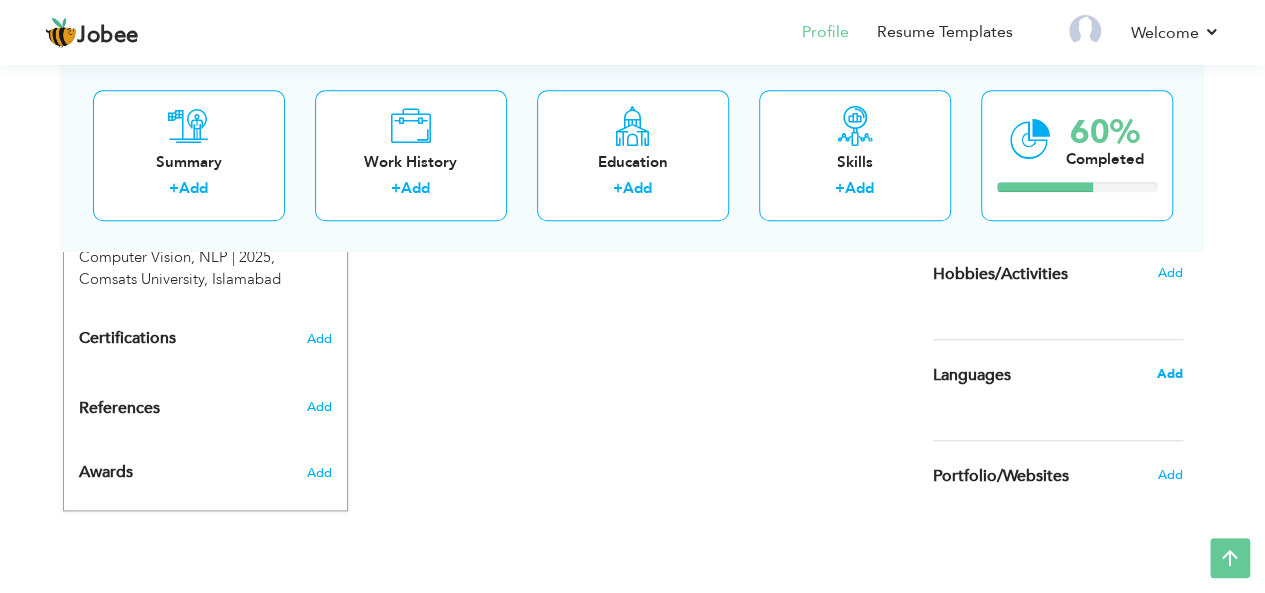 click on "Add" at bounding box center [1169, 374] 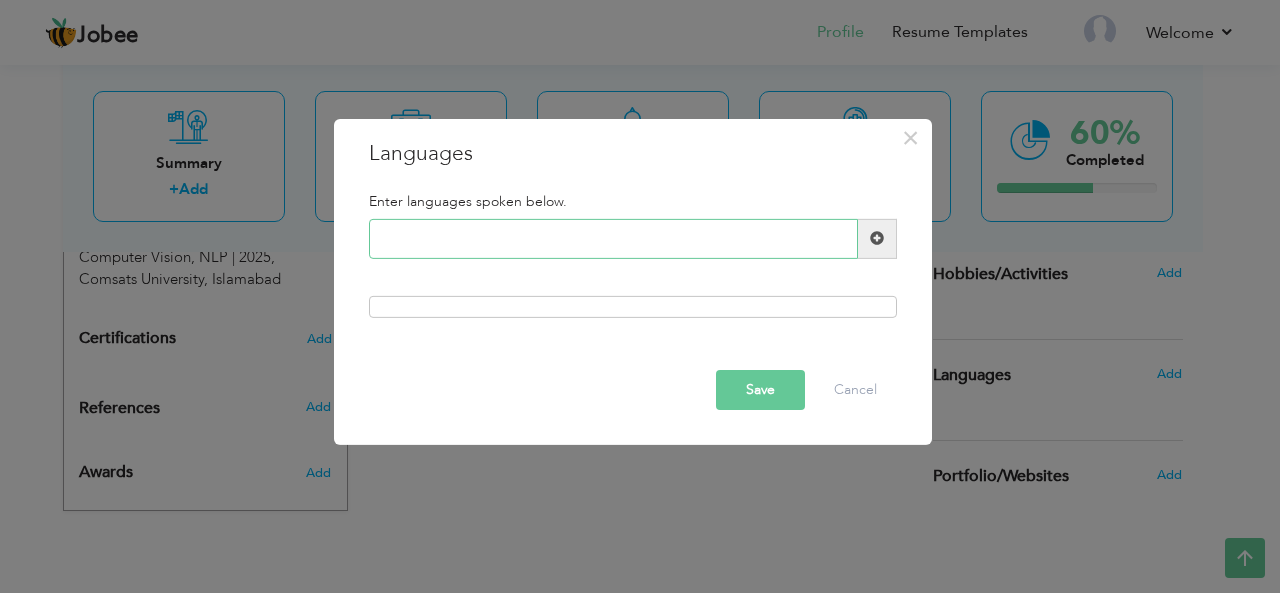 click at bounding box center (613, 239) 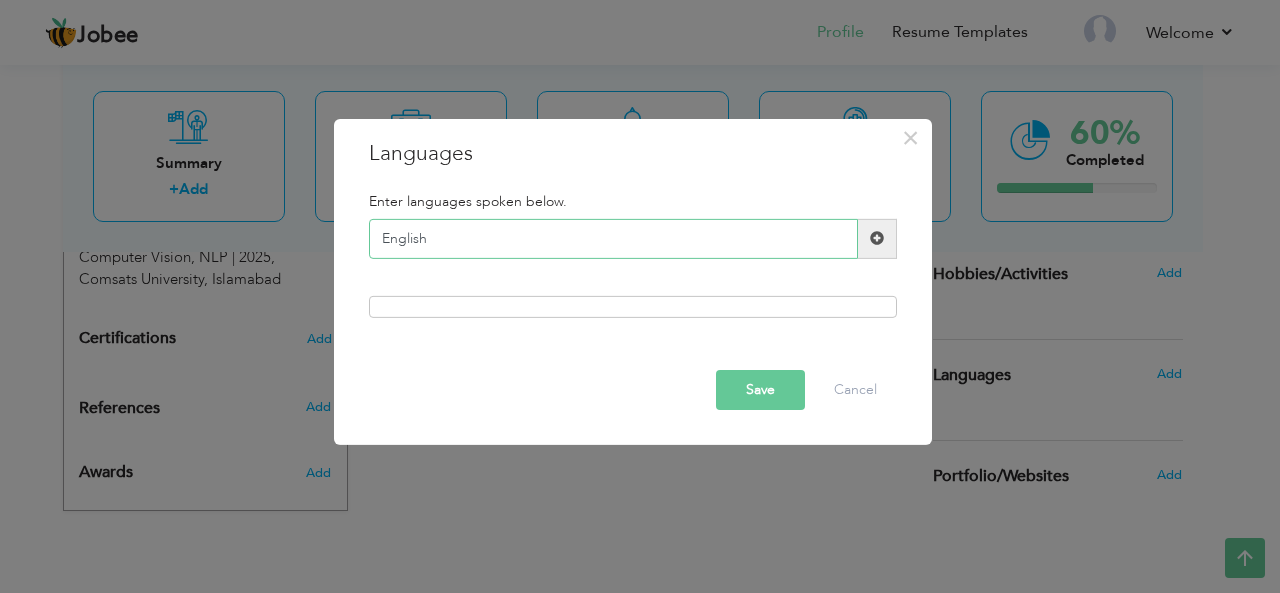 type on "English" 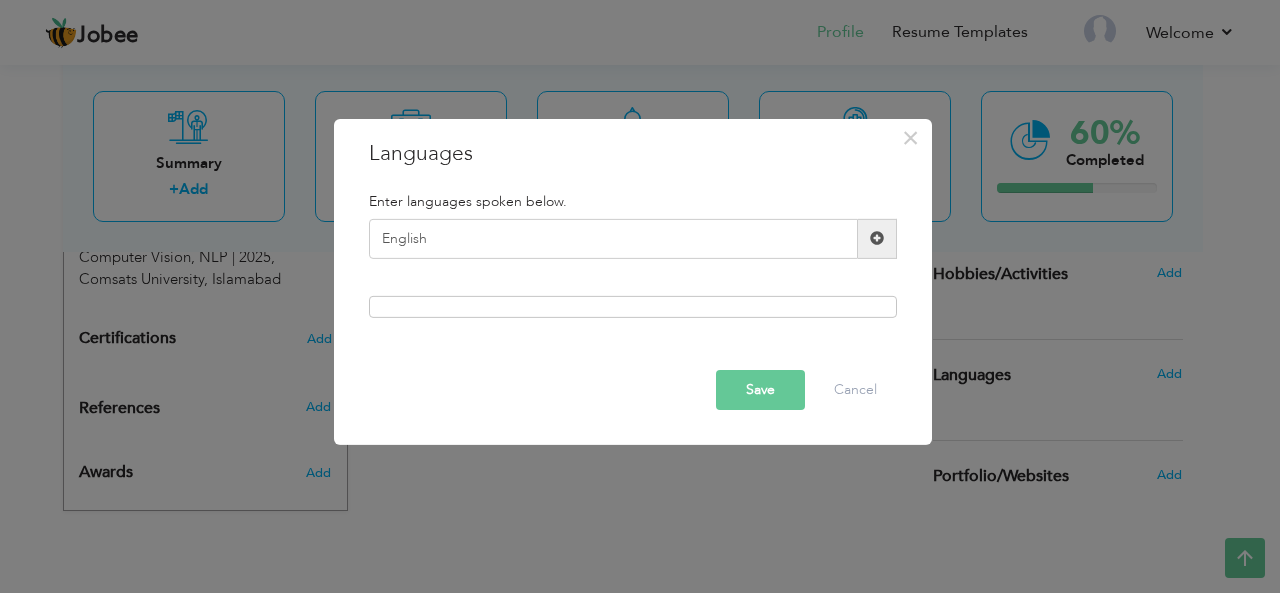 click at bounding box center [877, 239] 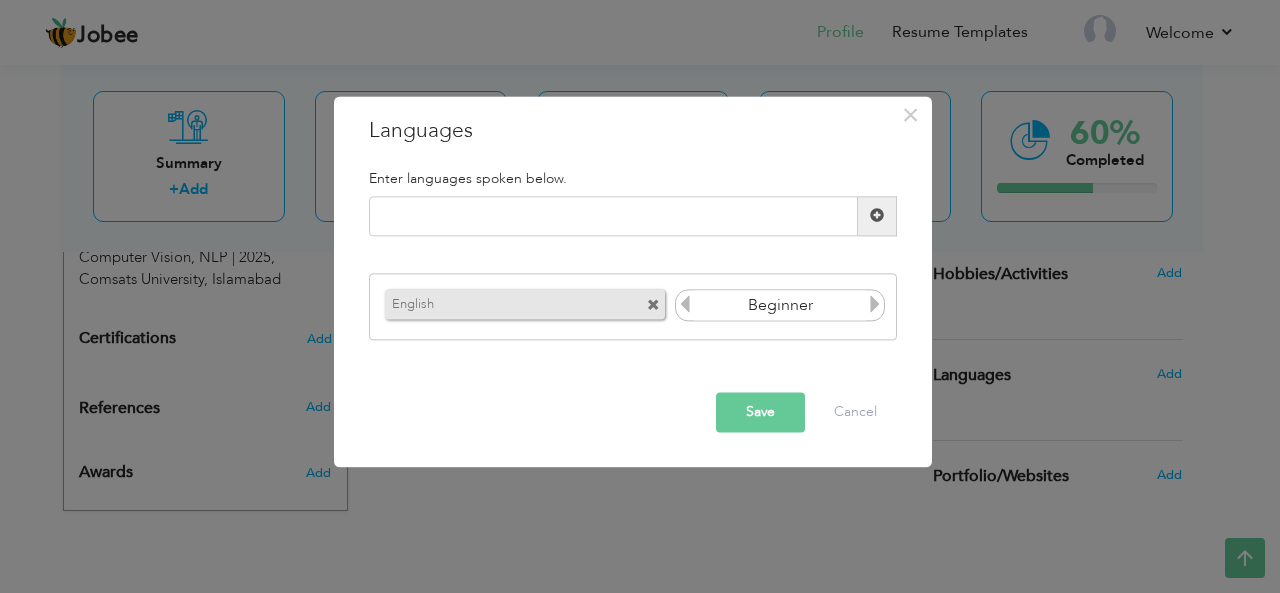 click at bounding box center [875, 305] 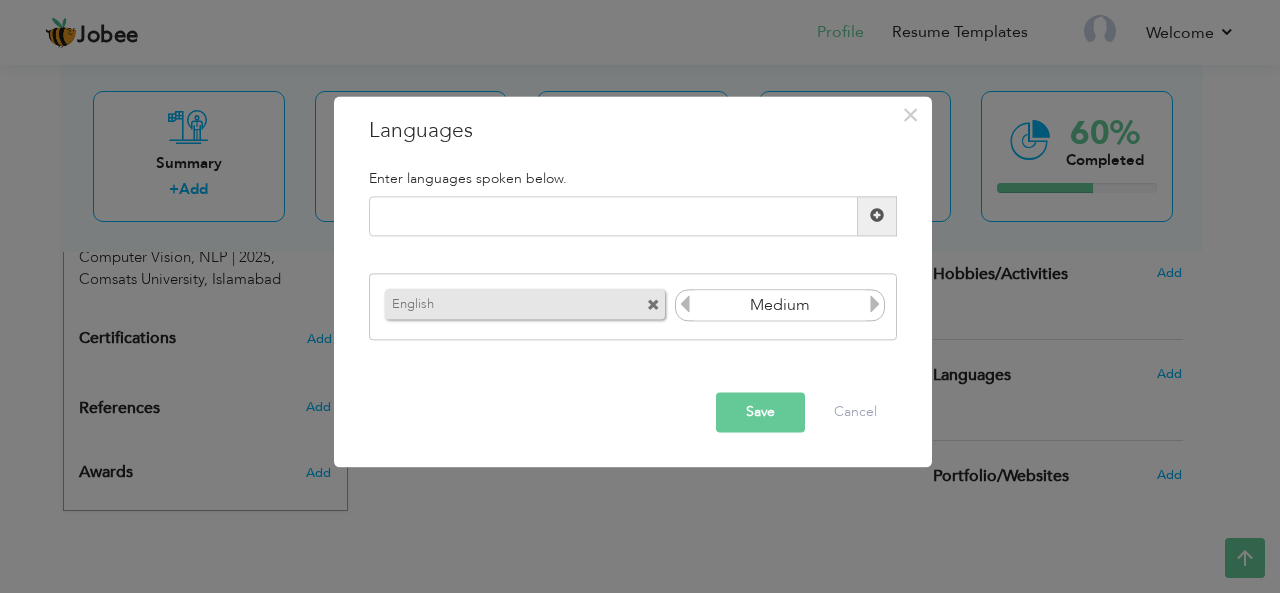 click at bounding box center (875, 305) 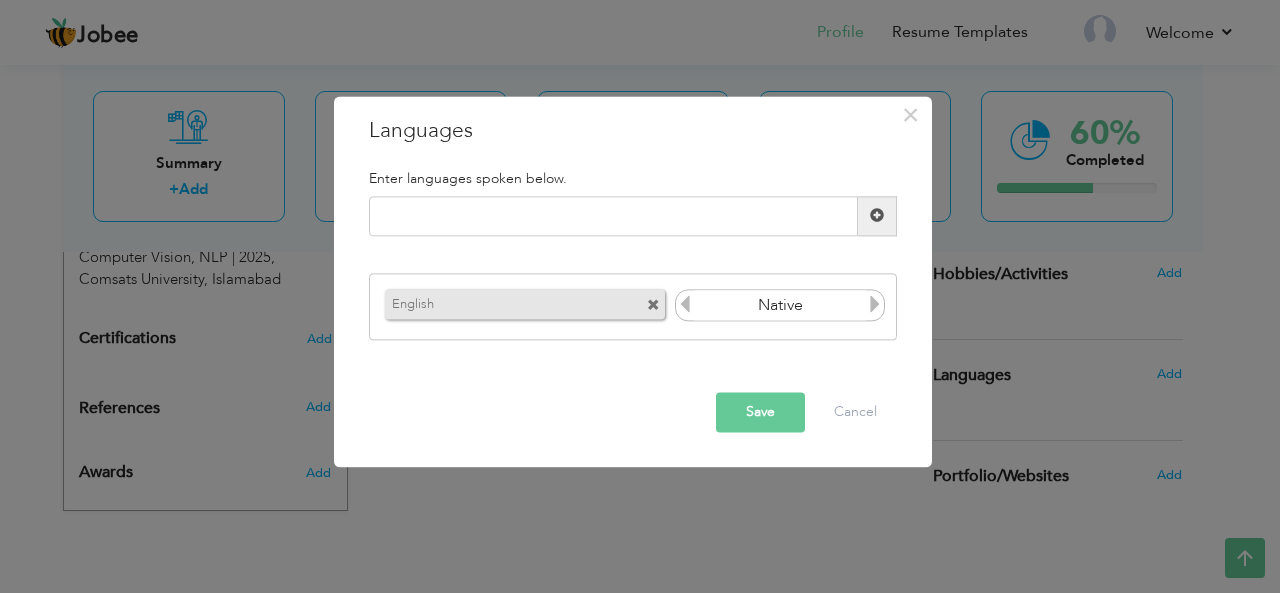 click at bounding box center [685, 305] 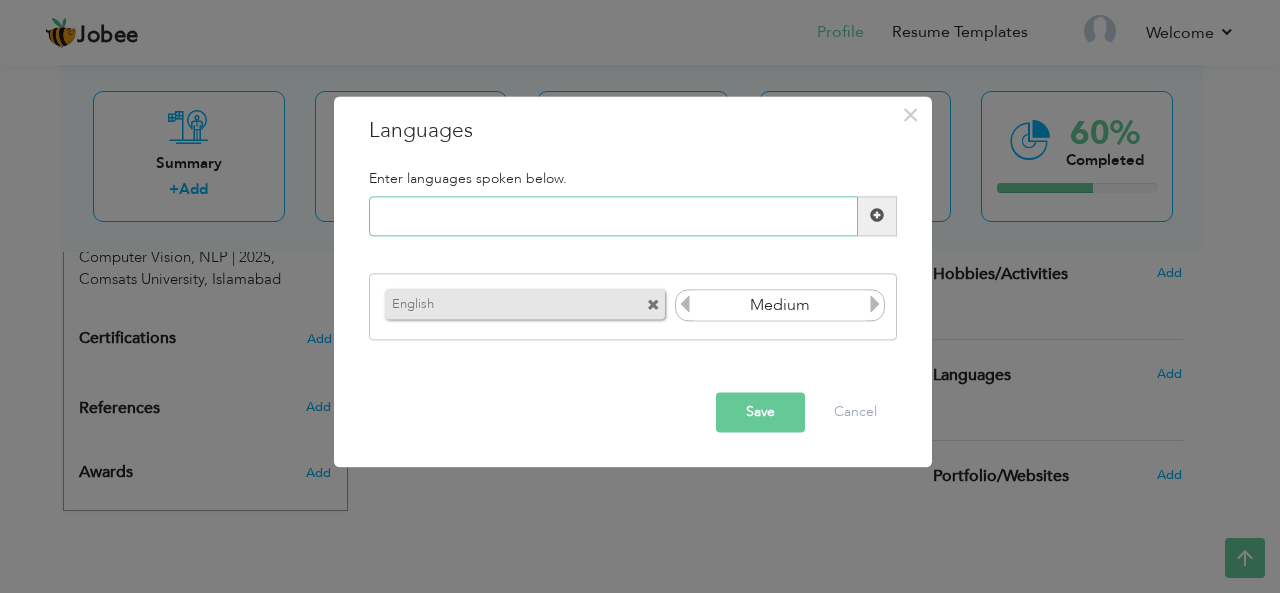 click at bounding box center (613, 216) 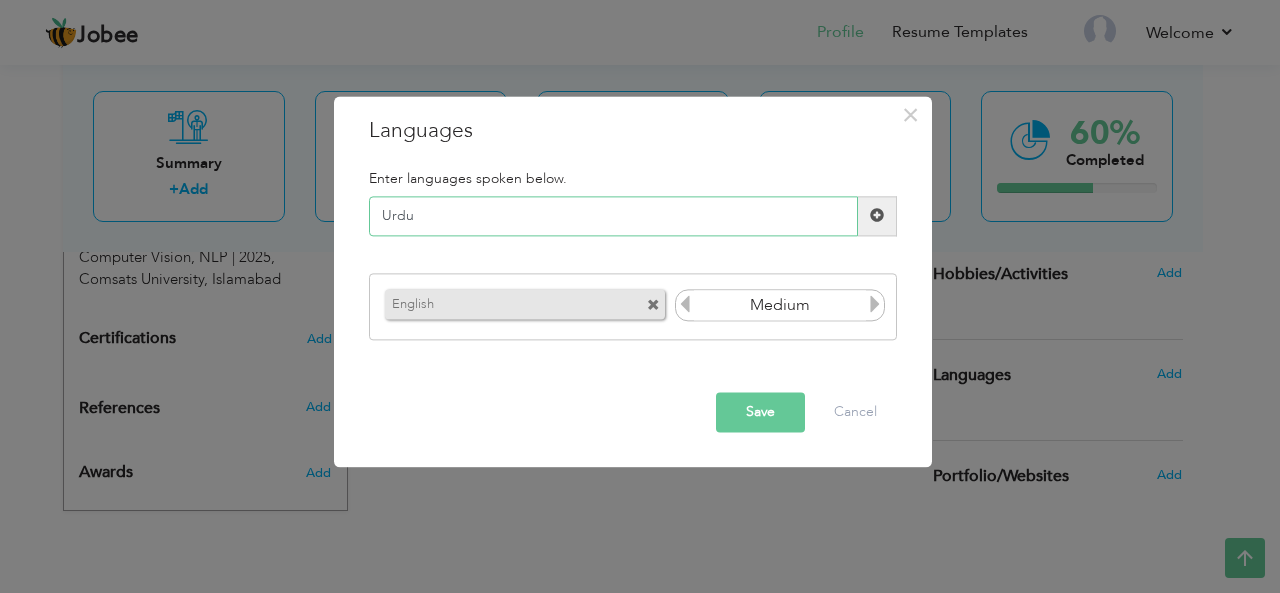 type on "Urdu" 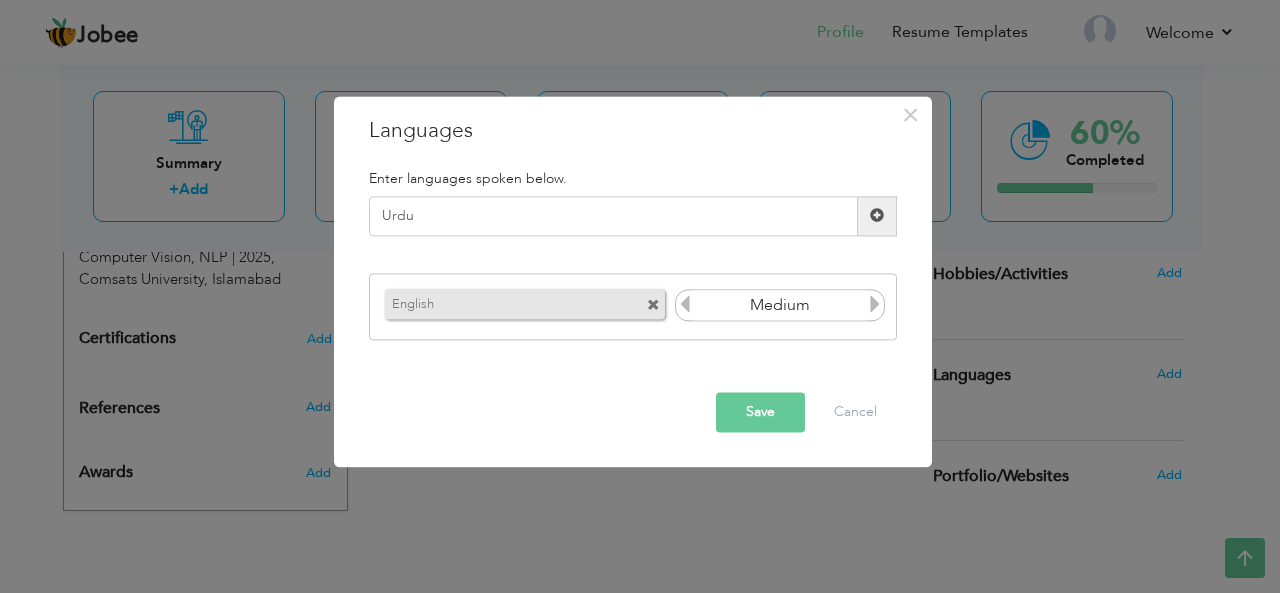 click at bounding box center (877, 216) 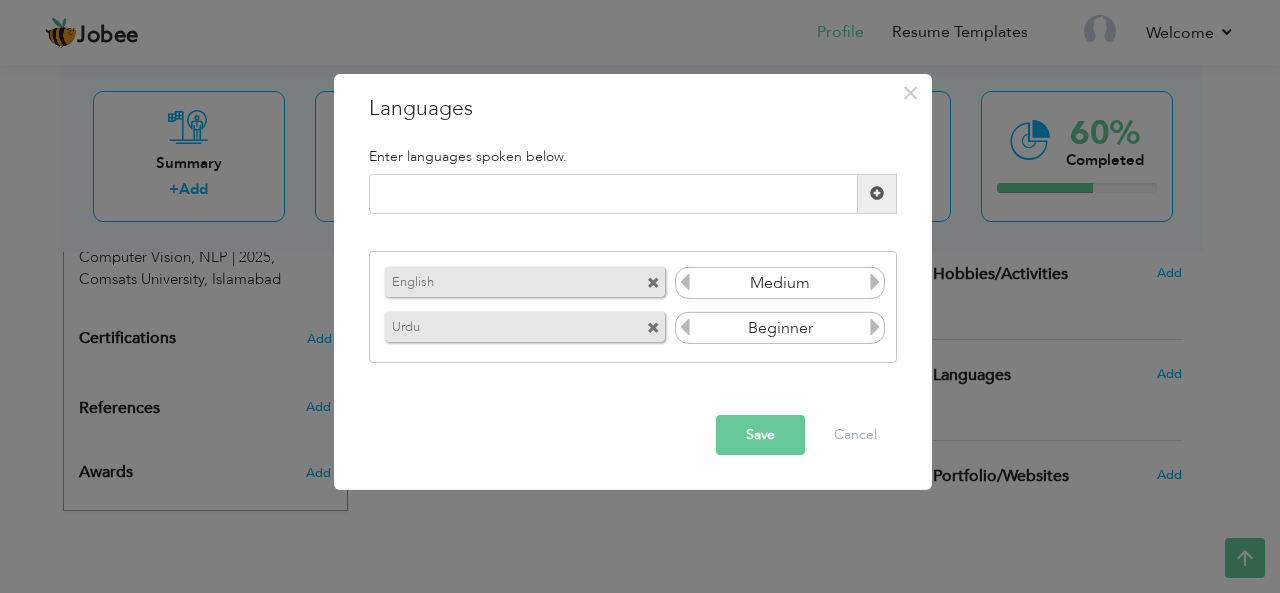 click at bounding box center (875, 327) 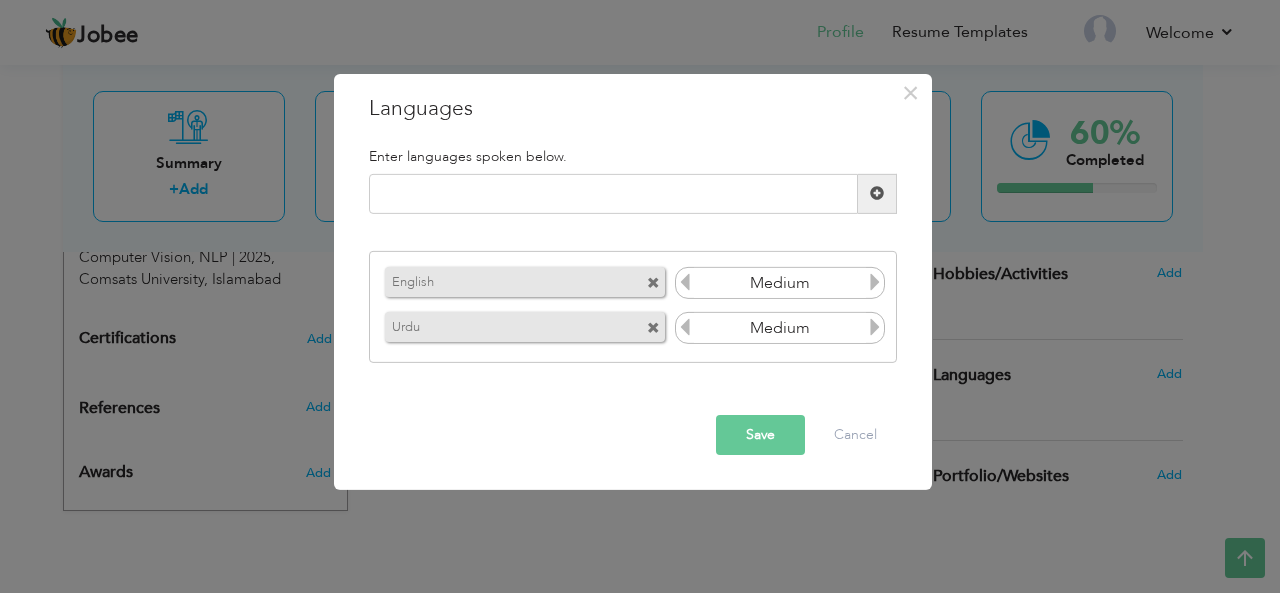 click at bounding box center [875, 327] 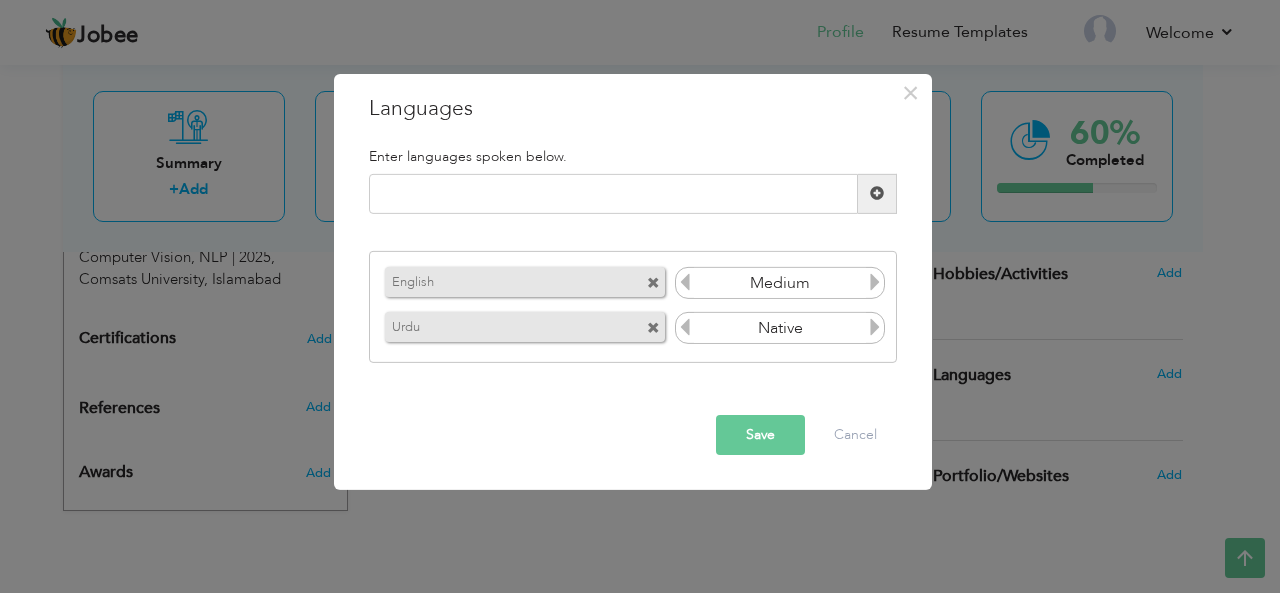 click at bounding box center (875, 327) 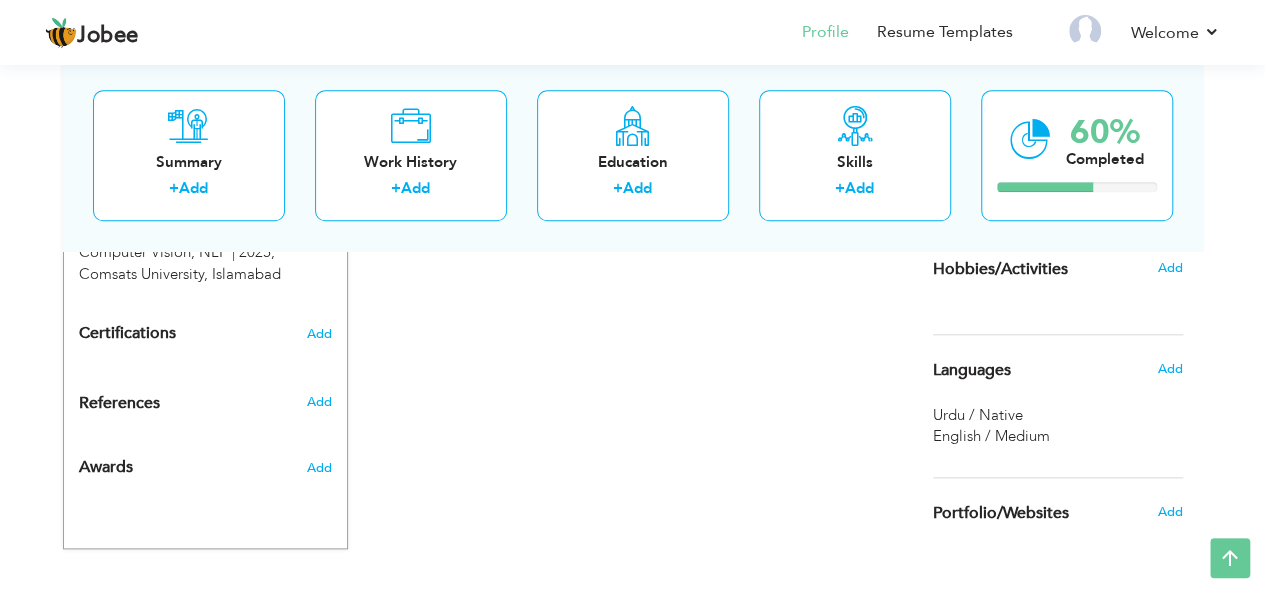 scroll, scrollTop: 919, scrollLeft: 0, axis: vertical 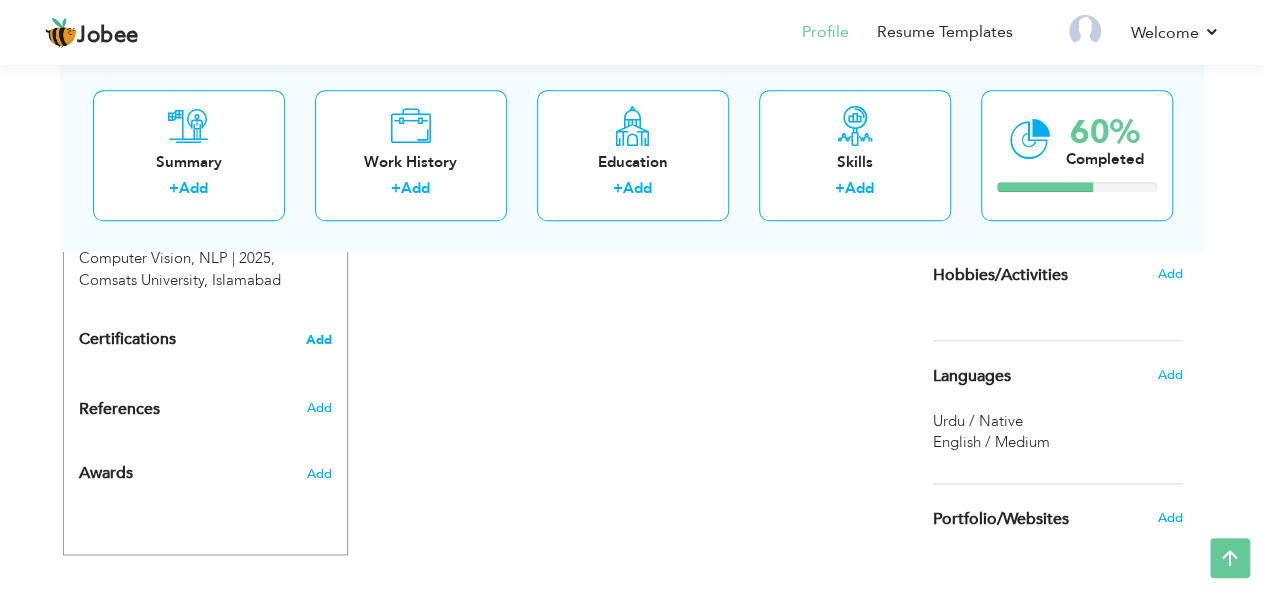 click on "Add" at bounding box center [319, 340] 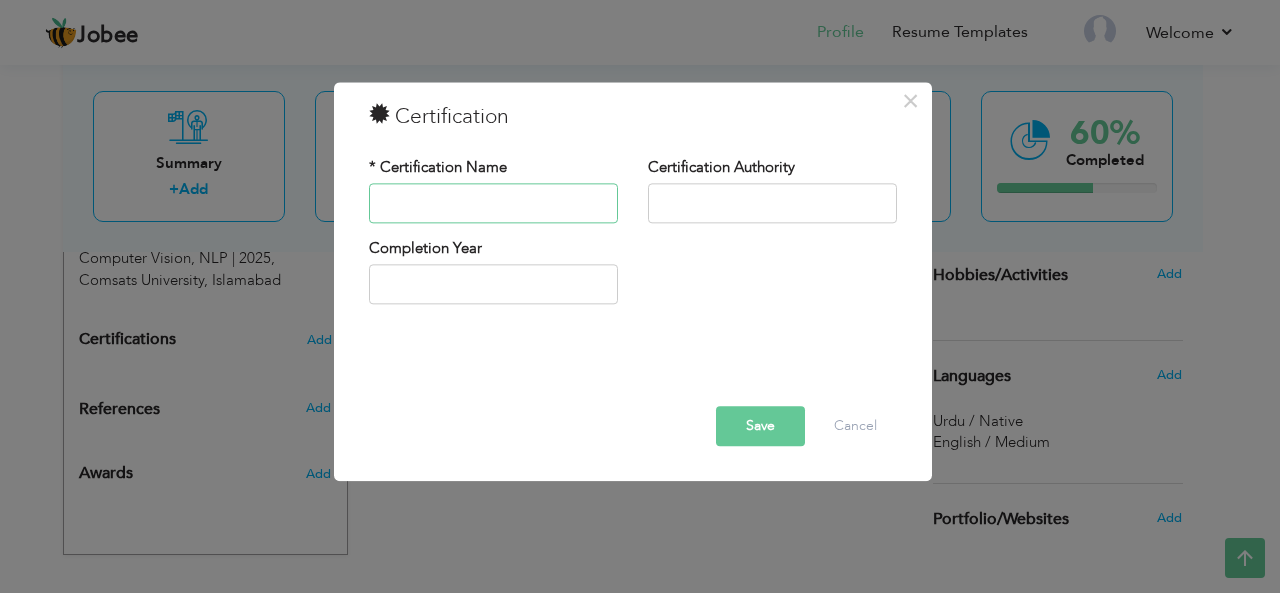 paste on "CCNAv7: Introduction to  Networks" 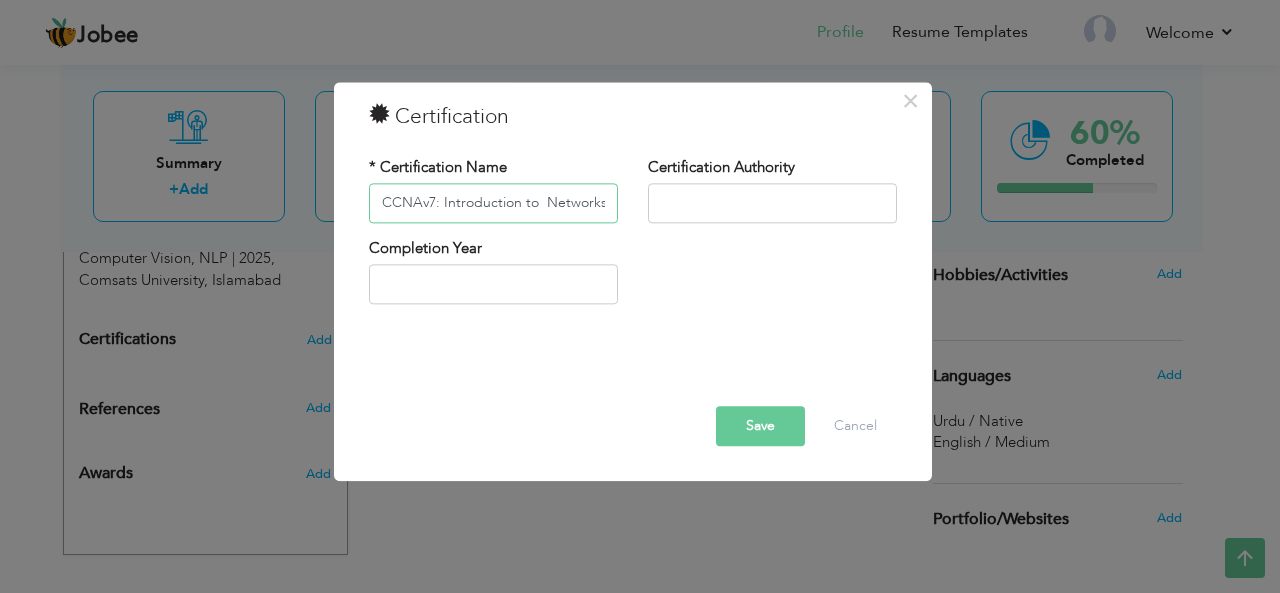type on "CCNAv7: Introduction to  Networks" 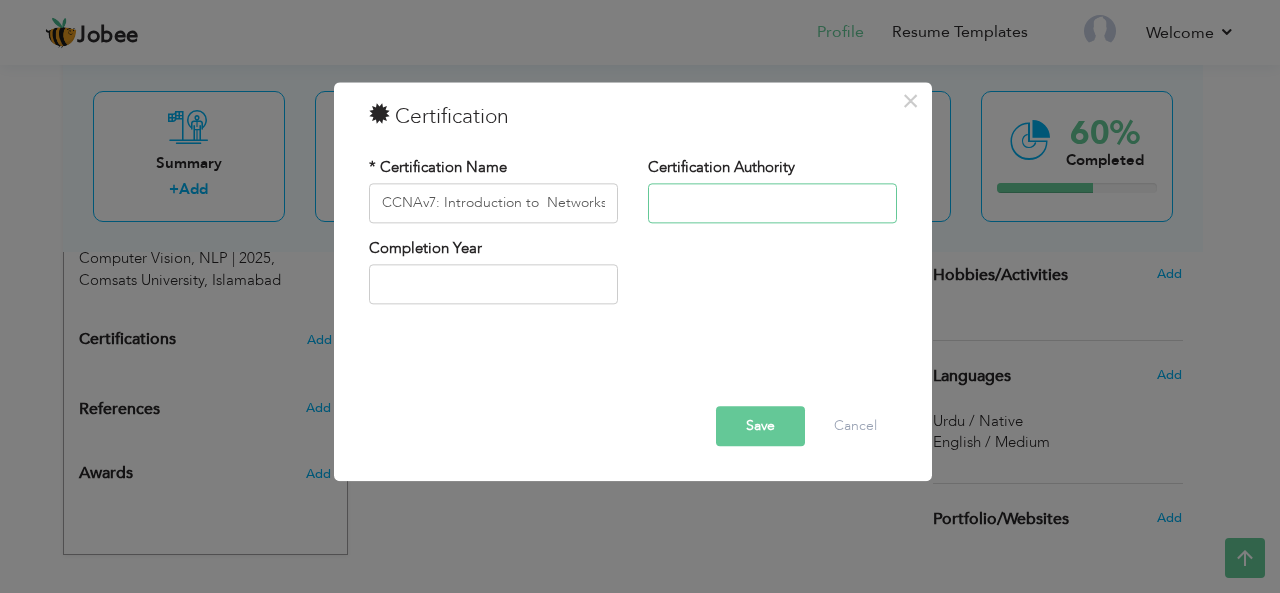 click at bounding box center (772, 203) 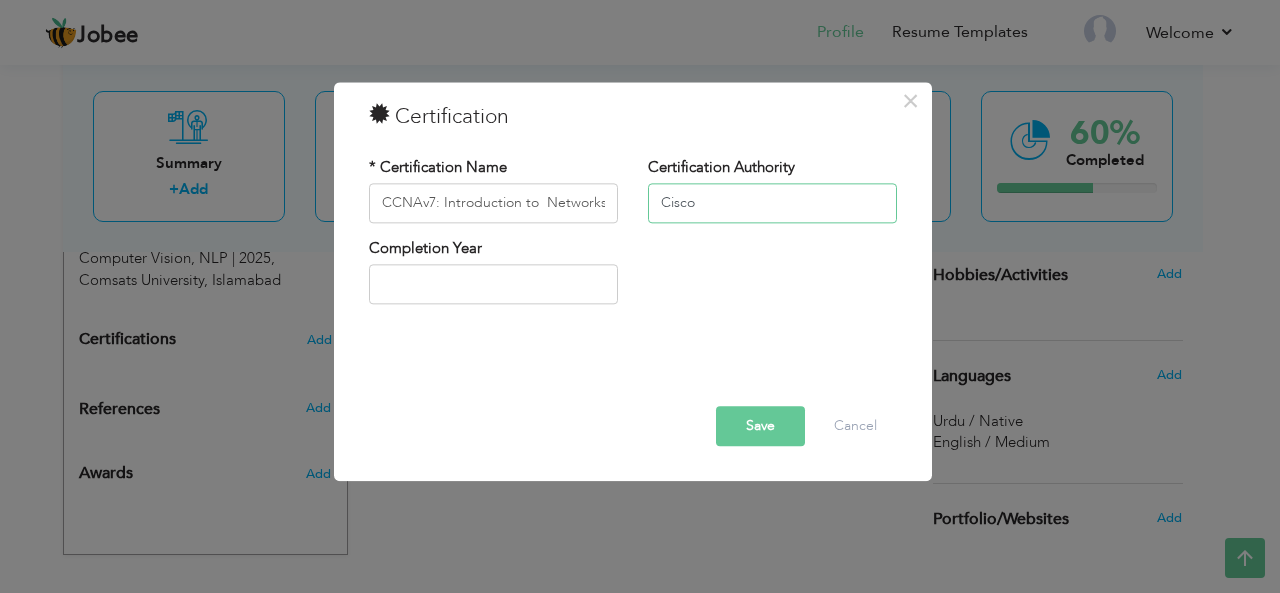 type on "Cisco" 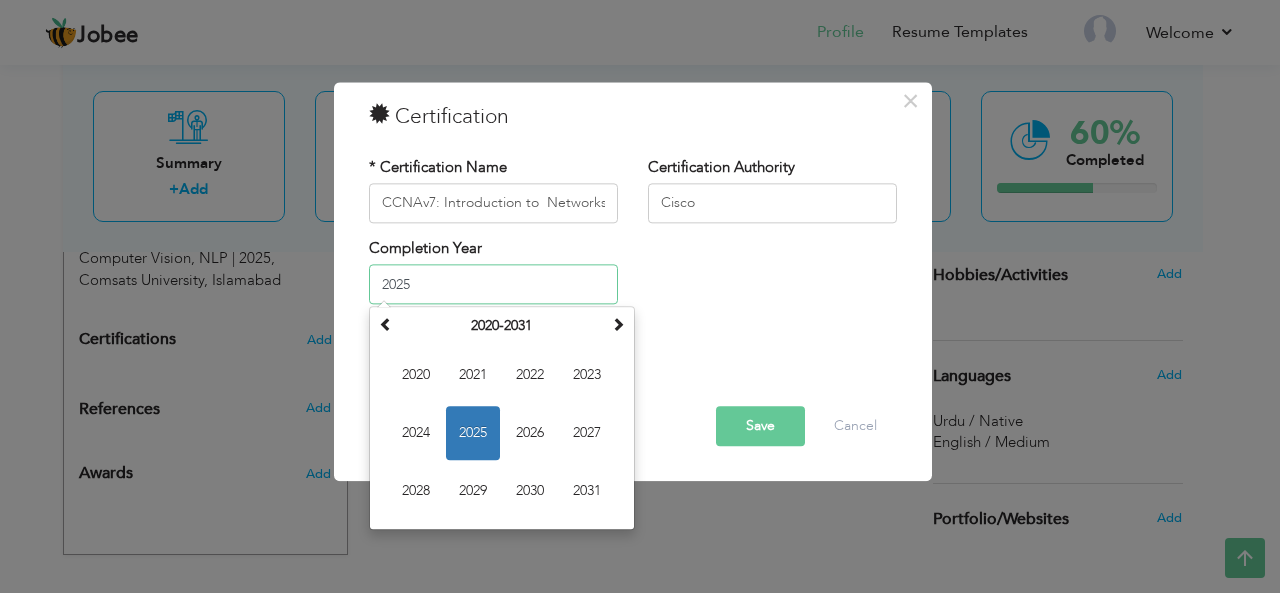 click on "2025" at bounding box center (493, 285) 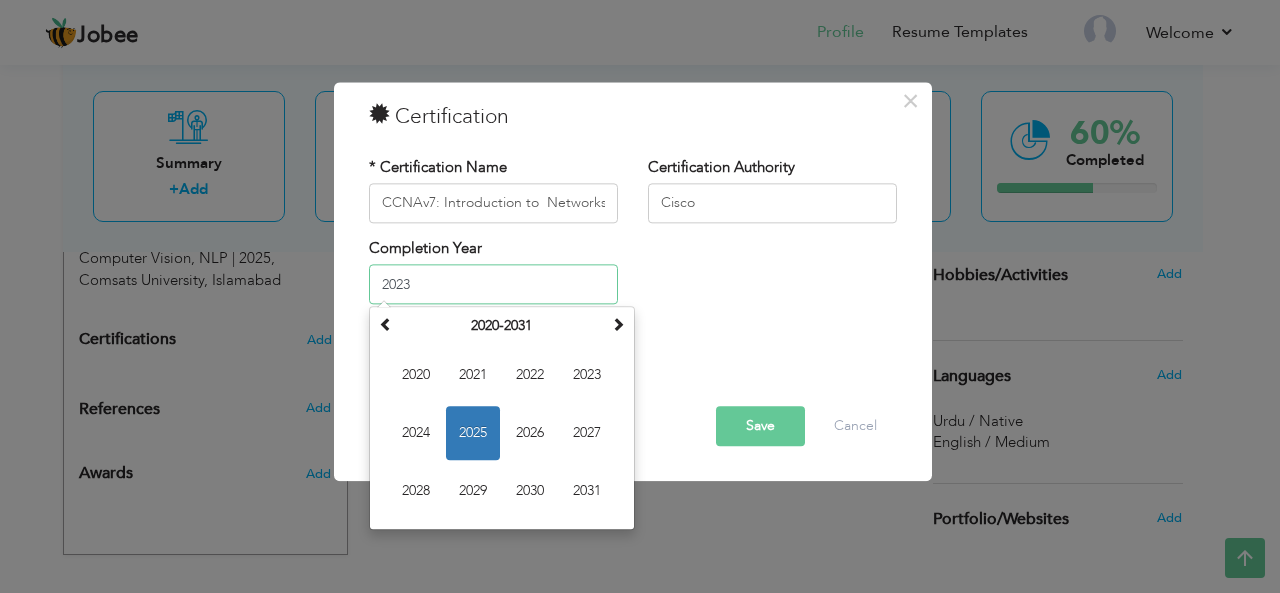 type on "2023" 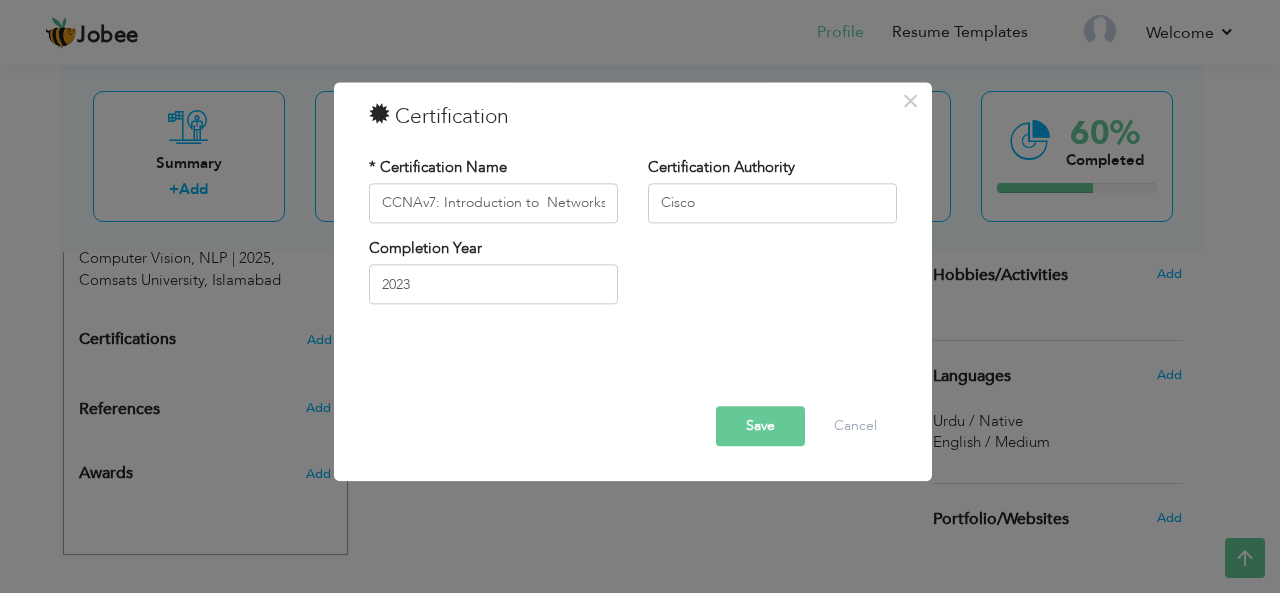 click on "Completion Year
2023" at bounding box center (633, 278) 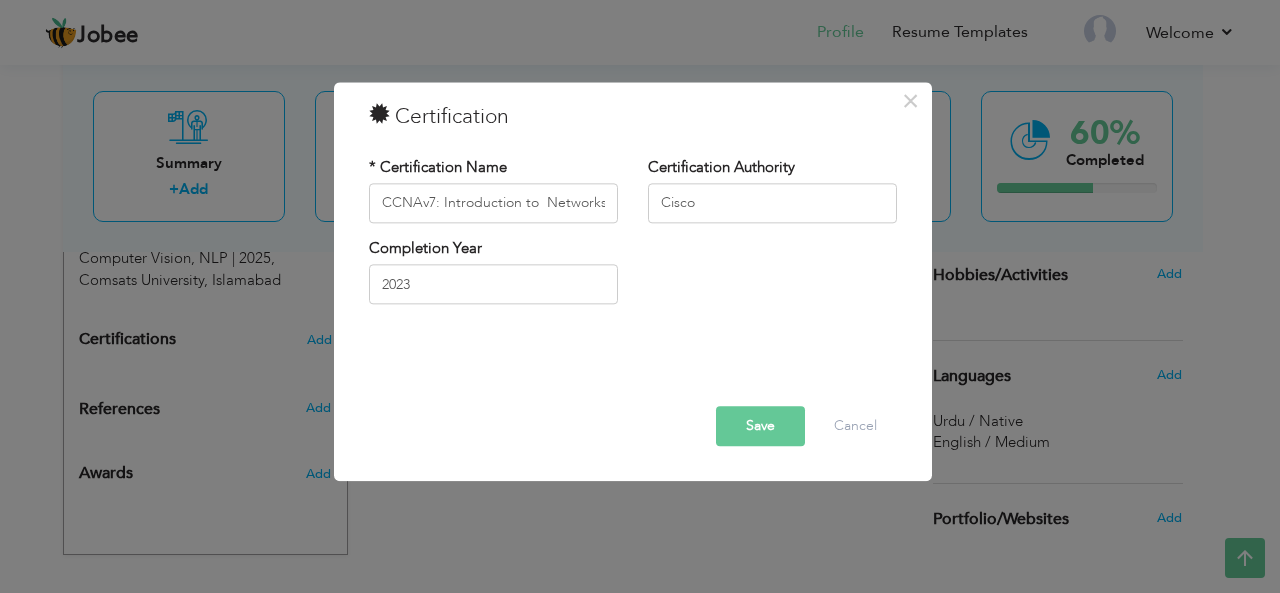 click on "Save" at bounding box center (760, 426) 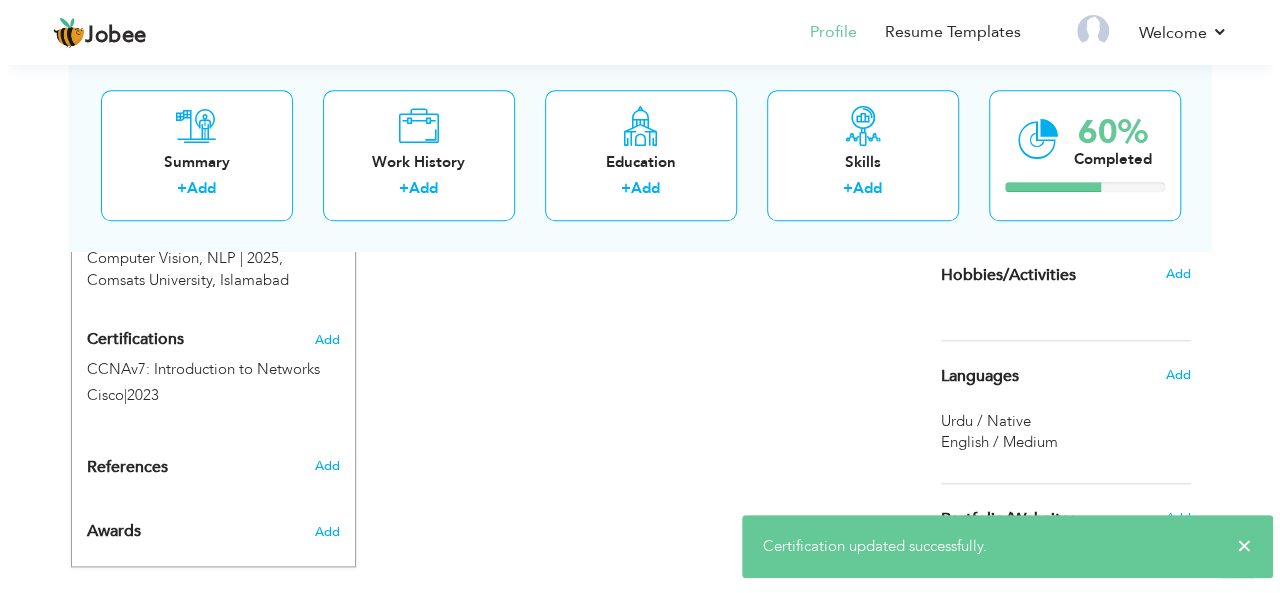 scroll, scrollTop: 964, scrollLeft: 0, axis: vertical 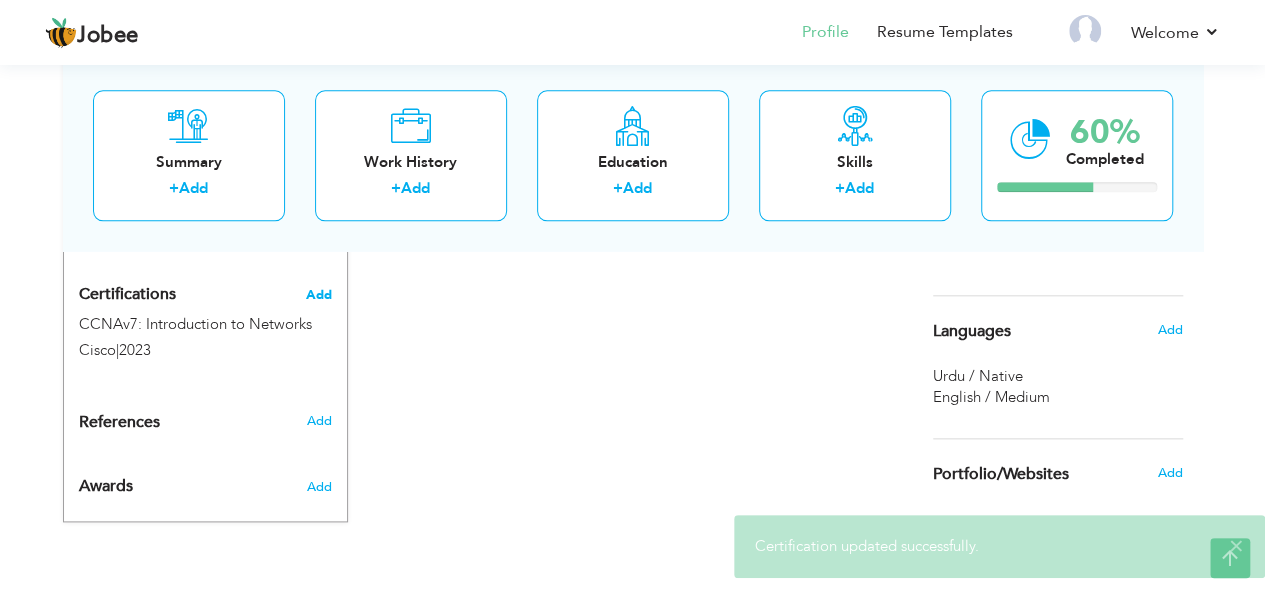 click on "Add" at bounding box center [319, 295] 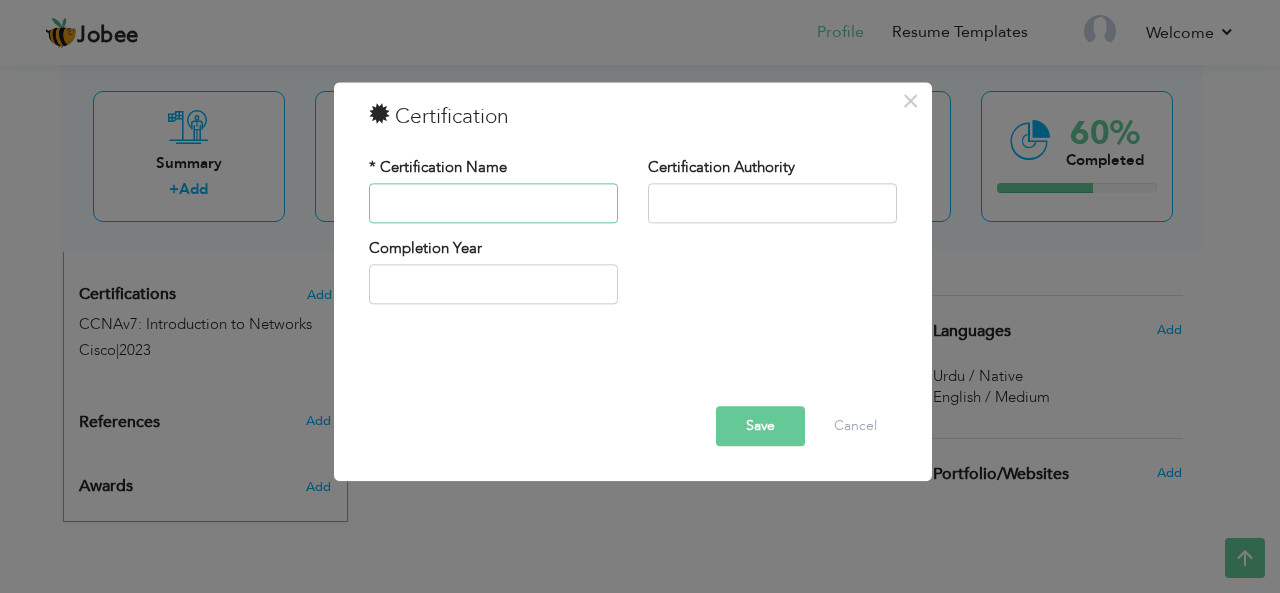 paste on "Programming for Everyone  (Python)" 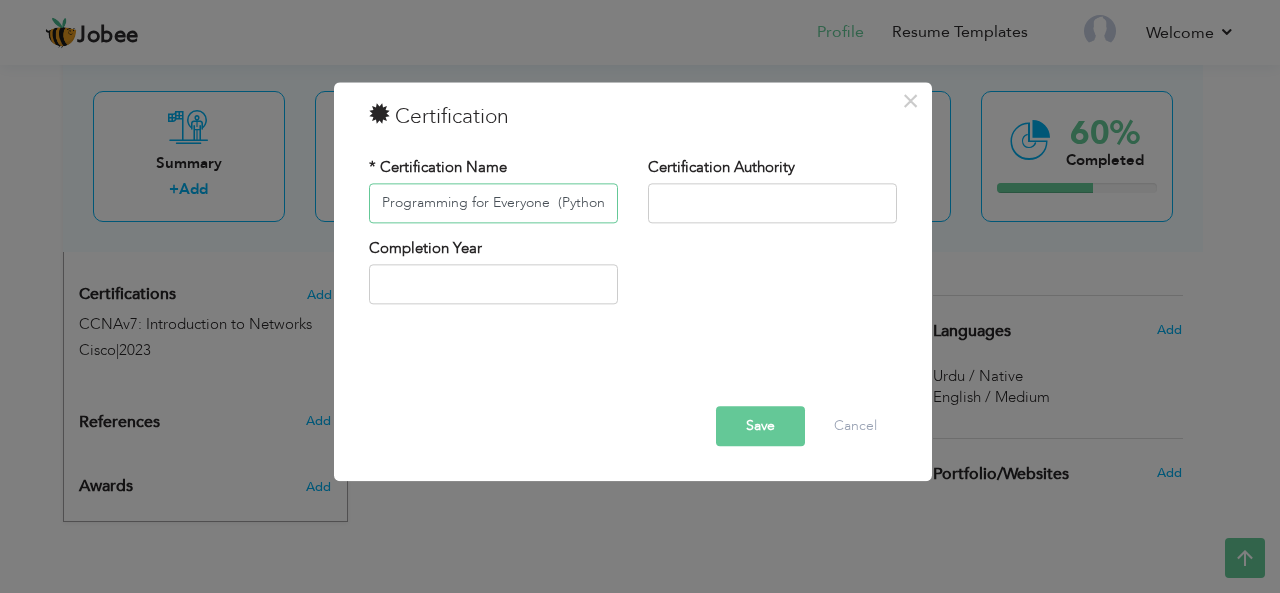 scroll, scrollTop: 0, scrollLeft: 0, axis: both 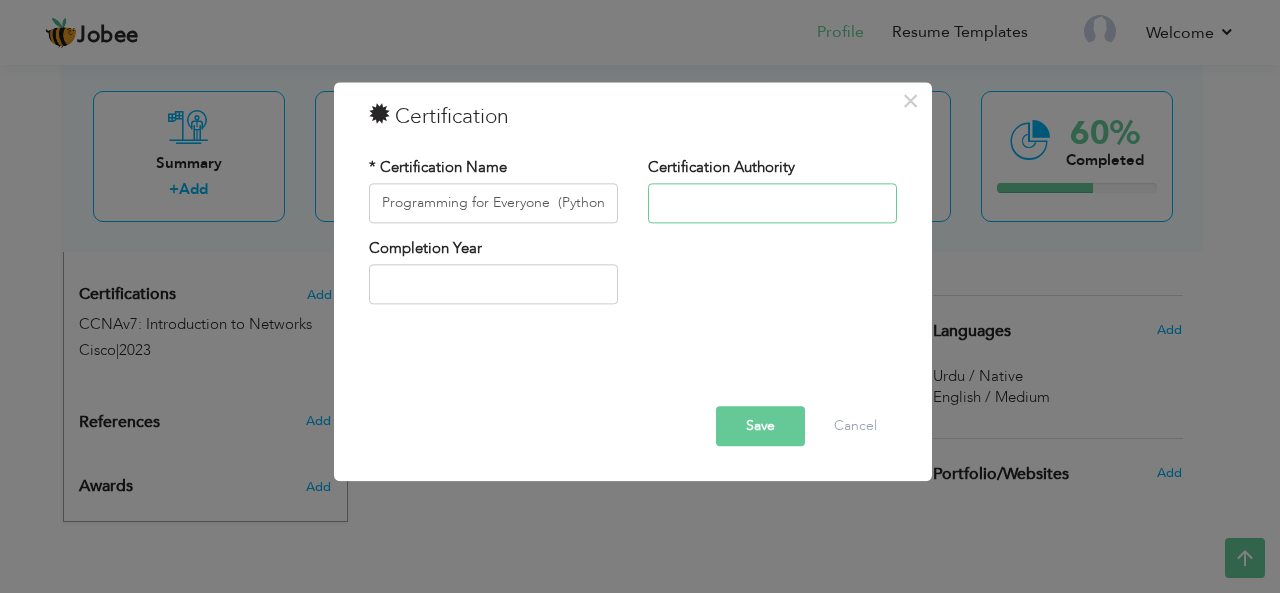 click at bounding box center (772, 203) 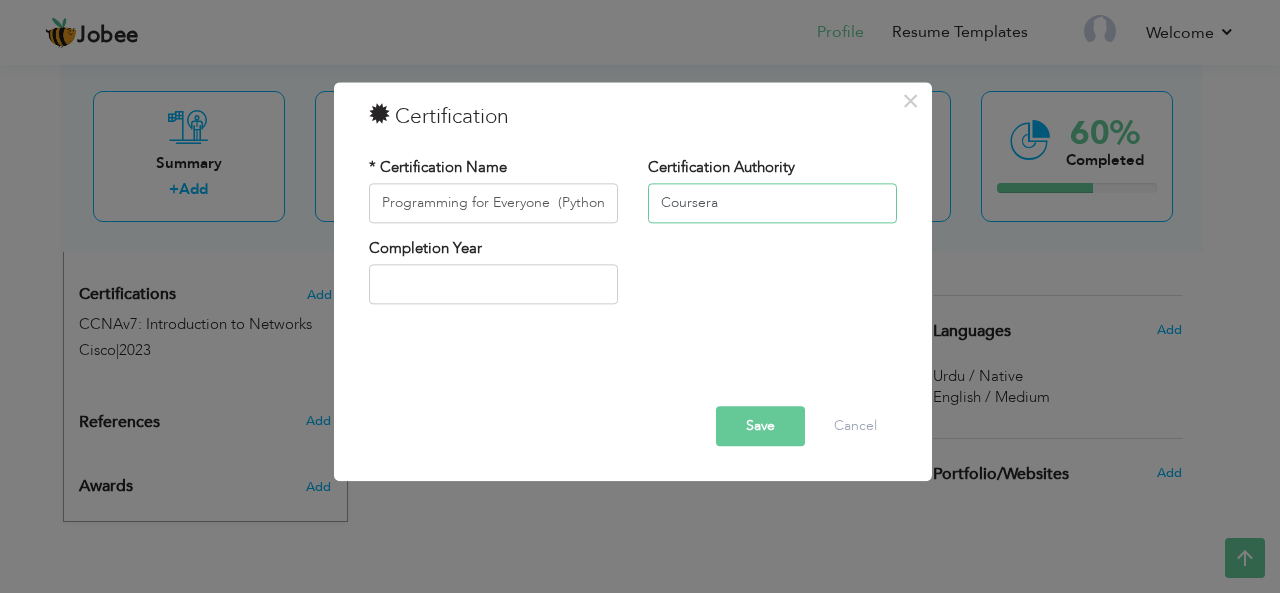 type on "Coursera" 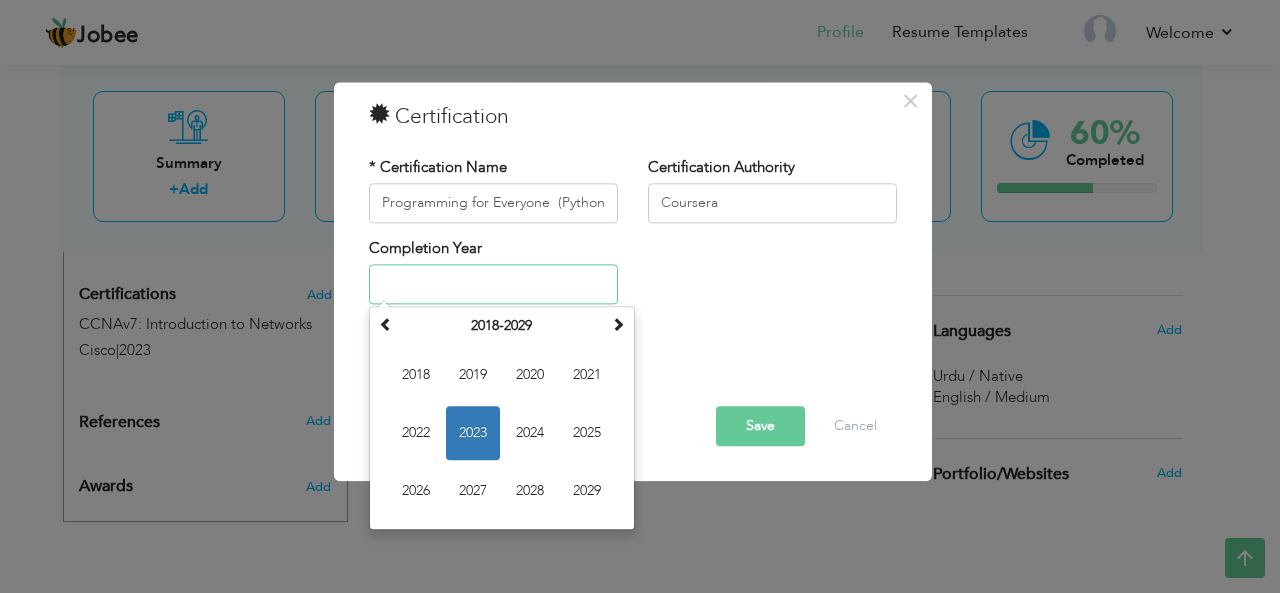 click at bounding box center (493, 285) 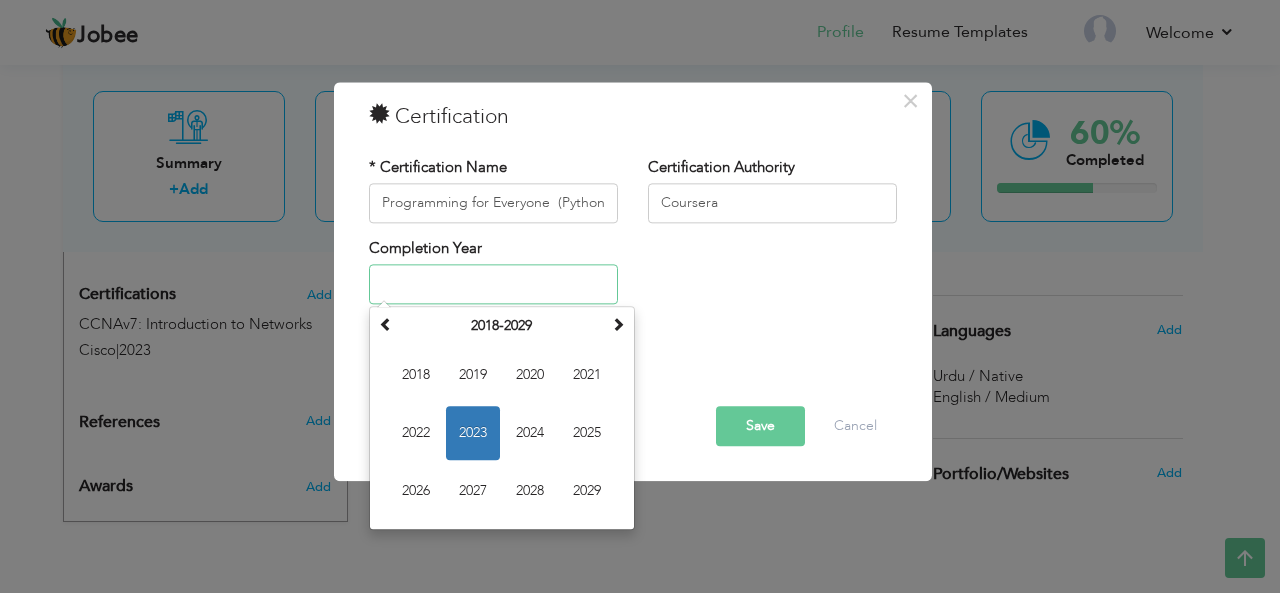 click at bounding box center (493, 285) 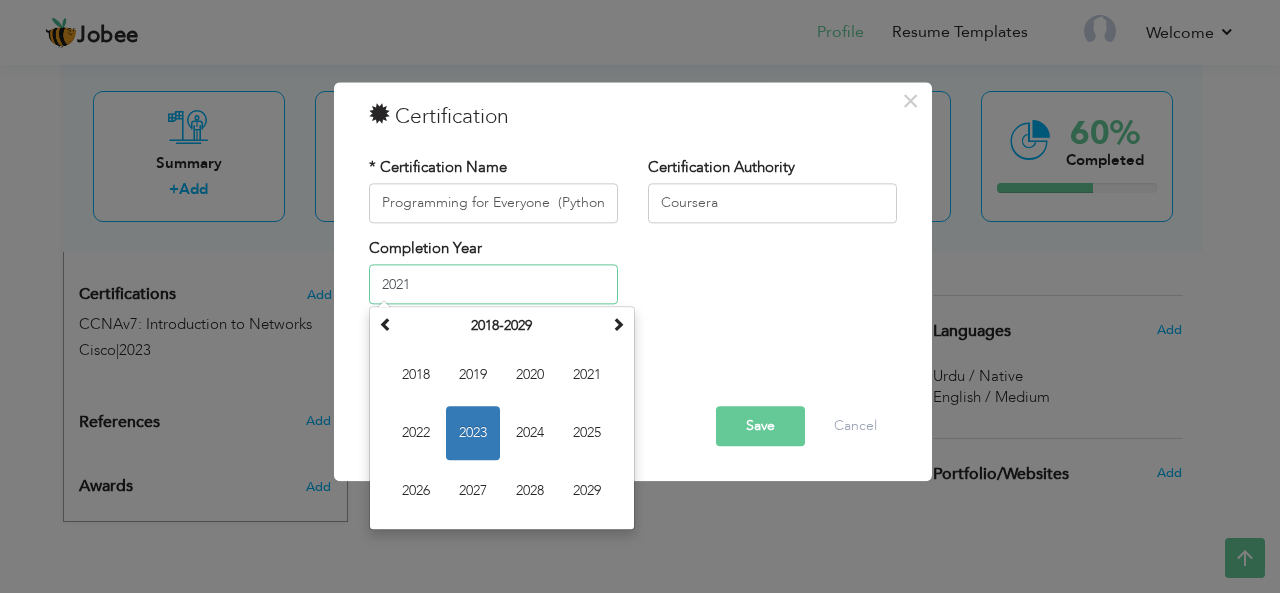 type on "2021" 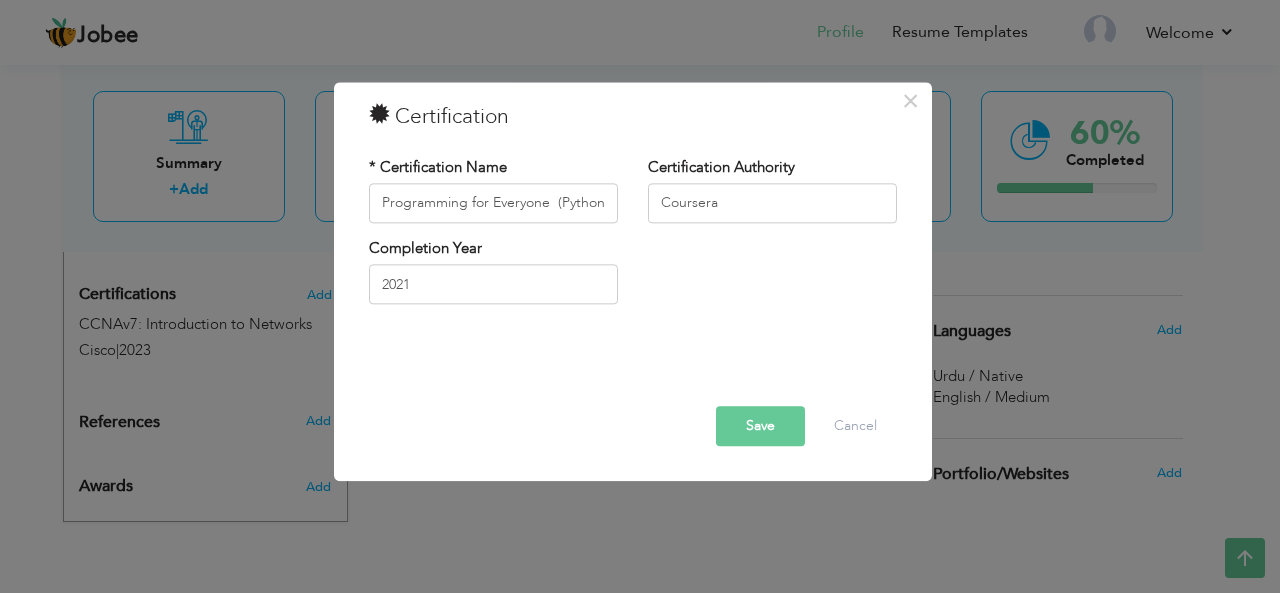click on "Completion Year
2021" at bounding box center (633, 278) 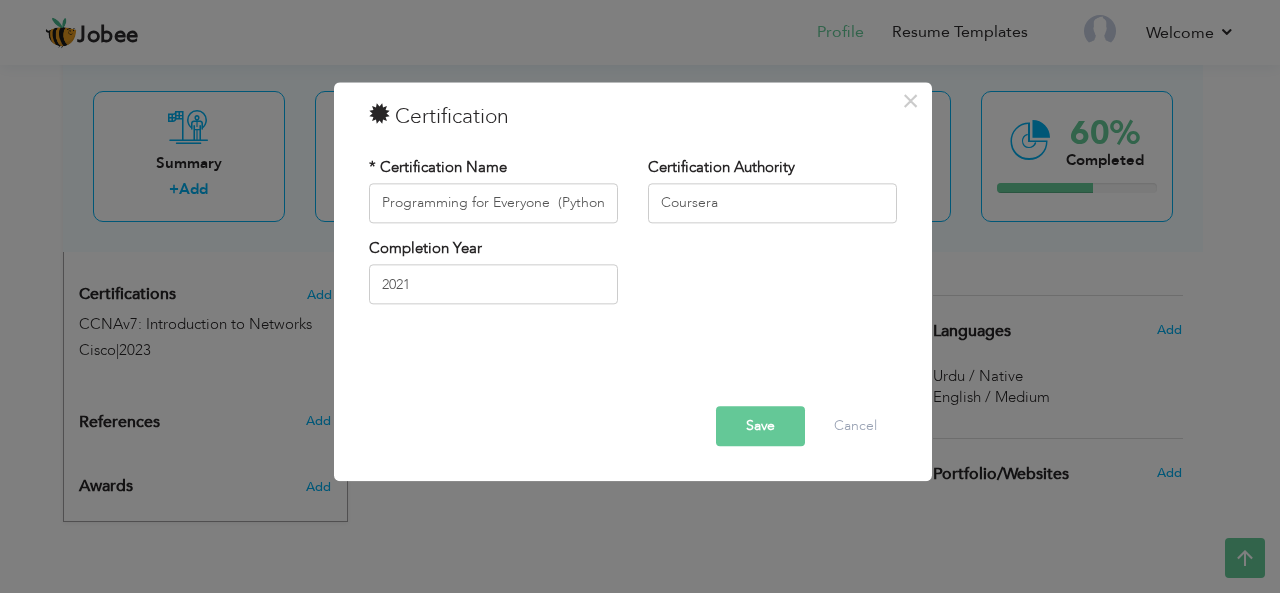 click on "Save" at bounding box center [760, 426] 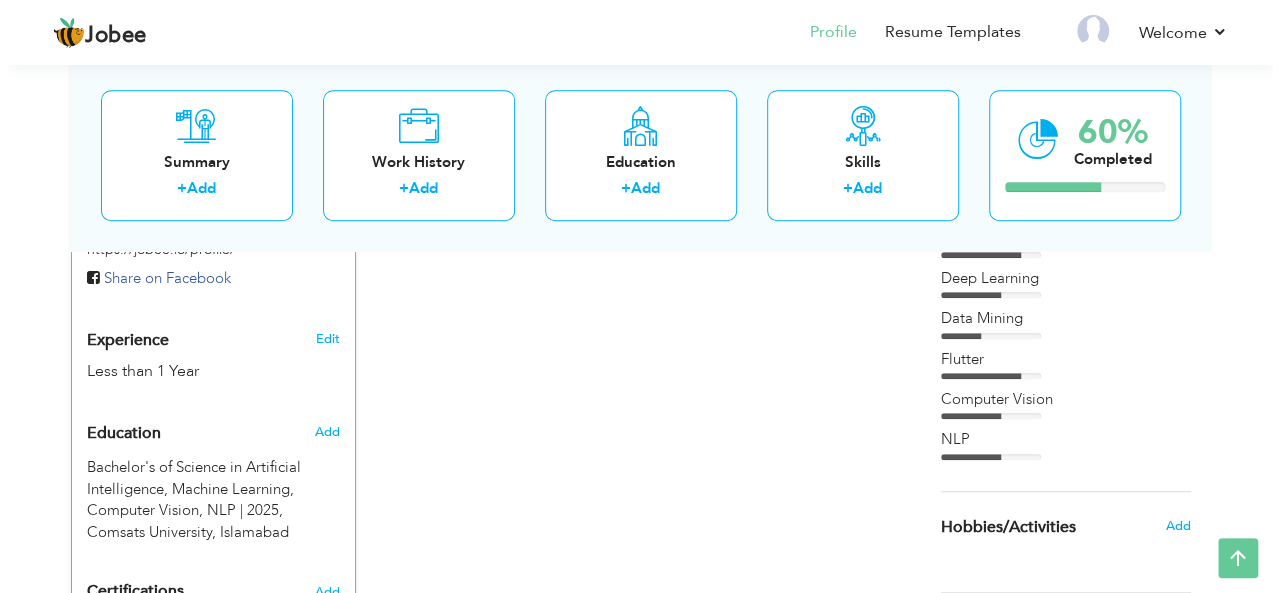 scroll, scrollTop: 663, scrollLeft: 0, axis: vertical 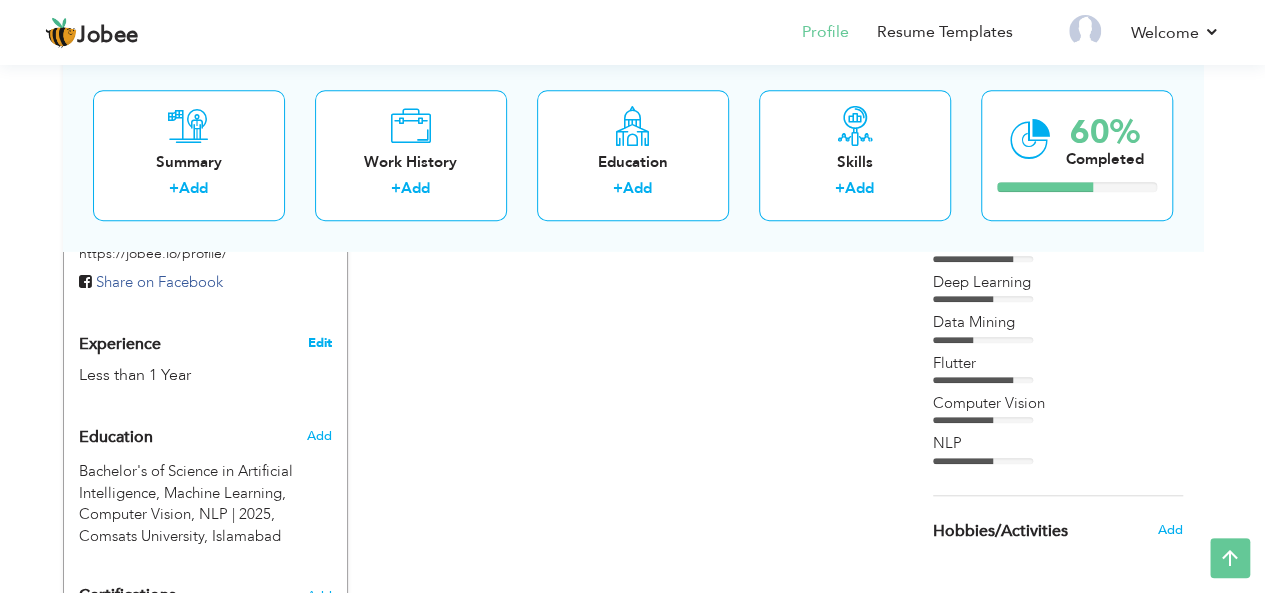 click on "Edit" at bounding box center (319, 343) 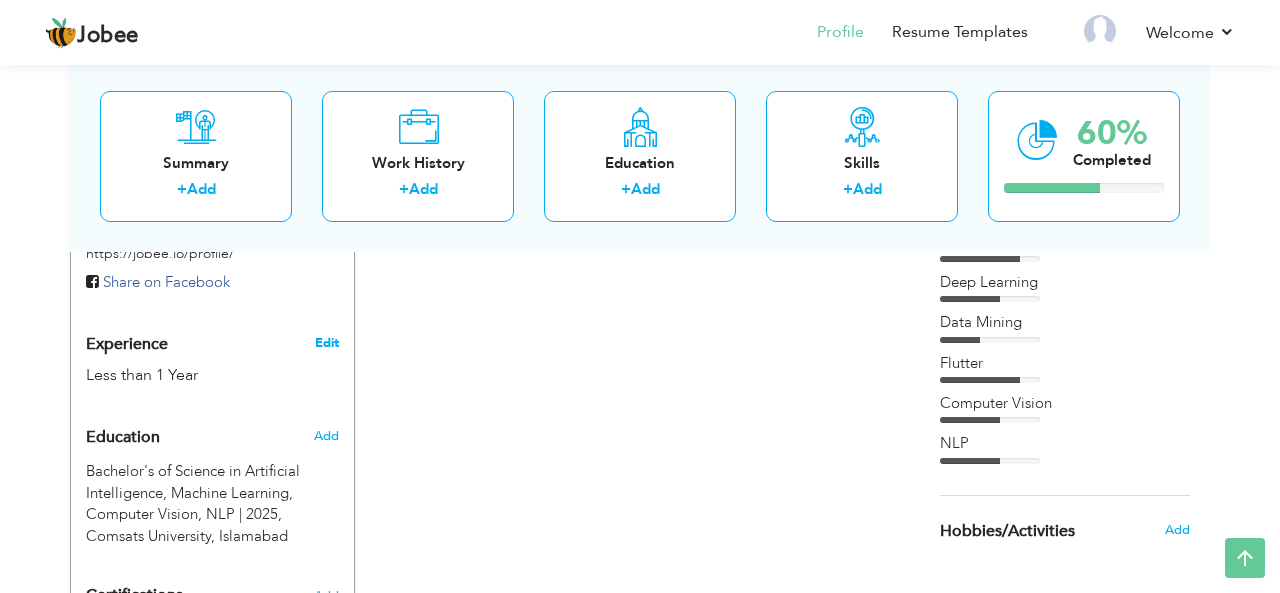 type on "Bisma" 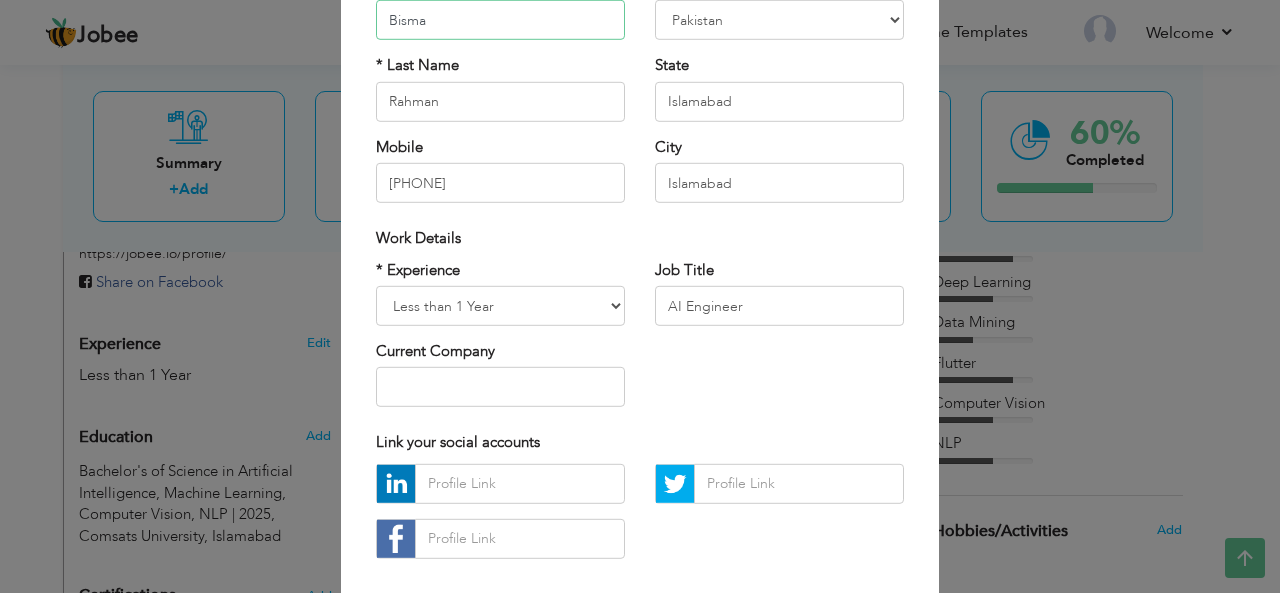 scroll, scrollTop: 229, scrollLeft: 0, axis: vertical 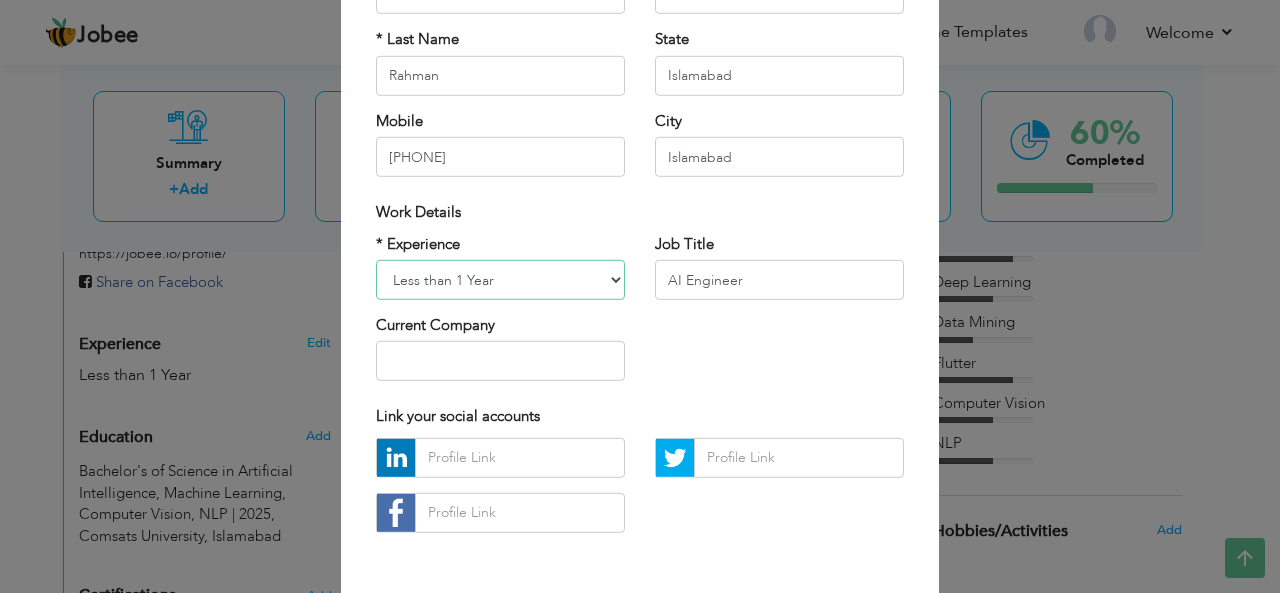 click on "Entry Level Less than 1 Year 1 Year 2 Years 3 Years 4 Years 5 Years 6 Years 7 Years 8 Years 9 Years 10 Years 11 Years 12 Years 13 Years 14 Years 15 Years 16 Years 17 Years 18 Years 19 Years 20 Years 21 Years 22 Years 23 Years 24 Years 25 Years 26 Years 27 Years 28 Years 29 Years 30 Years 31 Years 32 Years 33 Years 34 Years 35 Years More than 35 Years" at bounding box center (500, 280) 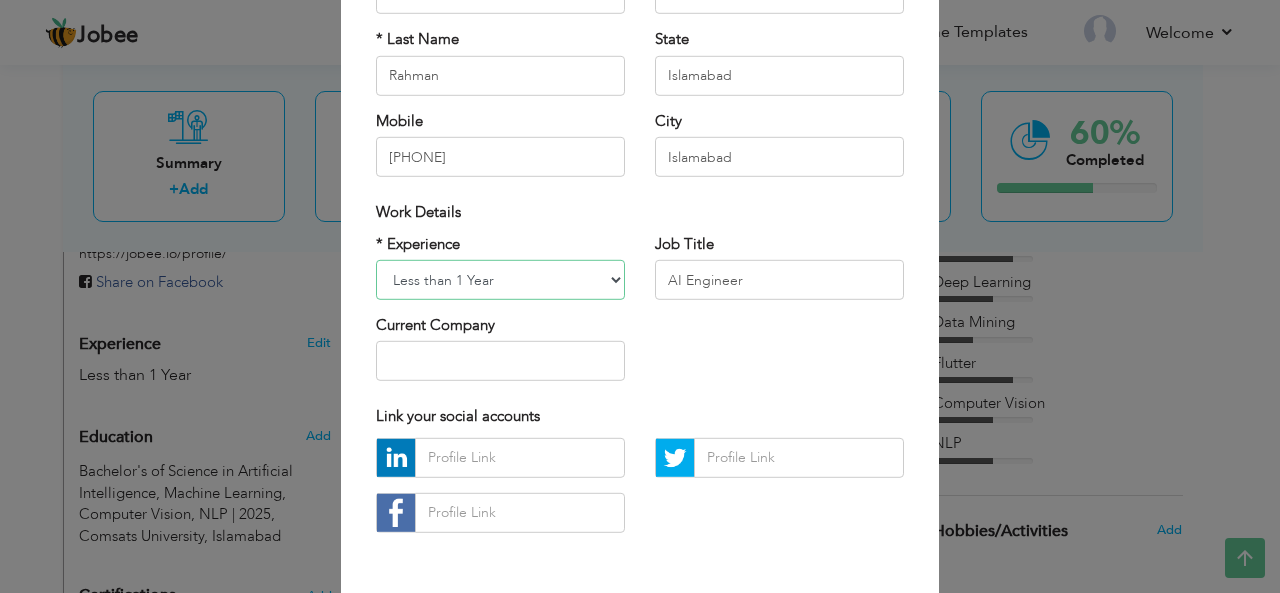 click on "Entry Level Less than 1 Year 1 Year 2 Years 3 Years 4 Years 5 Years 6 Years 7 Years 8 Years 9 Years 10 Years 11 Years 12 Years 13 Years 14 Years 15 Years 16 Years 17 Years 18 Years 19 Years 20 Years 21 Years 22 Years 23 Years 24 Years 25 Years 26 Years 27 Years 28 Years 29 Years 30 Years 31 Years 32 Years 33 Years 34 Years 35 Years More than 35 Years" at bounding box center [500, 280] 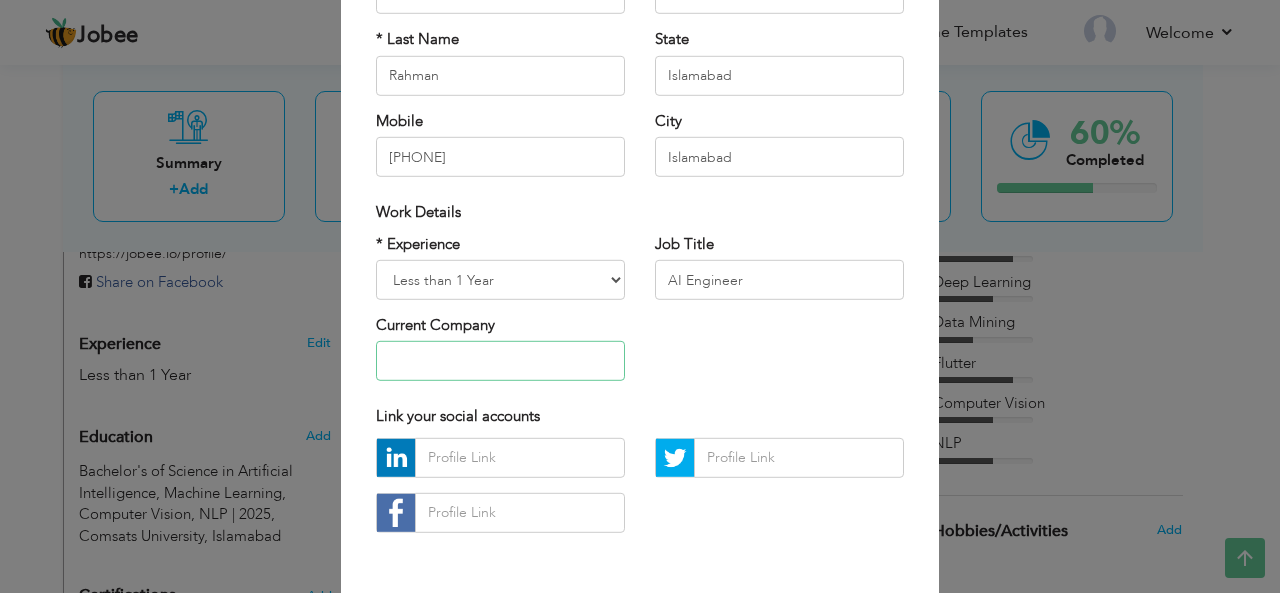 click at bounding box center (500, 361) 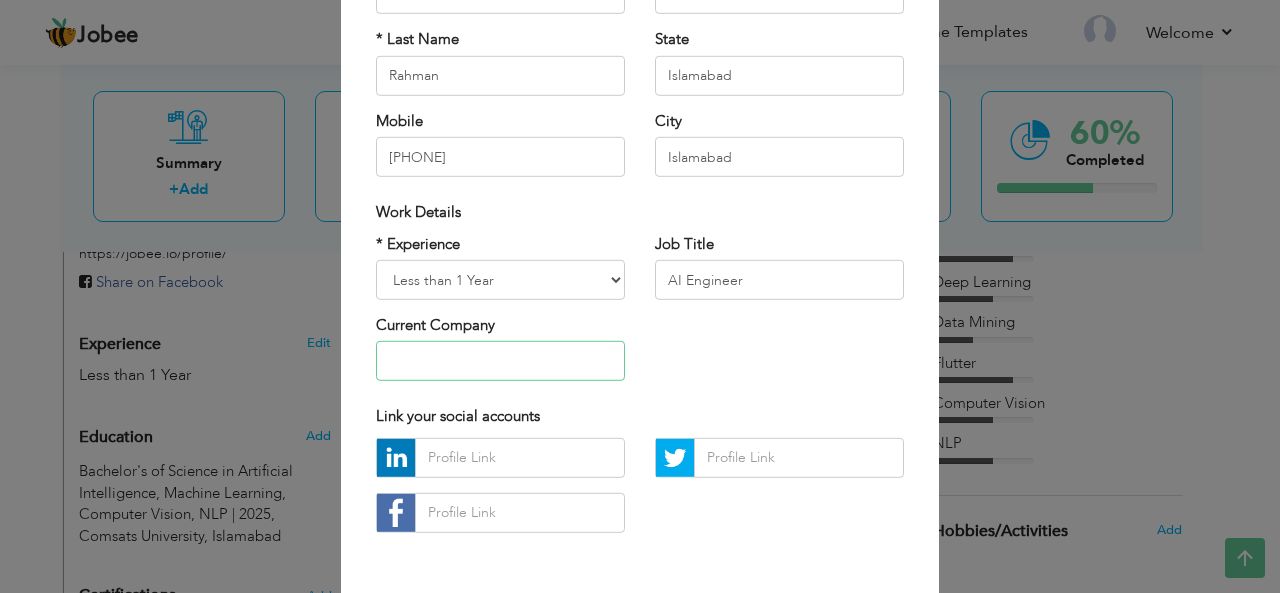 scroll, scrollTop: 0, scrollLeft: 0, axis: both 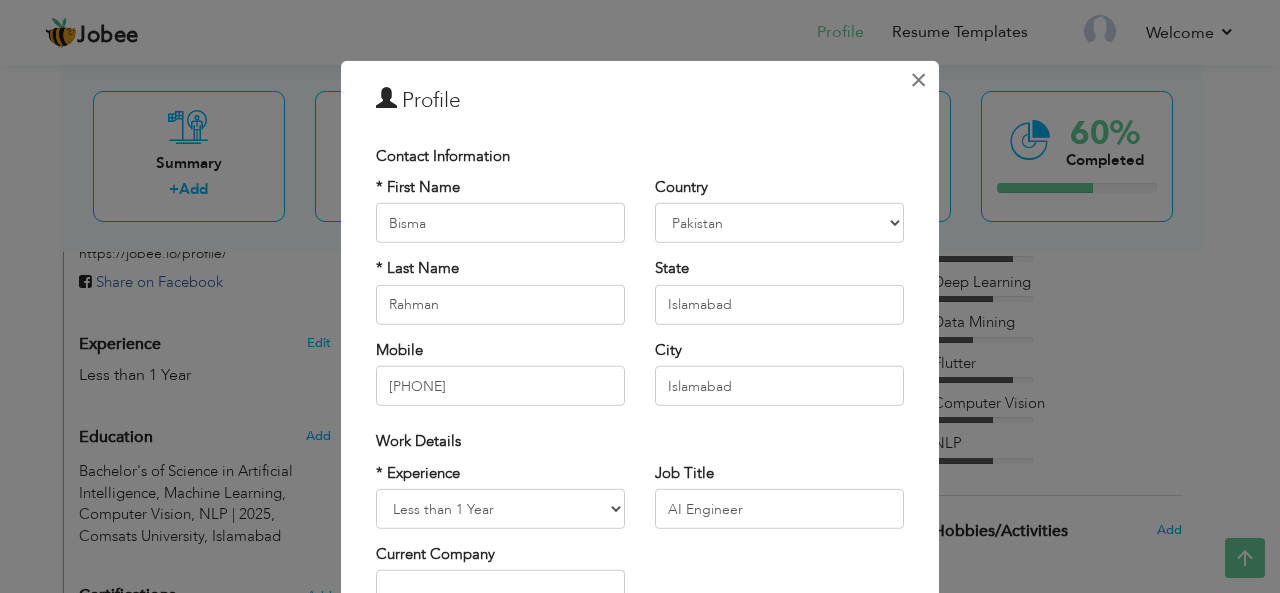 click on "×" at bounding box center [918, 79] 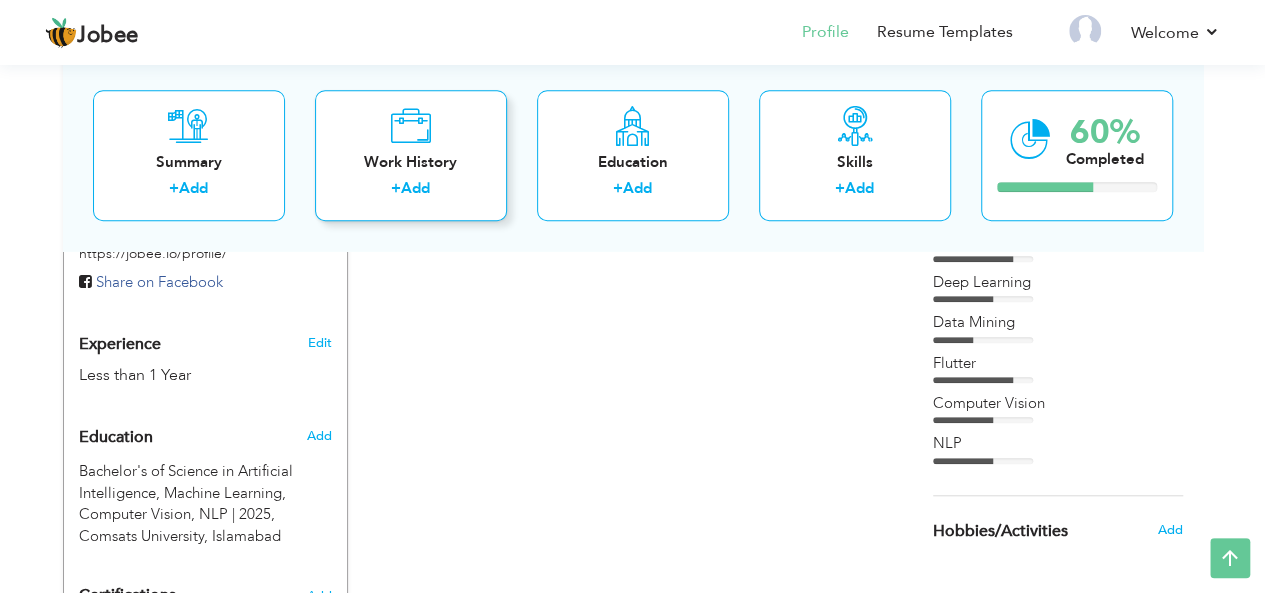 click on "Add" at bounding box center (415, 189) 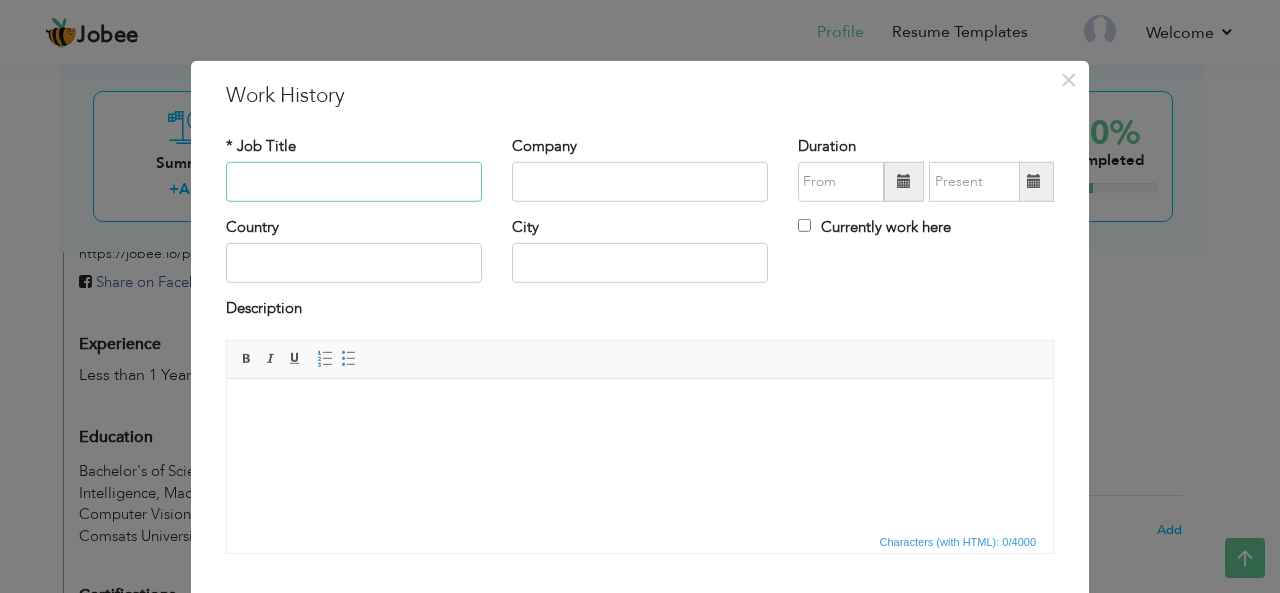 click at bounding box center (354, 182) 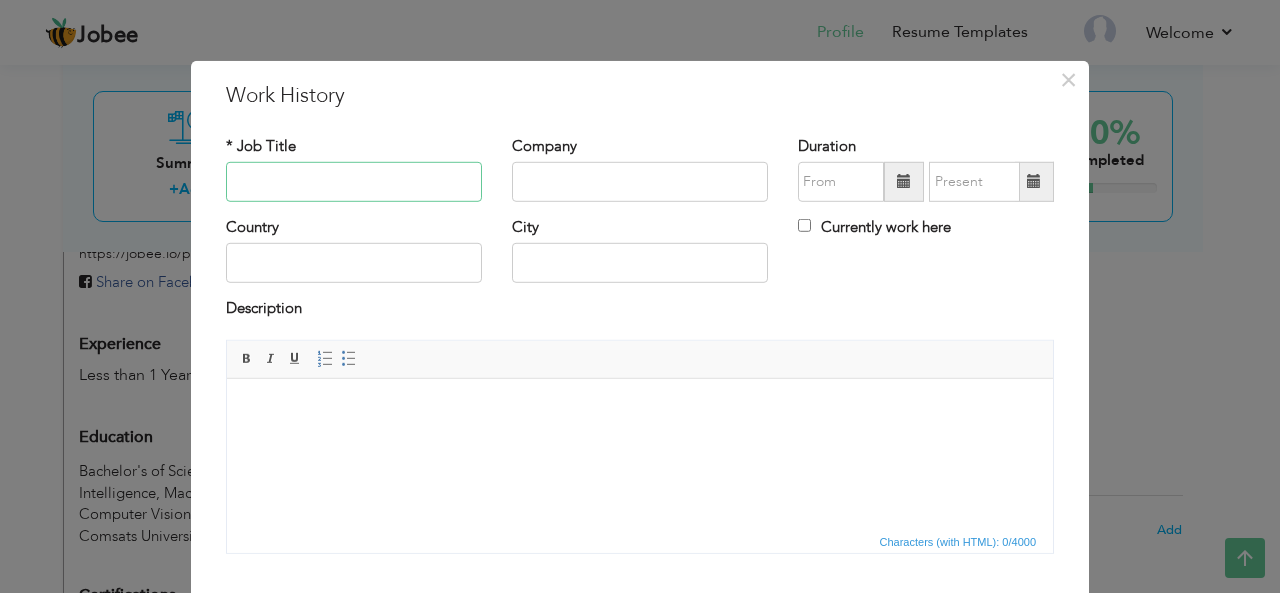 paste on "Al/ML Internee" 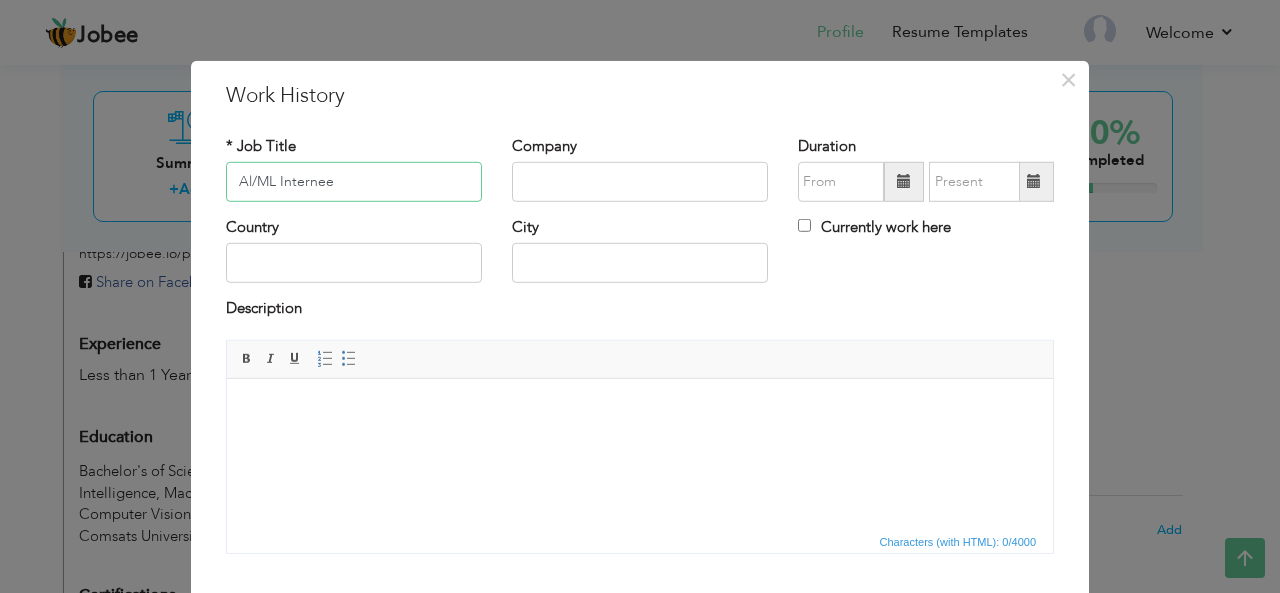 type on "Al/ML Internee" 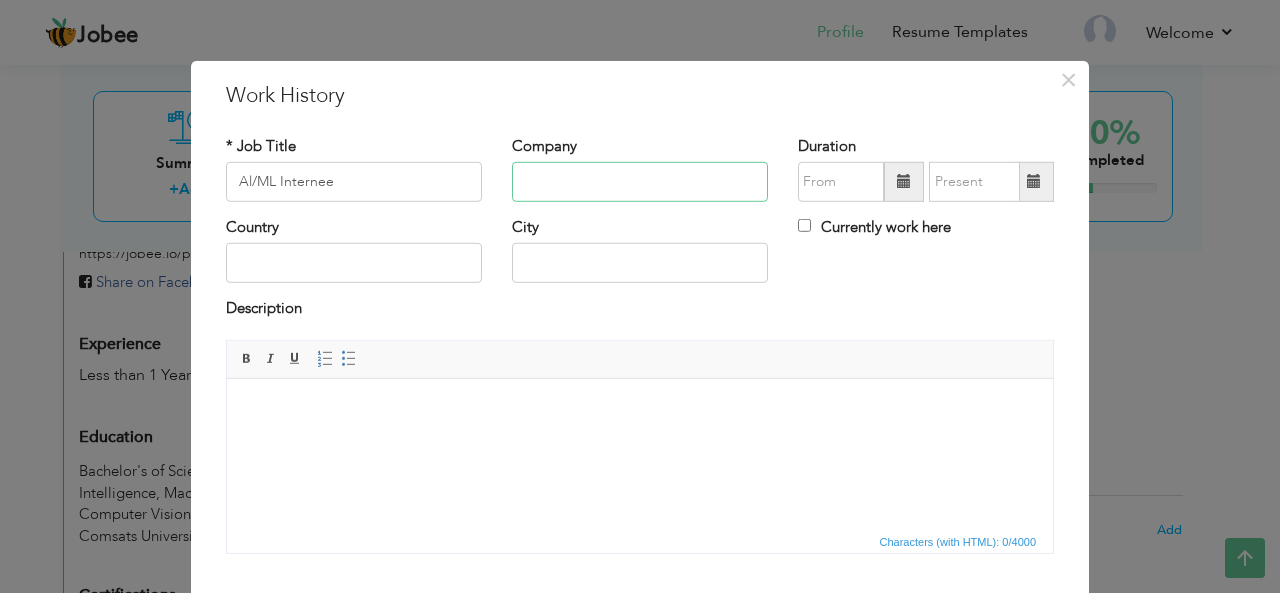 click at bounding box center (640, 182) 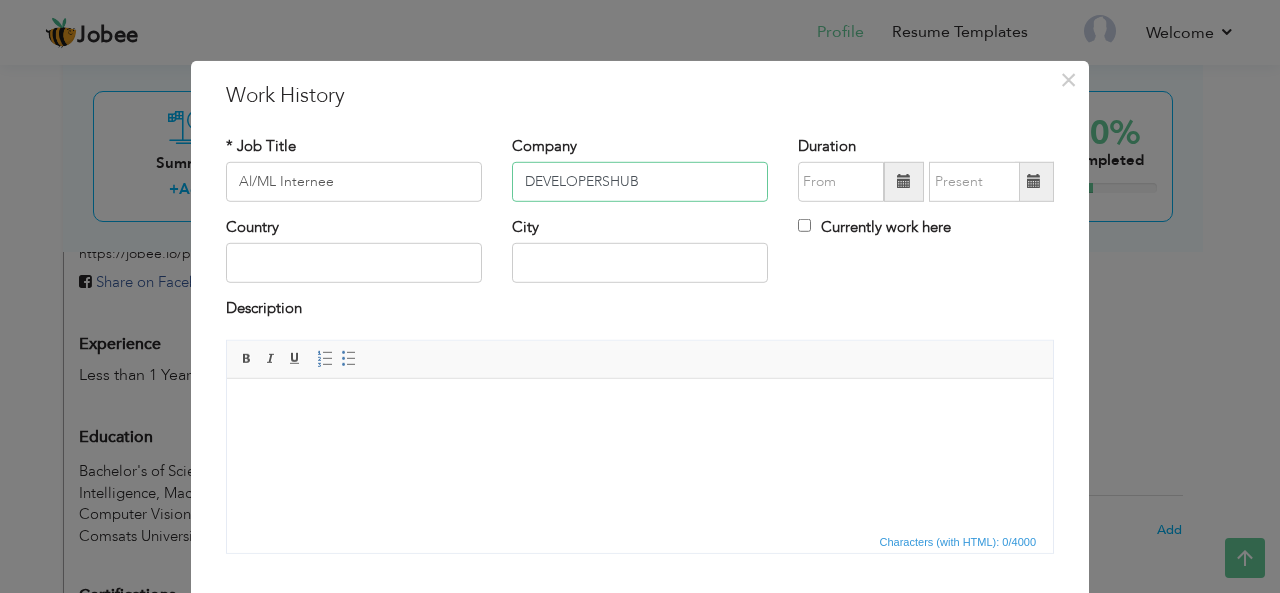 type on "DEVELOPERSHUB" 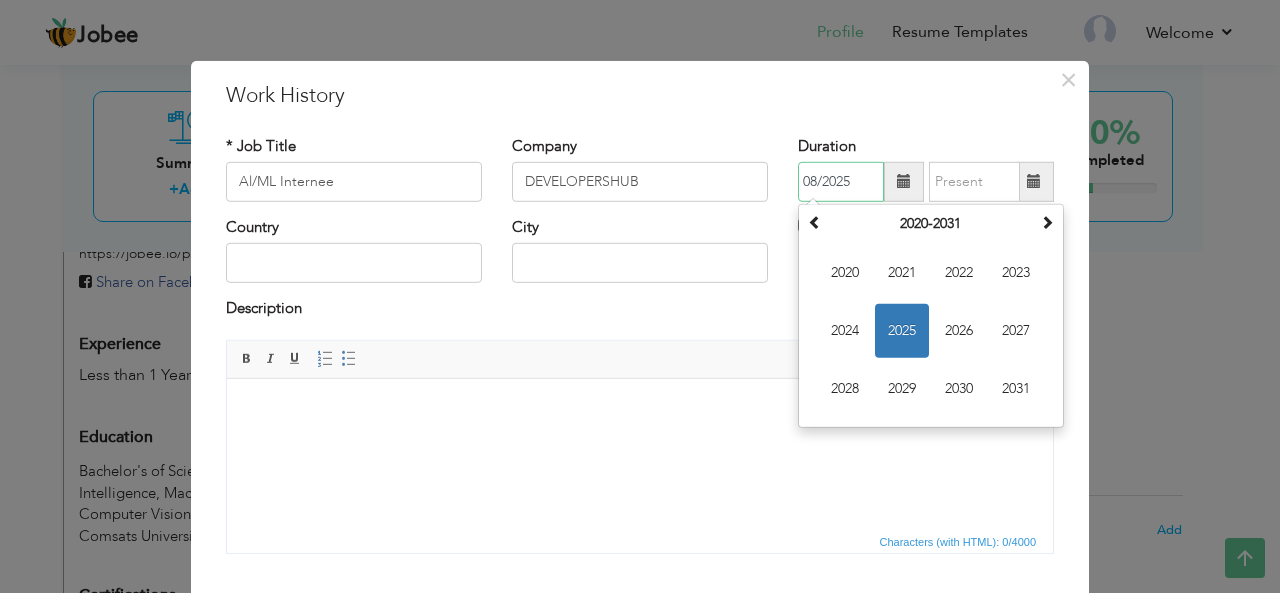 click on "08/2025" at bounding box center (841, 182) 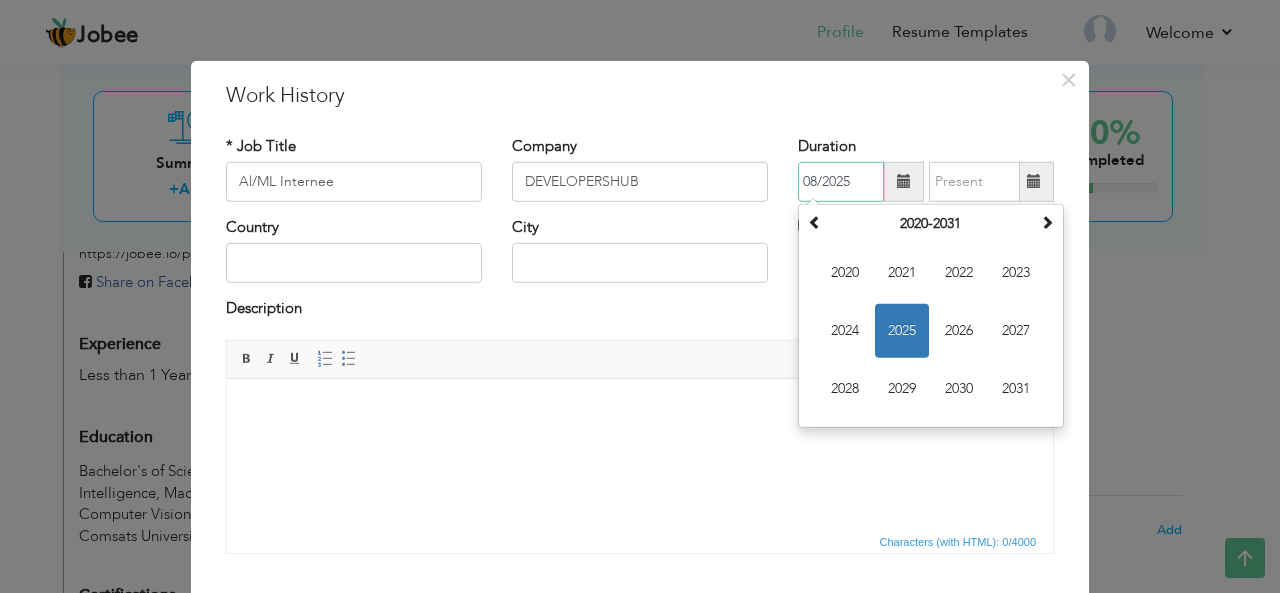 paste on "Feb 2025" 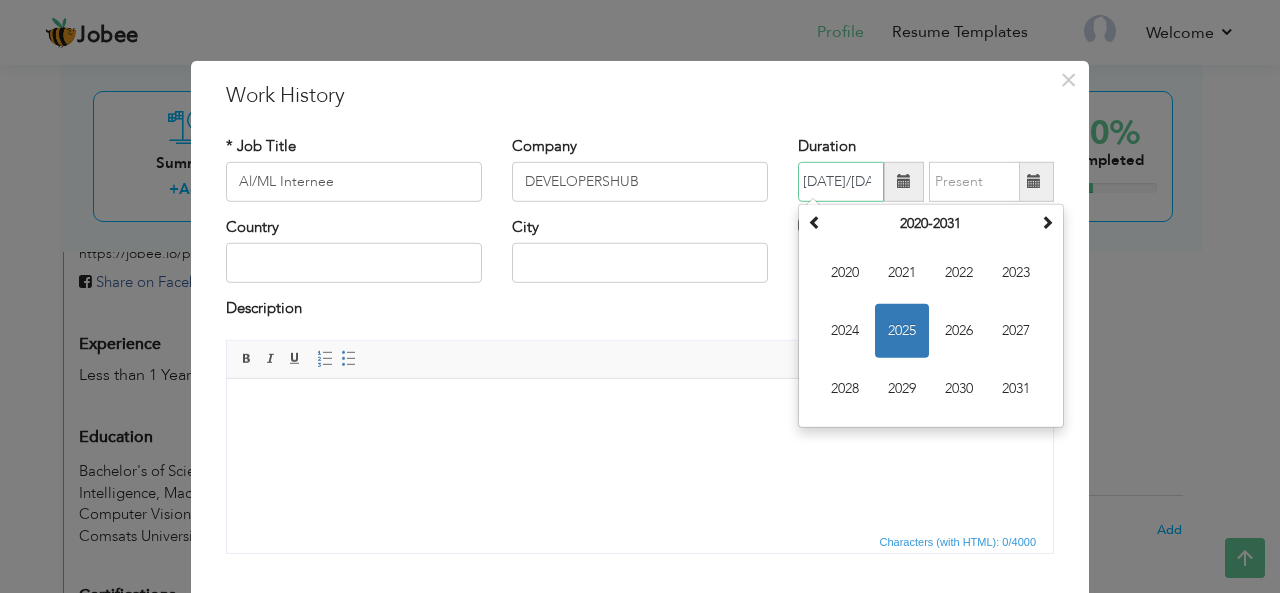 scroll, scrollTop: 0, scrollLeft: 6, axis: horizontal 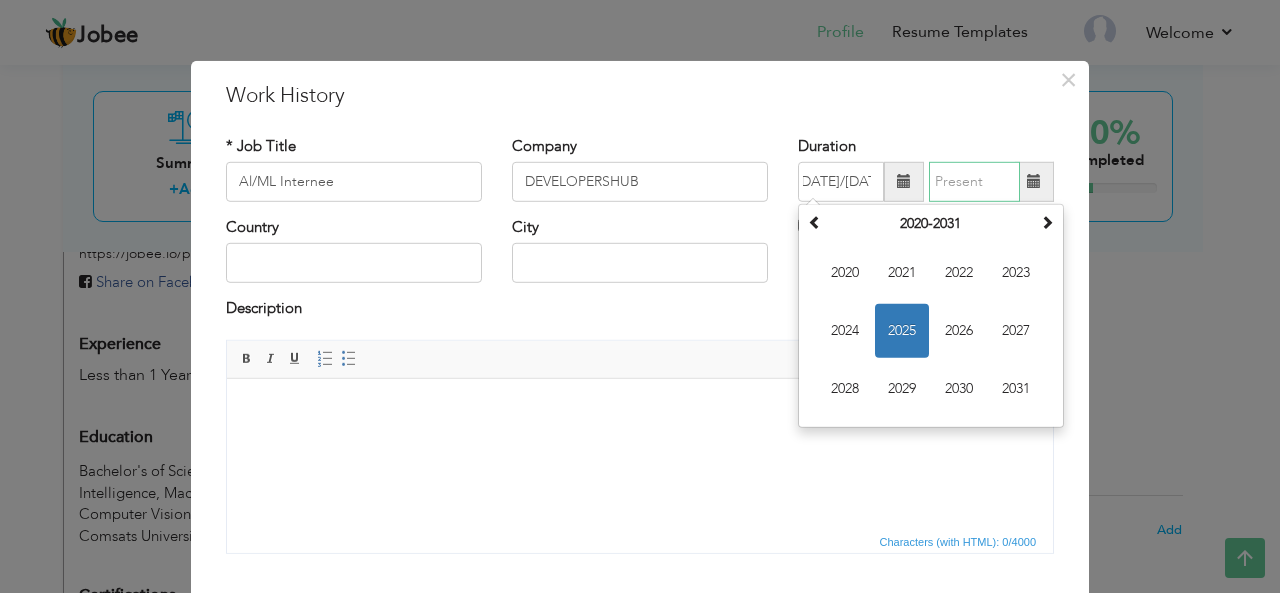type on "08/2025" 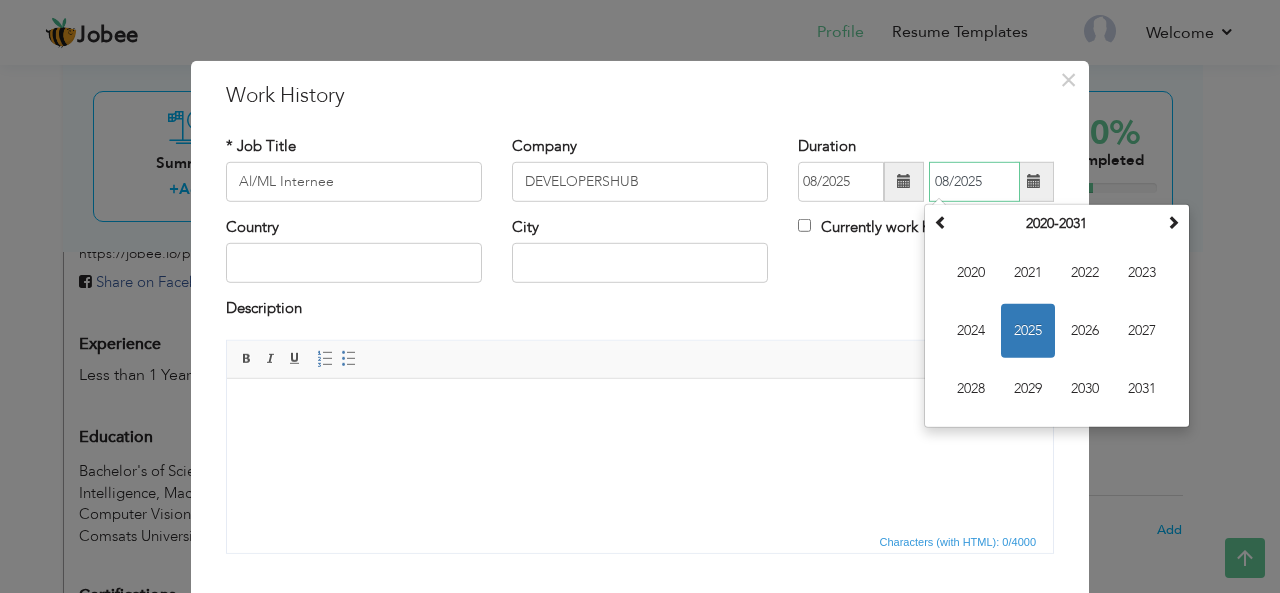 scroll, scrollTop: 0, scrollLeft: 0, axis: both 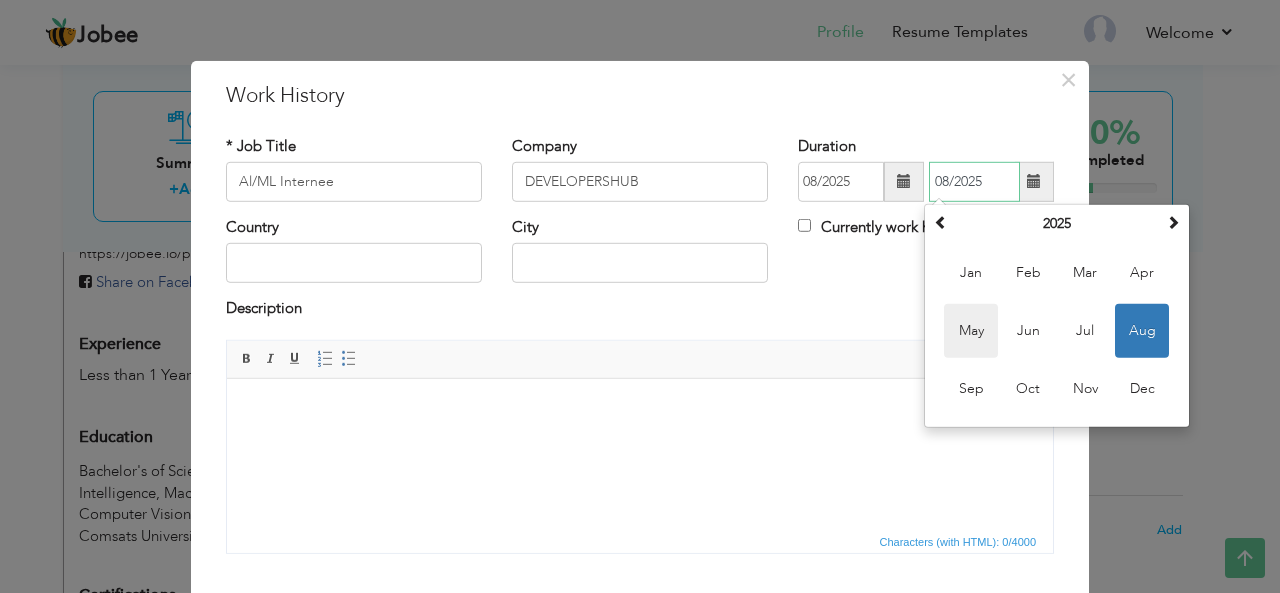 click on "May" at bounding box center (971, 331) 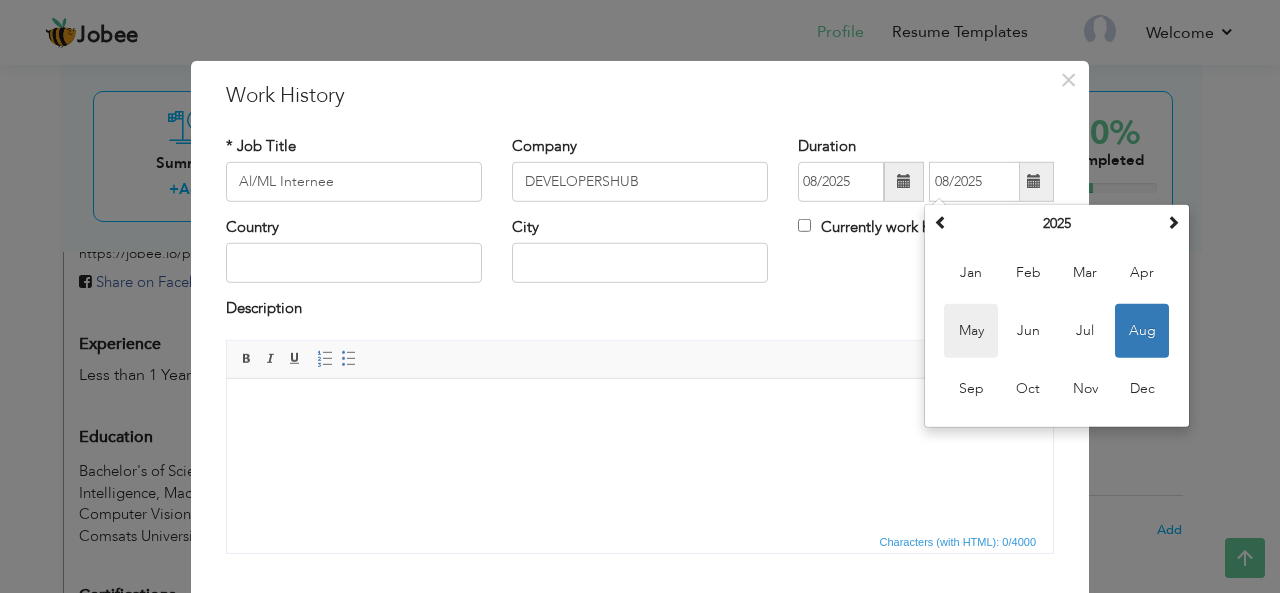 type on "05/2025" 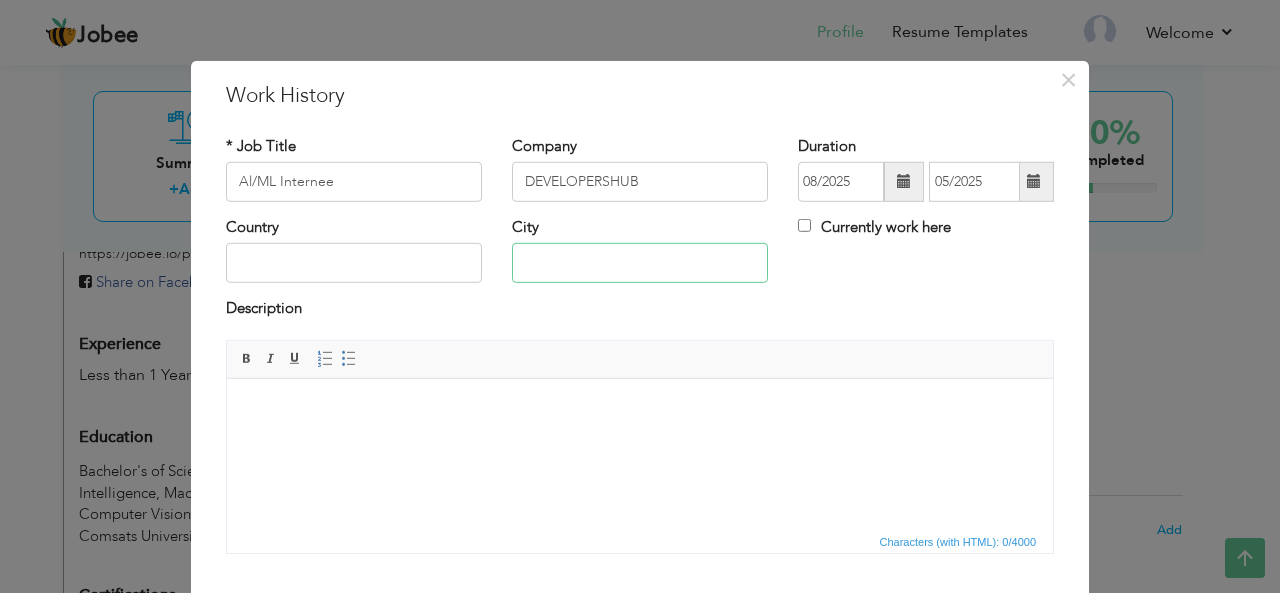 click at bounding box center [640, 263] 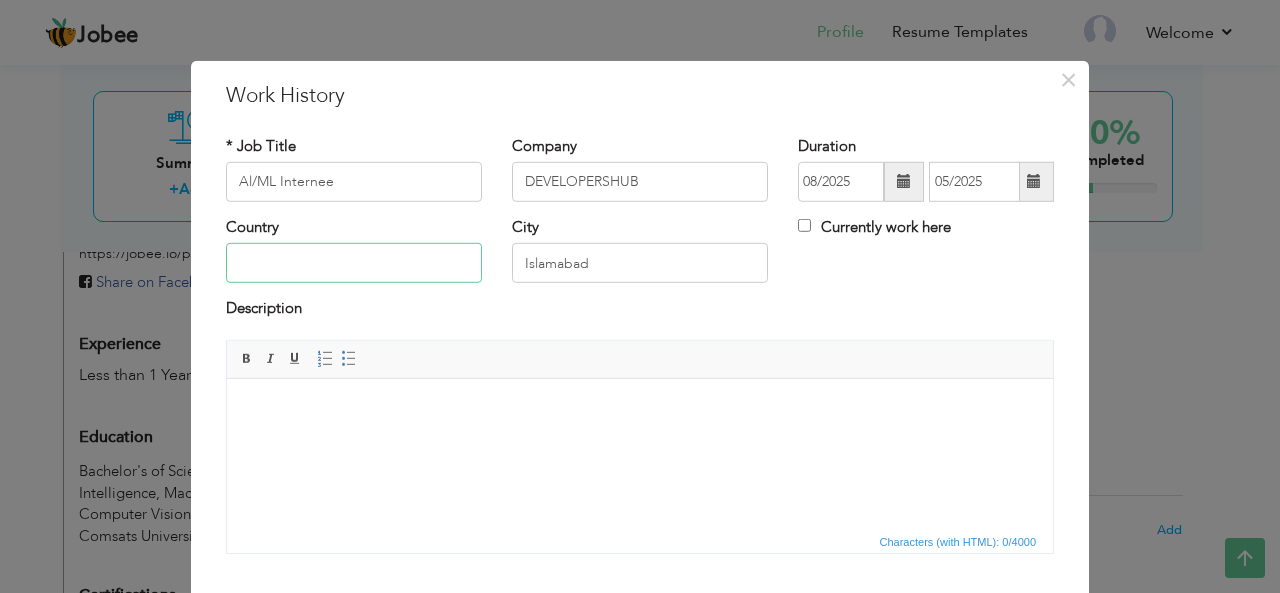 type on "Pakistan" 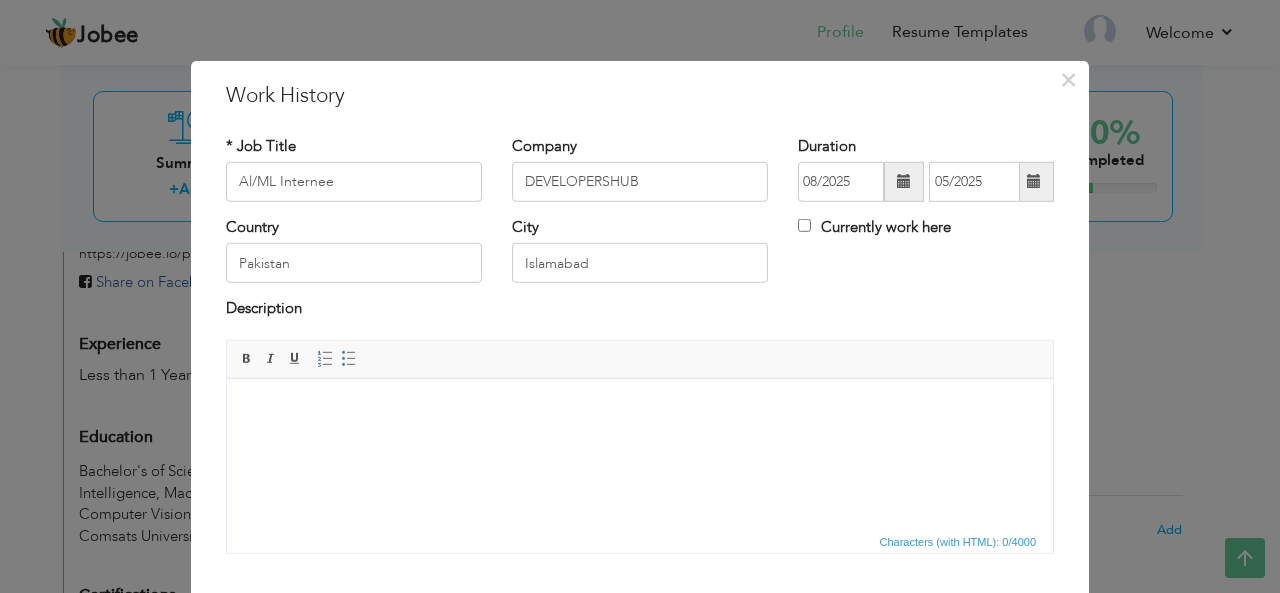 click on "Save
Save and Continue
Delete
Cancel" at bounding box center (640, 640) 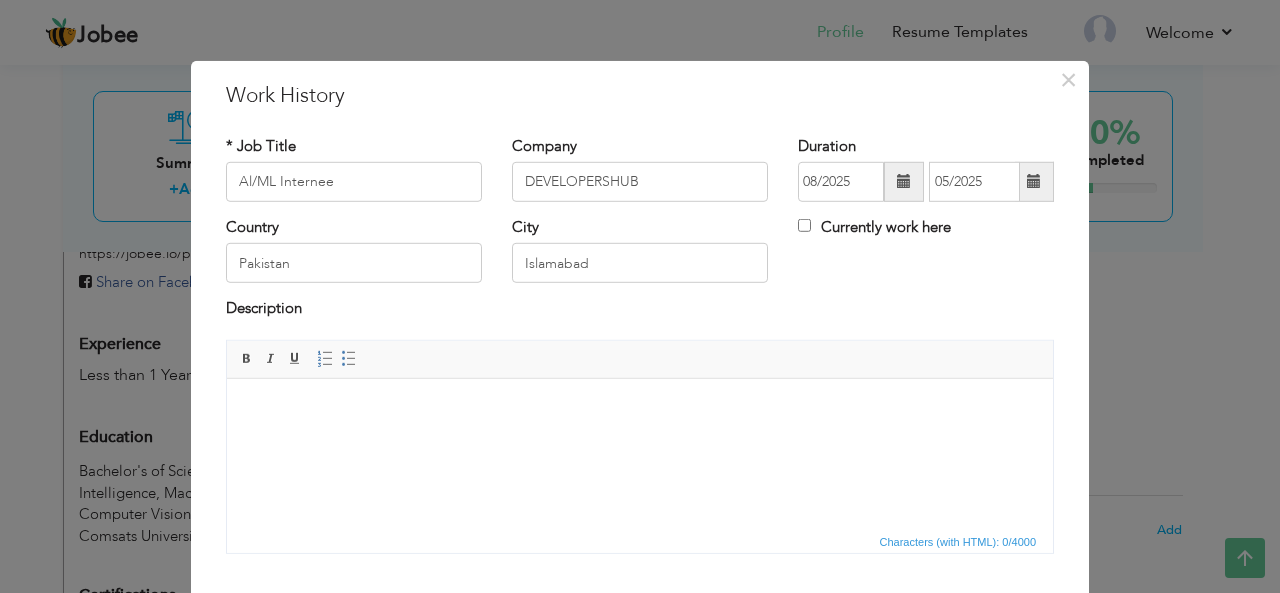 click at bounding box center [640, 408] 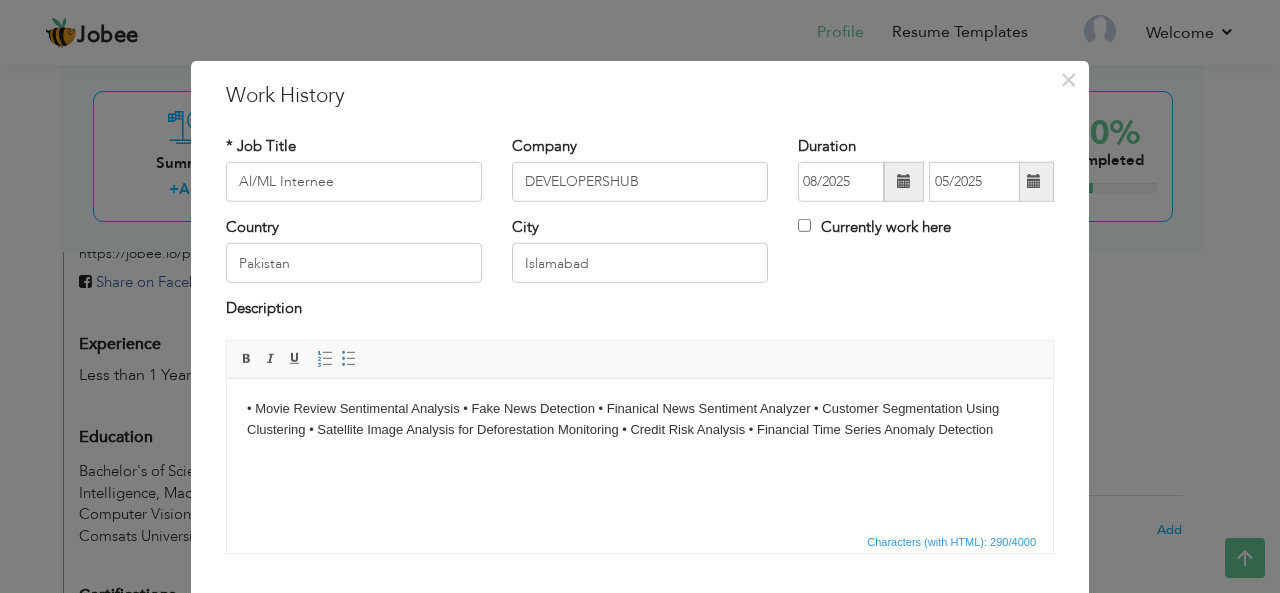 click on "• Movie Review Sentimental Analysis • Fake News Detection • Finanical News Sentiment Analyzer • Customer Segmentation Using Clustering • Satellite Image Analysis for Deforestation Monitoring • Credit Risk Analysis • Financial Time Series Anomaly Detection" at bounding box center (640, 419) 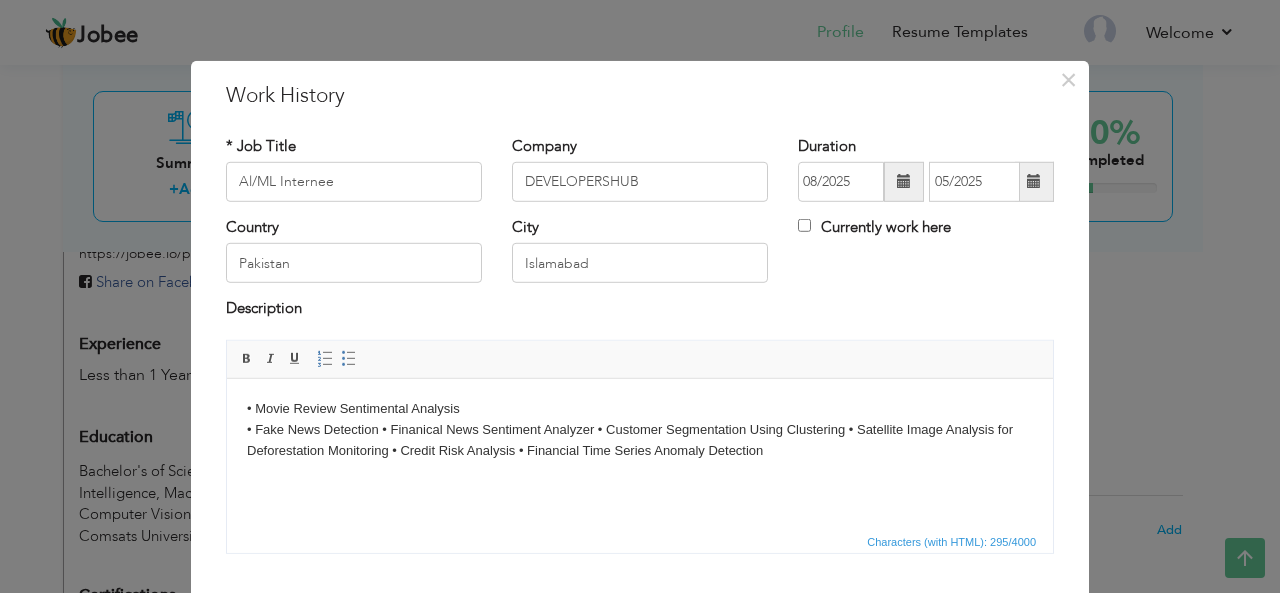click on "• Movie Review Sentimental Analysis  • Fake News Detection • Finanical News Sentiment Analyzer • Customer Segmentation Using Clustering • Satellite Image Analysis for Deforestation Monitoring • Credit Risk Analysis • Financial Time Series Anomaly Detection" at bounding box center [640, 429] 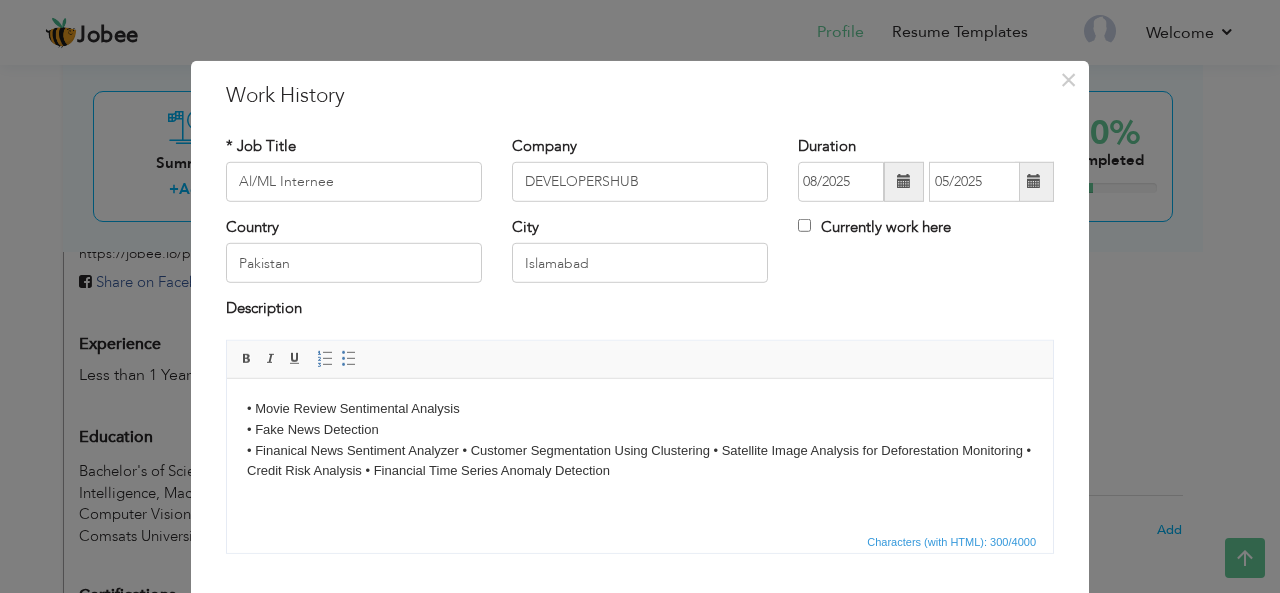 click on "• Movie Review Sentimental Analysis  • Fake News Detection  ​​​​​​​ • Finanical News Sentiment Analyzer • Customer Segmentation Using Clustering • Satellite Image Analysis for Deforestation Monitoring • Credit Risk Analysis • Financial Time Series Anomaly Detection" at bounding box center [640, 439] 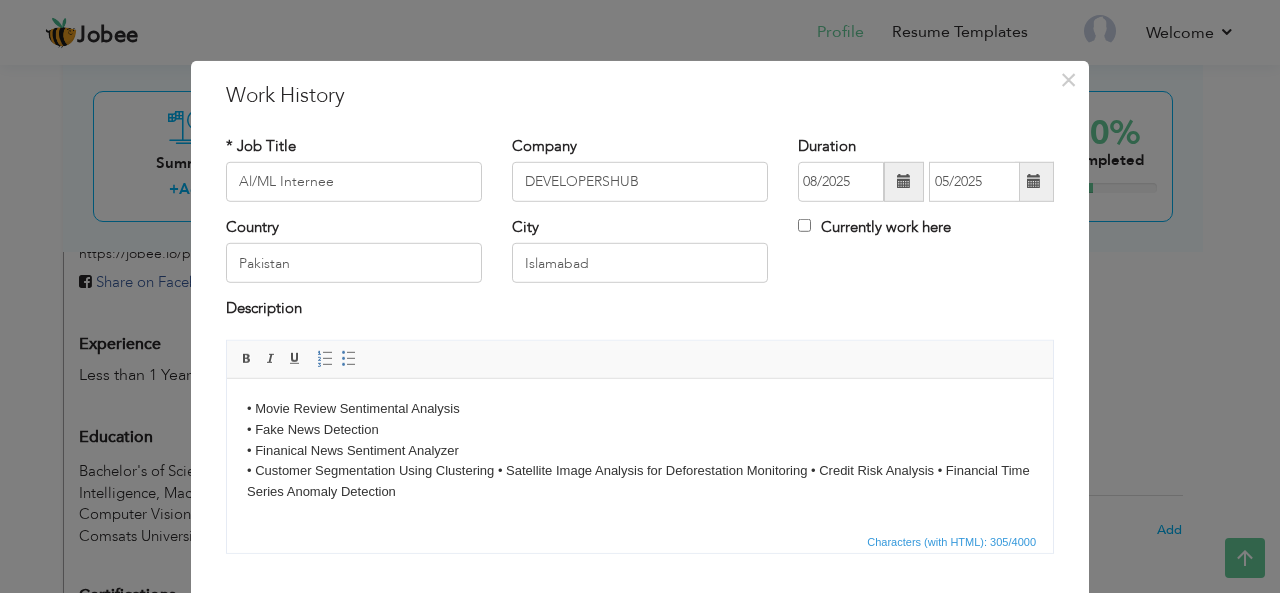 click on "• Movie Review Sentimental Analysis  • Fake News Detection  • Finanical News Sentiment Analyzer  ​​​​​​​ • Customer Segmentation Using Clustering • Satellite Image Analysis for Deforestation Monitoring • Credit Risk Analysis • Financial Time Series Anomaly Detection" at bounding box center (640, 450) 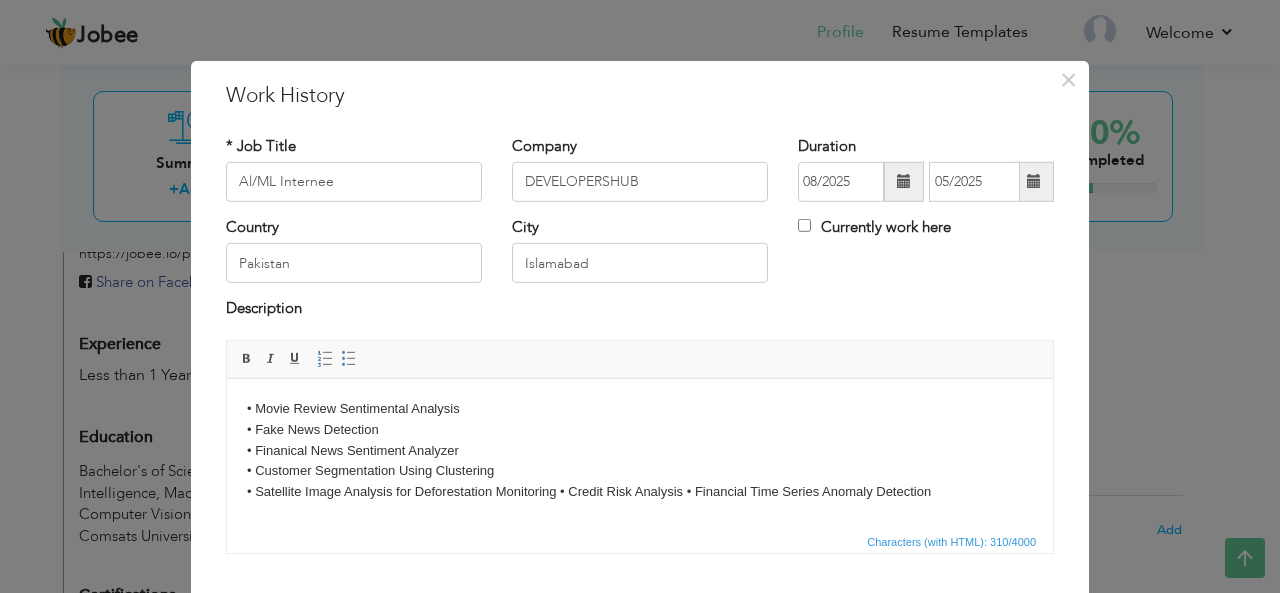 click on "• Movie Review Sentimental Analysis  • Fake News Detection  • Finanical News Sentiment Analyzer  • Customer Segmentation Using Clustering  ​​​​​​​ • Satellite Image Analysis for Deforestation Monitoring • Credit Risk Analysis • Financial Time Series Anomaly Detection" at bounding box center (640, 450) 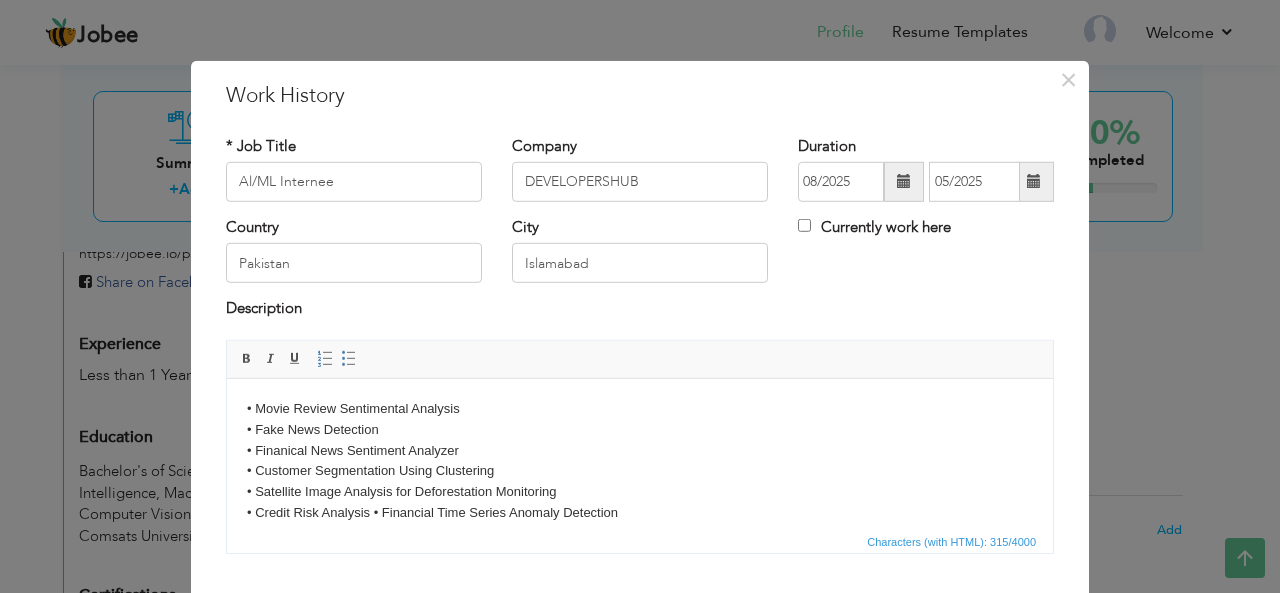 click on "• Movie Review Sentimental Analysis  • Fake News Detection  • Finanical News Sentiment Analyzer  • Customer Segmentation Using Clustering  • Satellite Image Analysis for Deforestation Monitoring  ​​​​​​​ • Credit Risk Analysis • Financial Time Series Anomaly Detection" at bounding box center [640, 460] 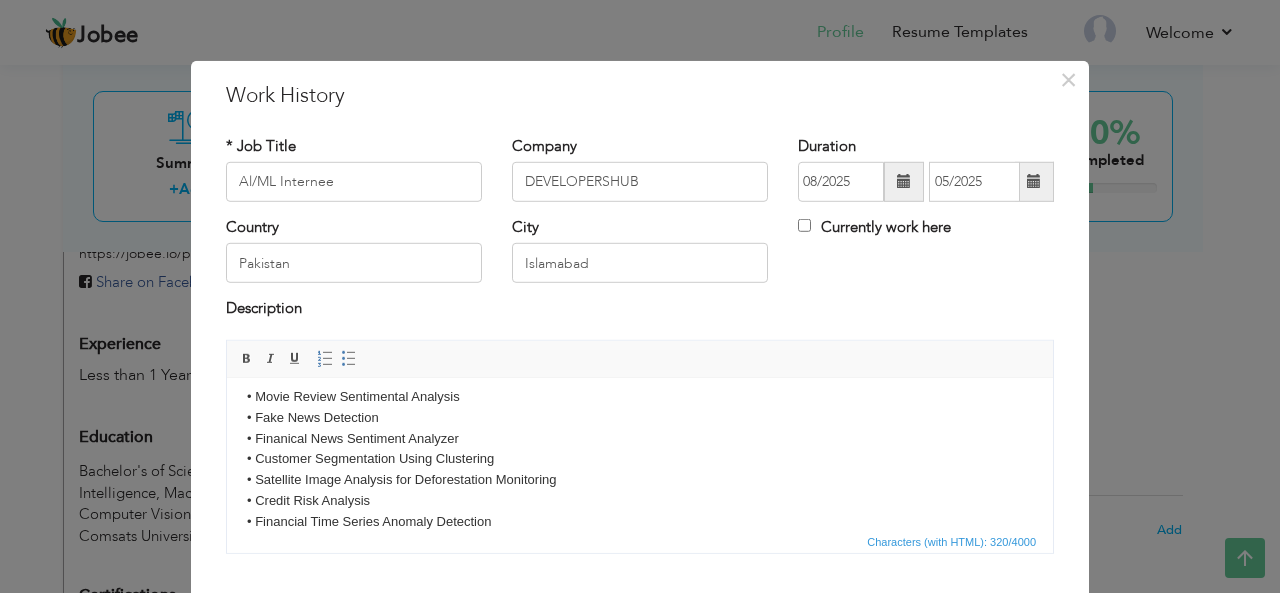 scroll, scrollTop: 35, scrollLeft: 0, axis: vertical 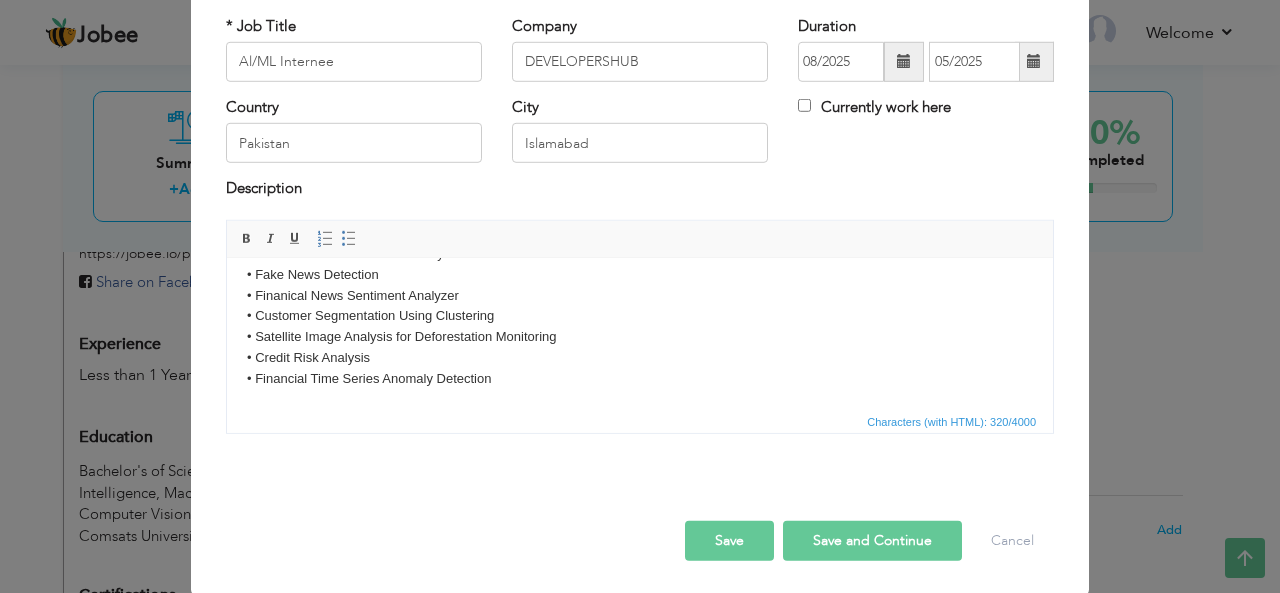 click on "Save and Continue" at bounding box center [872, 541] 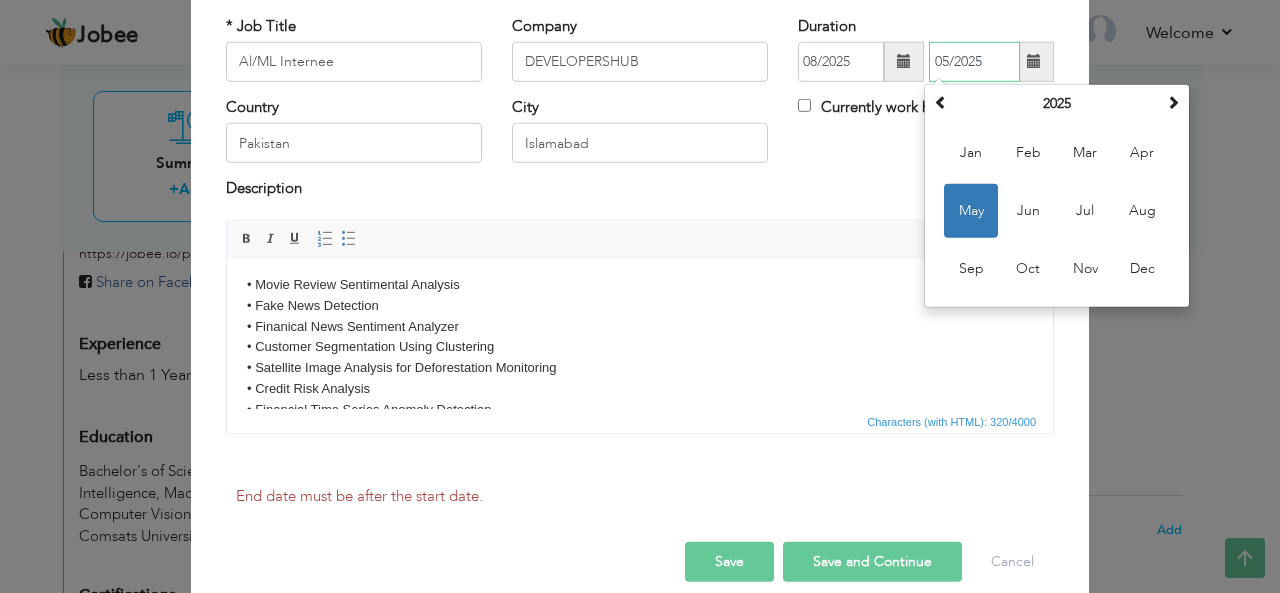 scroll, scrollTop: 0, scrollLeft: 0, axis: both 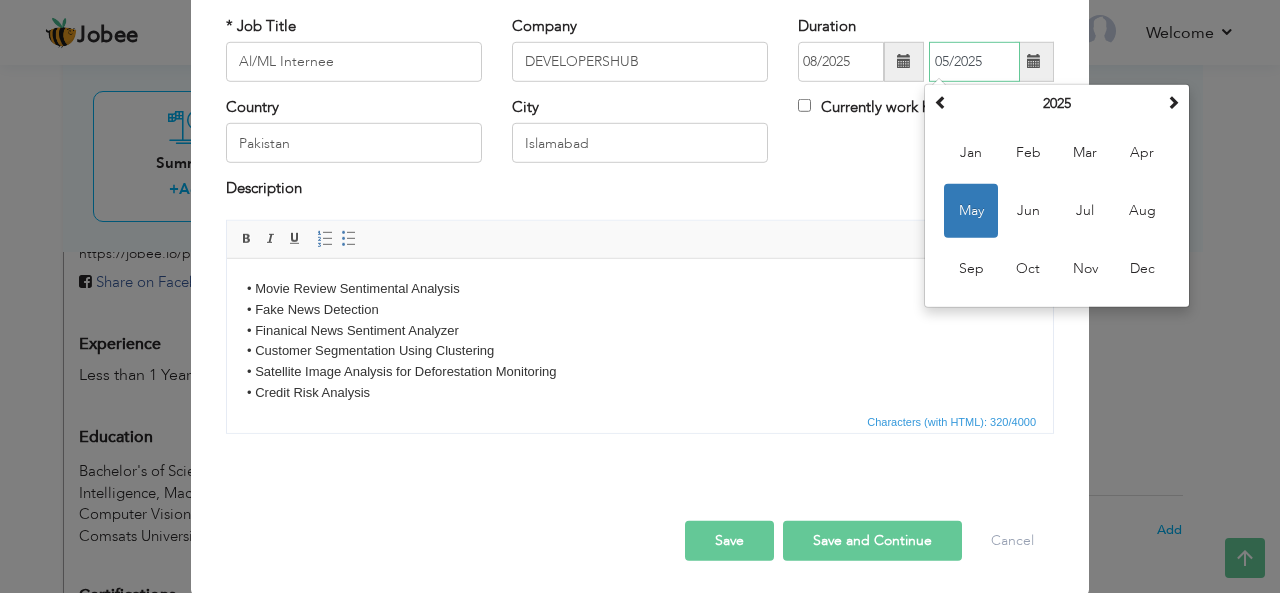 click on "May" at bounding box center [971, 211] 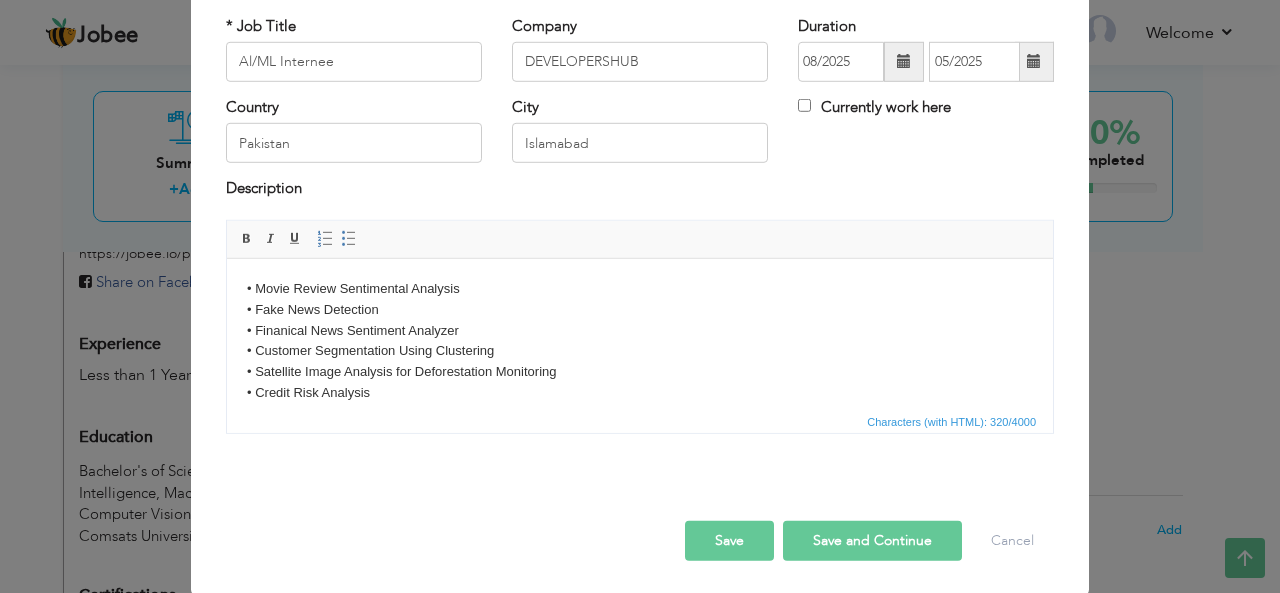 click on "Save and Continue" at bounding box center (872, 541) 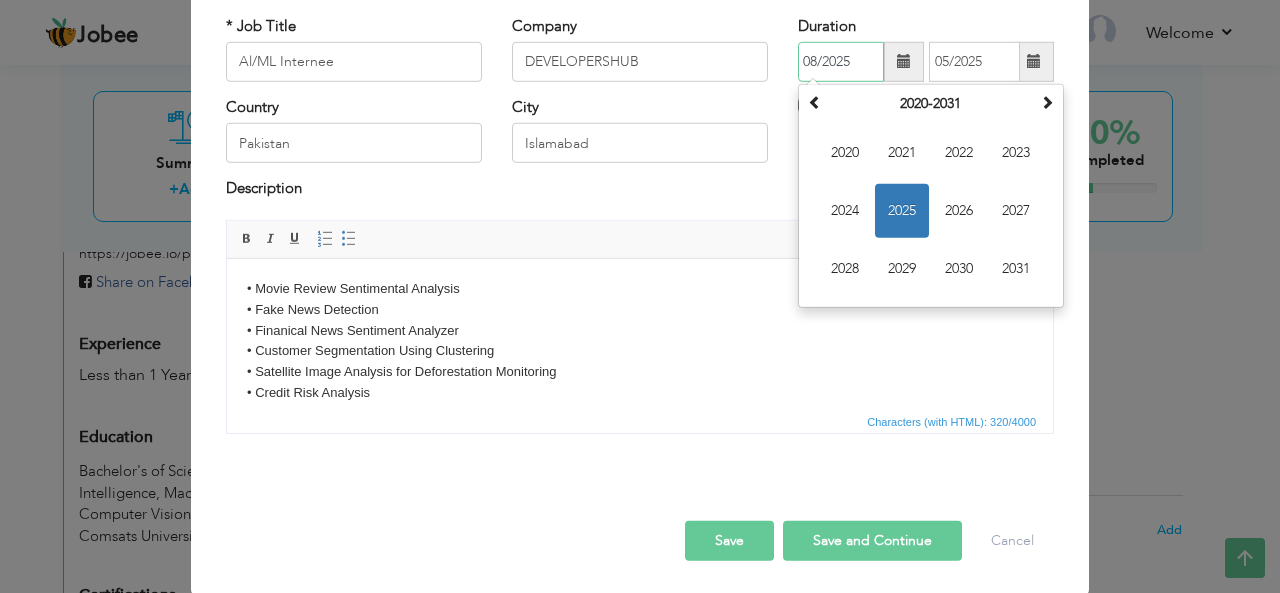 click on "08/2025" at bounding box center (841, 62) 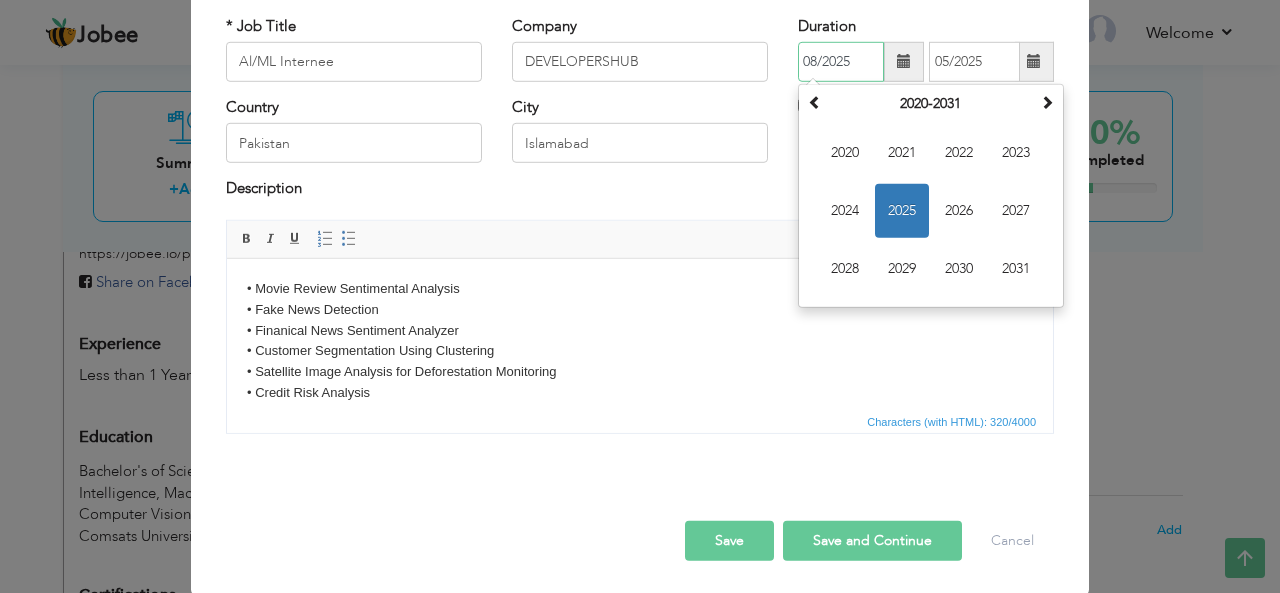 click on "2025" at bounding box center (902, 211) 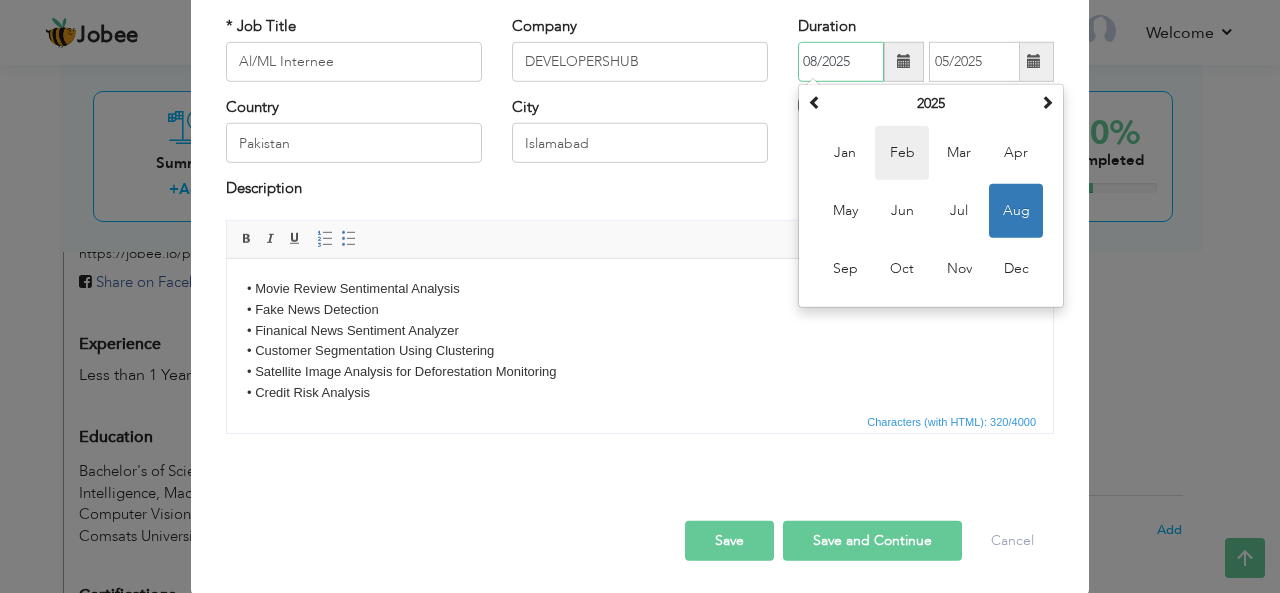 click on "Feb" at bounding box center (902, 153) 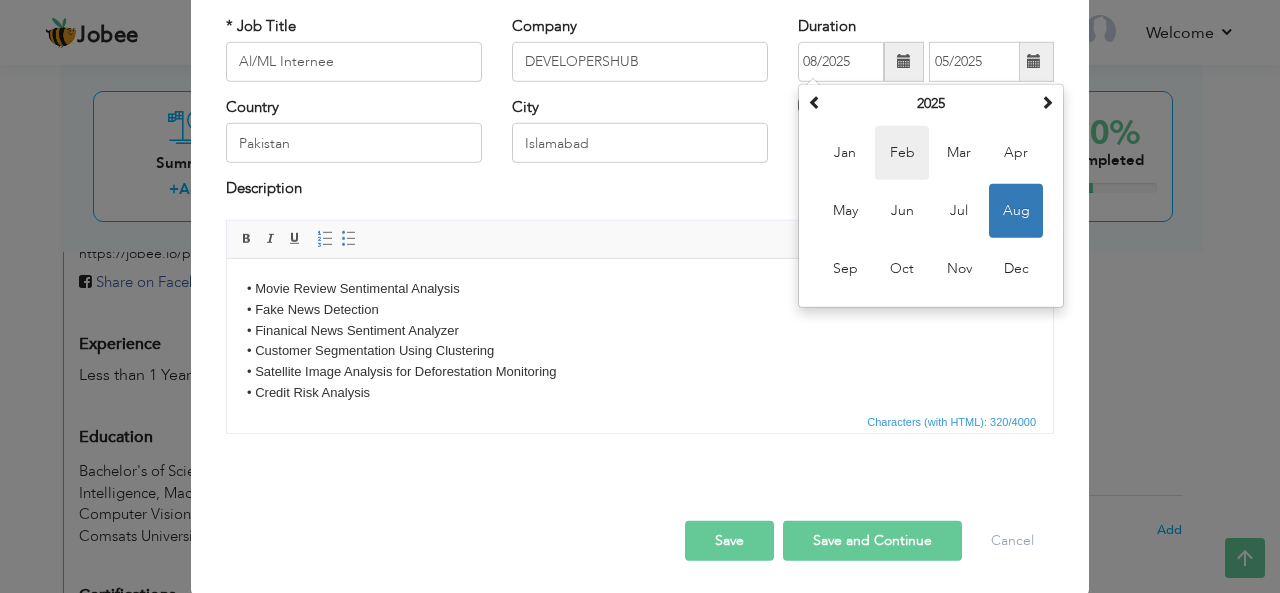 type on "02/2025" 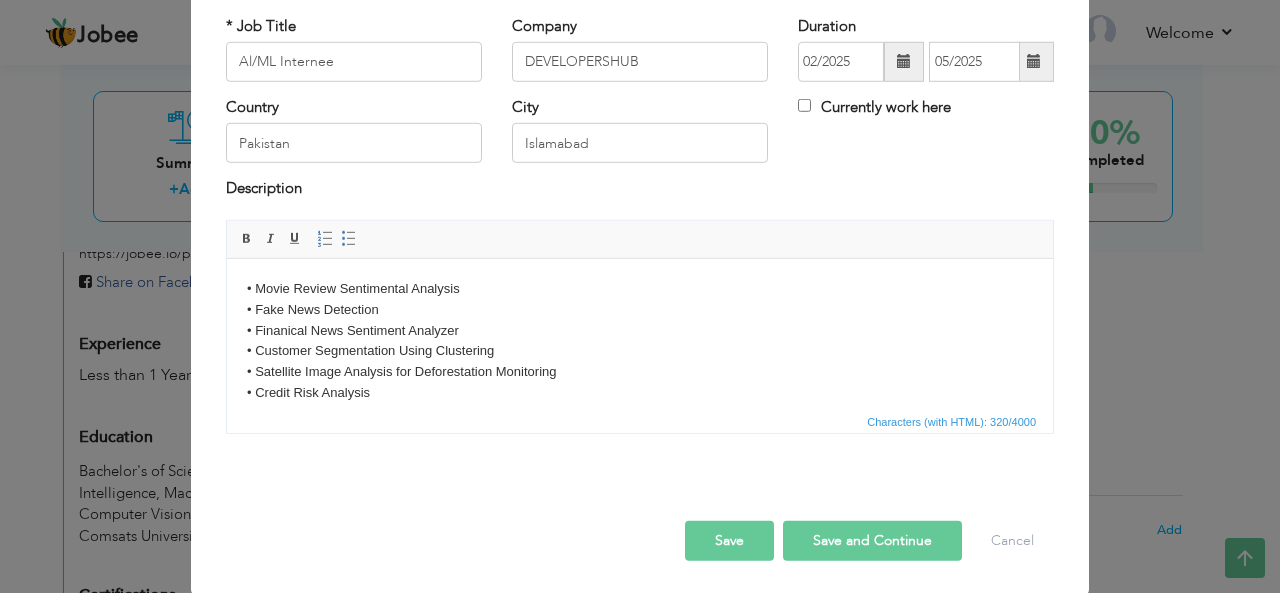 click on "Save and Continue" at bounding box center (872, 541) 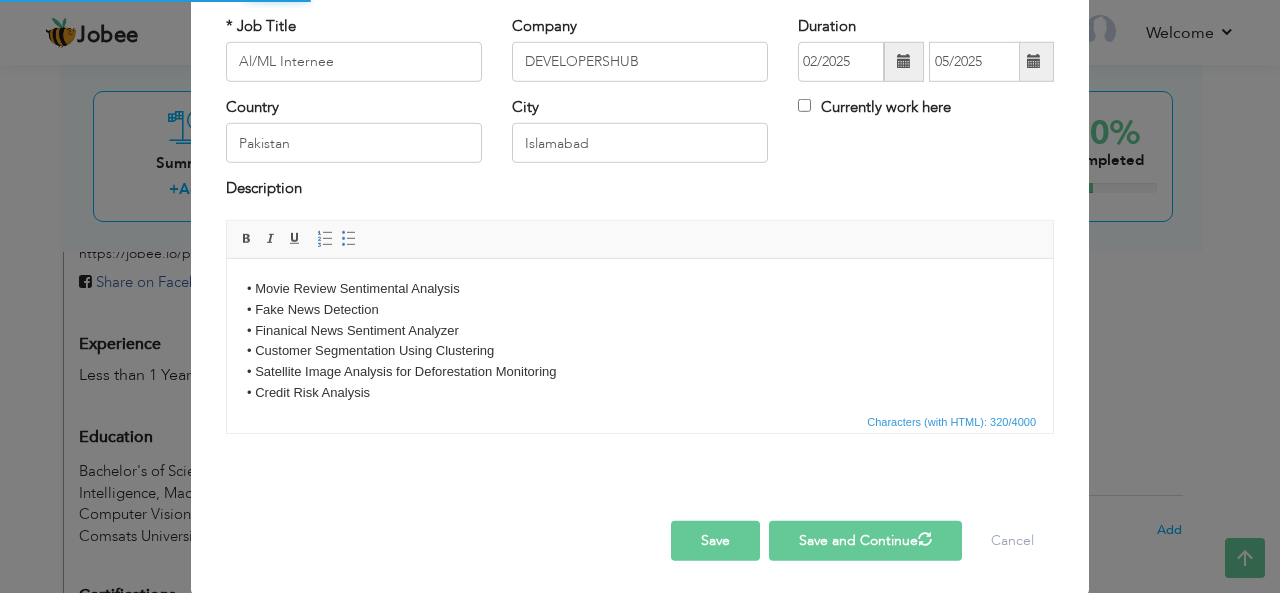type 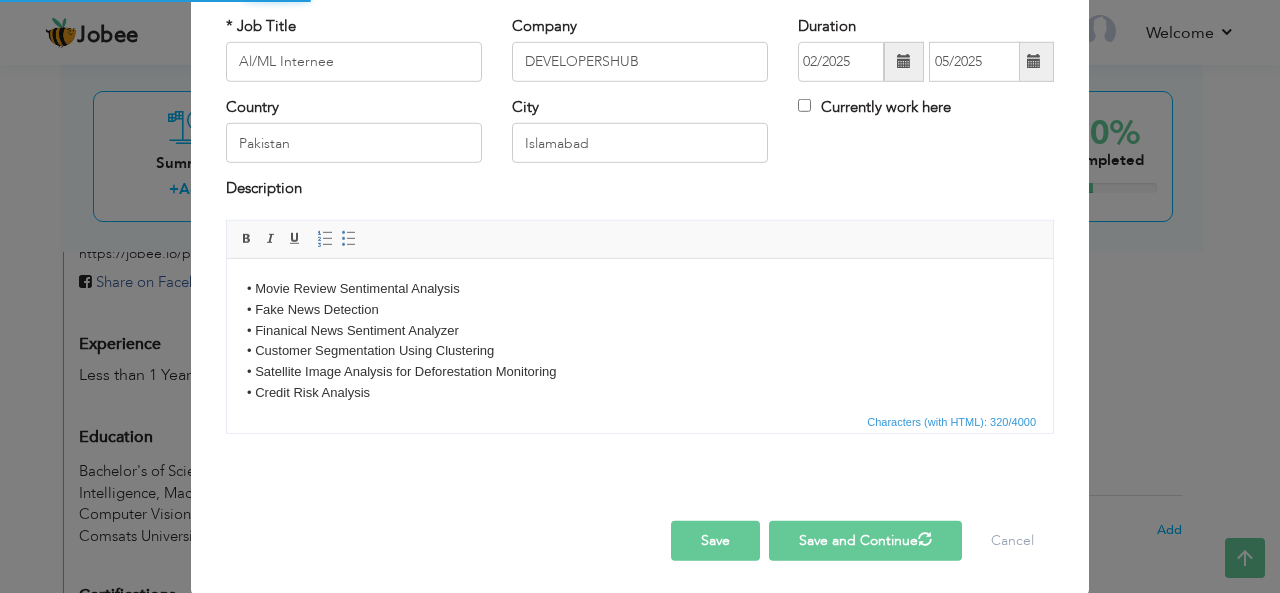 type 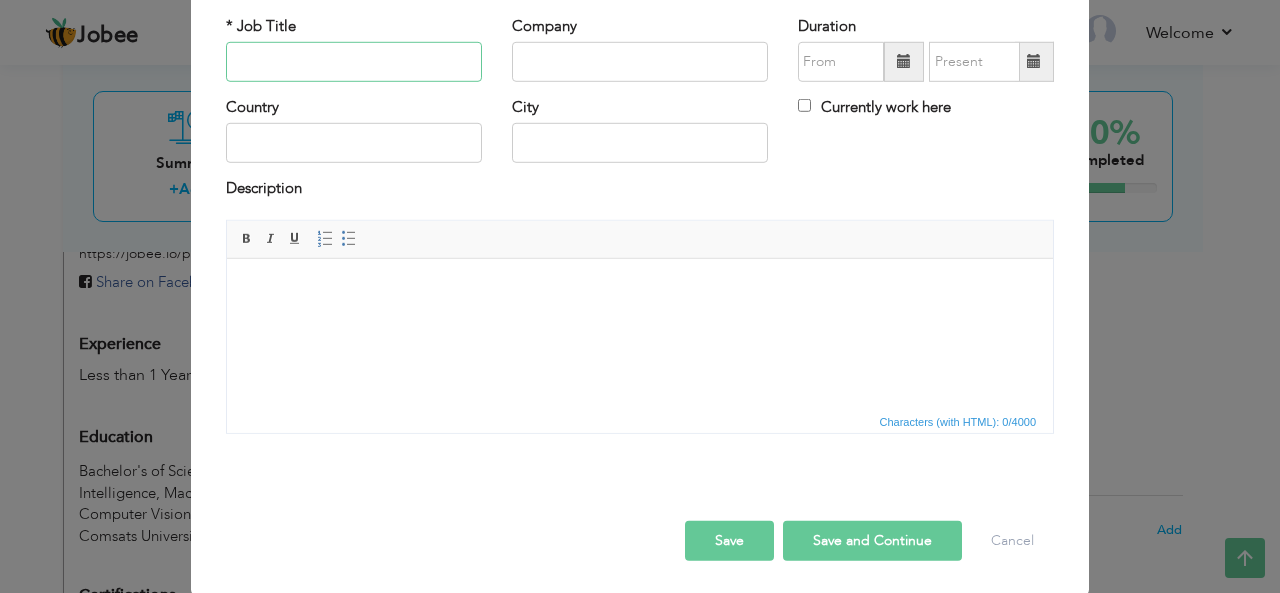 click at bounding box center [354, 62] 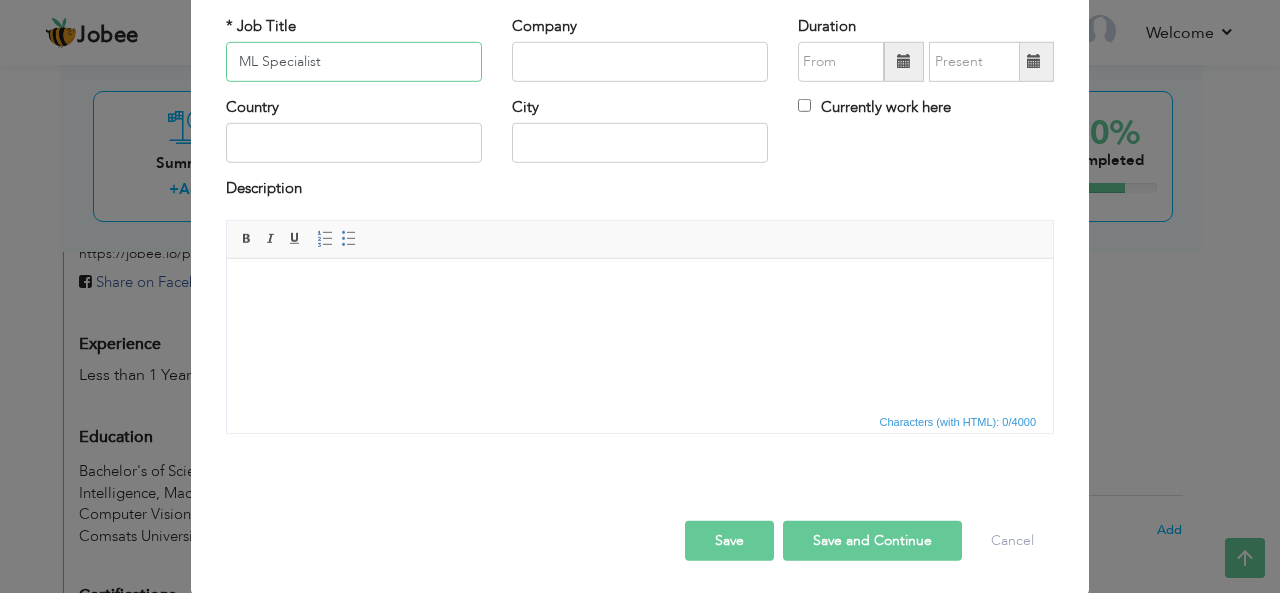 type on "ML Specialist" 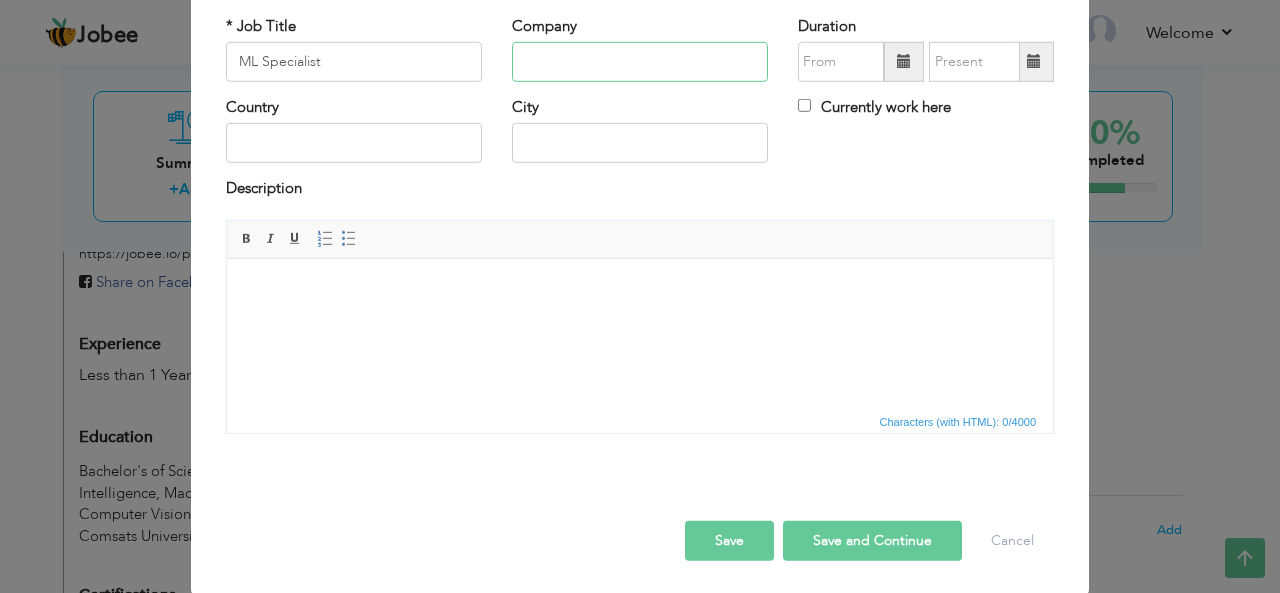 click at bounding box center [640, 62] 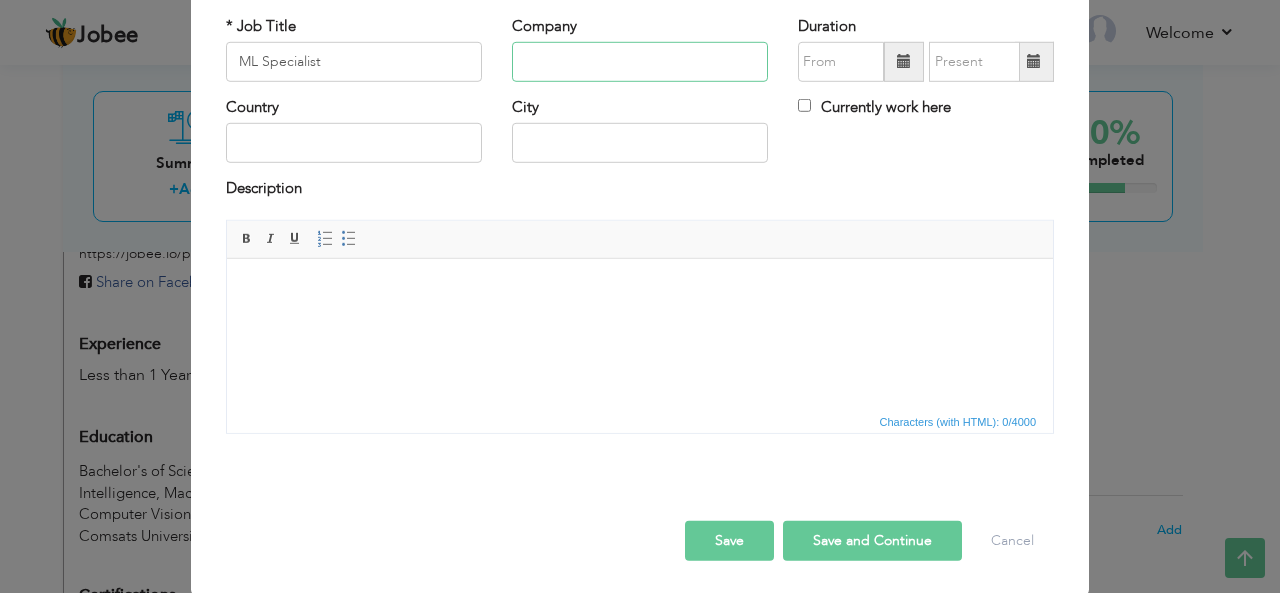 click at bounding box center (640, 62) 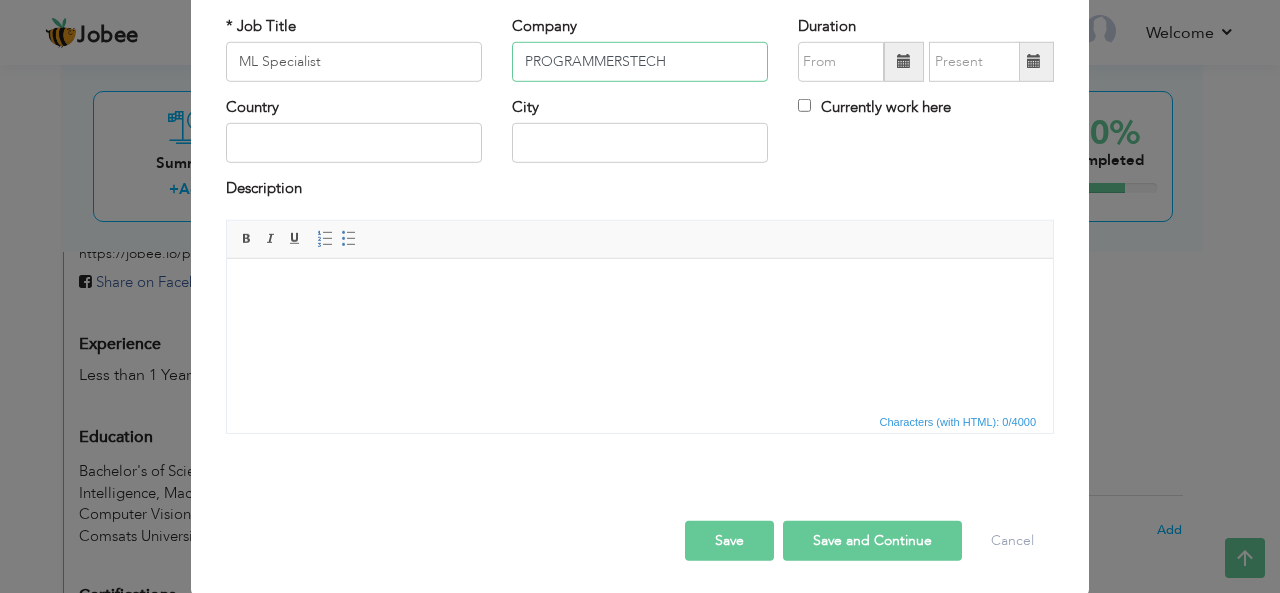 type on "PROGRAMMERSTECH" 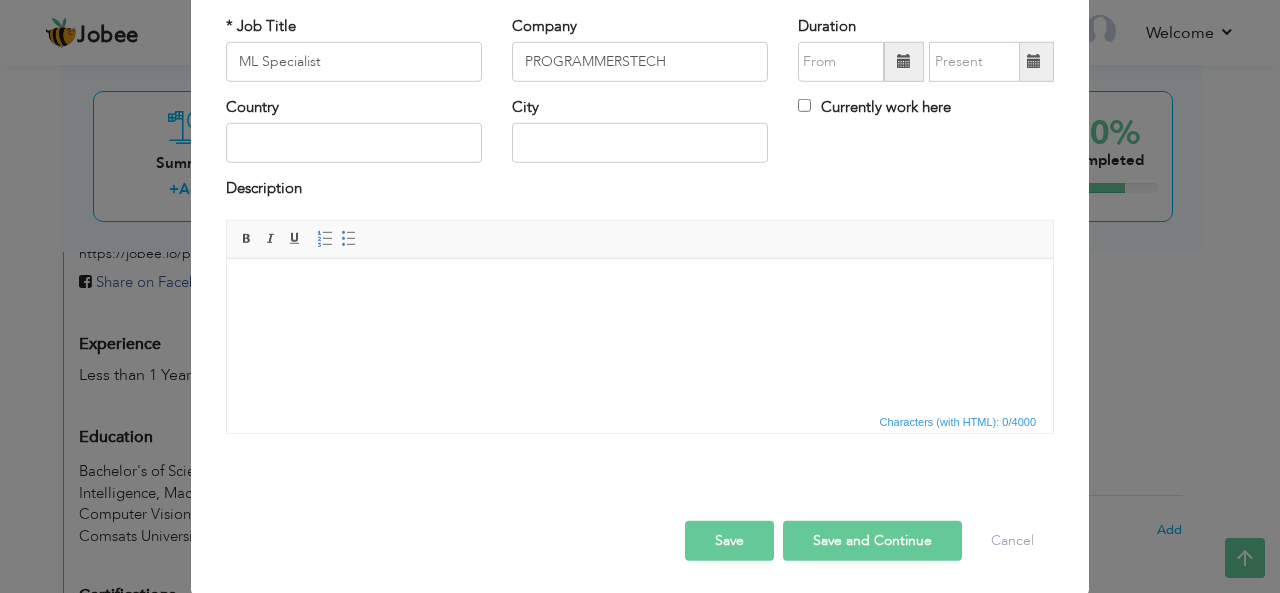 click at bounding box center [904, 61] 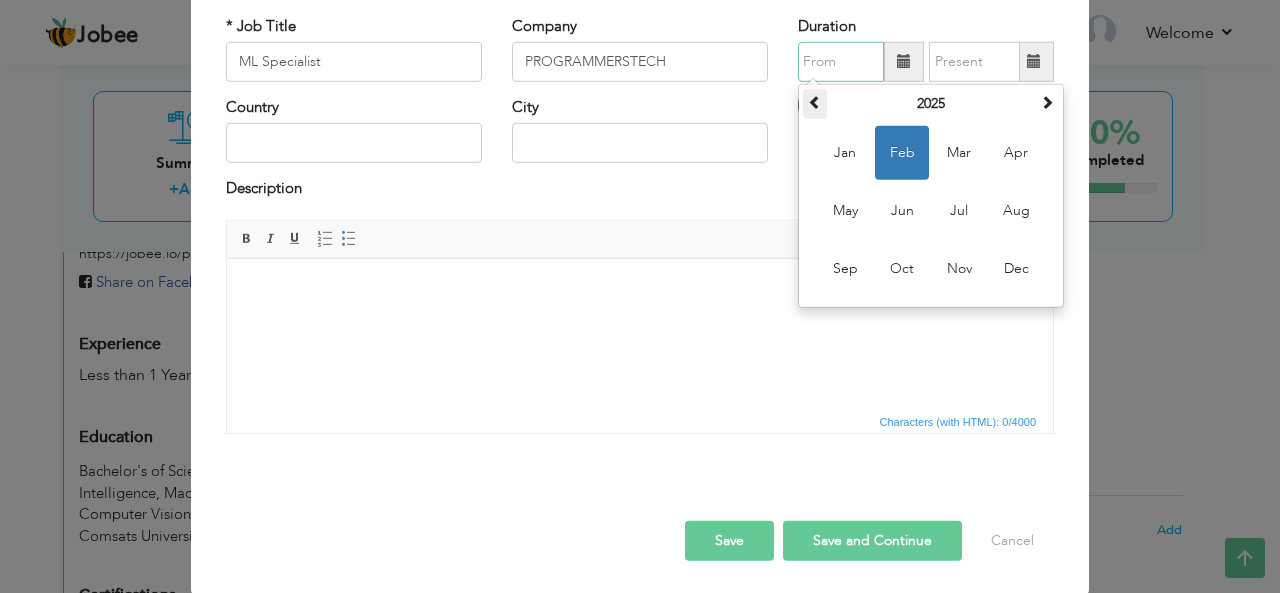 click at bounding box center (815, 102) 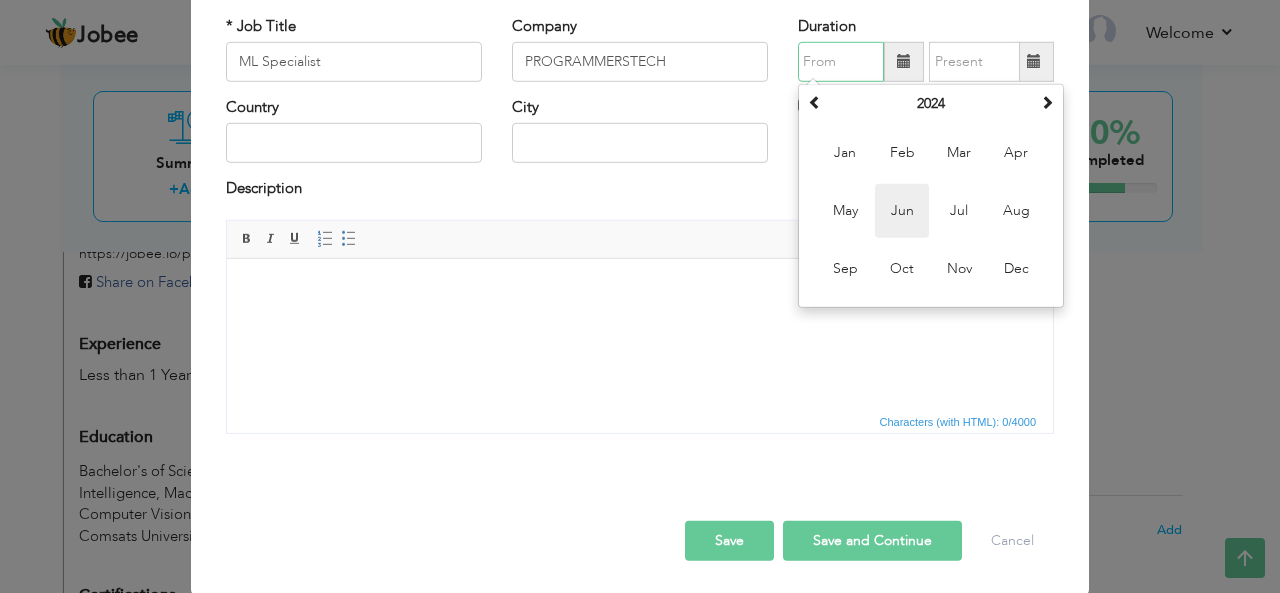 click on "Jun" at bounding box center (902, 211) 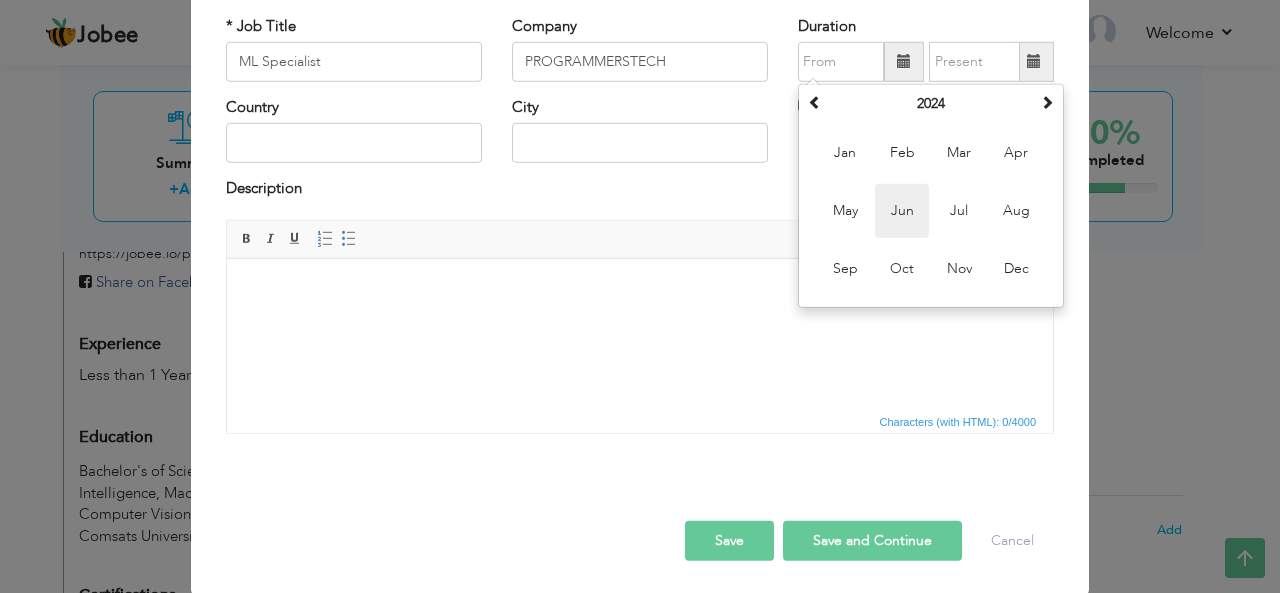 type on "06/2024" 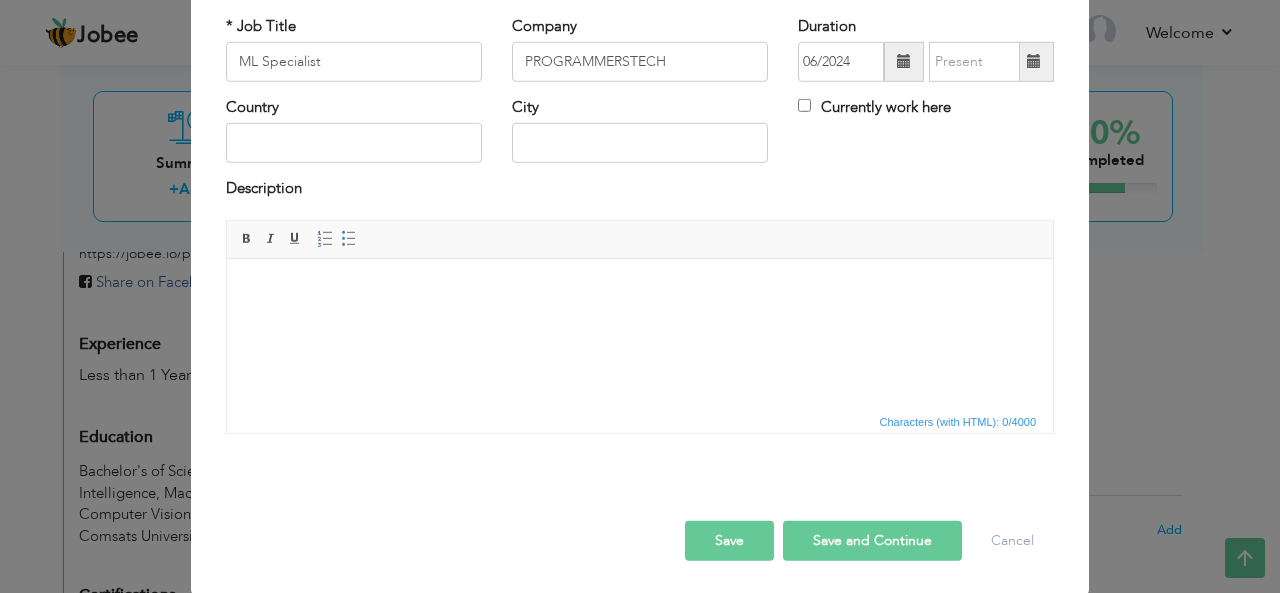 click at bounding box center [1034, 61] 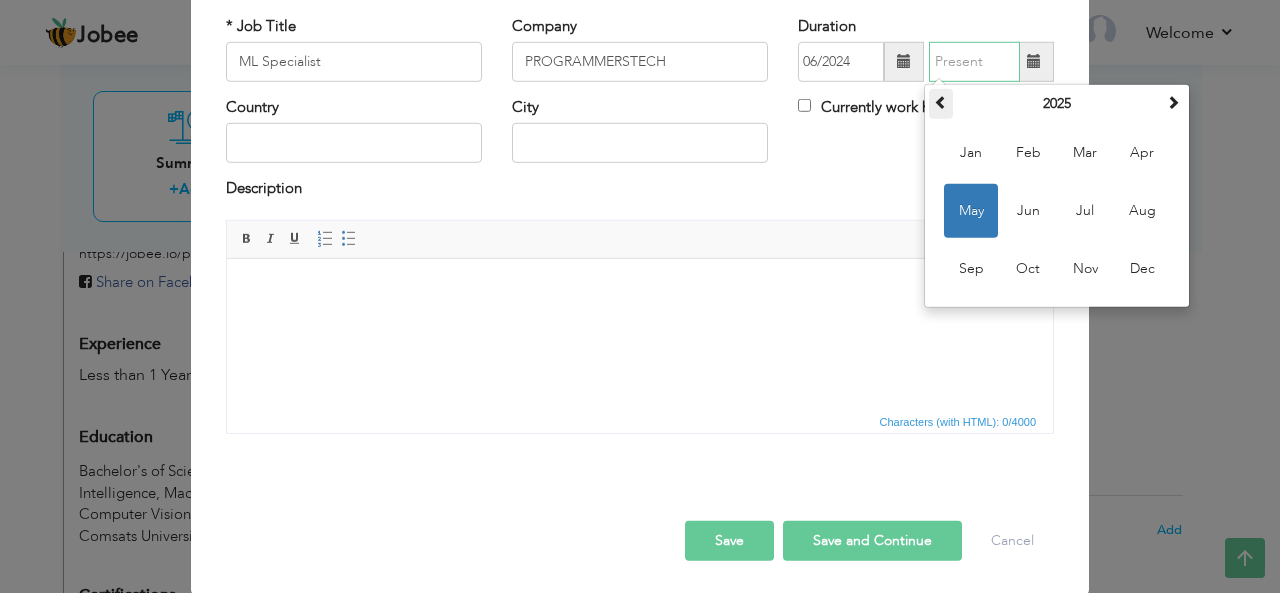 click at bounding box center [941, 104] 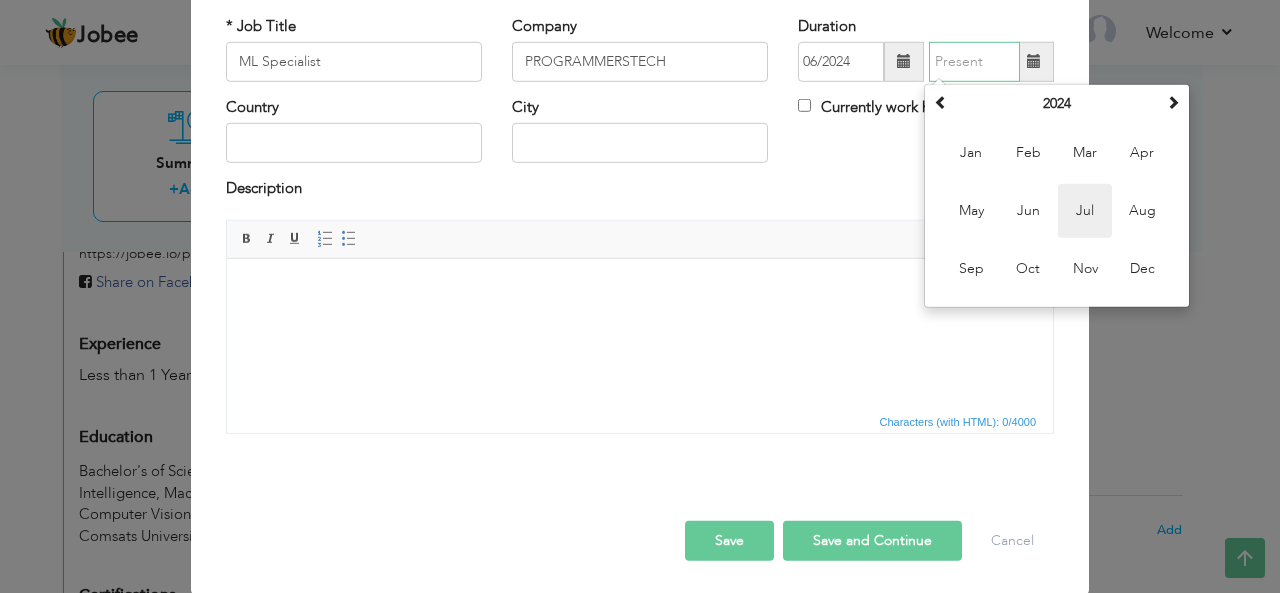 click on "Jul" at bounding box center [1085, 211] 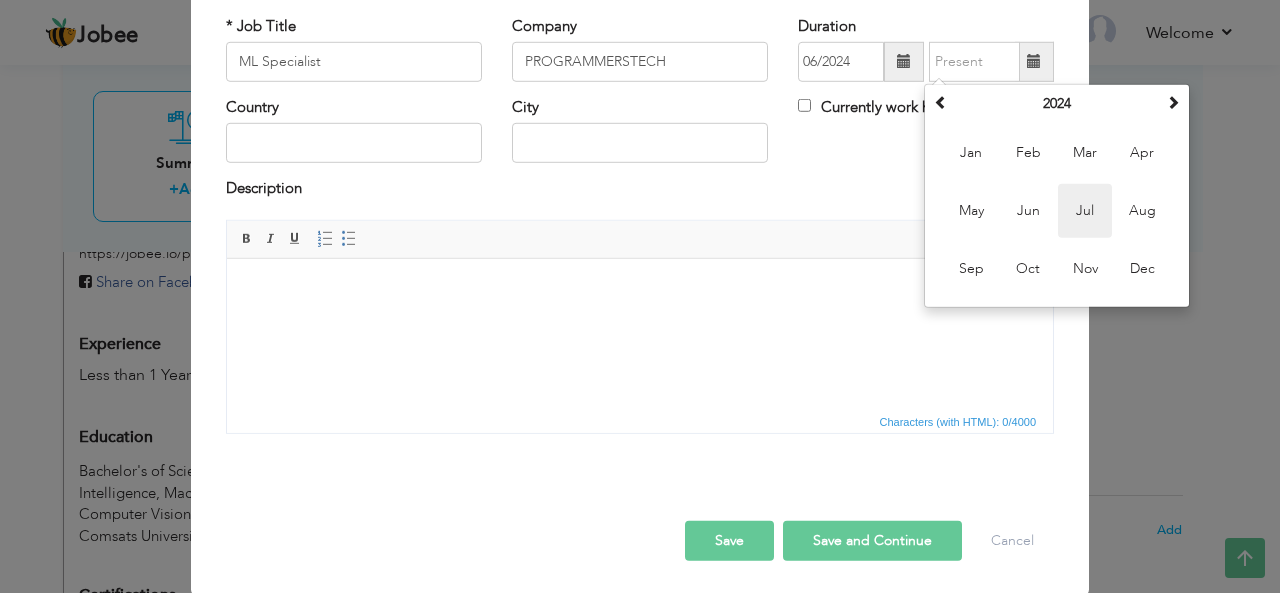 type on "07/2024" 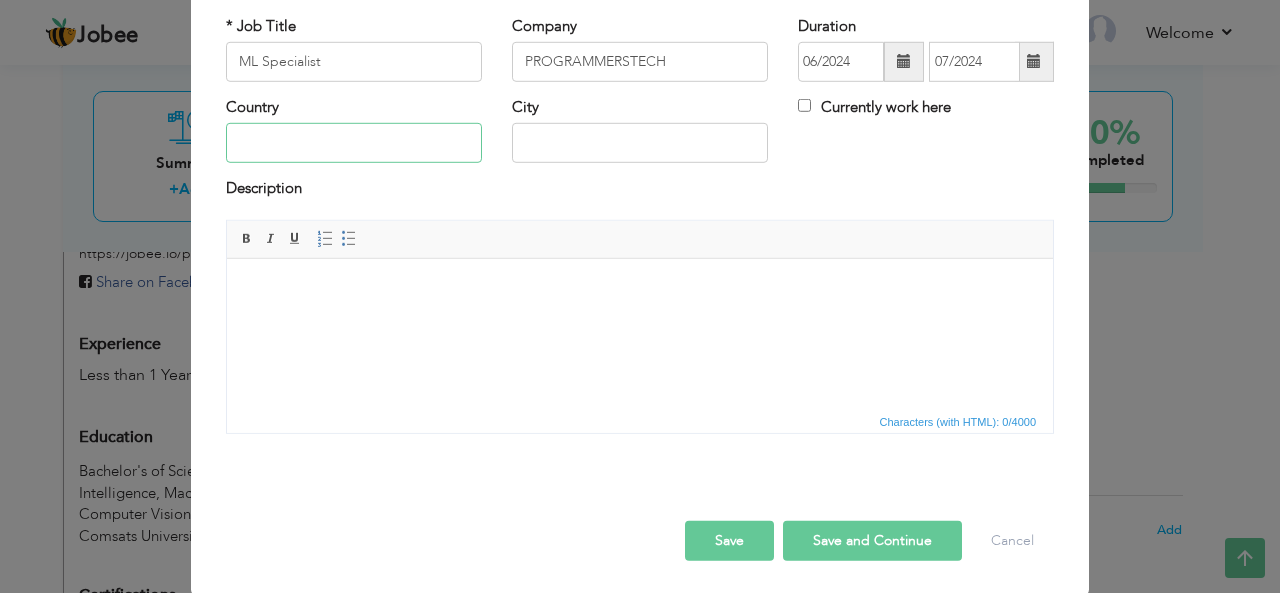 click at bounding box center [354, 143] 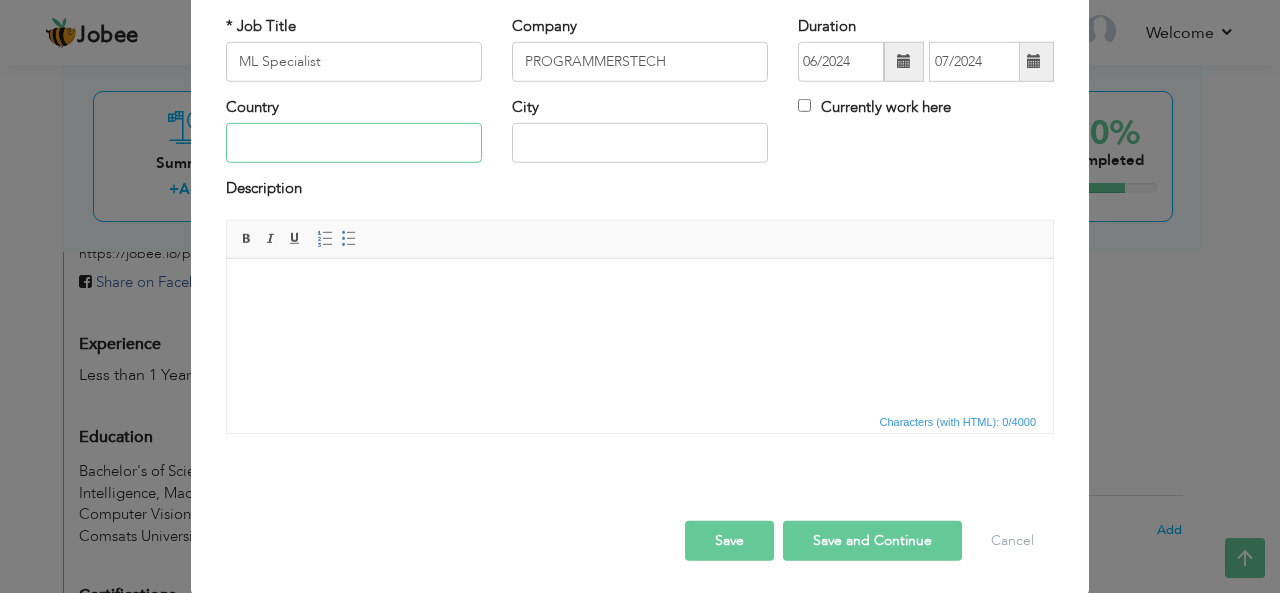 type on "Pakistan" 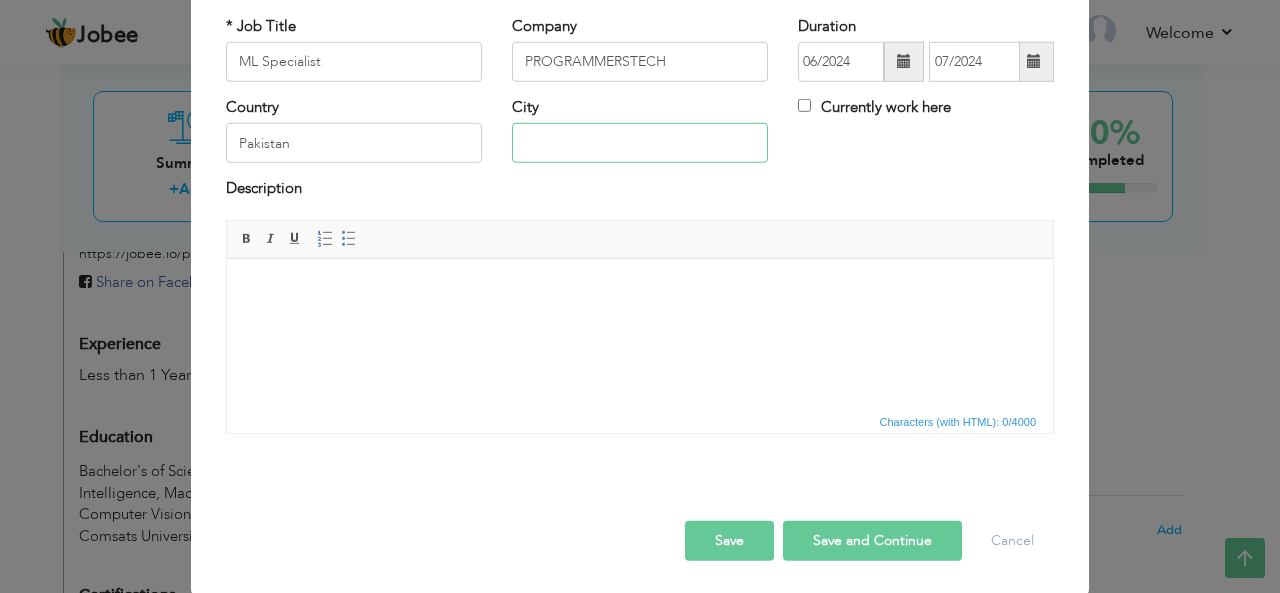 type on "Islamabad" 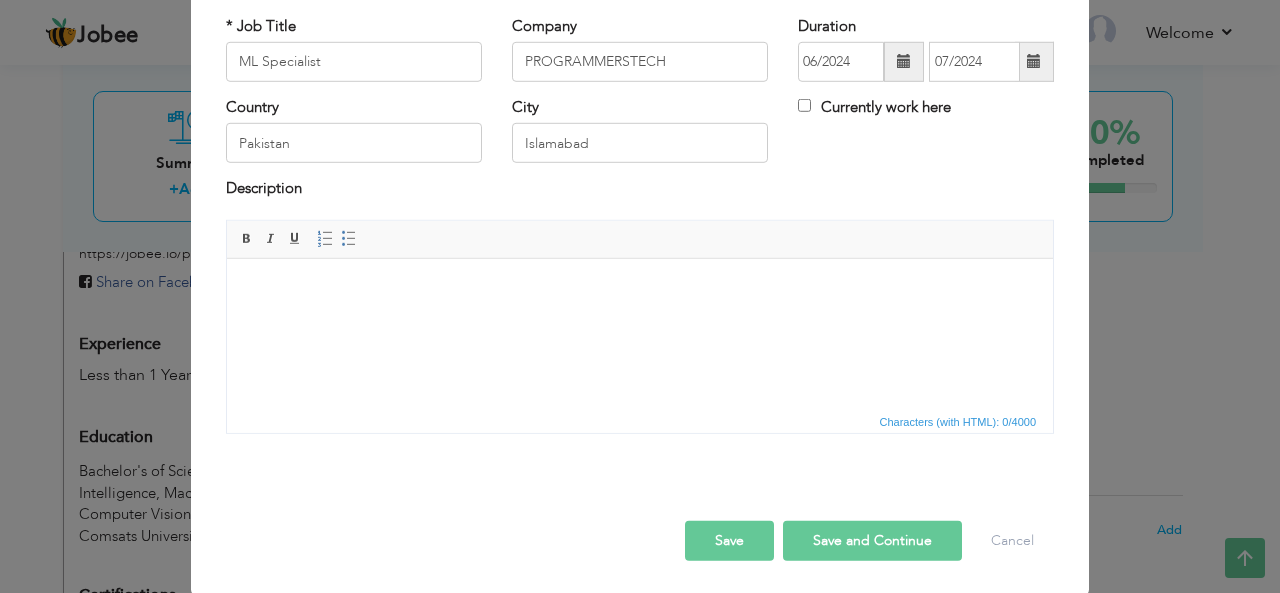 click at bounding box center (640, 288) 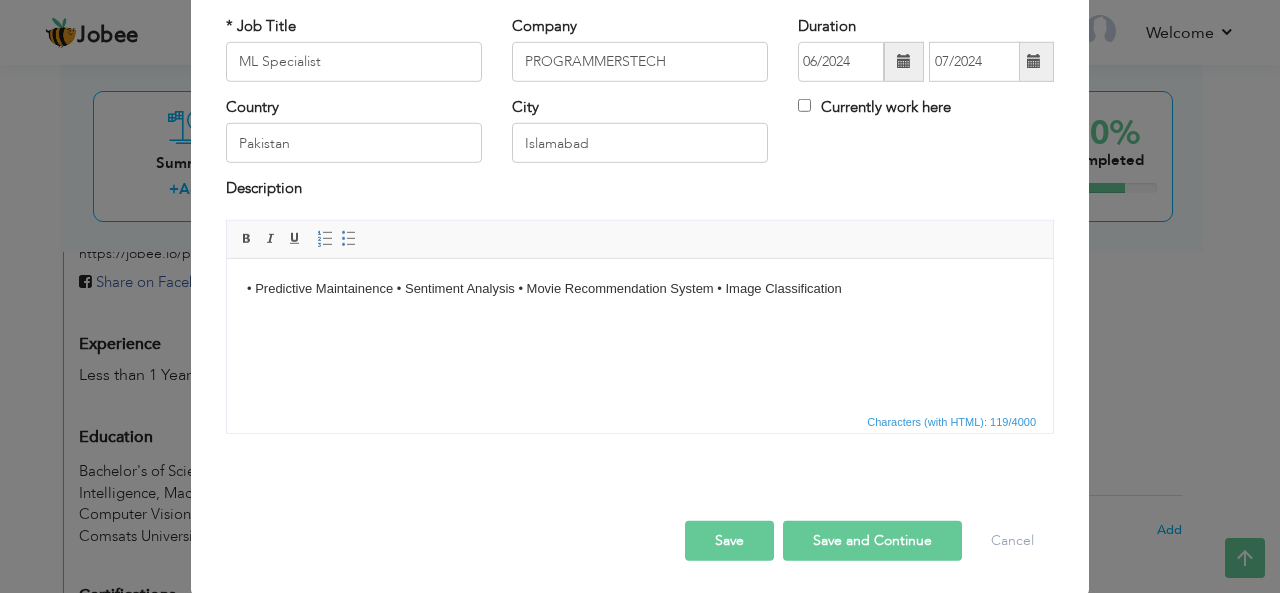 click on "• Predictive Maintainence • Sentiment Analysis • Movie Recommendation System • Image Classification" at bounding box center (640, 288) 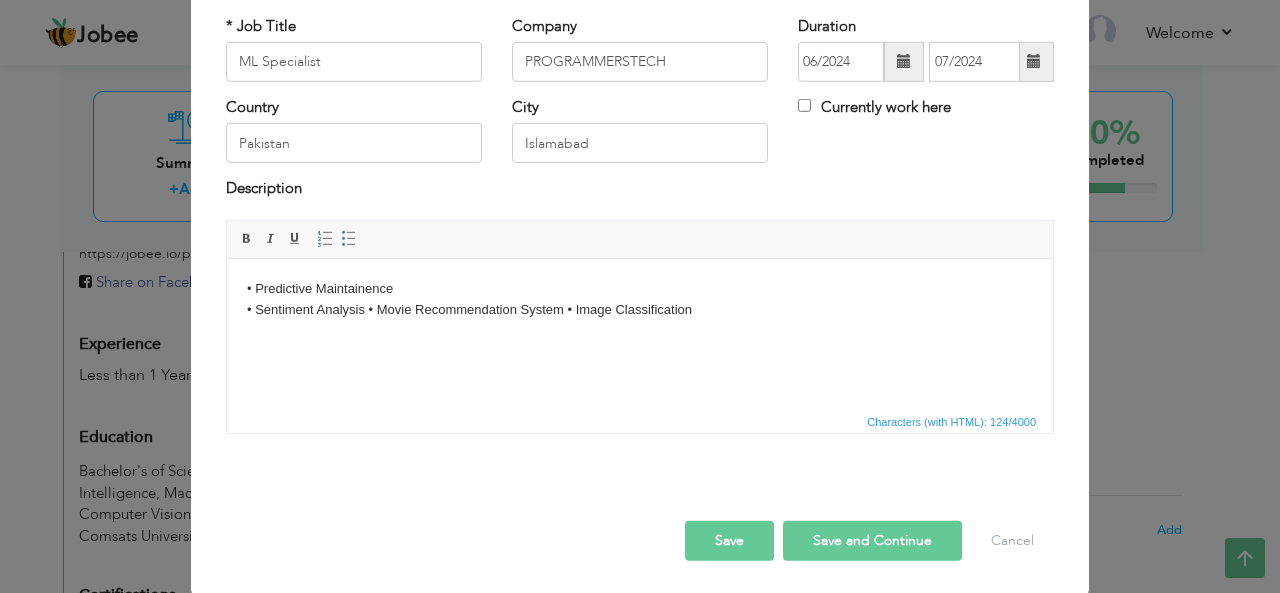 click on "• Predictive Maintainence  ​​​​​​​ • Sentiment Analysis • Movie Recommendation System • Image Classification" at bounding box center [640, 299] 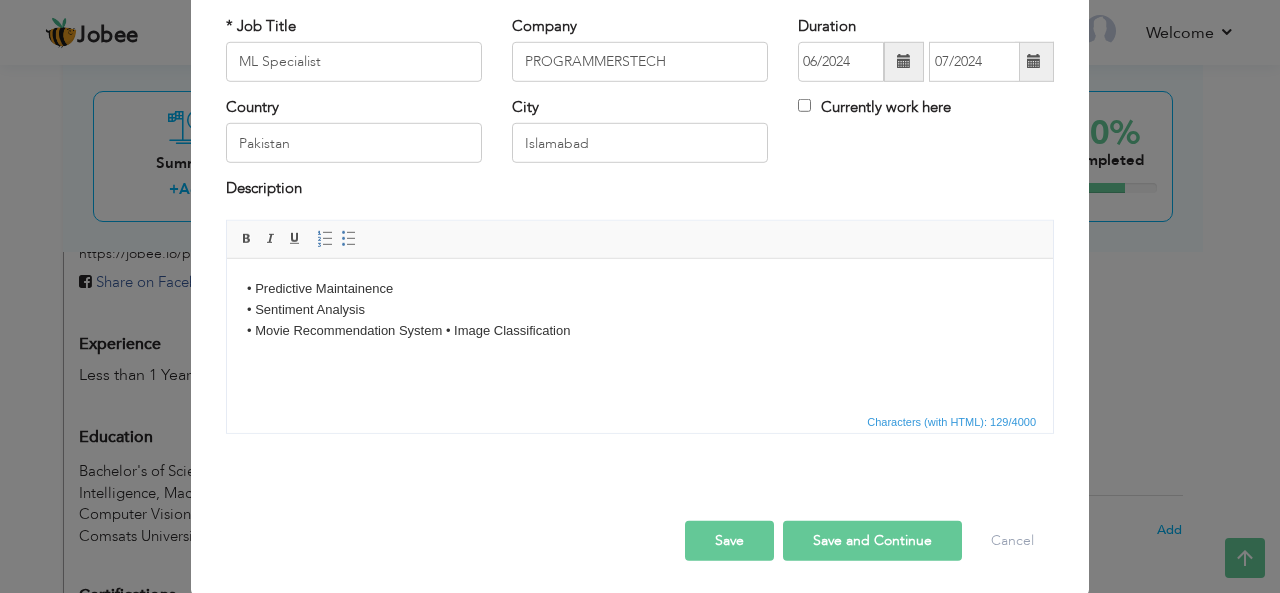 click on "• Predictive Maintainence  • Sentiment Analysis  ​​​​​​​ • Movie Recommendation System • Image Classification" at bounding box center [640, 309] 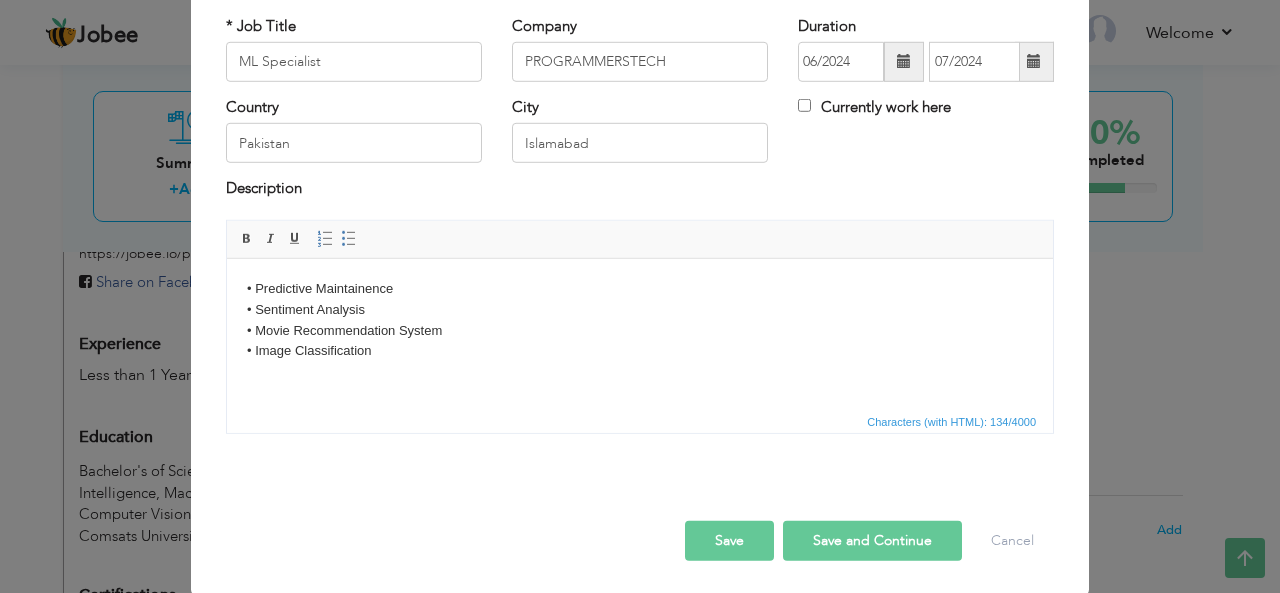 click on "Save and Continue" at bounding box center [872, 541] 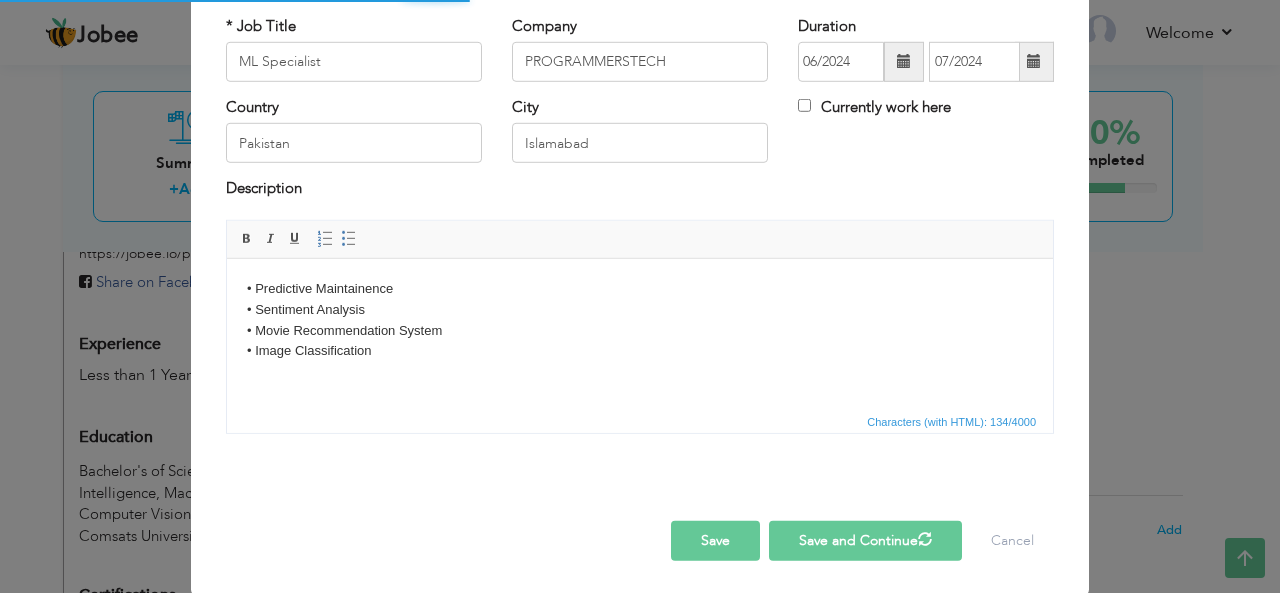type 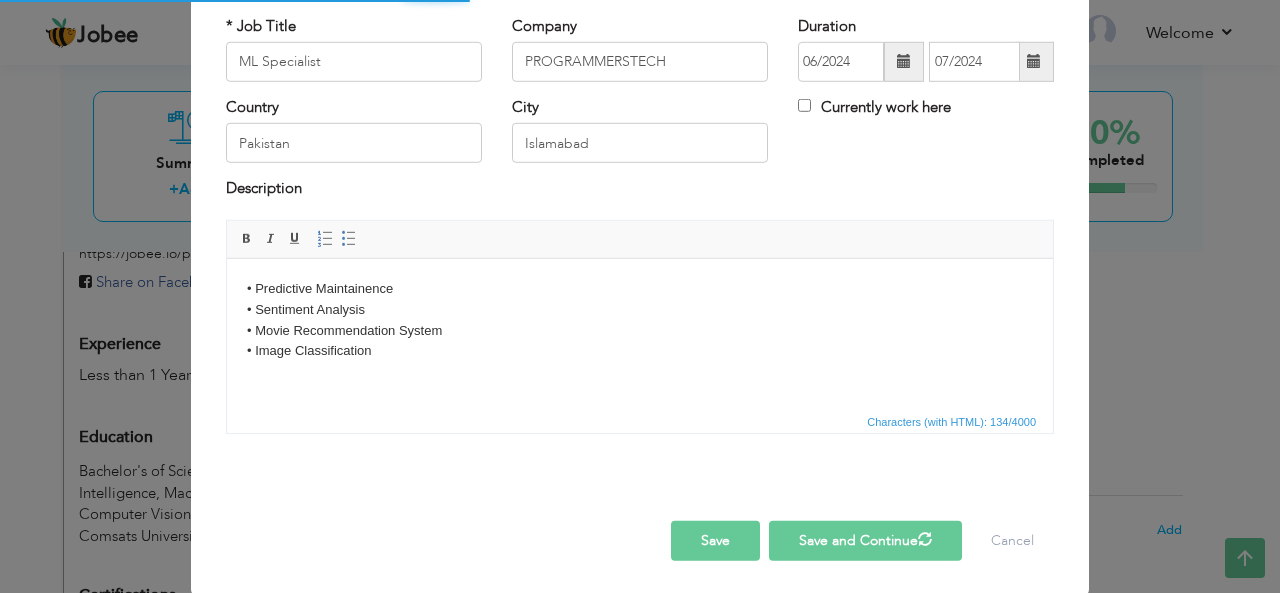 type 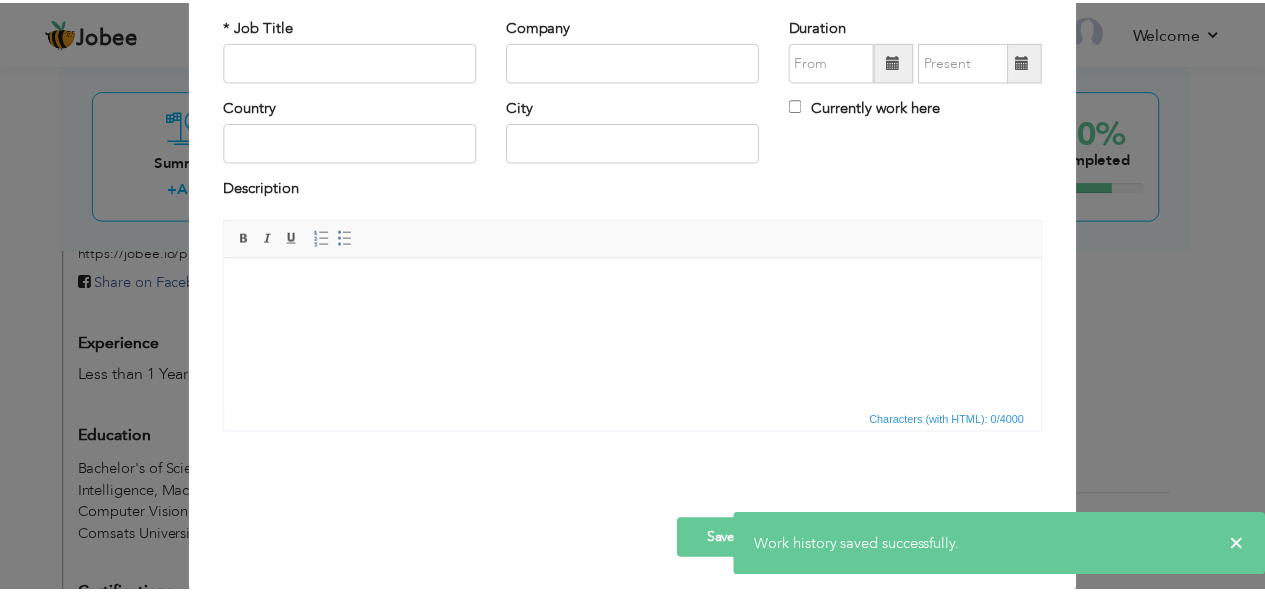 scroll, scrollTop: 0, scrollLeft: 0, axis: both 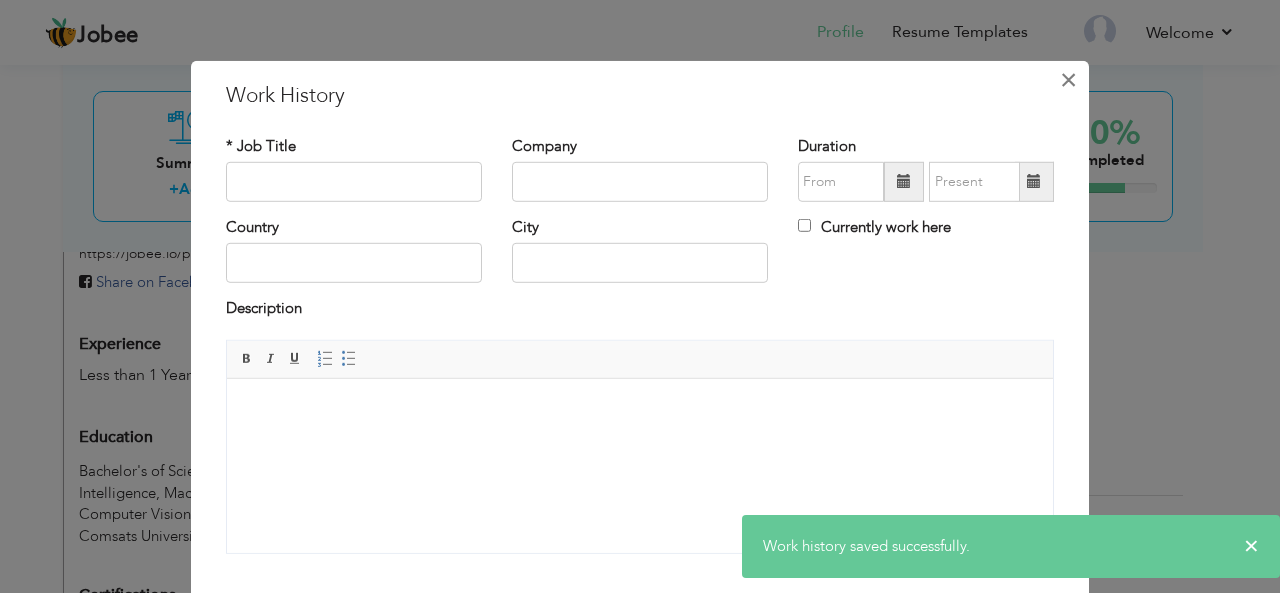 click on "×" at bounding box center (1068, 79) 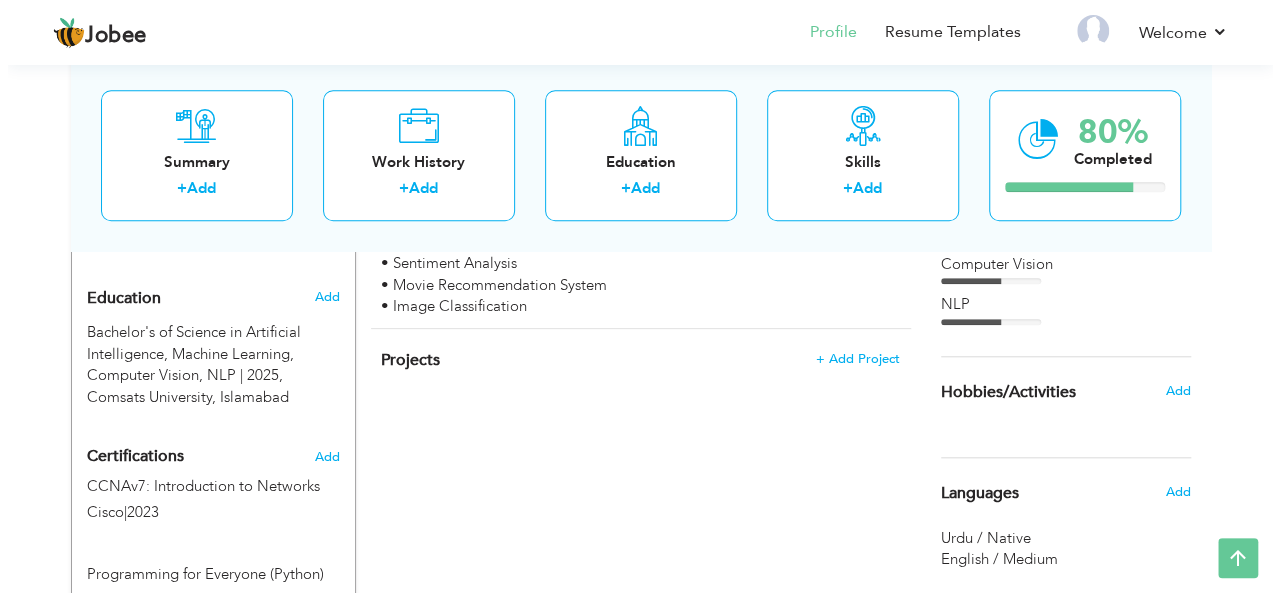 scroll, scrollTop: 807, scrollLeft: 0, axis: vertical 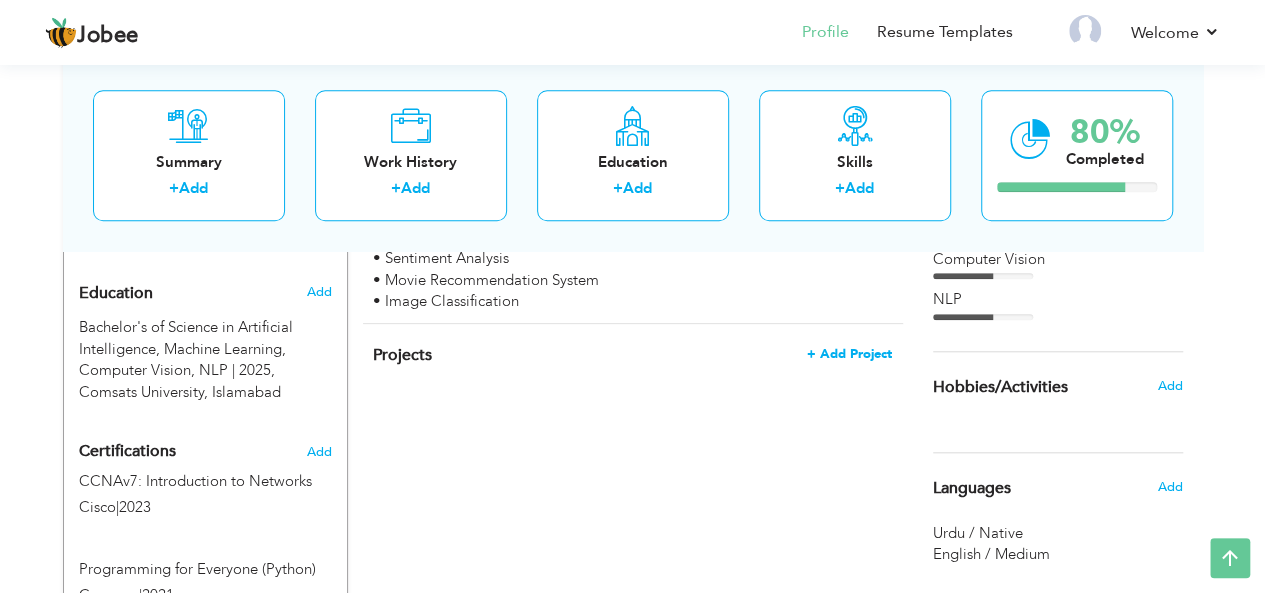 click on "+ Add Project" at bounding box center [849, 354] 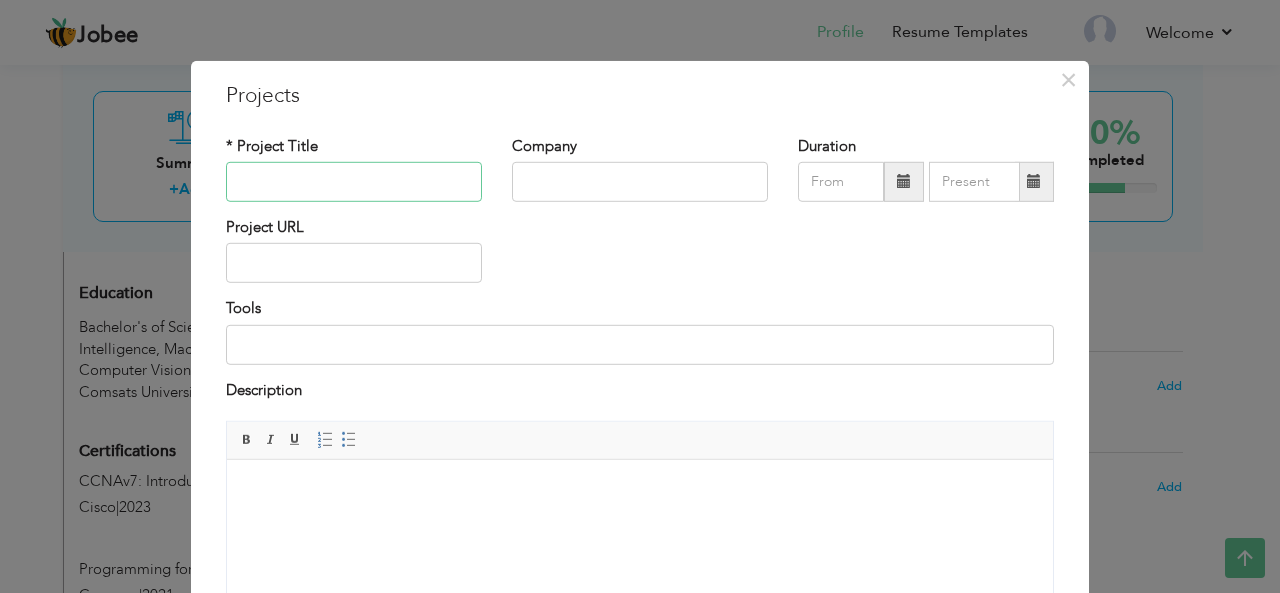 paste on "Fitness Rag-Chatbot" 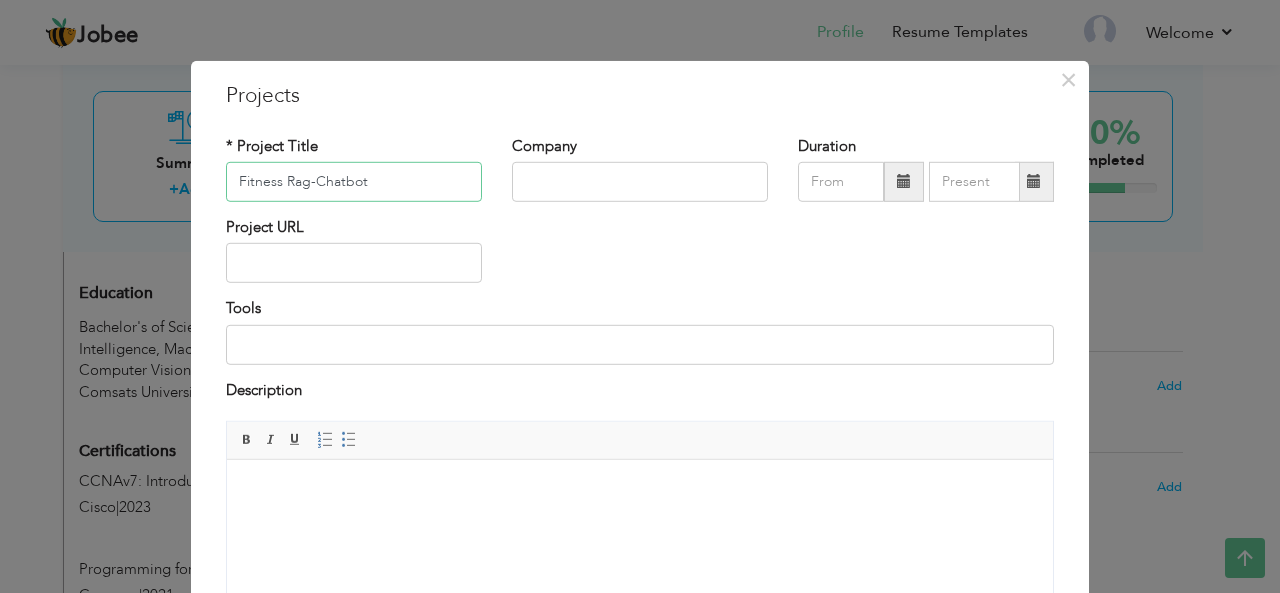 type on "Fitness Rag-Chatbot" 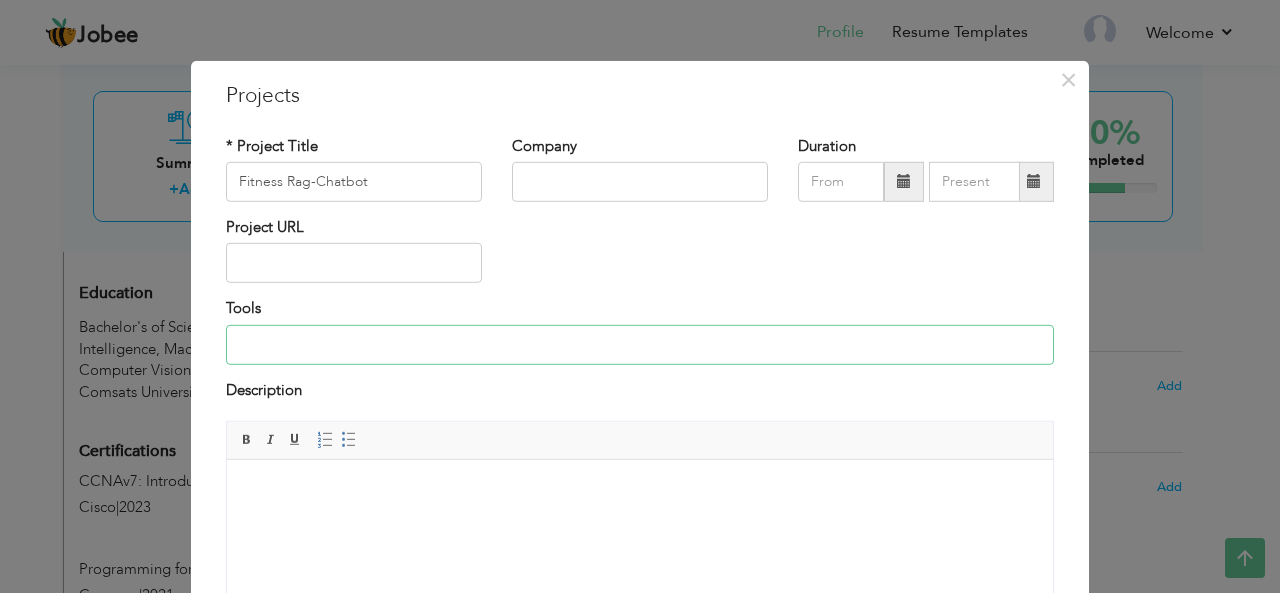 click at bounding box center [640, 345] 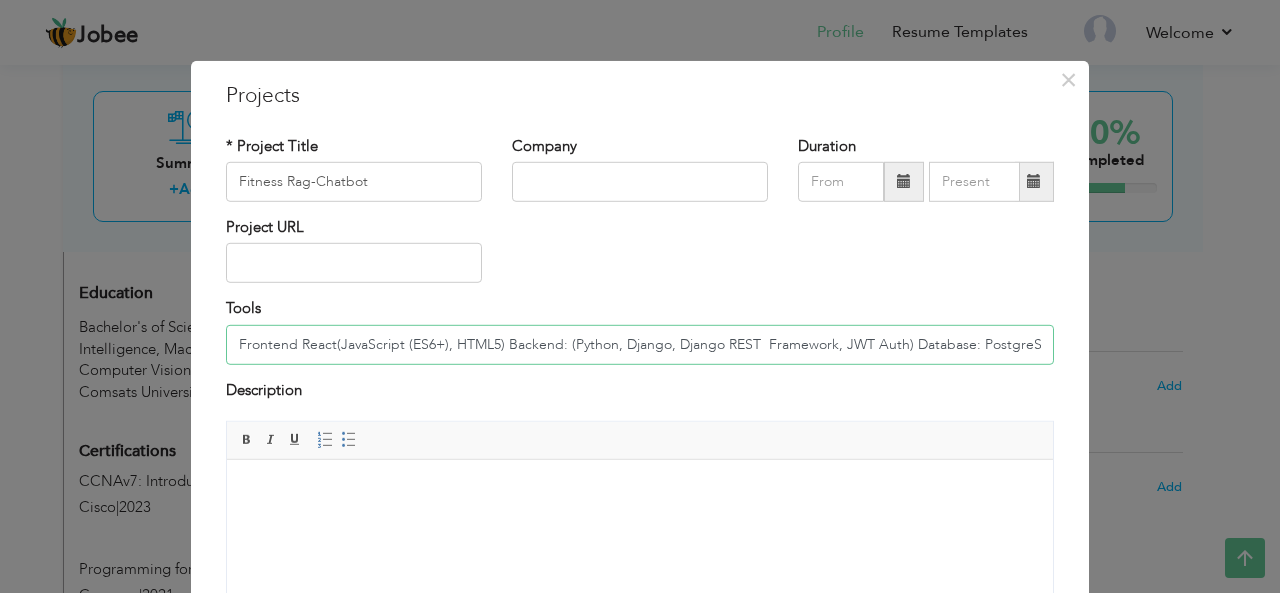 scroll, scrollTop: 0, scrollLeft: 68, axis: horizontal 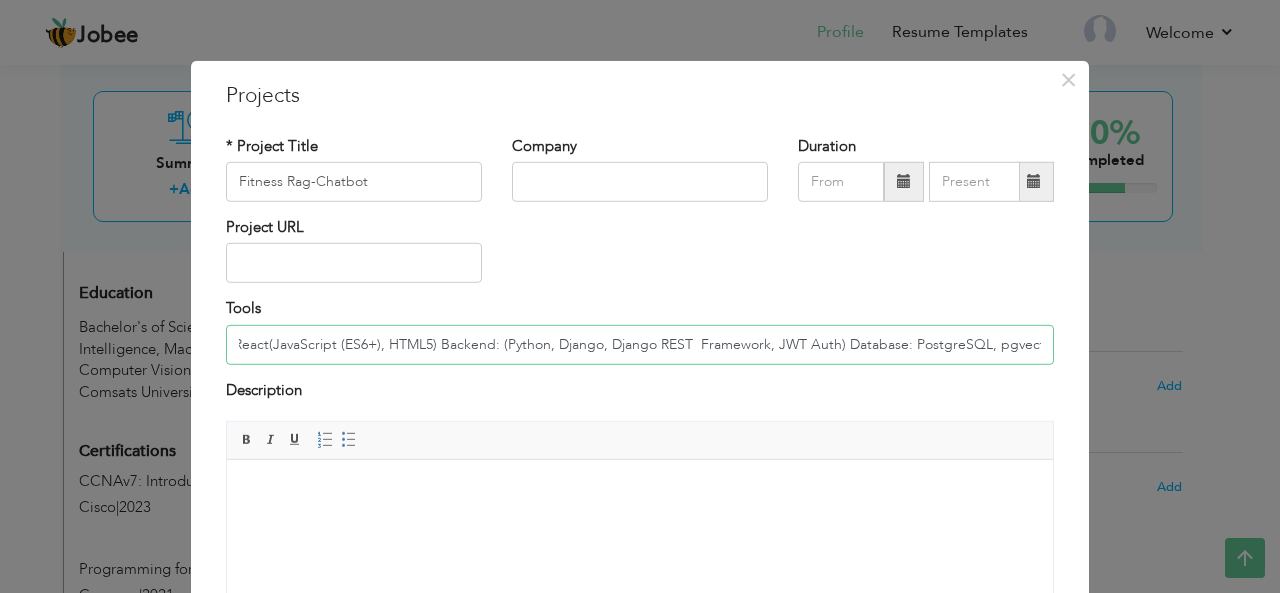 type on "Frontend React(JavaScript (ES6+), HTML5) Backend: (Python, Django, Django REST  Framework, JWT Auth) Database: PostgreSQL, pgvector" 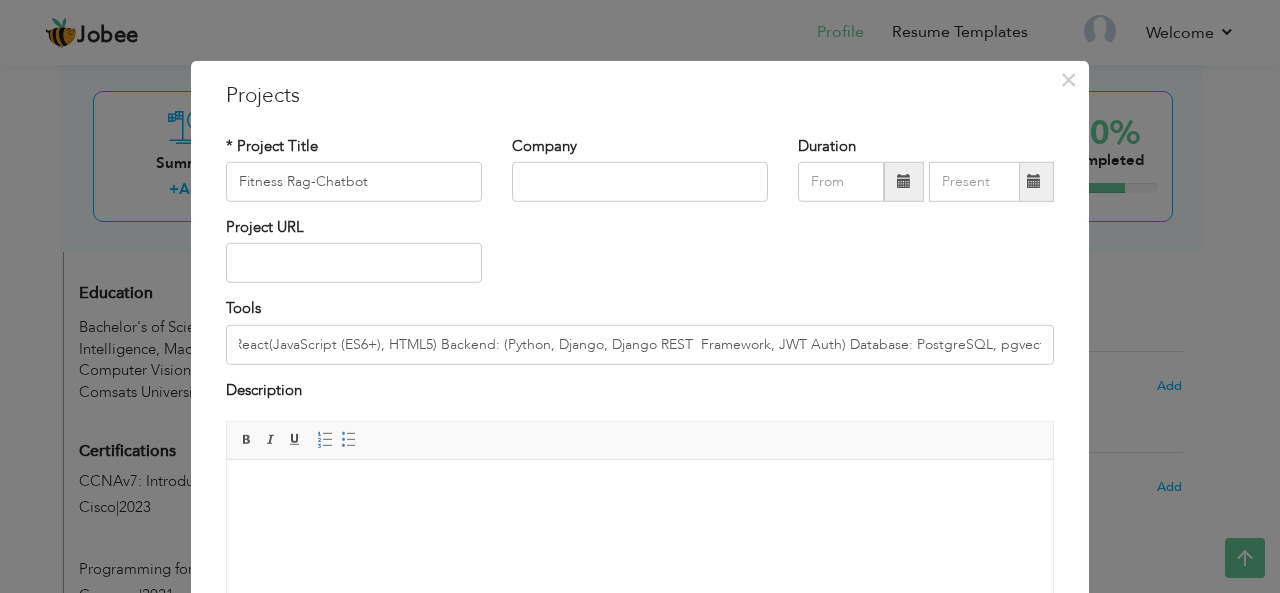 scroll, scrollTop: 0, scrollLeft: 0, axis: both 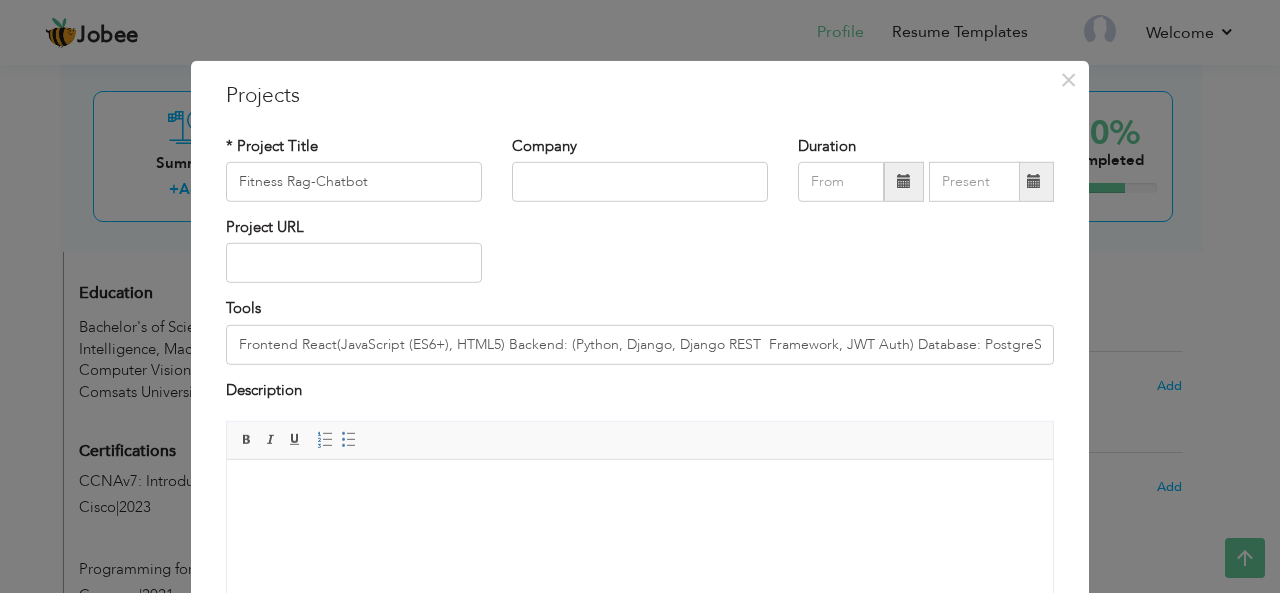 click at bounding box center [904, 181] 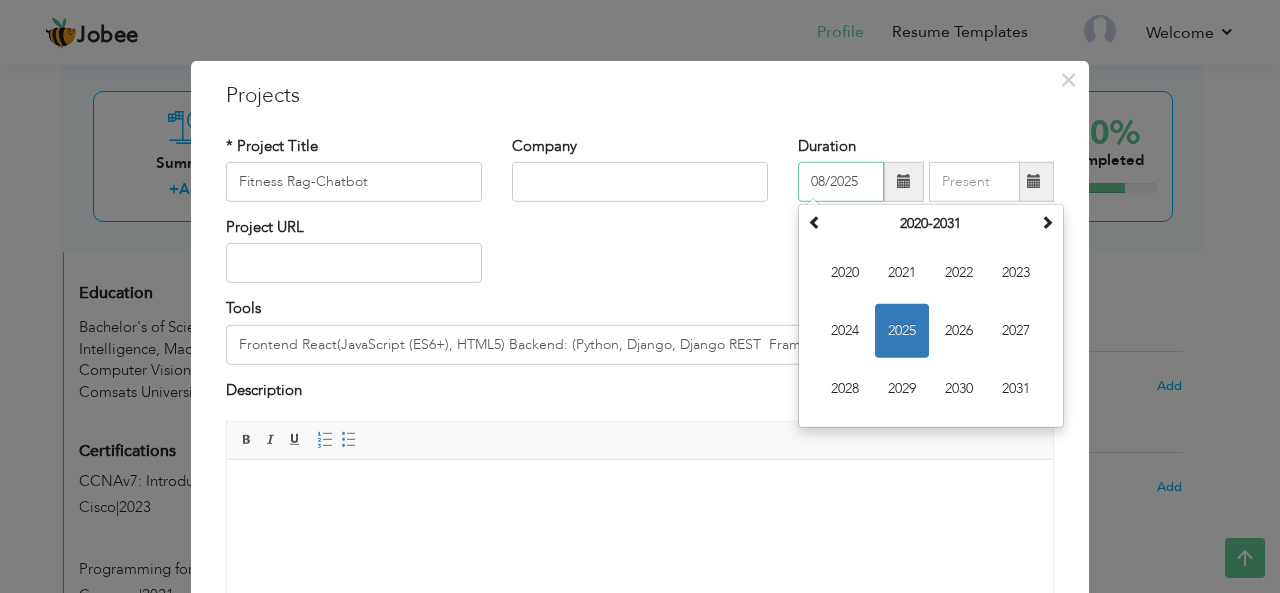 click on "2025" at bounding box center (902, 331) 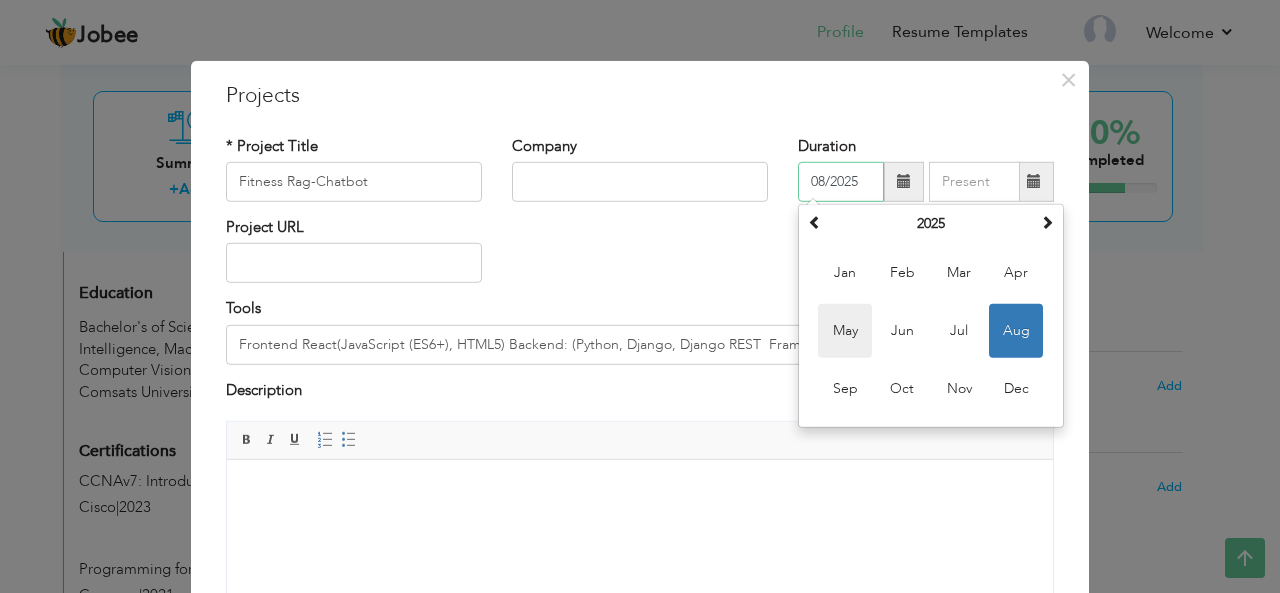 click on "May" at bounding box center [845, 331] 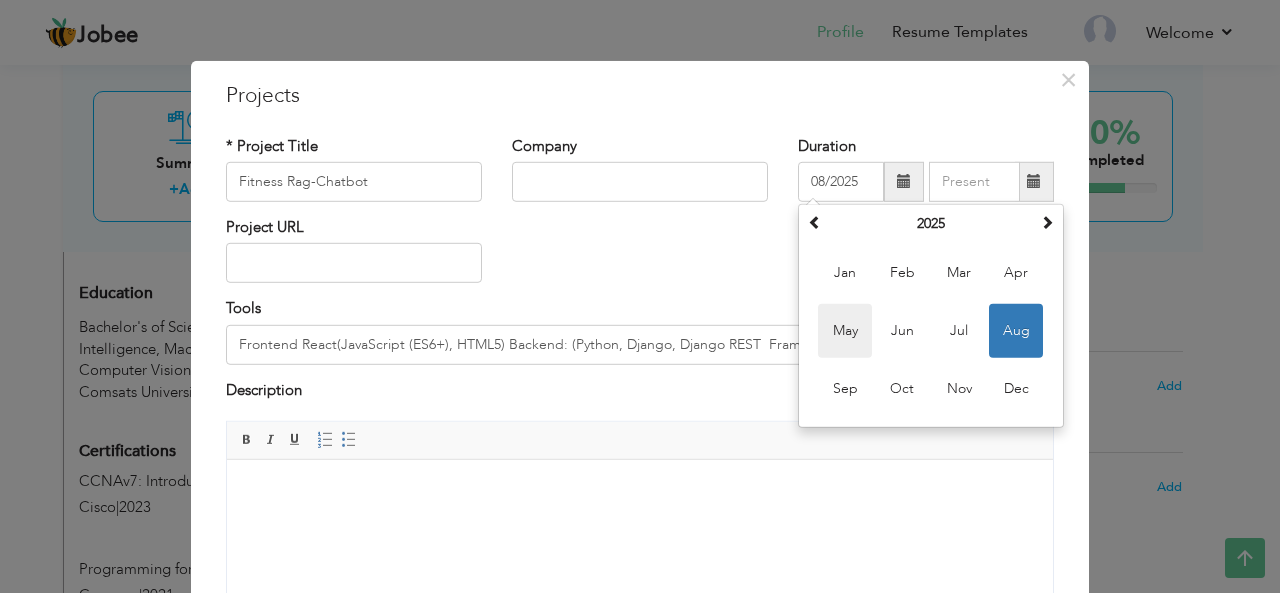 type on "05/2025" 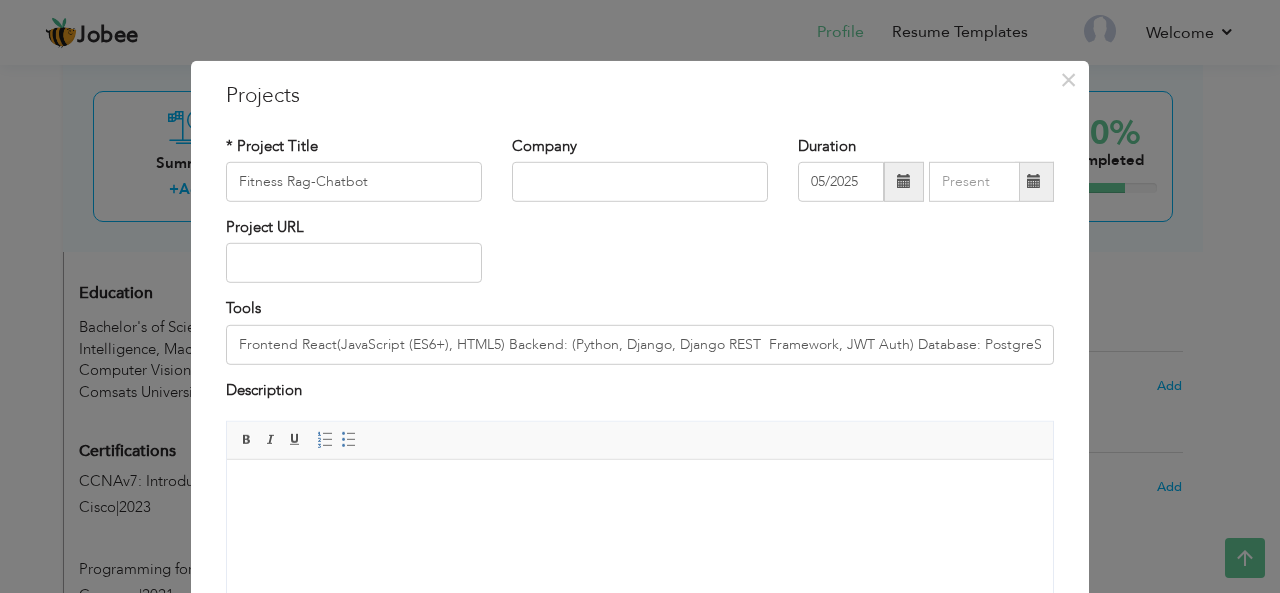 click at bounding box center (1034, 182) 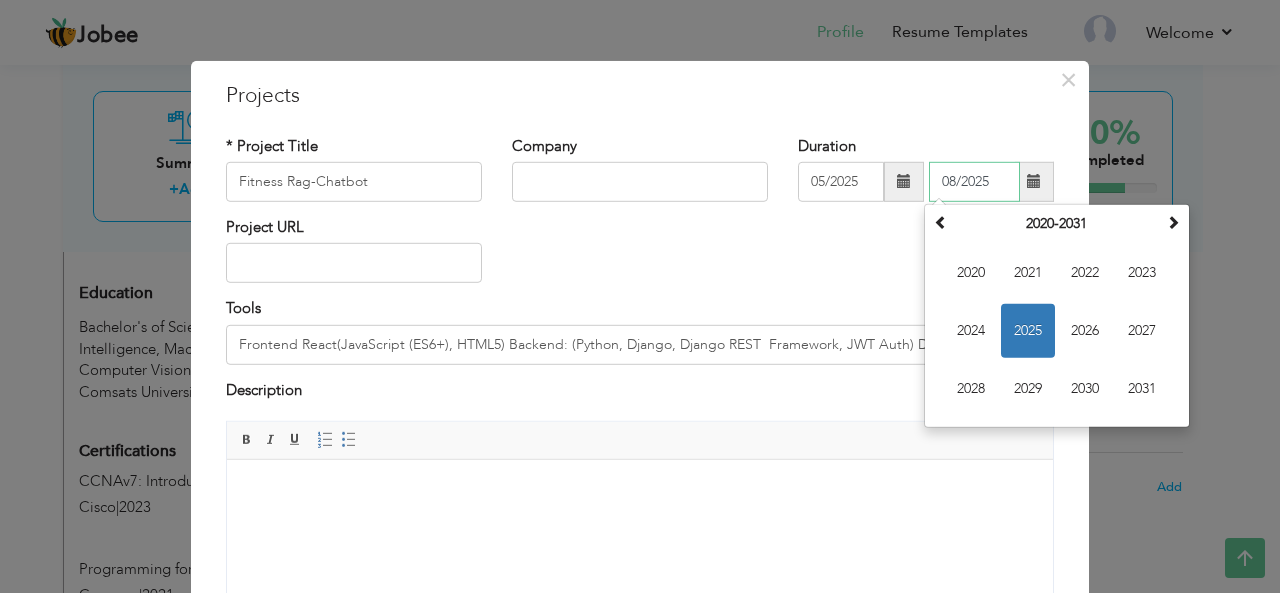 click on "2025" at bounding box center [1028, 331] 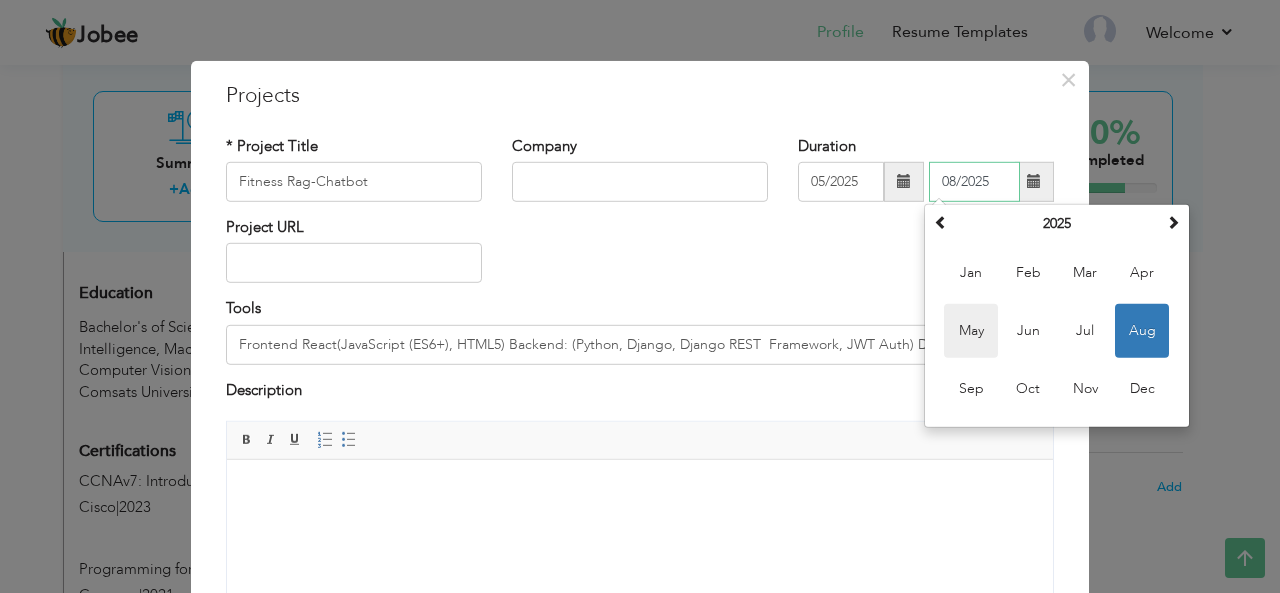 click on "May" at bounding box center [971, 331] 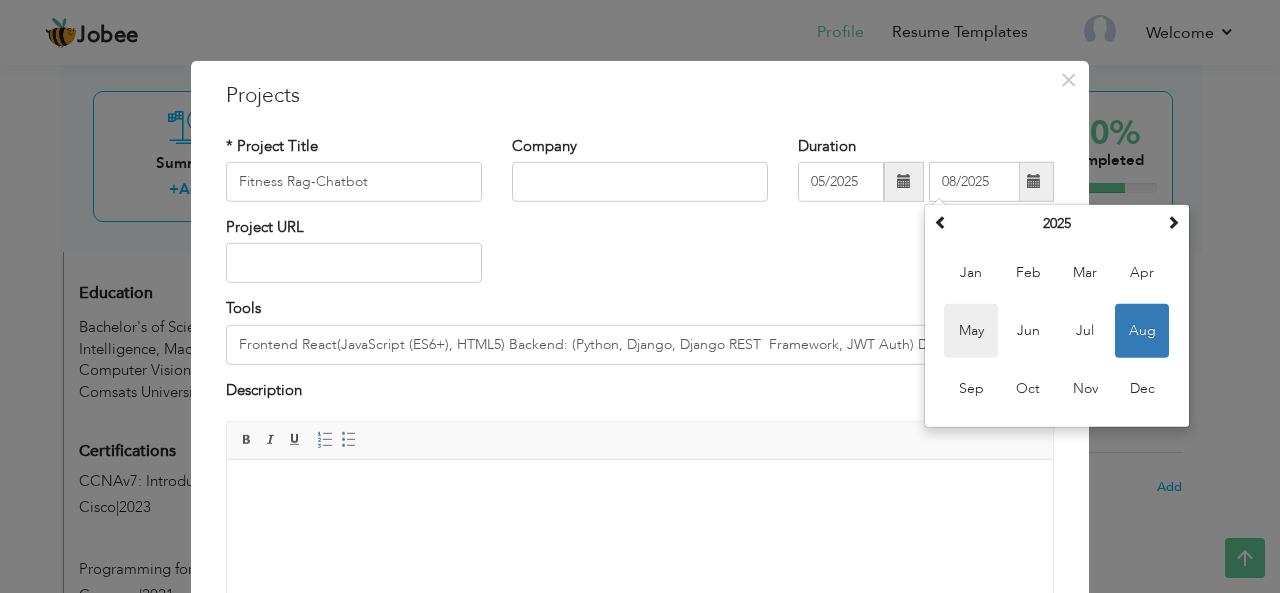 type on "05/2025" 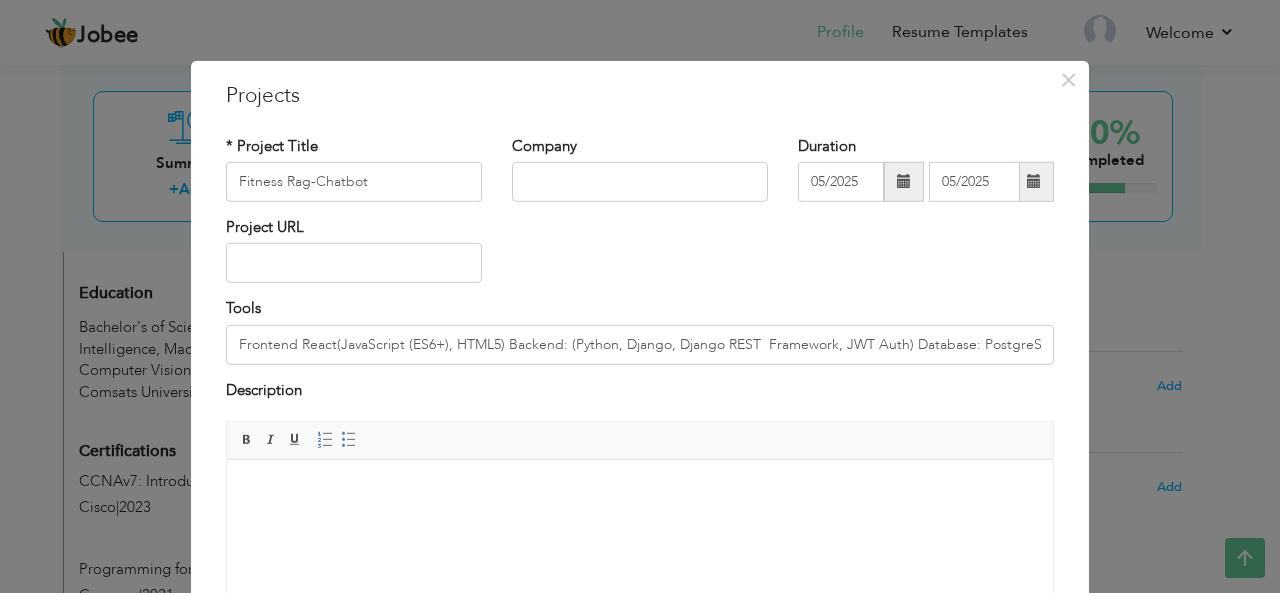 click at bounding box center [640, 490] 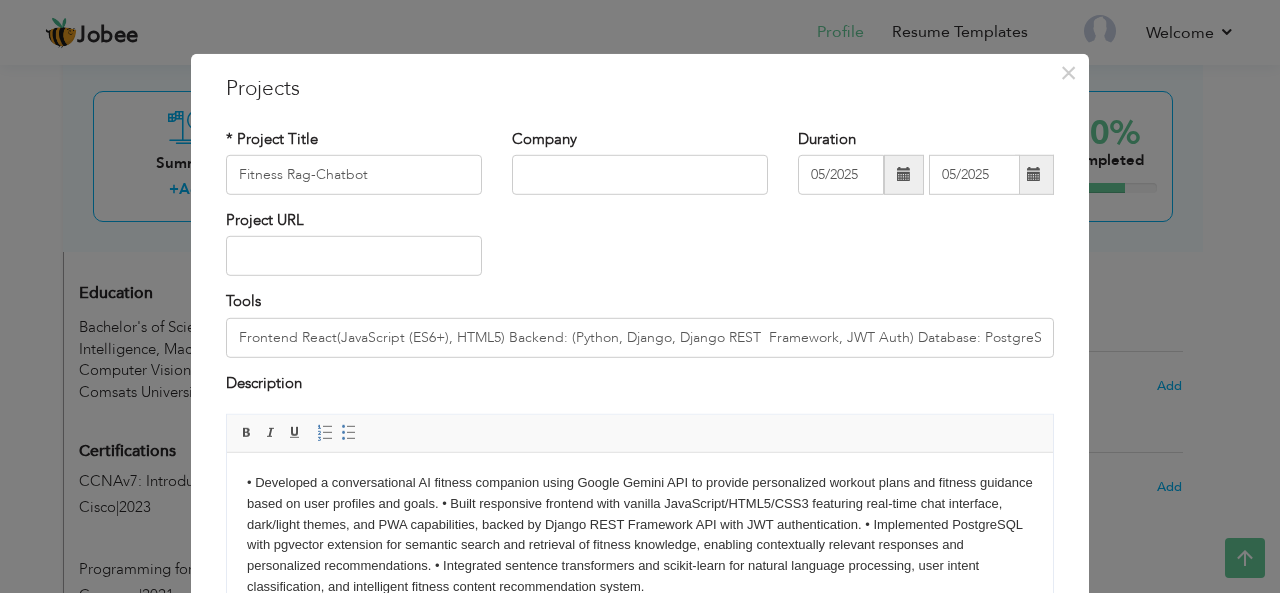 scroll, scrollTop: 14, scrollLeft: 0, axis: vertical 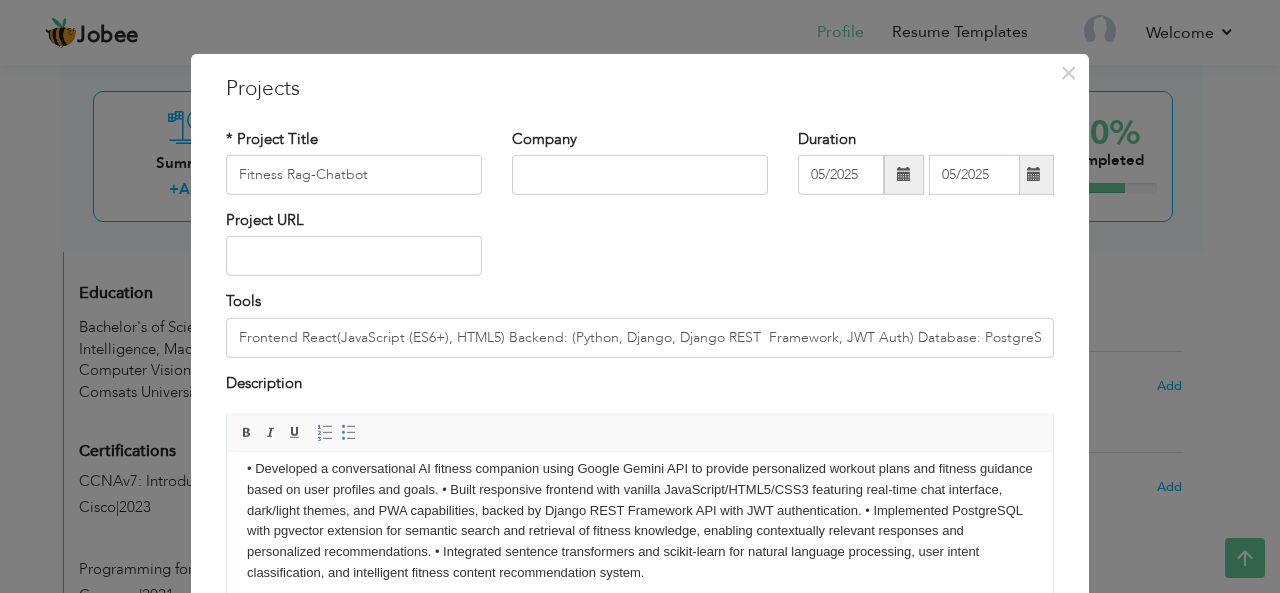 click on "• Developed a conversational AI fitness companion using Google Gemini API to provide personalized workout plans and fitness guidance based on user profiles and goals. • Built responsive frontend with vanilla JavaScript/HTML5/CSS3 featuring real-time chat interface, dark/light themes, and PWA capabilities, backed by Django REST Framework API with JWT authentication. • Implemented PostgreSQL with pgvector extension for semantic search and retrieval of fitness knowledge, enabling contextually relevant responses and personalized recommendations. • Integrated sentence transformers and scikit-learn for natural language processing, user intent classification, and intelligent fitness content recommendation system." at bounding box center (640, 521) 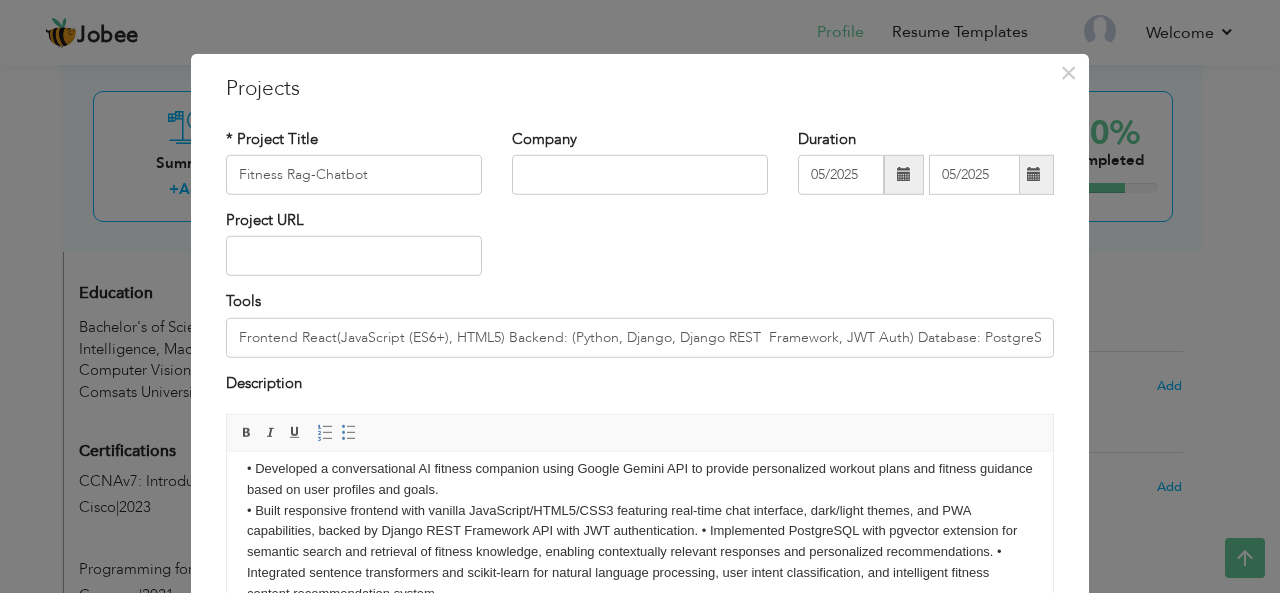 click on "• Developed a conversational AI fitness companion using Google Gemini API to provide personalized workout plans and fitness guidance based on user profiles and goals.  ​​​​​​​ • Built responsive frontend with vanilla JavaScript/HTML5/CSS3 featuring real-time chat interface, dark/light themes, and PWA capabilities, backed by Django REST Framework API with JWT authentication. • Implemented PostgreSQL with pgvector extension for semantic search and retrieval of fitness knowledge, enabling contextually relevant responses and personalized recommendations. • Integrated sentence transformers and scikit-learn for natural language processing, user intent classification, and intelligent fitness content recommendation system." at bounding box center (640, 532) 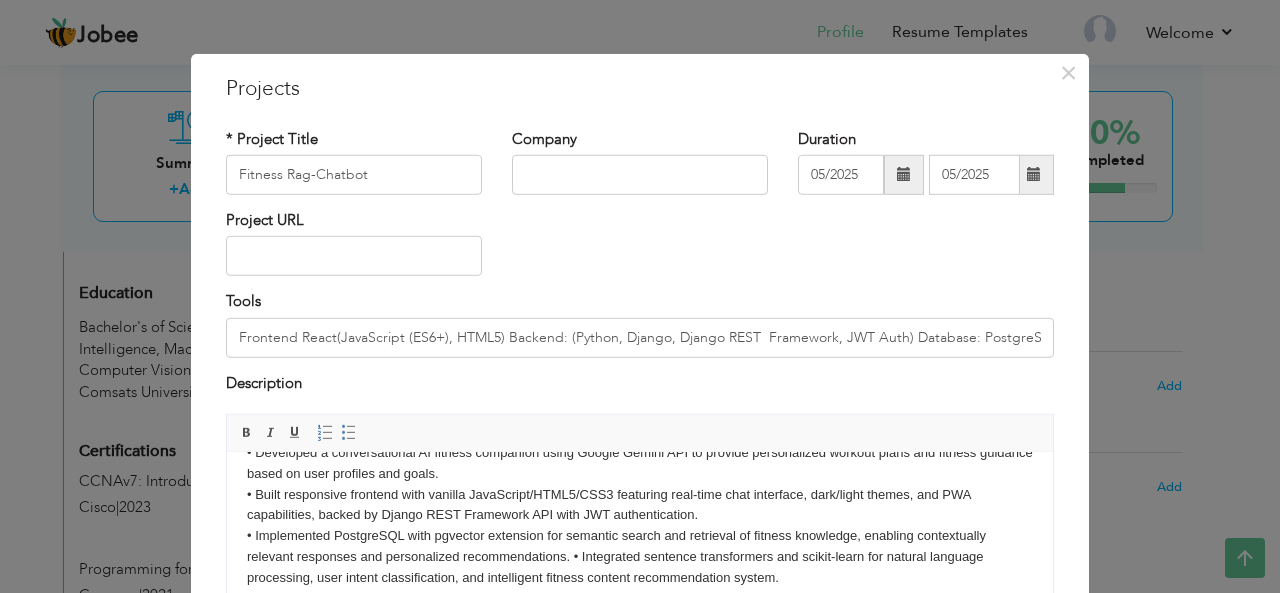 scroll, scrollTop: 35, scrollLeft: 0, axis: vertical 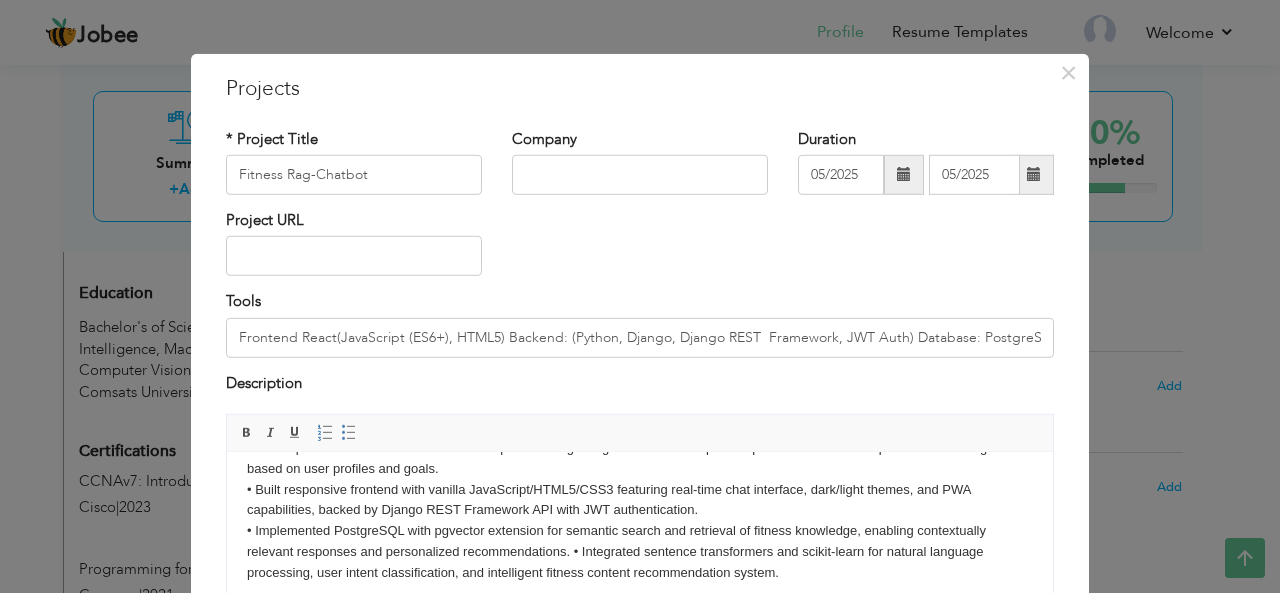 click on "• Developed a conversational AI fitness companion using Google Gemini API to provide personalized workout plans and fitness guidance based on user profiles and goals.  • Built responsive frontend with vanilla JavaScript/HTML5/CSS3 featuring real-time chat interface, dark/light themes, and PWA capabilities, backed by Django REST Framework API with JWT authentication.  ​​​​​​​ • Implemented PostgreSQL with pgvector extension for semantic search and retrieval of fitness knowledge, enabling contextually relevant responses and personalized recommendations. • Integrated sentence transformers and scikit-learn for natural language processing, user intent classification, and intelligent fitness content recommendation system." at bounding box center (640, 511) 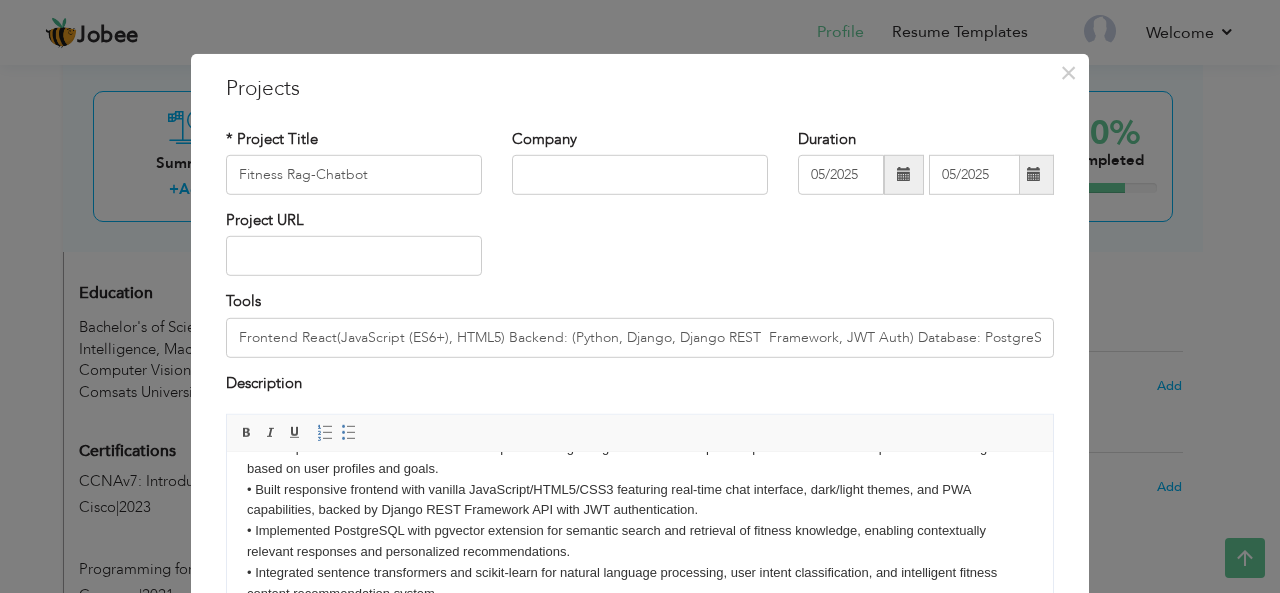 scroll, scrollTop: 56, scrollLeft: 0, axis: vertical 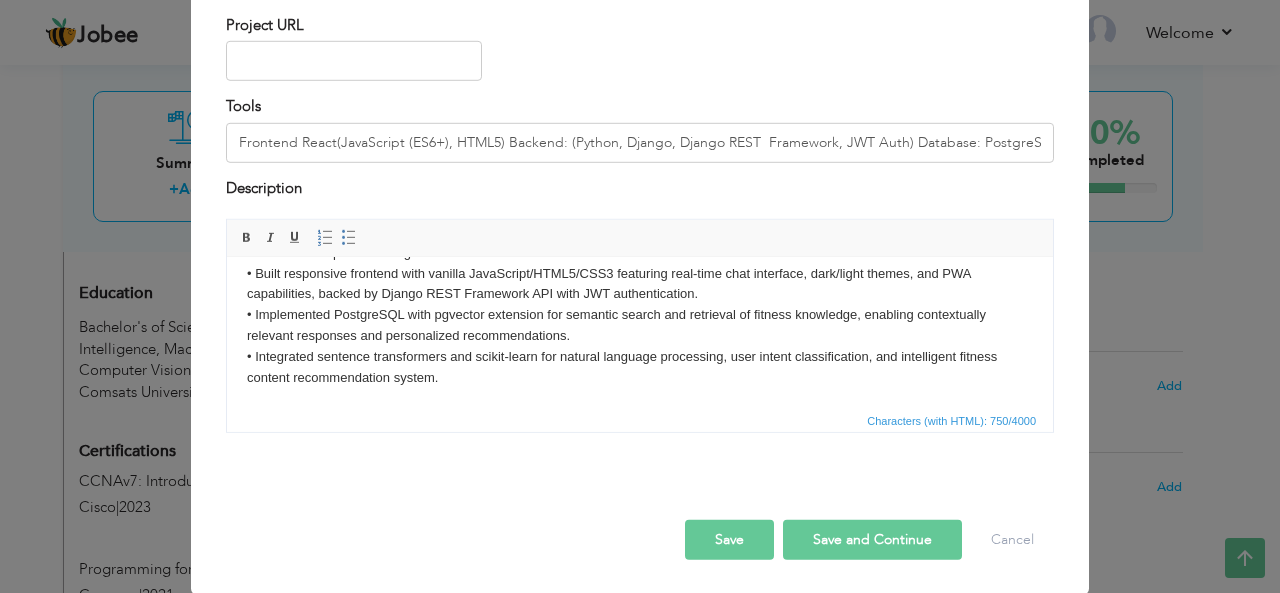 click on "Save and Continue" at bounding box center [872, 540] 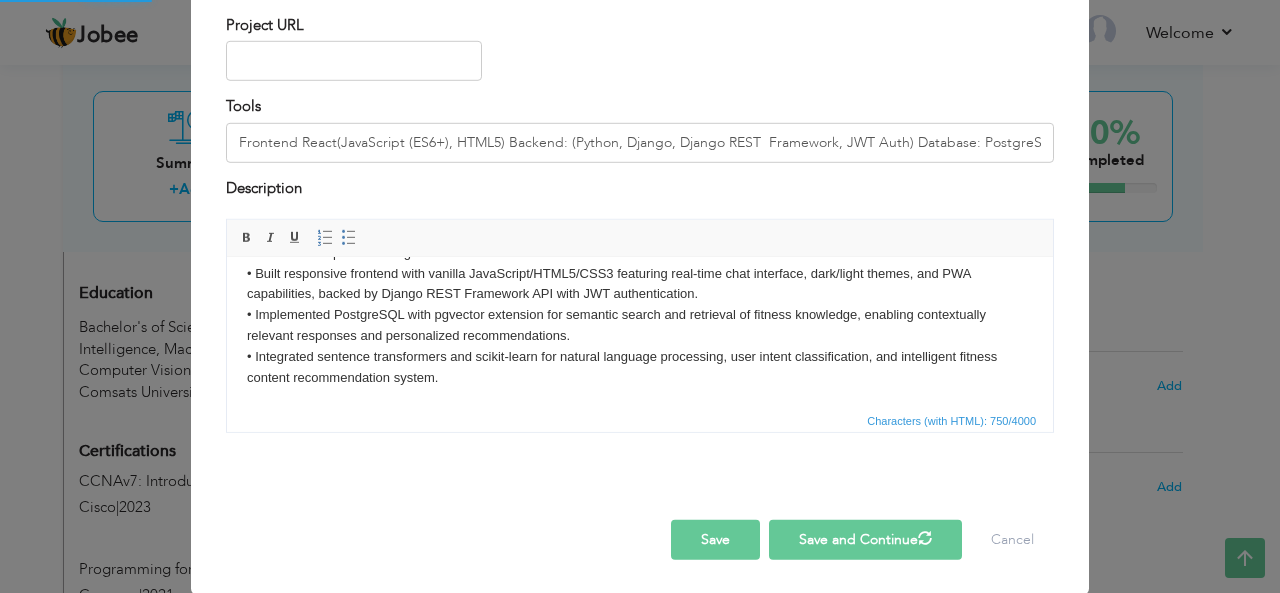 type 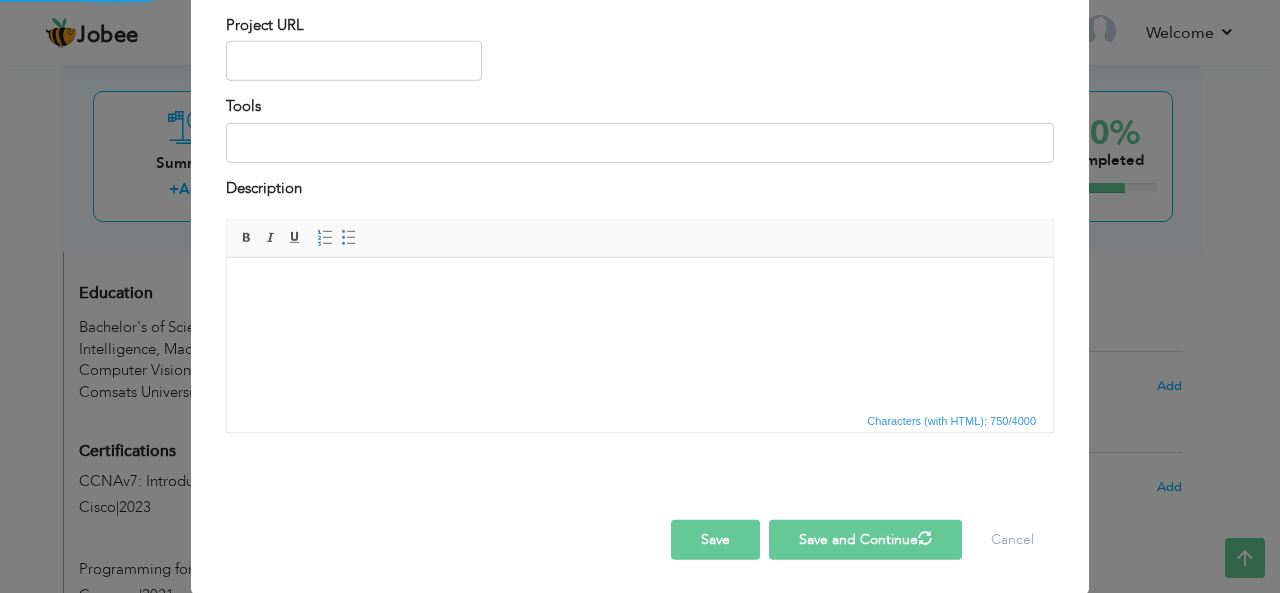 scroll, scrollTop: 0, scrollLeft: 0, axis: both 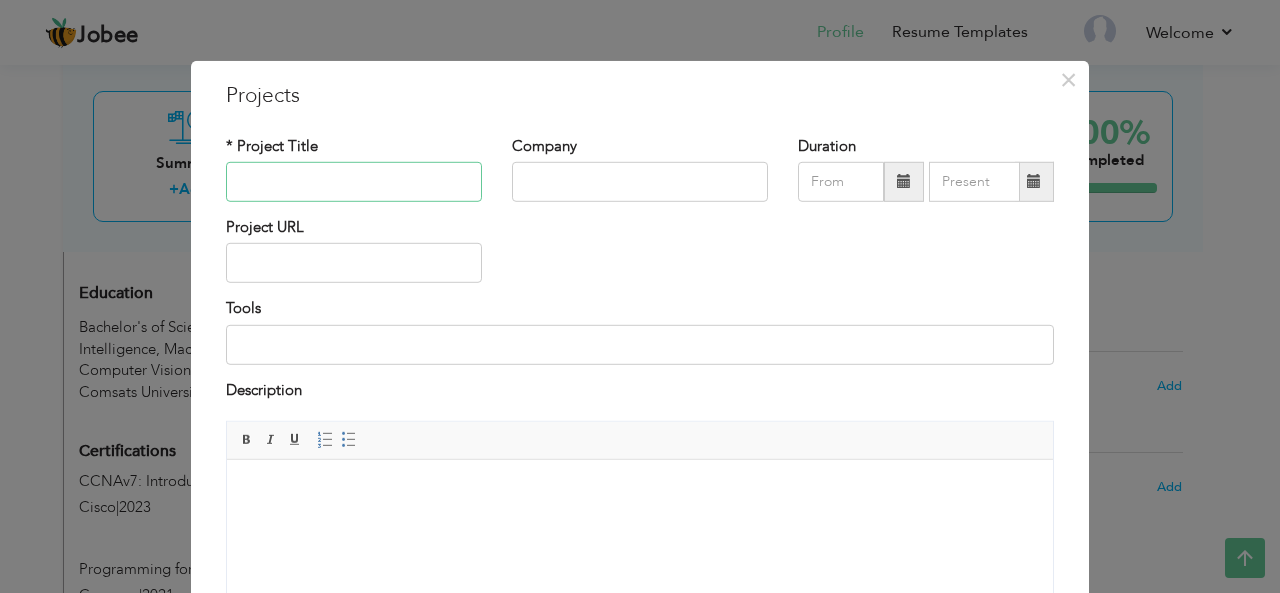 click at bounding box center [354, 182] 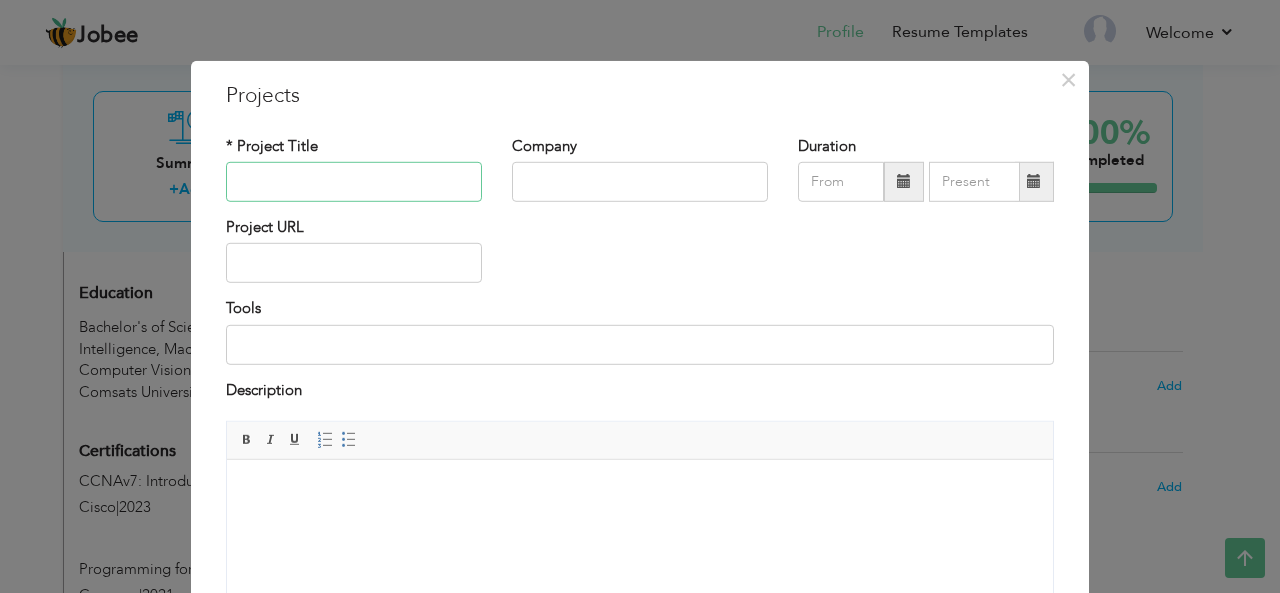 paste on "TweetSense – Twitter Sentiment Analyzer" 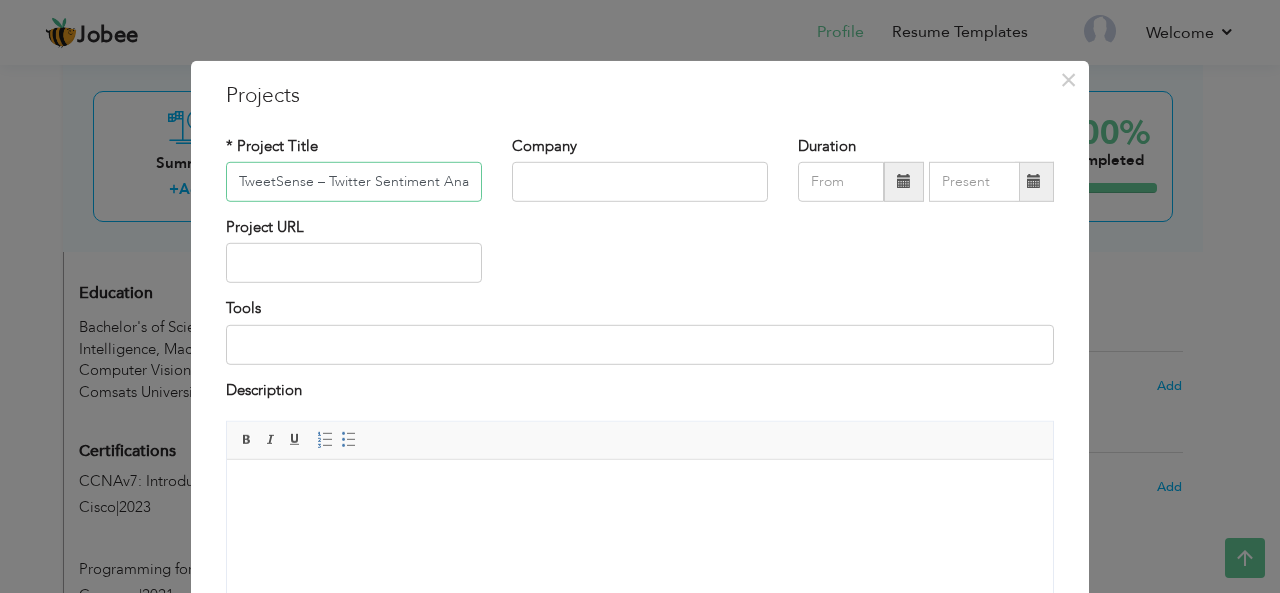 scroll, scrollTop: 0, scrollLeft: 22, axis: horizontal 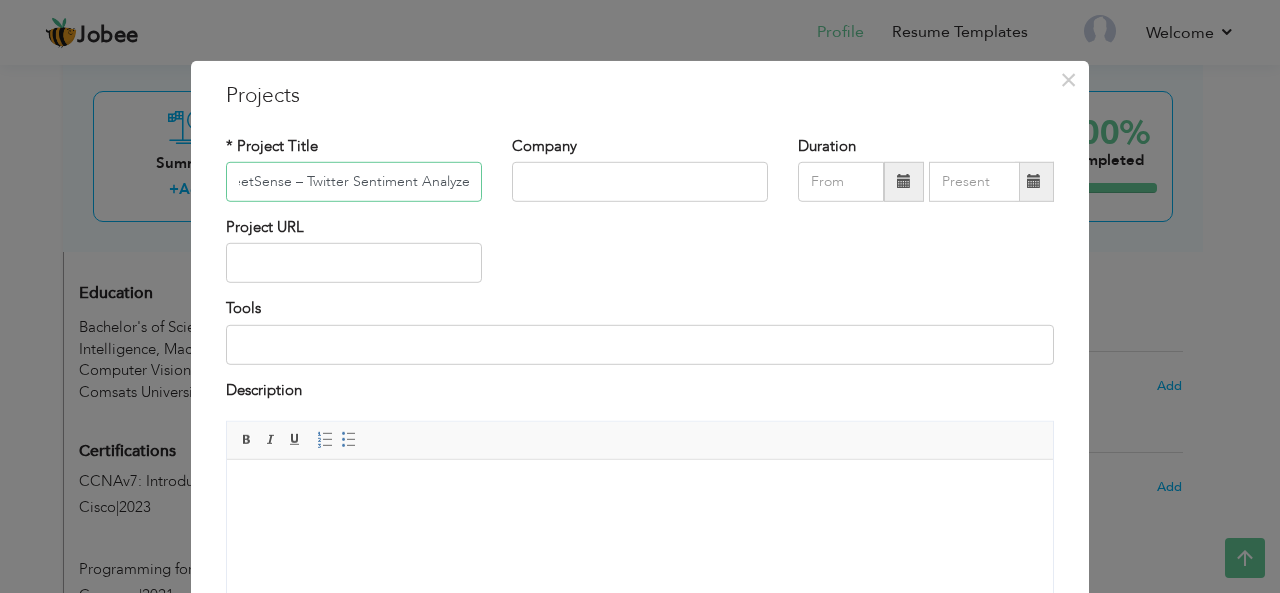 type on "TweetSense – Twitter Sentiment Analyzer" 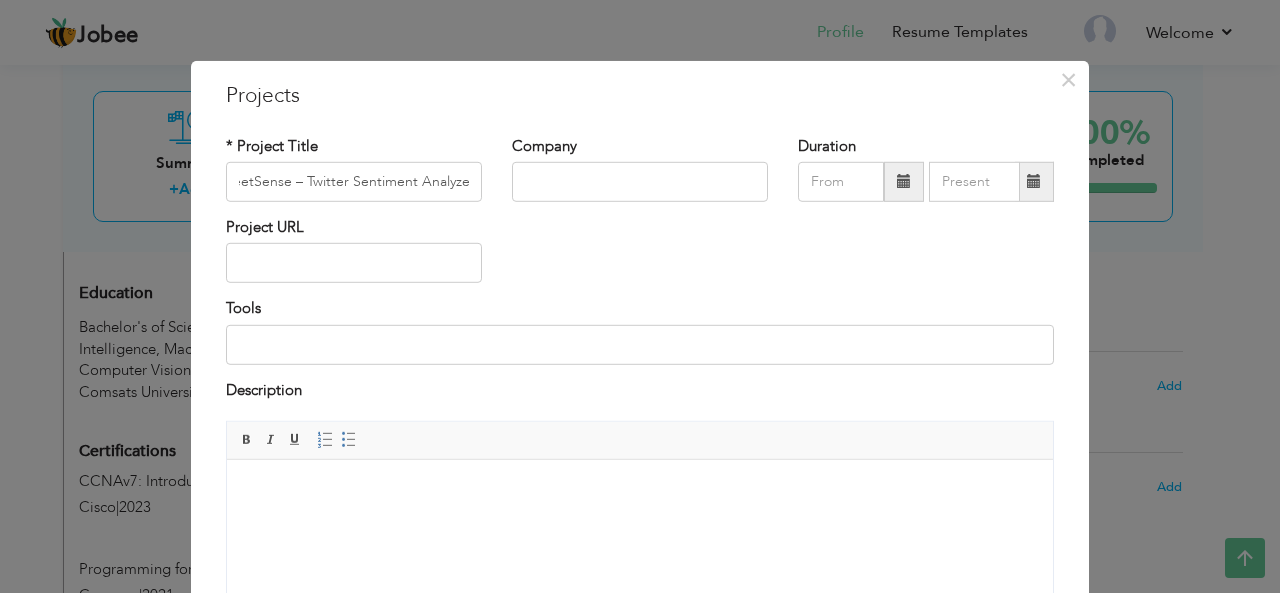 scroll, scrollTop: 0, scrollLeft: 0, axis: both 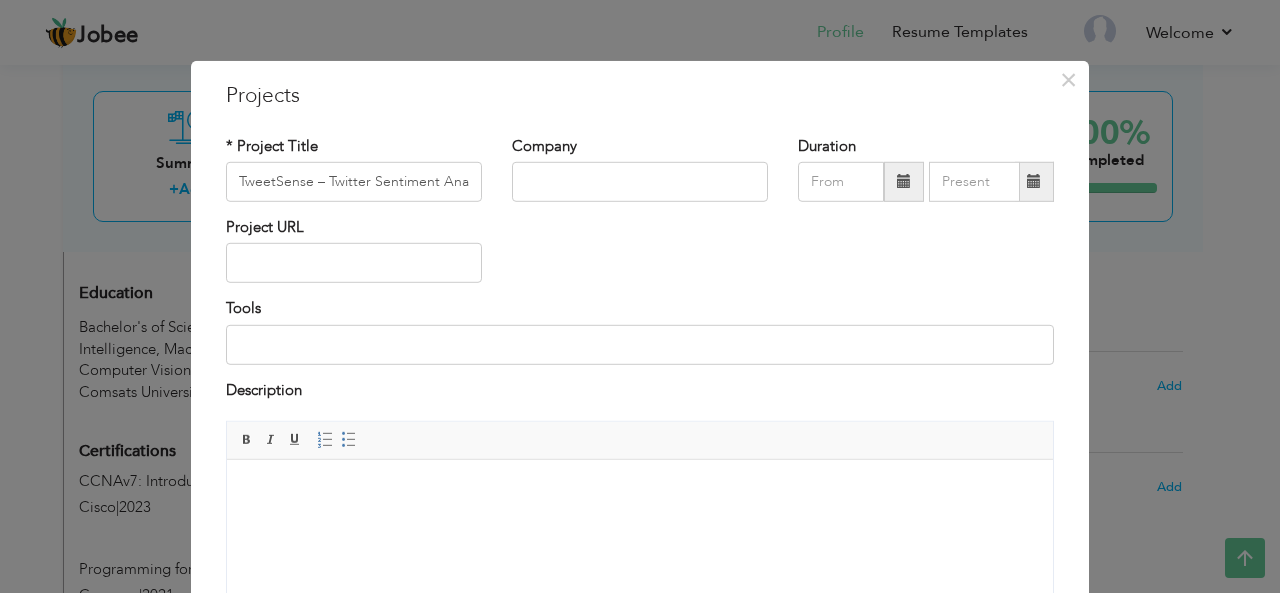 click on "Project URL" at bounding box center (640, 257) 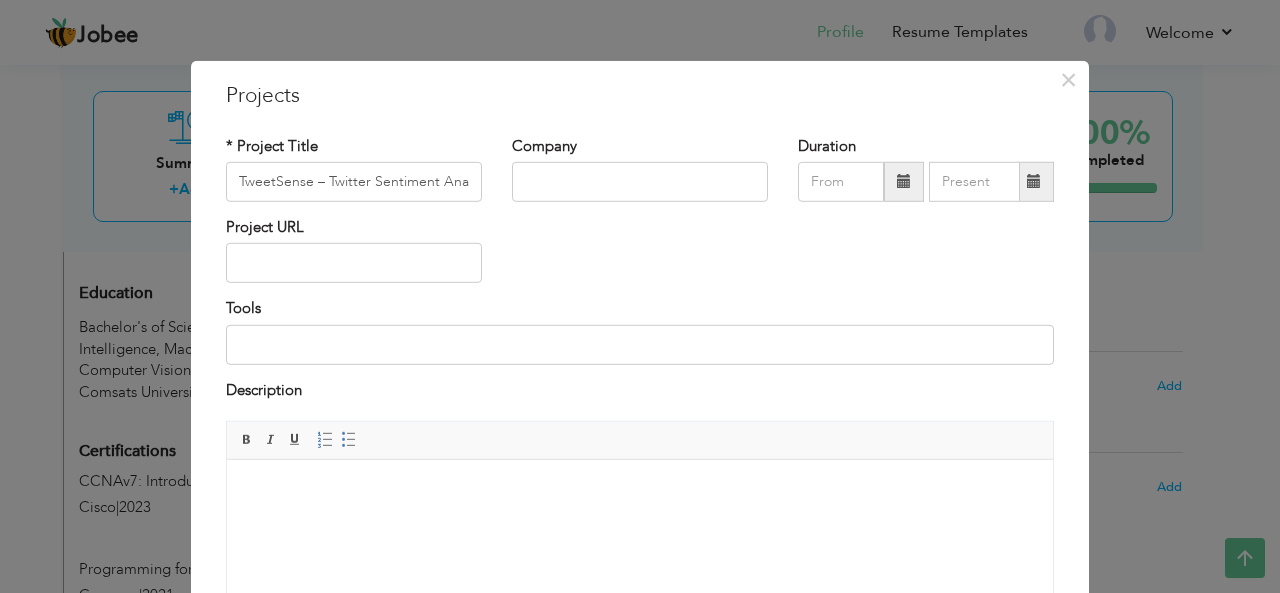 click at bounding box center [904, 182] 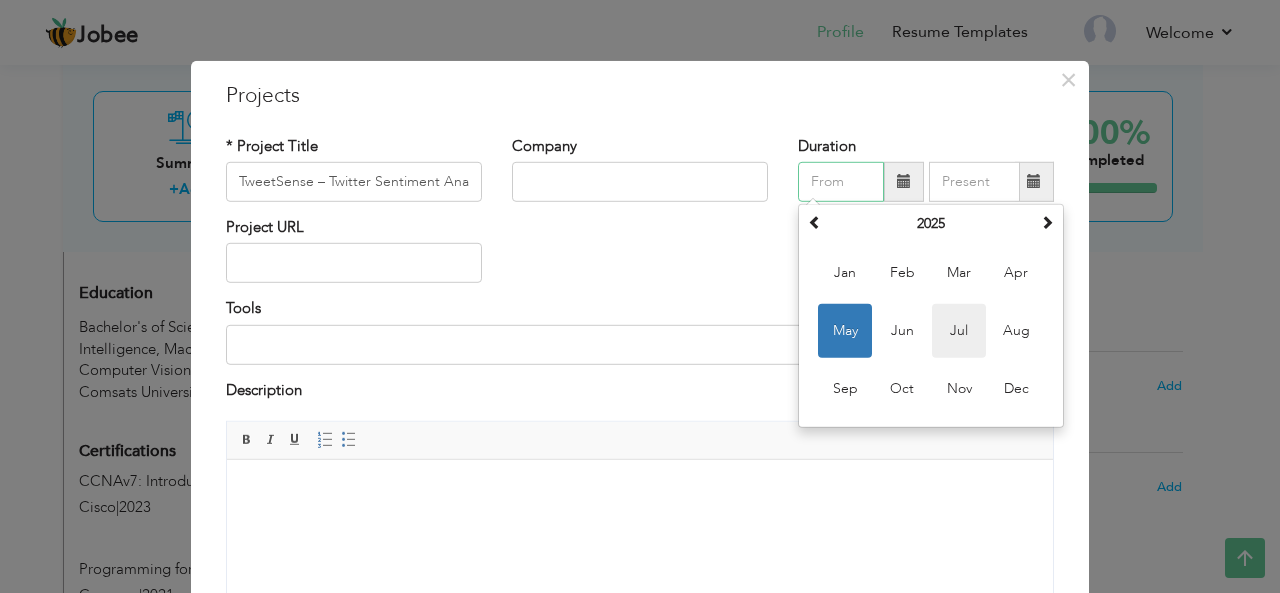 click on "Jul" at bounding box center [959, 331] 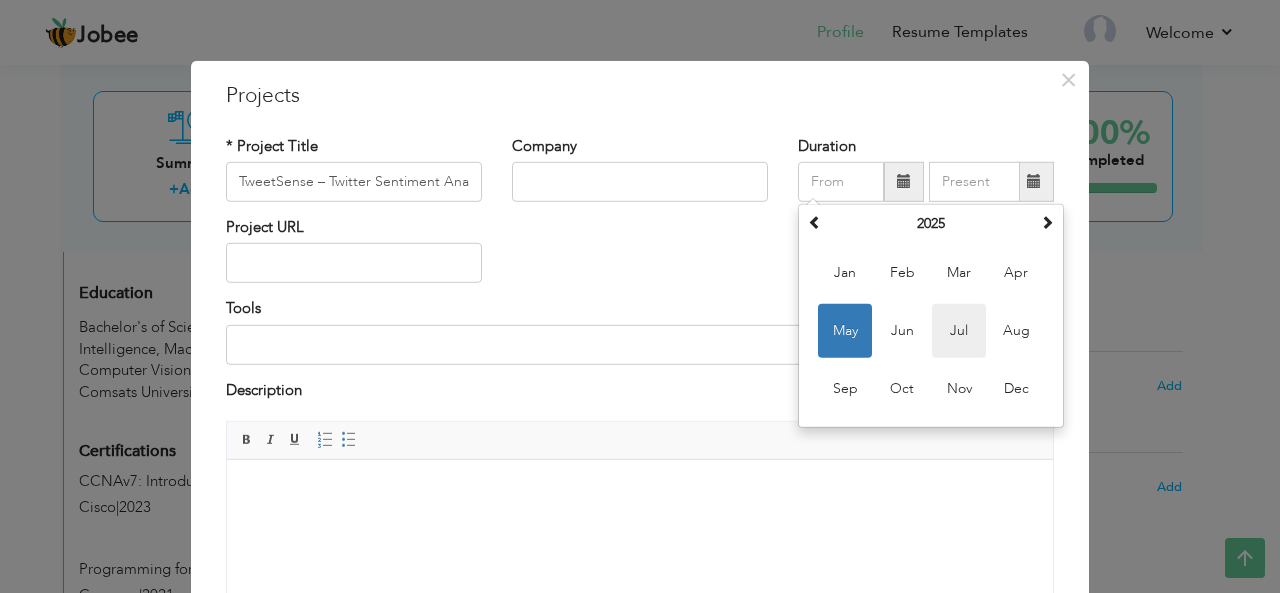 type on "07/2025" 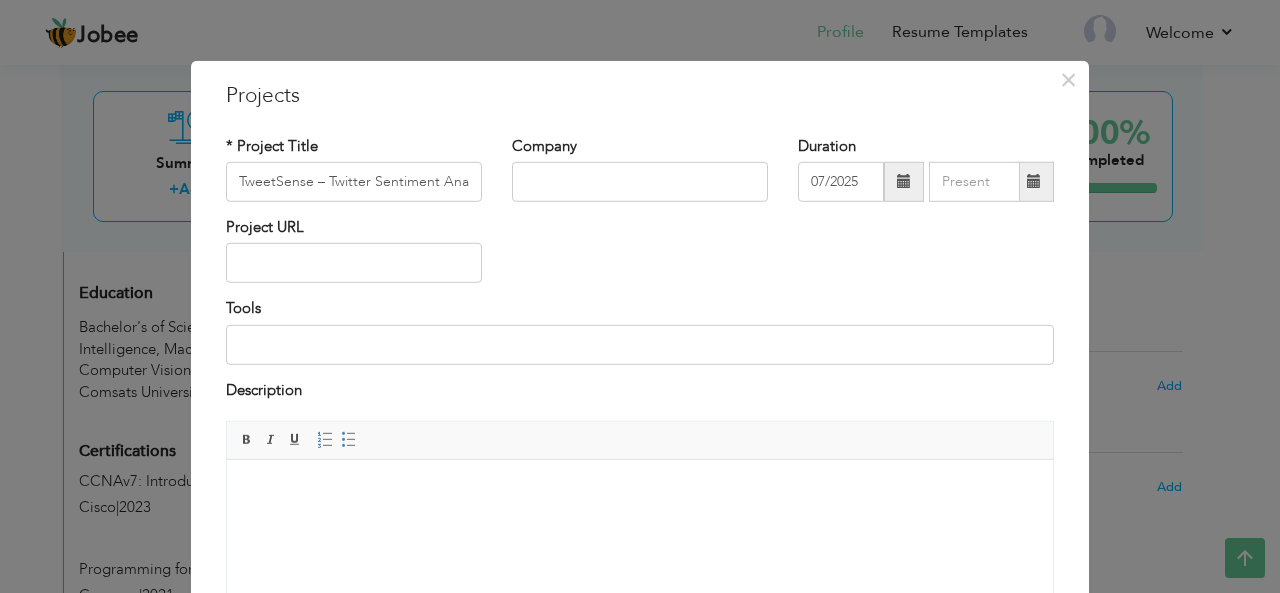 click at bounding box center [904, 182] 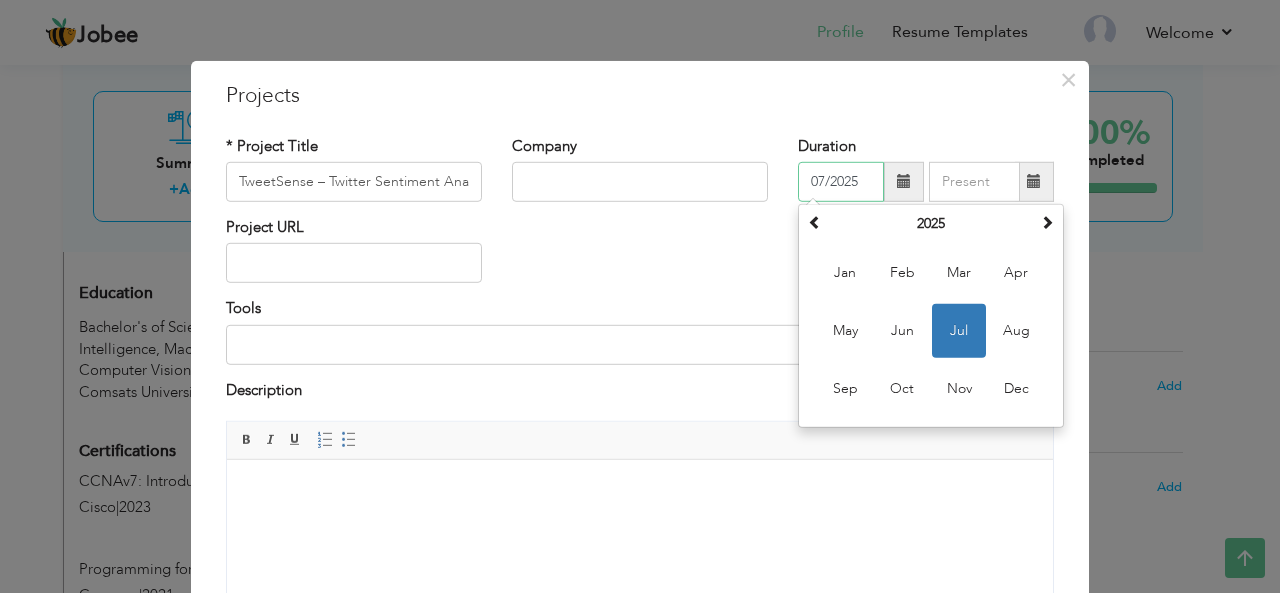 click on "Jul" at bounding box center [959, 331] 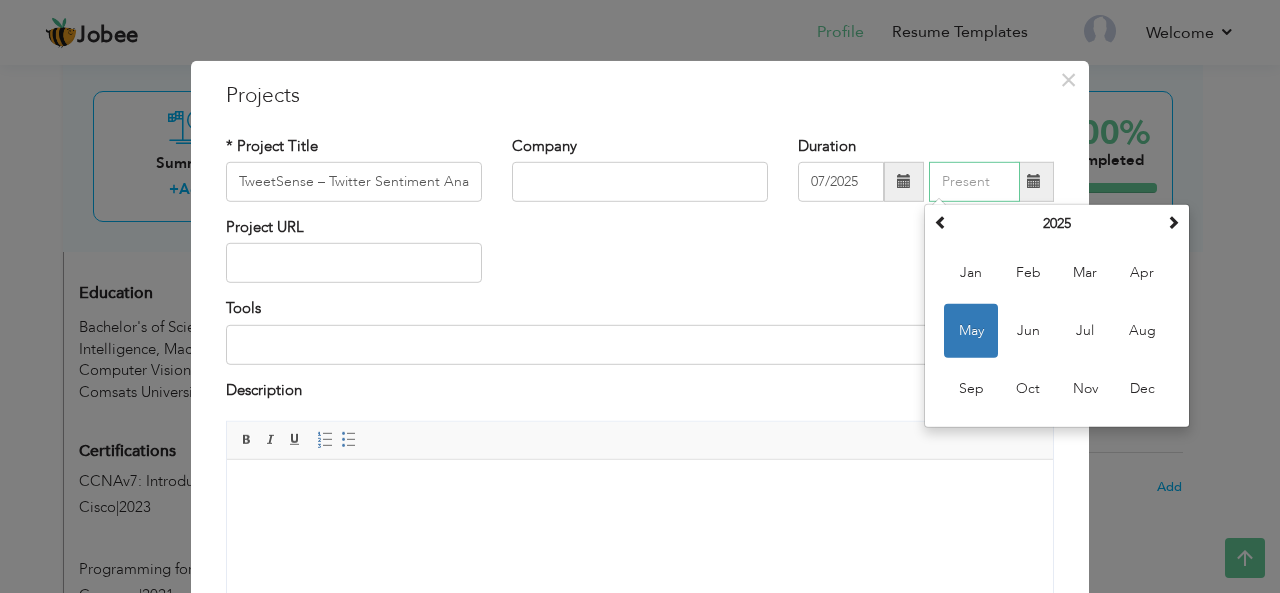 click at bounding box center [974, 182] 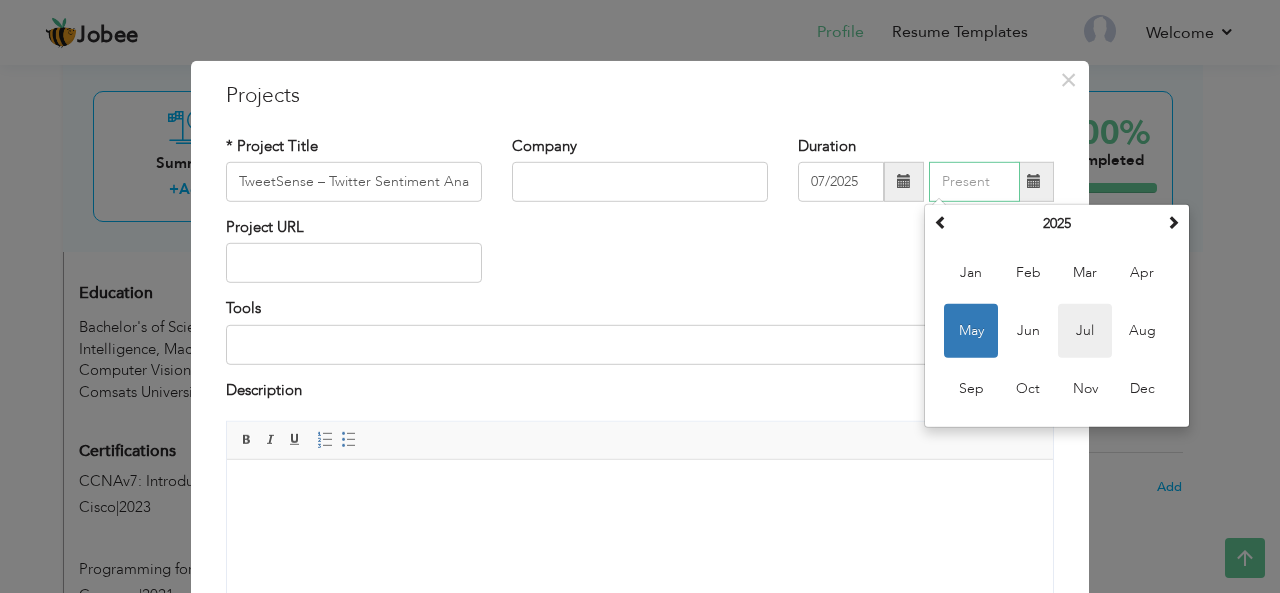 click on "Jul" at bounding box center [1085, 331] 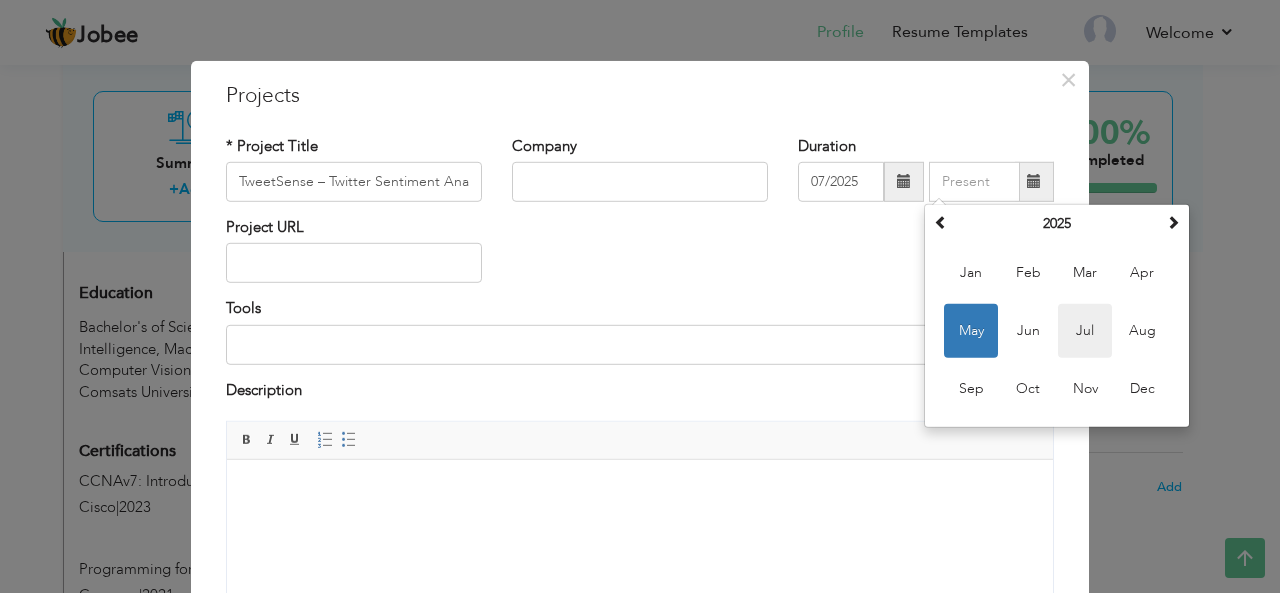 type on "07/2025" 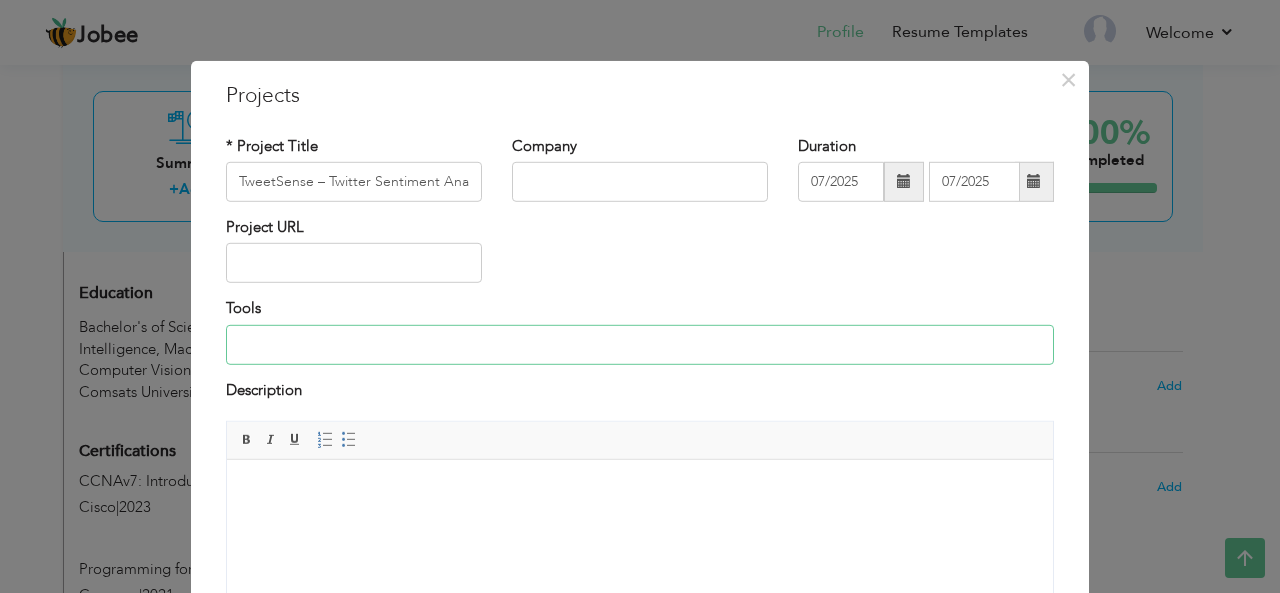click at bounding box center [640, 345] 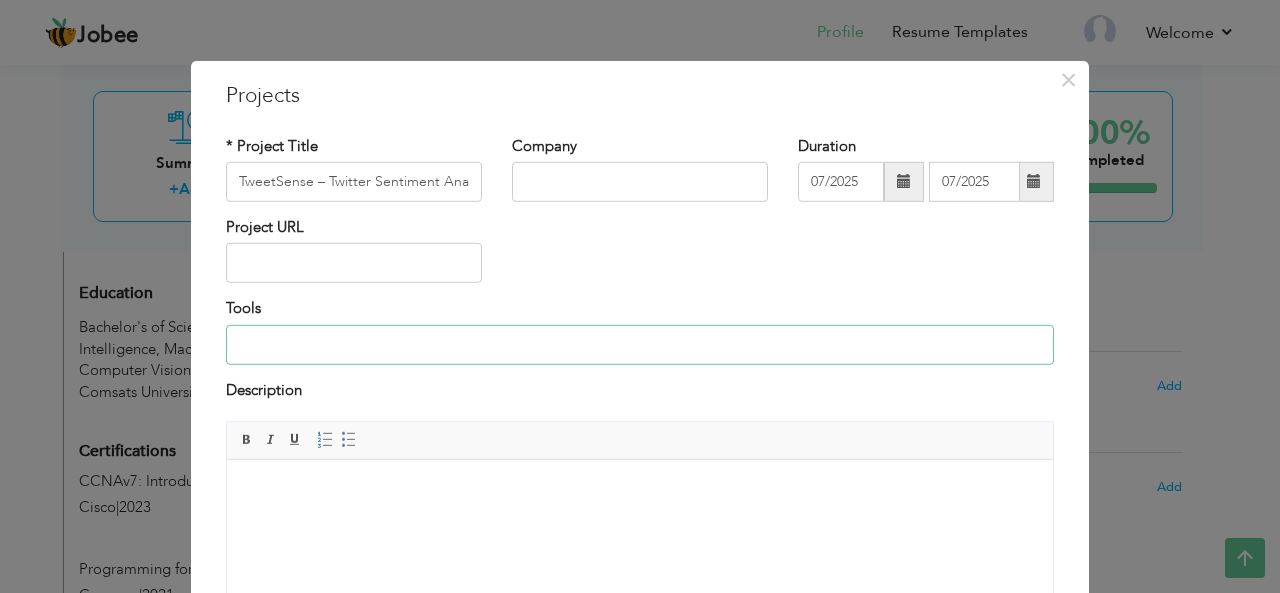 paste on "Frontend: n8n (workflow automation UI)  Backend: Twitter API (Free v2), Hugging Face Inference API (DistilBERT)  Data Processing: n8n Expressions & It" 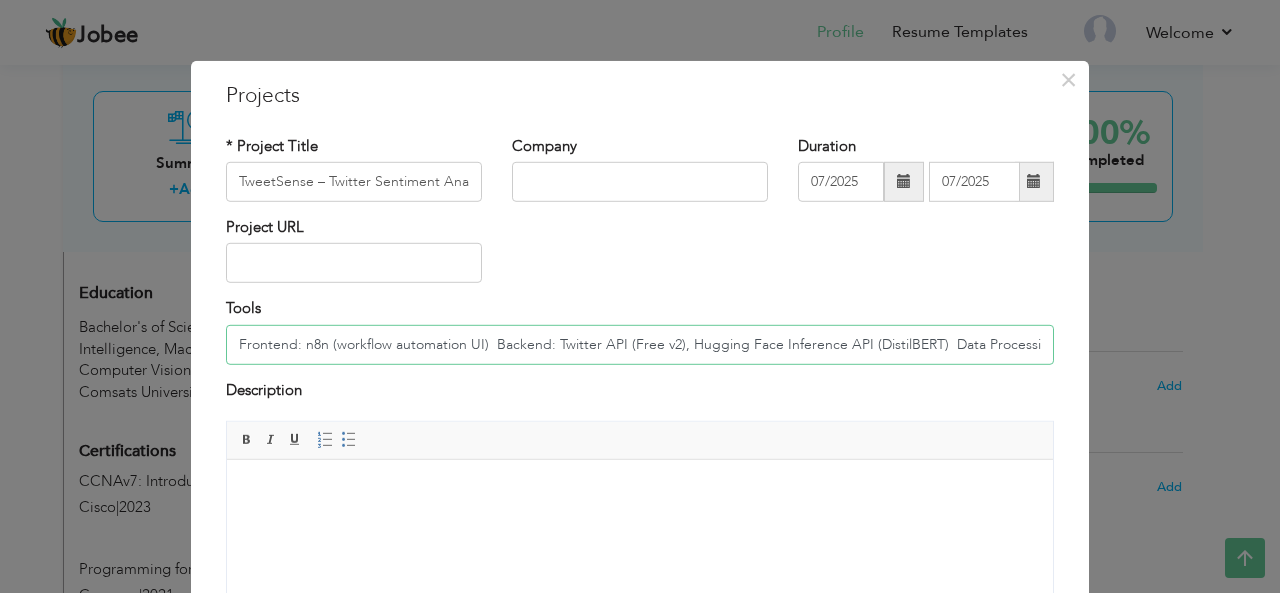 scroll, scrollTop: 0, scrollLeft: 129, axis: horizontal 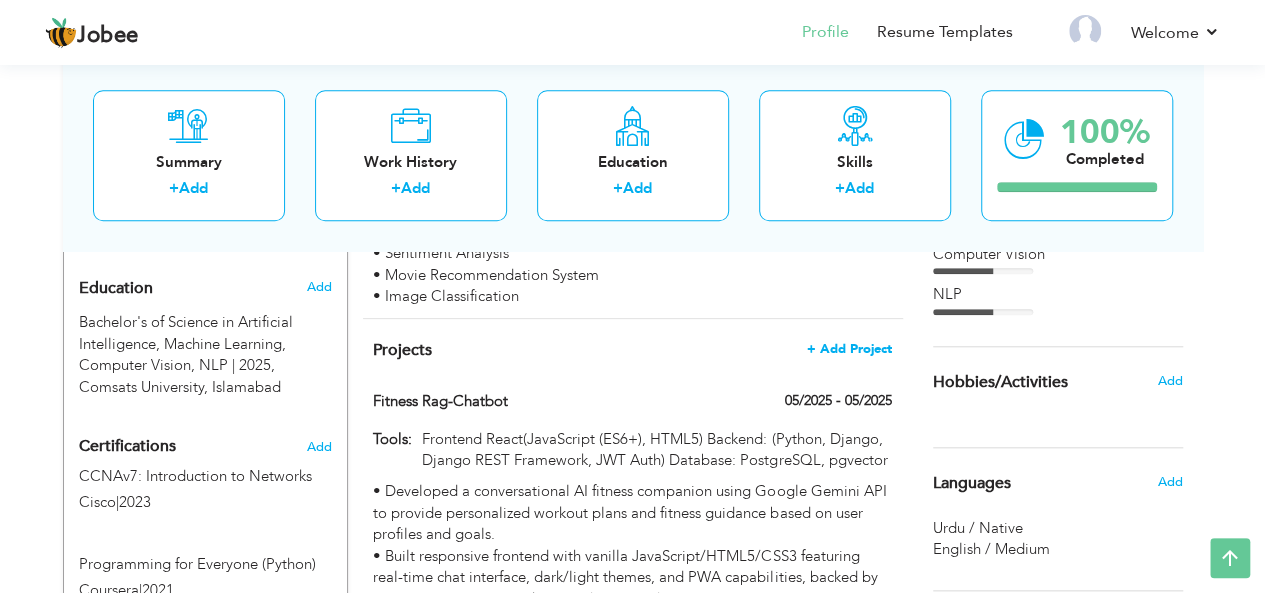 click on "+ Add Project" at bounding box center [849, 349] 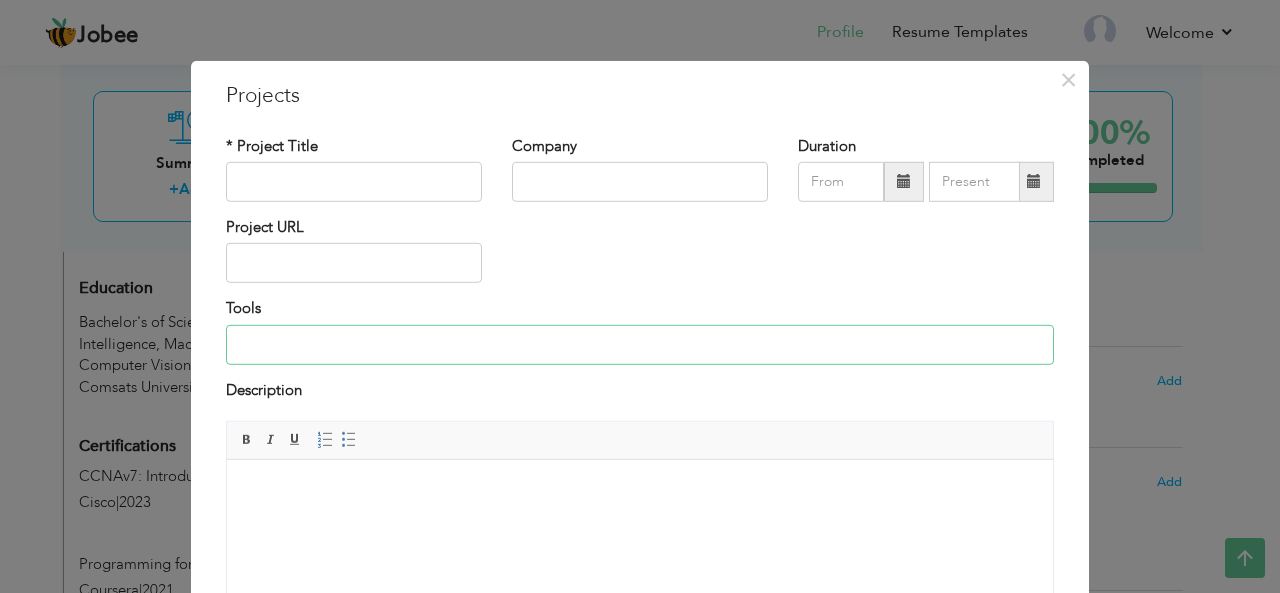 click at bounding box center (640, 345) 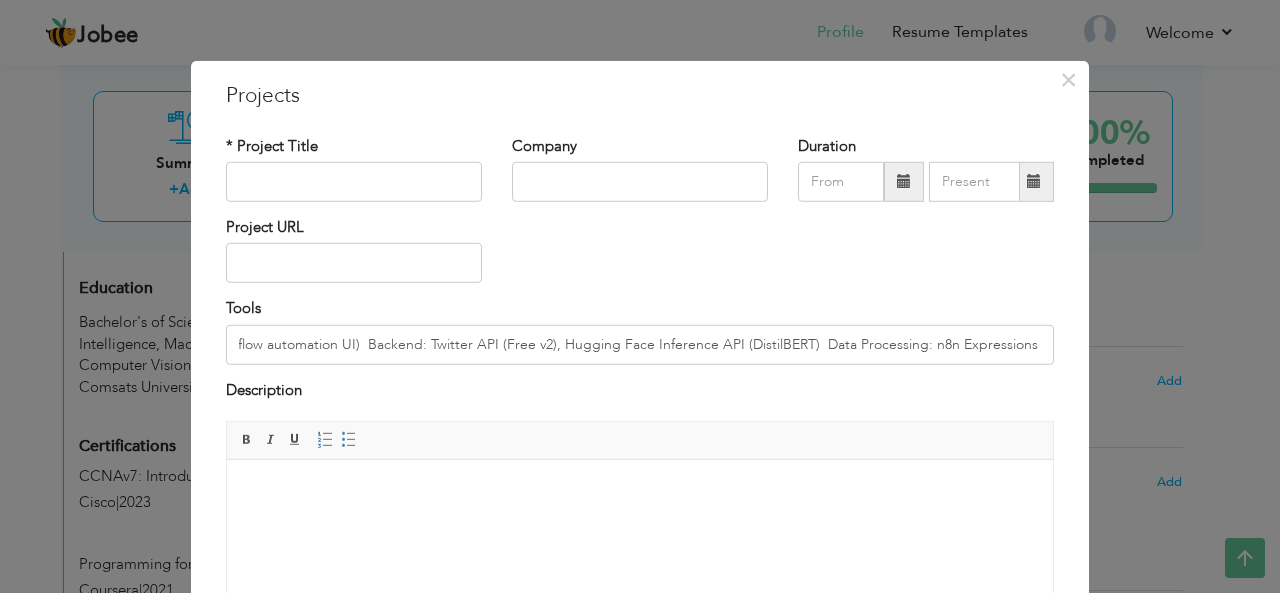 scroll, scrollTop: 0, scrollLeft: 0, axis: both 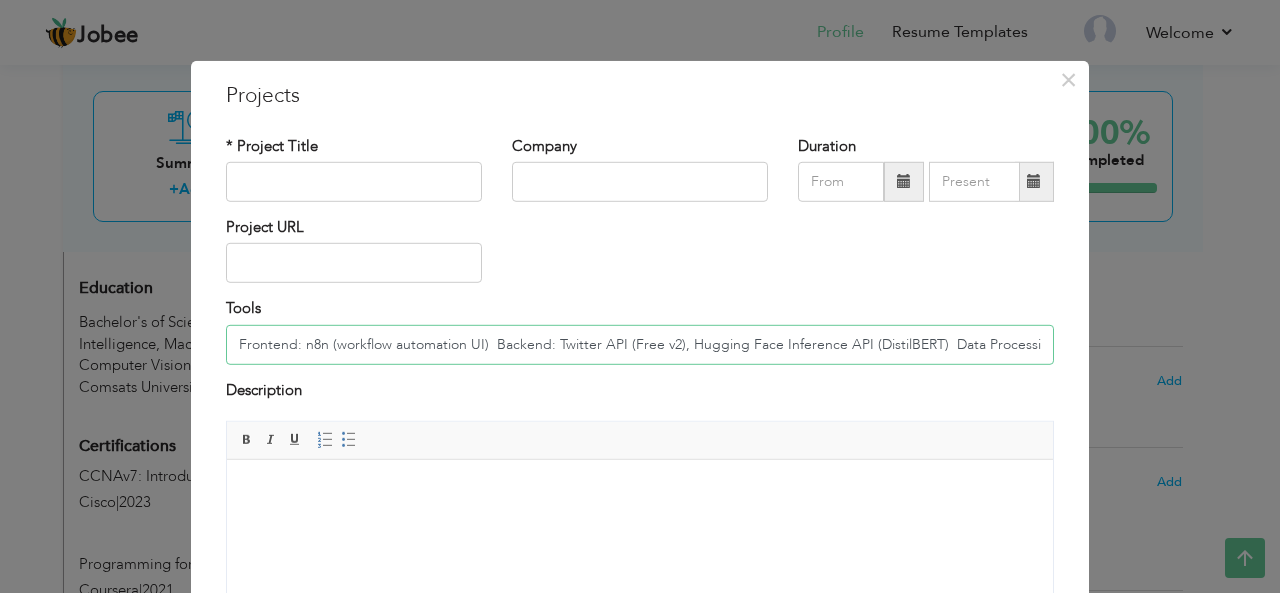 drag, startPoint x: 479, startPoint y: 341, endPoint x: 318, endPoint y: 335, distance: 161.11176 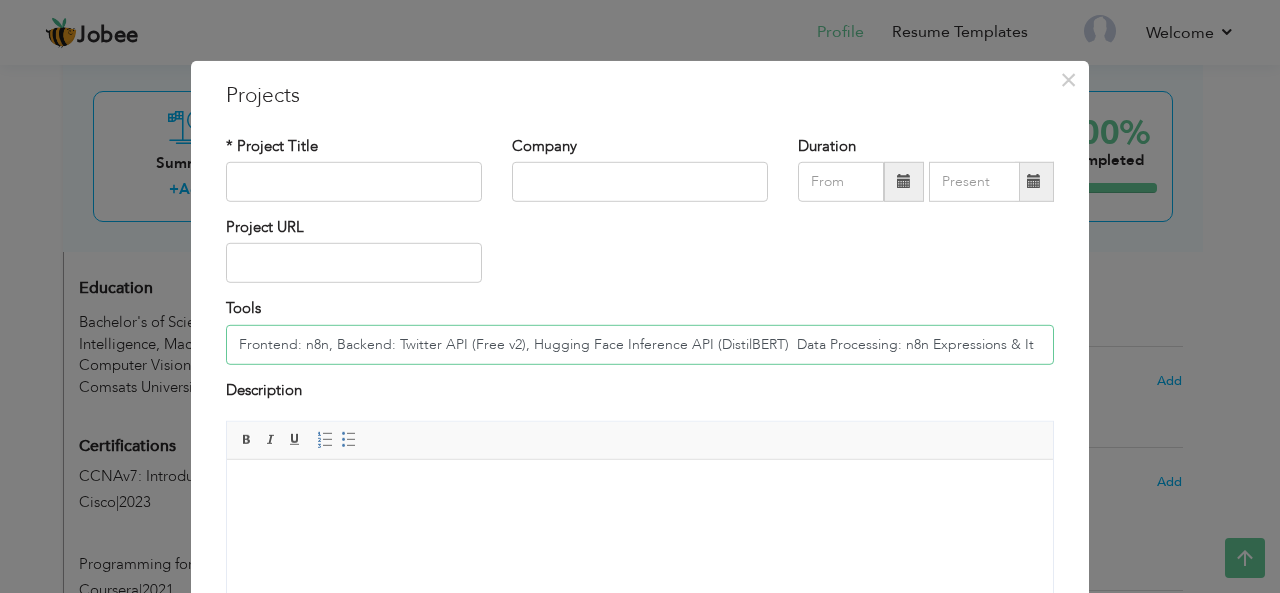 click on "Frontend: n8n, Backend: Twitter API (Free v2), Hugging Face Inference API (DistilBERT)  Data Processing: n8n Expressions & It" at bounding box center (640, 345) 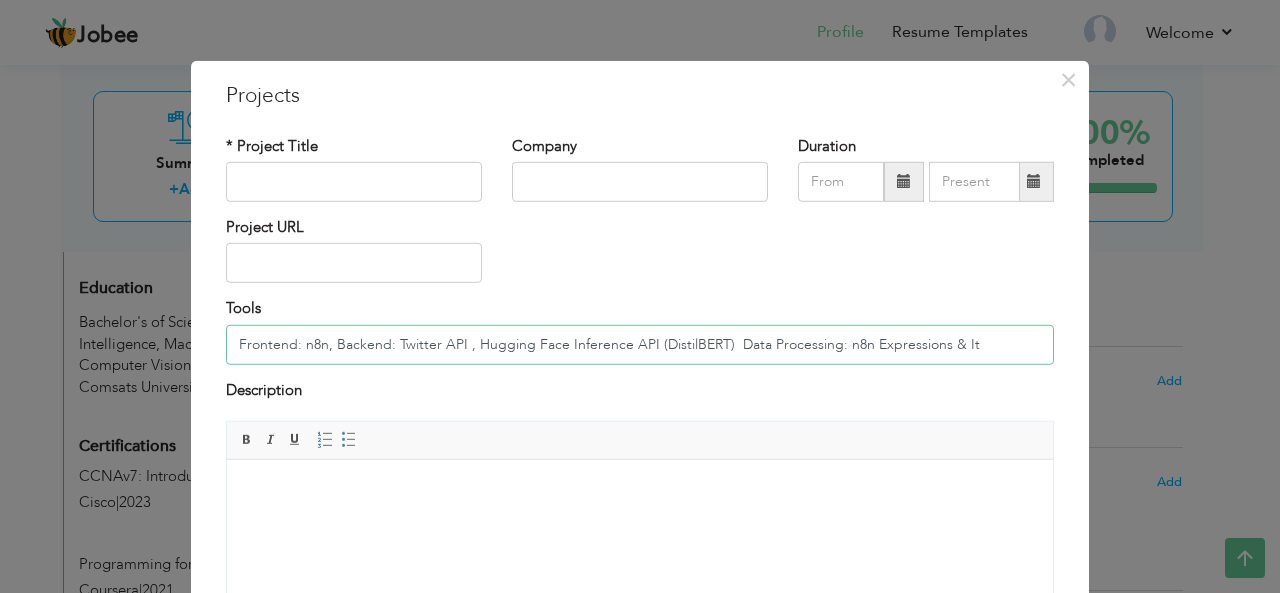 click on "Frontend: n8n, Backend: Twitter API , Hugging Face Inference API (DistilBERT)  Data Processing: n8n Expressions & It" at bounding box center (640, 345) 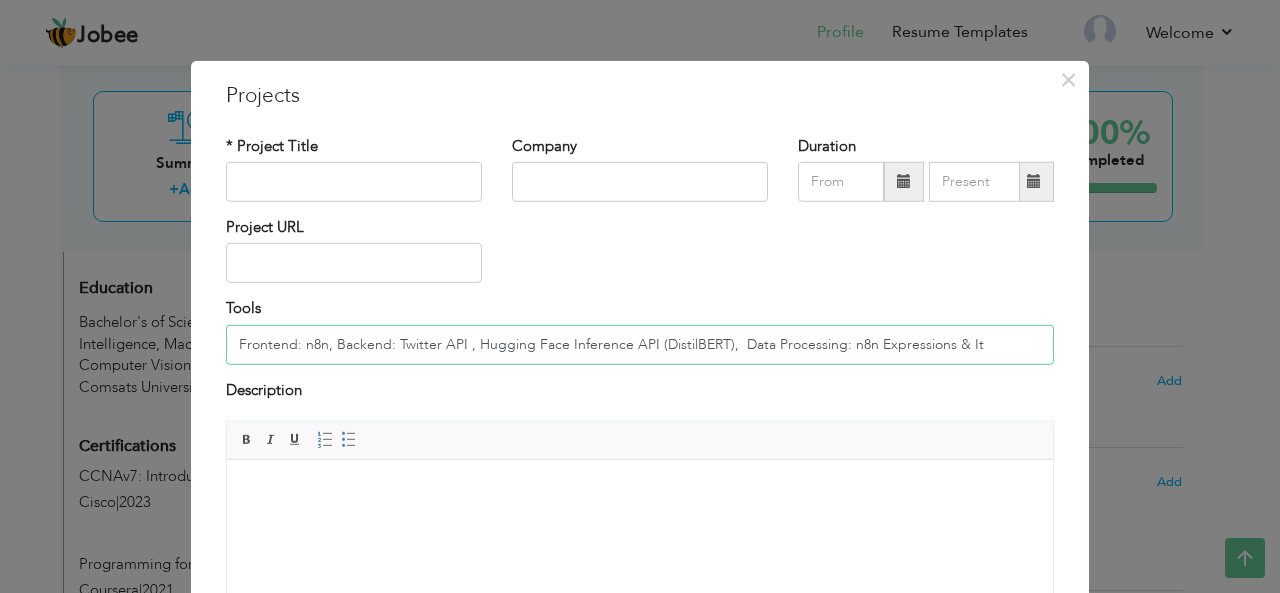 click on "Frontend: n8n, Backend: Twitter API , Hugging Face Inference API (DistilBERT),  Data Processing: n8n Expressions & It" at bounding box center [640, 345] 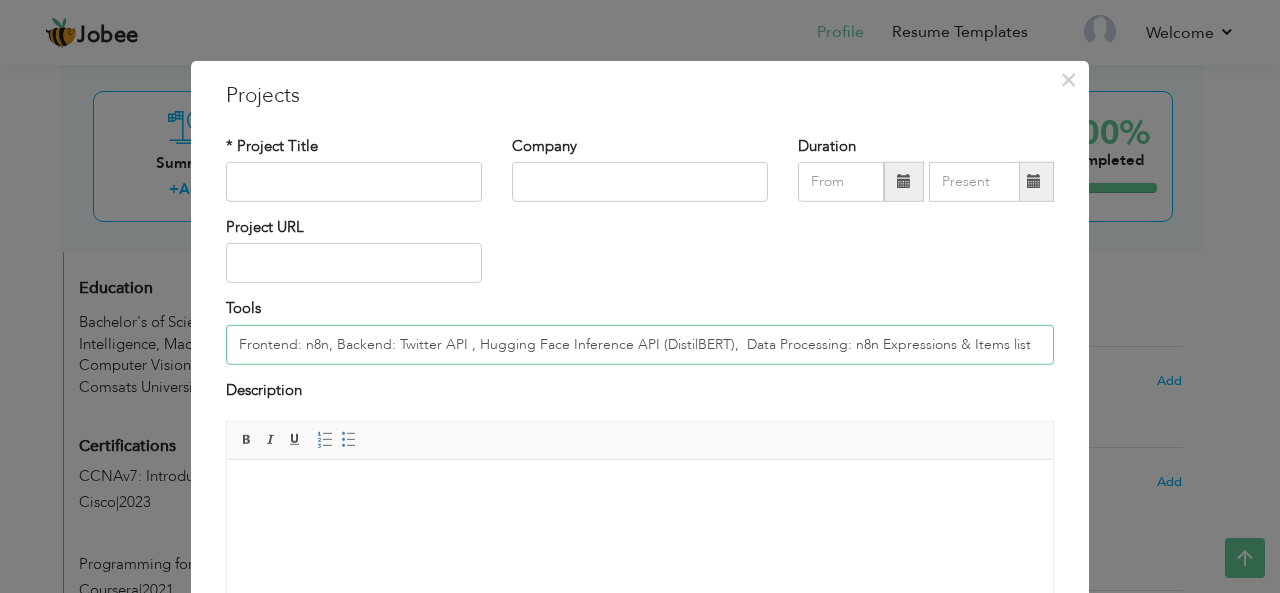 paste on "Database: Google Sheets" 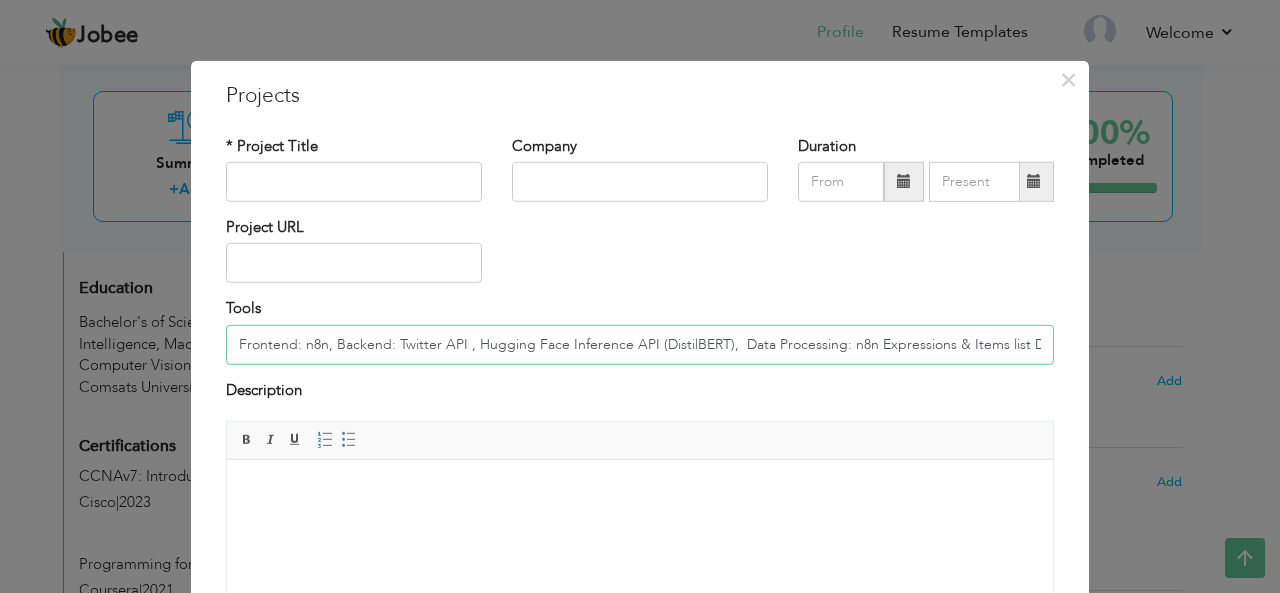 scroll, scrollTop: 0, scrollLeft: 135, axis: horizontal 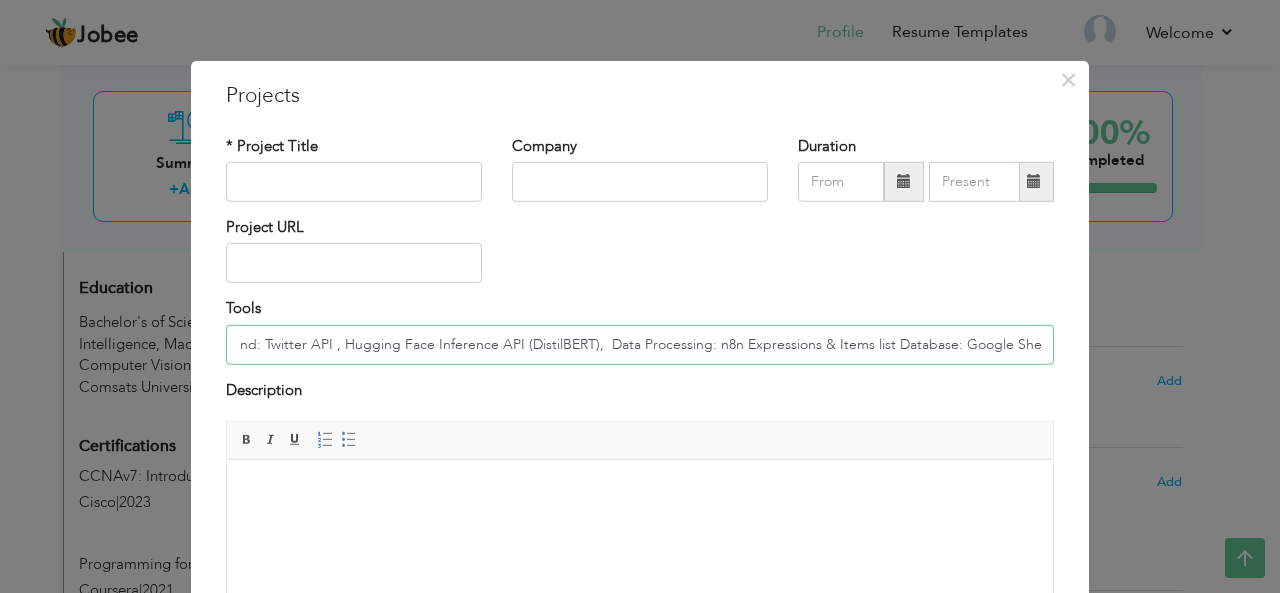 click on "Frontend: n8n, Backend: Twitter API , Hugging Face Inference API (DistilBERT),  Data Processing: n8n Expressions & Items list Database: Google Sheets" at bounding box center [640, 345] 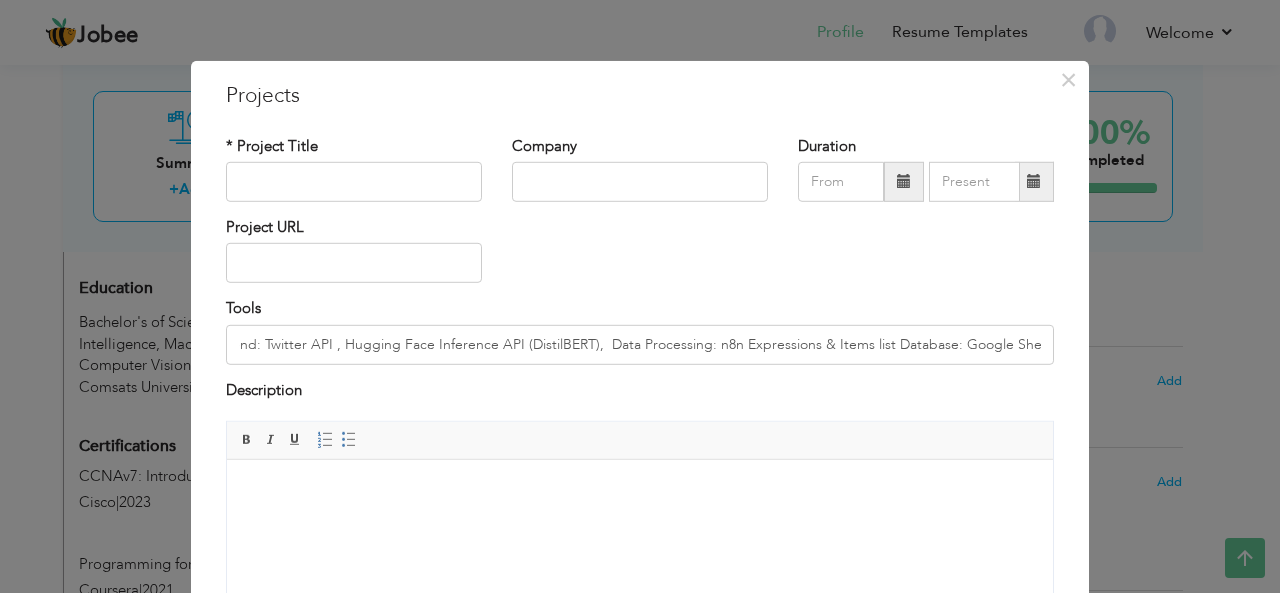 scroll, scrollTop: 0, scrollLeft: 0, axis: both 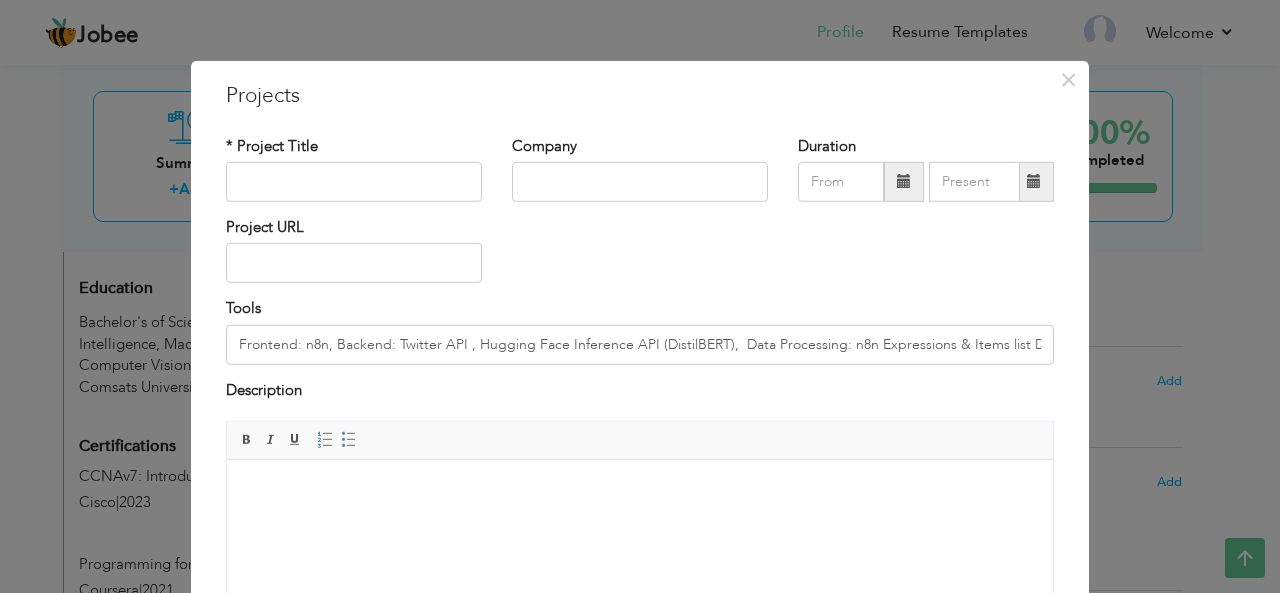 click at bounding box center (640, 490) 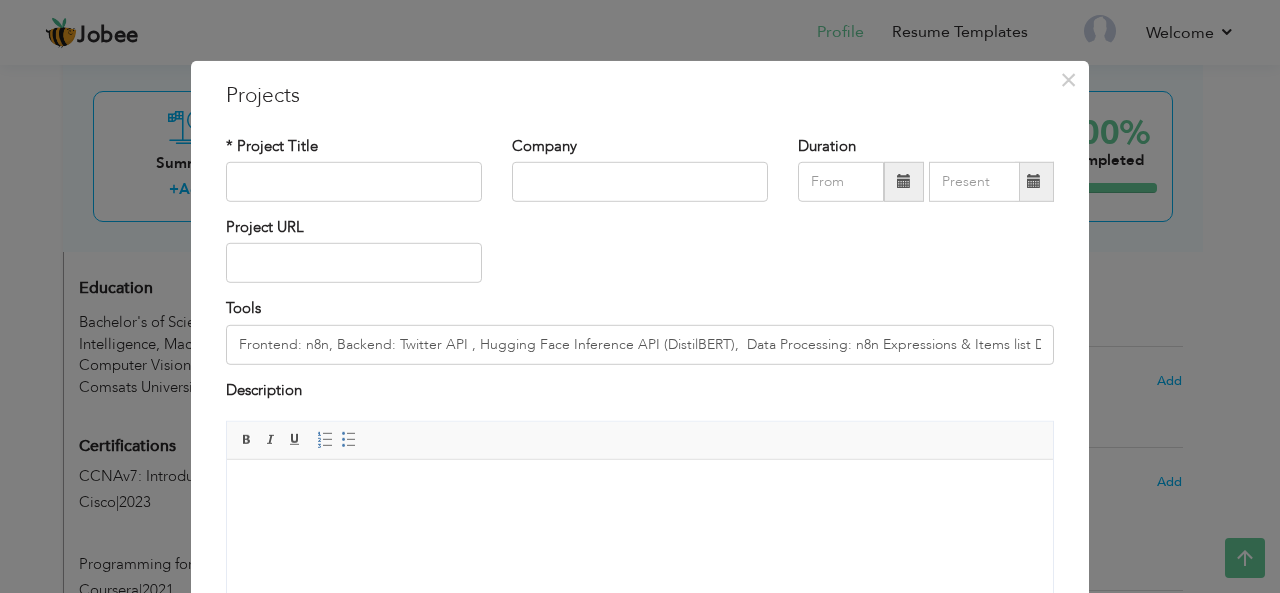 click at bounding box center (640, 490) 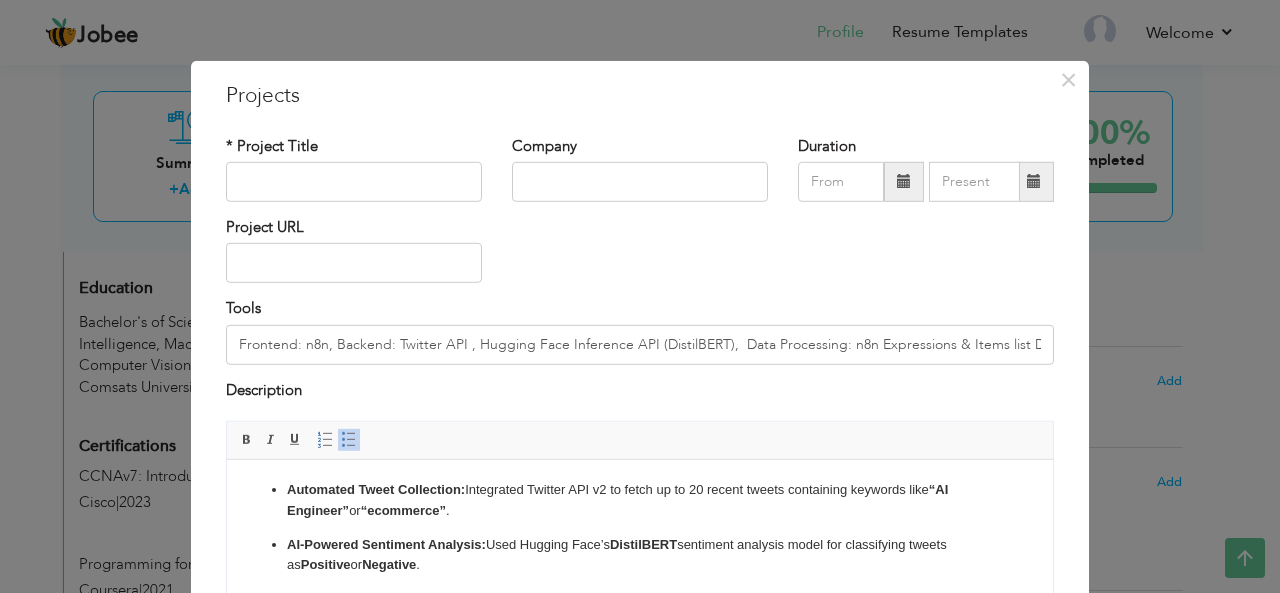 scroll, scrollTop: 15, scrollLeft: 0, axis: vertical 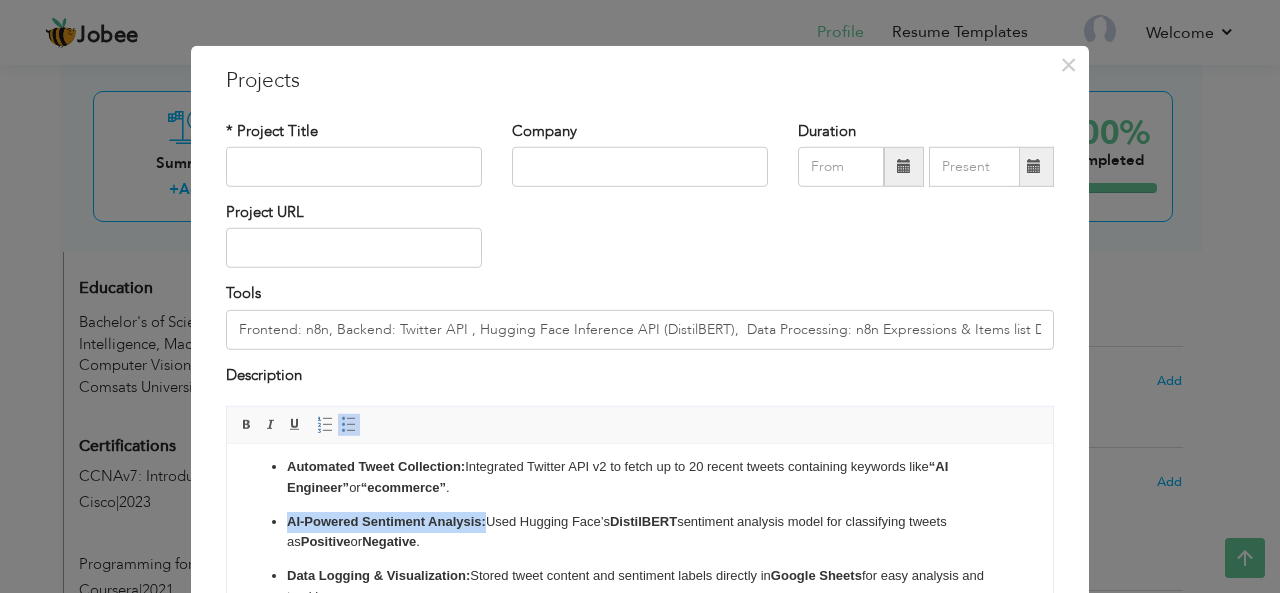 drag, startPoint x: 485, startPoint y: 459, endPoint x: 285, endPoint y: 523, distance: 209.99048 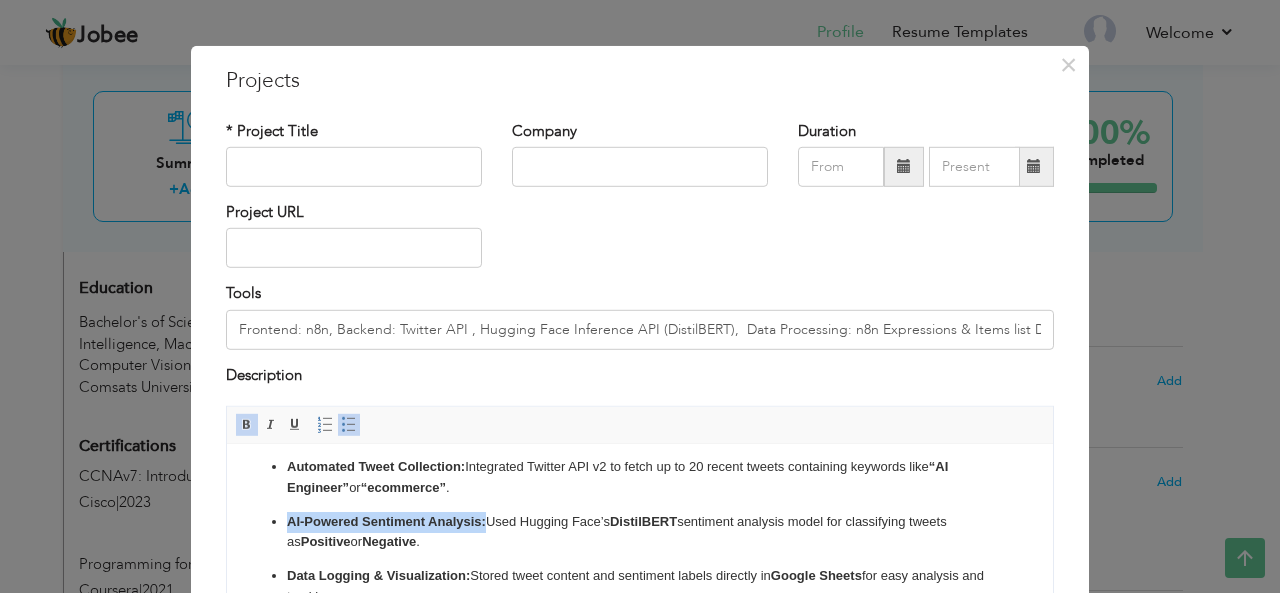 type 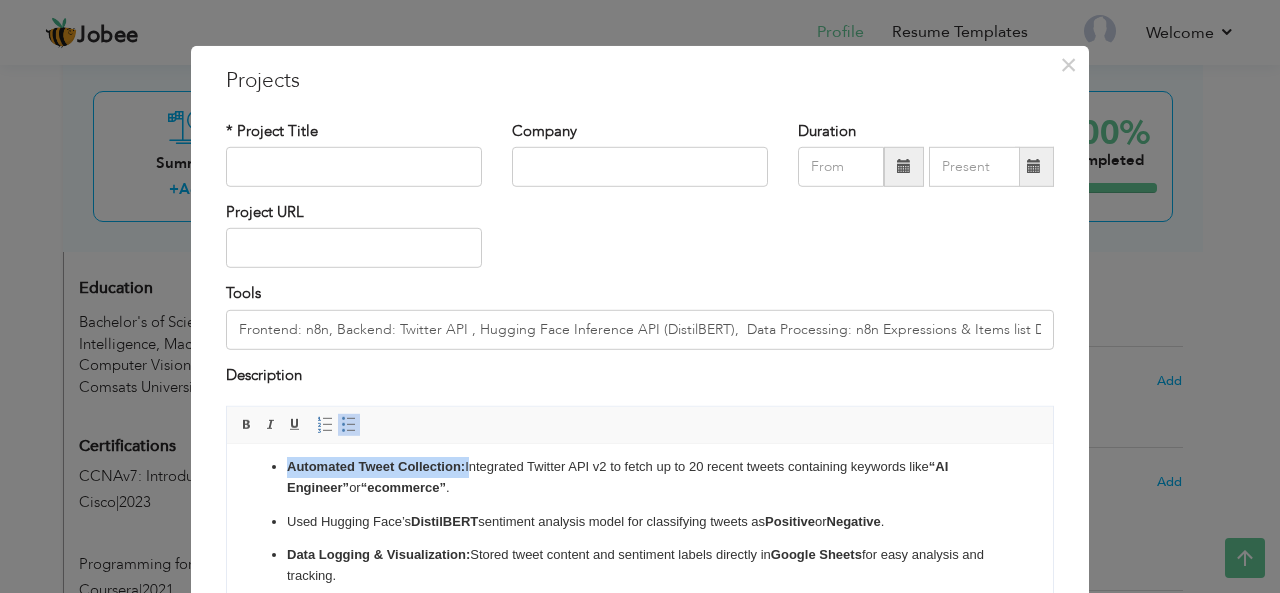drag, startPoint x: 466, startPoint y: 469, endPoint x: 169, endPoint y: 467, distance: 297.00674 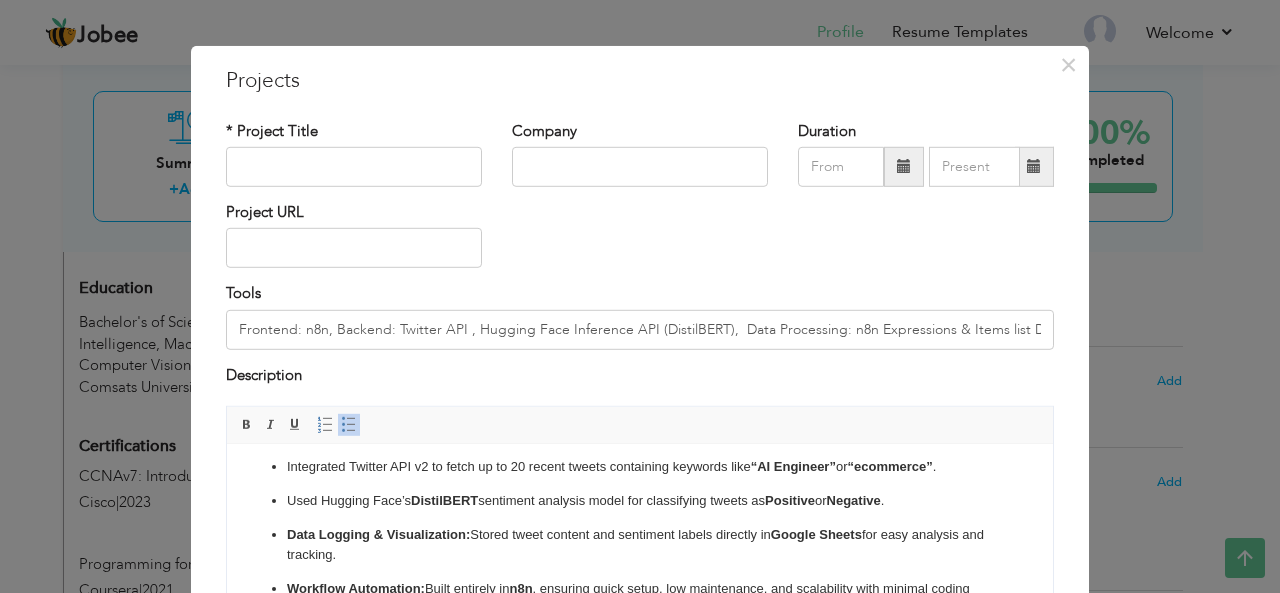 scroll, scrollTop: 54, scrollLeft: 0, axis: vertical 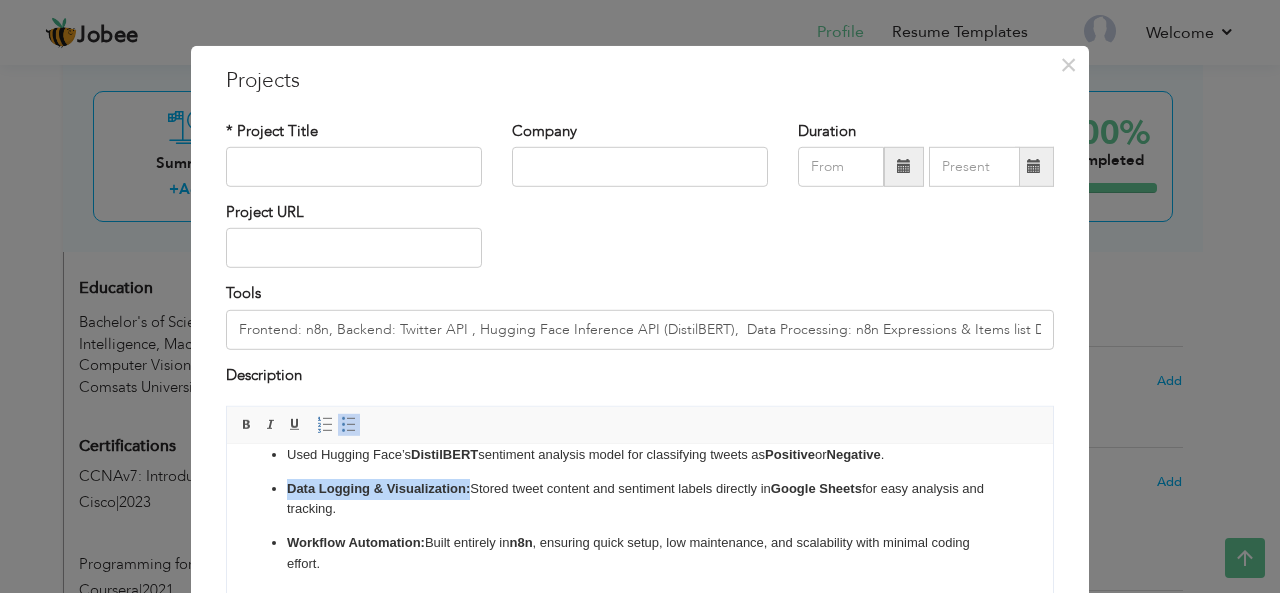 drag, startPoint x: 470, startPoint y: 486, endPoint x: 286, endPoint y: 482, distance: 184.04347 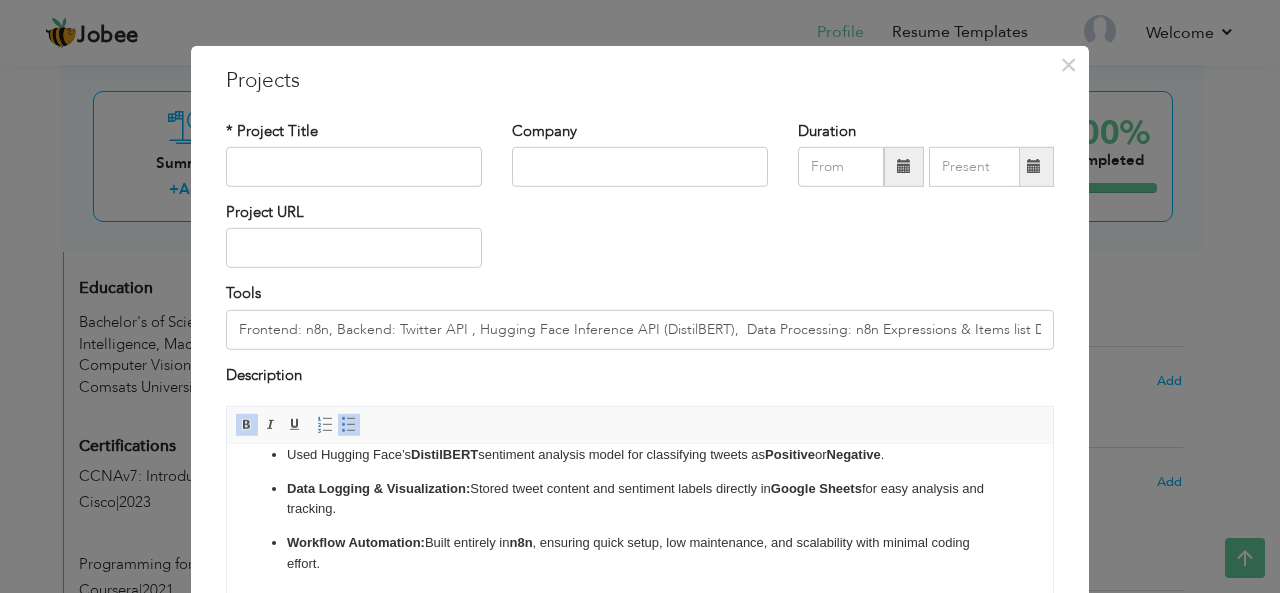 scroll, scrollTop: 32, scrollLeft: 0, axis: vertical 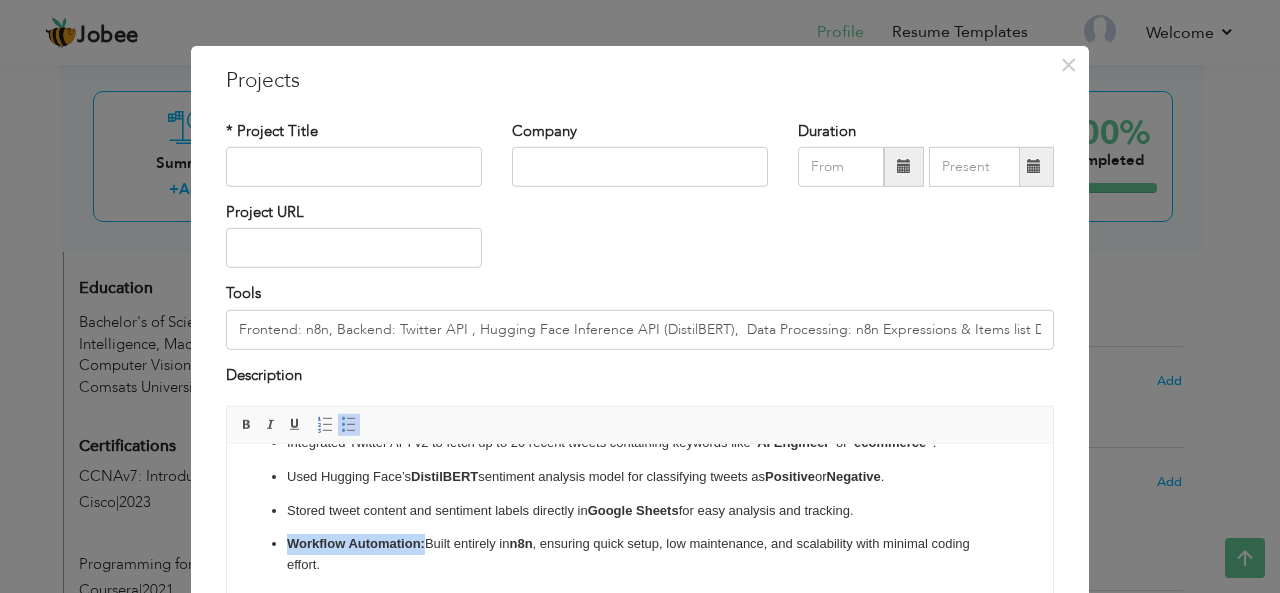 drag, startPoint x: 425, startPoint y: 544, endPoint x: 288, endPoint y: 539, distance: 137.09122 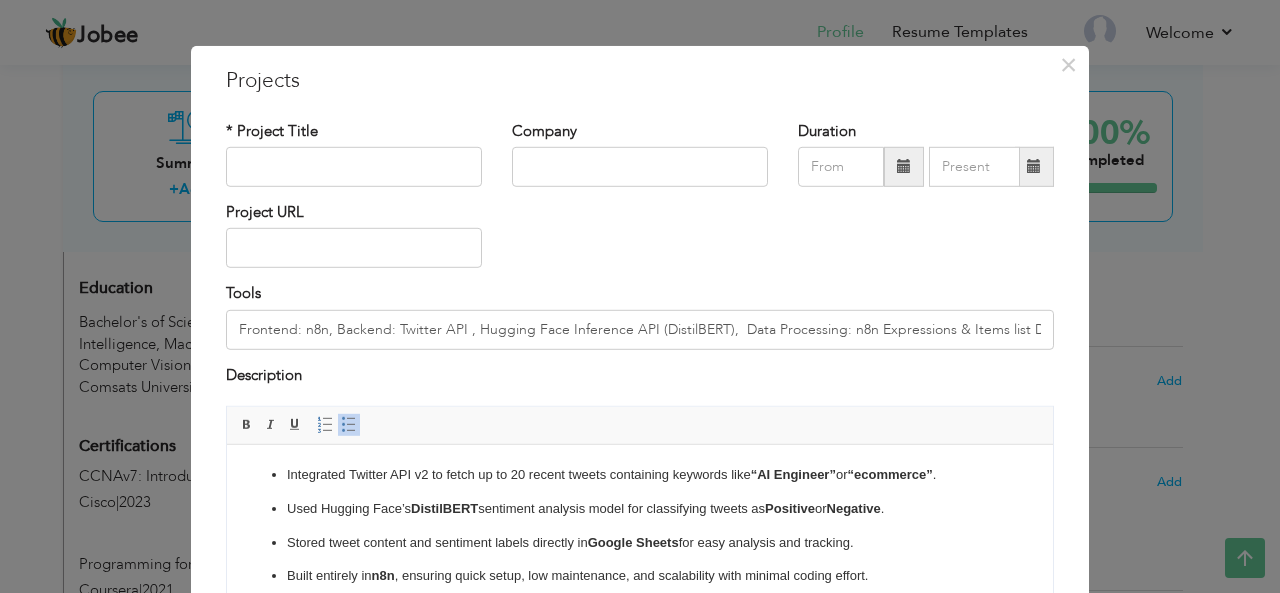scroll, scrollTop: 12, scrollLeft: 0, axis: vertical 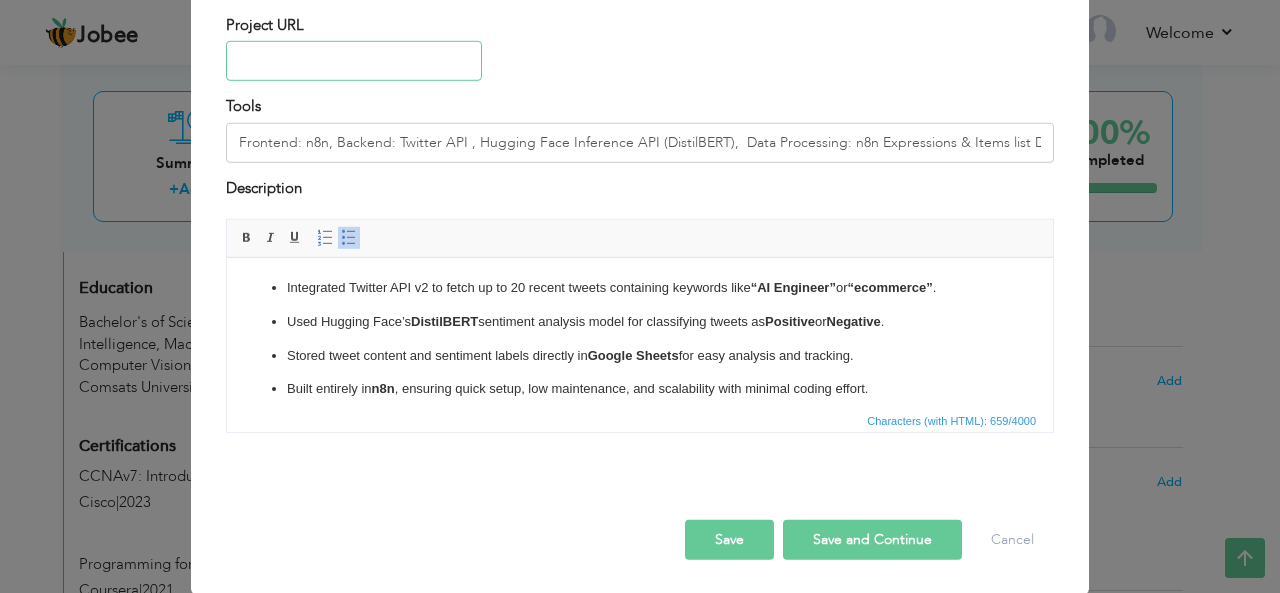 click at bounding box center [354, 61] 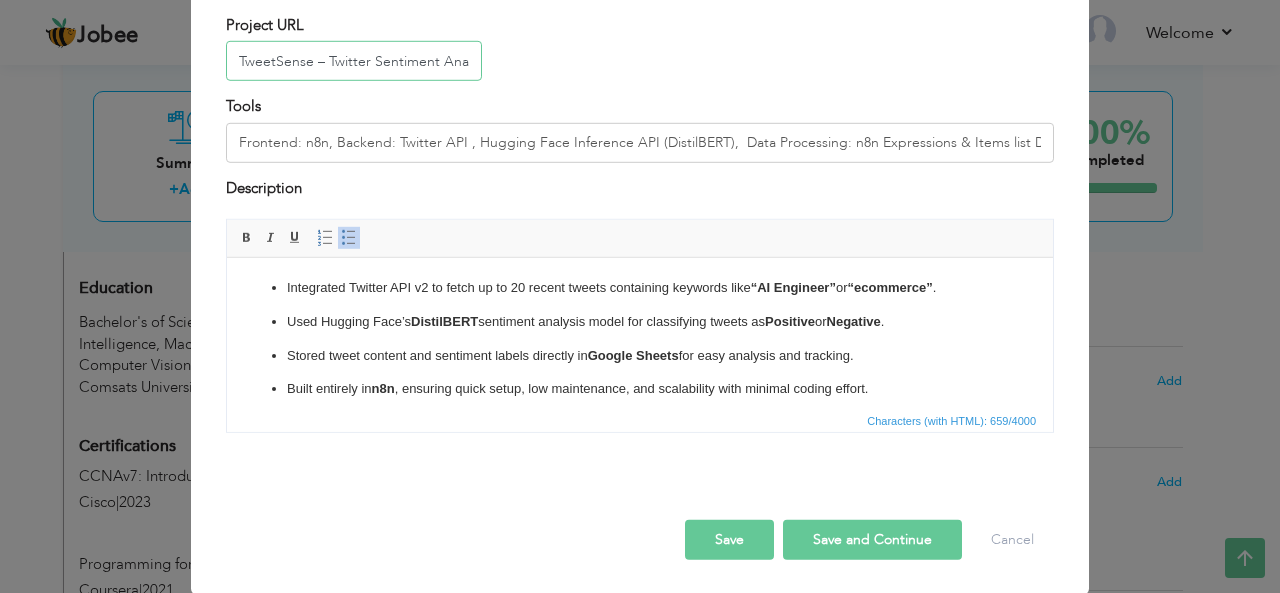 scroll, scrollTop: 0, scrollLeft: 22, axis: horizontal 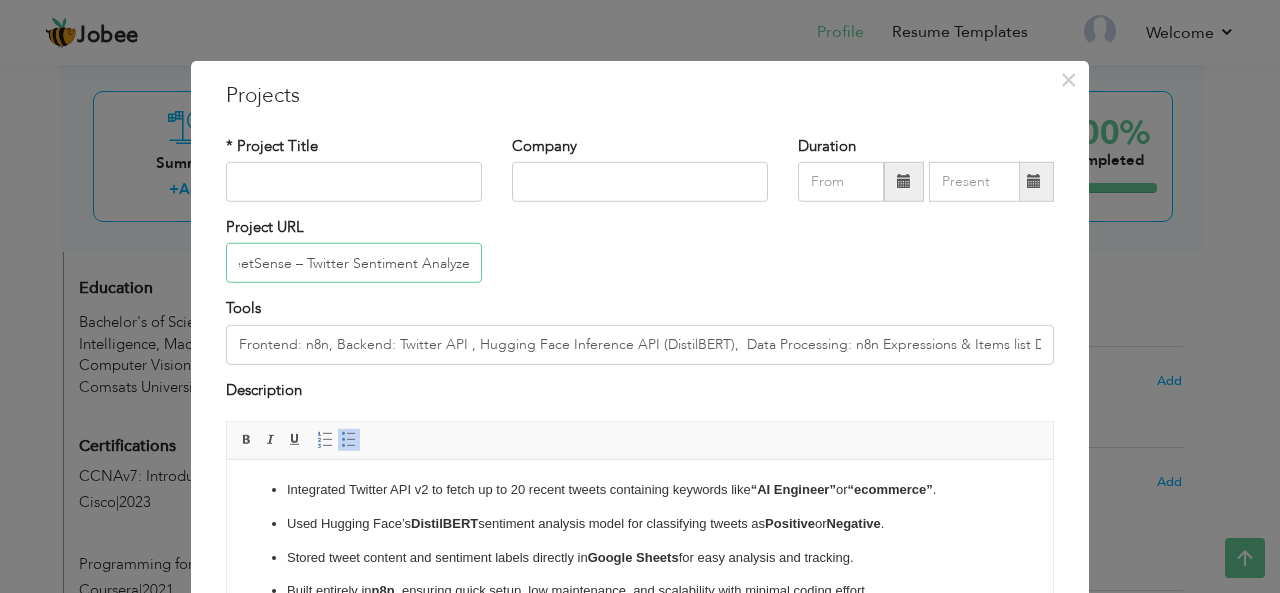 type 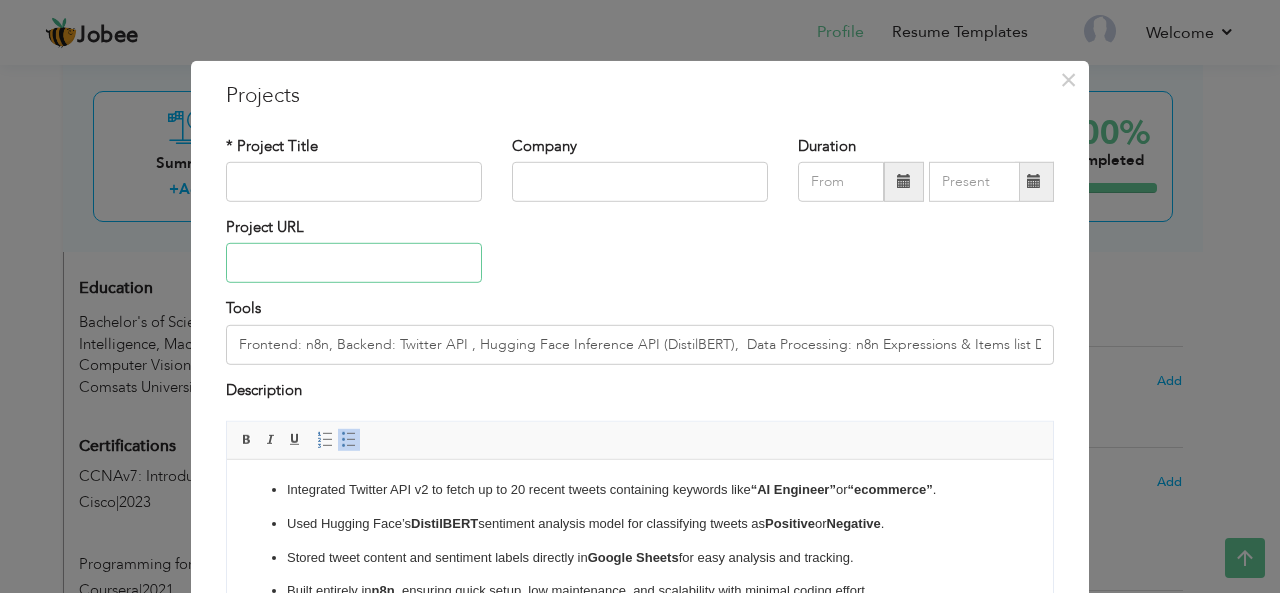 scroll, scrollTop: 0, scrollLeft: 0, axis: both 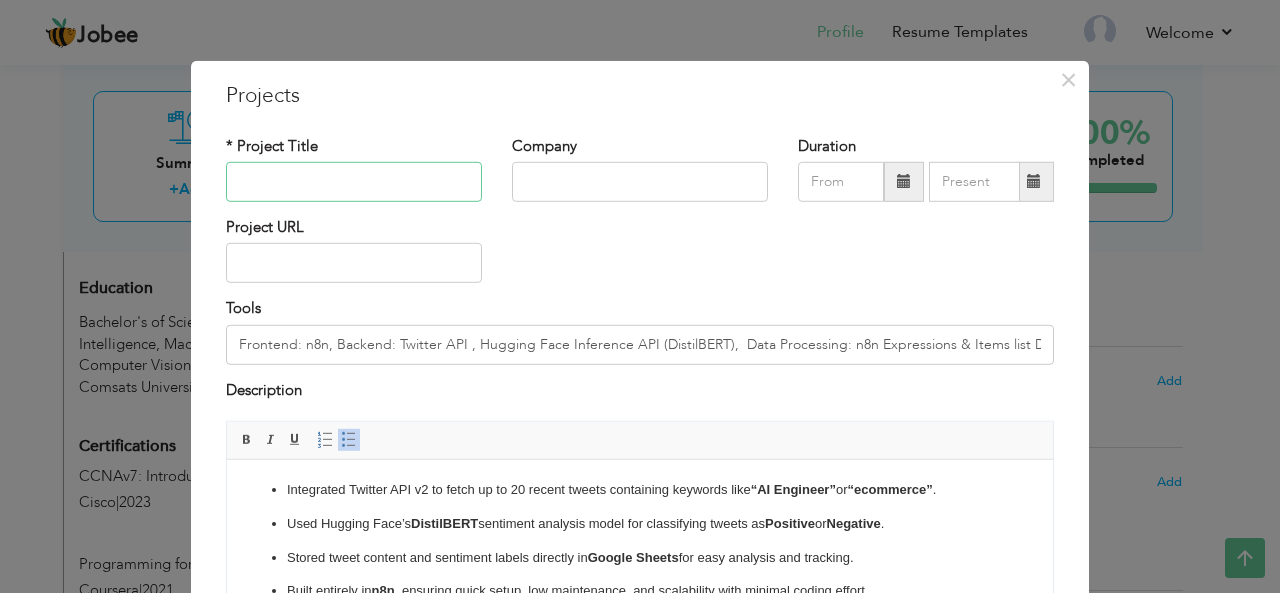 click at bounding box center (354, 182) 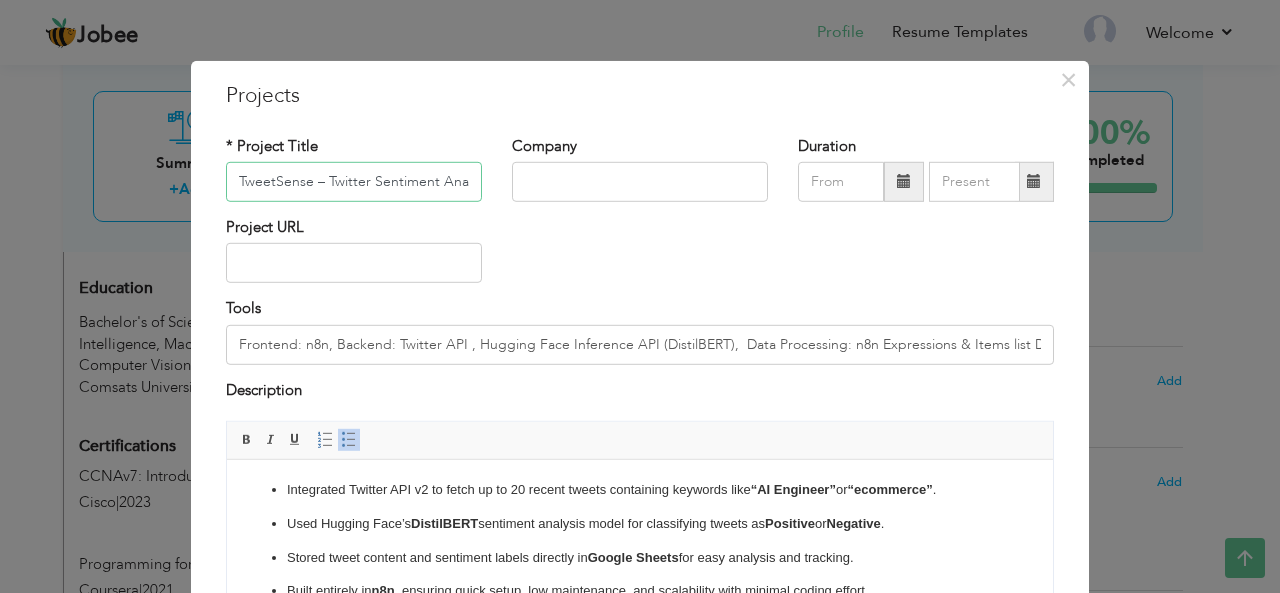 scroll, scrollTop: 0, scrollLeft: 22, axis: horizontal 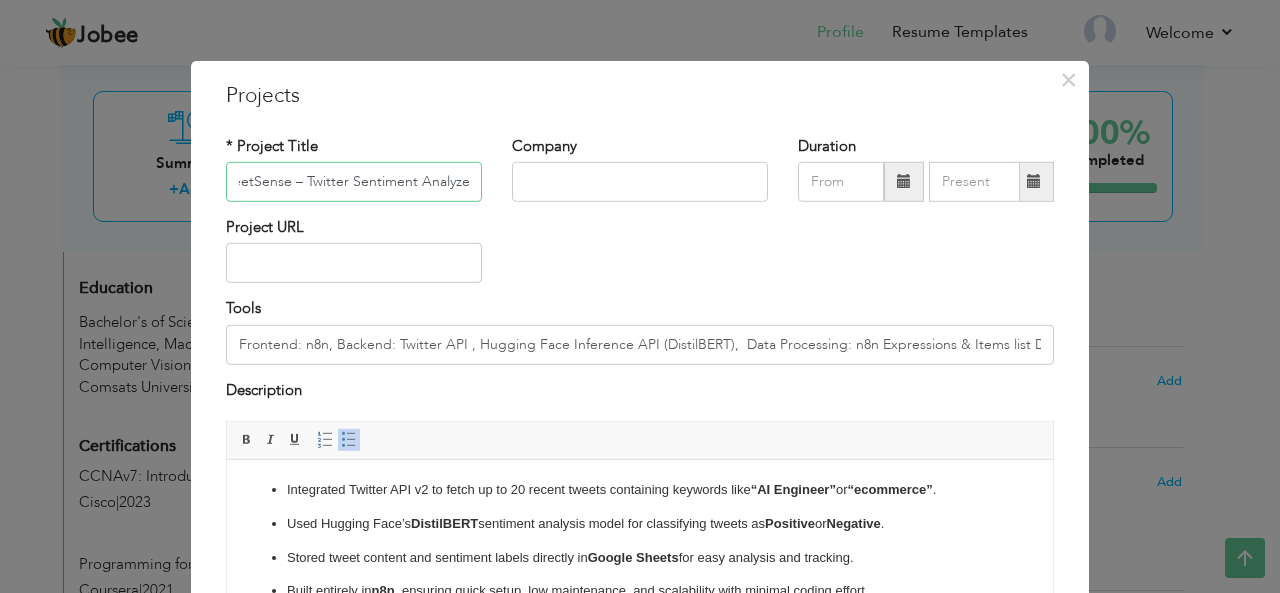 type on "TweetSense – Twitter Sentiment Analyzer" 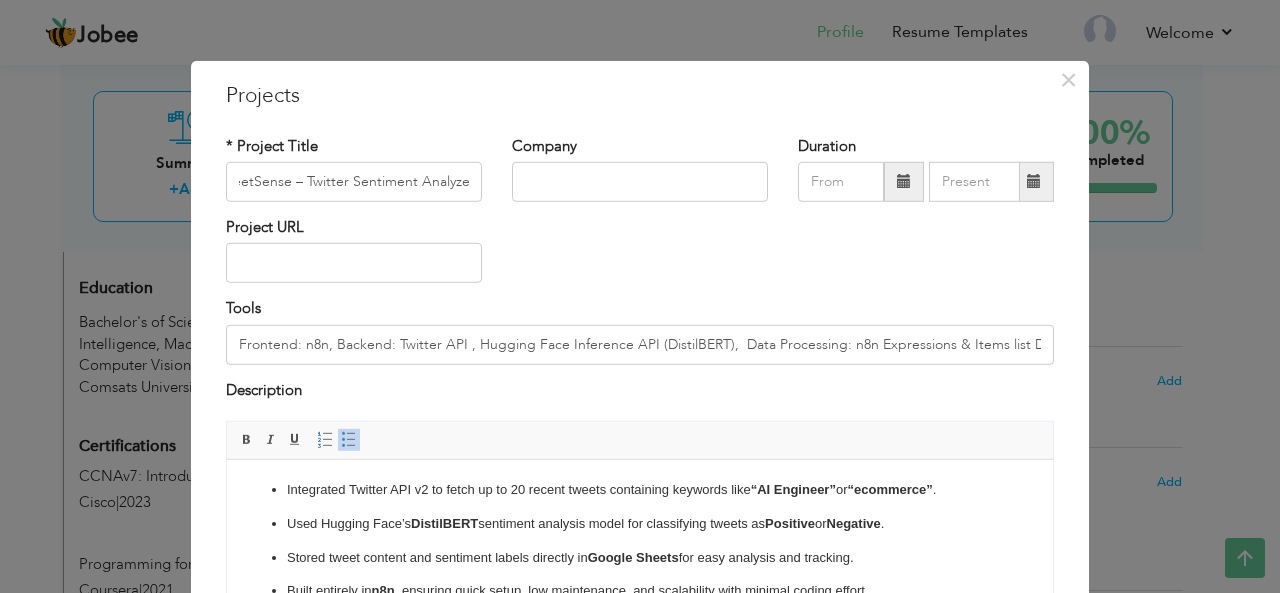 scroll, scrollTop: 0, scrollLeft: 0, axis: both 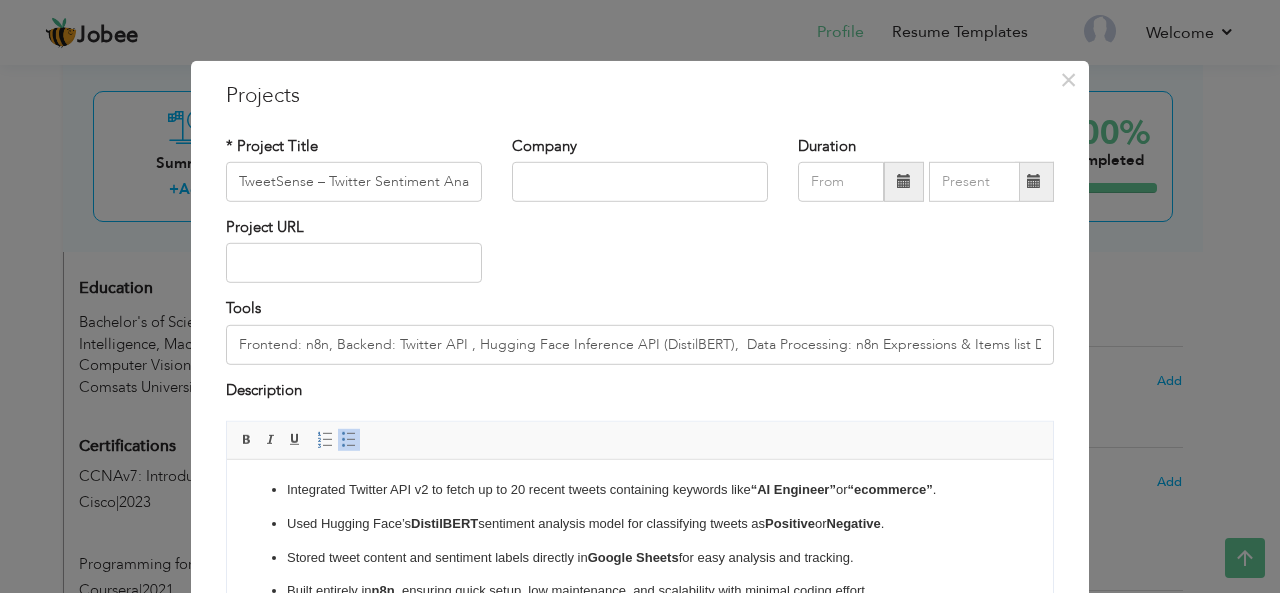click at bounding box center [904, 181] 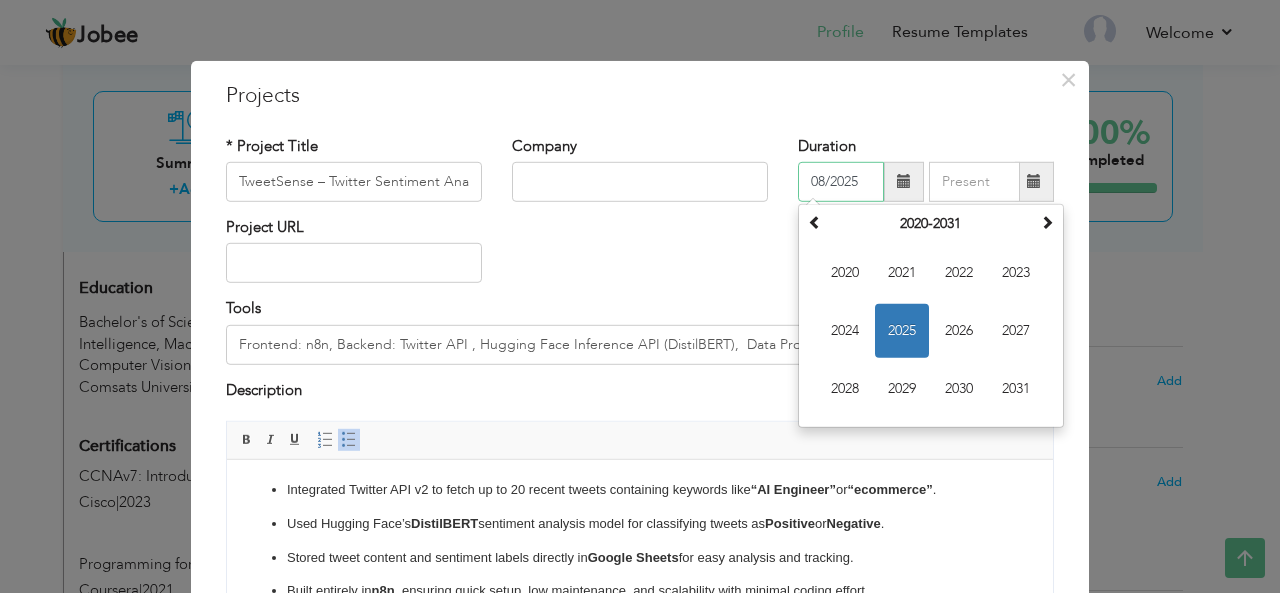 click on "2025" at bounding box center (902, 331) 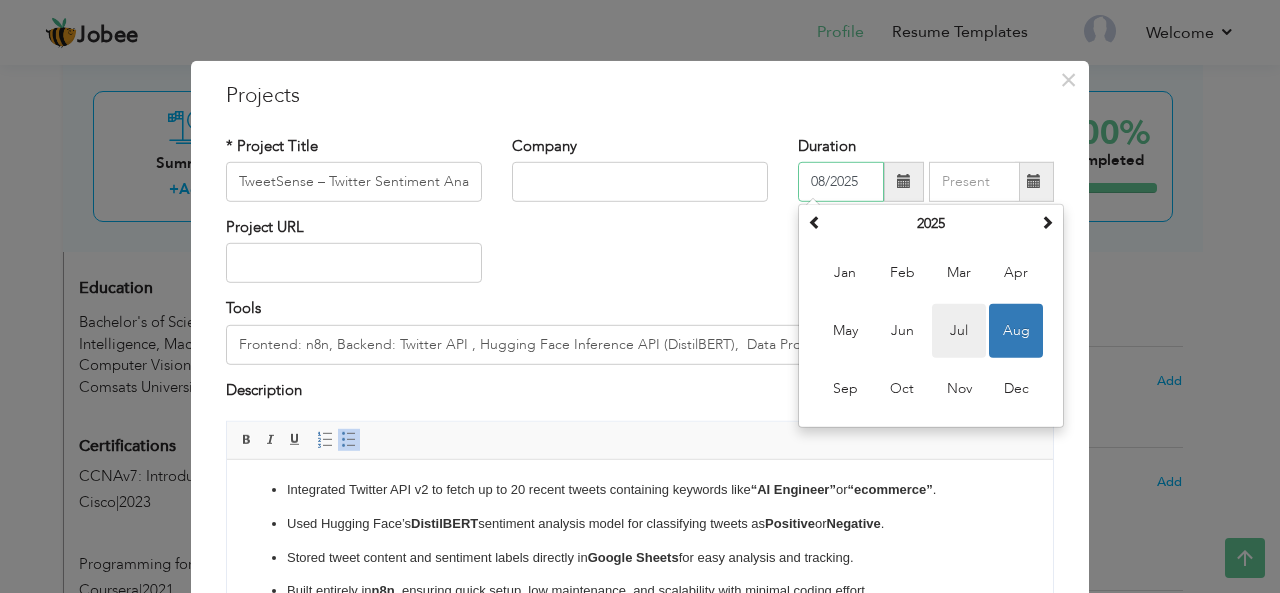 click on "Jul" at bounding box center [959, 331] 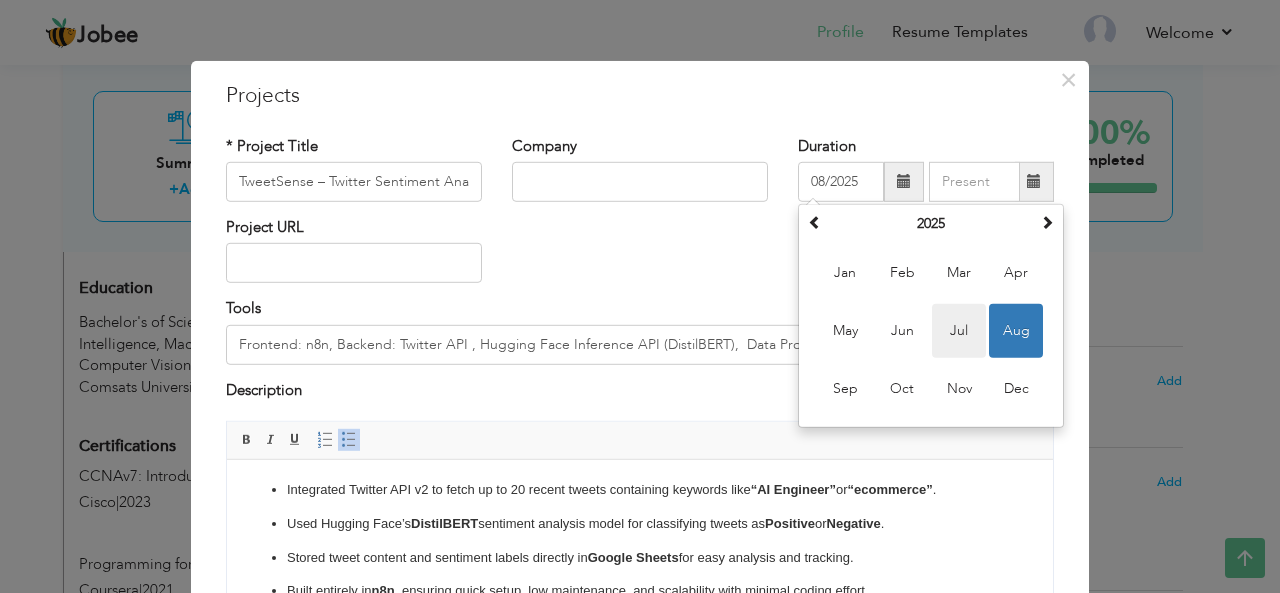 type on "07/2025" 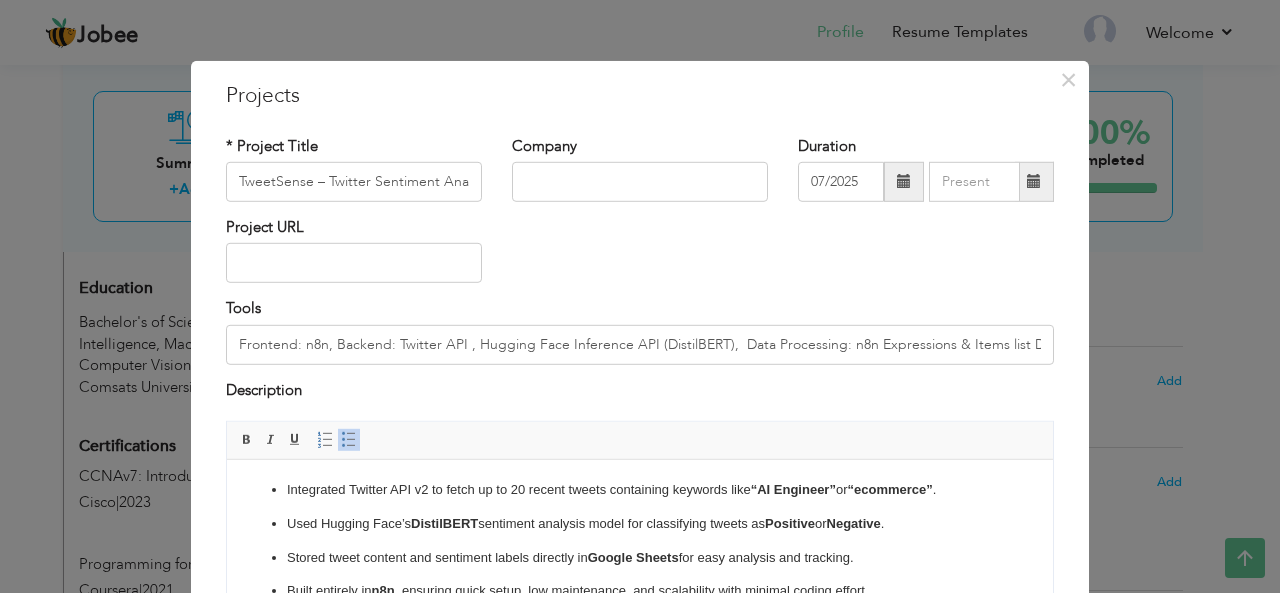 click at bounding box center (1034, 181) 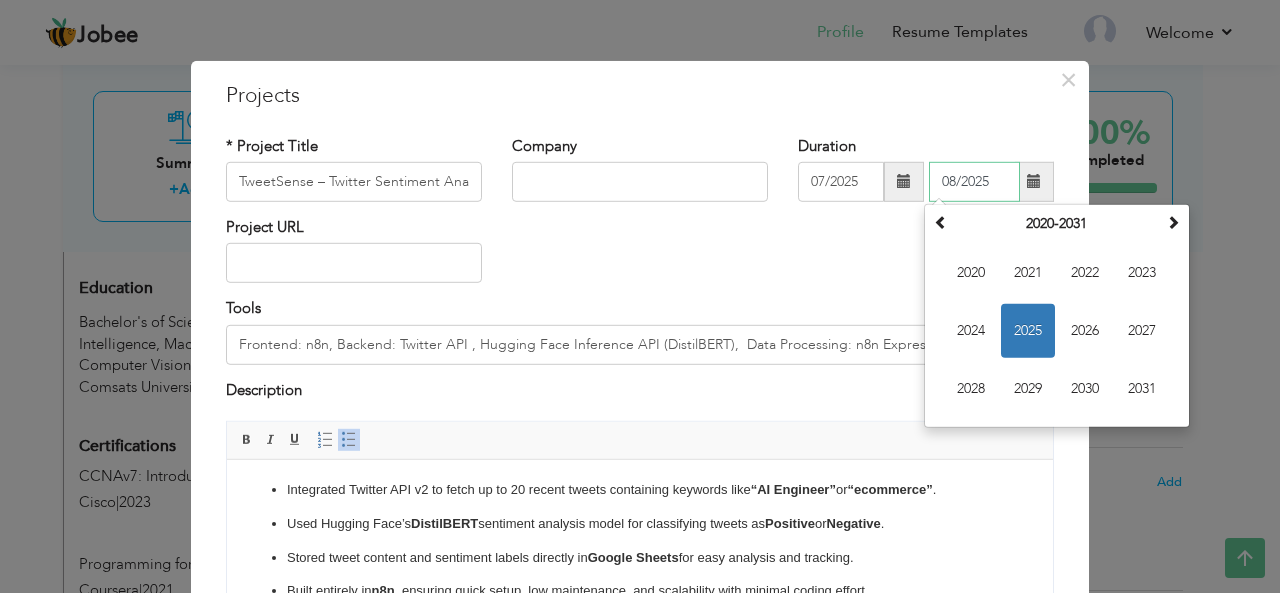 click on "2025" at bounding box center (1028, 331) 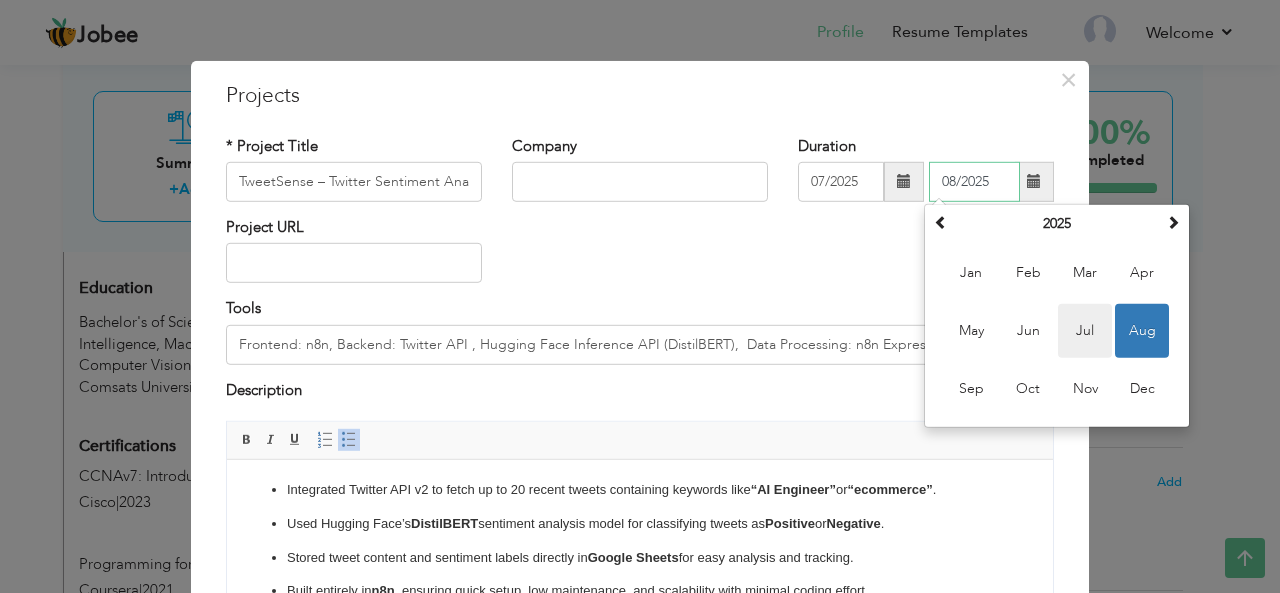 click on "Jul" at bounding box center [1085, 331] 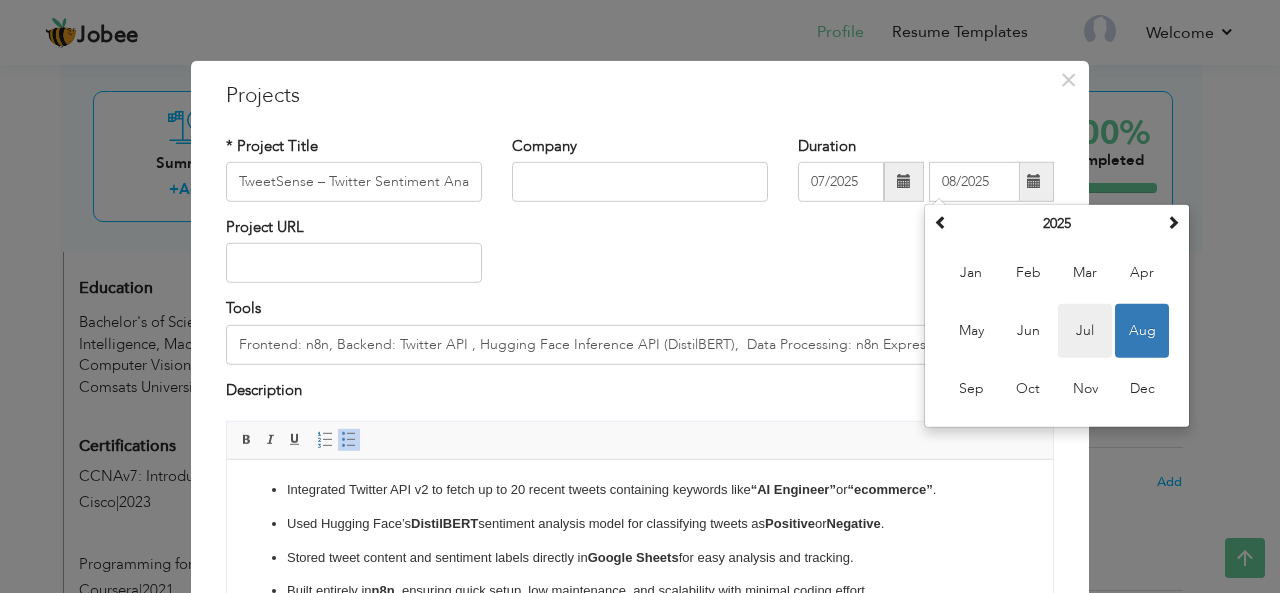 type on "07/2025" 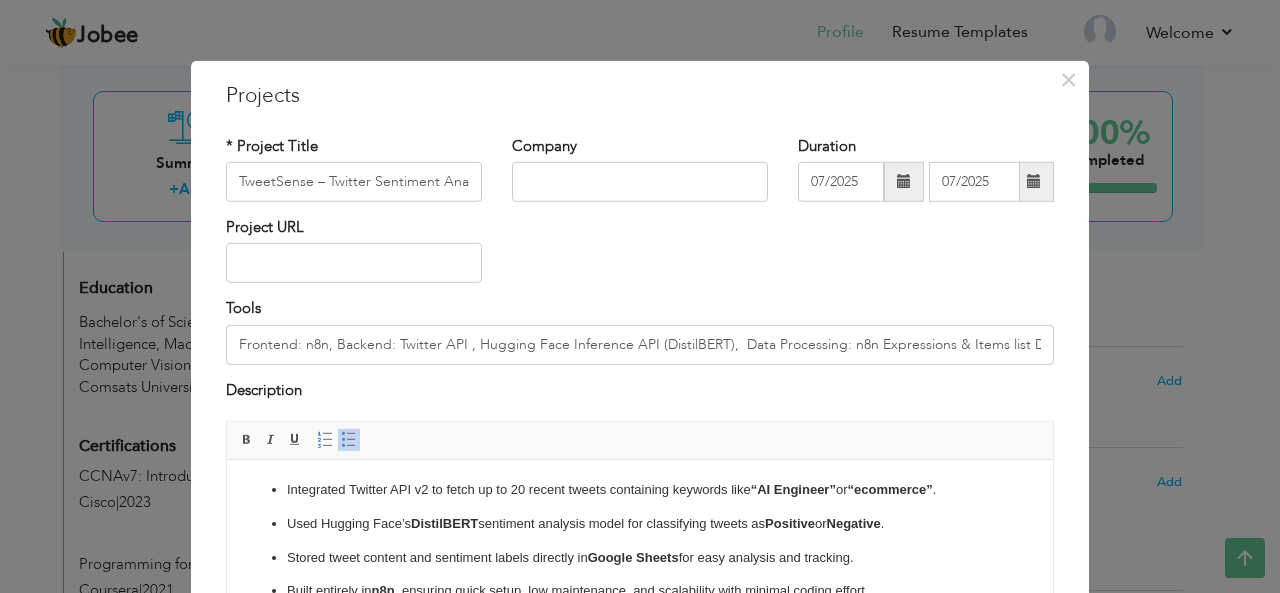 click on "Project URL" at bounding box center [640, 257] 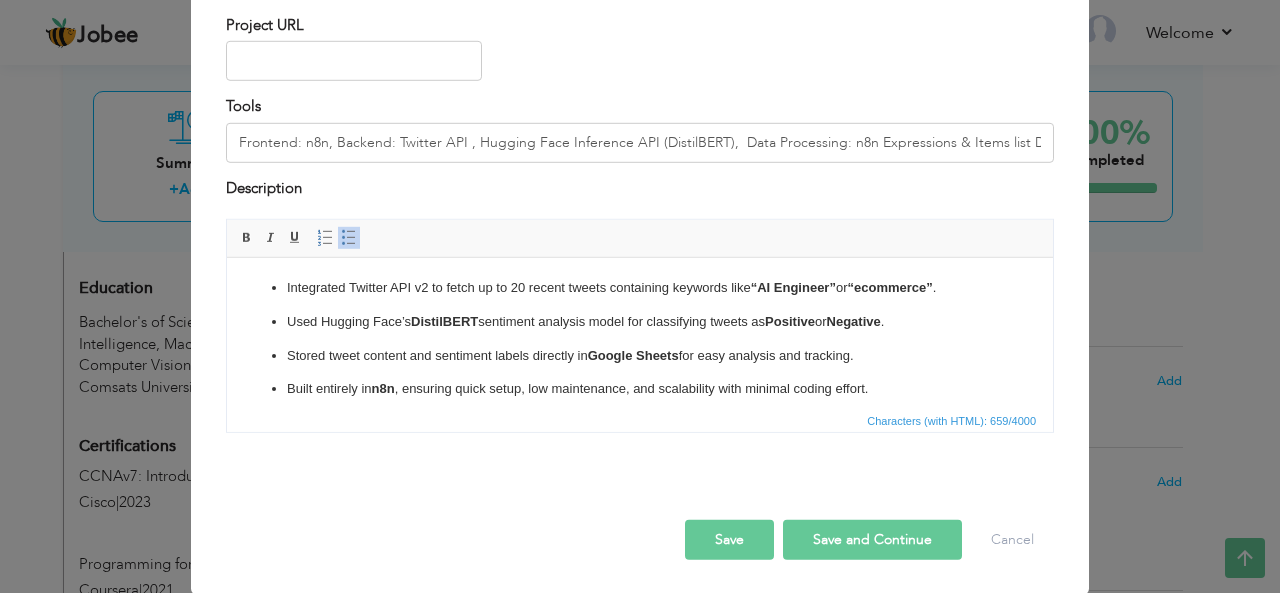 click on "Save and Continue" at bounding box center [872, 540] 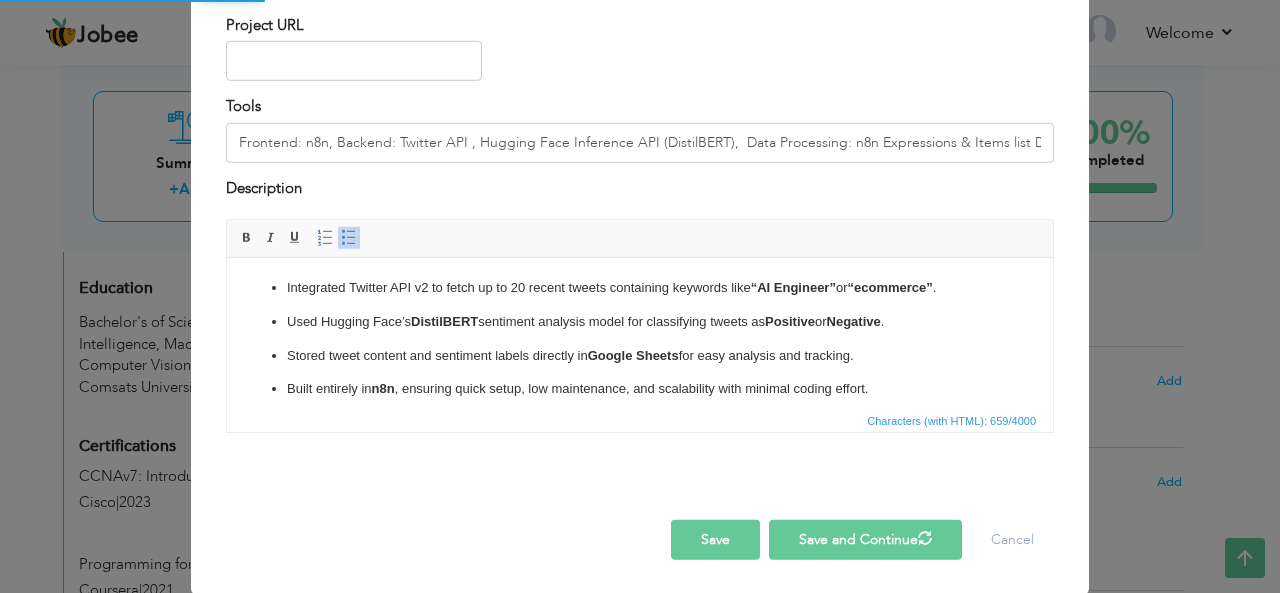 type 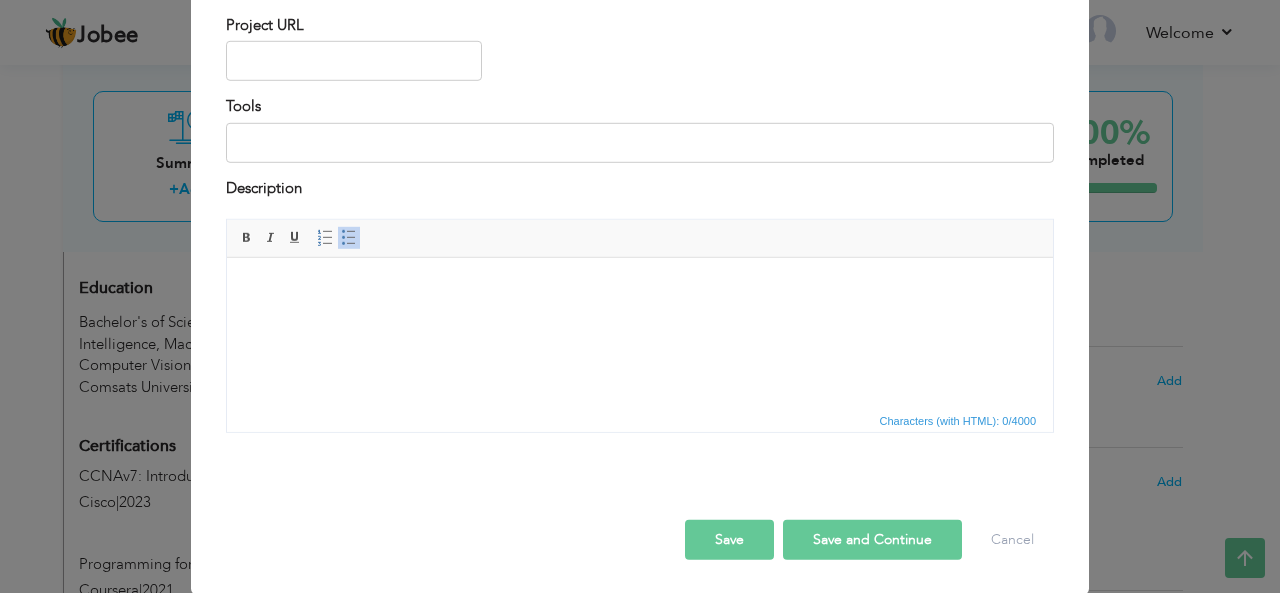 scroll, scrollTop: 0, scrollLeft: 0, axis: both 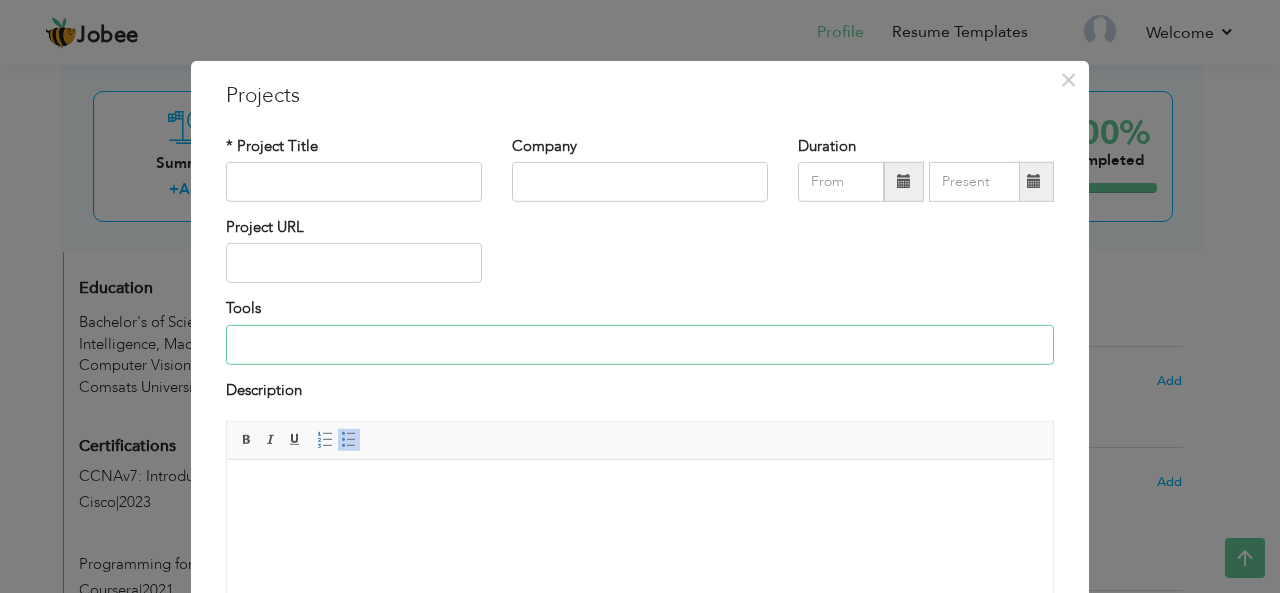 click at bounding box center (640, 345) 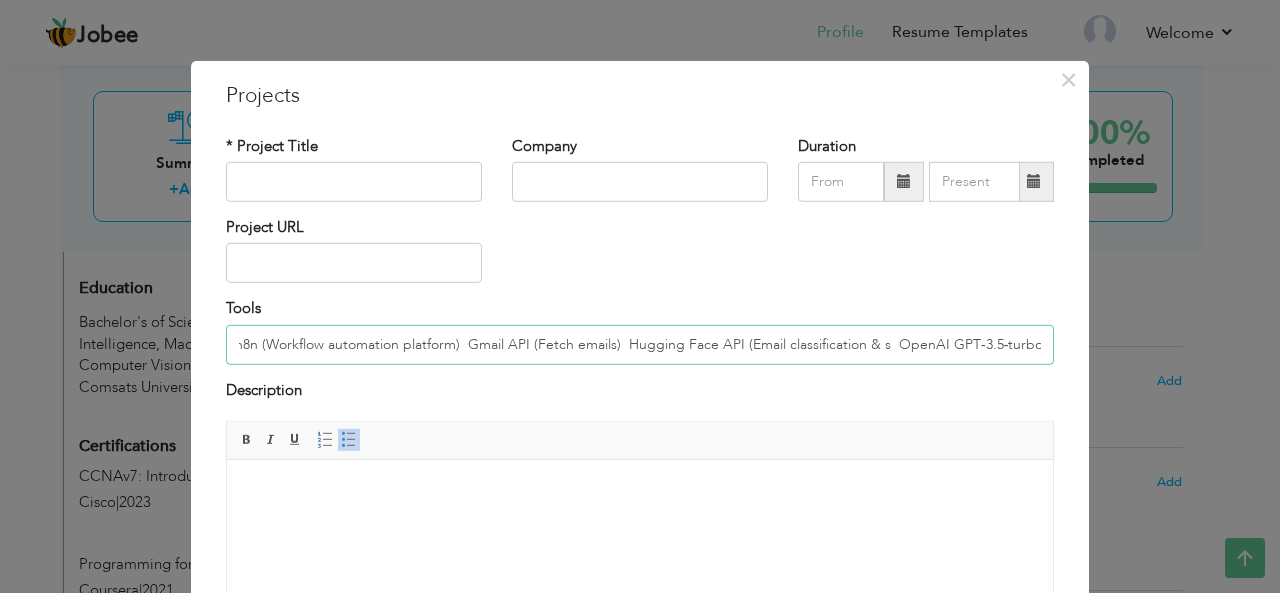 scroll, scrollTop: 0, scrollLeft: 0, axis: both 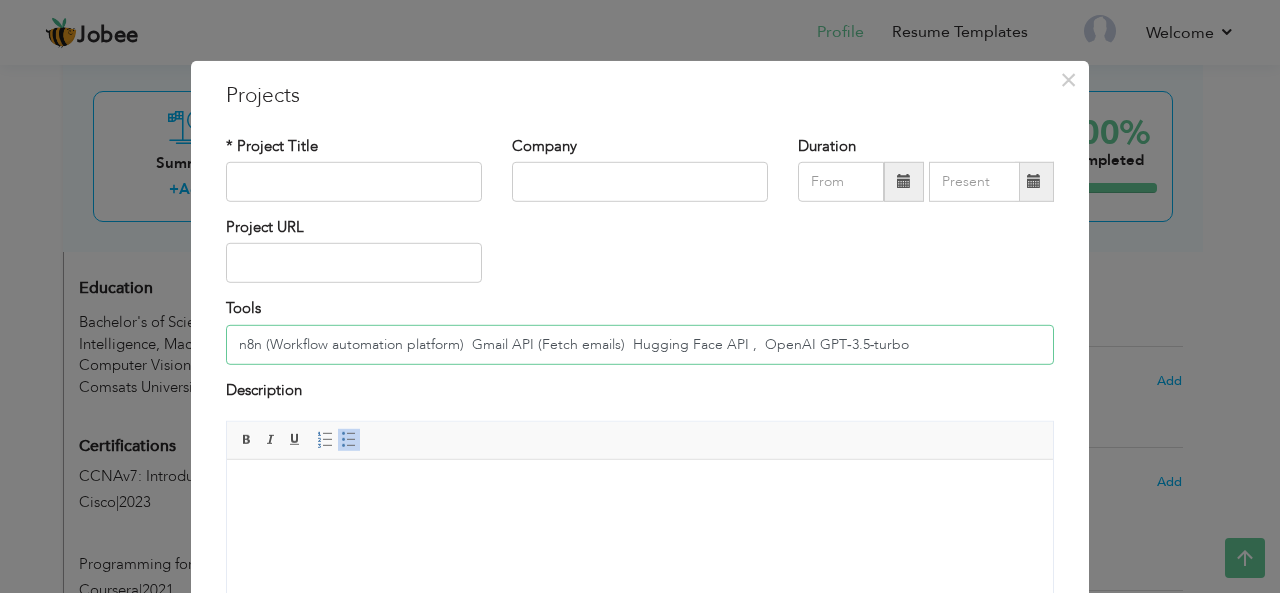 click on "n8n (Workflow automation platform)  Gmail API (Fetch emails)  Hugging Face API ,  OpenAI GPT‑3.5‑turbo" at bounding box center [640, 345] 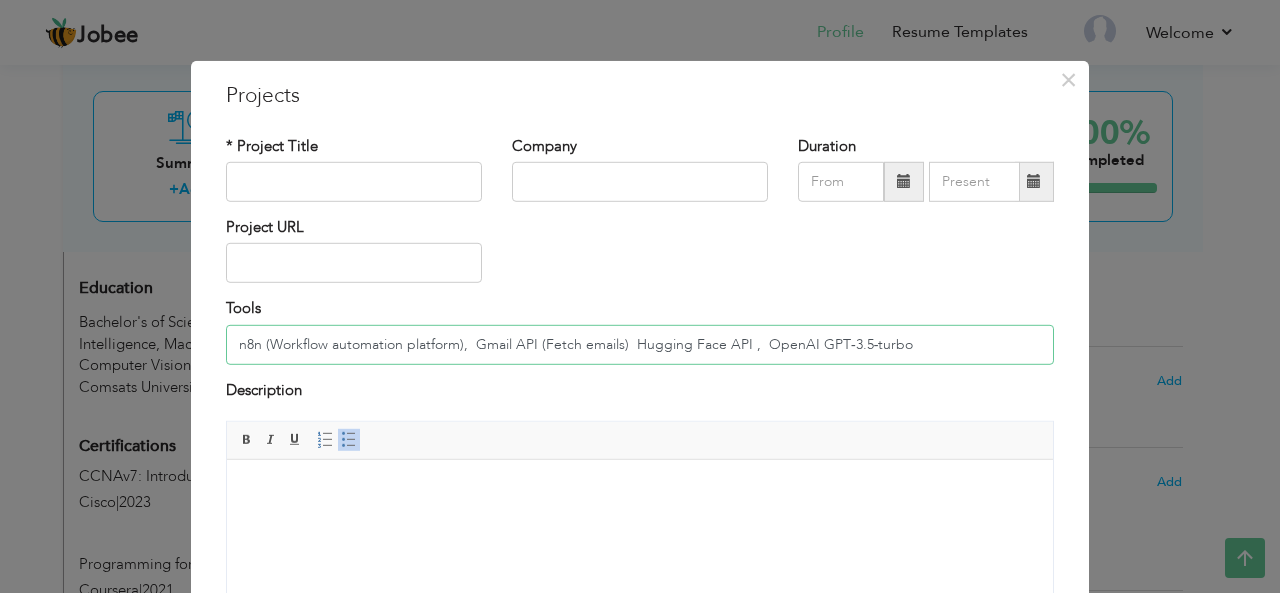 click on "n8n (Workflow automation platform),  Gmail API (Fetch emails)  Hugging Face API ,  OpenAI GPT‑3.5‑turbo" at bounding box center [640, 345] 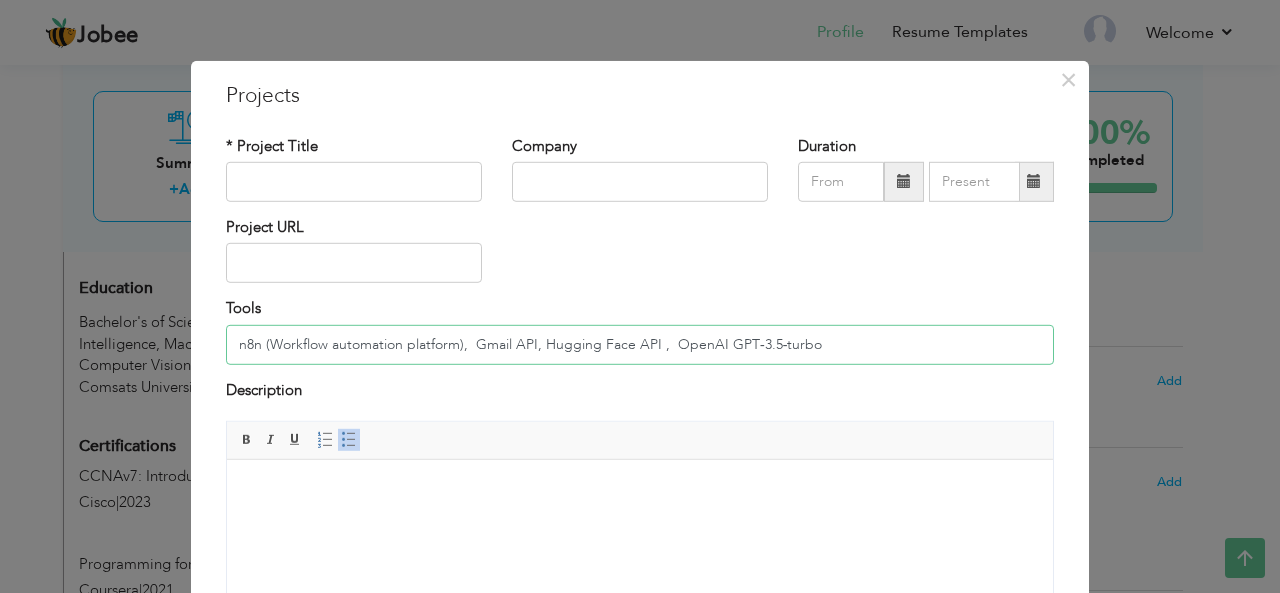 click on "n8n (Workflow automation platform),  Gmail API, Hugging Face API ,  OpenAI GPT‑3.5‑turbo" at bounding box center [640, 345] 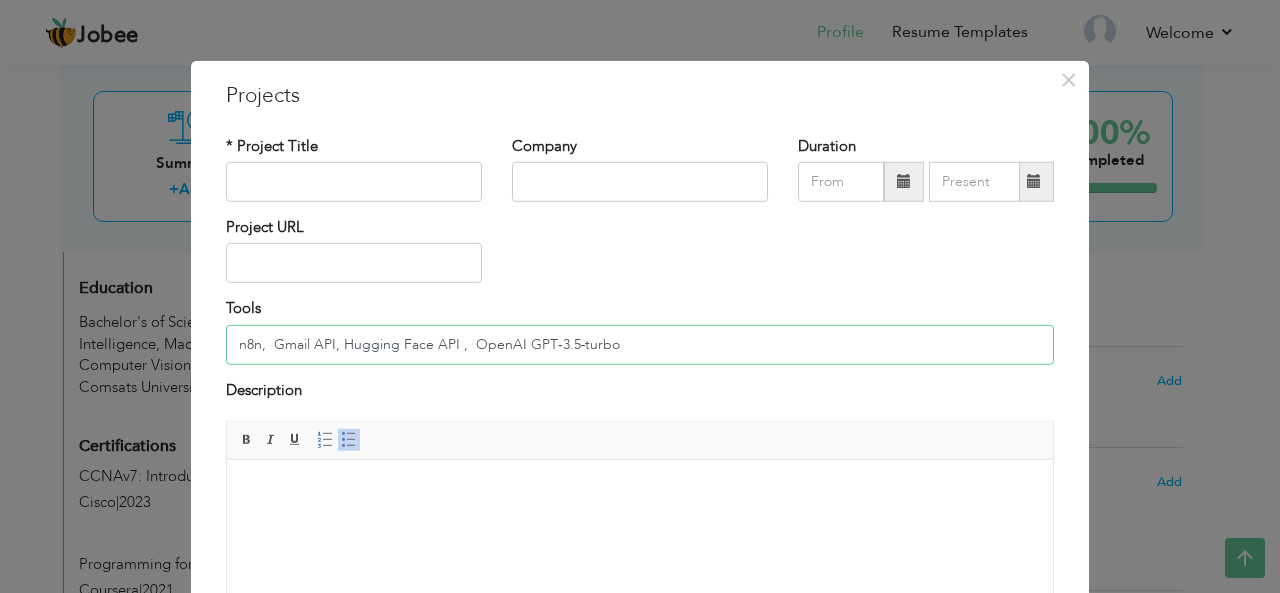 click on "n8n,  Gmail API, Hugging Face API ,  OpenAI GPT‑3.5‑turbo" at bounding box center (640, 345) 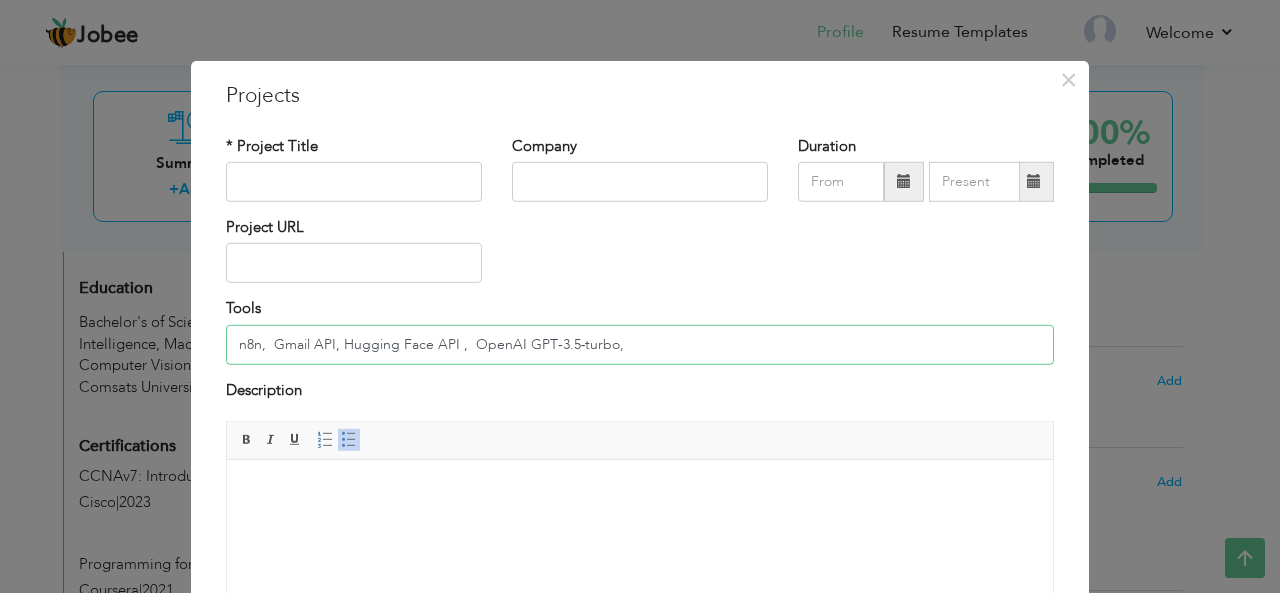paste on "Slack API" 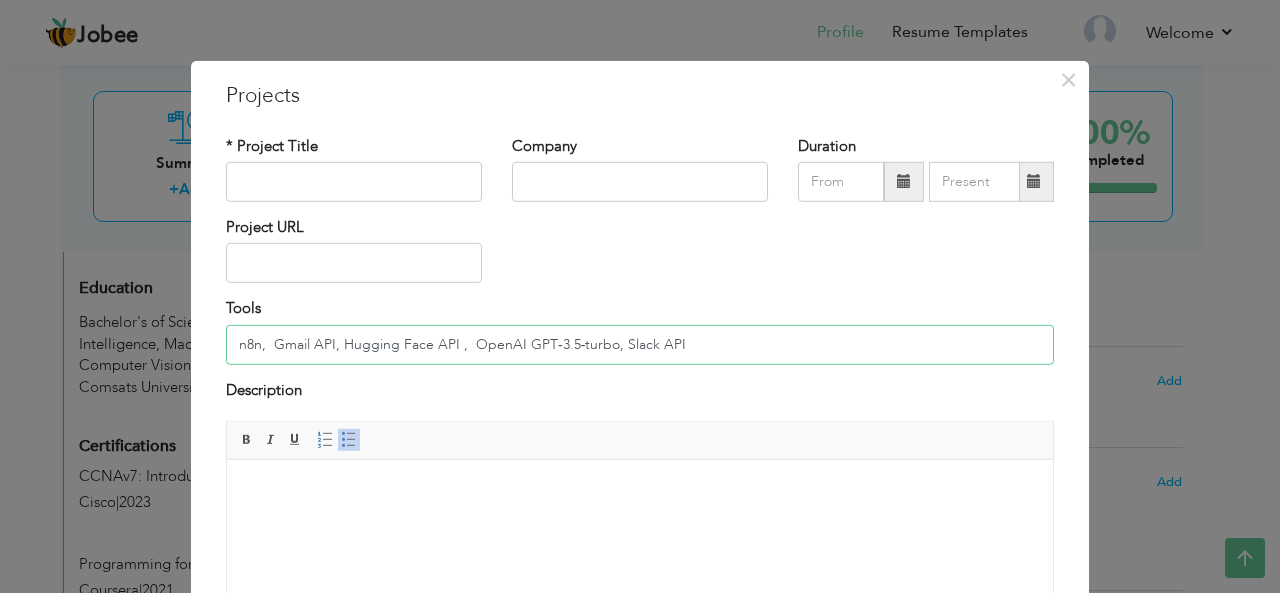 type on "n8n,  Gmail API, Hugging Face API ,  OpenAI GPT‑3.5‑turbo, Slack API" 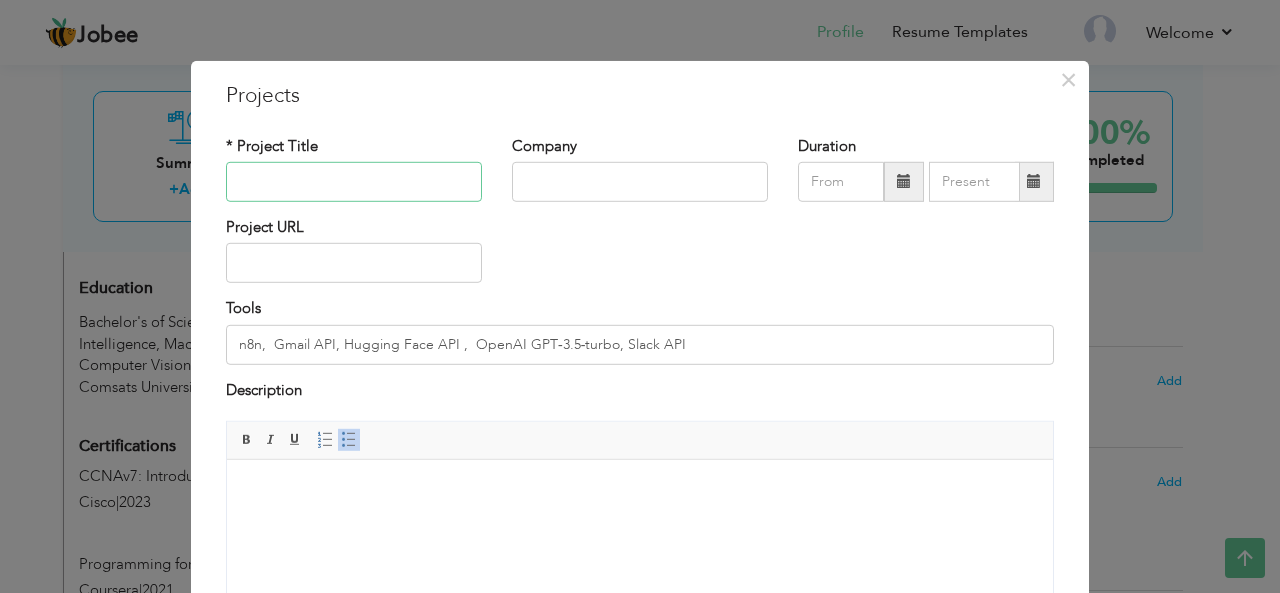 click at bounding box center (354, 182) 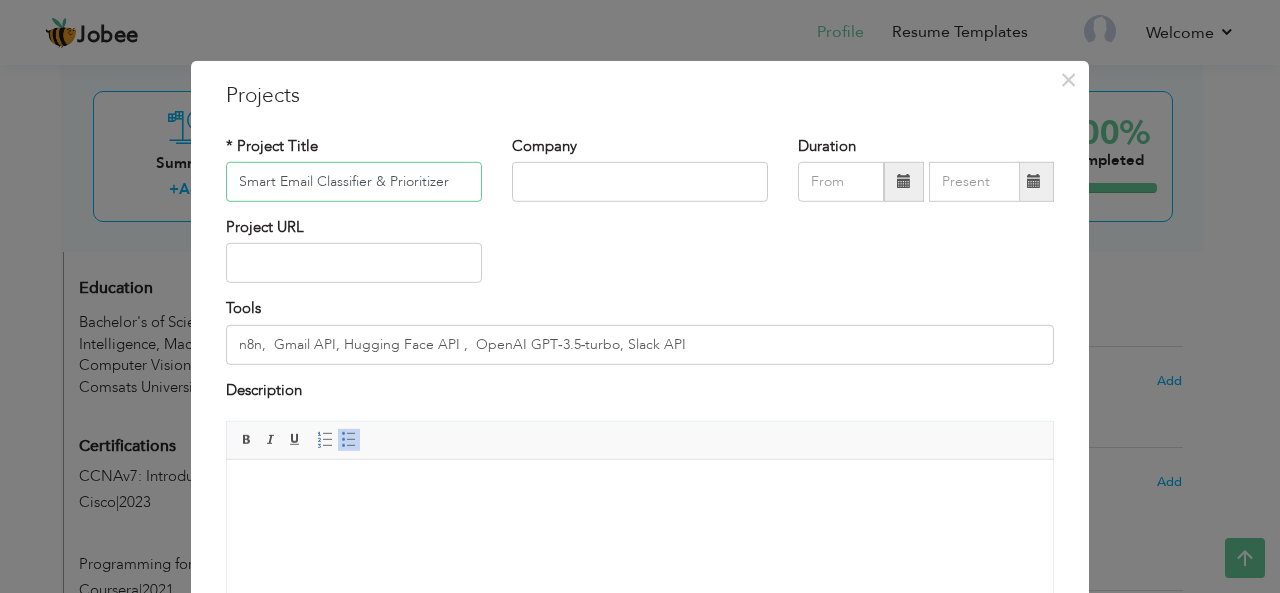 type on "Smart Email Classifier & Prioritizer" 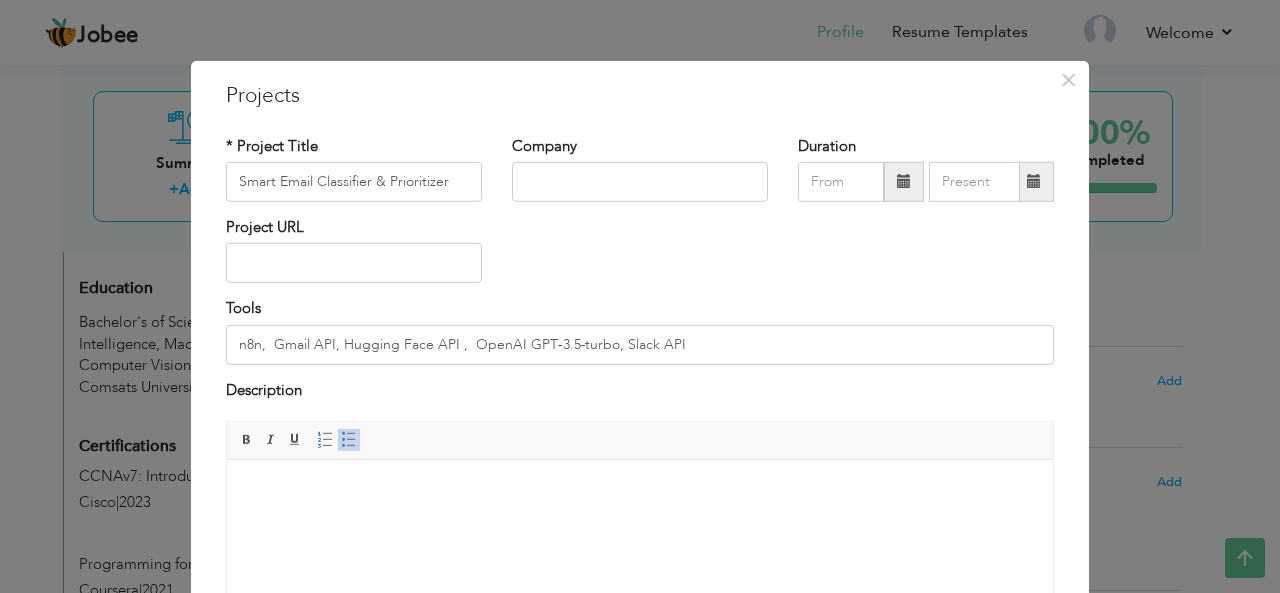 click at bounding box center [904, 181] 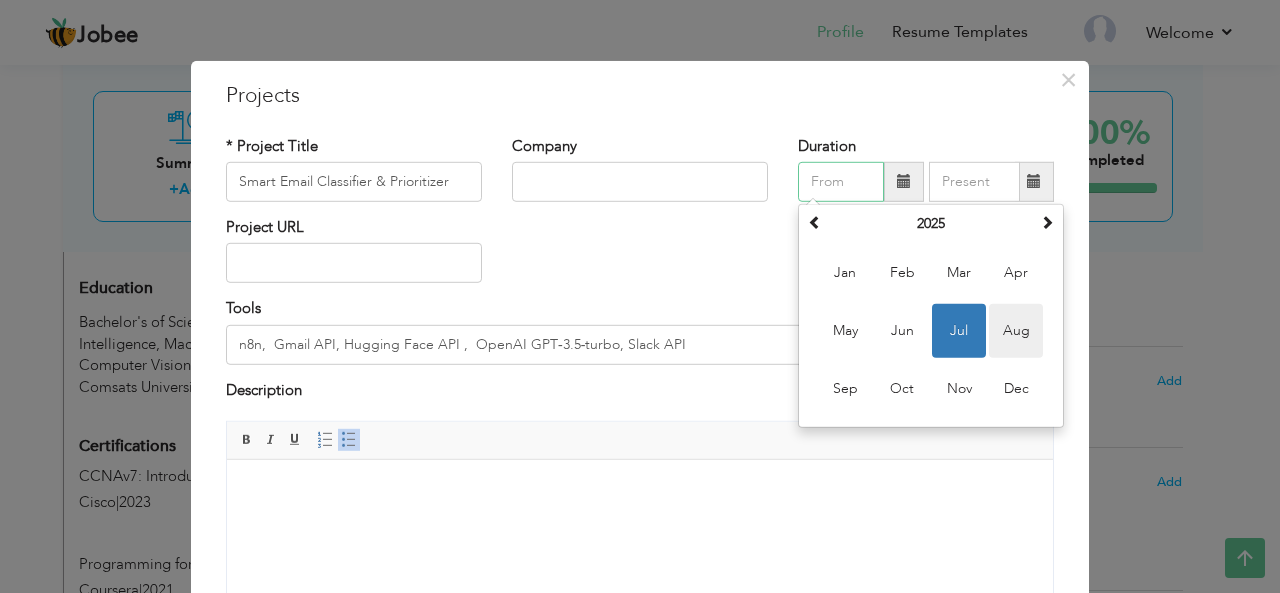 click on "Aug" at bounding box center (1016, 331) 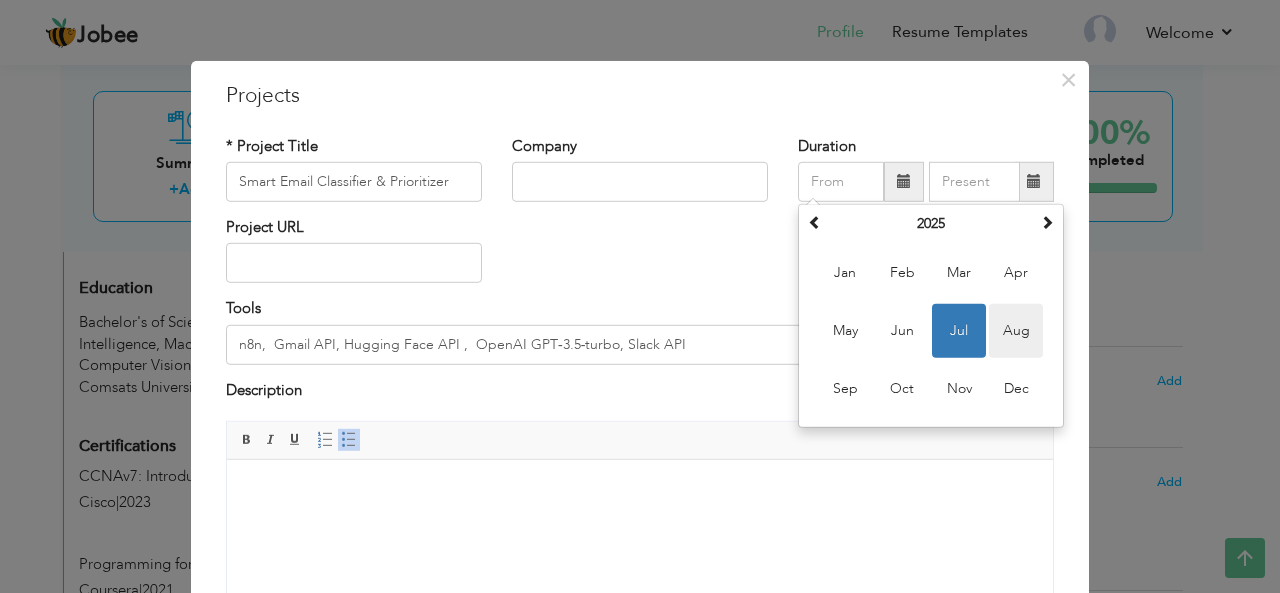 type on "08/2025" 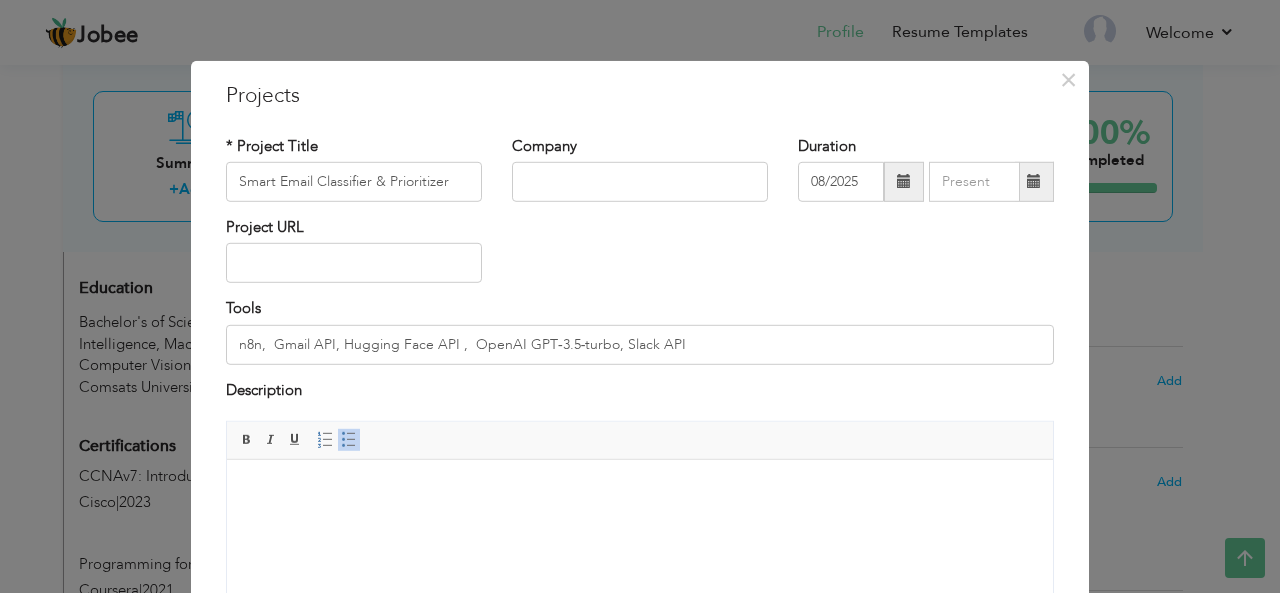click at bounding box center [1034, 182] 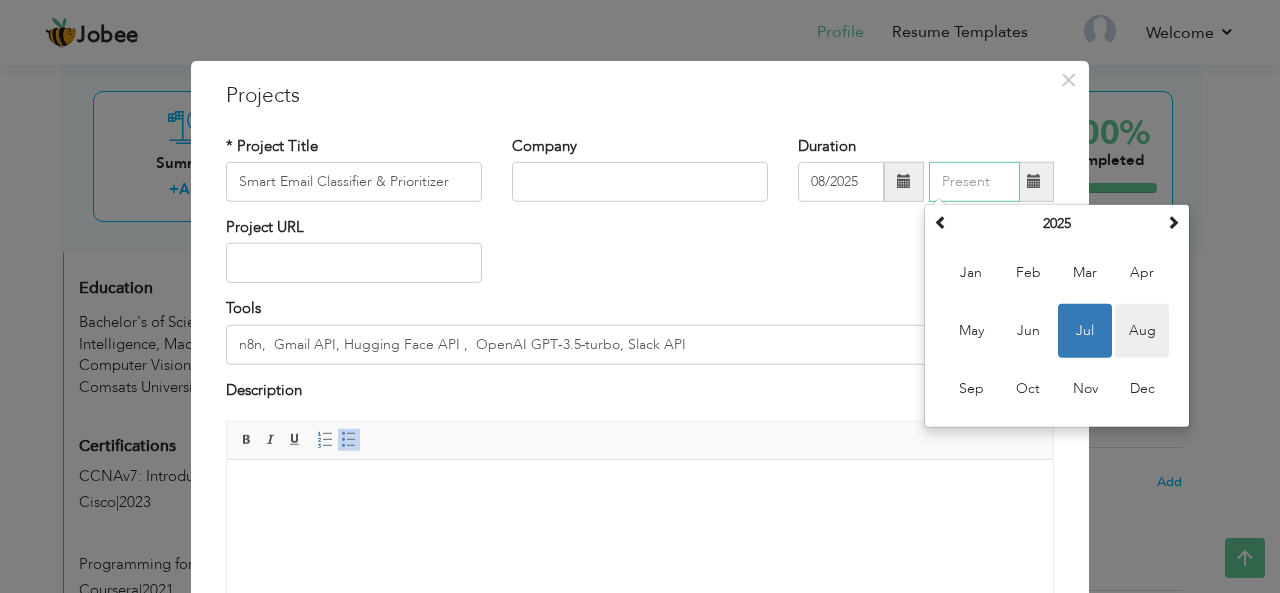 click on "Aug" at bounding box center (1142, 331) 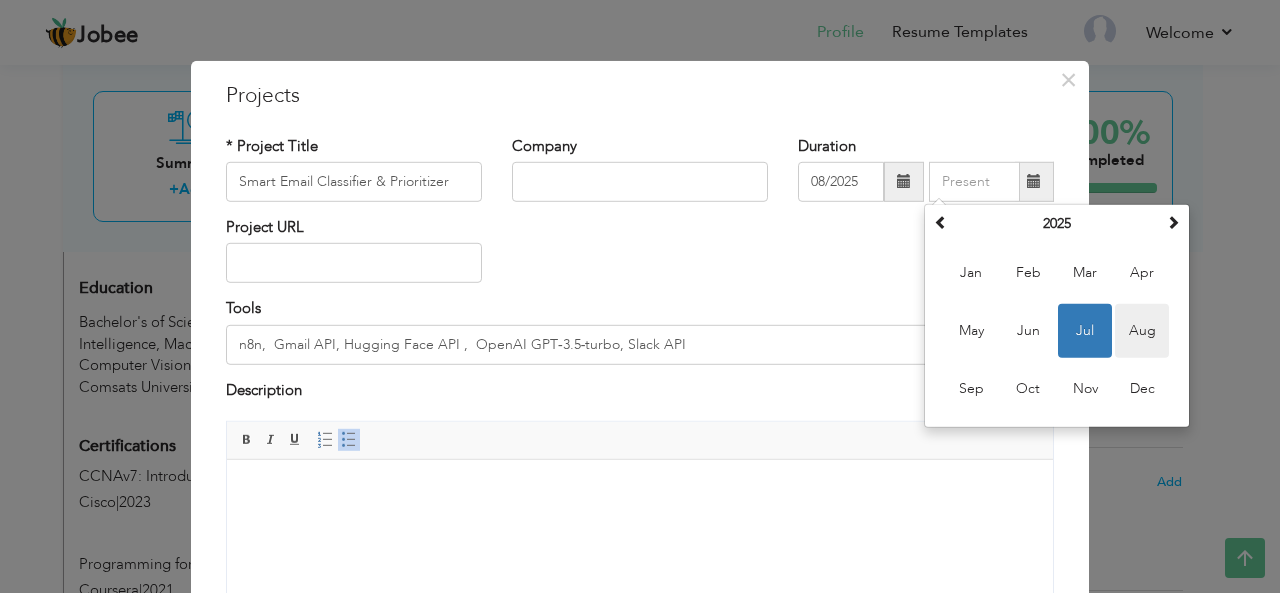 type on "08/2025" 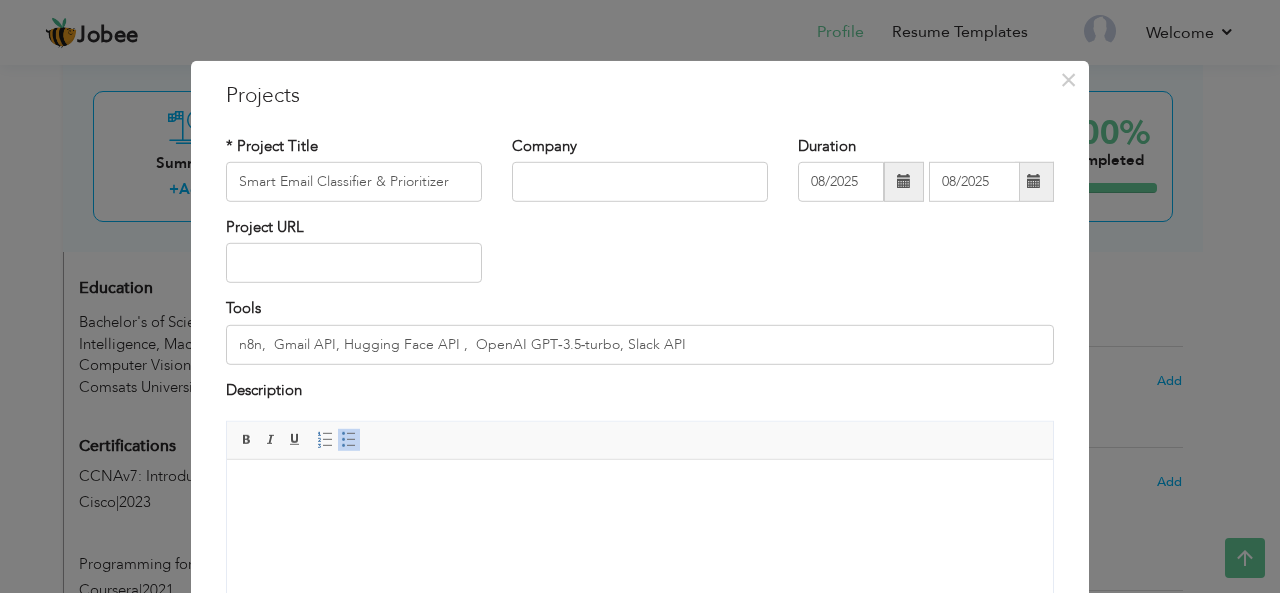 scroll, scrollTop: 202, scrollLeft: 0, axis: vertical 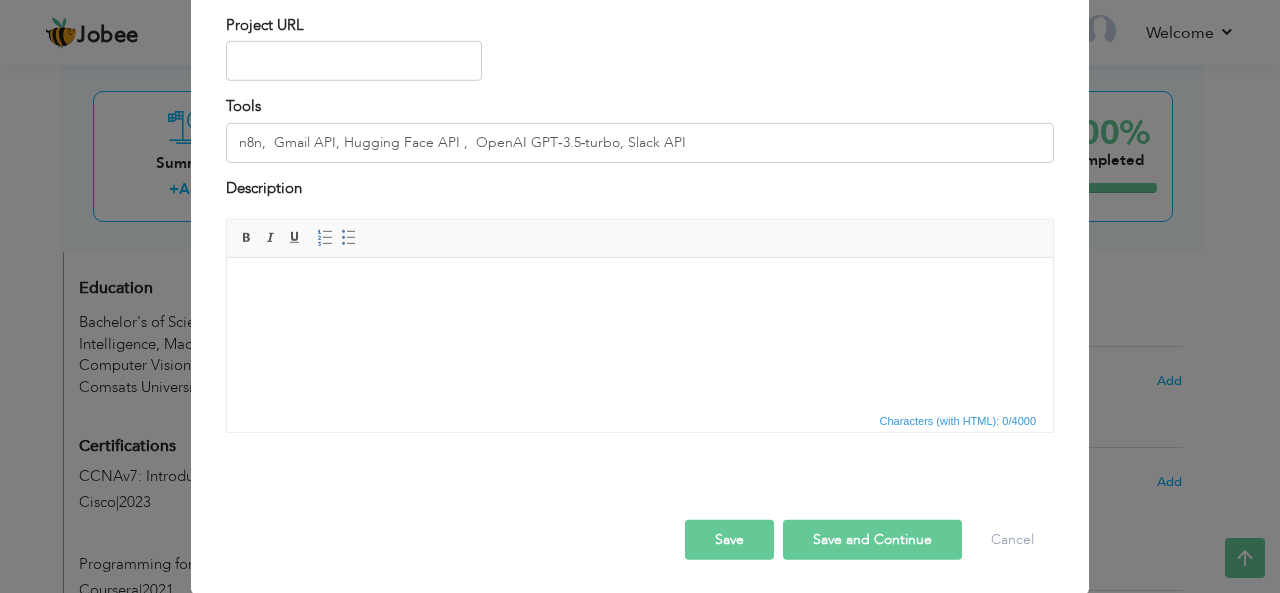 click at bounding box center [640, 288] 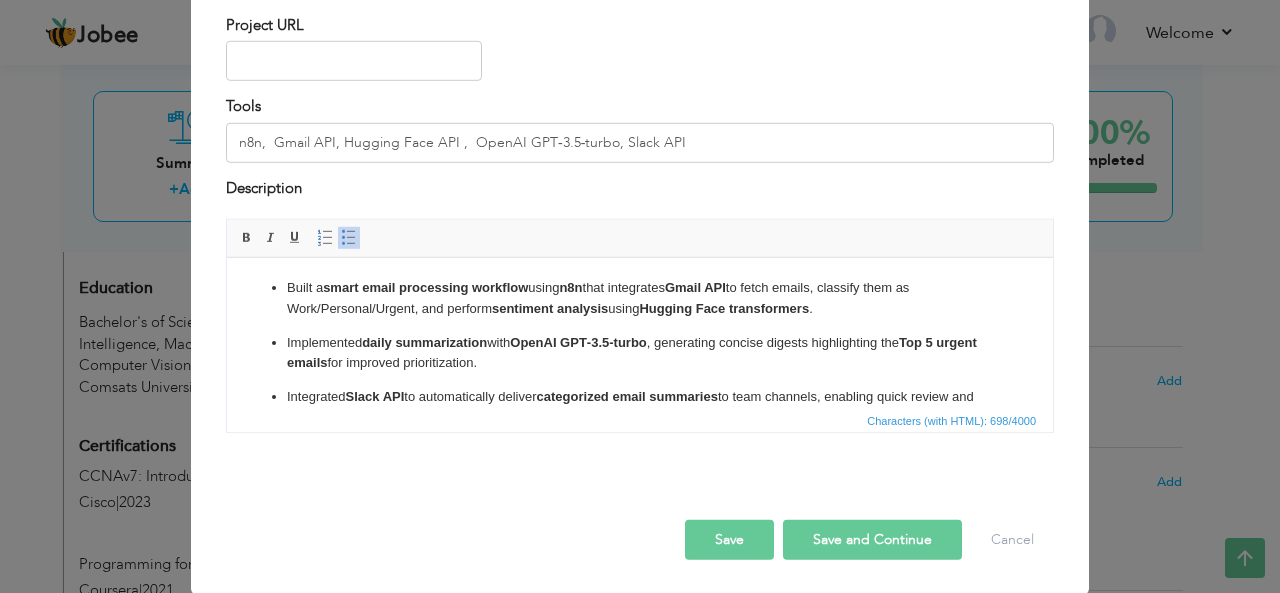 scroll, scrollTop: 17, scrollLeft: 0, axis: vertical 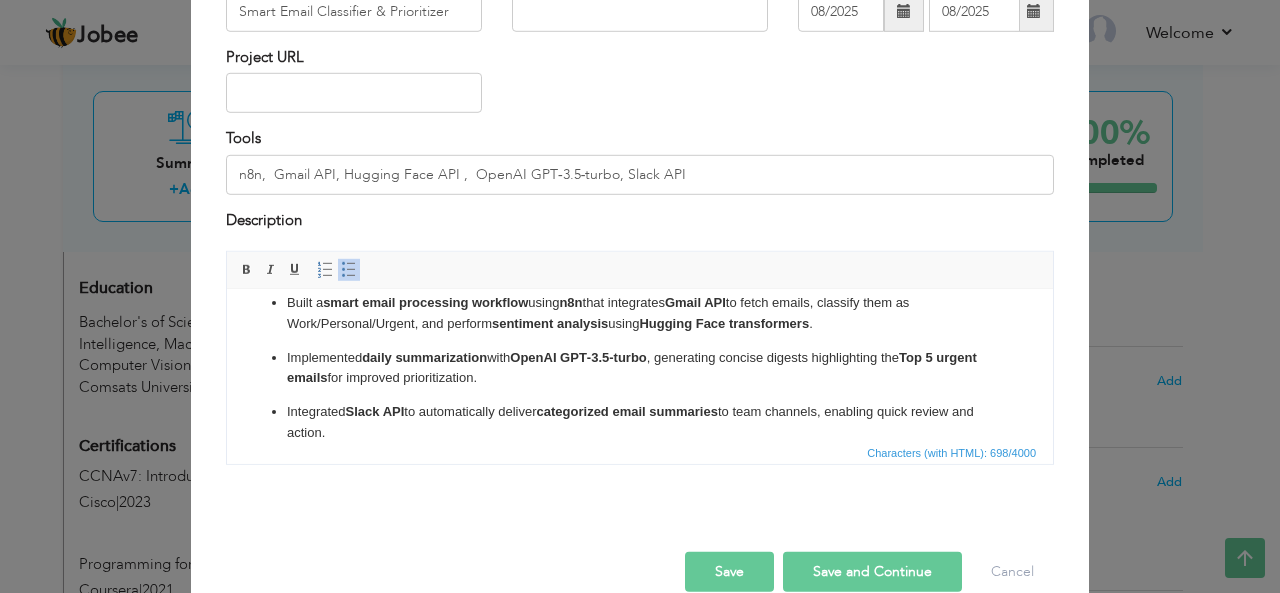 click on "Save and Continue" at bounding box center (872, 572) 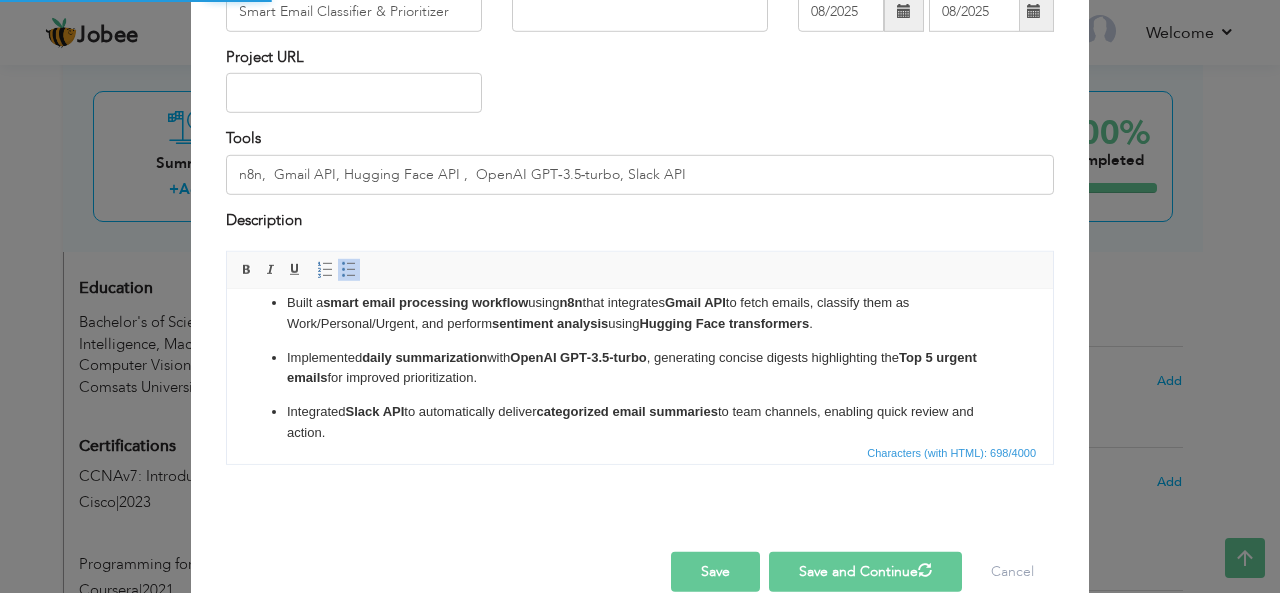 type 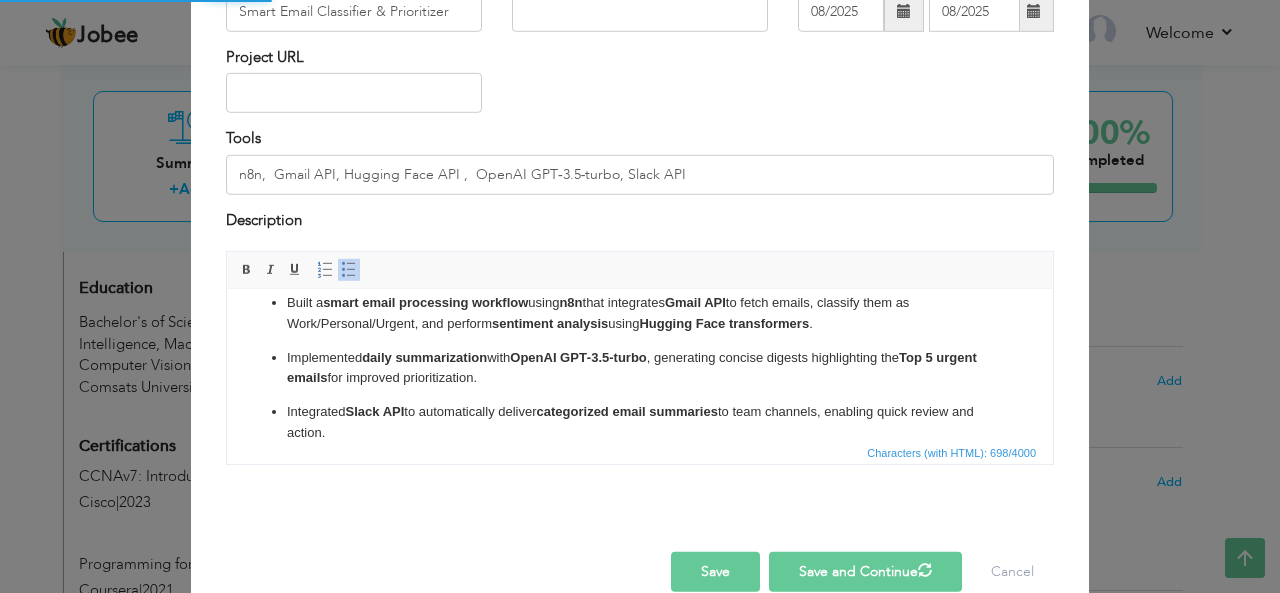 type 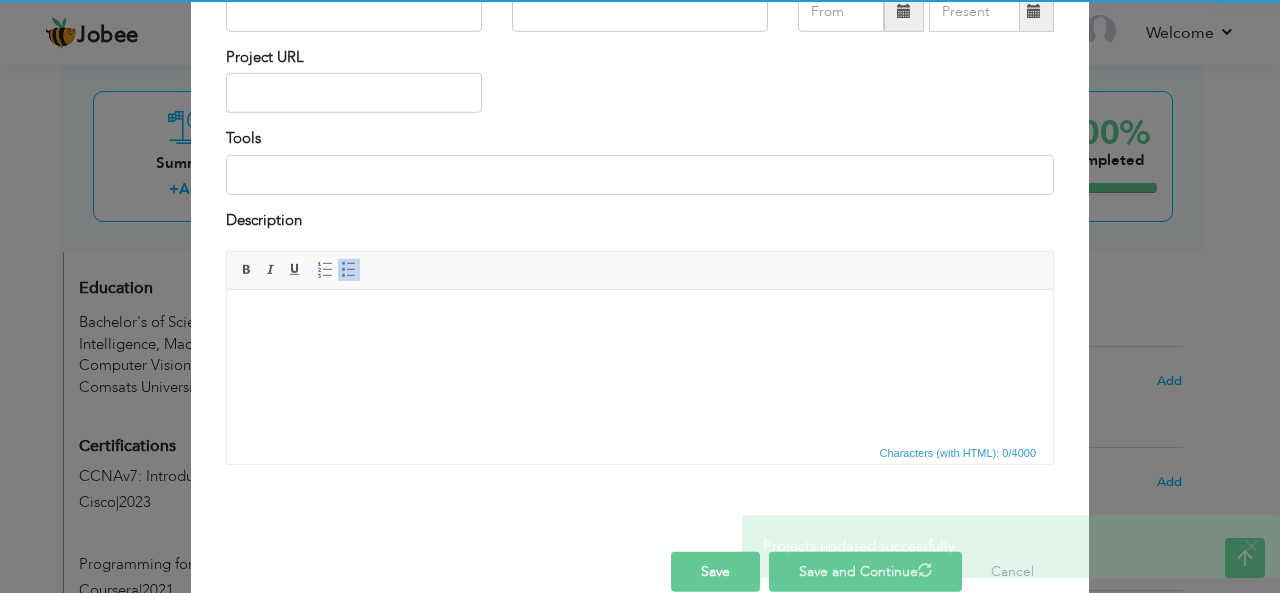 scroll, scrollTop: 0, scrollLeft: 0, axis: both 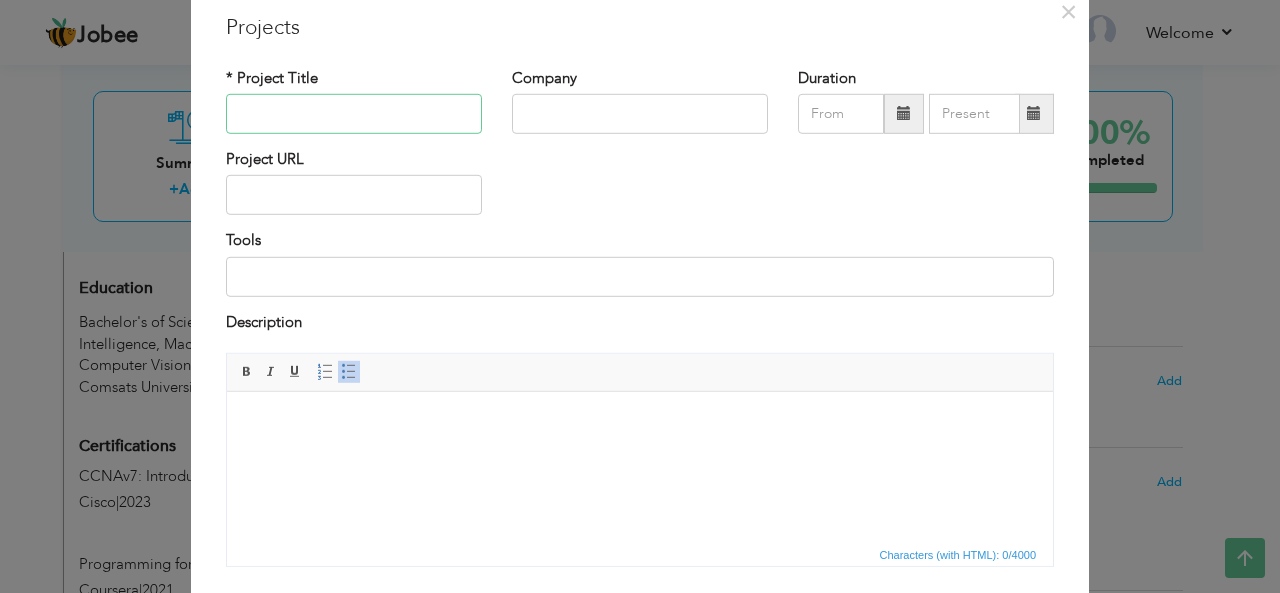 click at bounding box center (354, 114) 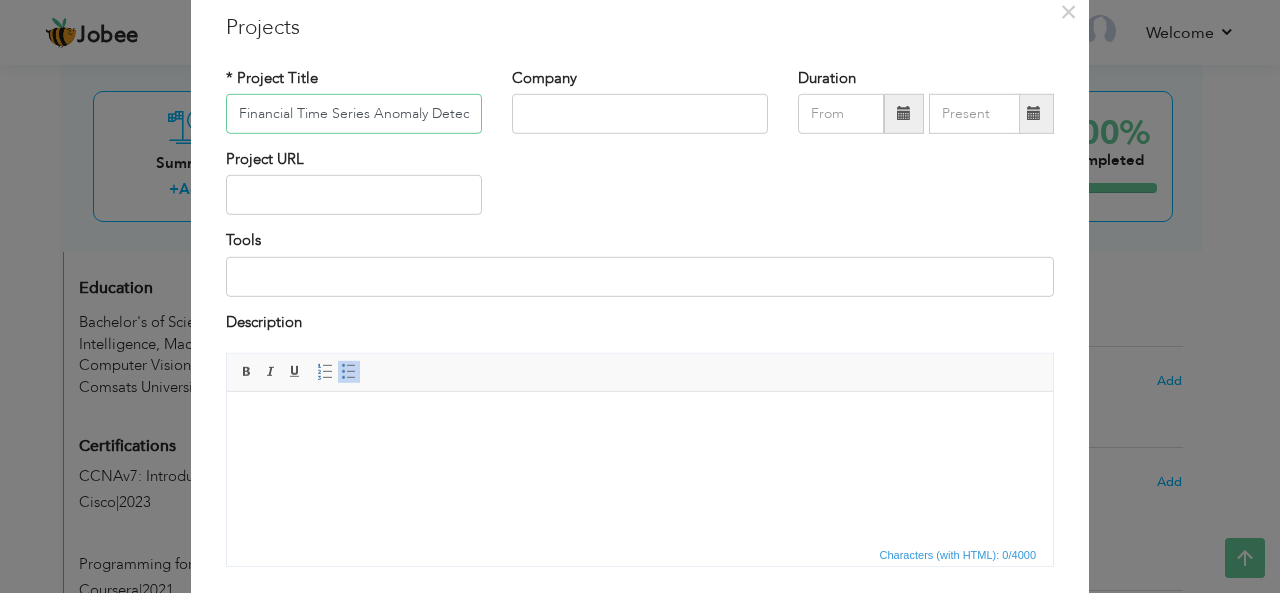 scroll, scrollTop: 0, scrollLeft: 23, axis: horizontal 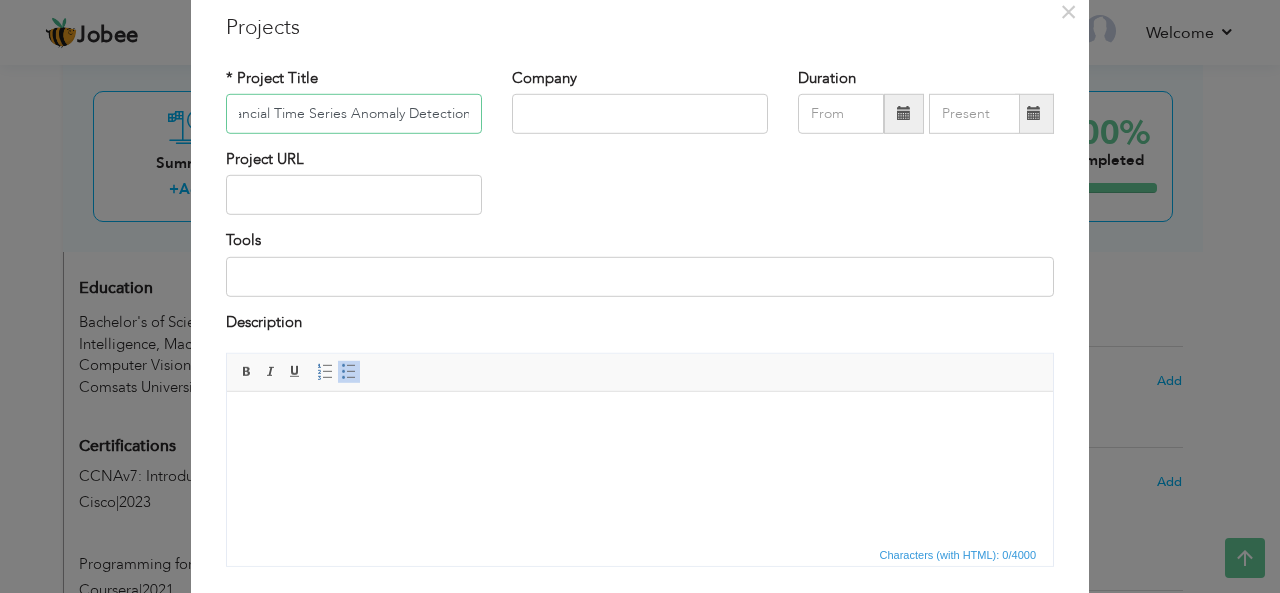 type on "Financial Time Series Anomaly Detection" 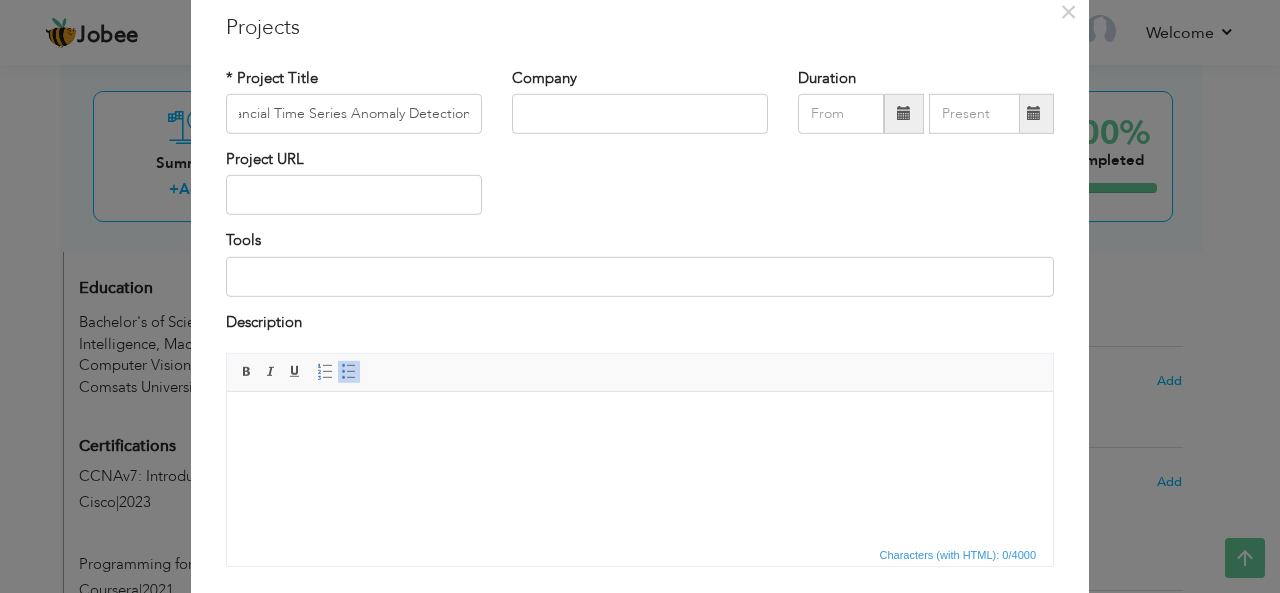 scroll, scrollTop: 0, scrollLeft: 0, axis: both 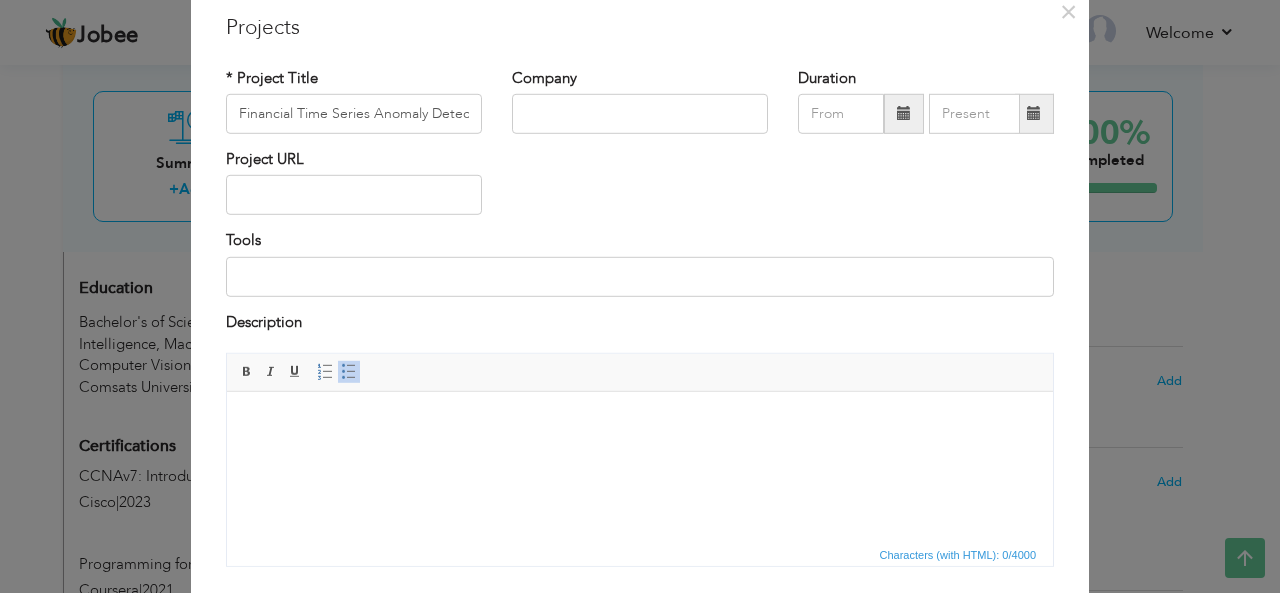 click at bounding box center [904, 114] 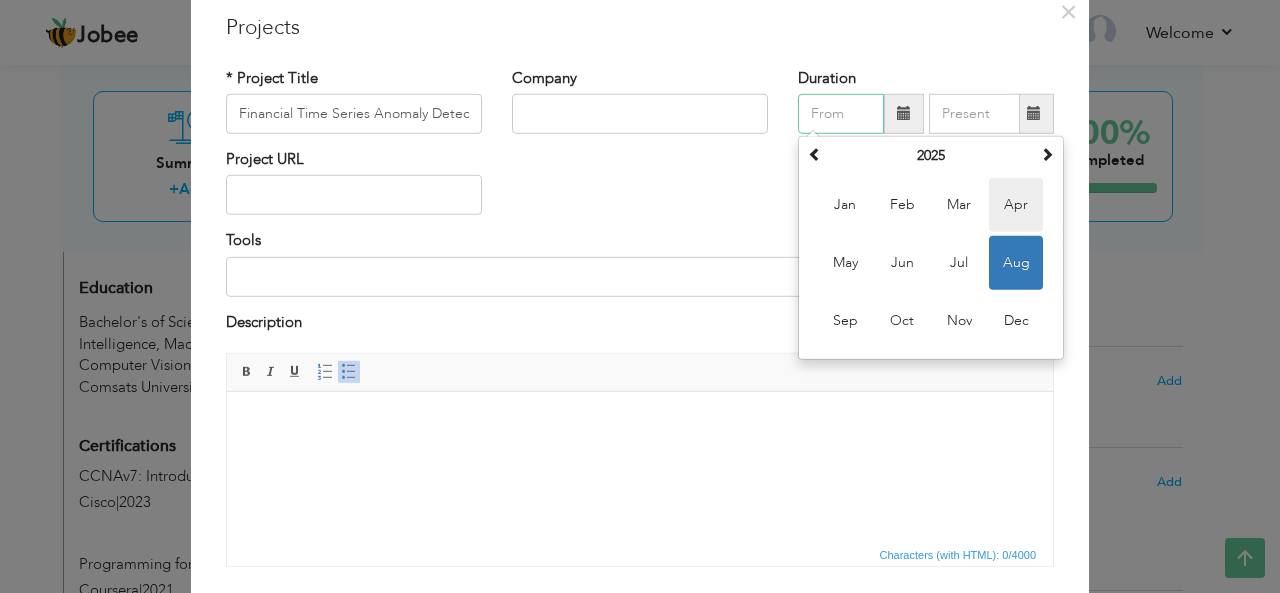 click on "Apr" at bounding box center [1016, 205] 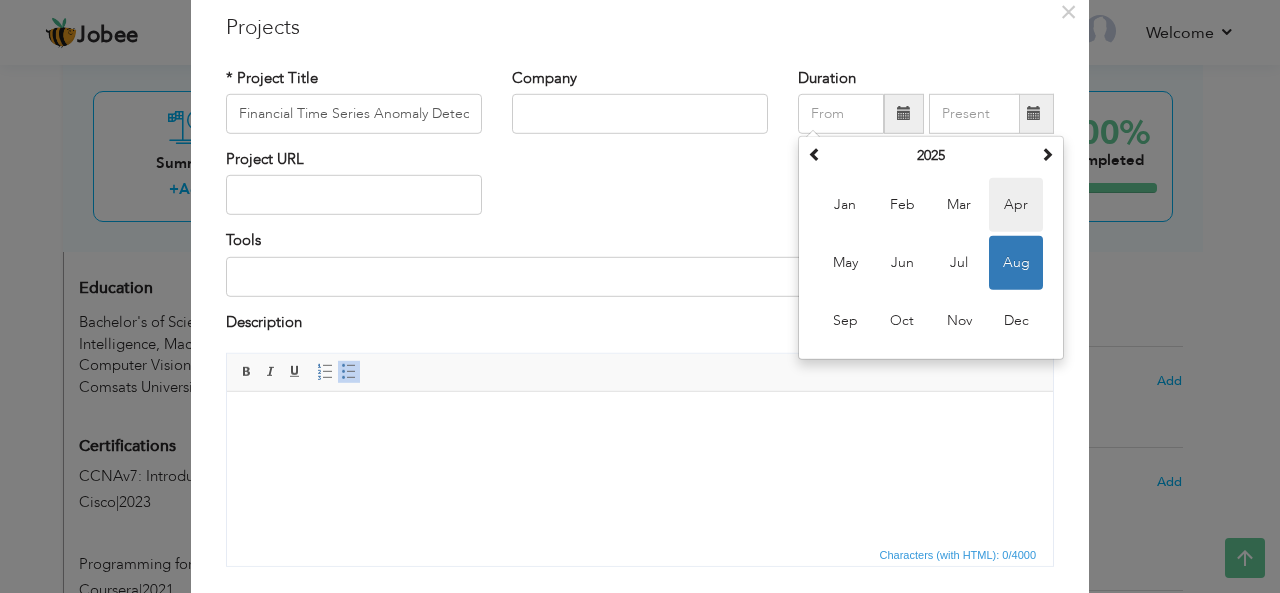 type on "04/2025" 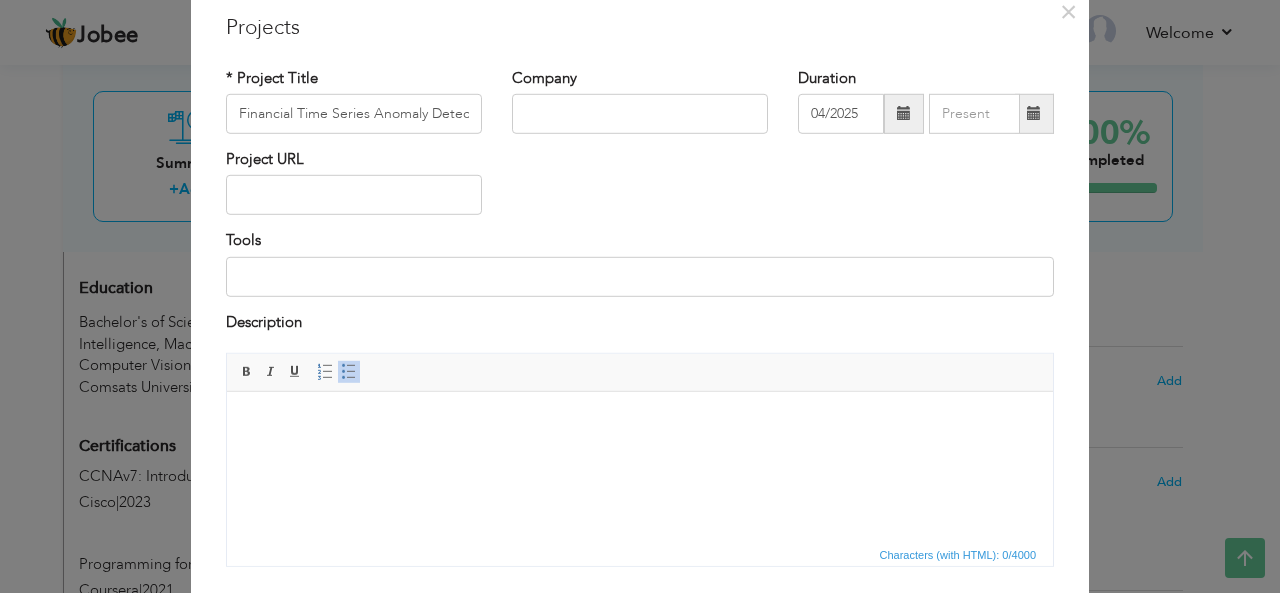 click at bounding box center (1034, 114) 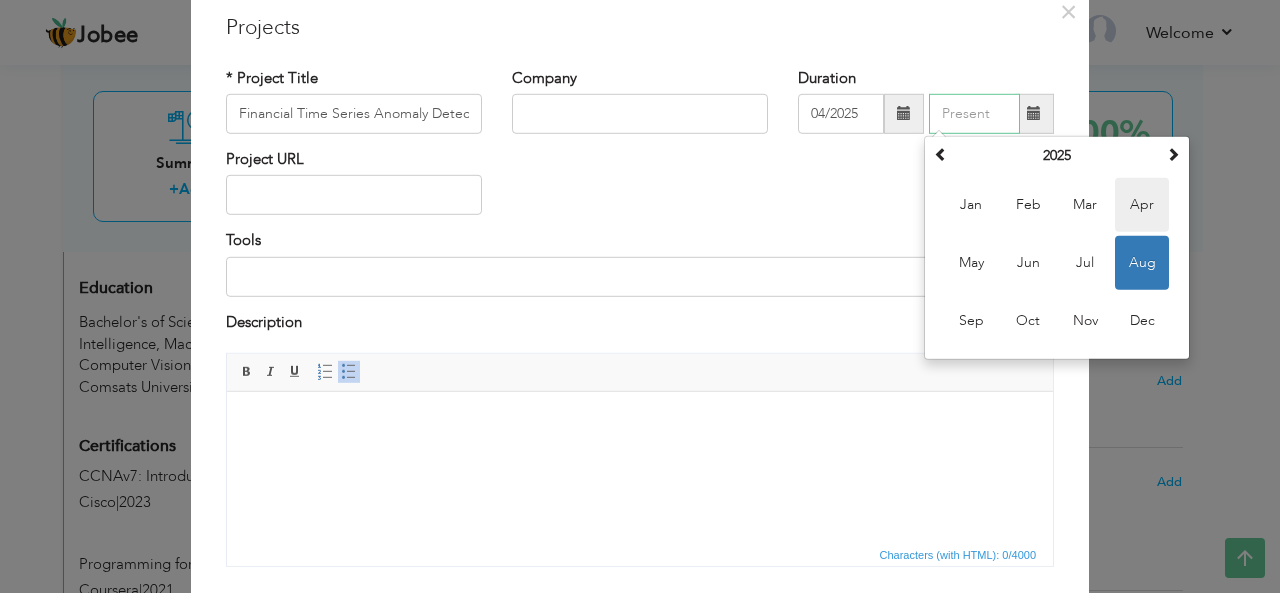 click on "Apr" at bounding box center (1142, 205) 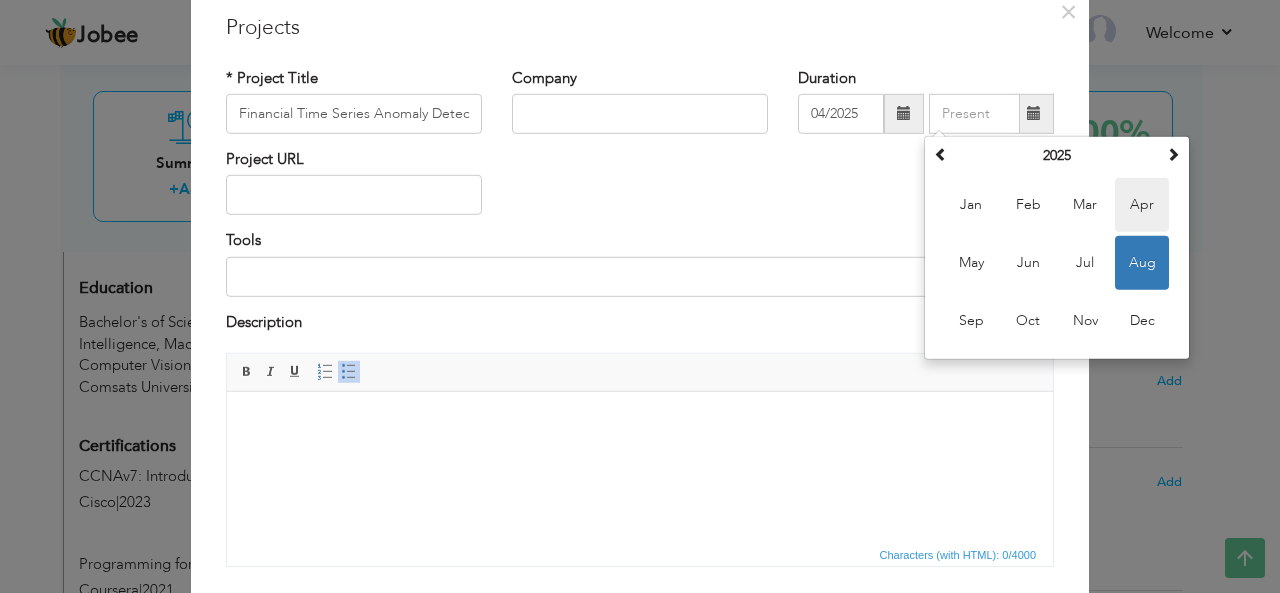 type on "04/2025" 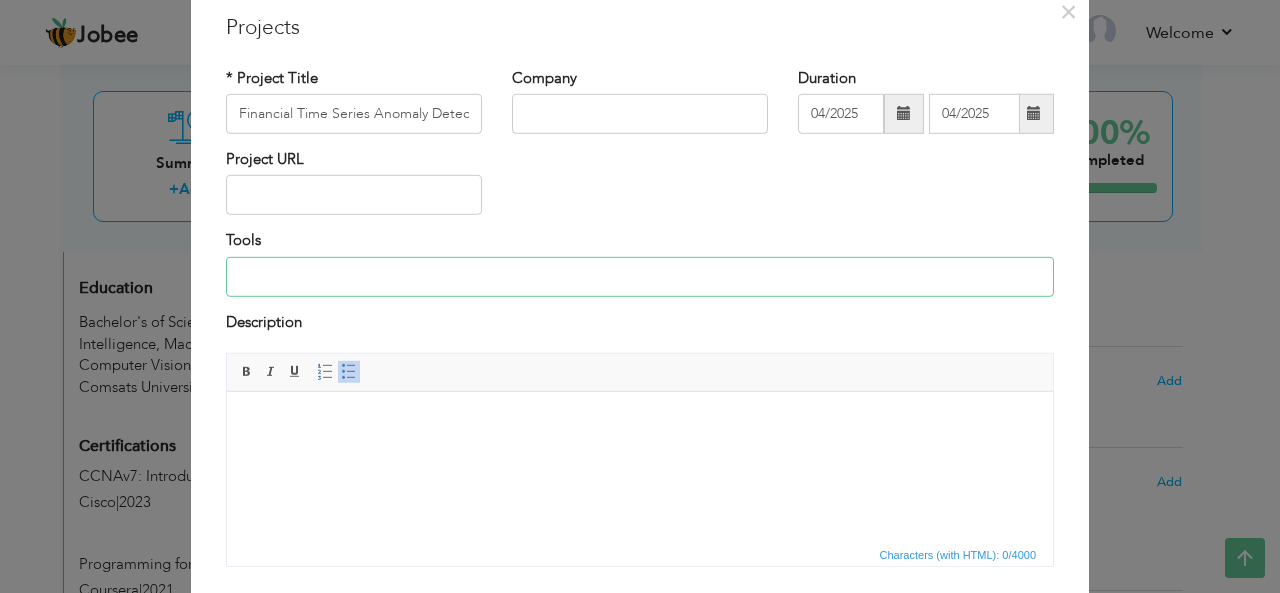 click at bounding box center [640, 277] 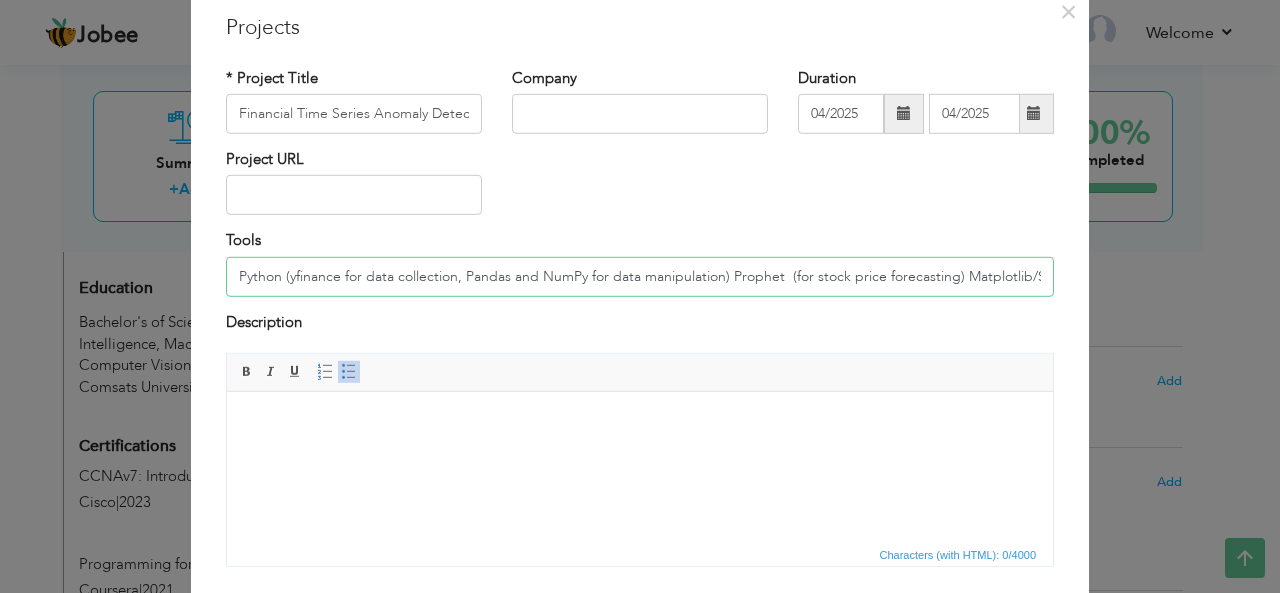 scroll, scrollTop: 0, scrollLeft: 41, axis: horizontal 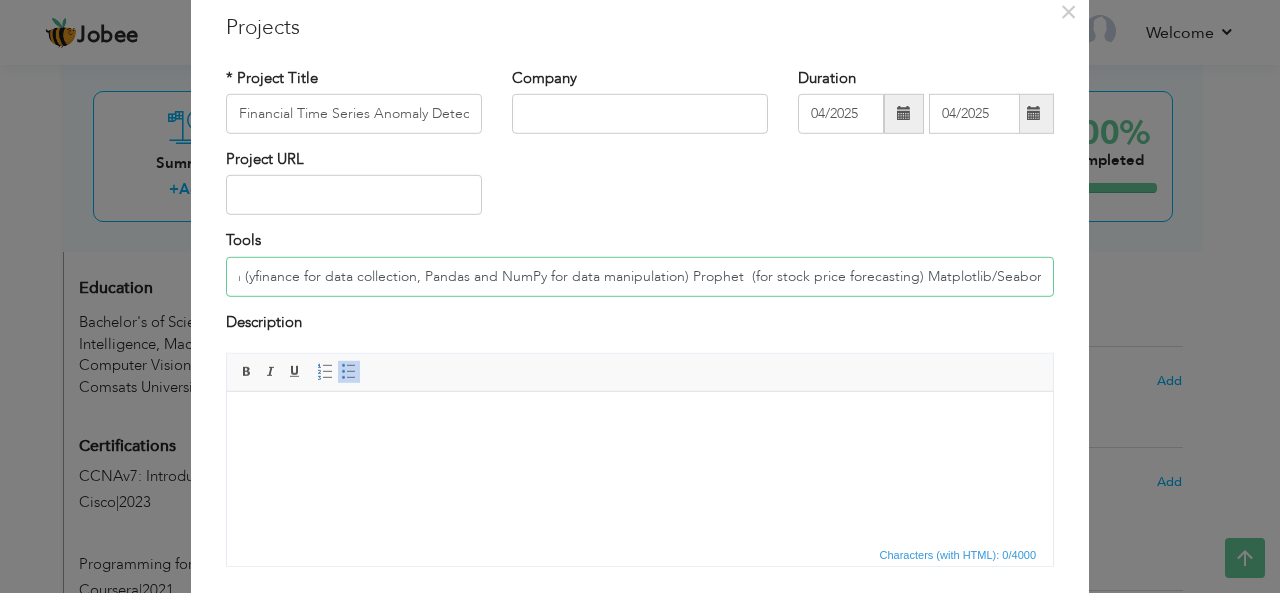 type on "Python (yfinance for data collection, Pandas and NumPy for data manipulation) Prophet  (for stock price forecasting) Matplotlib/Seaborn" 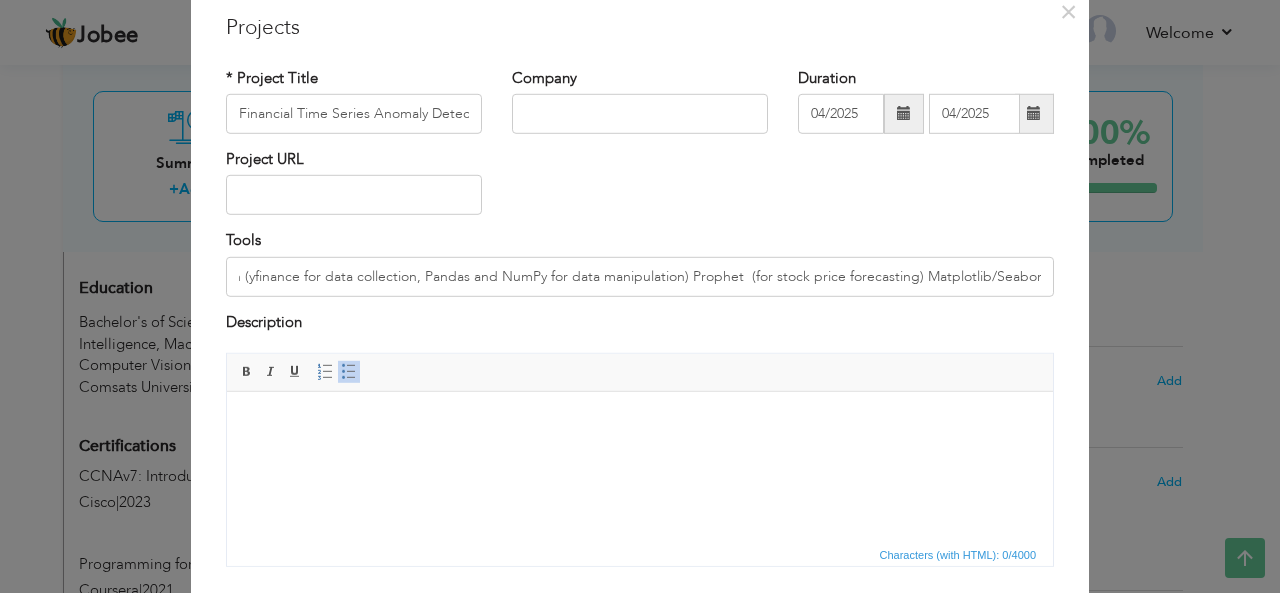 scroll, scrollTop: 0, scrollLeft: 0, axis: both 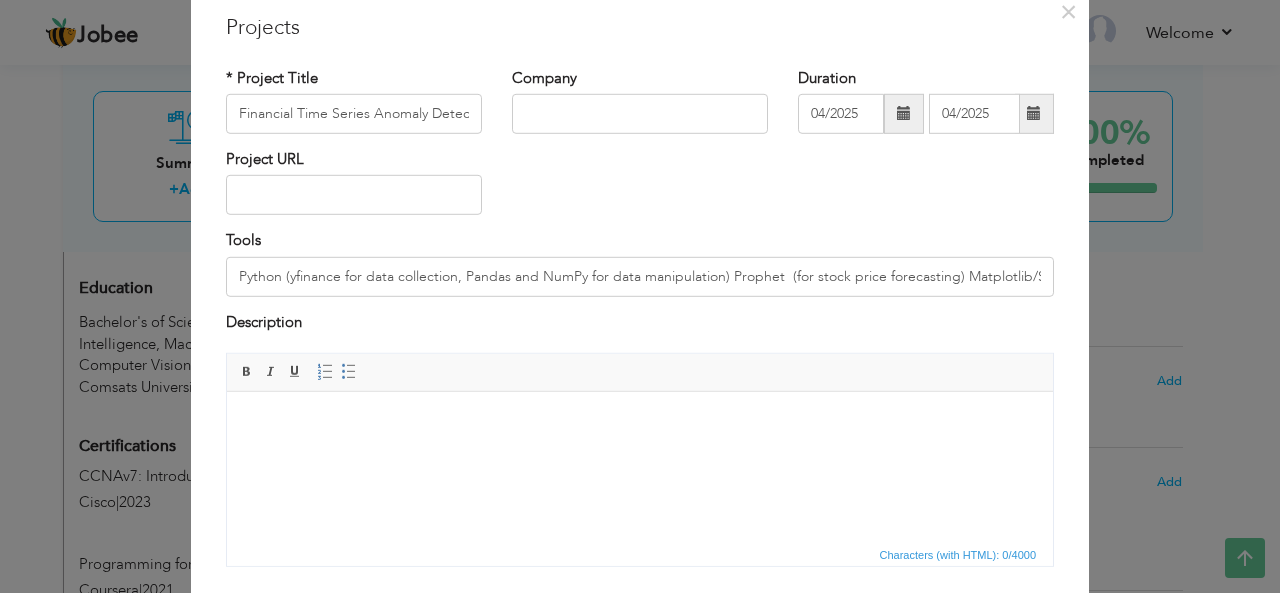 click at bounding box center [640, 422] 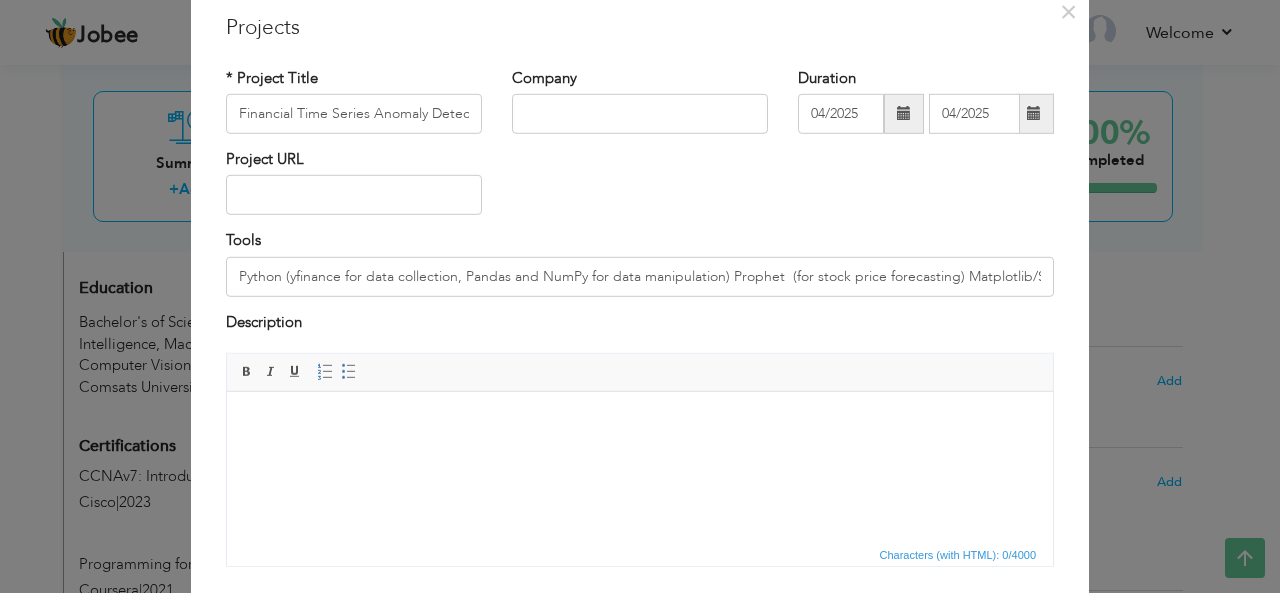 click at bounding box center (640, 422) 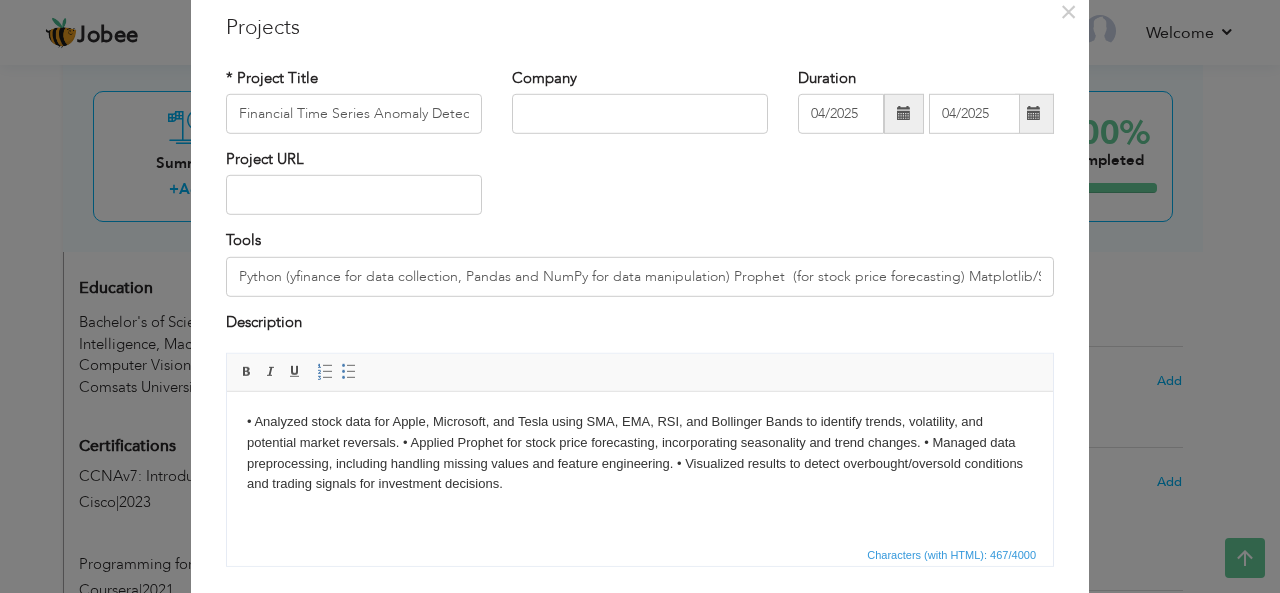 click on "• Analyzed stock data for Apple, Microsoft, and Tesla using SMA, EMA, RSI, and Bollinger Bands to identify trends, volatility, and potential market reversals. • Applied Prophet for stock price forecasting, incorporating seasonality and trend changes. • Managed data preprocessing, including handling missing values and feature engineering. • Visualized results to detect overbought/oversold conditions and trading signals for investment decisions." at bounding box center (640, 453) 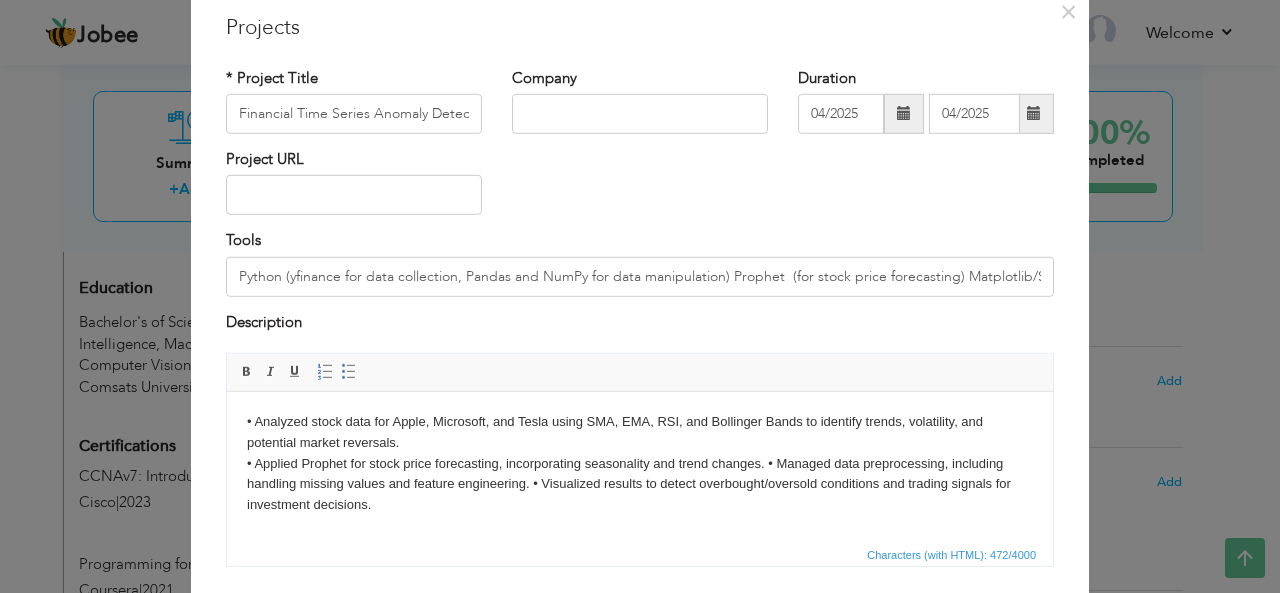 click on "• Analyzed stock data for Apple, Microsoft, and Tesla using SMA, EMA, RSI, and Bollinger Bands to identify trends, volatility, and potential market reversals.  ​​​​​​​ • Applied Prophet for stock price forecasting, incorporating seasonality and trend changes. • Managed data preprocessing, including handling missing values and feature engineering. • Visualized results to detect overbought/oversold conditions and trading signals for investment decisions." at bounding box center (640, 464) 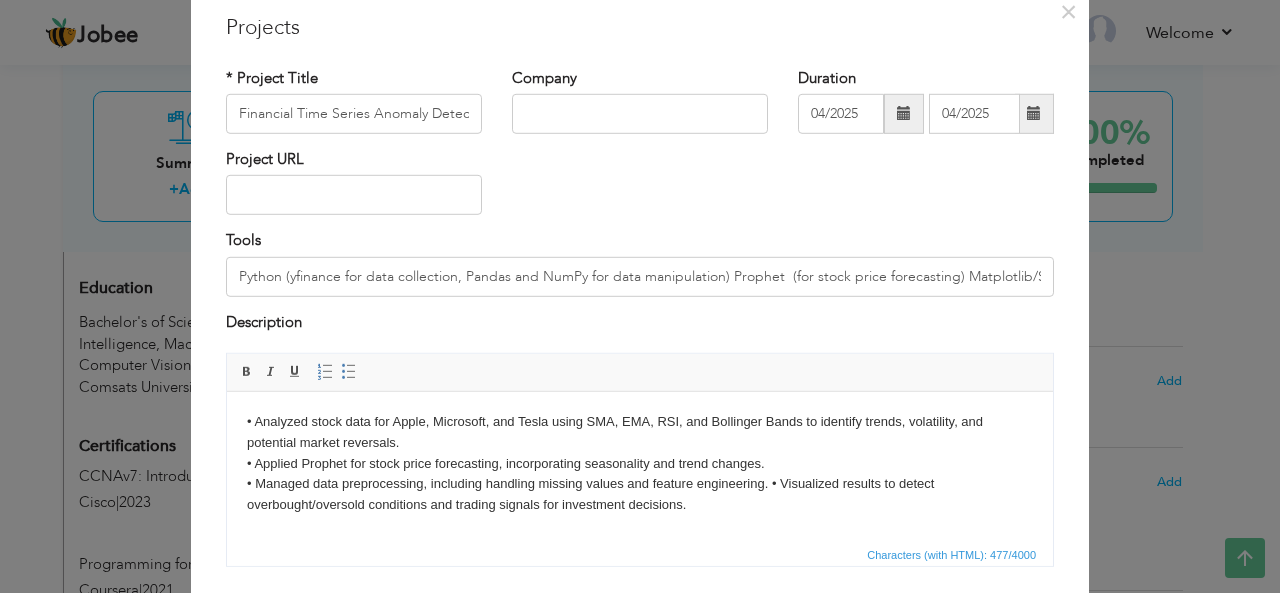 click on "• Analyzed stock data for Apple, Microsoft, and Tesla using SMA, EMA, RSI, and Bollinger Bands to identify trends, volatility, and potential market reversals.  • Applied Prophet for stock price forecasting, incorporating seasonality and trend changes.  ​​​​​​​ • Managed data preprocessing, including handling missing values and feature engineering. • Visualized results to detect overbought/oversold conditions and trading signals for investment decisions." at bounding box center [640, 464] 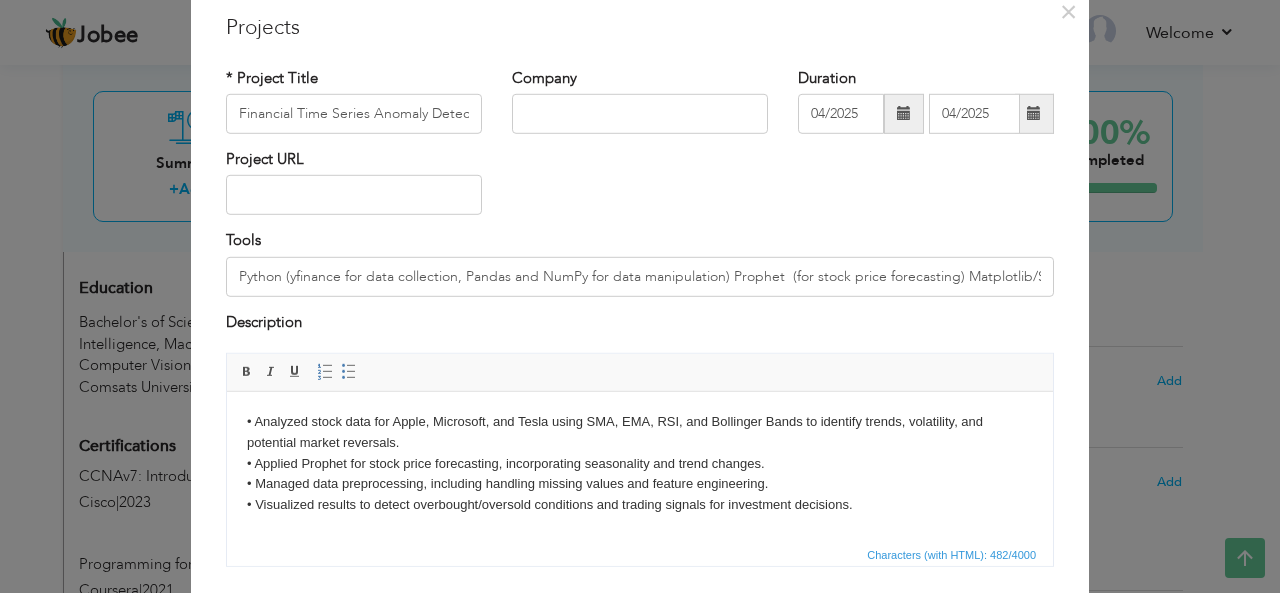 click on "• Analyzed stock data for Apple, Microsoft, and Tesla using SMA, EMA, RSI, and Bollinger Bands to identify trends, volatility, and potential market reversals.  • Applied Prophet for stock price forecasting, incorporating seasonality and trend changes.  • Managed data preprocessing, including handling missing values and feature engineering.  ​​​​​​​ • Visualized results to detect overbought/oversold conditions and trading signals for investment decisions." at bounding box center (640, 464) 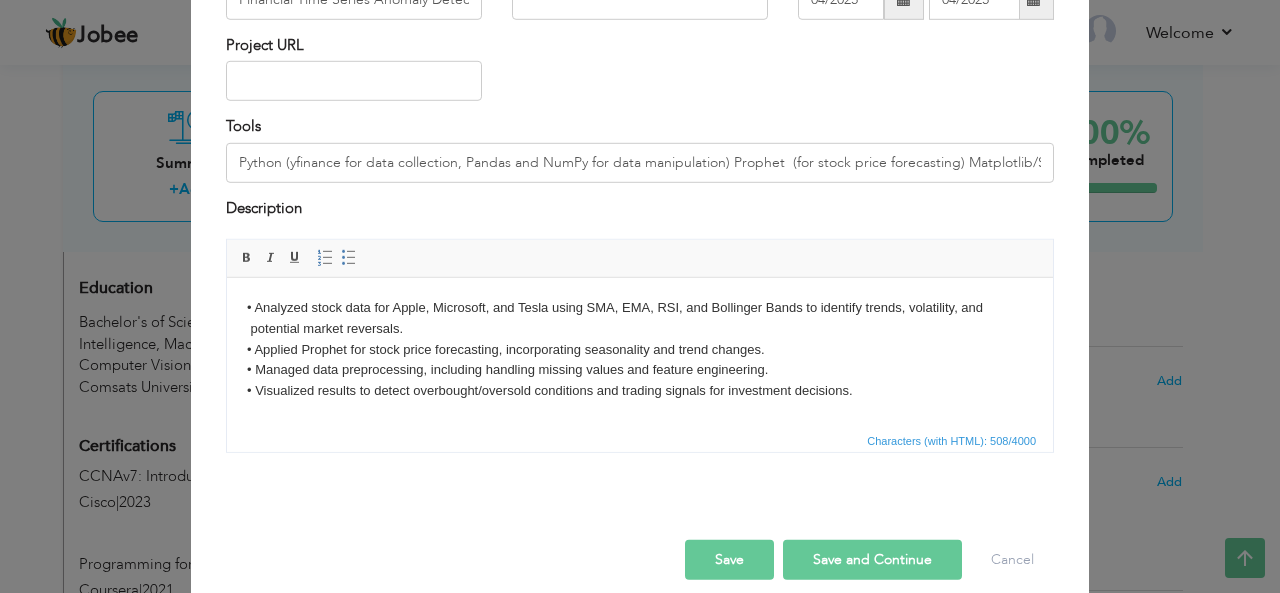 scroll, scrollTop: 202, scrollLeft: 0, axis: vertical 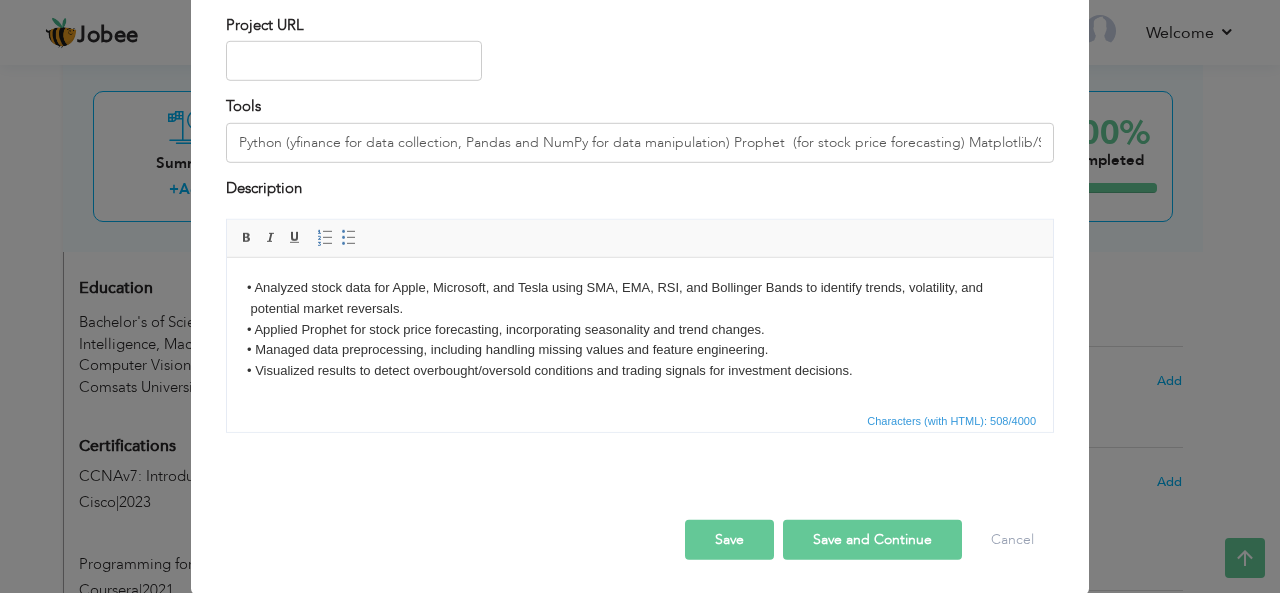 click on "Save and Continue" at bounding box center [872, 540] 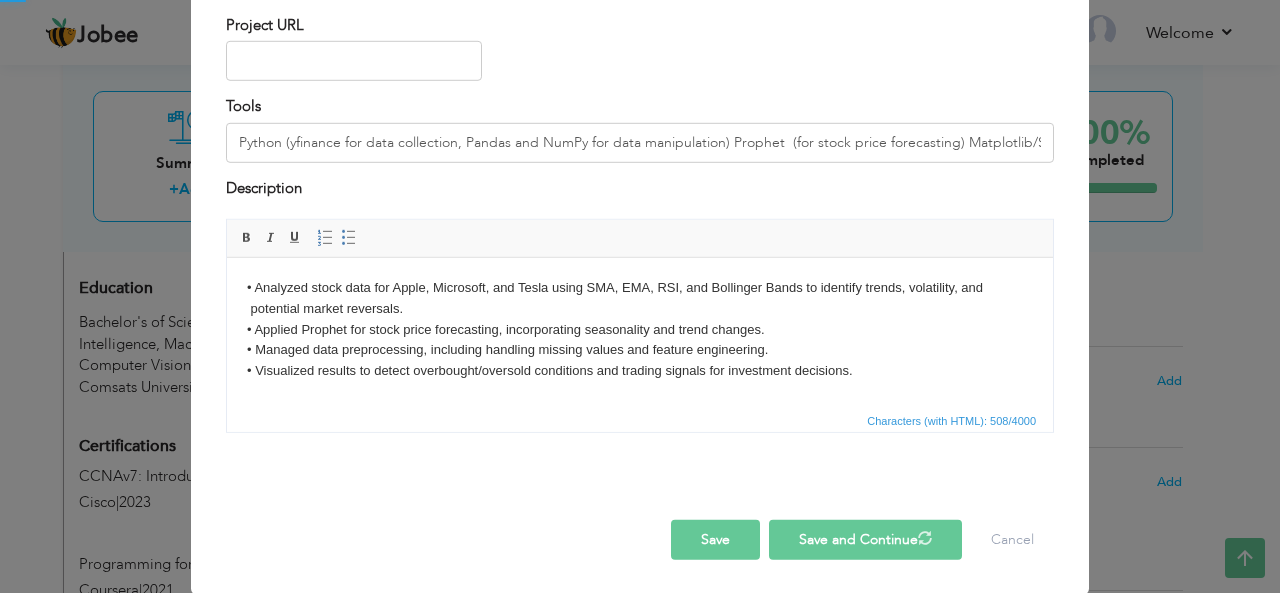 type 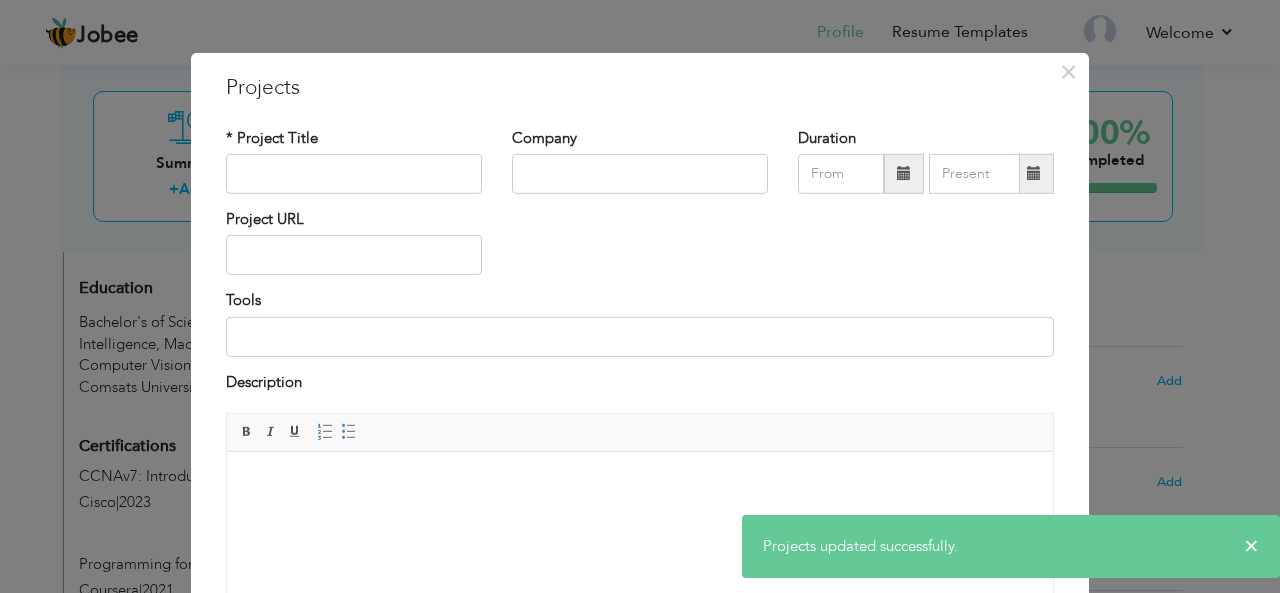 scroll, scrollTop: 0, scrollLeft: 0, axis: both 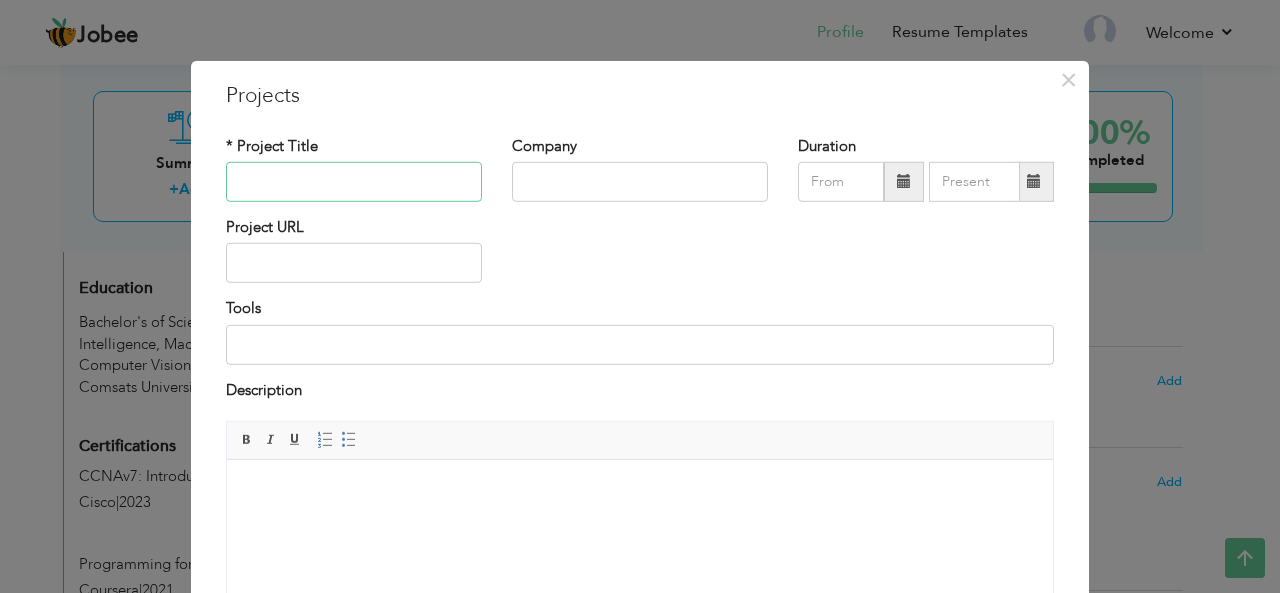 click at bounding box center [354, 182] 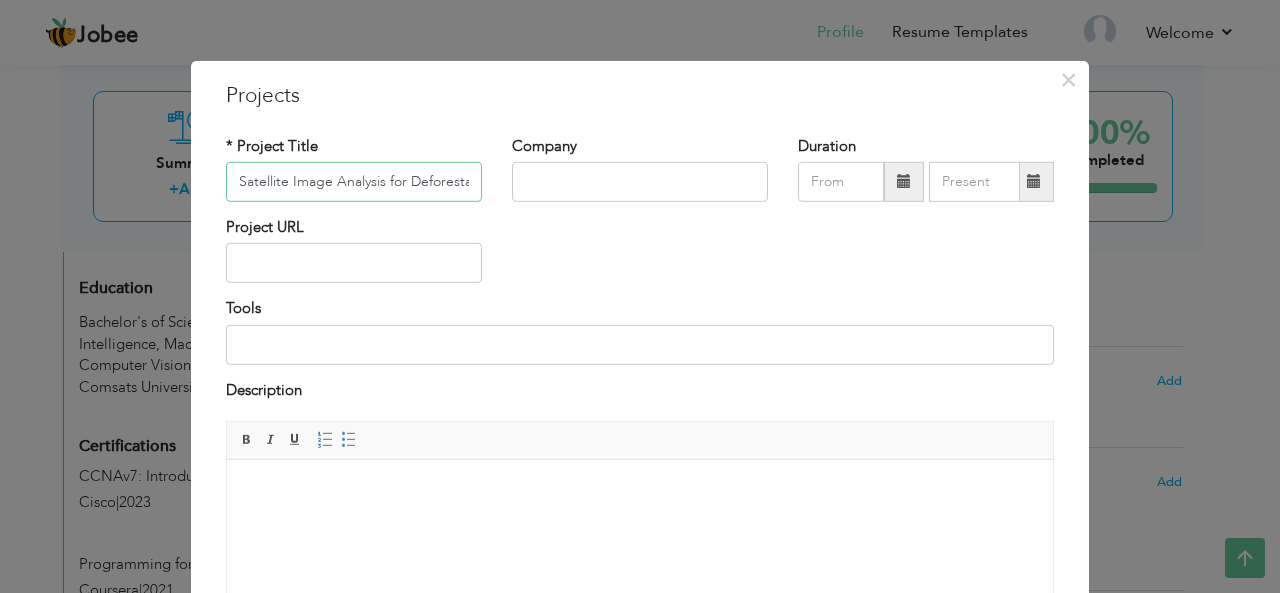 scroll, scrollTop: 0, scrollLeft: 101, axis: horizontal 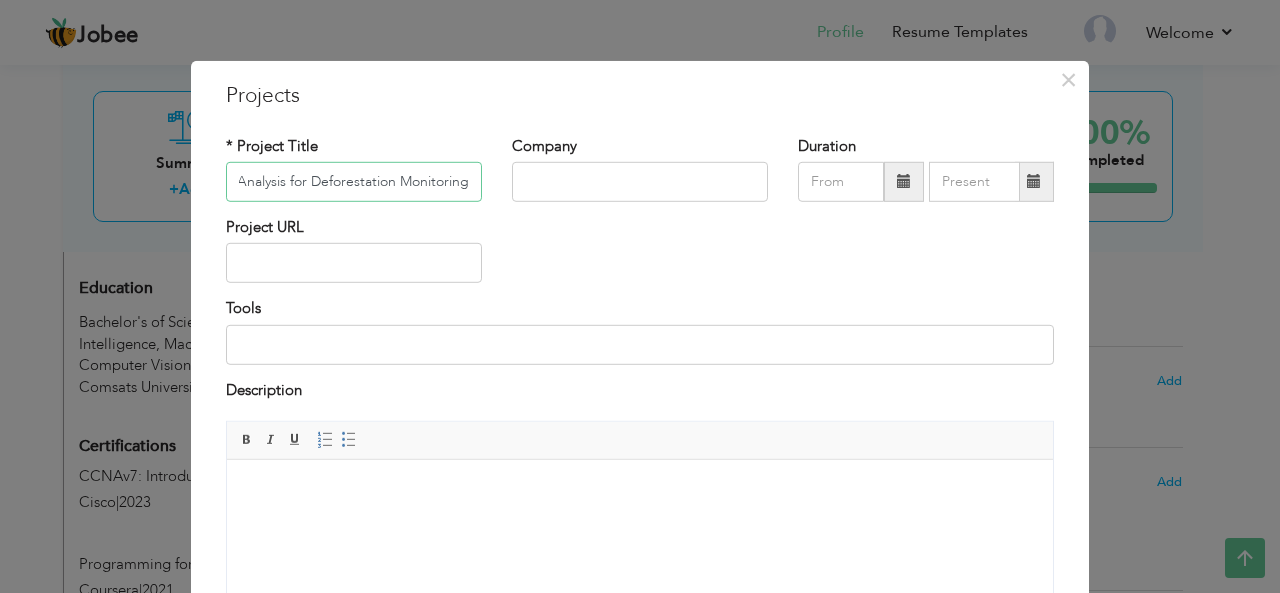 type on "Satellite Image Analysis for Deforestation Monitoring" 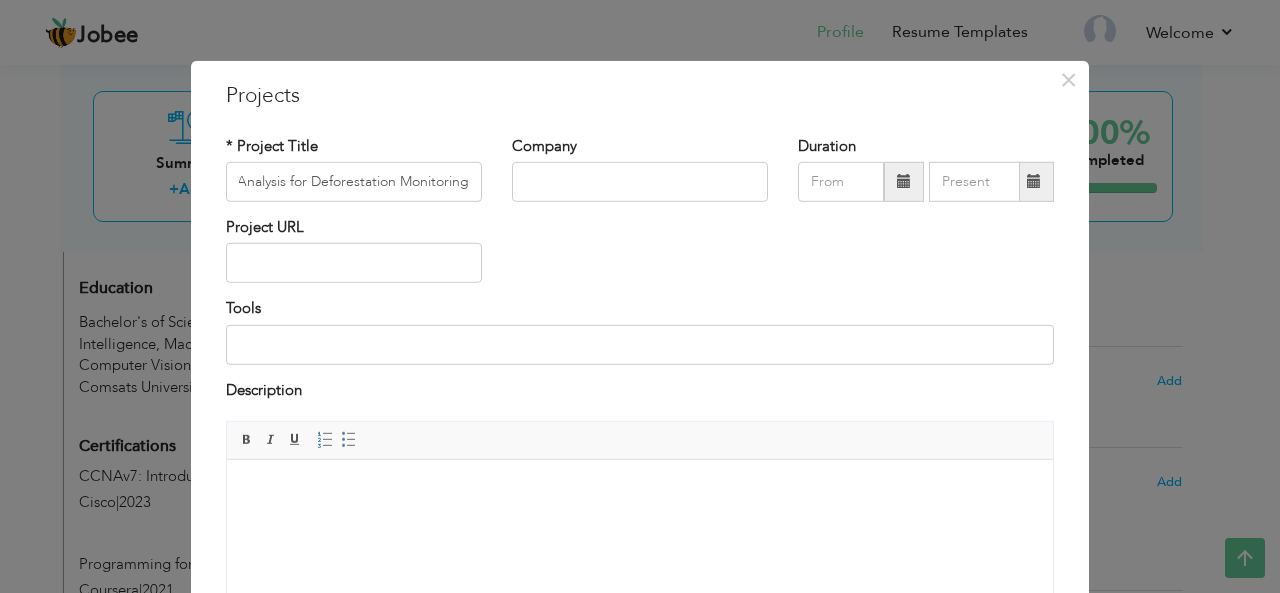 scroll, scrollTop: 0, scrollLeft: 0, axis: both 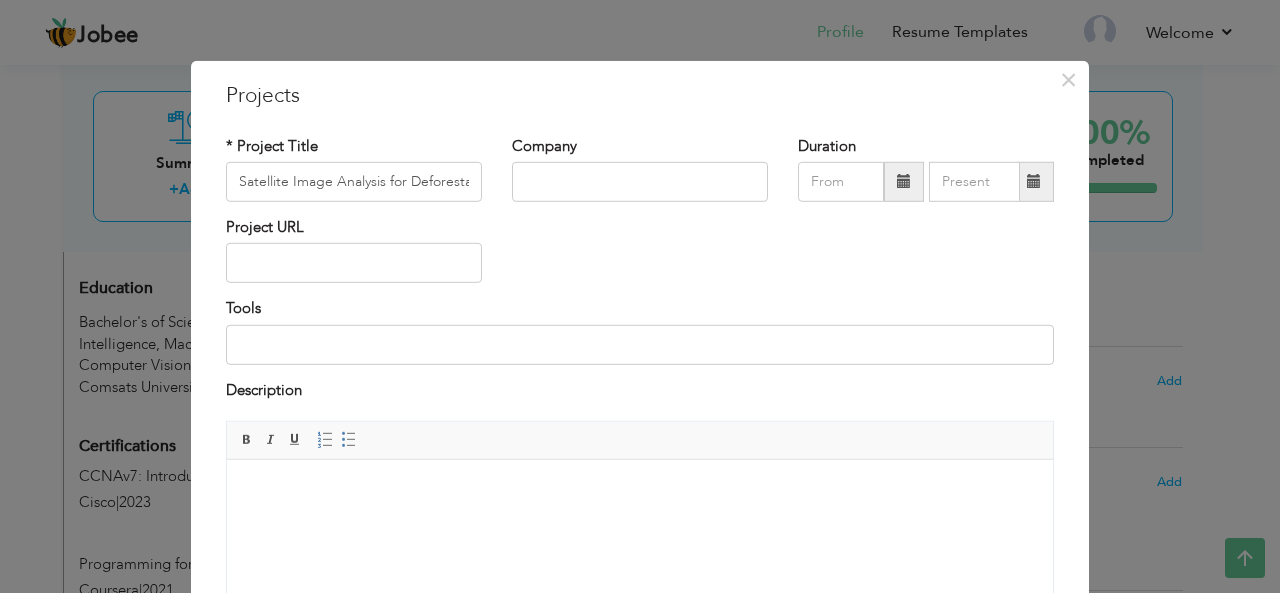 click at bounding box center (904, 182) 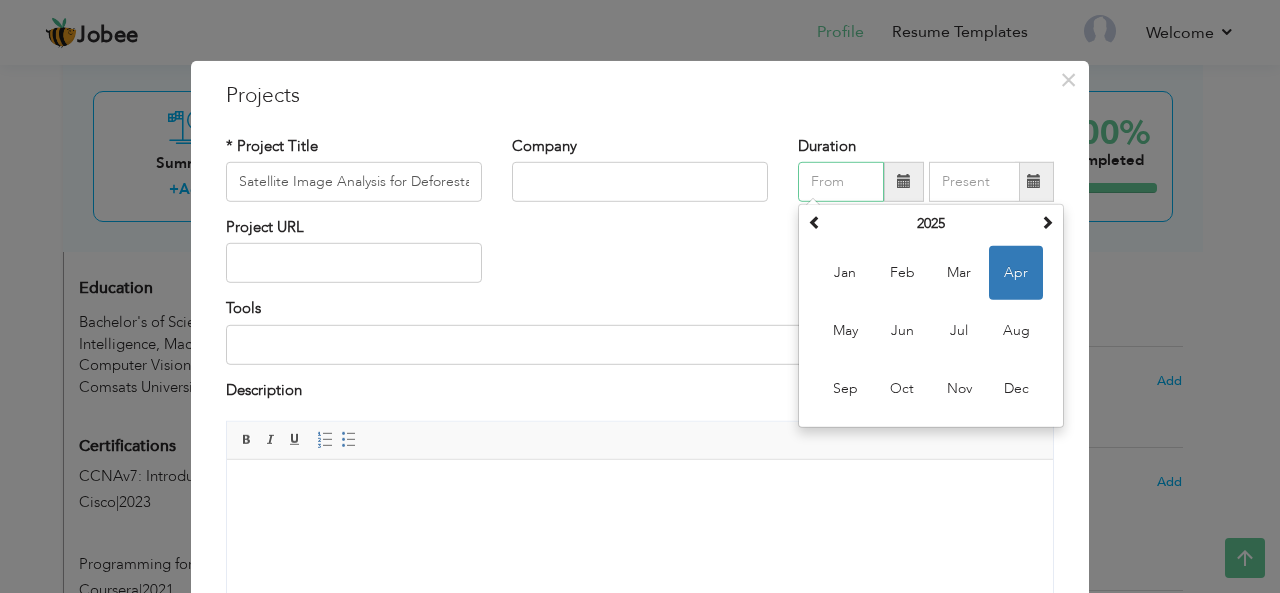click on "Apr" at bounding box center (1016, 273) 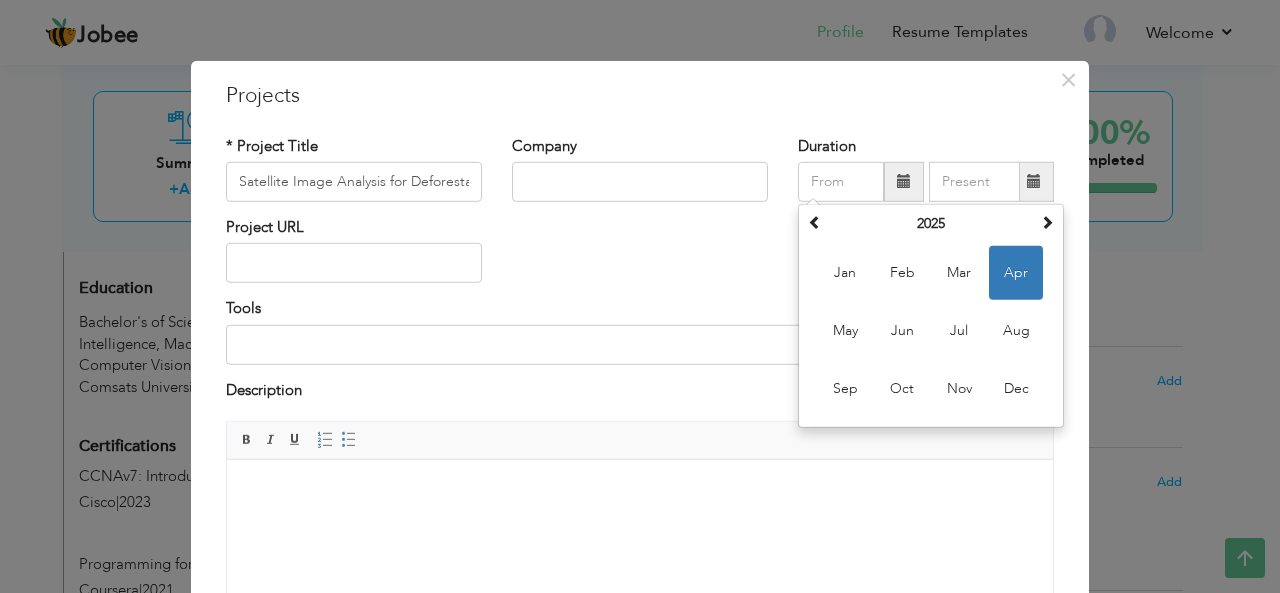 type on "04/2025" 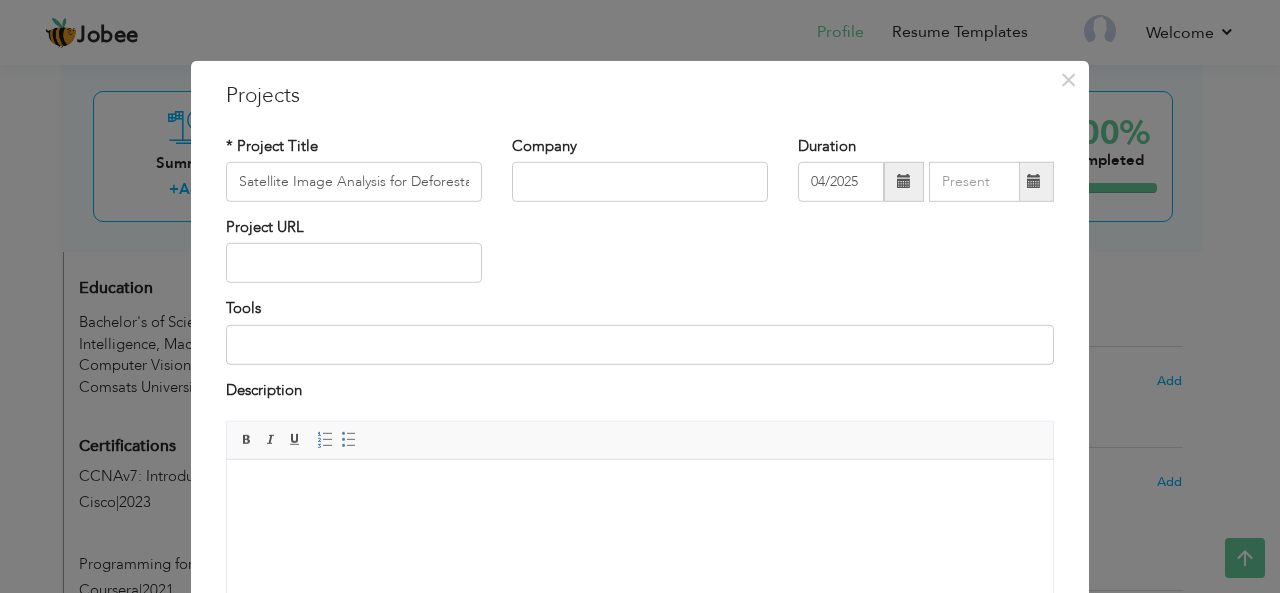 click at bounding box center [1034, 181] 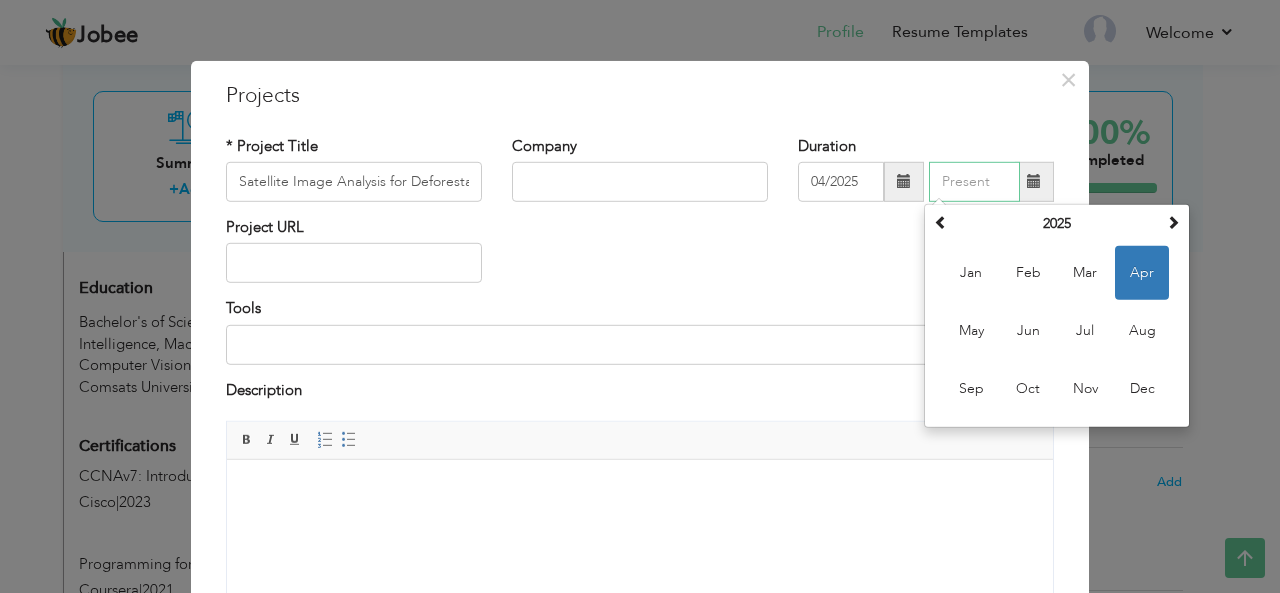 click on "Apr" at bounding box center [1142, 273] 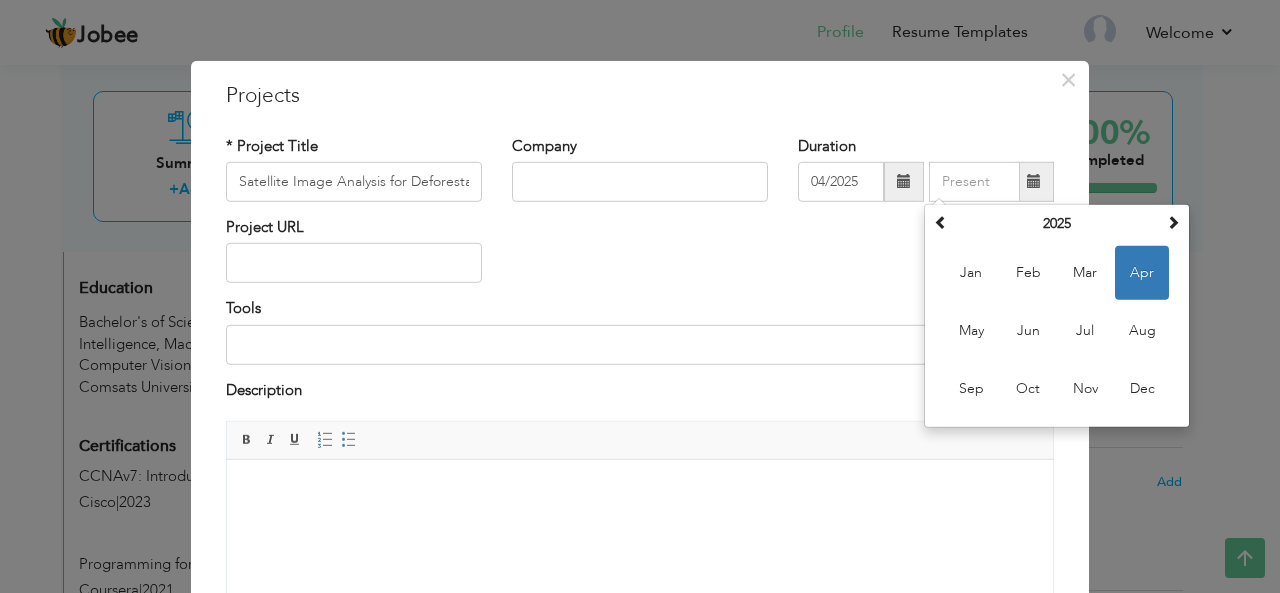 type on "04/2025" 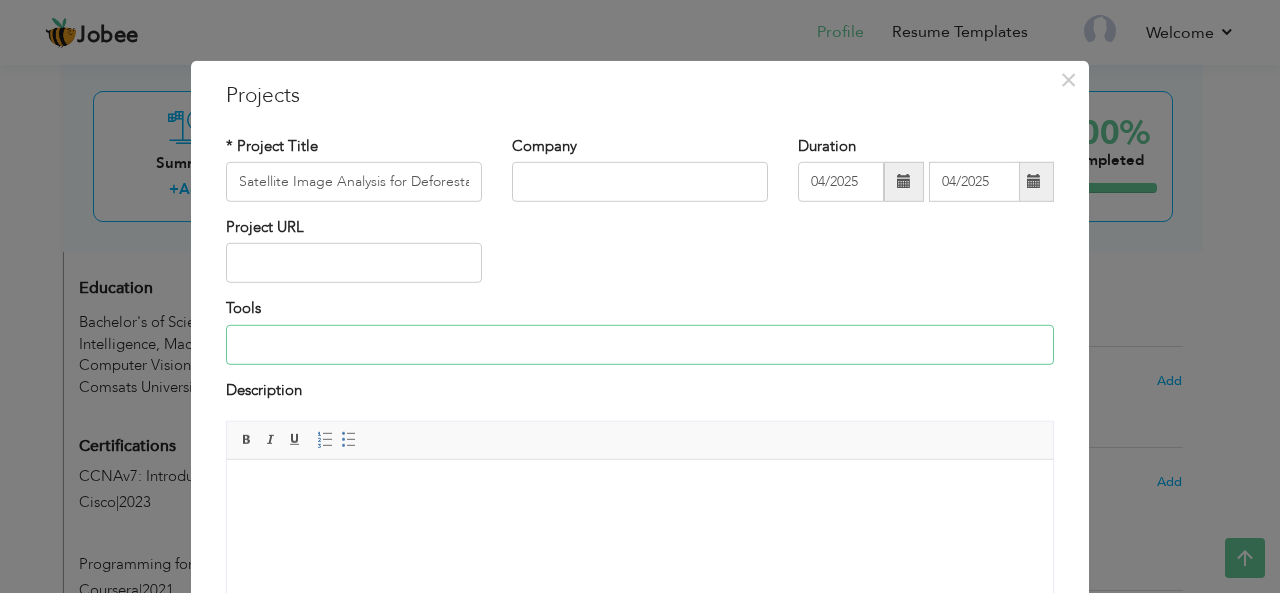 click at bounding box center (640, 345) 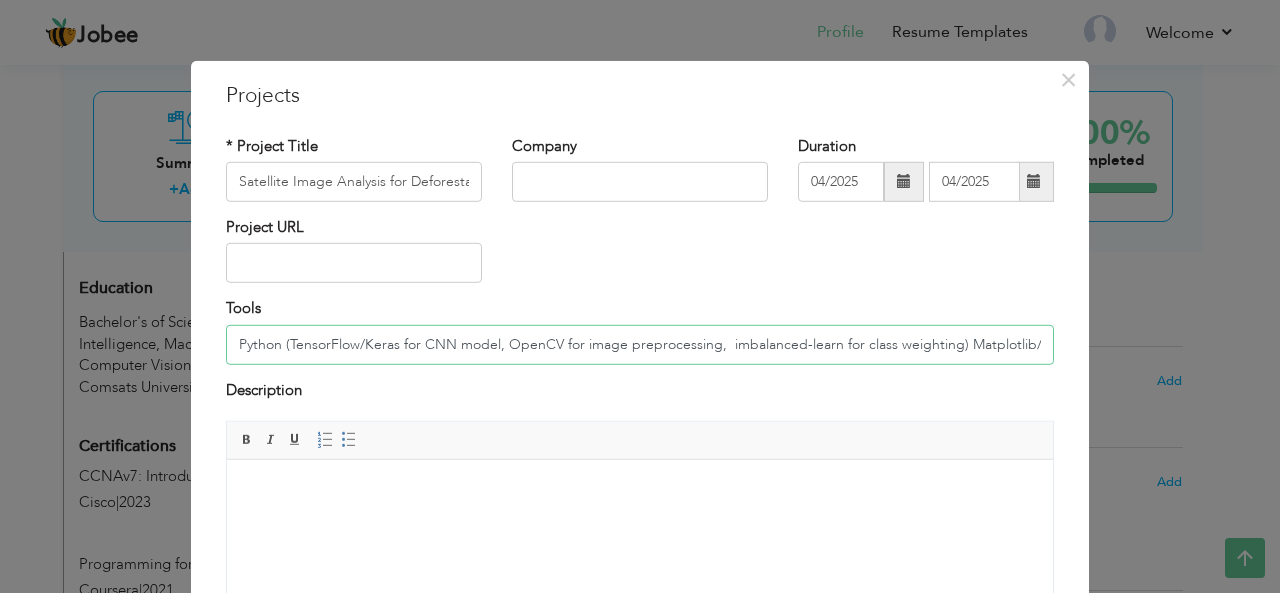 scroll, scrollTop: 0, scrollLeft: 43, axis: horizontal 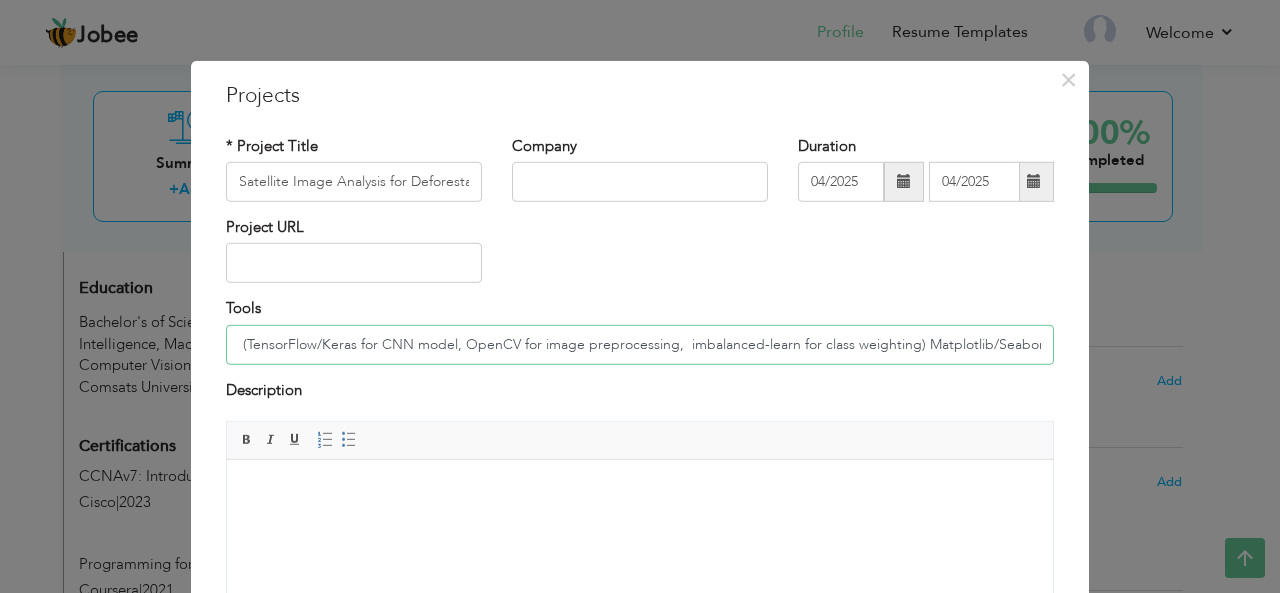 type on "Python (TensorFlow/Keras for CNN model, OpenCV for image preprocessing,  imbalanced-learn for class weighting) Matplotlib/Seaborn" 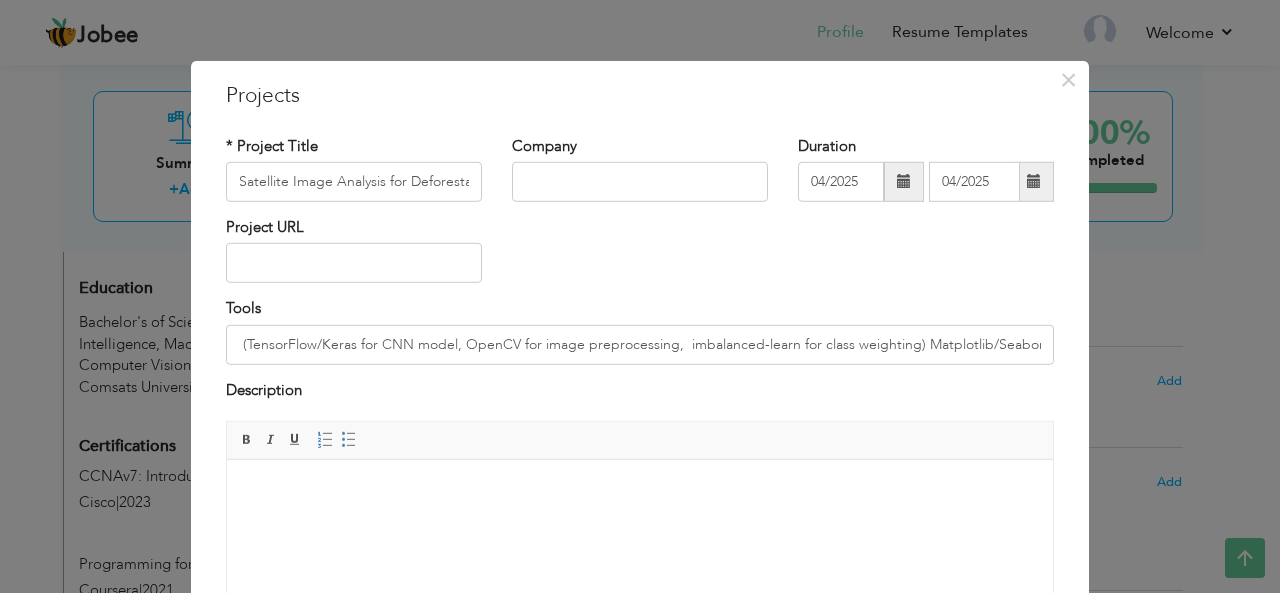 scroll, scrollTop: 0, scrollLeft: 0, axis: both 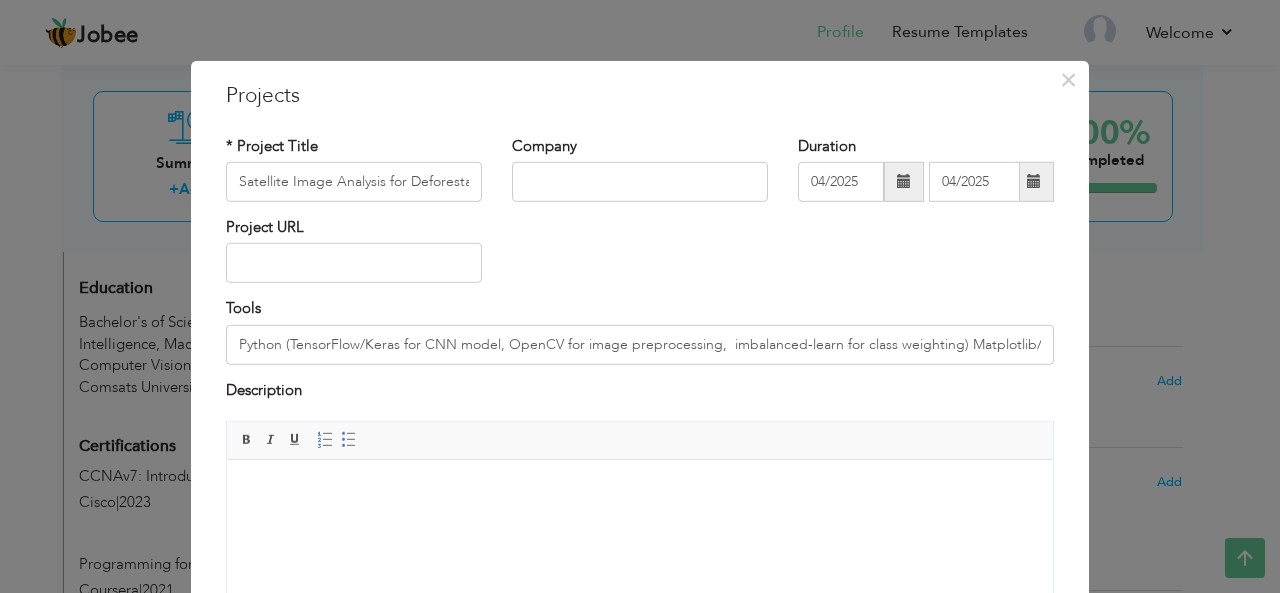 click at bounding box center (640, 490) 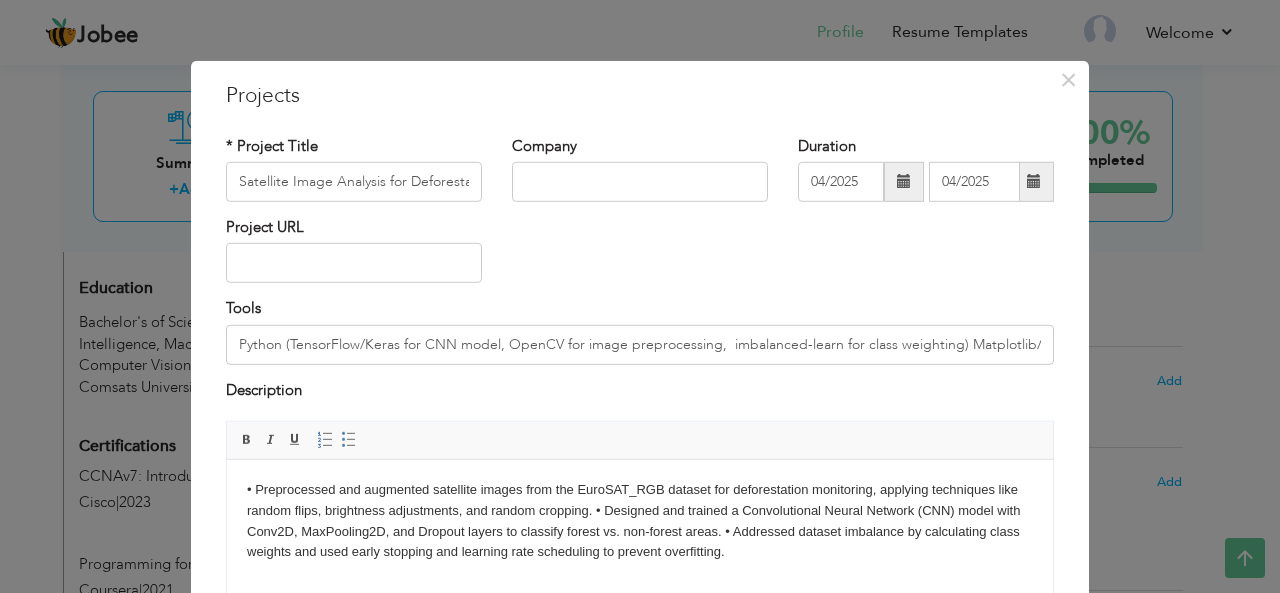 click on "• Preprocessed and augmented satellite images from the EuroSAT_RGB dataset for deforestation monitoring, applying techniques like random flips, brightness adjustments, and random cropping. • Designed and trained a Convolutional Neural Network (CNN) model with Conv2D, MaxPooling2D, and Dropout layers to classify forest vs. non-forest areas. • Addressed dataset imbalance by calculating class weights and used early stopping and learning rate scheduling to prevent overfitting." at bounding box center (640, 521) 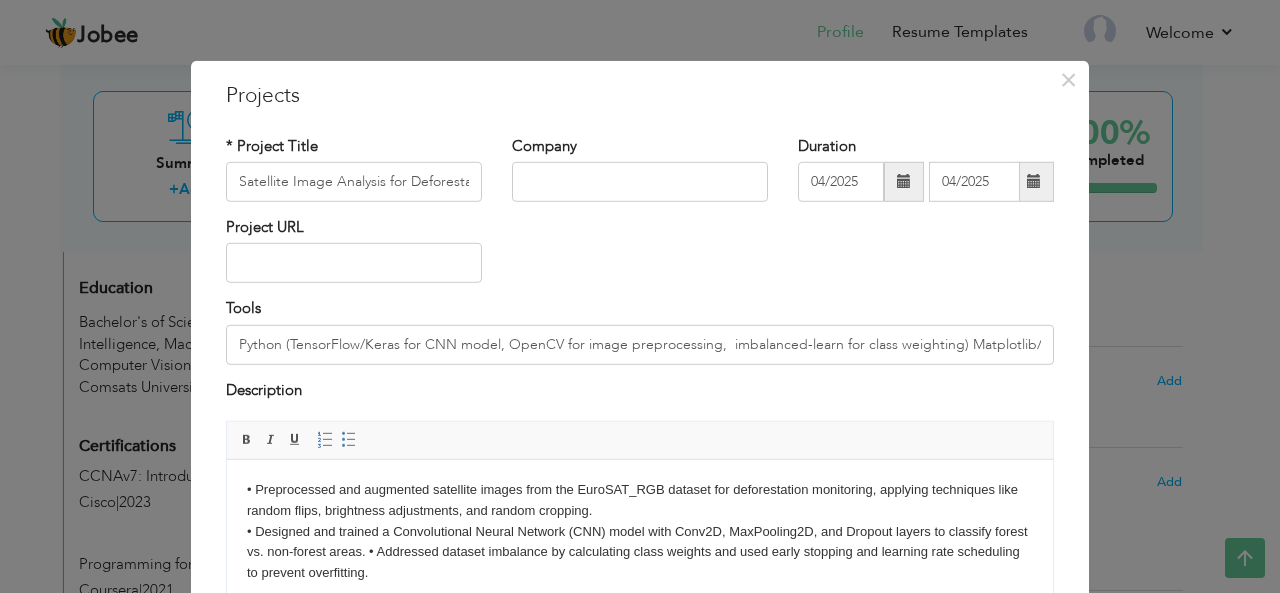 click on "• Preprocessed and augmented satellite images from the EuroSAT_RGB dataset for deforestation monitoring, applying techniques like random flips, brightness adjustments, and random cropping.  ​​​​​​​ • Designed and trained a Convolutional Neural Network (CNN) model with Conv2D, MaxPooling2D, and Dropout layers to classify forest vs. non-forest areas. • Addressed dataset imbalance by calculating class weights and used early stopping and learning rate scheduling to prevent overfitting." at bounding box center (640, 532) 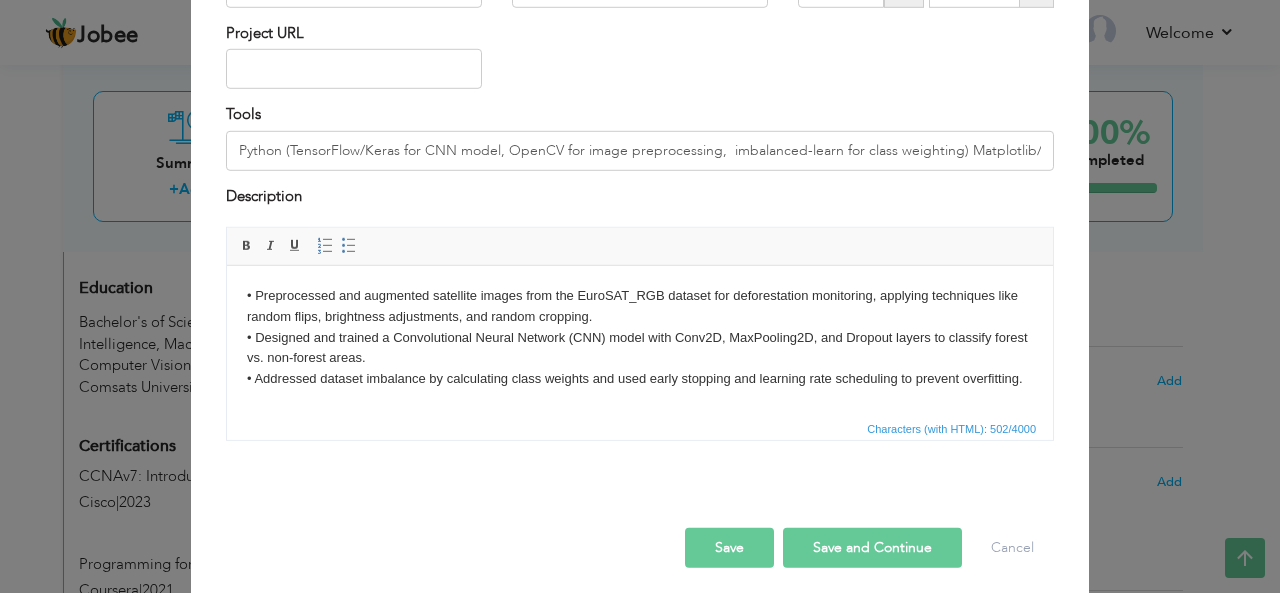 scroll, scrollTop: 202, scrollLeft: 0, axis: vertical 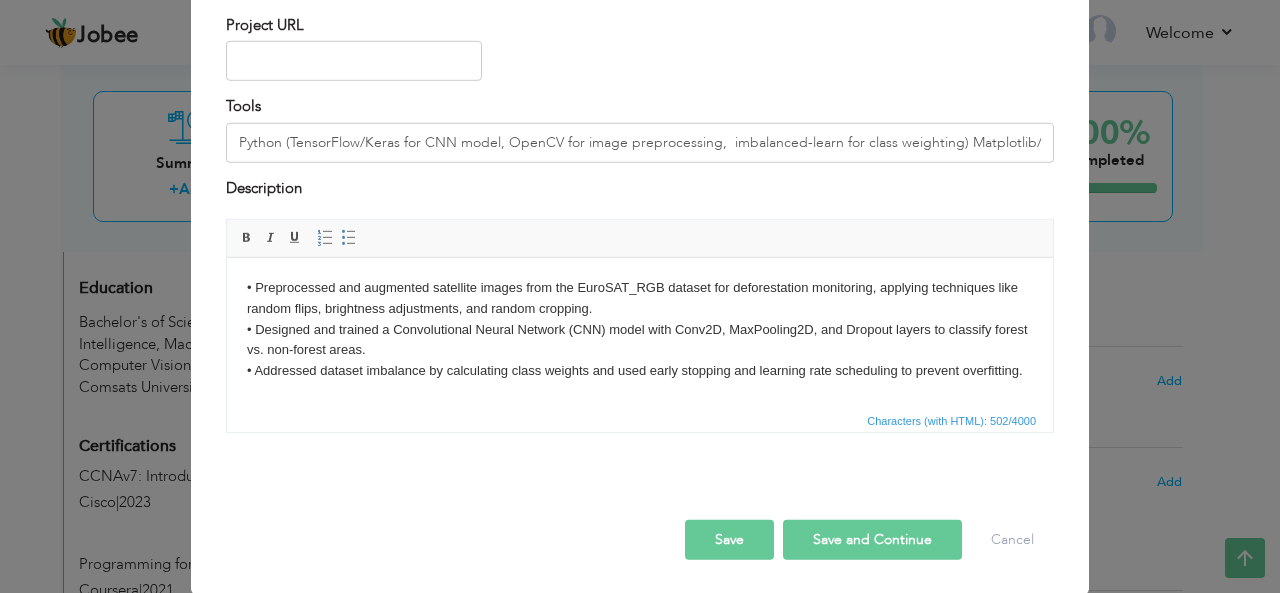 click on "Save and Continue" at bounding box center [872, 540] 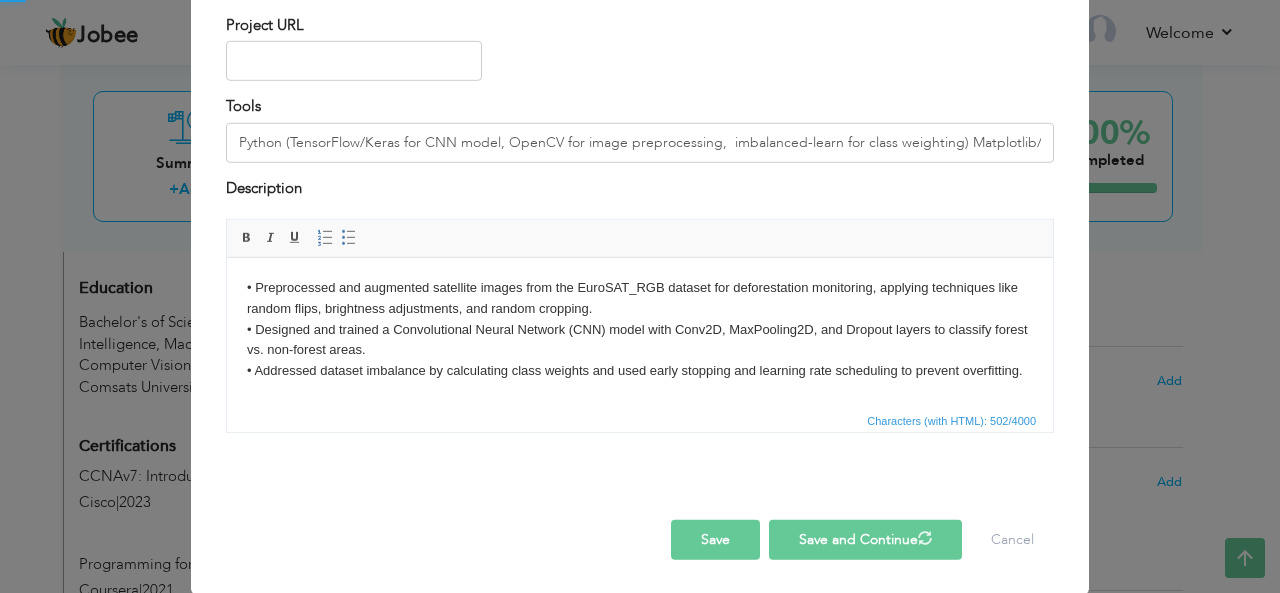 type 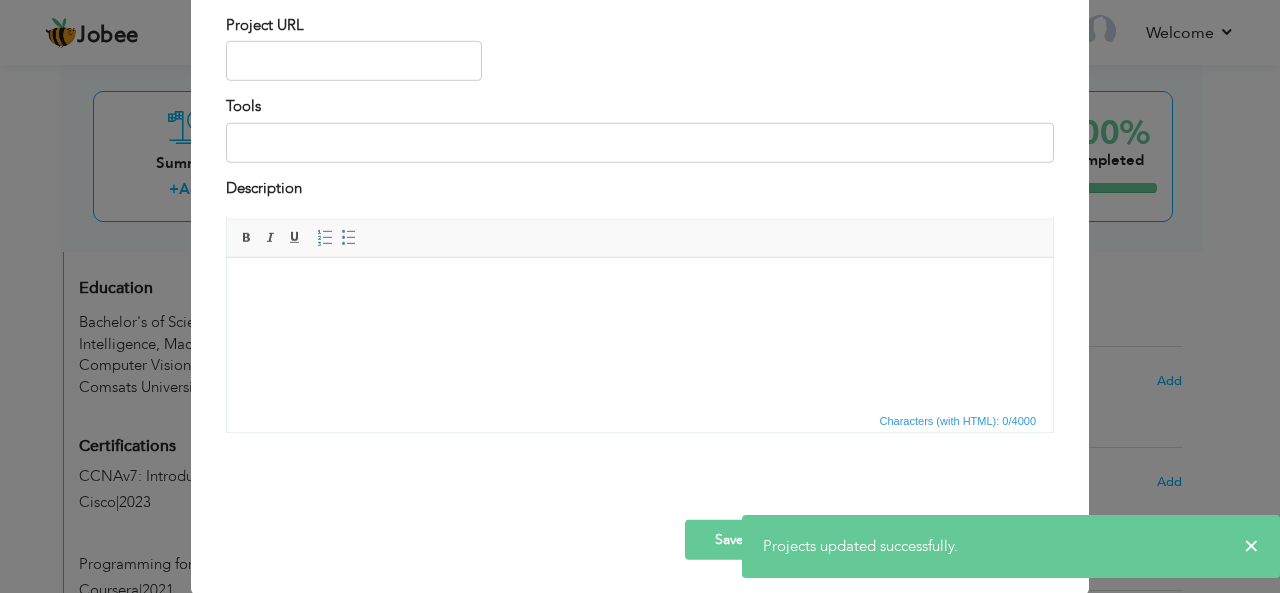 scroll, scrollTop: 0, scrollLeft: 0, axis: both 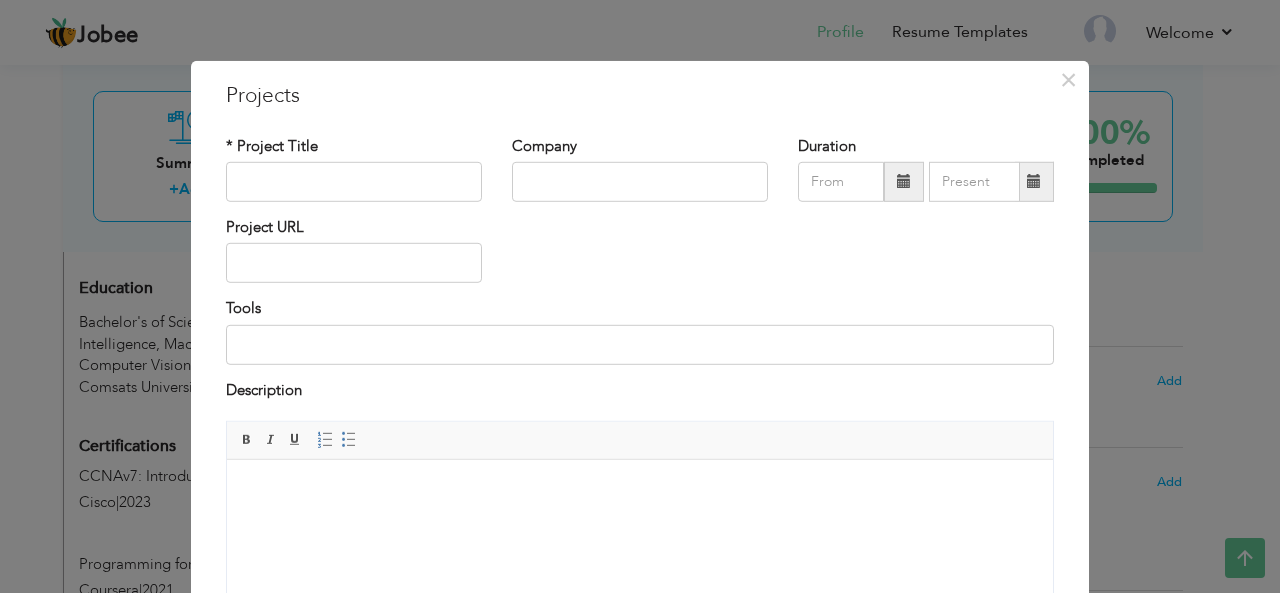 type 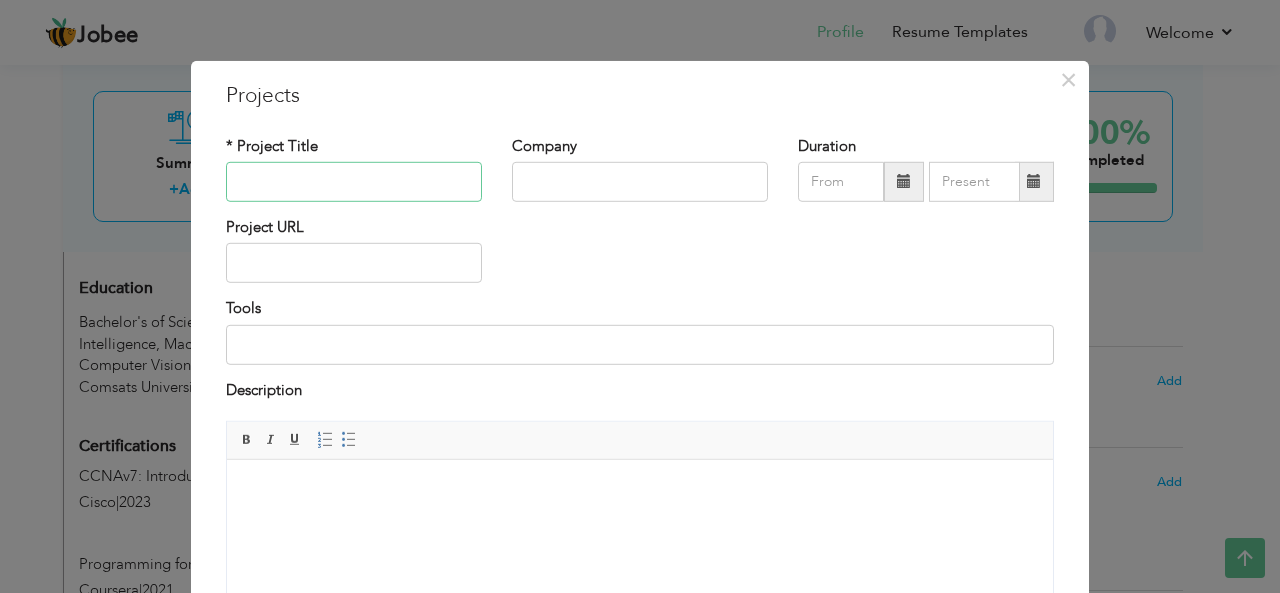 click at bounding box center [354, 182] 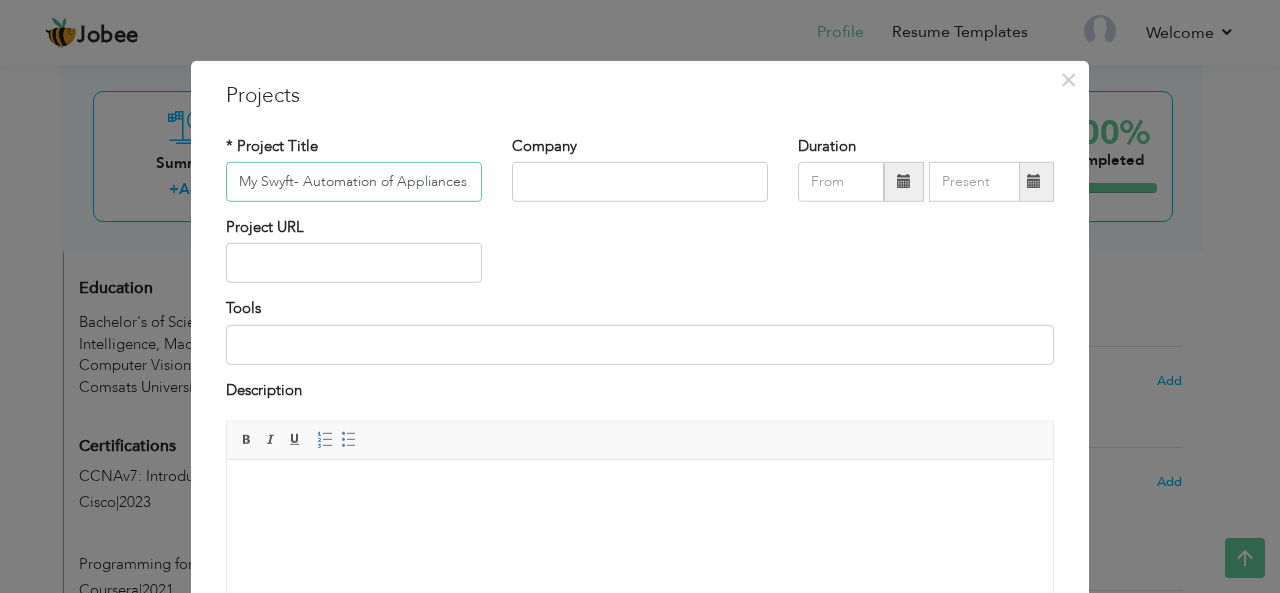 scroll, scrollTop: 0, scrollLeft: 162, axis: horizontal 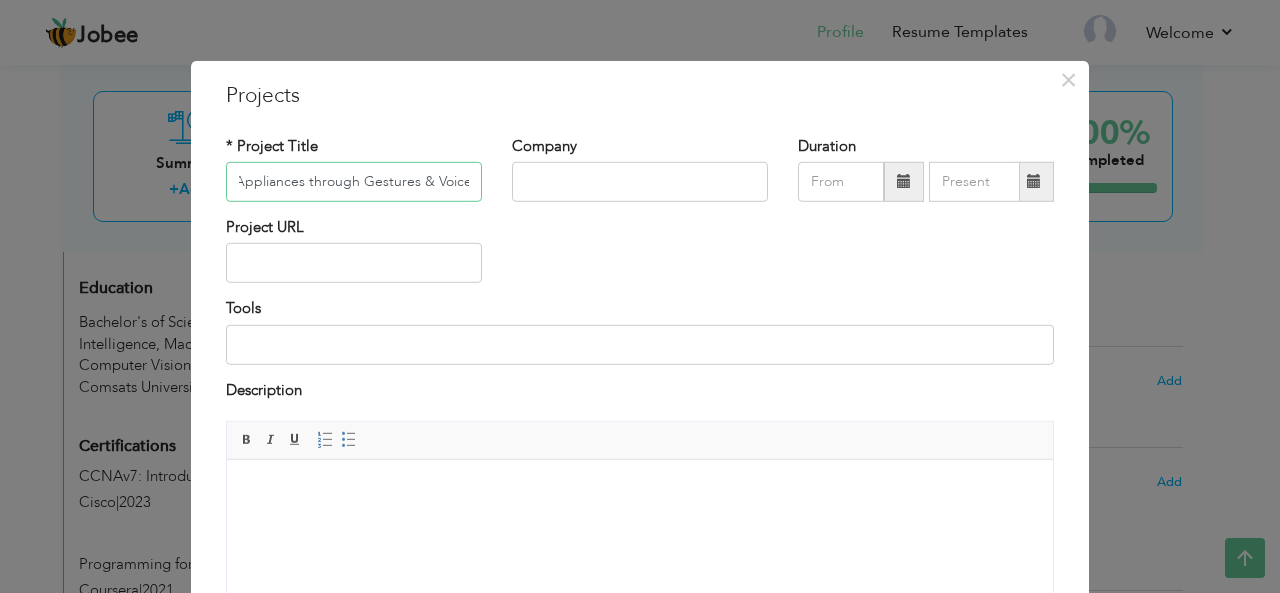 type on "My Swyft- Automation of Appliances through Gestures & Voice" 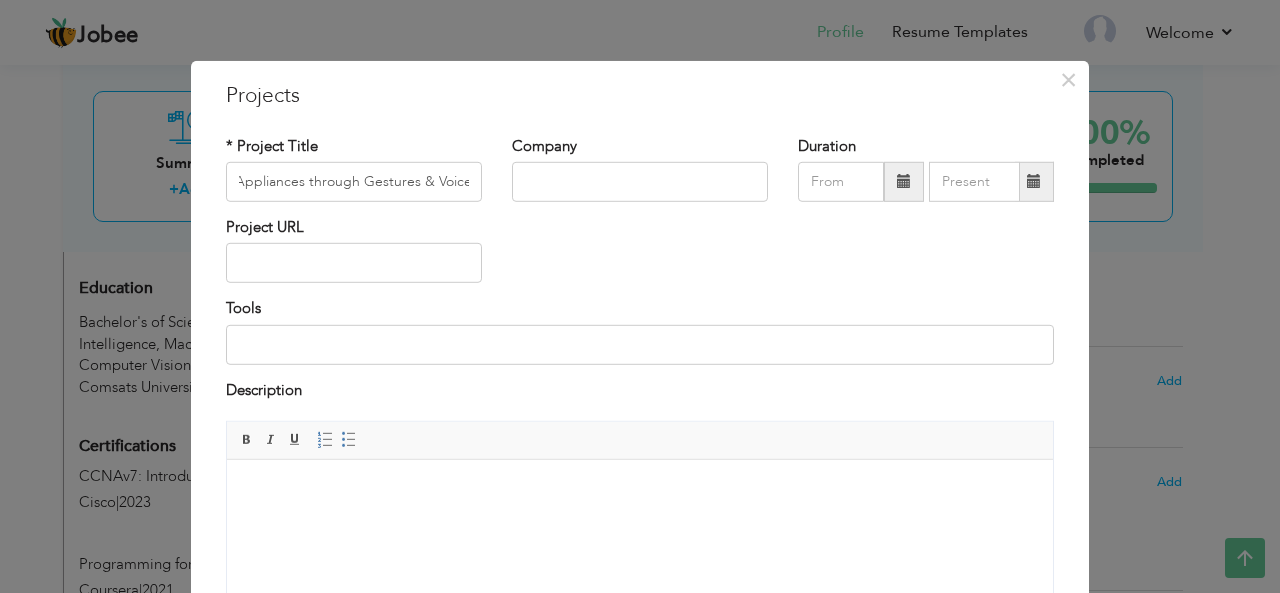 scroll, scrollTop: 0, scrollLeft: 0, axis: both 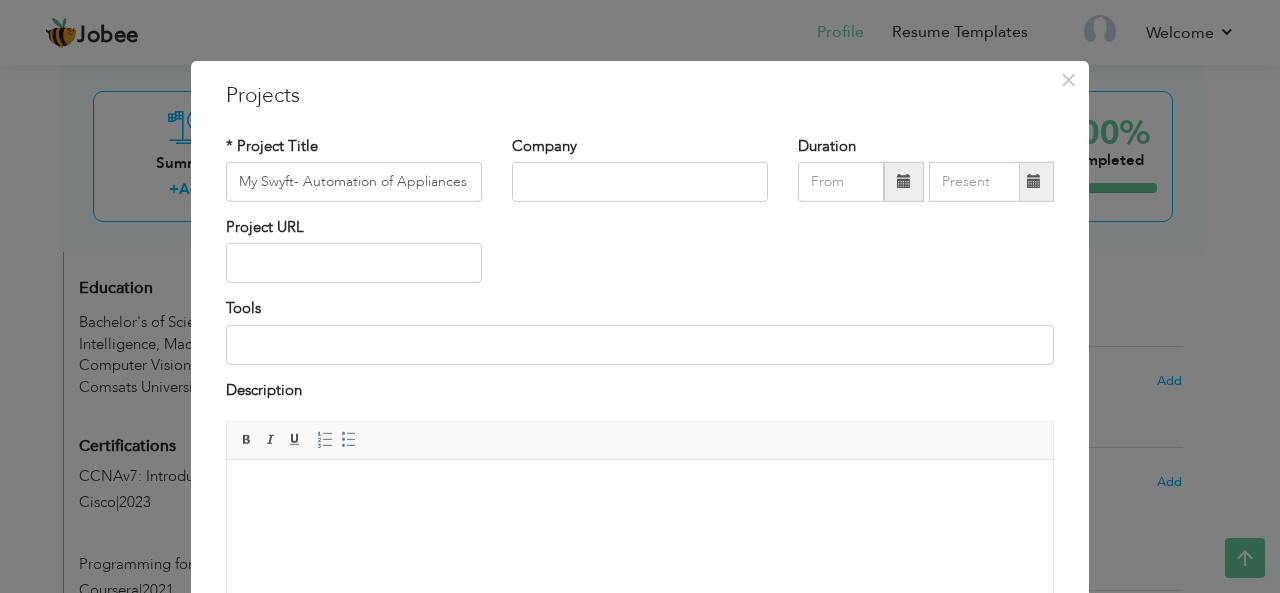 click at bounding box center [904, 181] 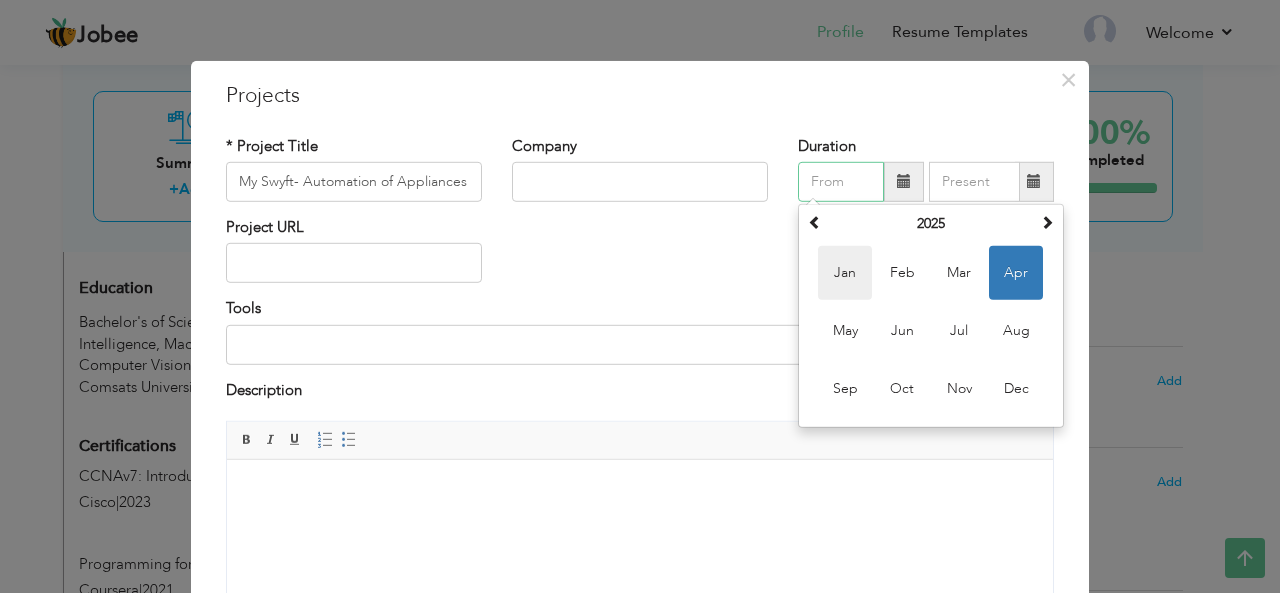 click on "Jan" at bounding box center (845, 273) 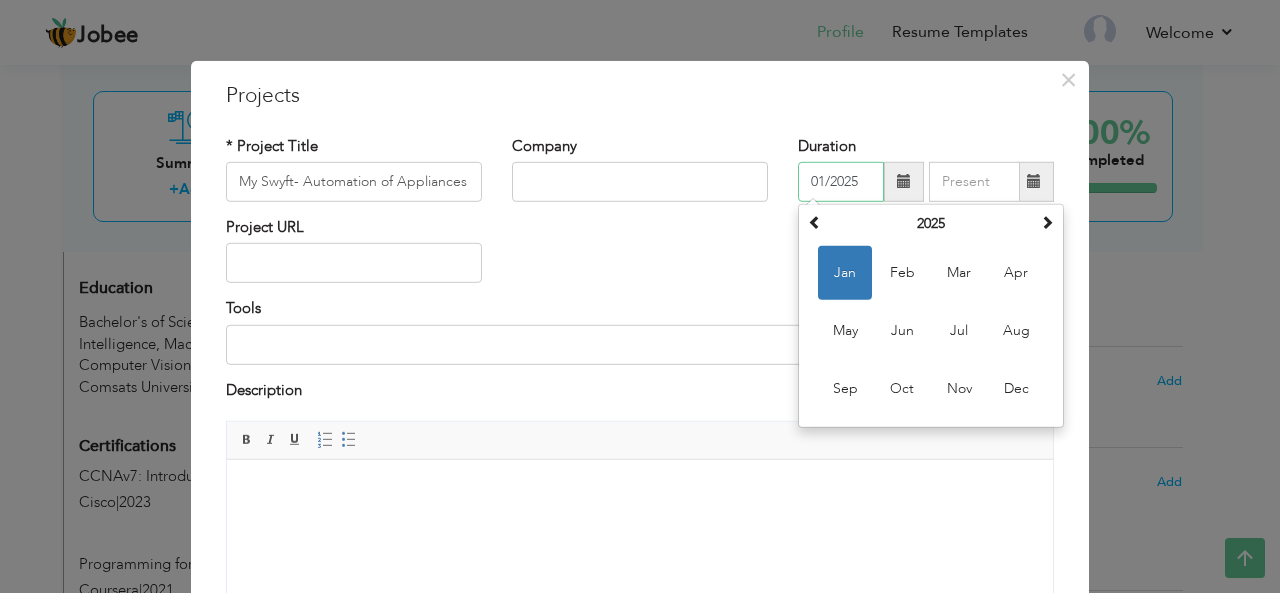 click on "01/2025" at bounding box center (841, 182) 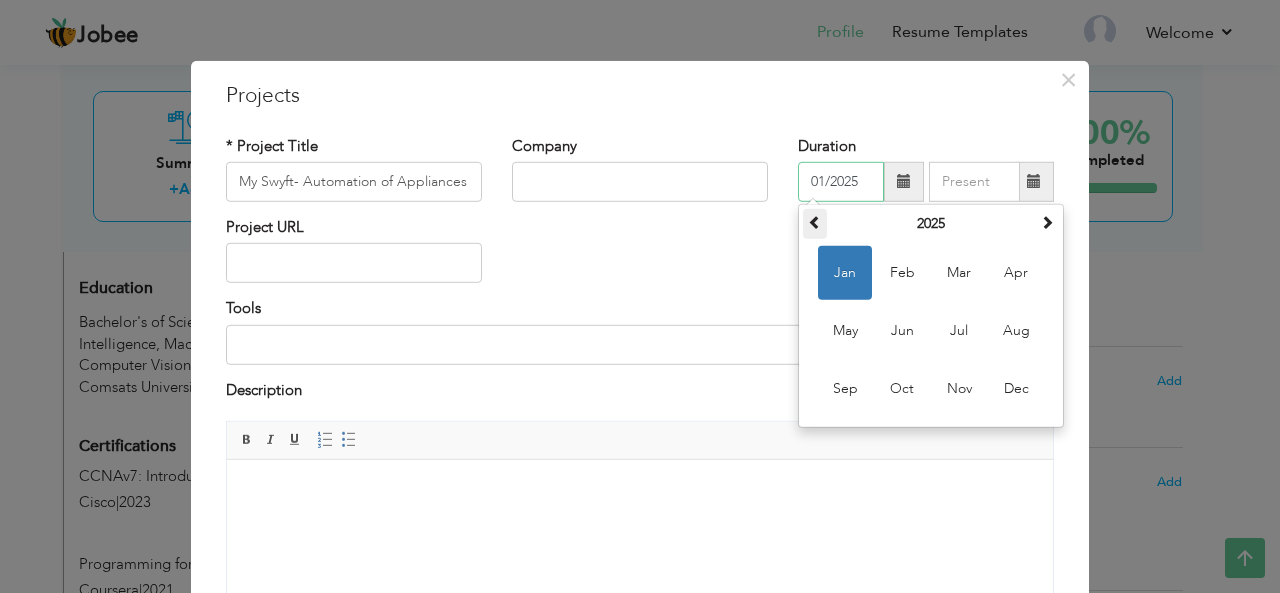 click at bounding box center [815, 222] 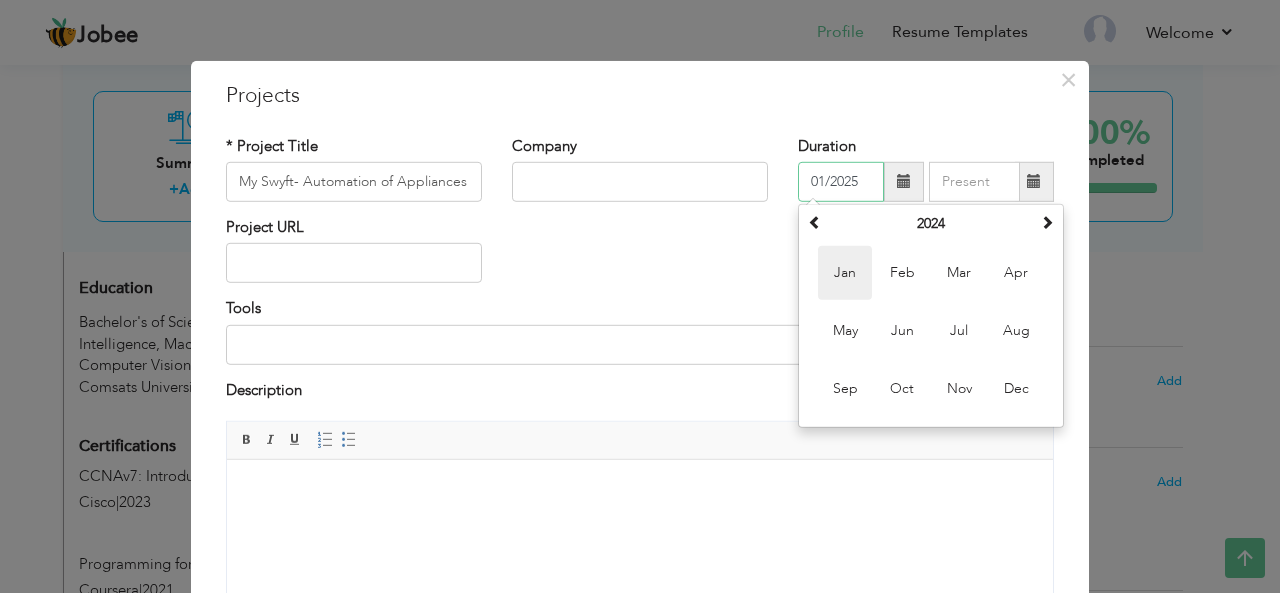 click on "Jan" at bounding box center [845, 273] 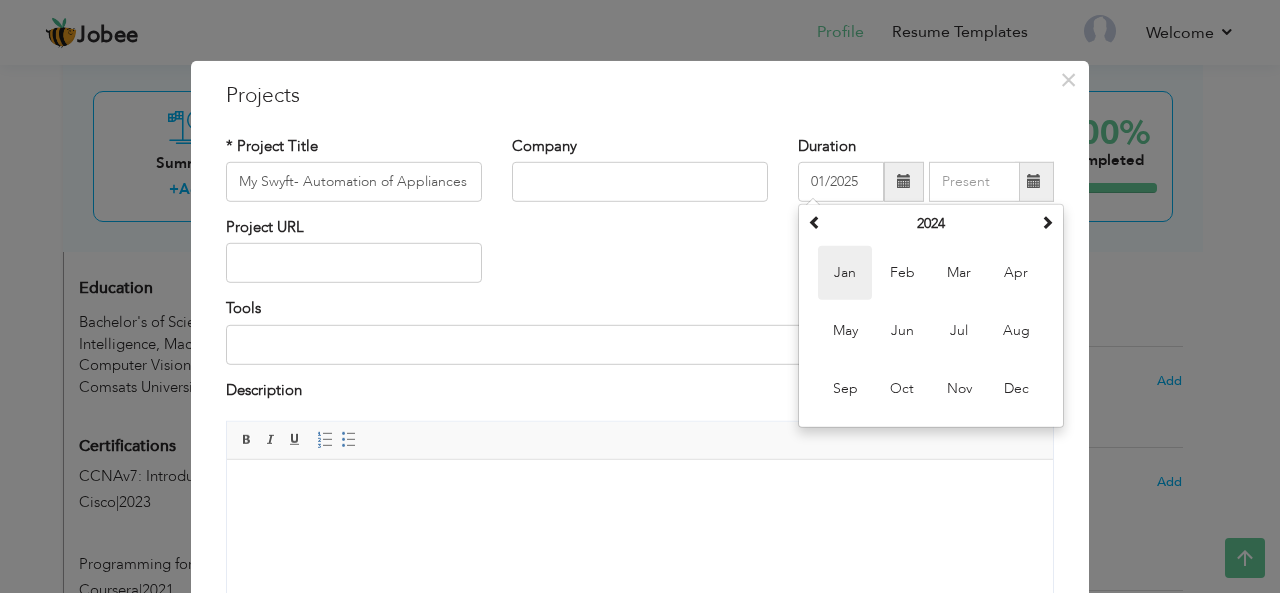type on "01/2024" 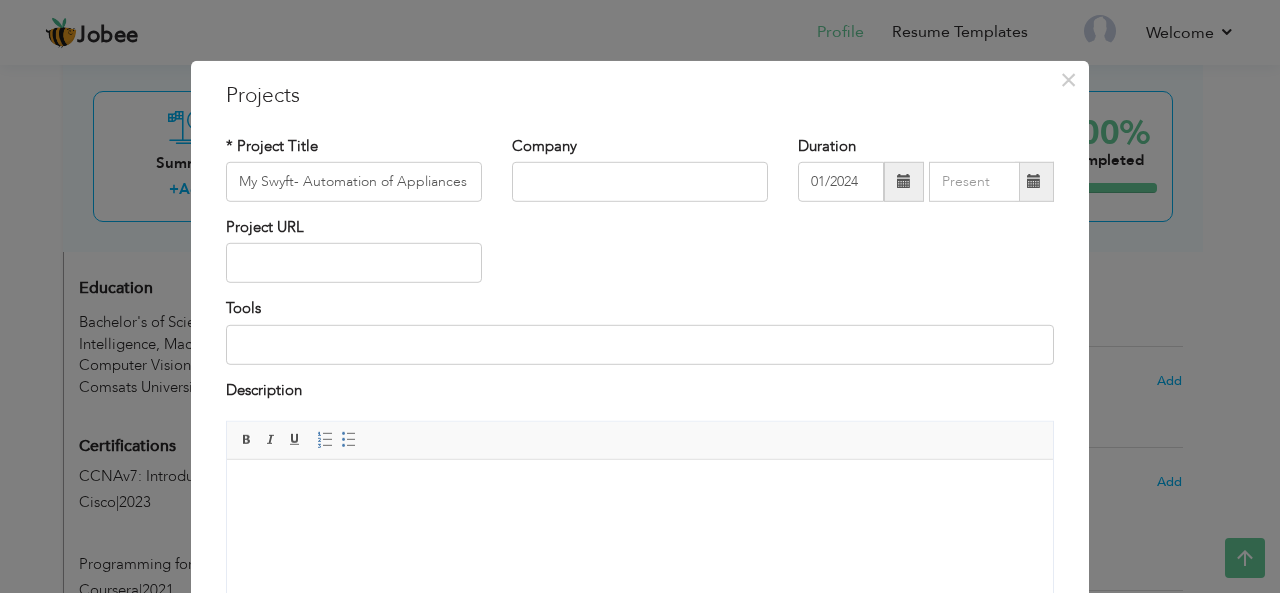 click at bounding box center (1034, 182) 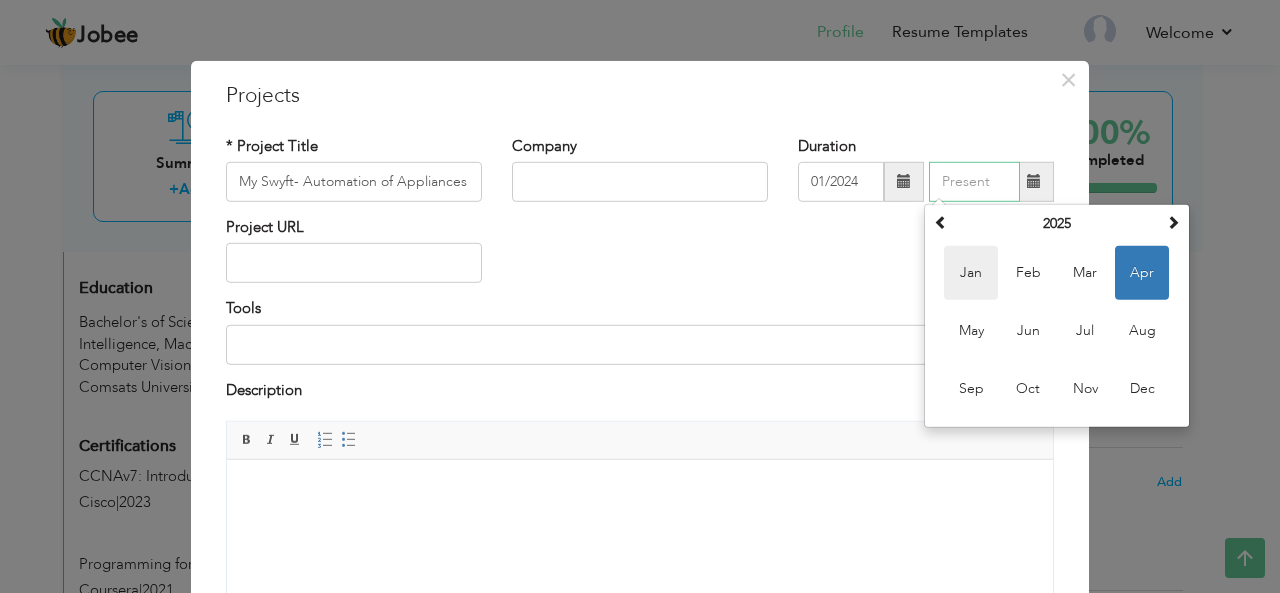 click on "Jan" at bounding box center (971, 273) 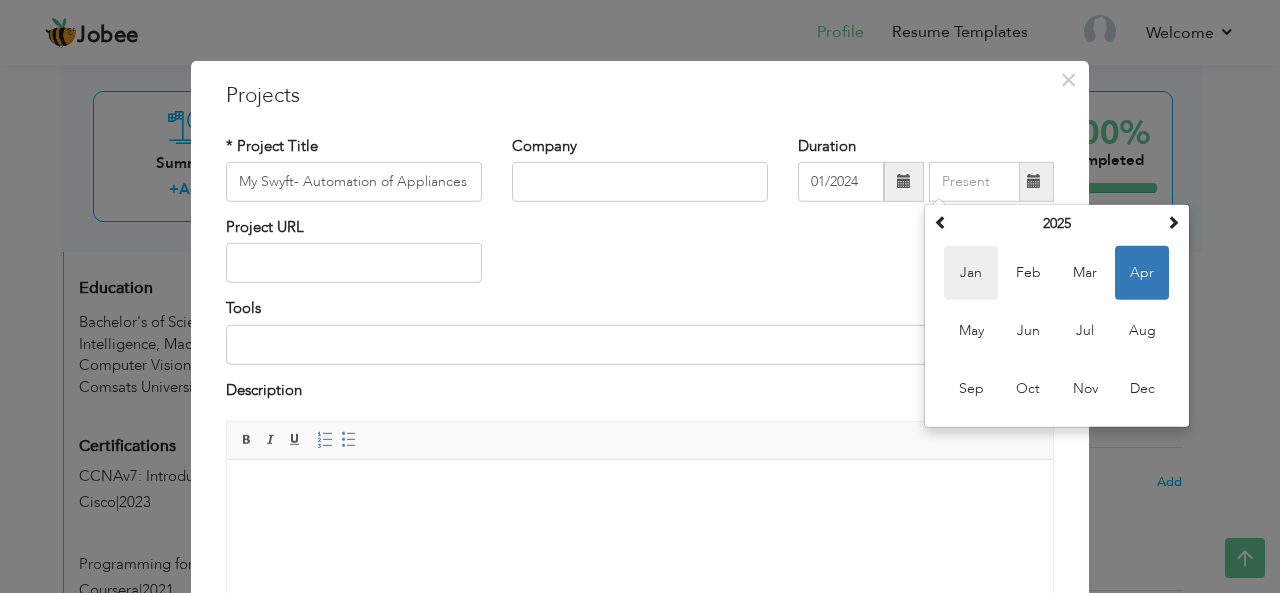 type on "01/2025" 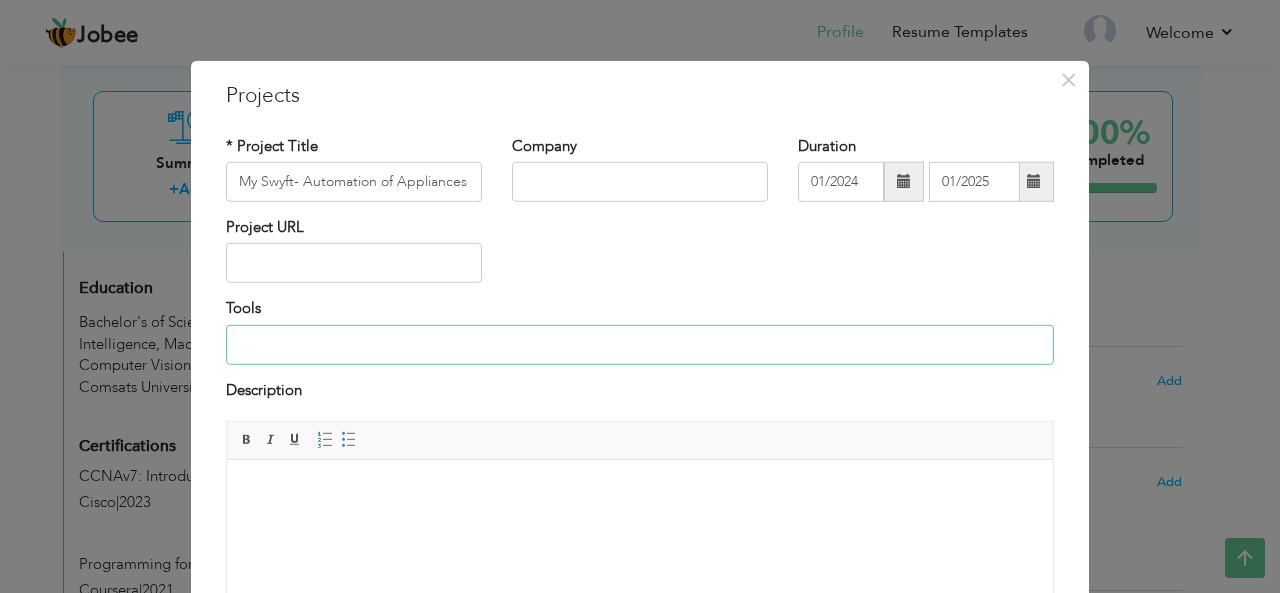 click at bounding box center [640, 345] 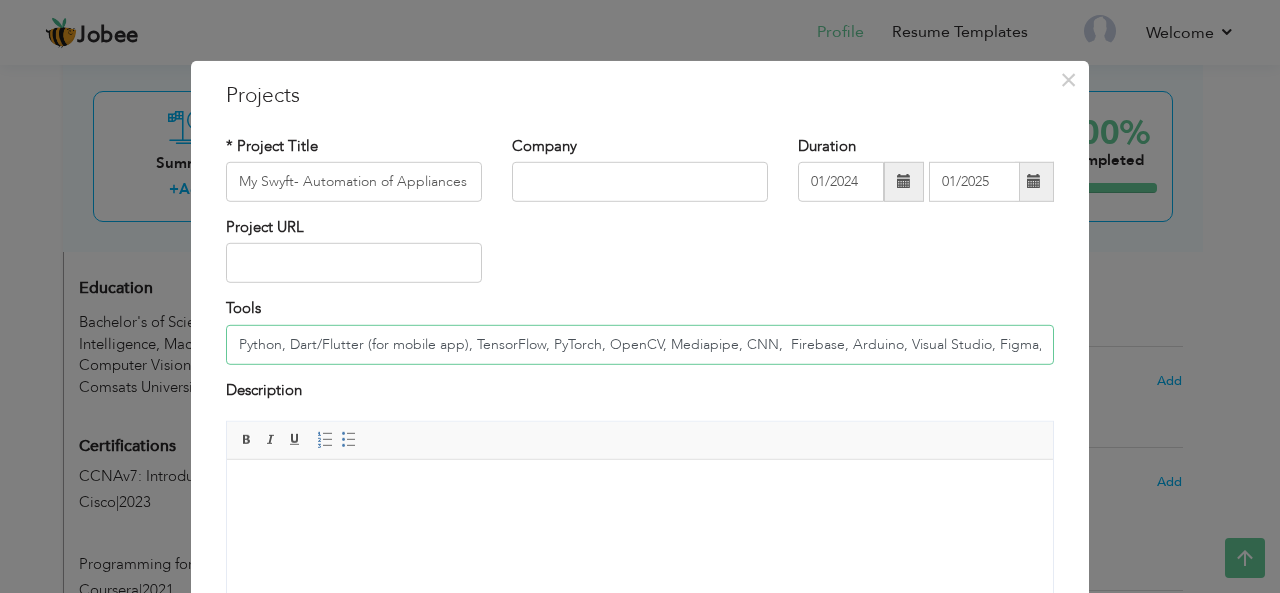 scroll, scrollTop: 0, scrollLeft: 59, axis: horizontal 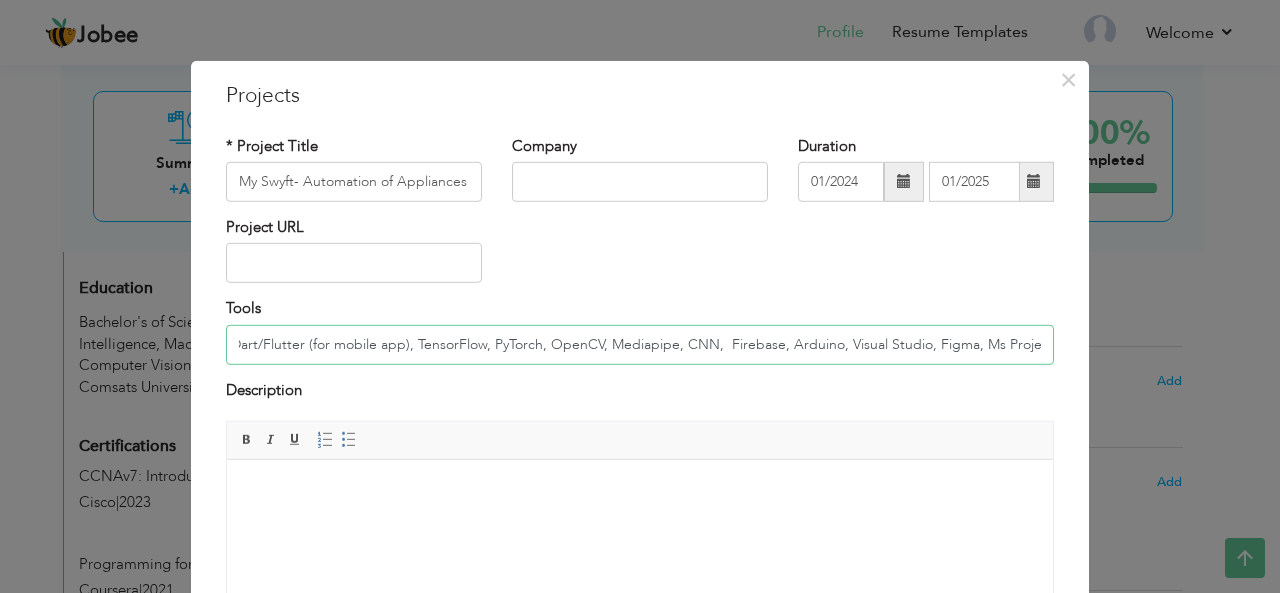 type on "Python, Dart/Flutter (for mobile app), TensorFlow, PyTorch, OpenCV, Mediapipe, CNN,  Firebase, Arduino, Visual Studio, Figma, Ms Project" 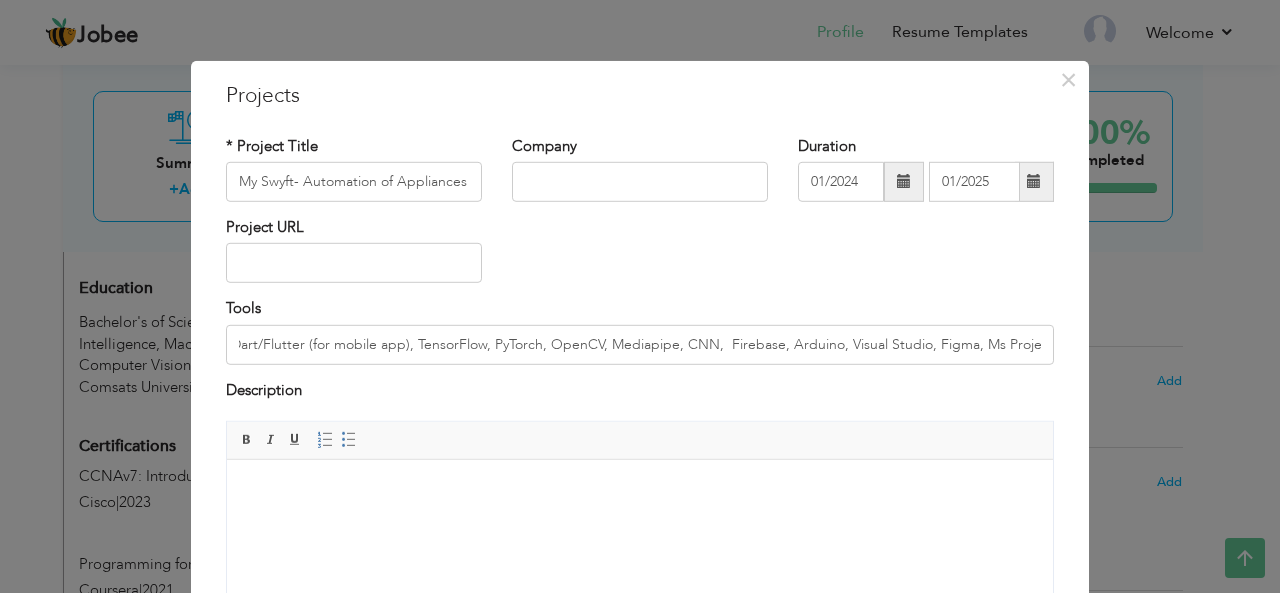 scroll, scrollTop: 0, scrollLeft: 0, axis: both 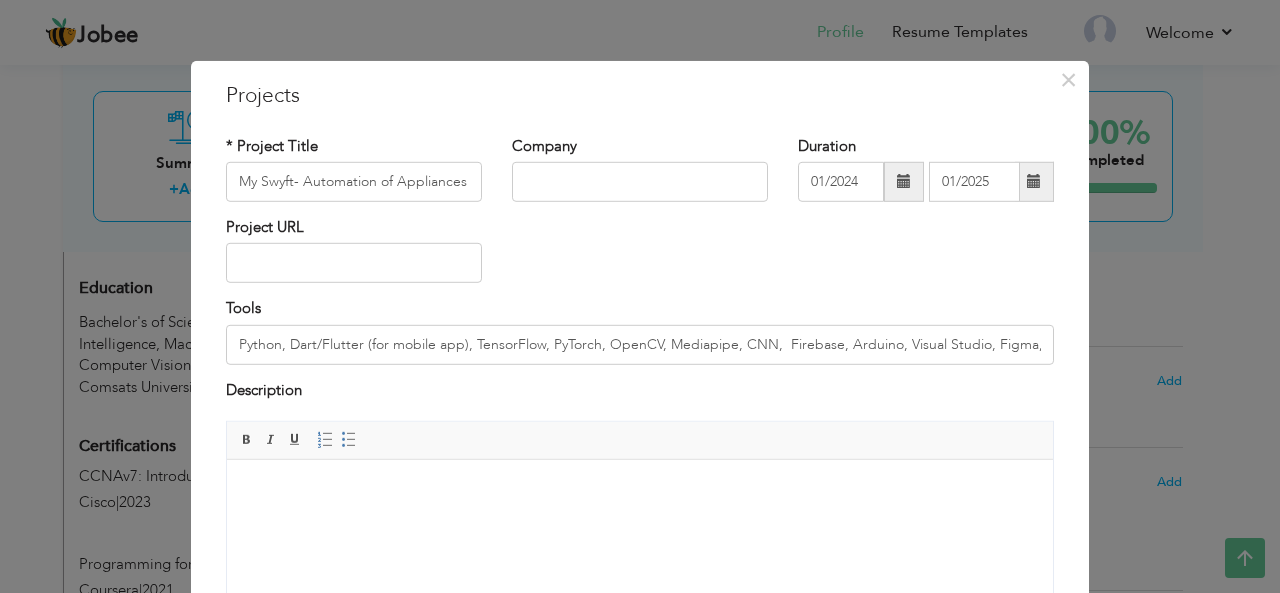 click at bounding box center [640, 490] 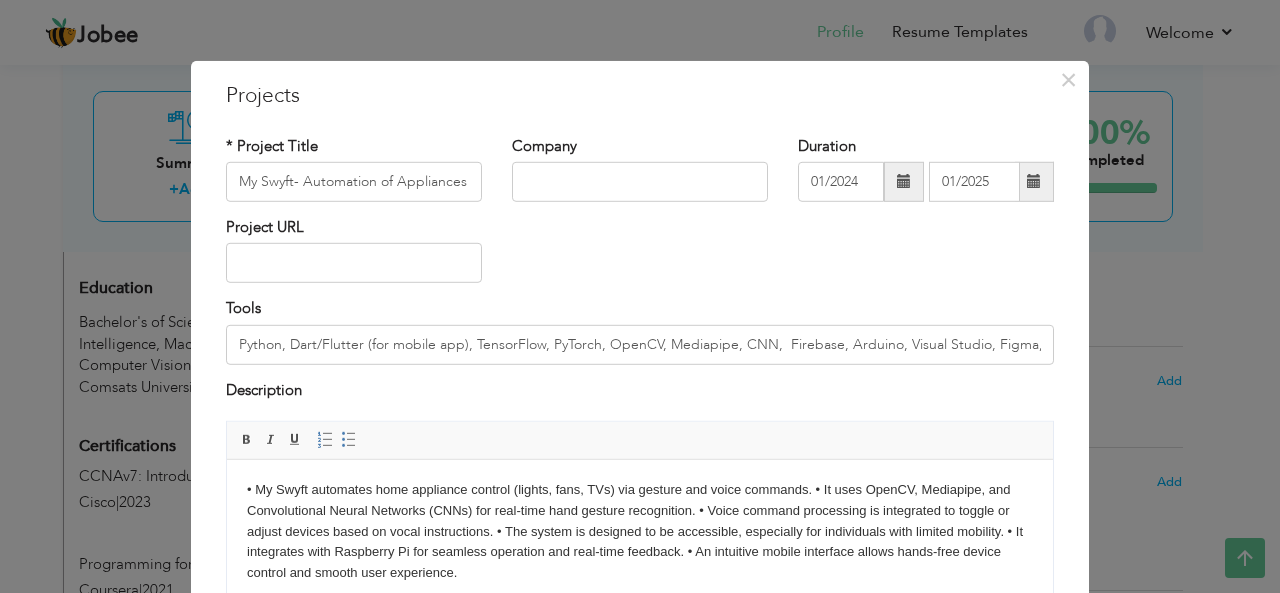 click on "• My Swyft automates home appliance control (lights, fans, TVs) via gesture and voice commands. • It uses OpenCV, Mediapipe, and Convolutional Neural Networks (CNNs) for real-time hand gesture recognition. • Voice command processing is integrated to toggle or adjust devices based on vocal instructions. • The system is designed to be accessible, especially for individuals with limited mobility. • It integrates with Raspberry Pi for seamless operation and real-time feedback. • An intuitive mobile interface allows hands-free device control and smooth user experience." at bounding box center [640, 532] 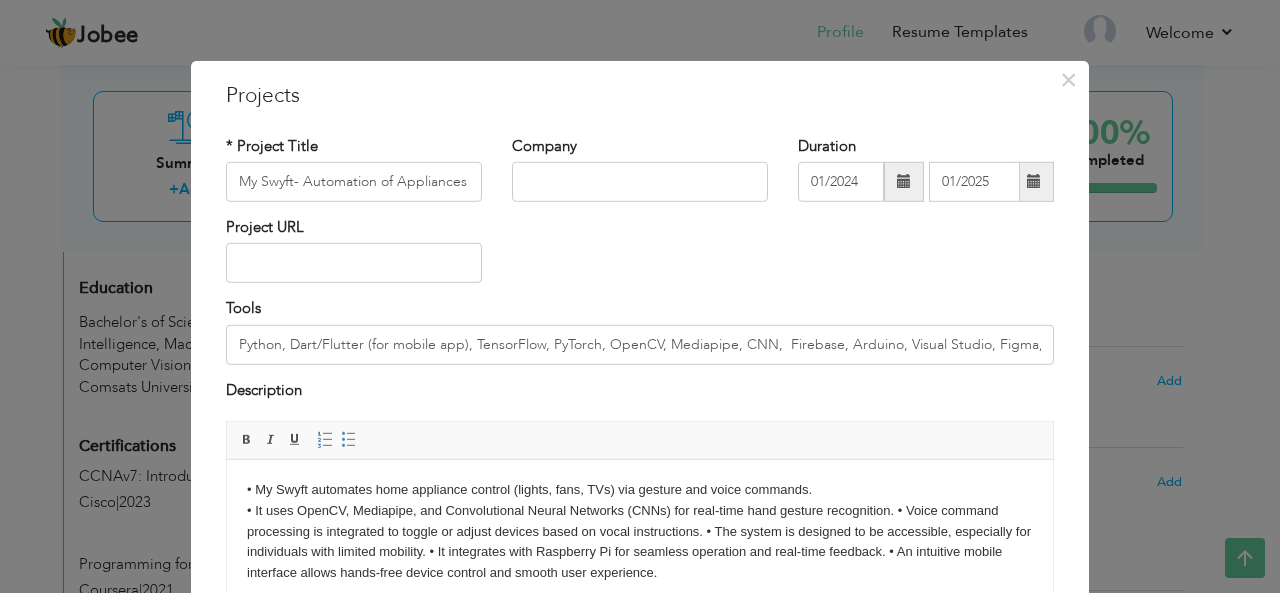 click on "• My Swyft automates home appliance control (lights, fans, TVs) via gesture and voice commands.  ​​​​​​​ • It uses OpenCV, Mediapipe, and Convolutional Neural Networks (CNNs) for real-time hand gesture recognition. • Voice command processing is integrated to toggle or adjust devices based on vocal instructions. • The system is designed to be accessible, especially for individuals with limited mobility. • It integrates with Raspberry Pi for seamless operation and real-time feedback. • An intuitive mobile interface allows hands-free device control and smooth user experience." at bounding box center [640, 532] 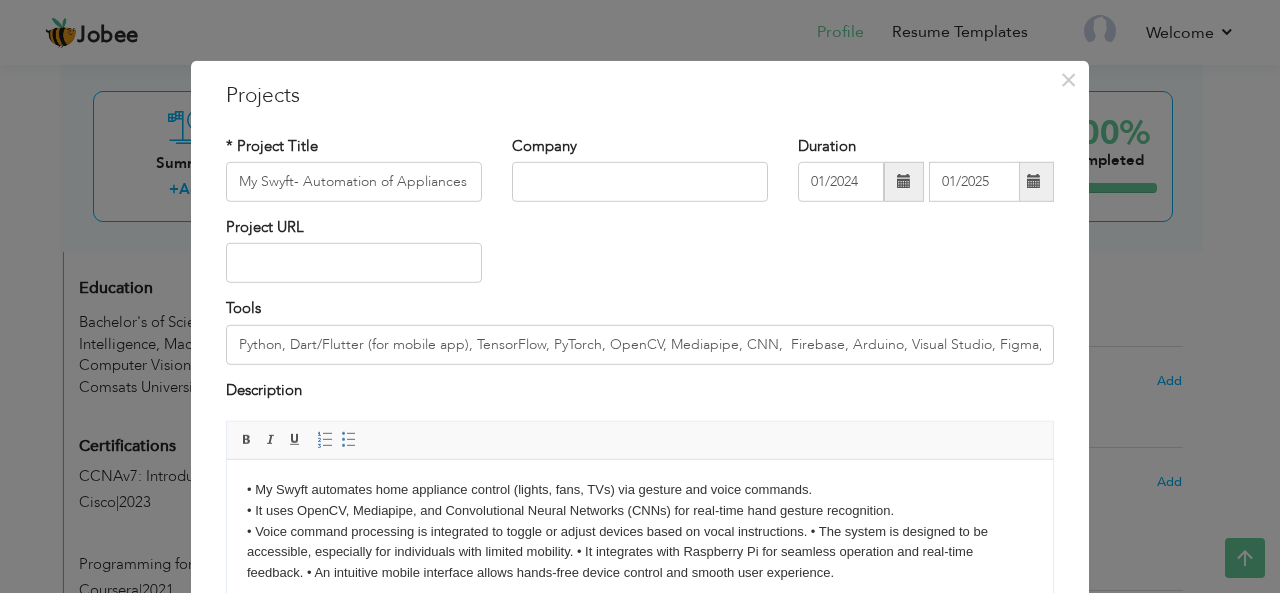 click on "• My Swyft automates home appliance control (lights, fans, TVs) via gesture and voice commands.  • It uses OpenCV, Mediapipe, and Convolutional Neural Networks (CNNs) for real-time hand gesture recognition.  ​​​​​​​ • Voice command processing is integrated to toggle or adjust devices based on vocal instructions. • The system is designed to be accessible, especially for individuals with limited mobility. • It integrates with Raspberry Pi for seamless operation and real-time feedback. • An intuitive mobile interface allows hands-free device control and smooth user experience." at bounding box center [640, 532] 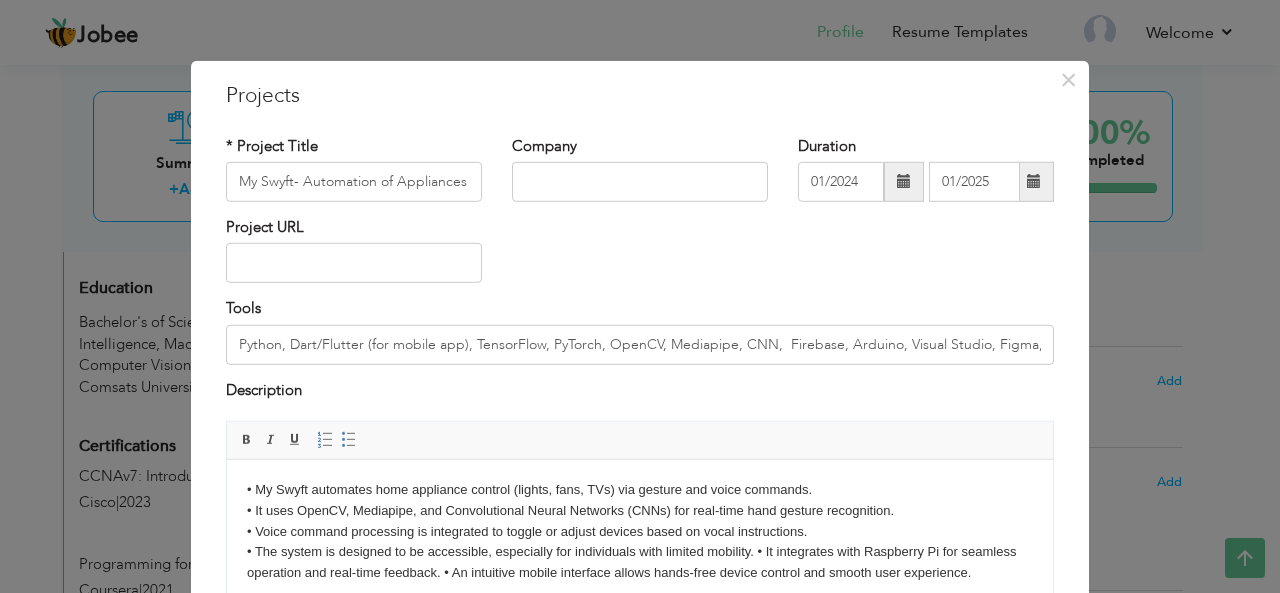 click on "• My Swyft automates home appliance control (lights, fans, TVs) via gesture and voice commands.  • It uses OpenCV, Mediapipe, and Convolutional Neural Networks (CNNs) for real-time hand gesture recognition.  • Voice command processing is integrated to toggle or adjust devices based on vocal instructions.  ​​​​​​​ • The system is designed to be accessible, especially for individuals with limited mobility. • It integrates with Raspberry Pi for seamless operation and real-time feedback. • An intuitive mobile interface allows hands-free device control and smooth user experience." at bounding box center [640, 532] 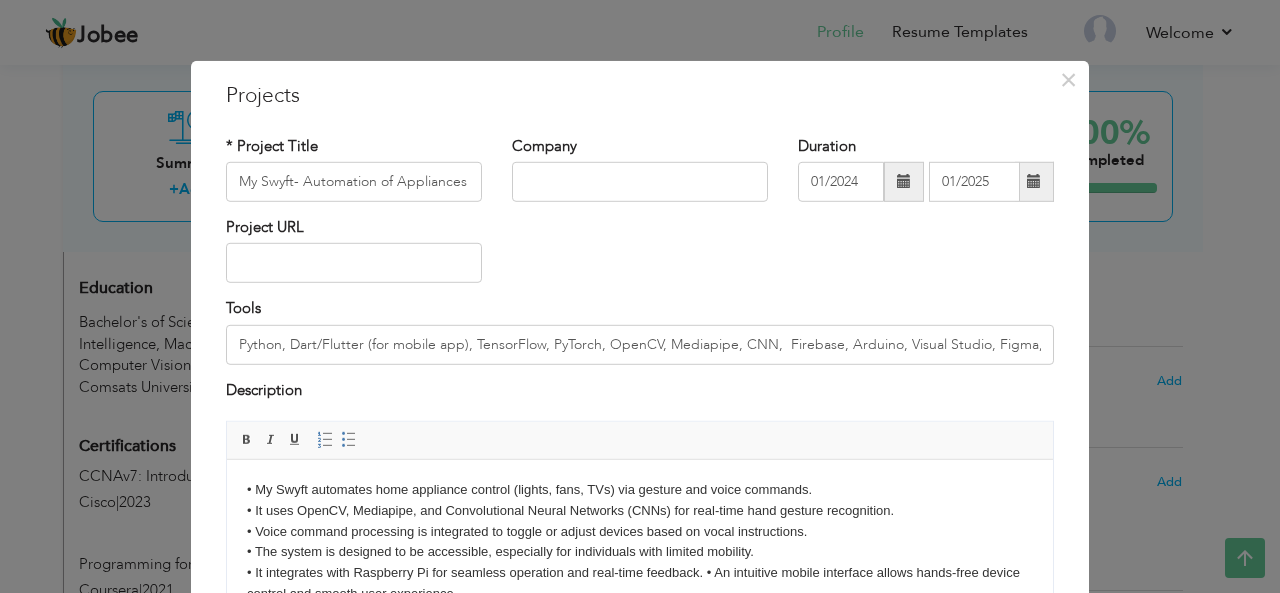 click on "• My Swyft automates home appliance control (lights, fans, TVs) via gesture and voice commands.  • It uses OpenCV, Mediapipe, and Convolutional Neural Networks (CNNs) for real-time hand gesture recognition.  • Voice command processing is integrated to toggle or adjust devices based on vocal instructions.  • The system is designed to be accessible, especially for individuals with limited mobility.  ​​​​​​​ • It integrates with Raspberry Pi for seamless operation and real-time feedback. • An intuitive mobile interface allows hands-free device control and smooth user experience." at bounding box center [640, 542] 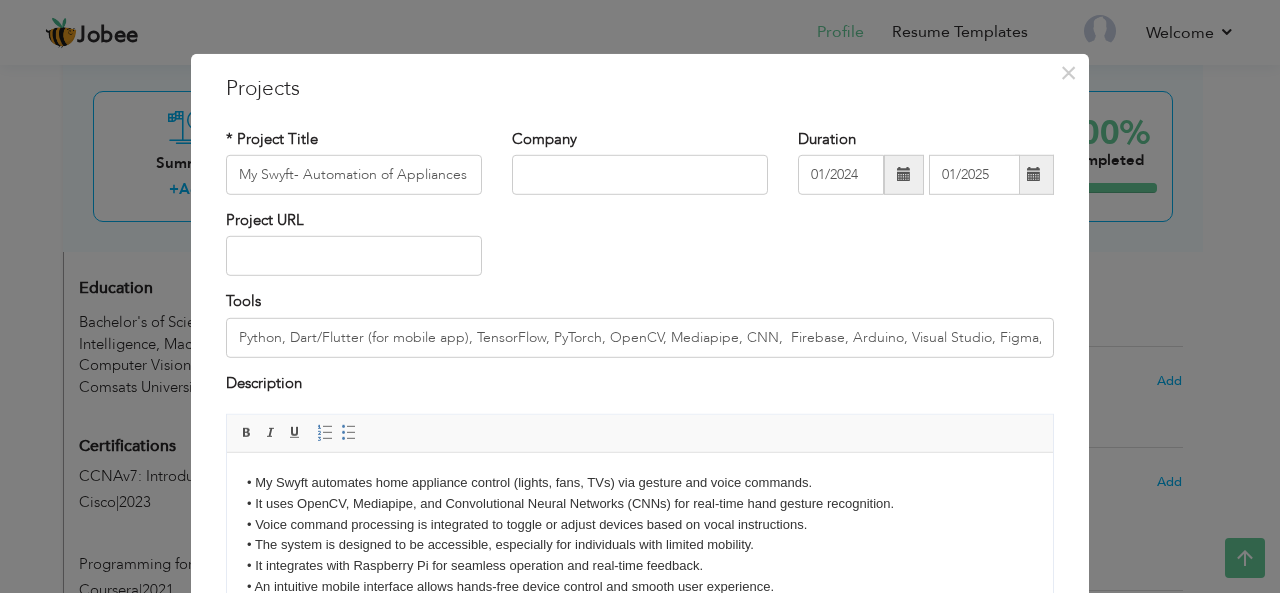 scroll, scrollTop: 14, scrollLeft: 0, axis: vertical 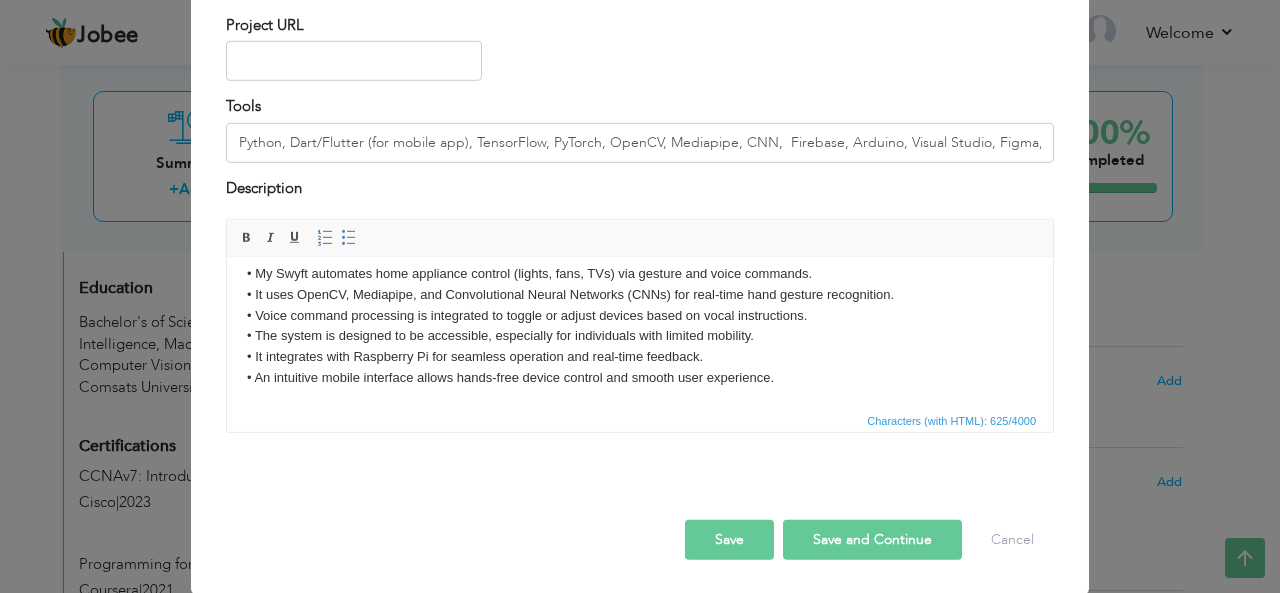 click on "Save and Continue" at bounding box center [872, 540] 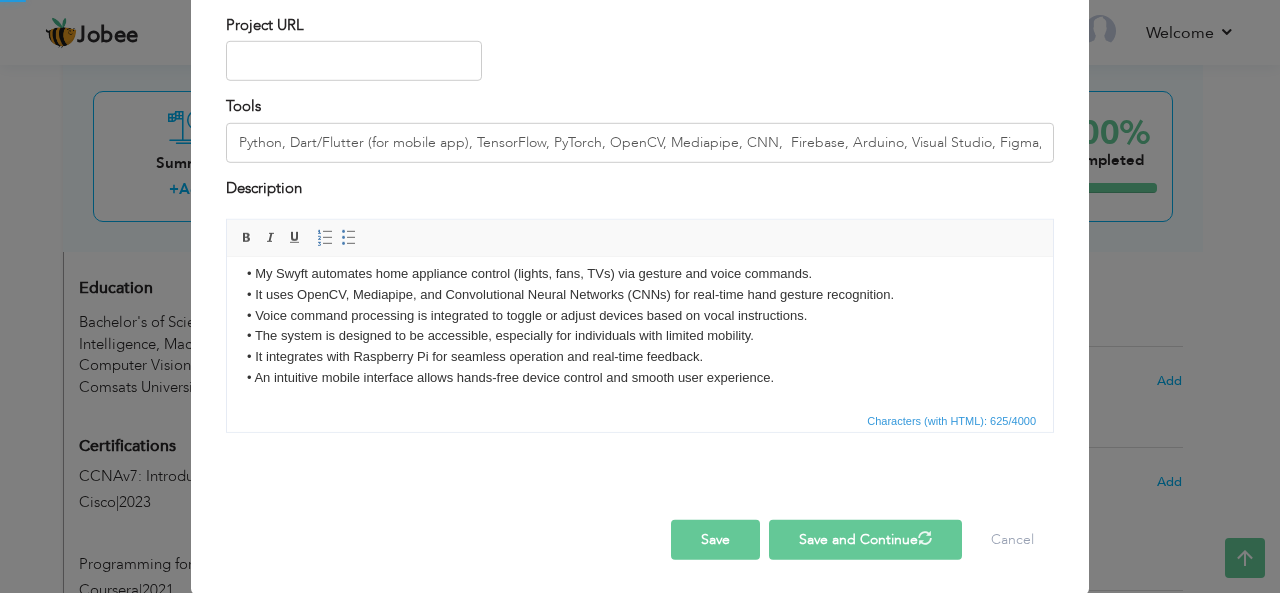 type 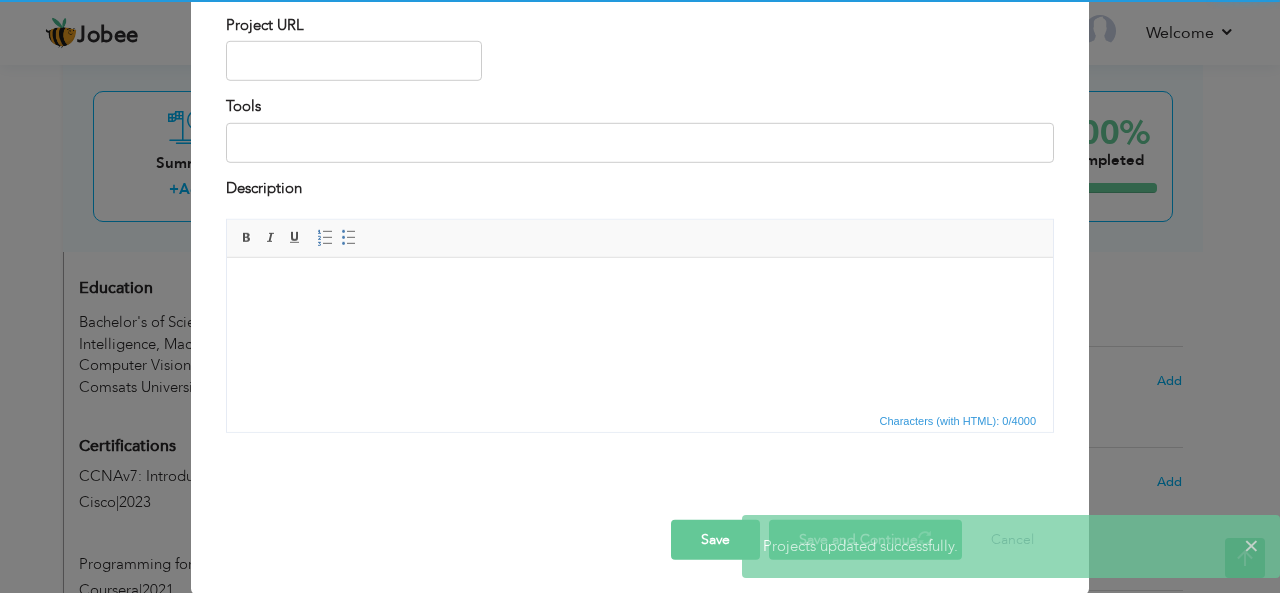 scroll, scrollTop: 0, scrollLeft: 0, axis: both 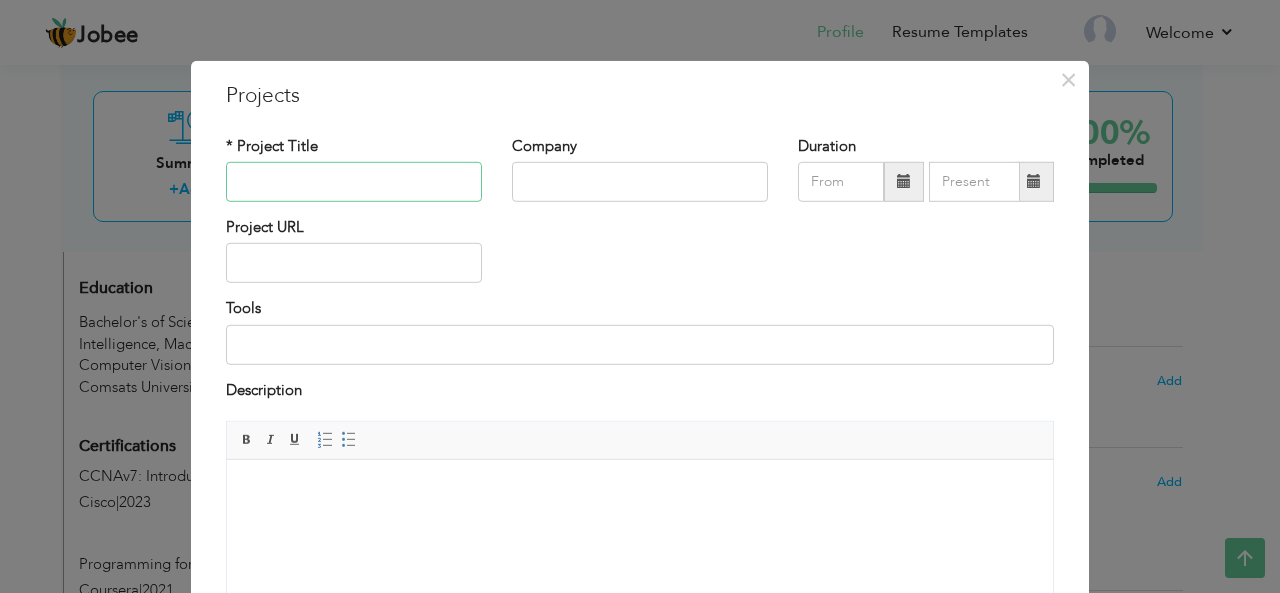 click at bounding box center (354, 182) 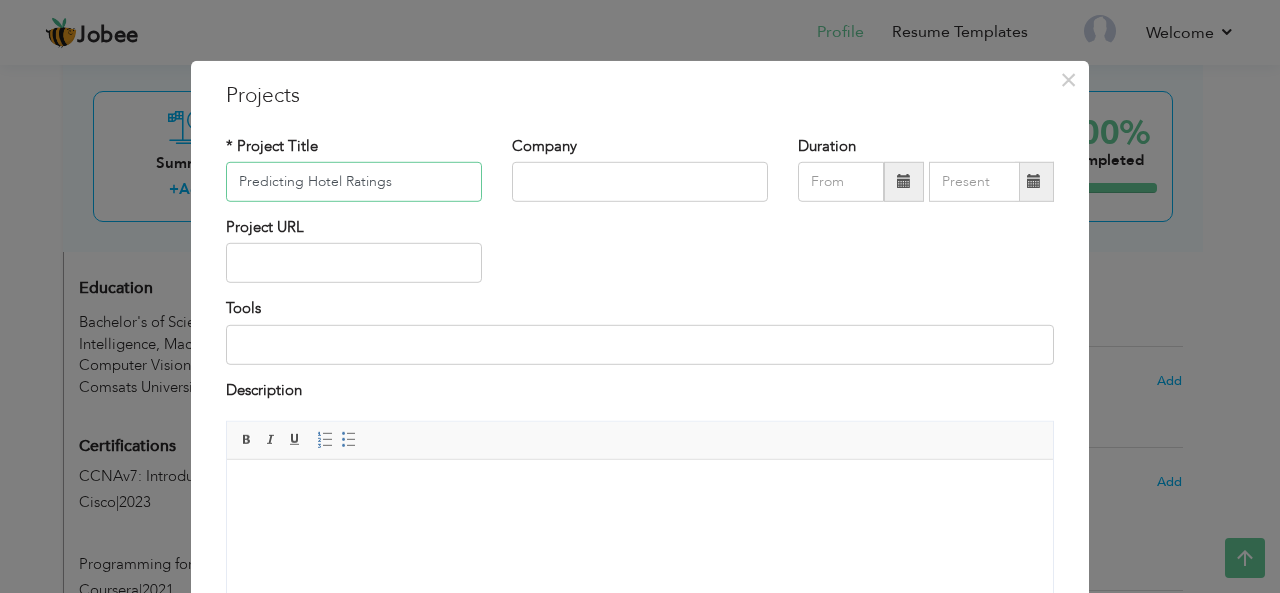 type on "Predicting Hotel Ratings" 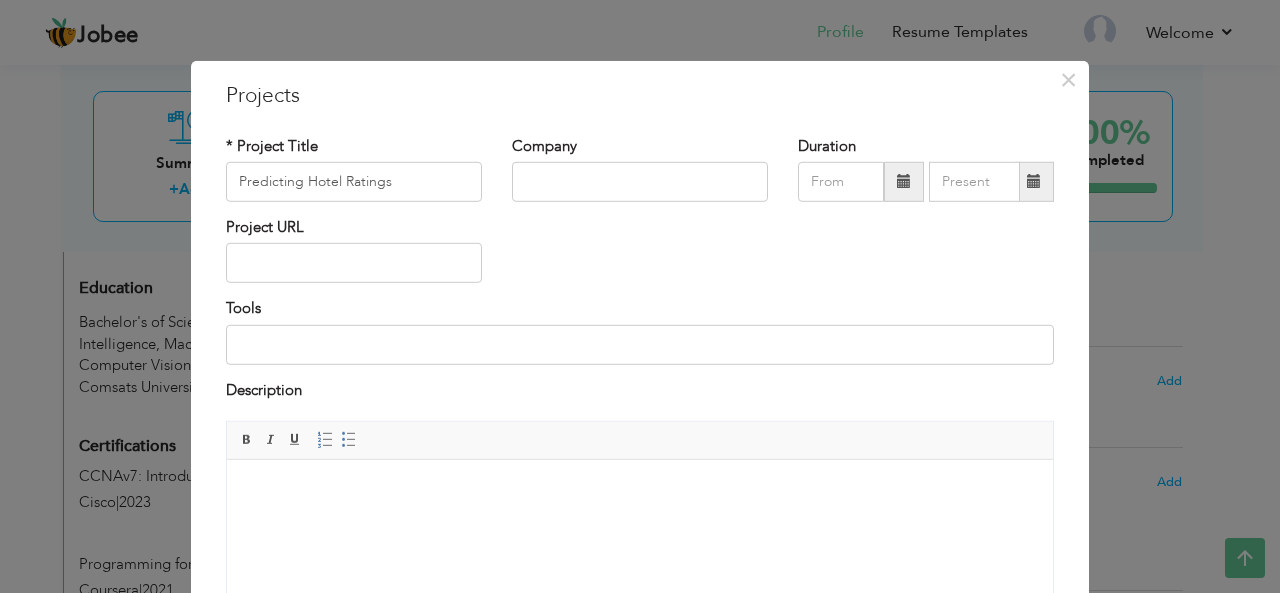 click at bounding box center (904, 182) 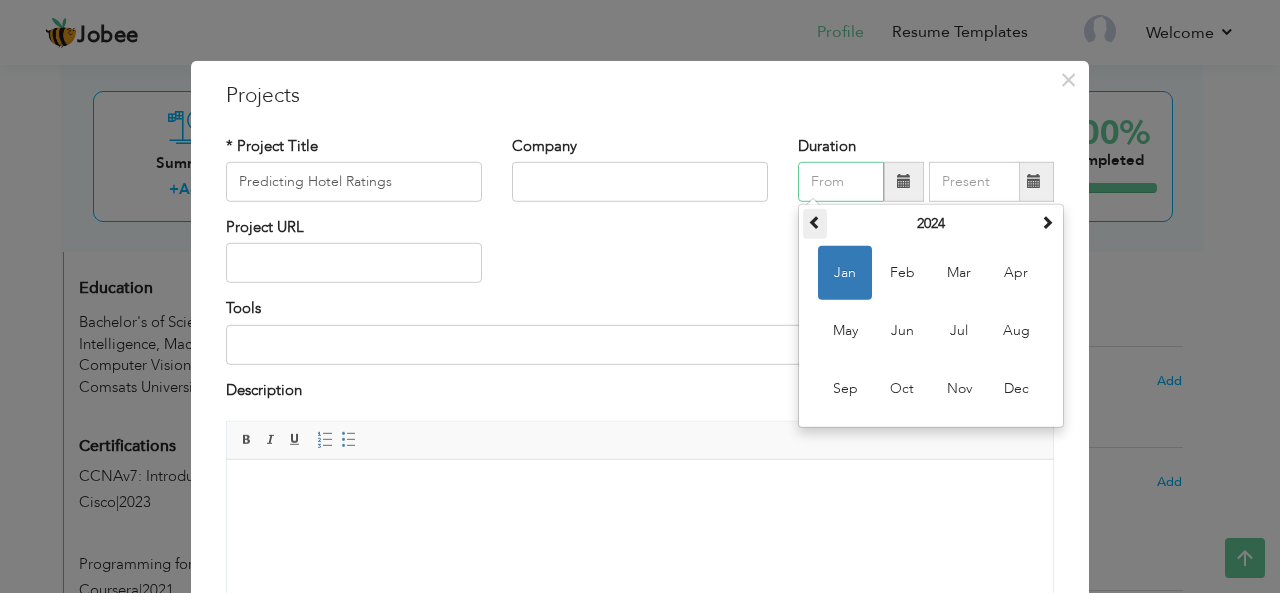 click at bounding box center (815, 224) 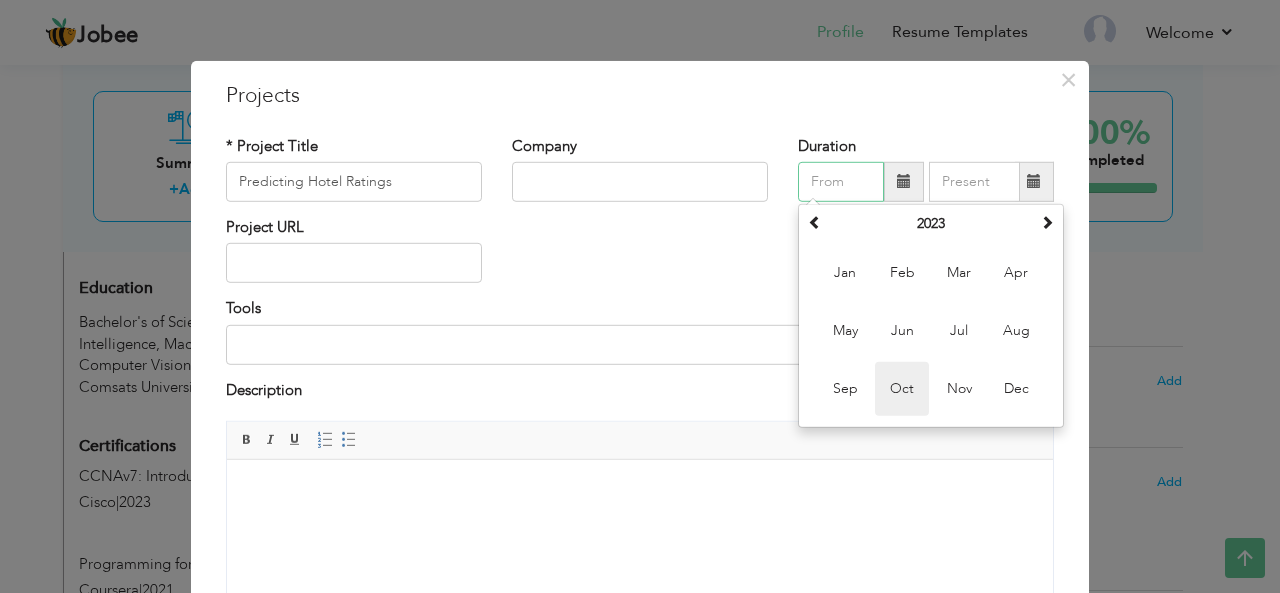 click on "Oct" at bounding box center [902, 389] 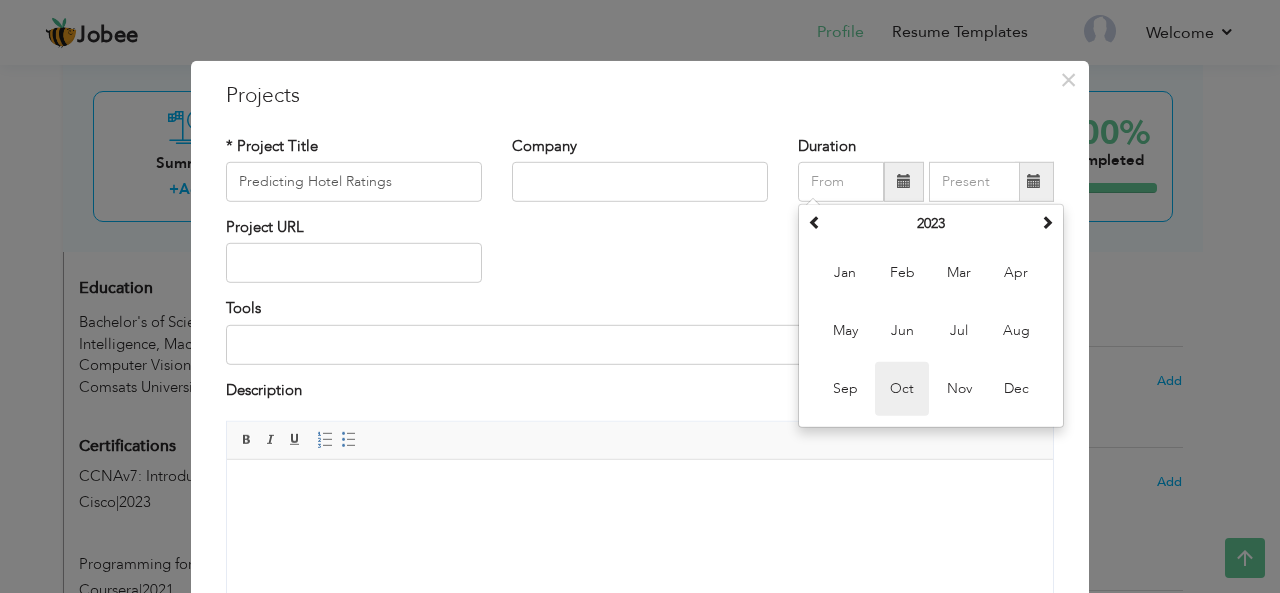 type on "10/2023" 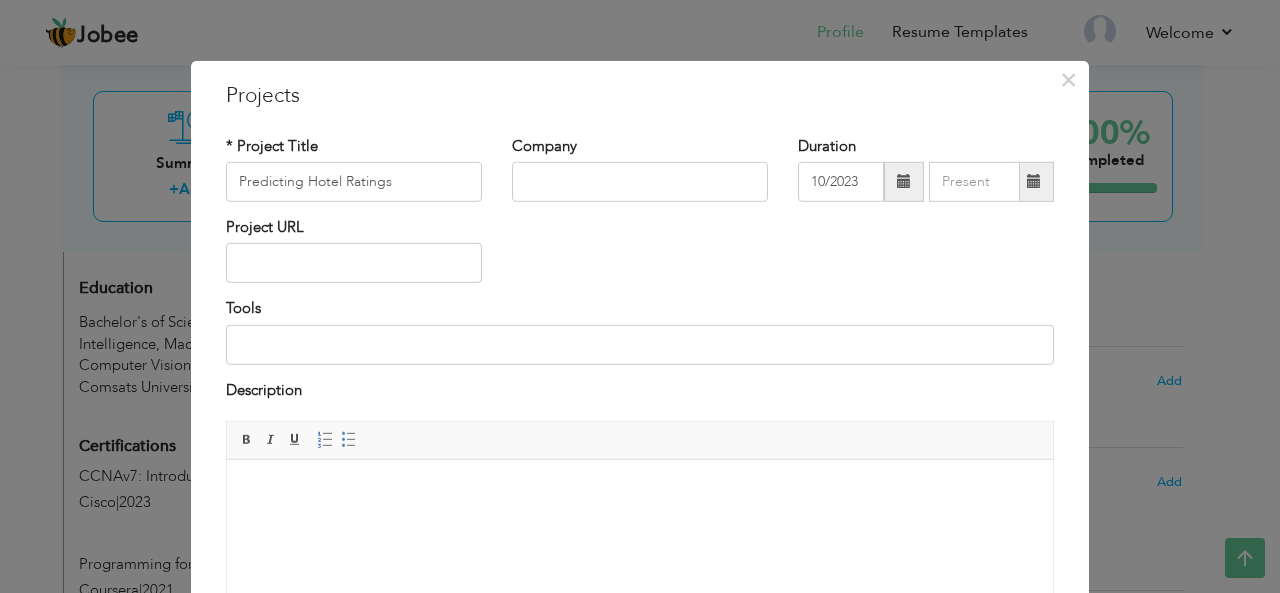 click at bounding box center [1034, 181] 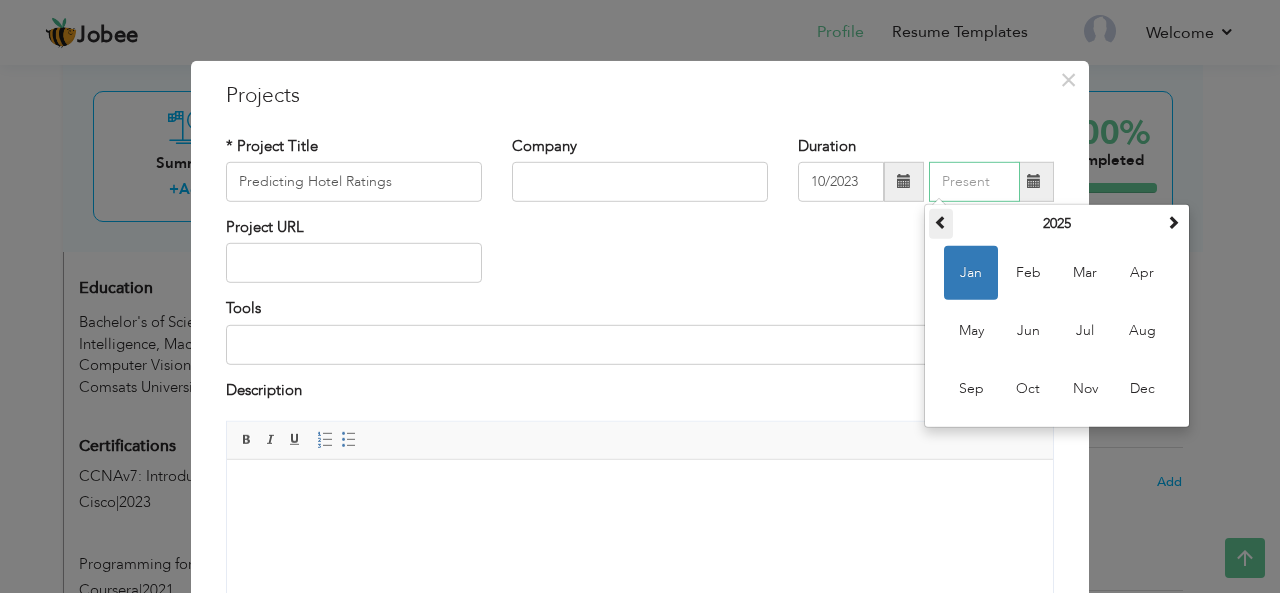 click at bounding box center [941, 222] 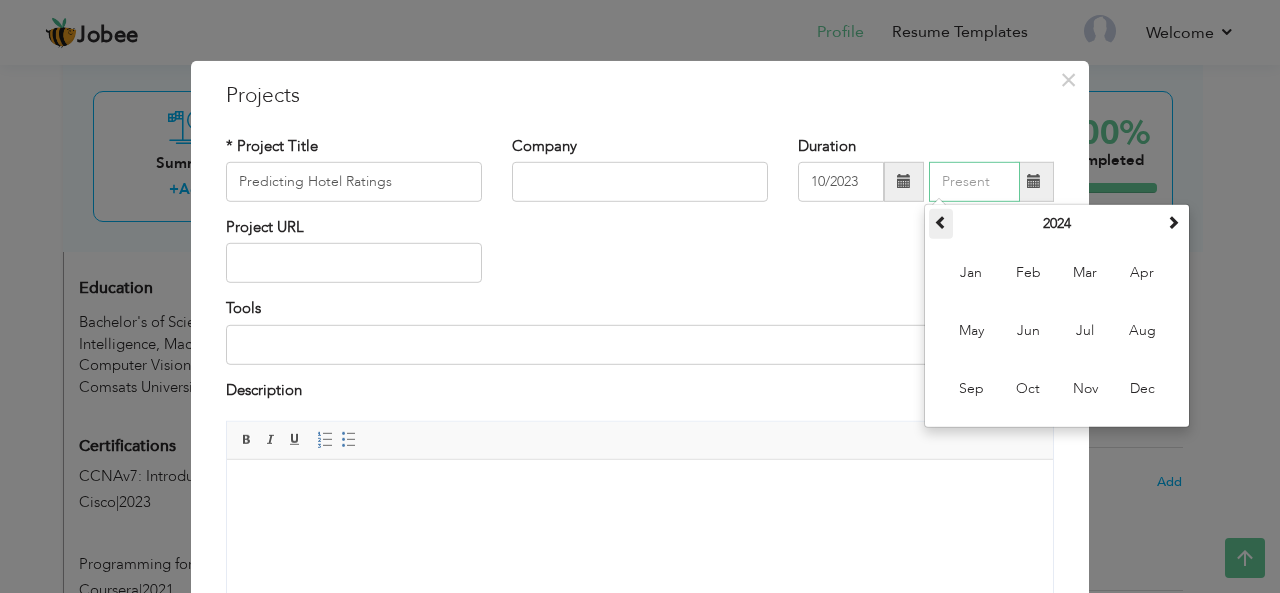 click at bounding box center [941, 222] 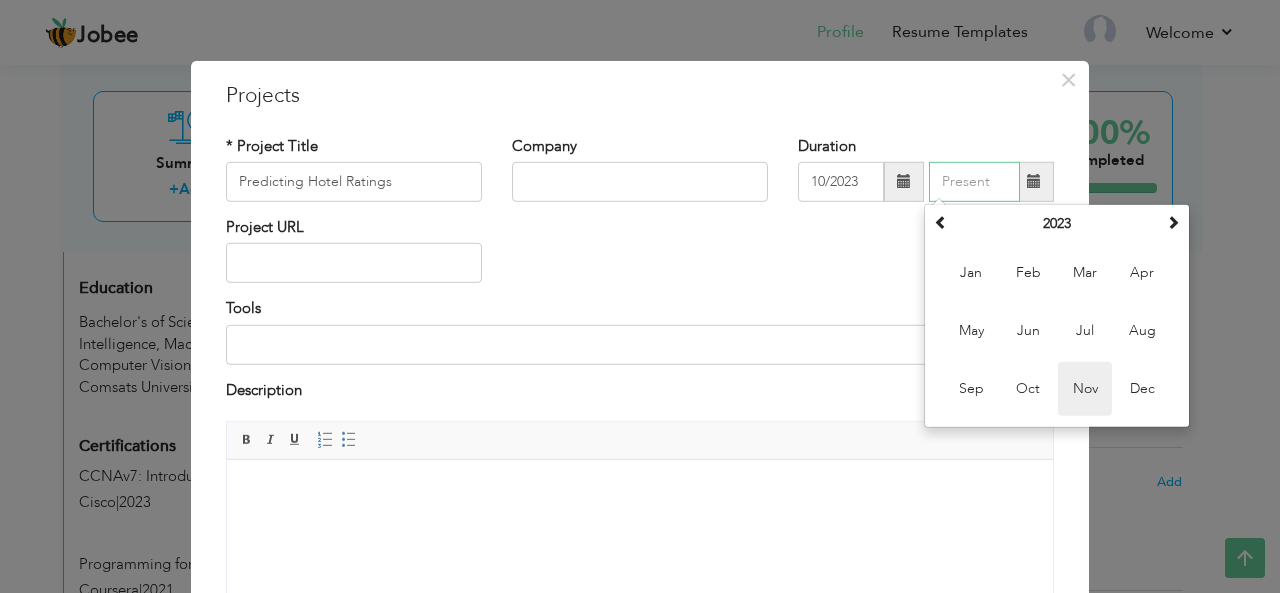click on "Nov" at bounding box center (1085, 389) 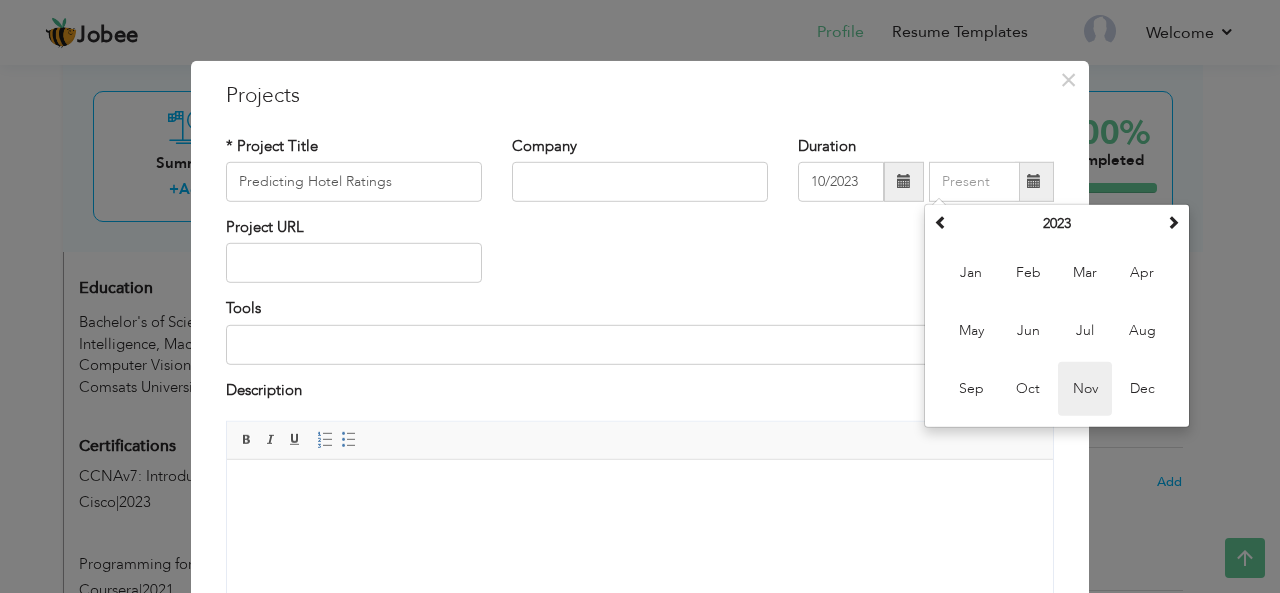 type on "11/2023" 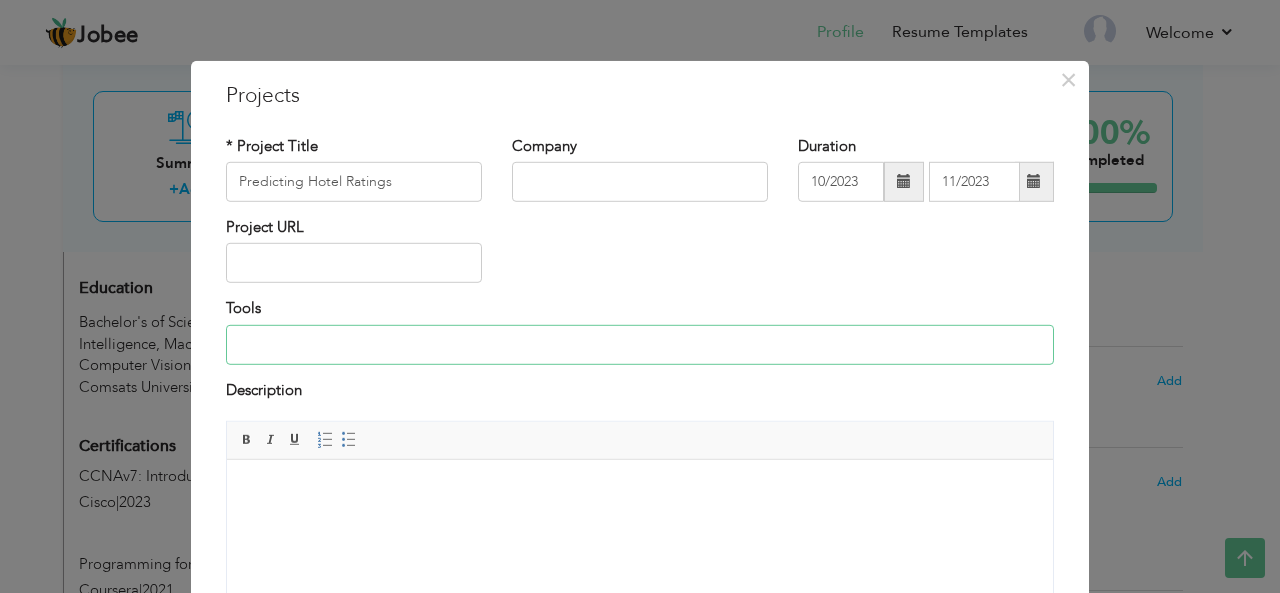 click at bounding box center [640, 345] 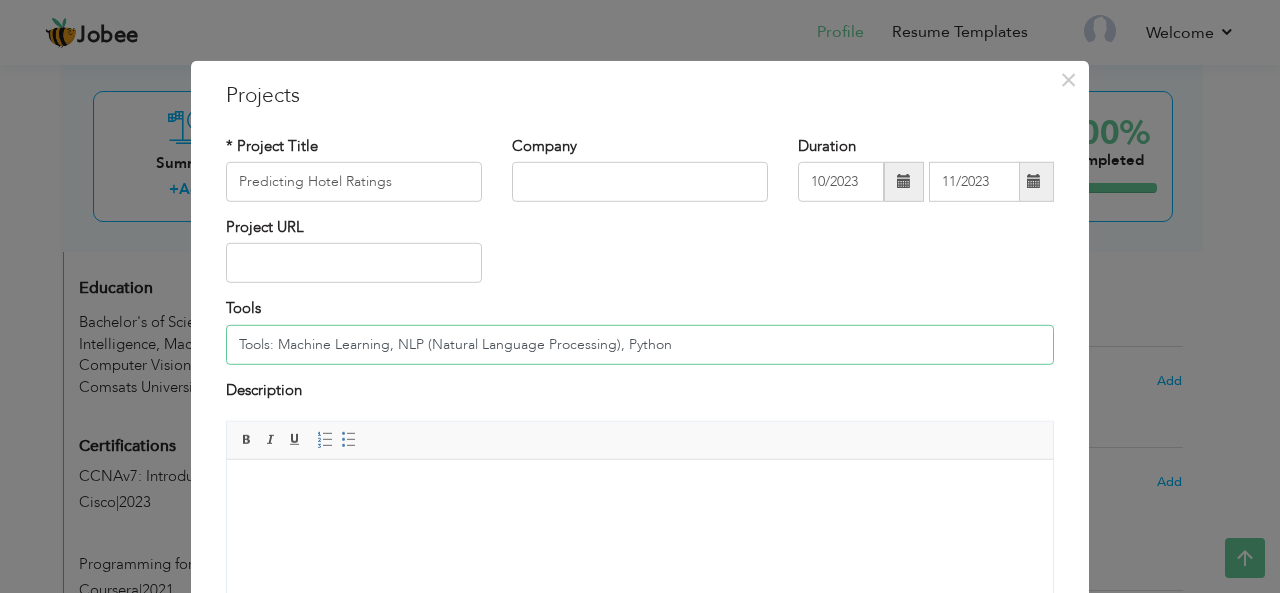 type on "Tools: Machine Learning, NLP (Natural Language Processing), Python" 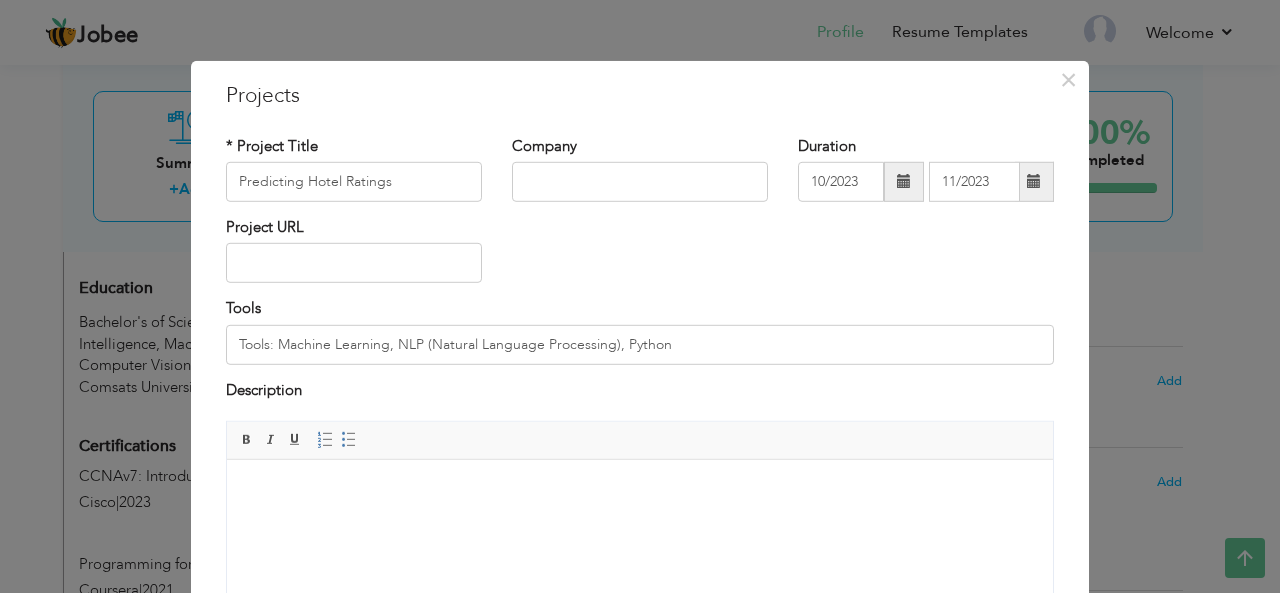 click at bounding box center [640, 490] 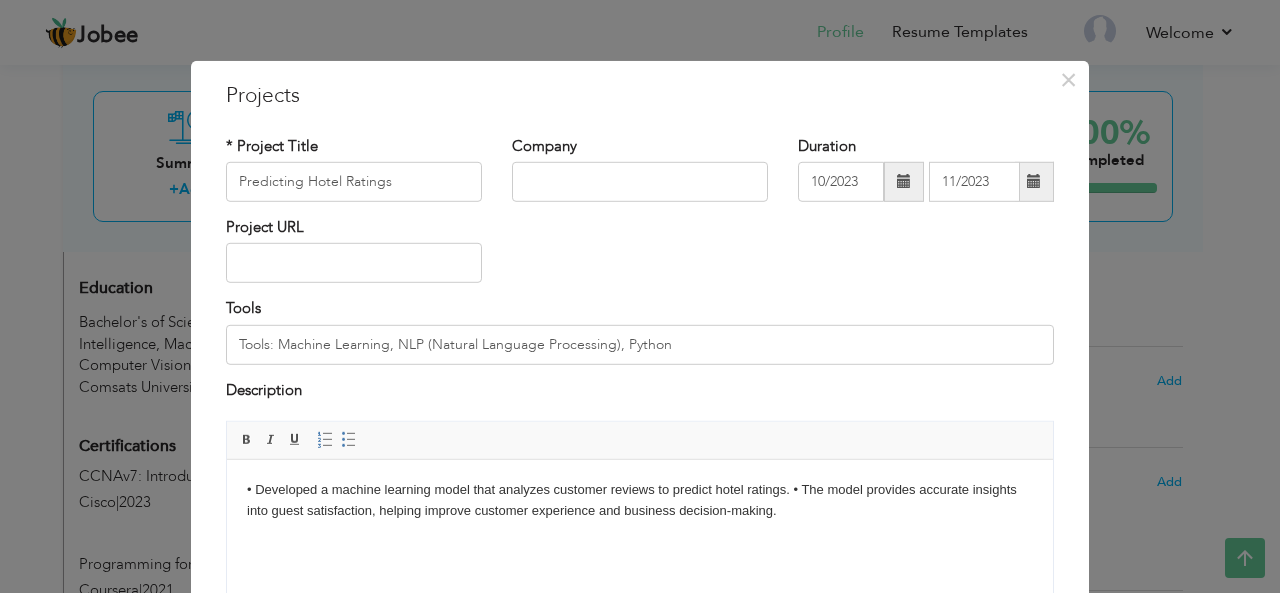 click on "• Developed a machine learning model that analyzes customer reviews to predict hotel ratings. • The model provides accurate insights into guest satisfaction, helping improve customer experience and business decision-making." at bounding box center [640, 501] 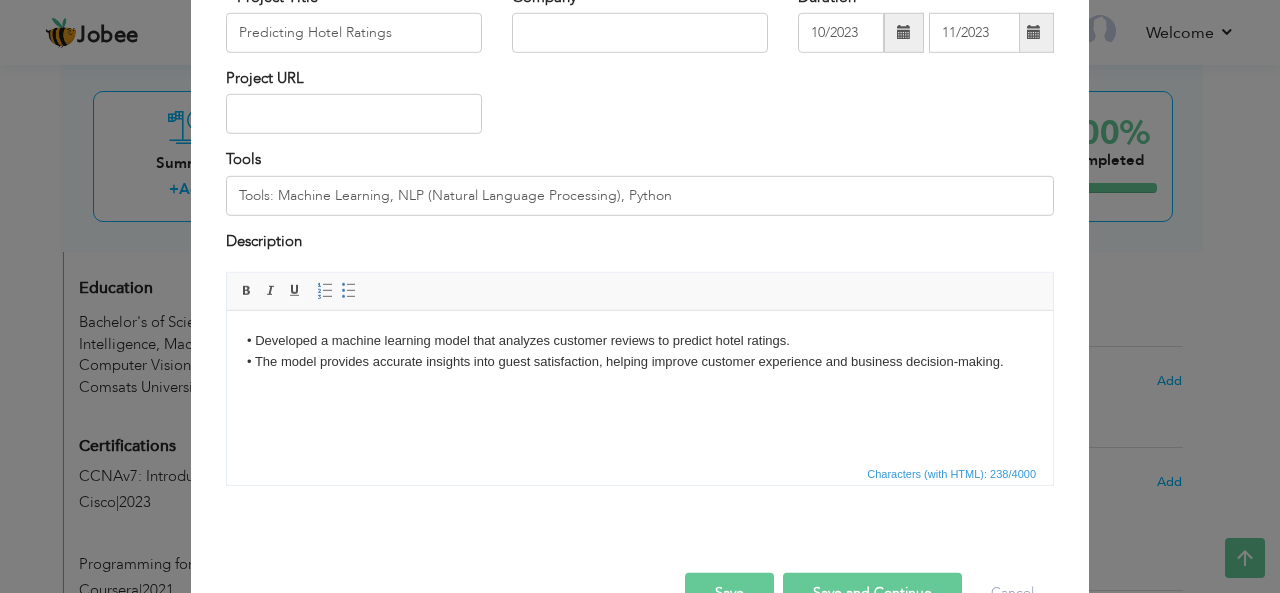 scroll, scrollTop: 151, scrollLeft: 0, axis: vertical 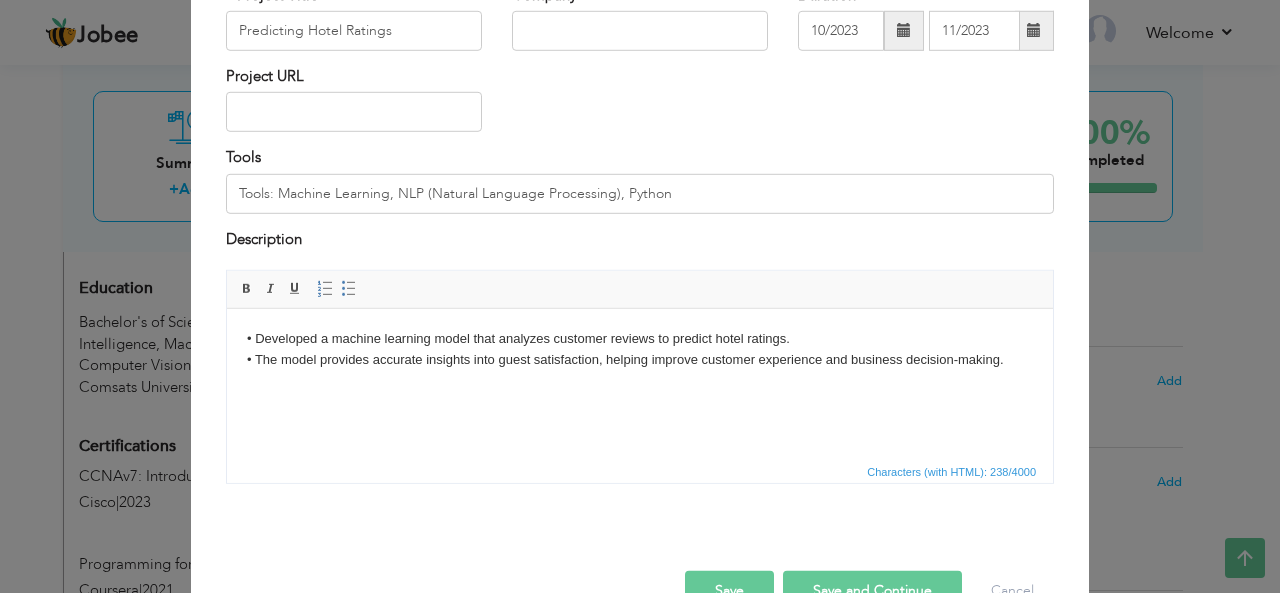 click on "Save and Continue" at bounding box center (872, 591) 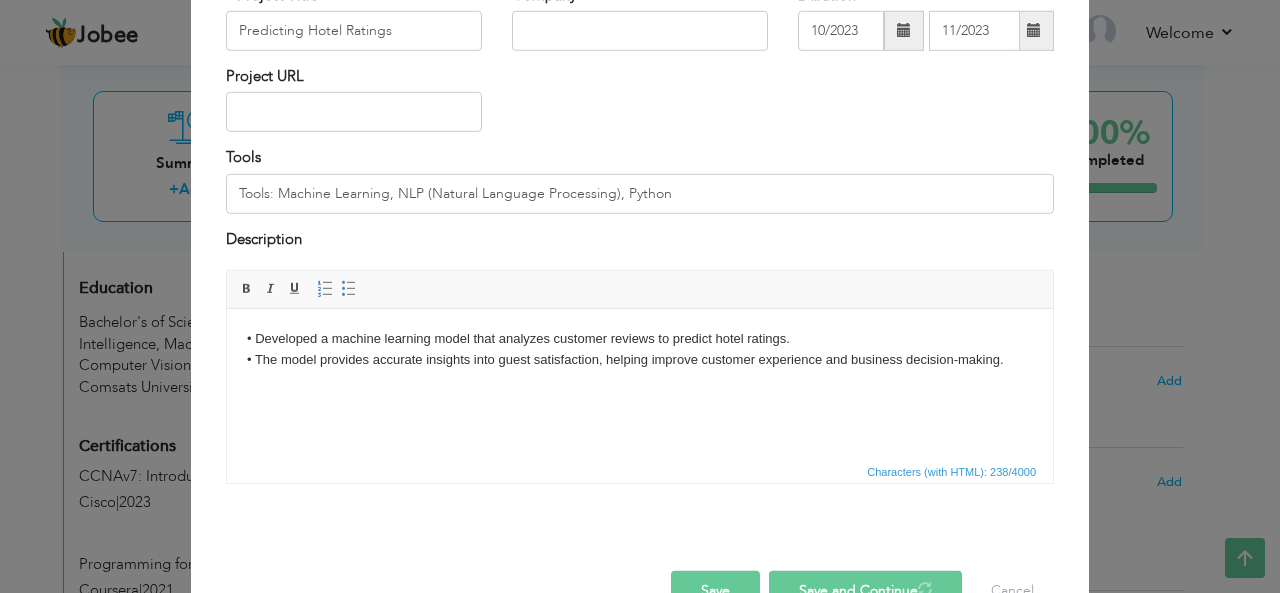 type 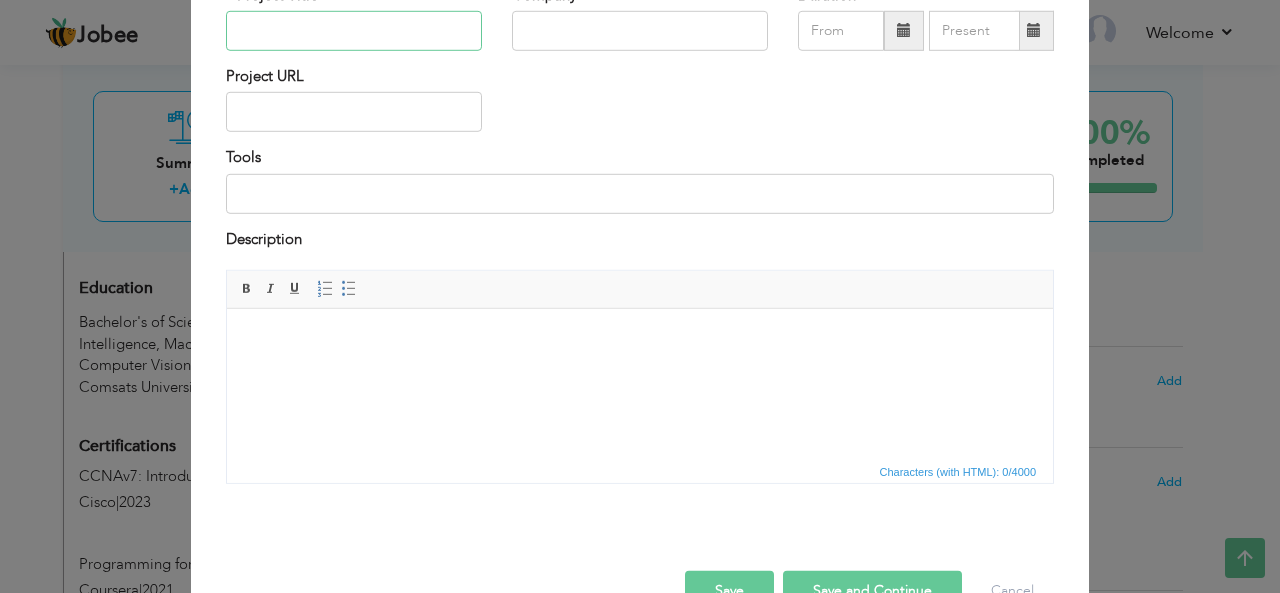 click at bounding box center (354, 31) 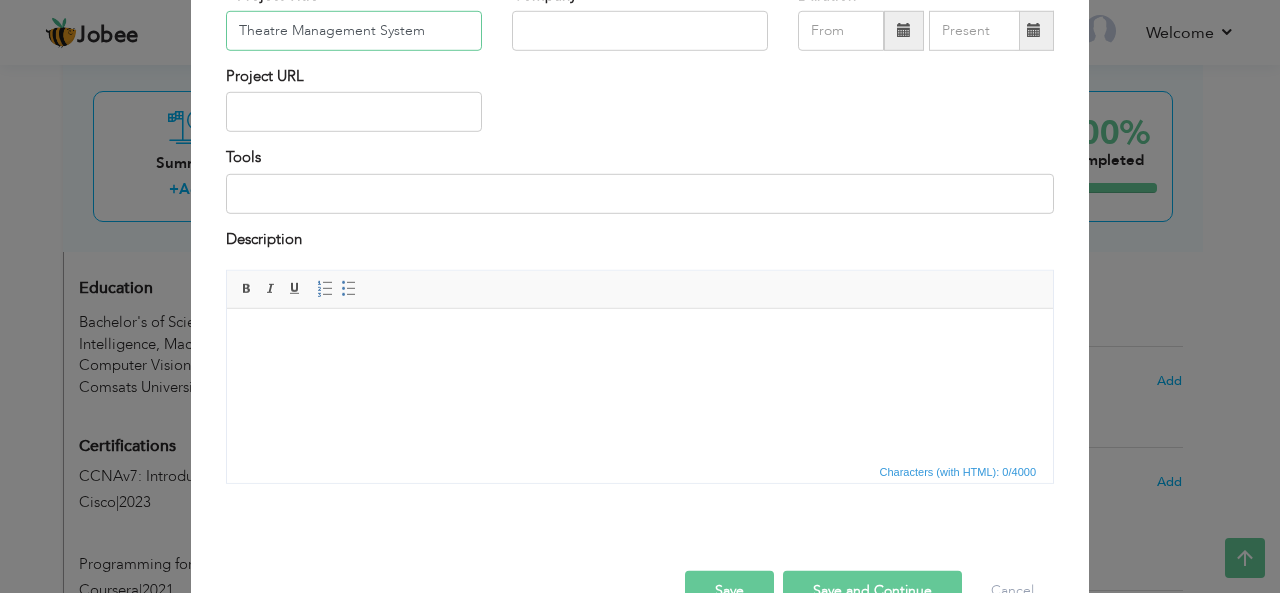 type on "Theatre Management System" 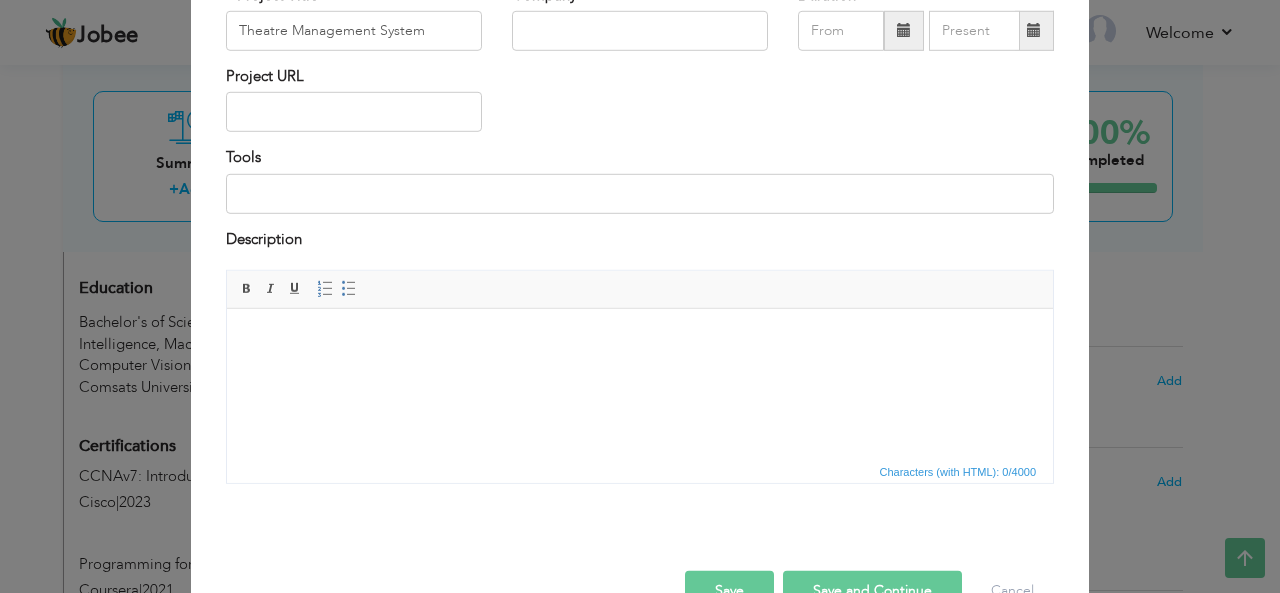 click at bounding box center [904, 31] 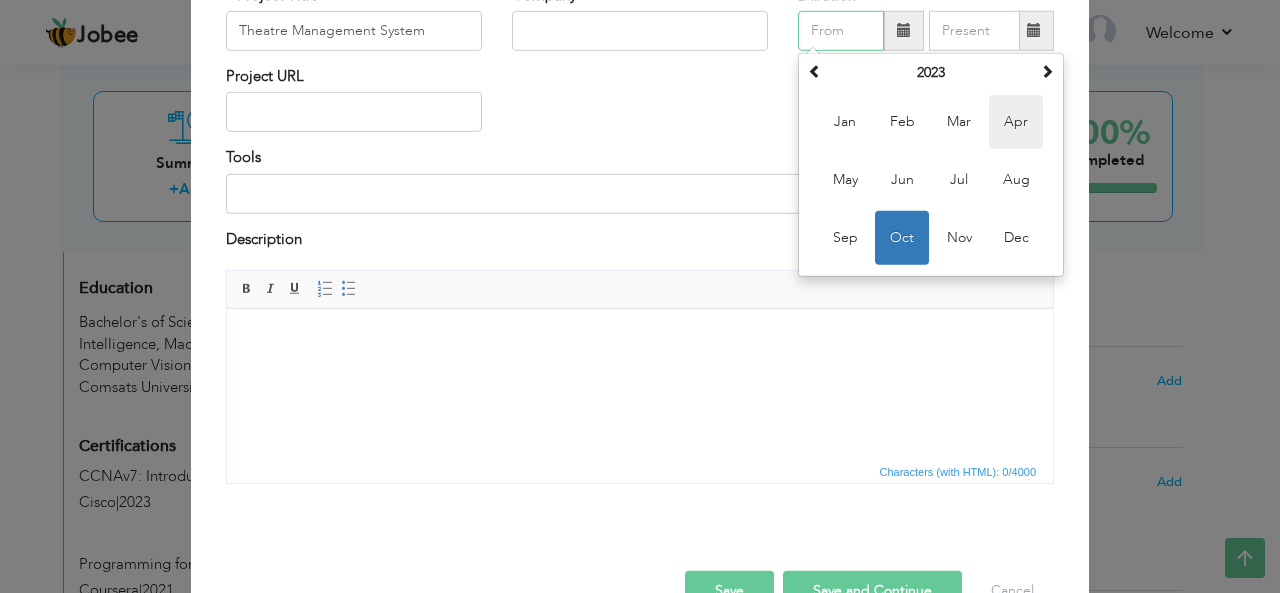click on "Apr" at bounding box center (1016, 122) 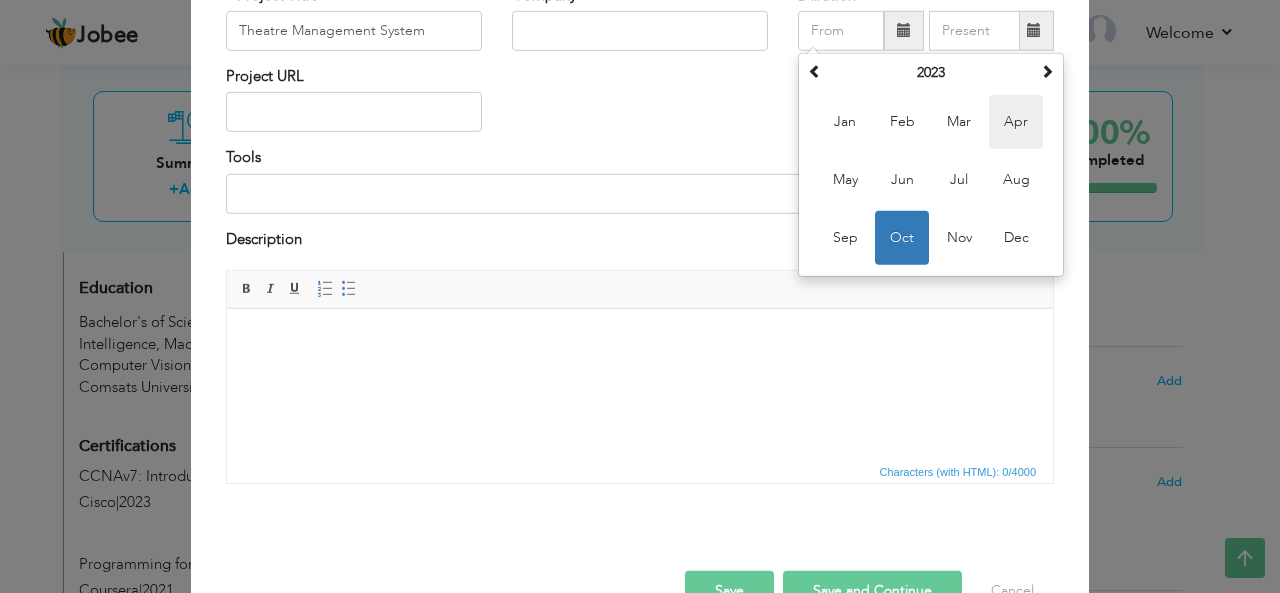type on "04/2023" 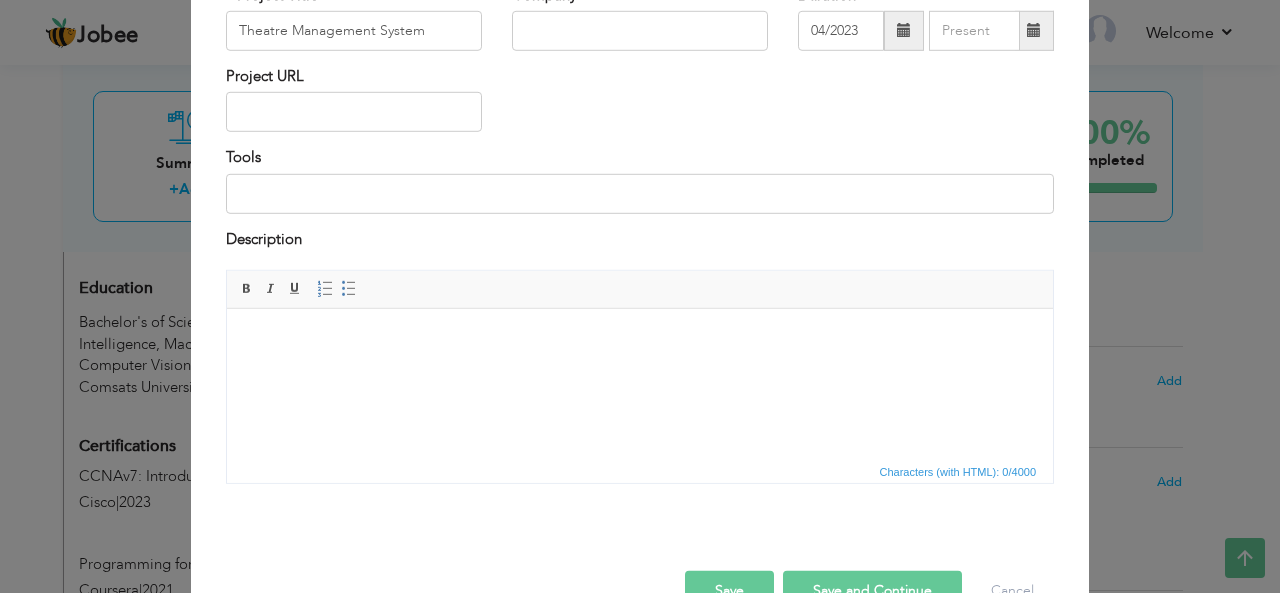 click at bounding box center [1034, 30] 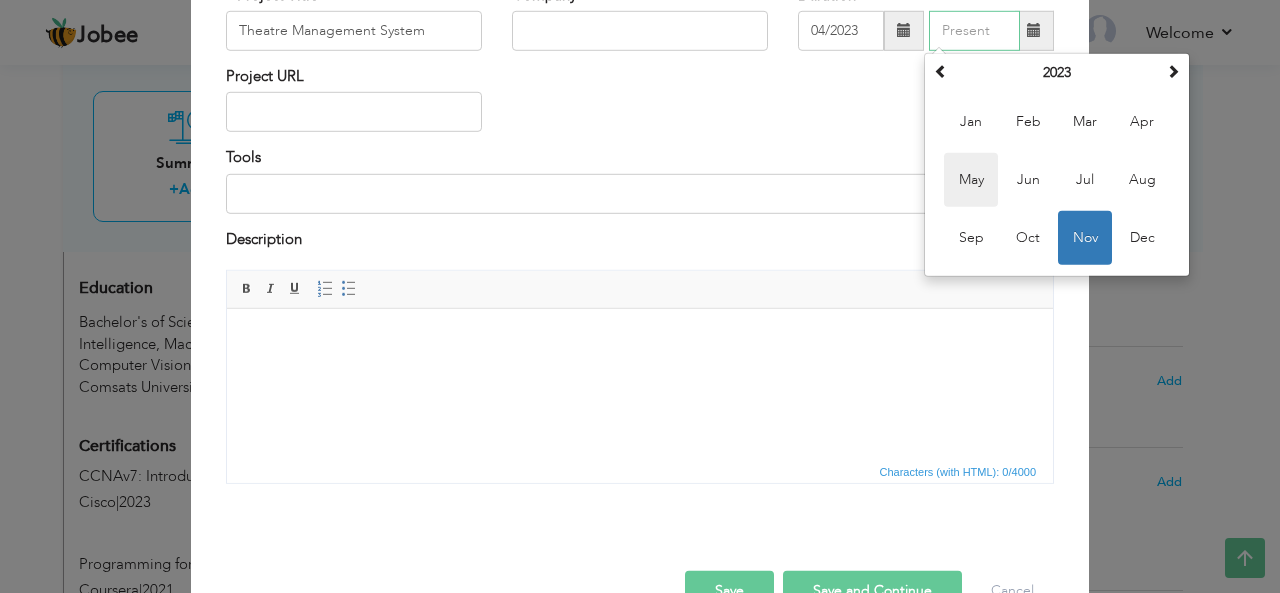 click on "May" at bounding box center [971, 180] 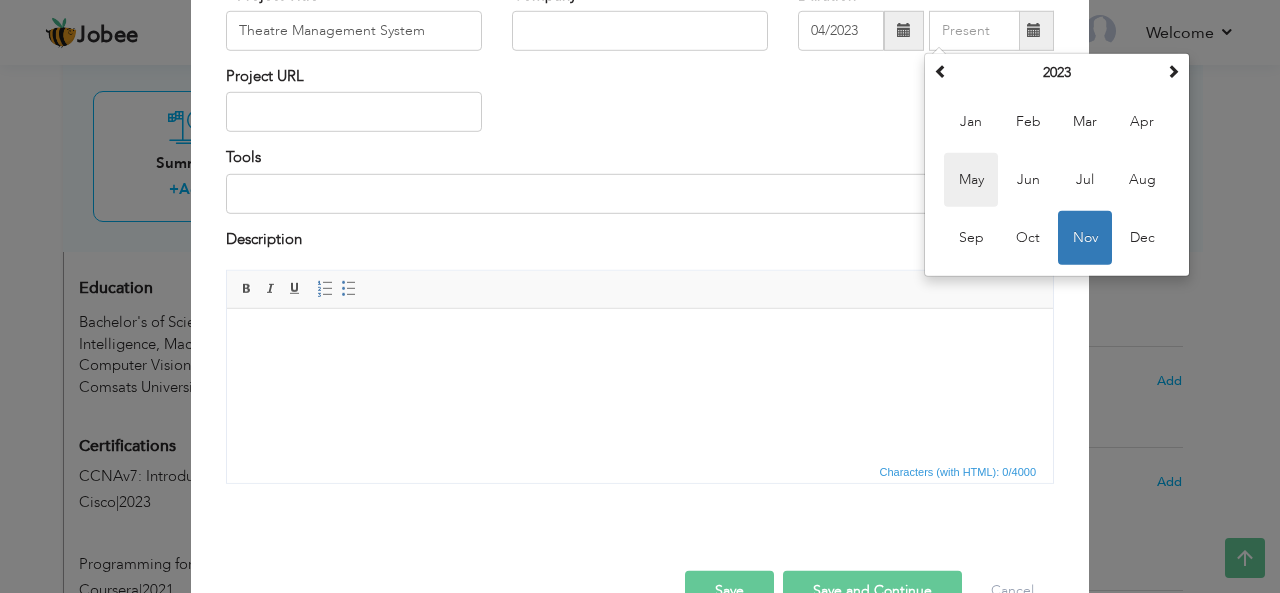 type on "05/2023" 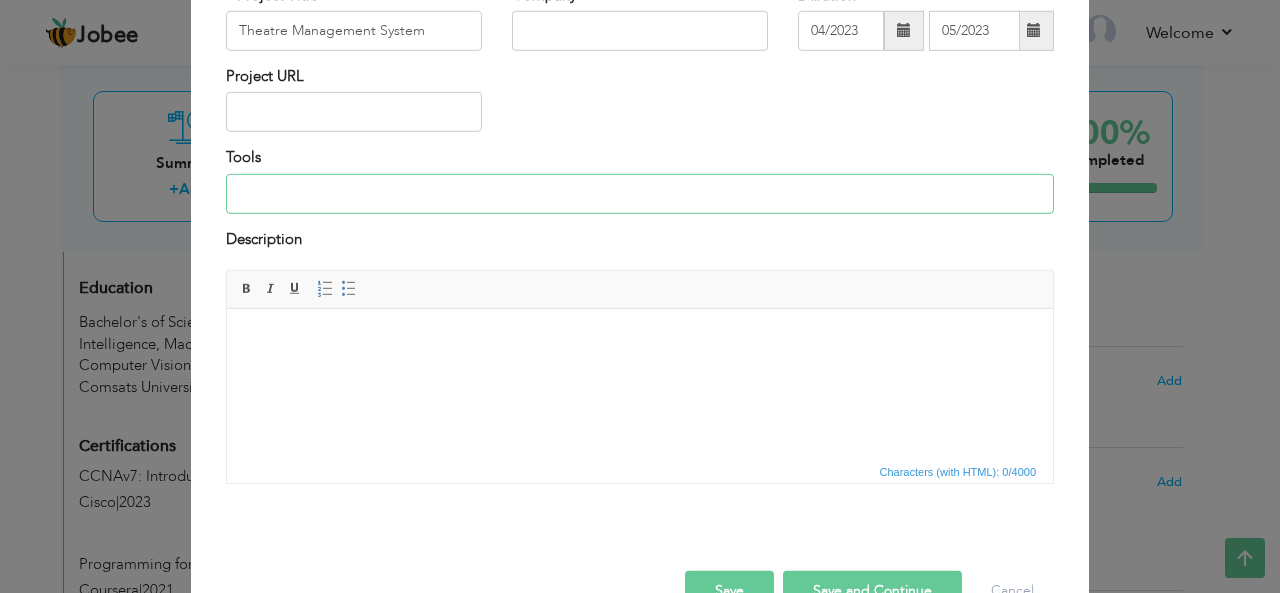 click at bounding box center (640, 194) 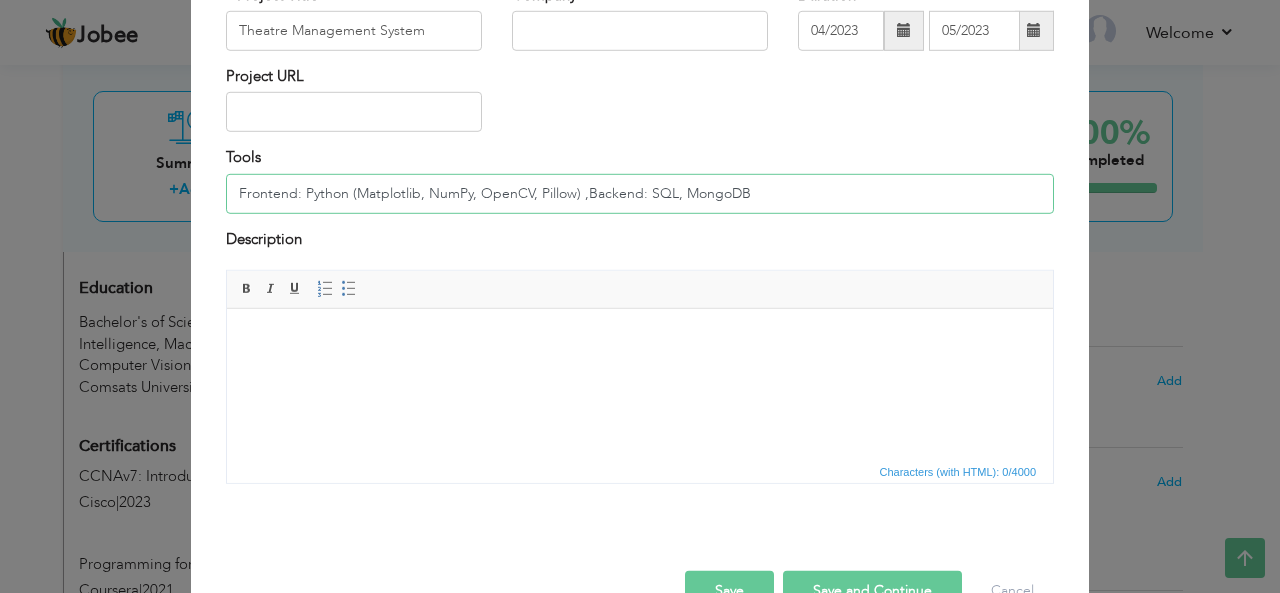 type on "Frontend: Python (Matplotlib, NumPy, OpenCV, Pillow) ,Backend: SQL, MongoDB" 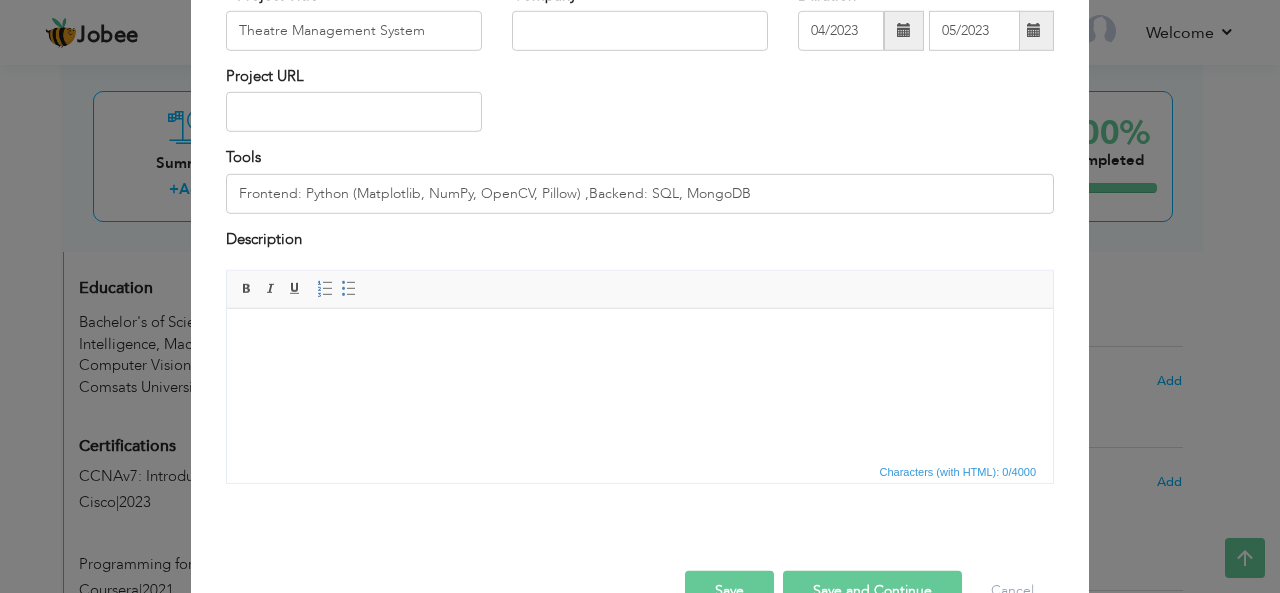 click at bounding box center [640, 339] 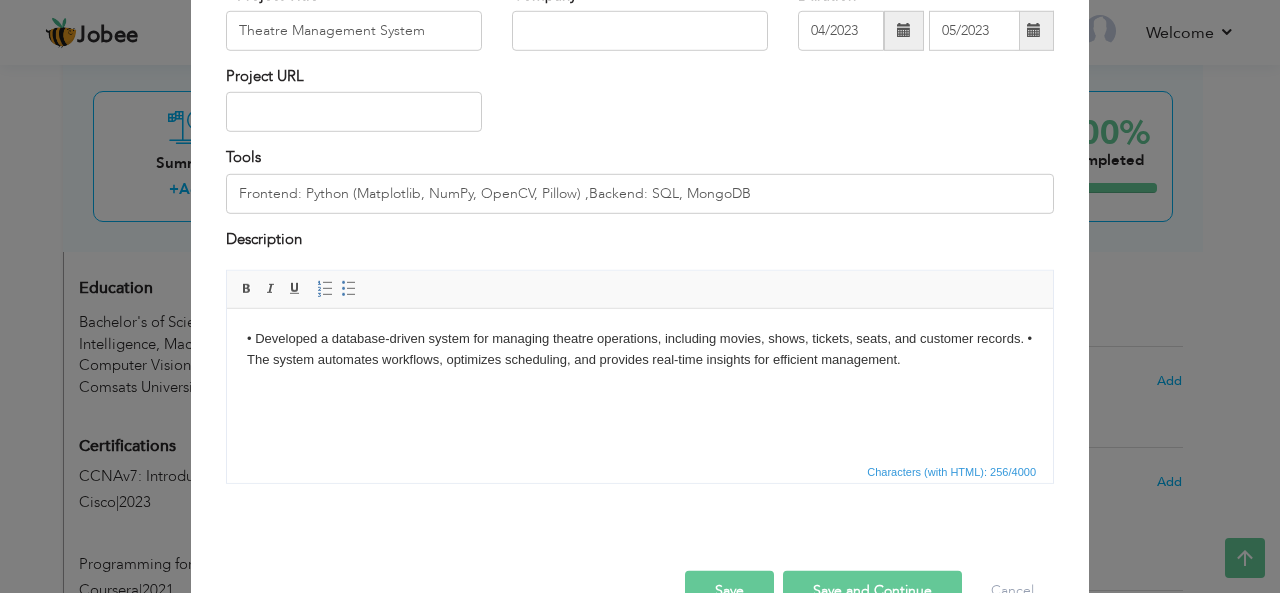 click on "• Developed a database-driven system for managing theatre operations, including movies, shows, tickets, seats, and customer records. • The system automates workflows, optimizes scheduling, and provides real-time insights for efficient management." at bounding box center [640, 350] 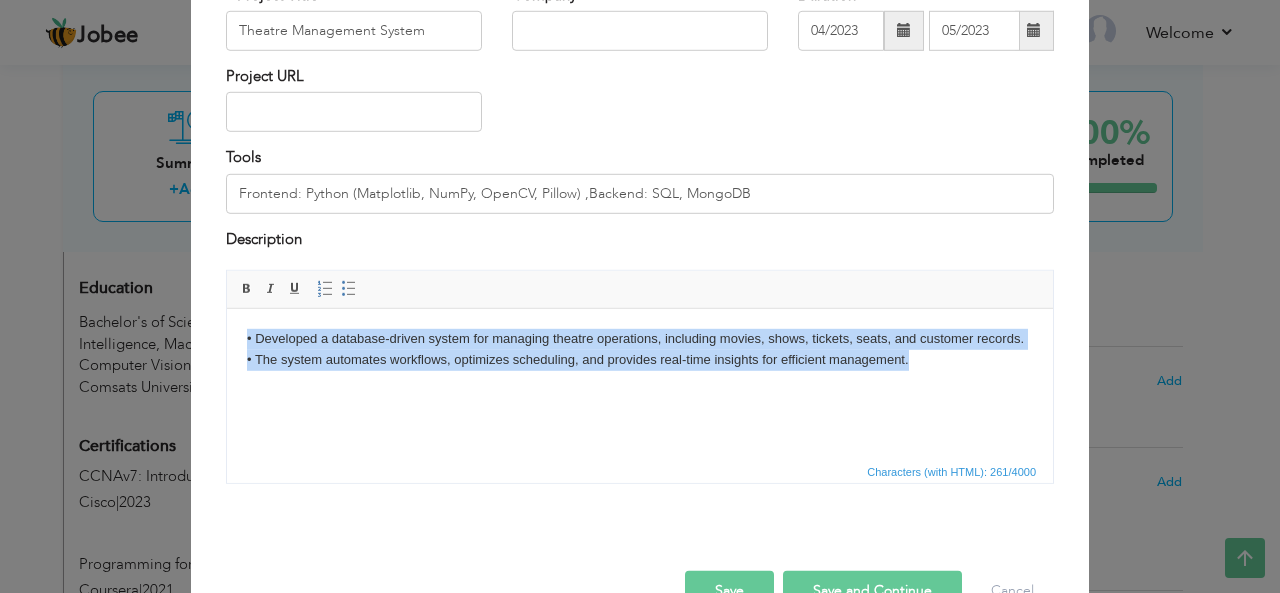 drag, startPoint x: 933, startPoint y: 364, endPoint x: 409, endPoint y: 562, distance: 560.1607 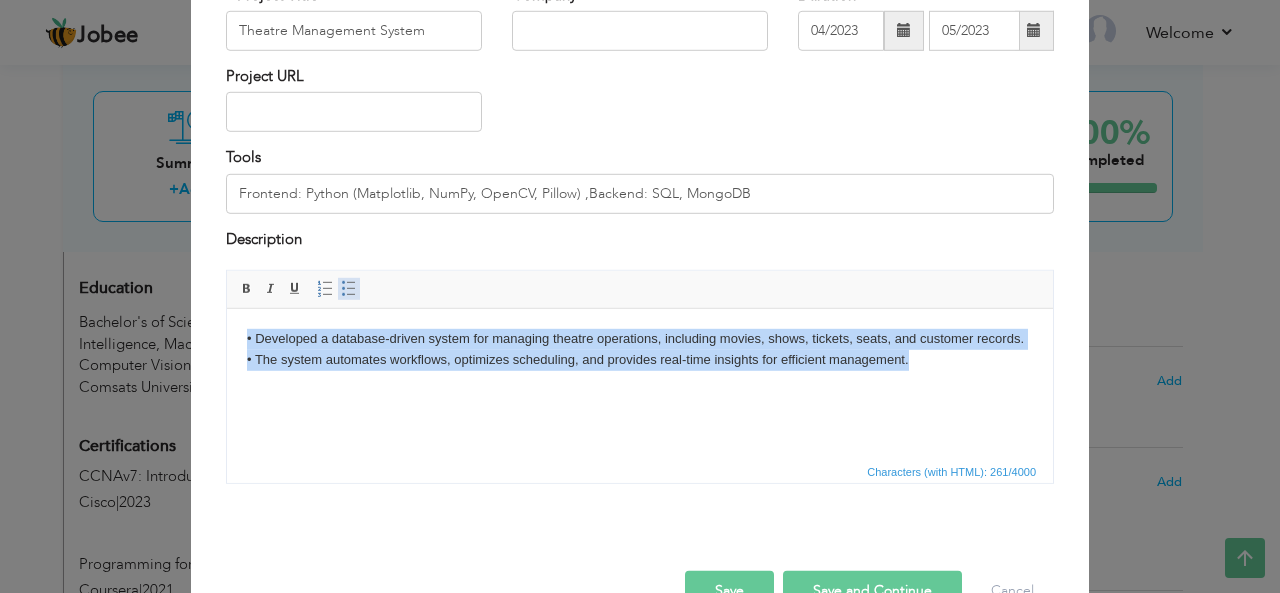 click at bounding box center [349, 289] 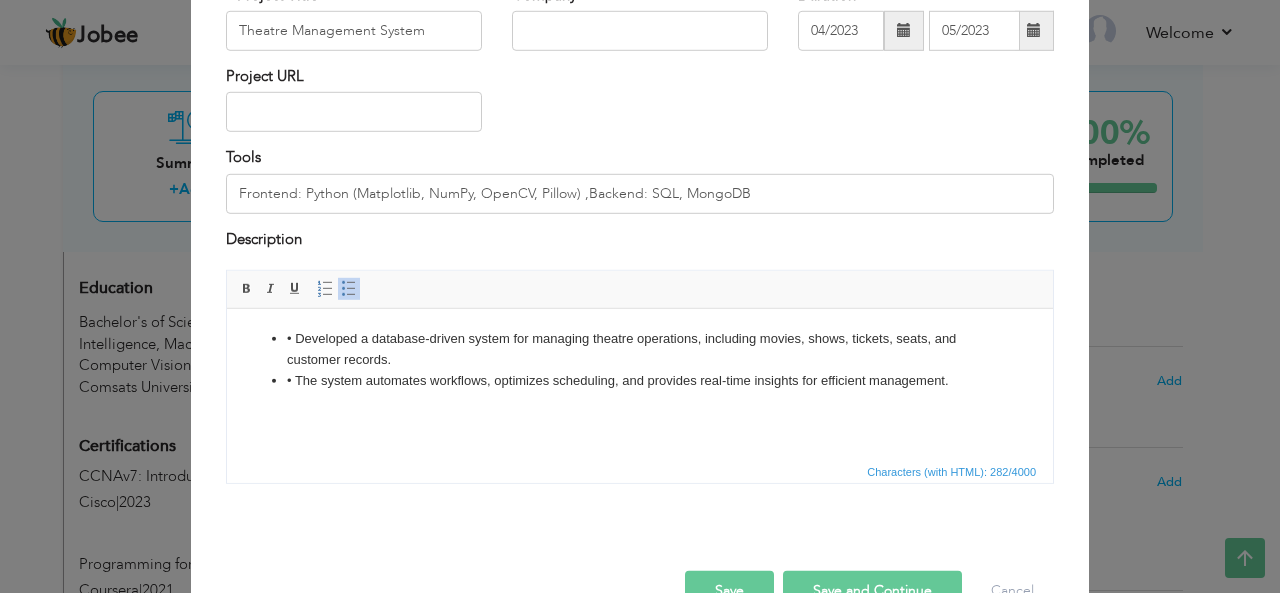 click on "Characters (with HTML): 282/4000" at bounding box center (640, 471) 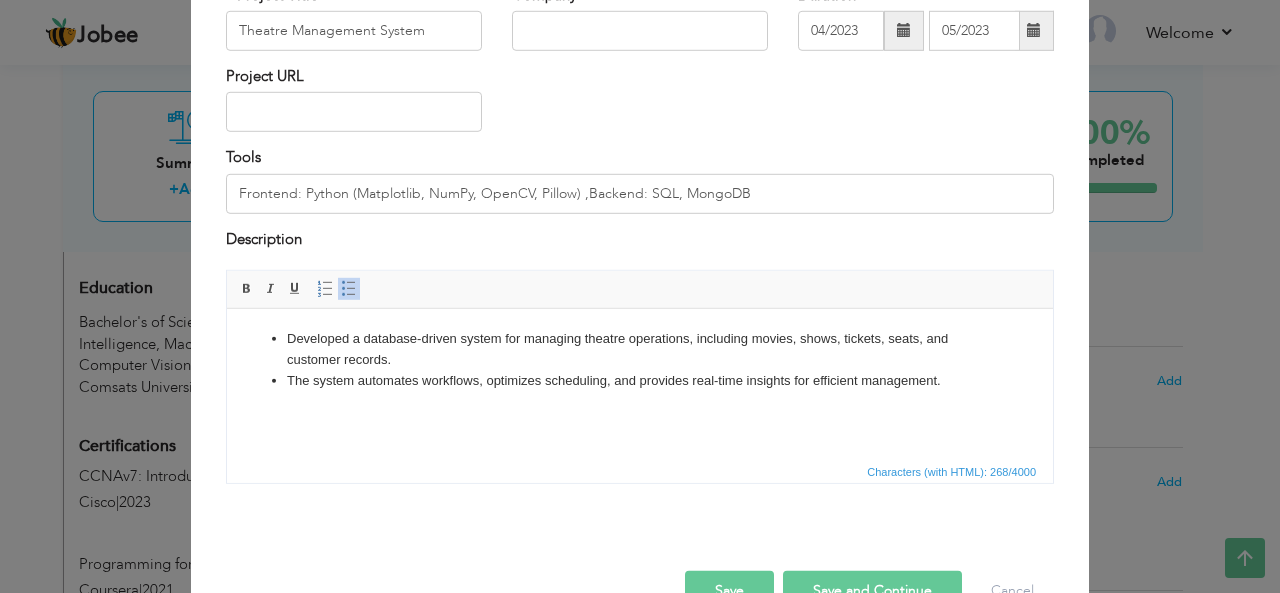 click on "Save and Continue" at bounding box center (872, 591) 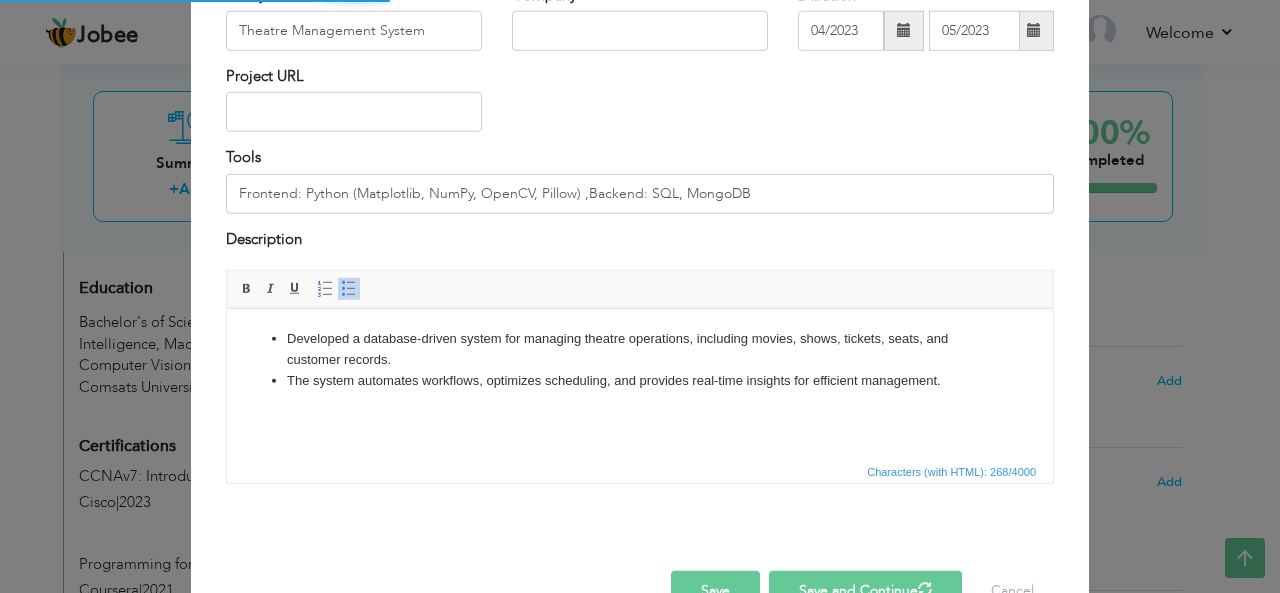 type 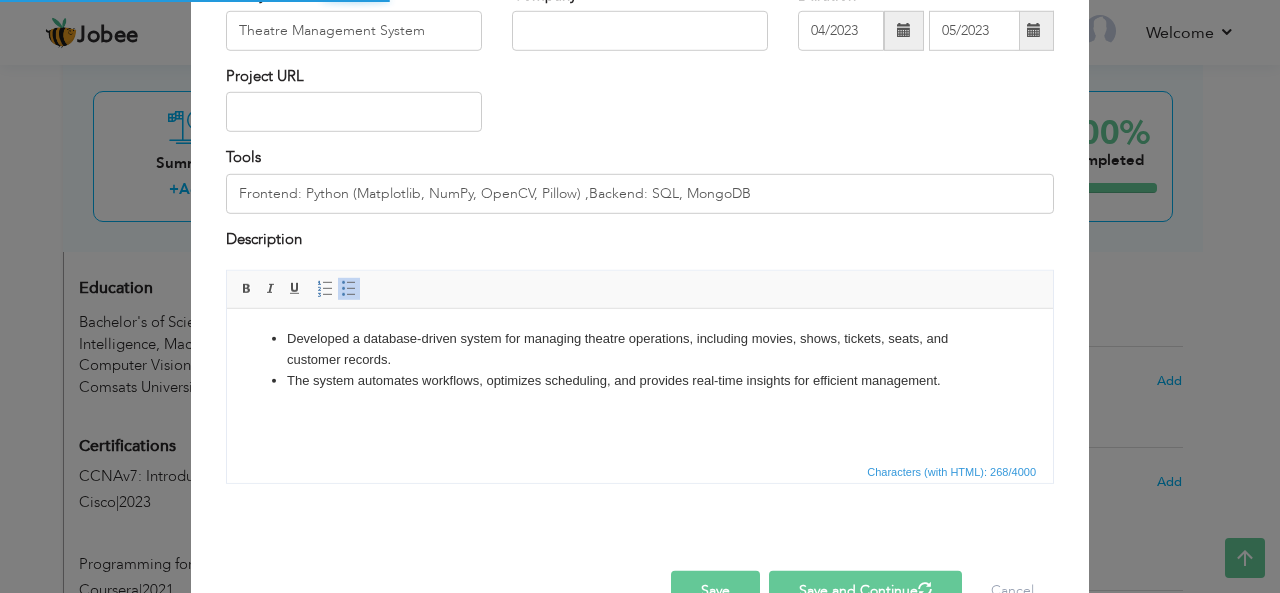 type 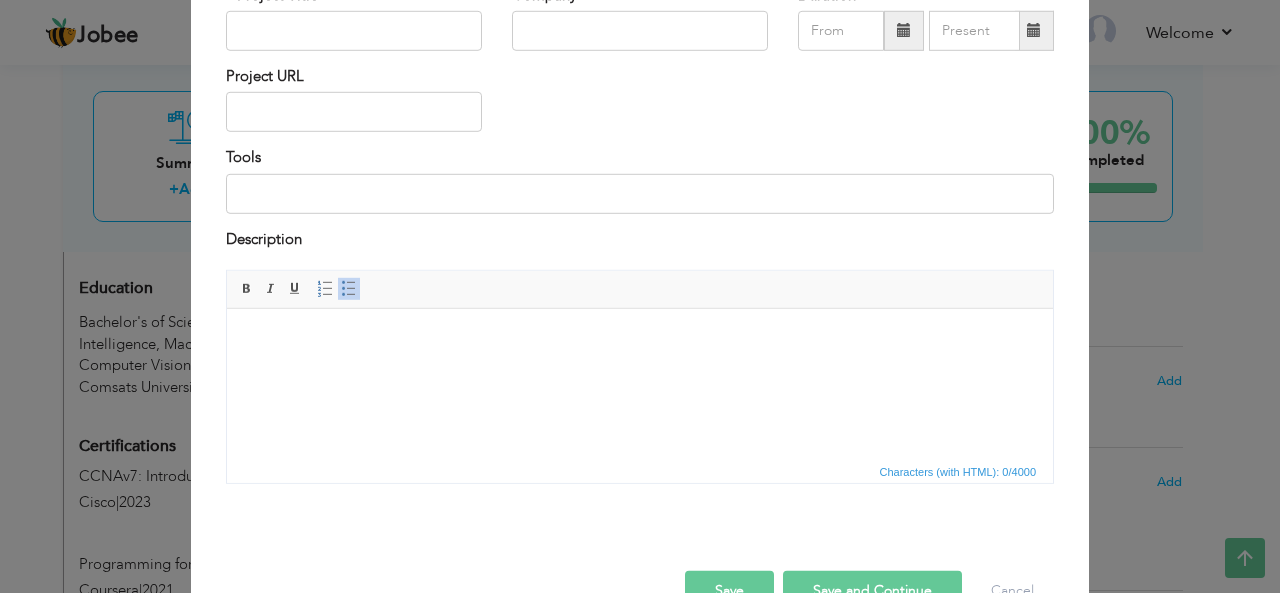 scroll, scrollTop: 0, scrollLeft: 0, axis: both 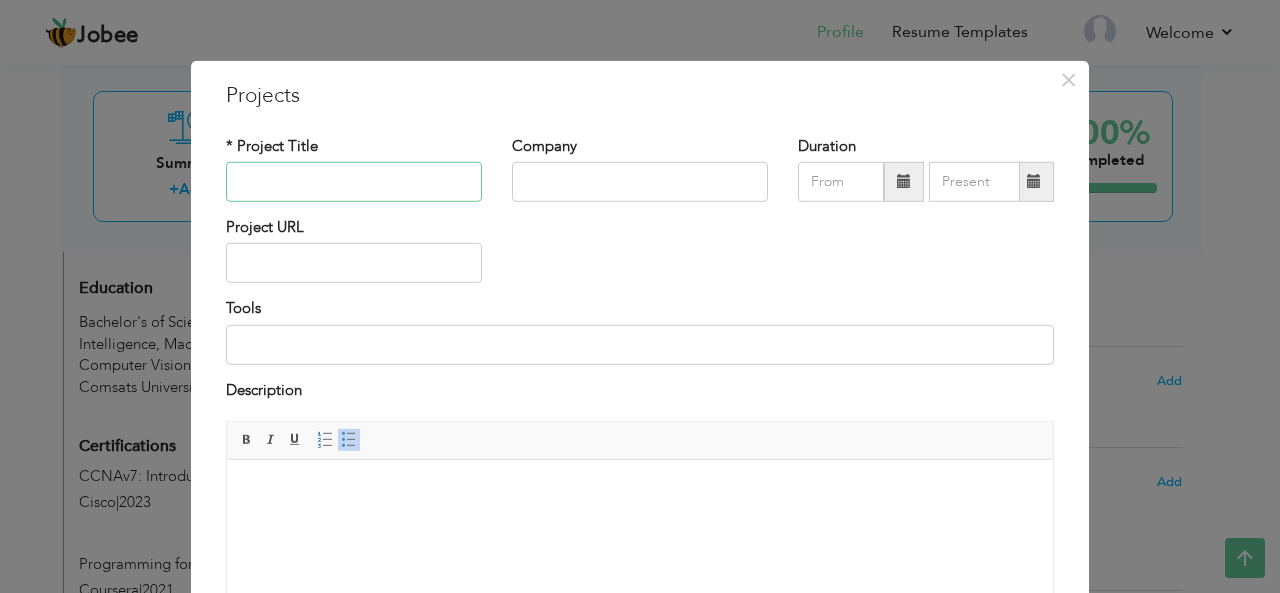 click at bounding box center [354, 182] 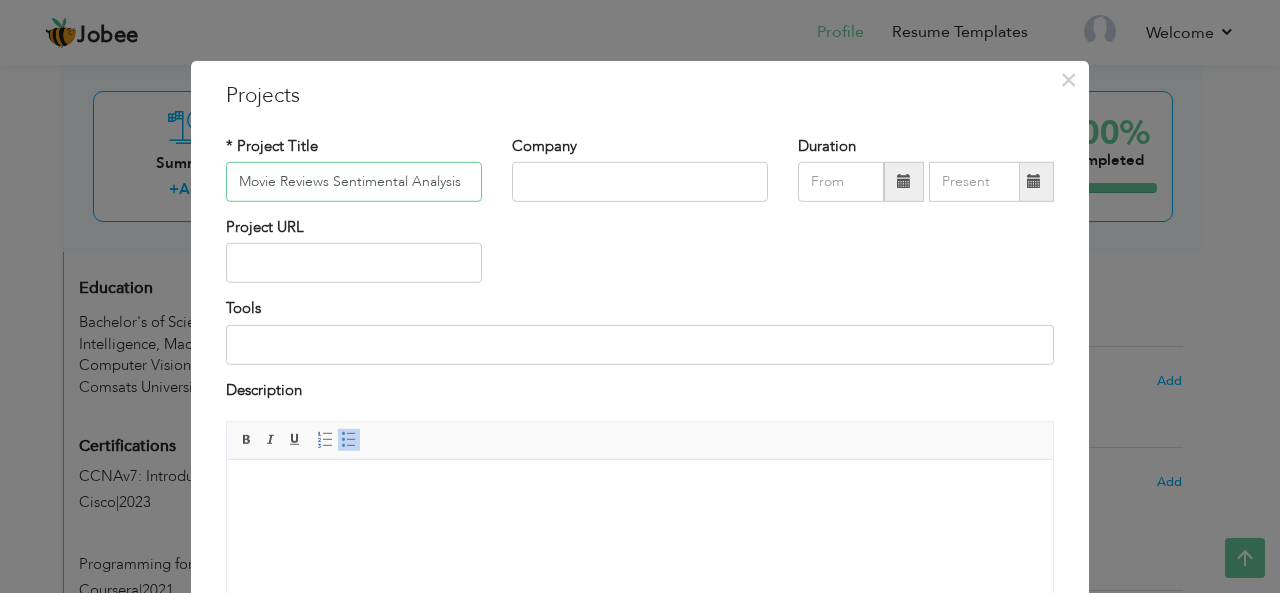 type on "Movie Reviews Sentimental Analysis" 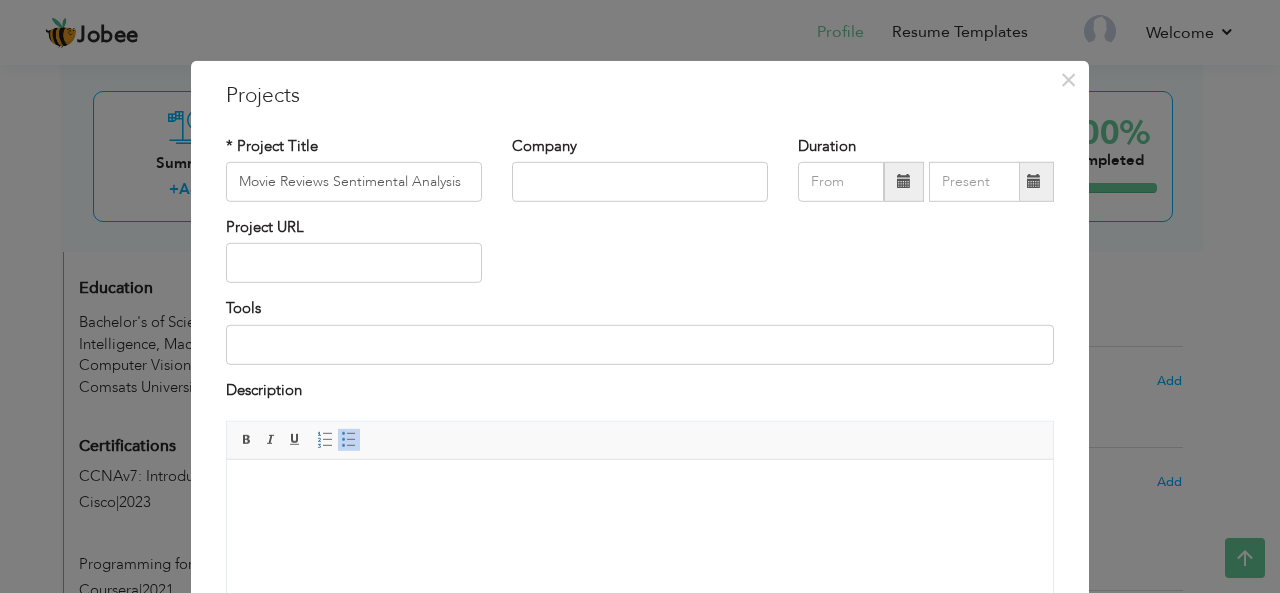 click at bounding box center (904, 182) 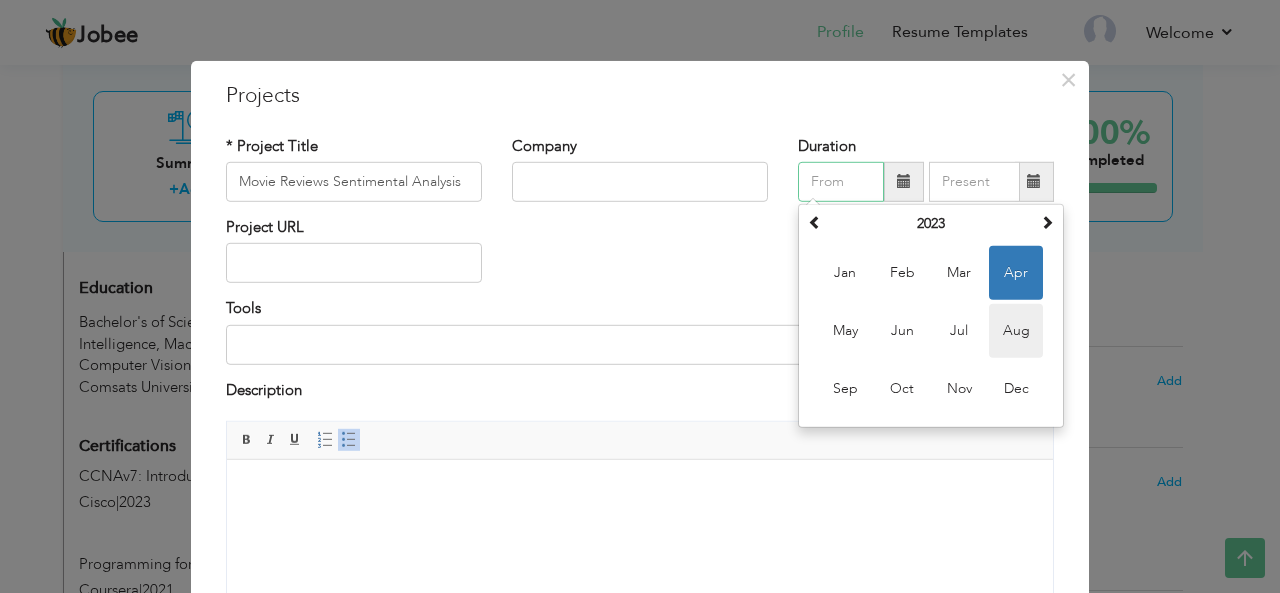 click on "Aug" at bounding box center [1016, 331] 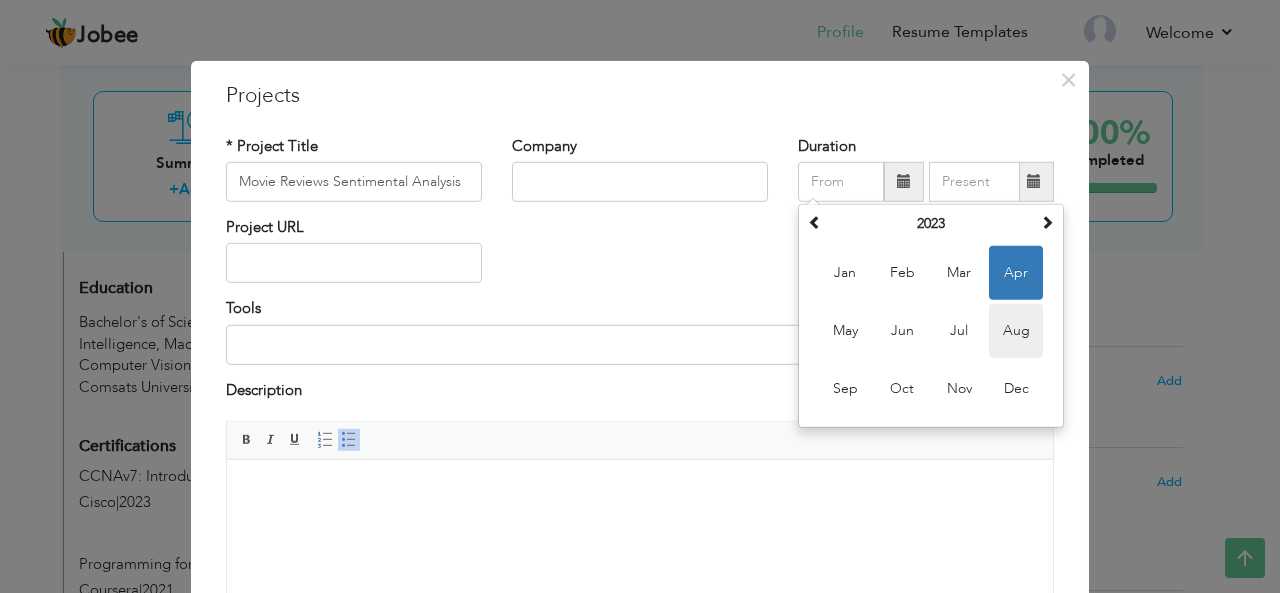 type on "08/2023" 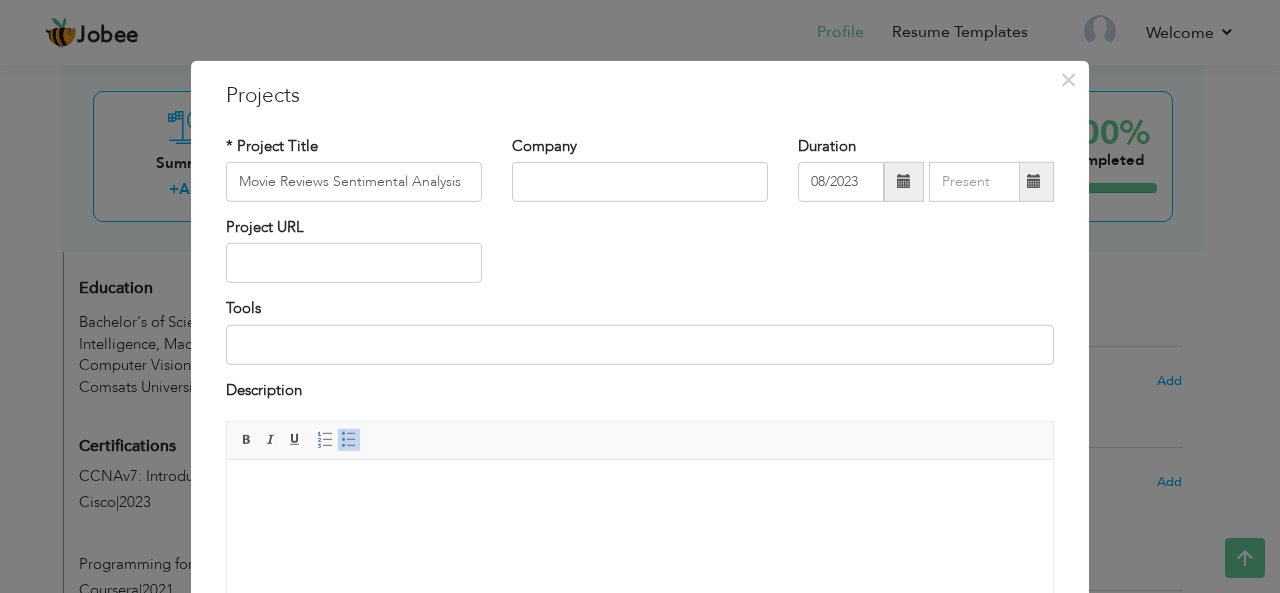 click at bounding box center [1034, 181] 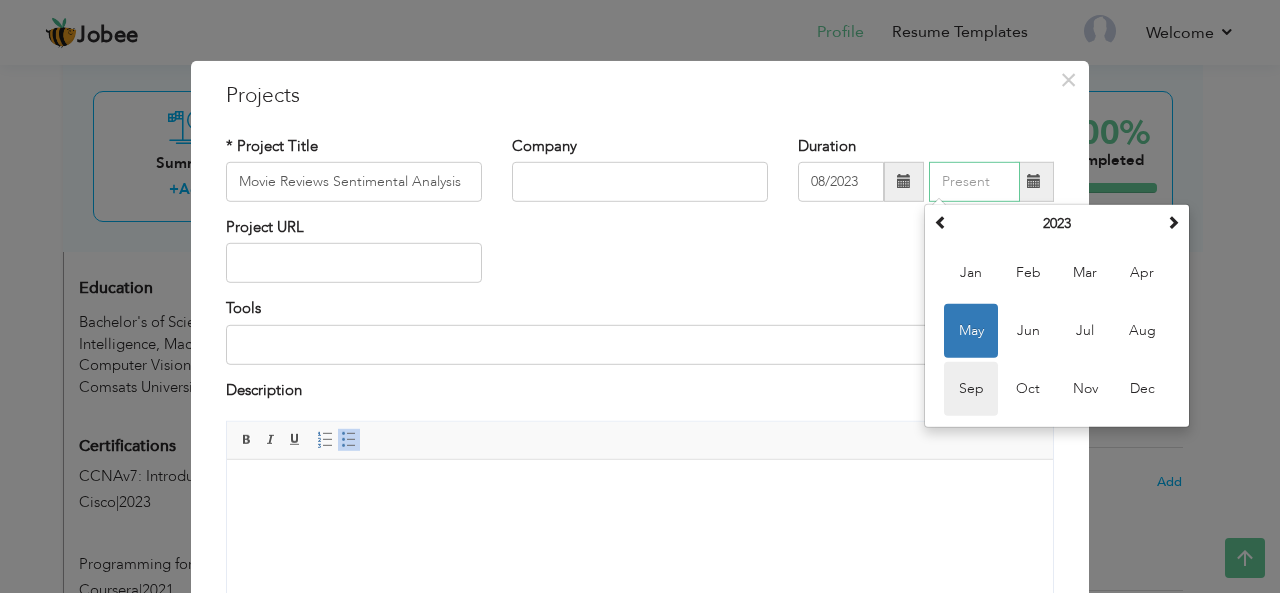 click on "Sep" at bounding box center (971, 389) 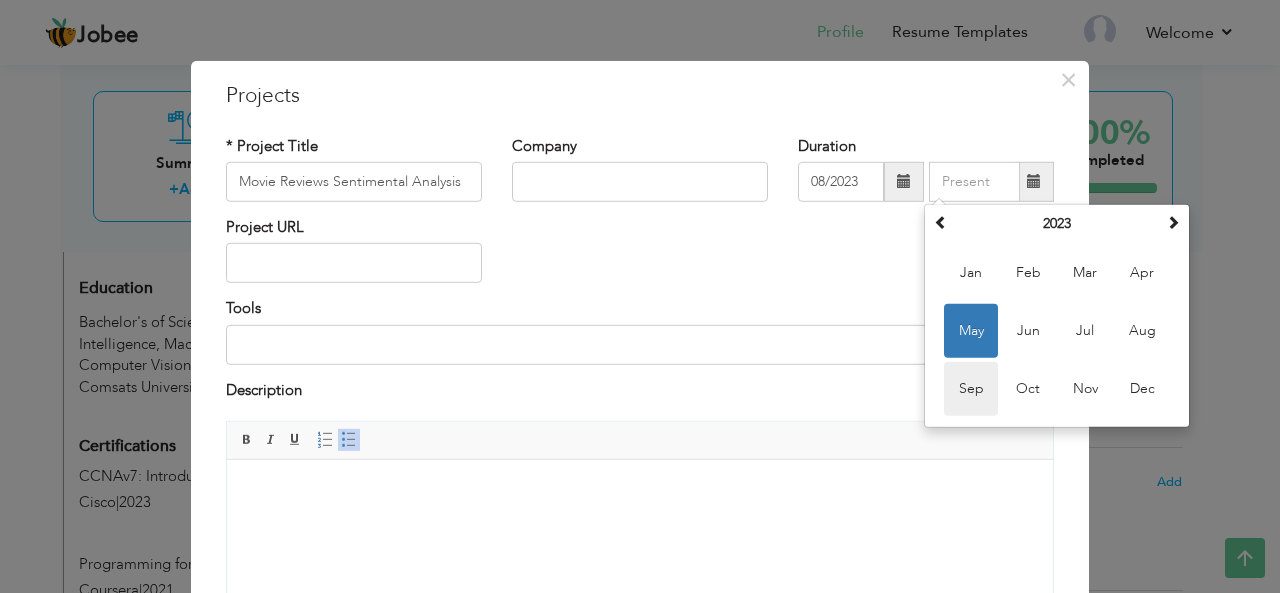 type on "09/2023" 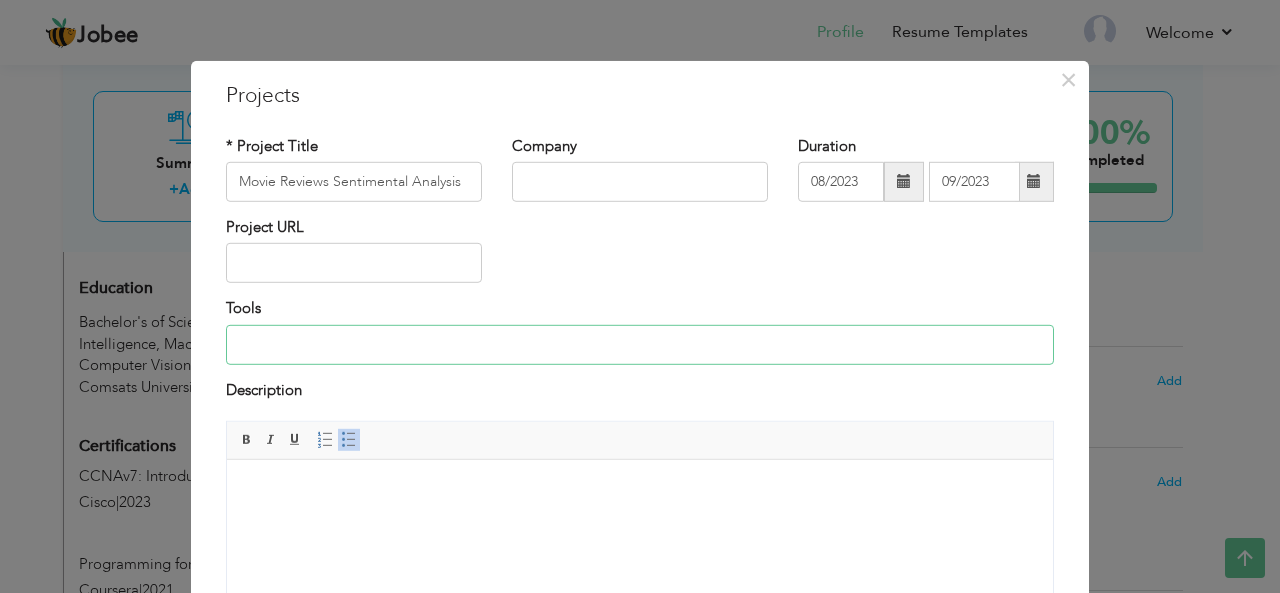 click at bounding box center [640, 345] 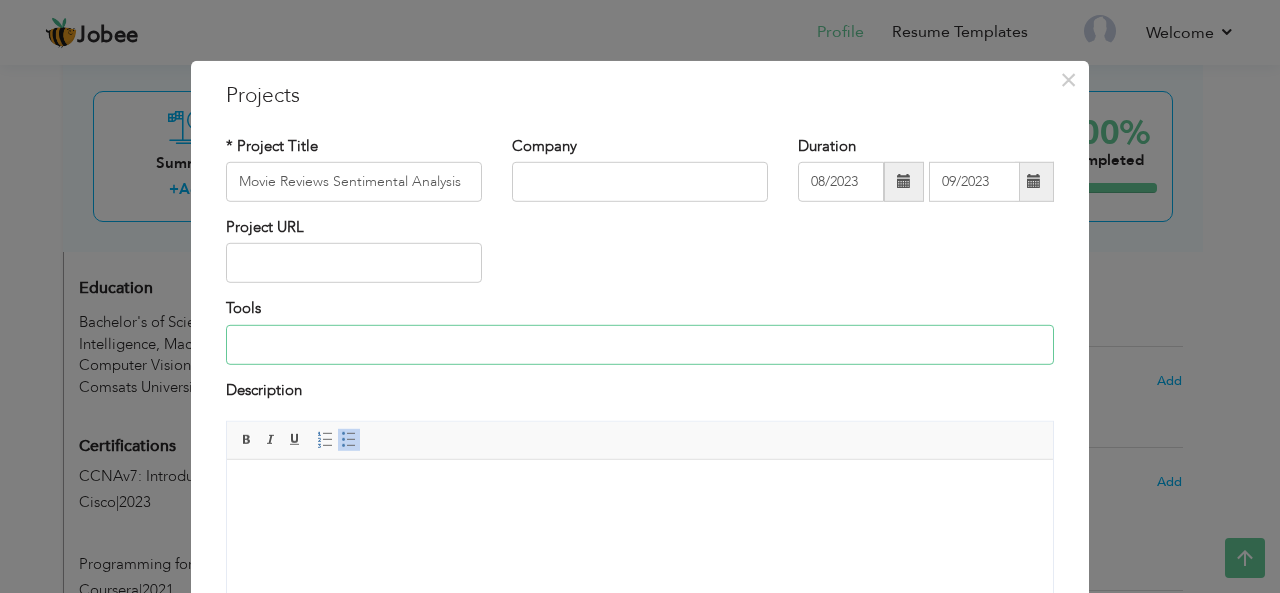 paste on "Python (scikit-learn, NLTK, spaCy, Matplotlib, Pandas), Frontend: Tkinter/Streamlit" 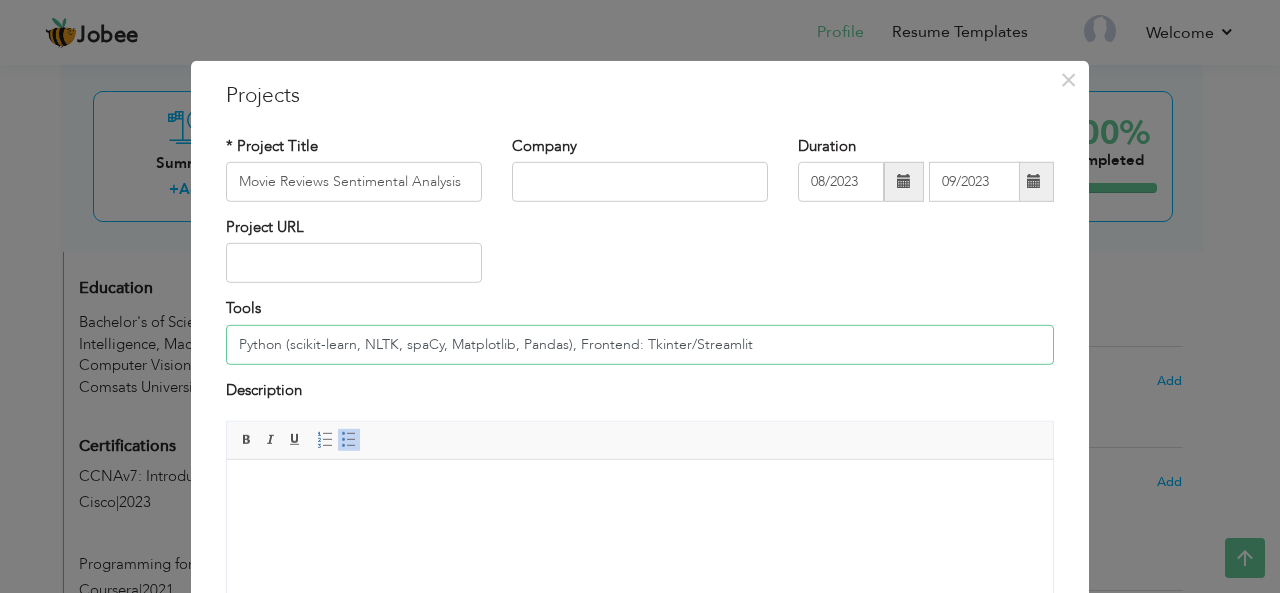 type on "Python (scikit-learn, NLTK, spaCy, Matplotlib, Pandas), Frontend: Tkinter/Streamlit" 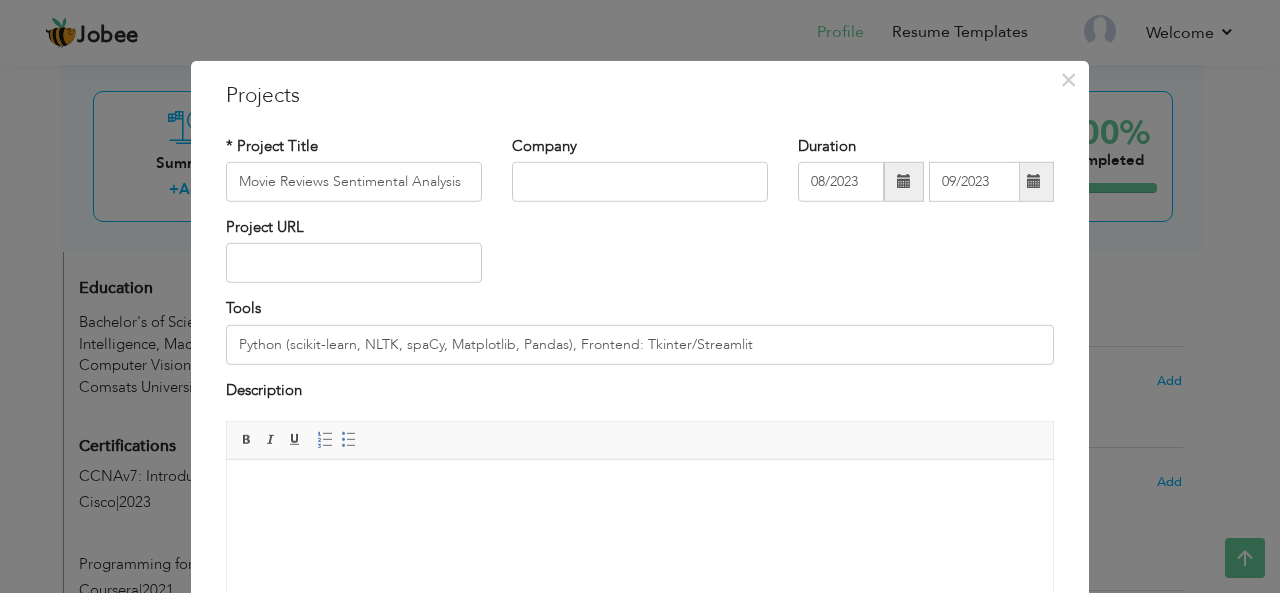 click at bounding box center (640, 490) 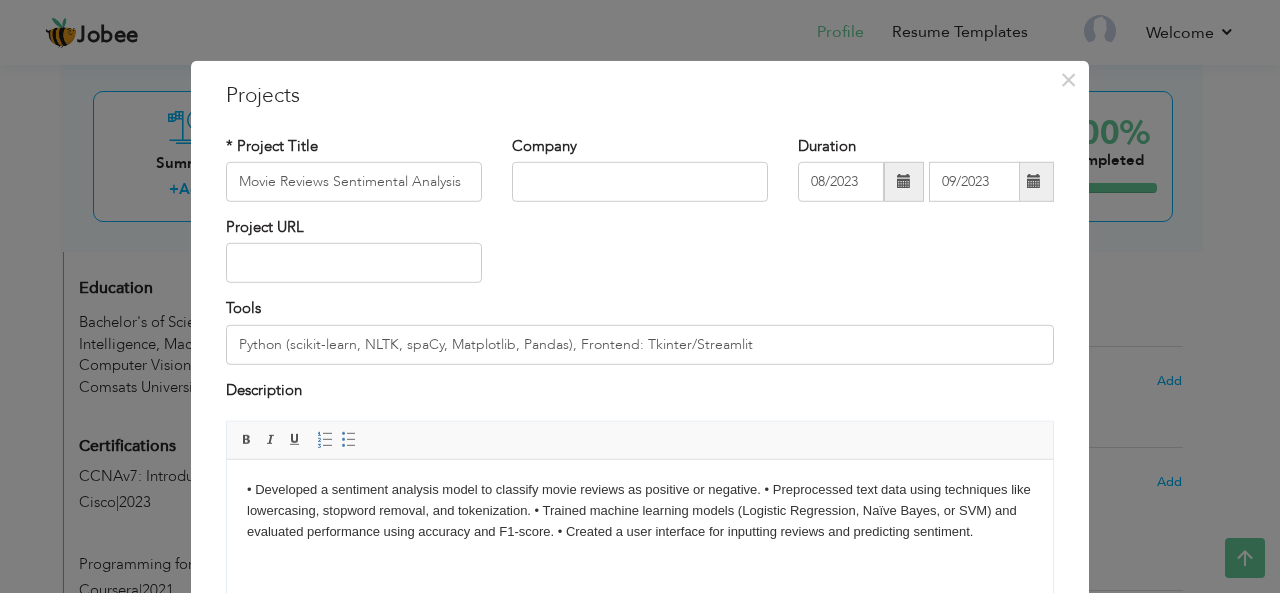 click on "• Developed a sentiment analysis model to classify movie reviews as positive or negative. • Preprocessed text data using techniques like lowercasing, stopword removal, and tokenization. • Trained machine learning models (Logistic Regression, Naïve Bayes, or SVM) and evaluated performance using accuracy and F1-score. • Created a user interface for inputting reviews and predicting sentiment." at bounding box center [640, 511] 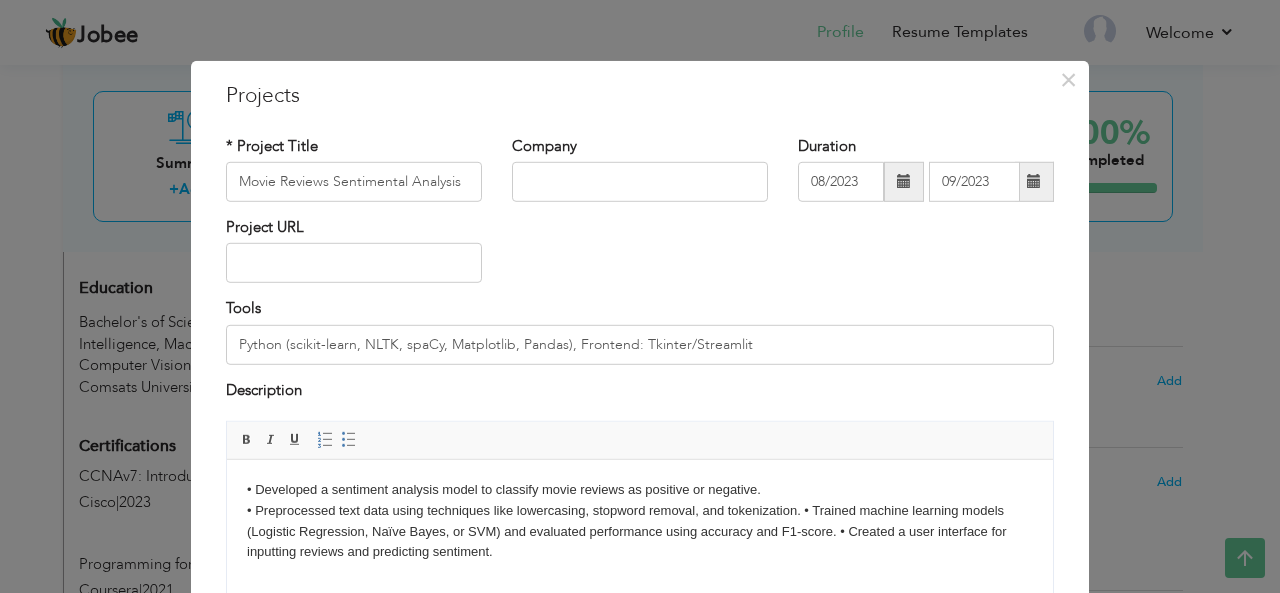 click on "• Developed a sentiment analysis model to classify movie reviews as positive or negative.  ​​​​​​​ • Preprocessed text data using techniques like lowercasing, stopword removal, and tokenization. • Trained machine learning models (Logistic Regression, Naïve Bayes, or SVM) and evaluated performance using accuracy and F1-score. • Created a user interface for inputting reviews and predicting sentiment." at bounding box center [640, 521] 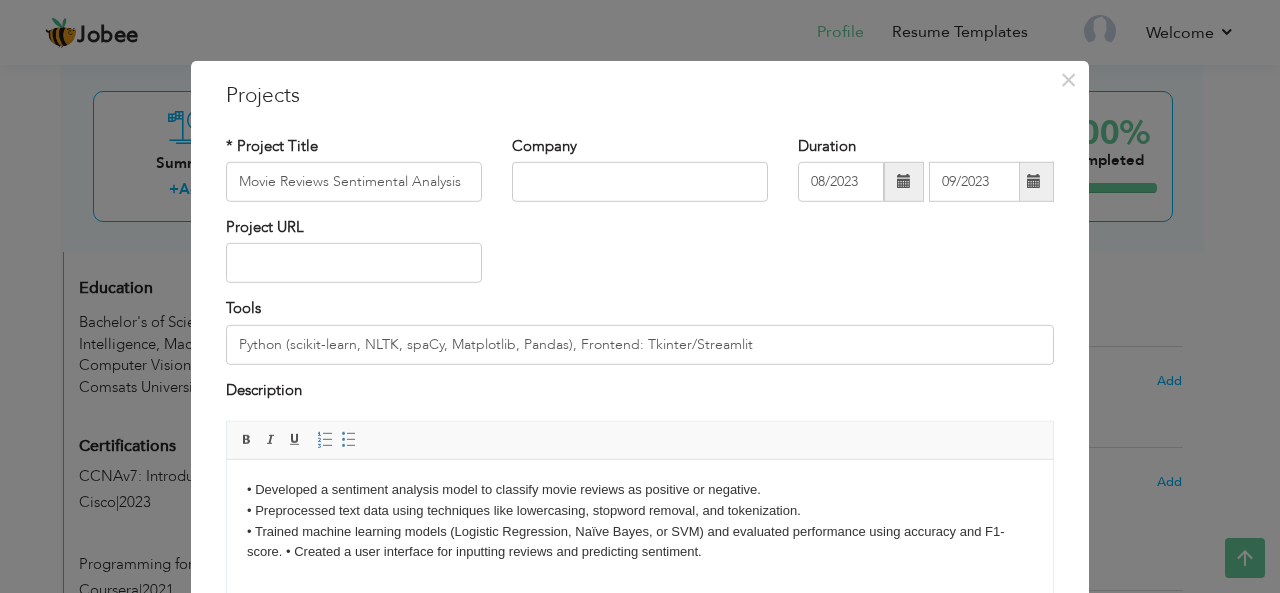 click on "• Developed a sentiment analysis model to classify movie reviews as positive or negative.  • Preprocessed text data using techniques like lowercasing, stopword removal, and tokenization.  ​​​​​​​ • Trained machine learning models (Logistic Regression, Naïve Bayes, or SVM) and evaluated performance using accuracy and F1-score. • Created a user interface for inputting reviews and predicting sentiment." at bounding box center [640, 521] 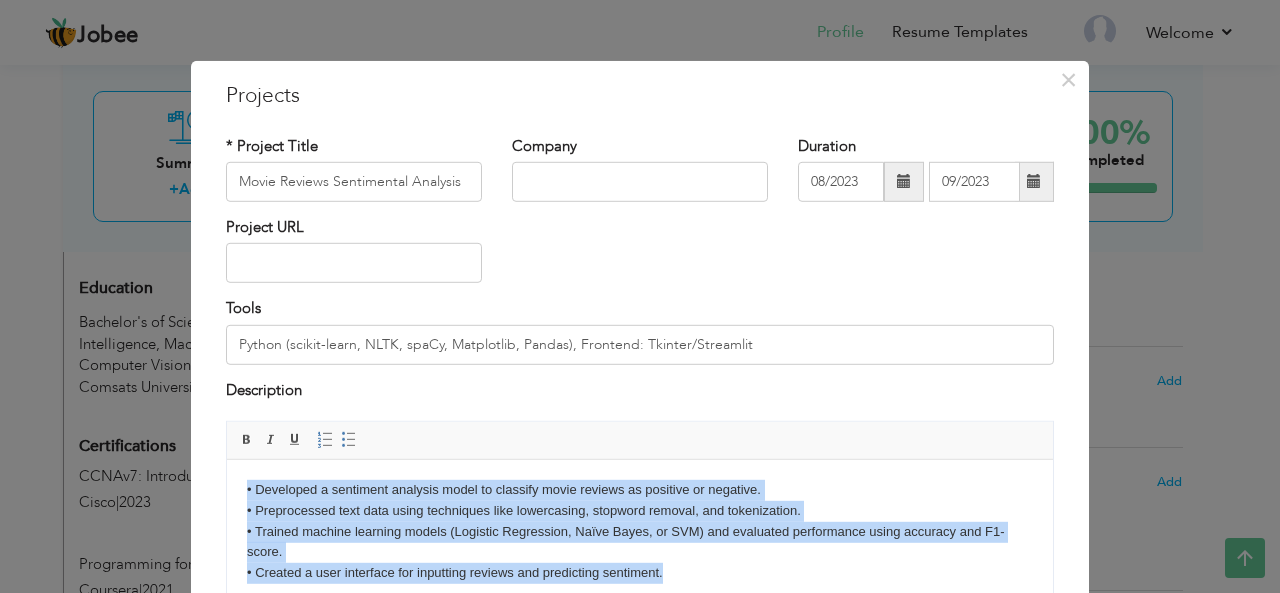 drag, startPoint x: 666, startPoint y: 577, endPoint x: 220, endPoint y: 479, distance: 456.6399 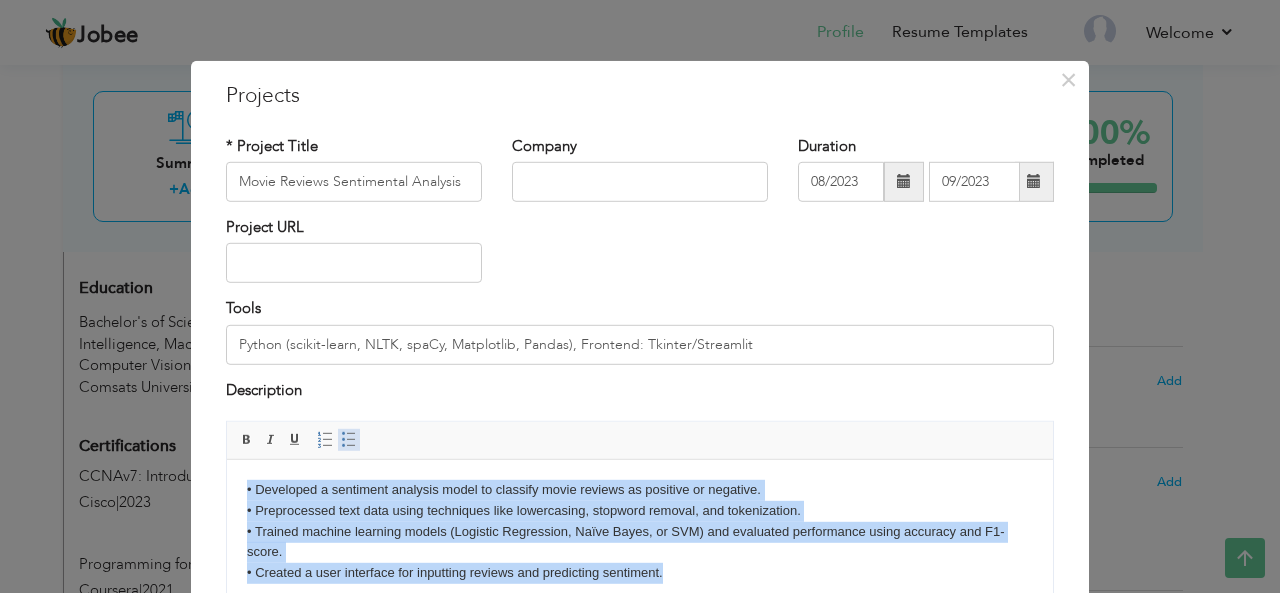 click at bounding box center [349, 440] 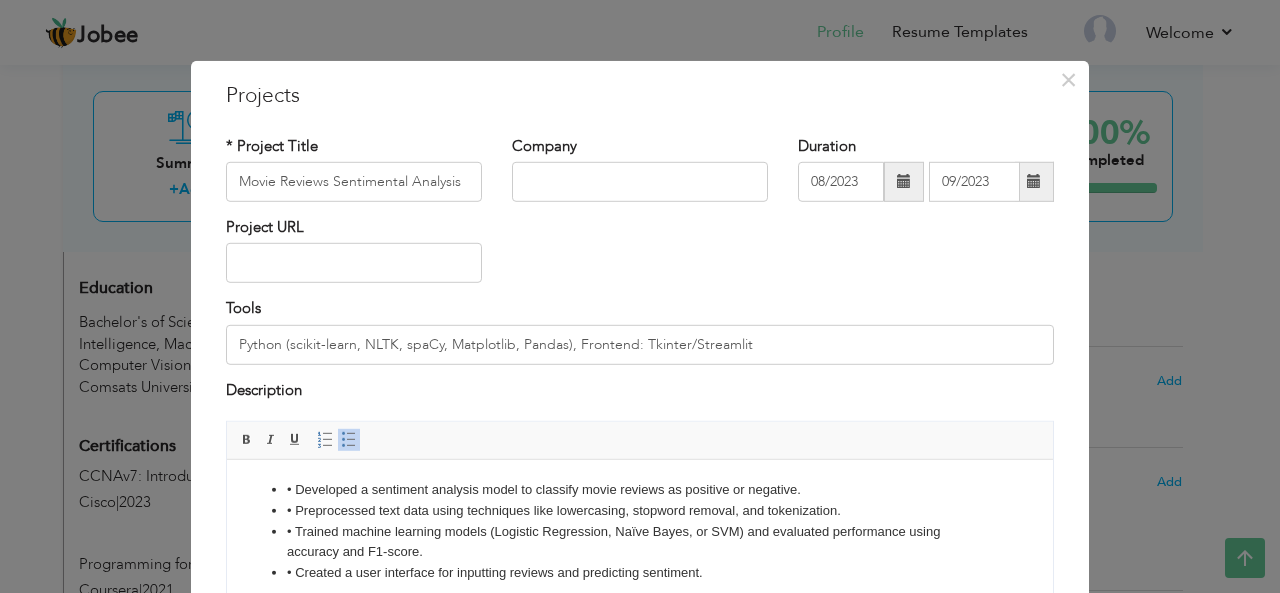 click on "• Developed a sentiment analysis model to classify movie reviews as positive or negative." at bounding box center [640, 490] 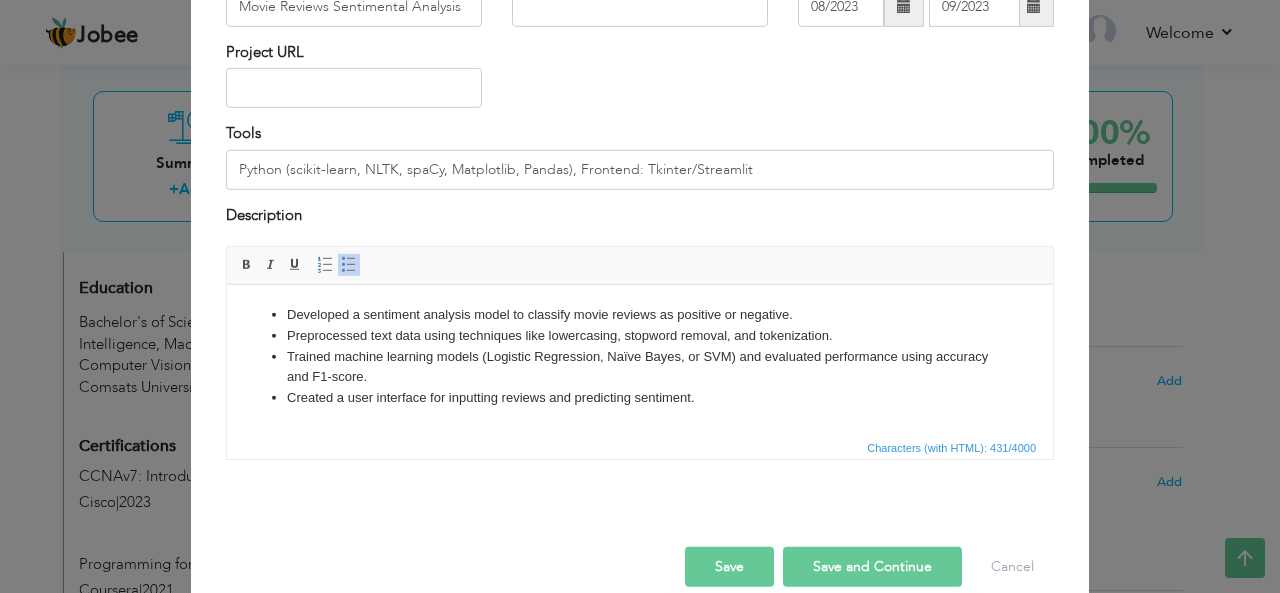 scroll, scrollTop: 202, scrollLeft: 0, axis: vertical 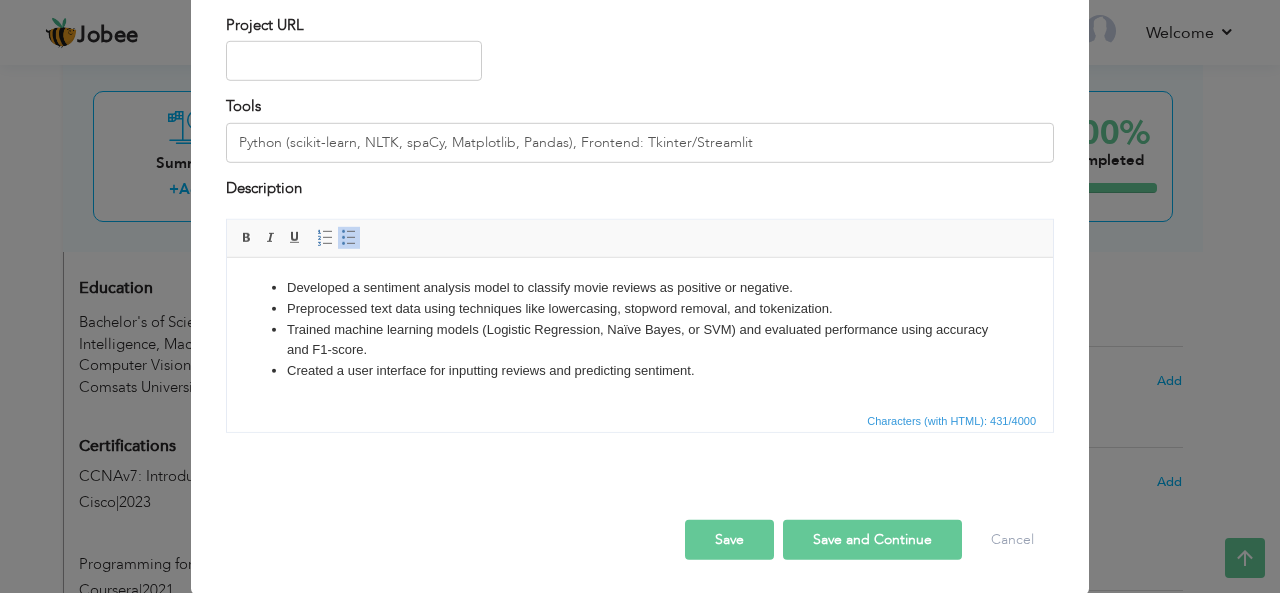 click on "Save and Continue" at bounding box center [872, 540] 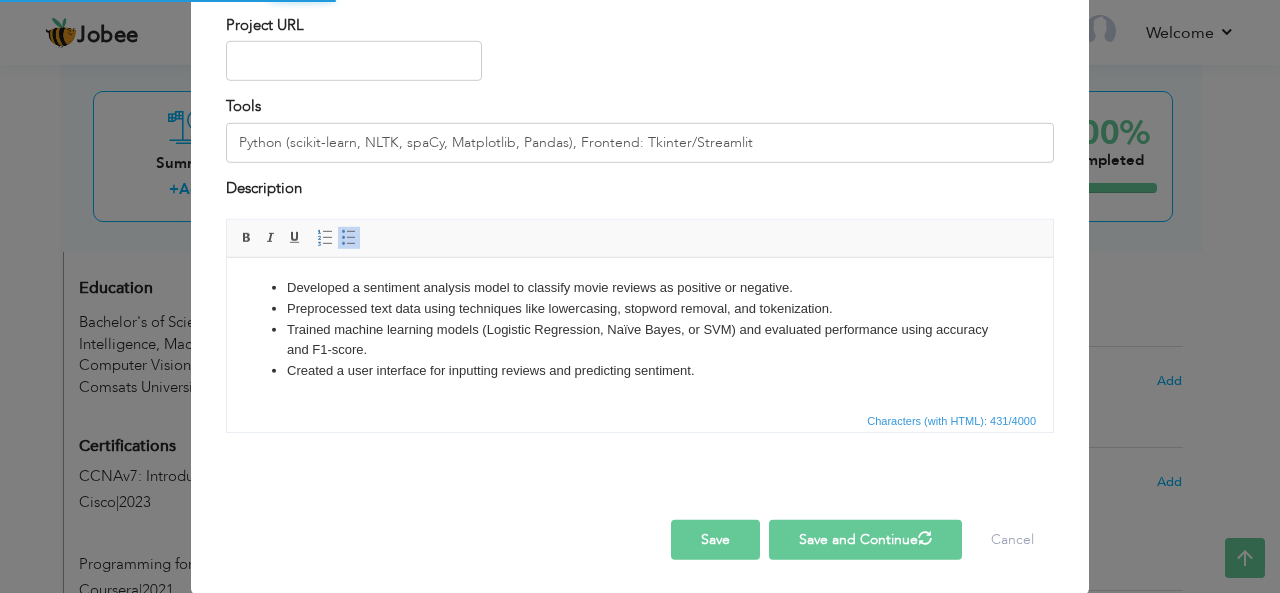type 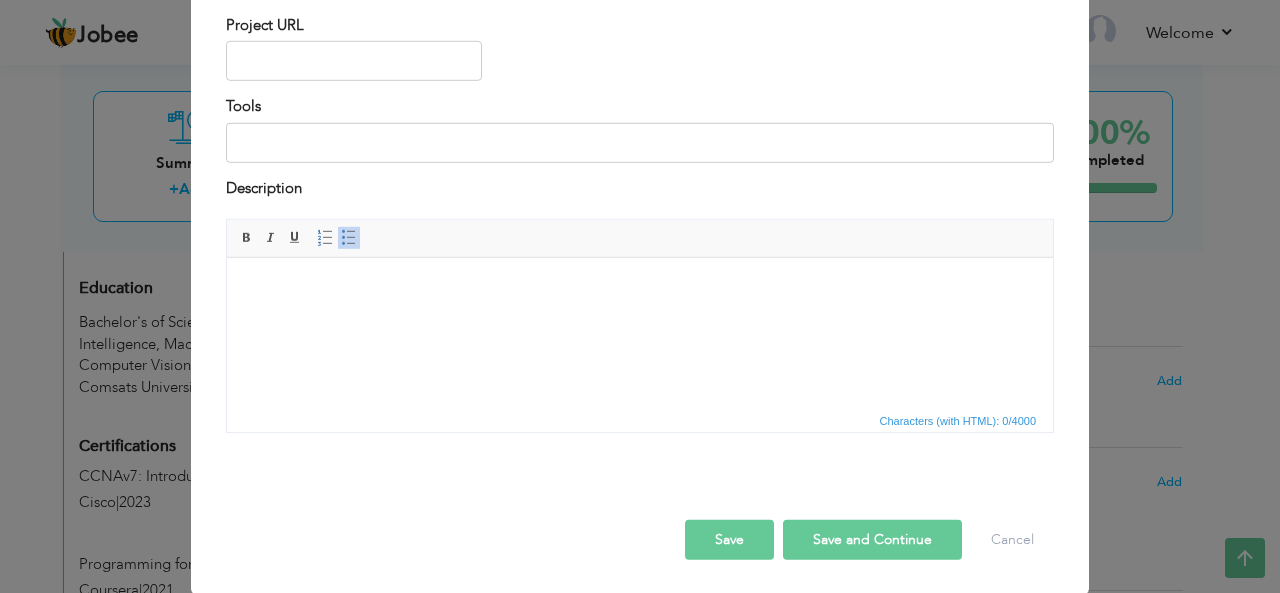 scroll, scrollTop: 0, scrollLeft: 0, axis: both 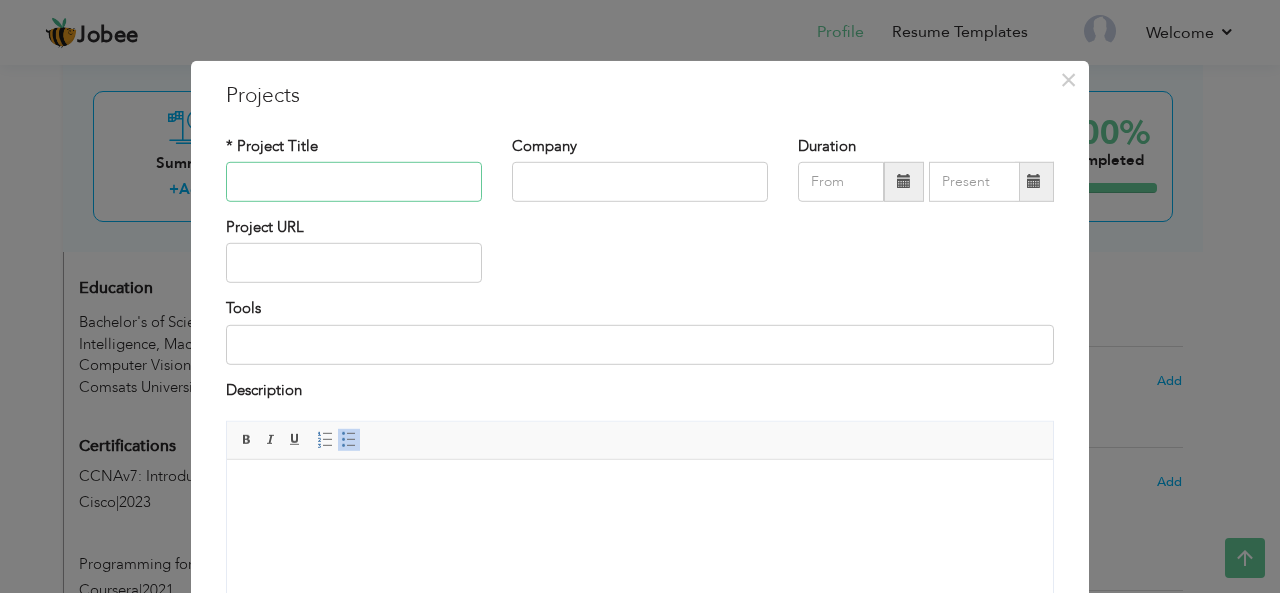 click at bounding box center [354, 182] 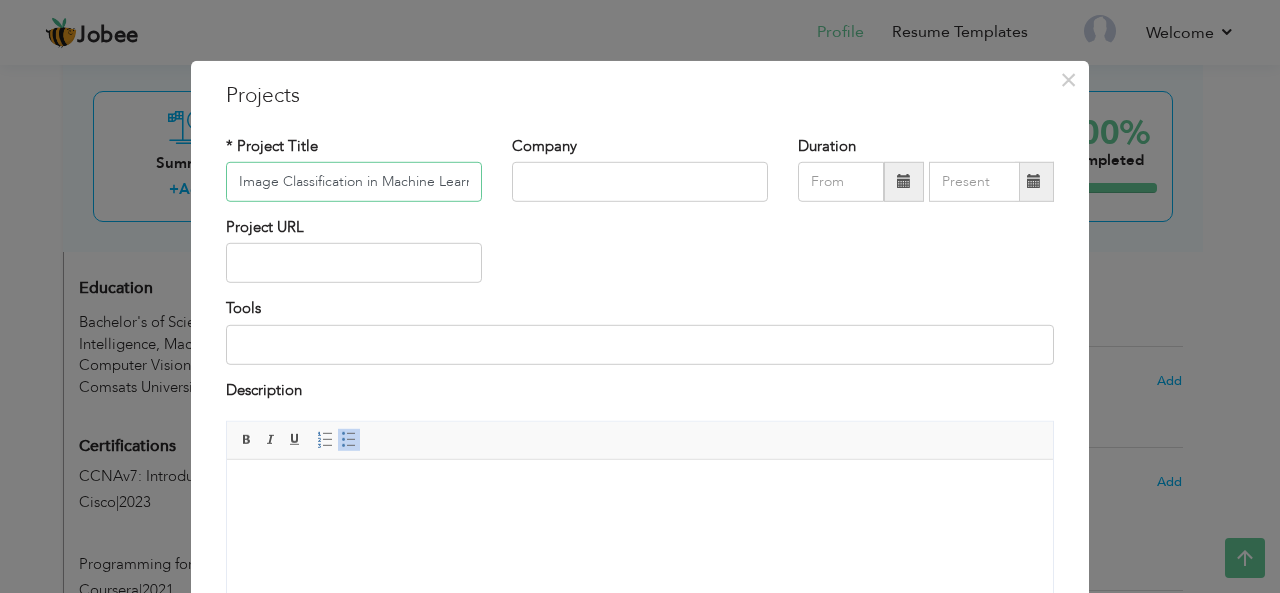 scroll, scrollTop: 0, scrollLeft: 26, axis: horizontal 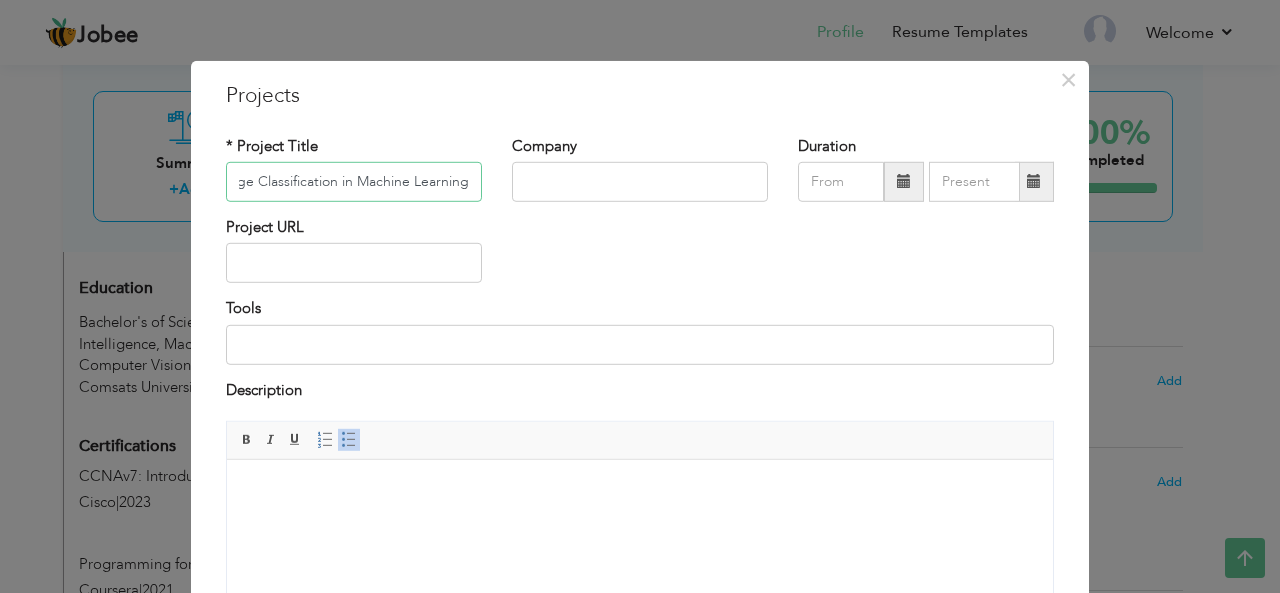 type on "Image Classification in Machine Learning" 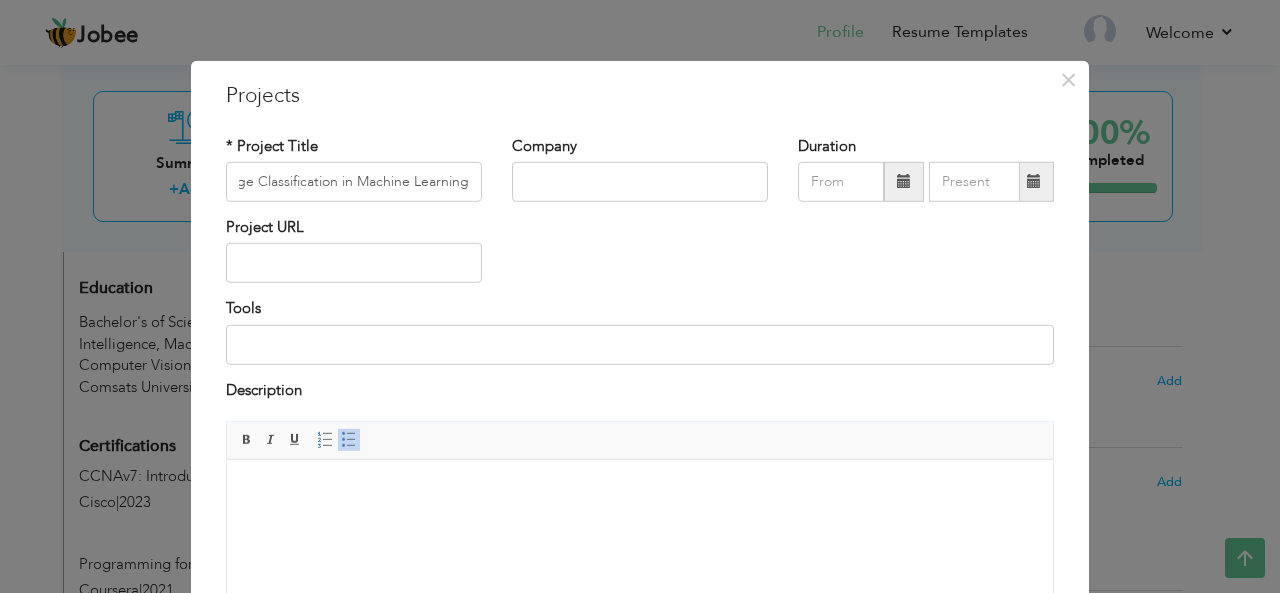 scroll, scrollTop: 0, scrollLeft: 0, axis: both 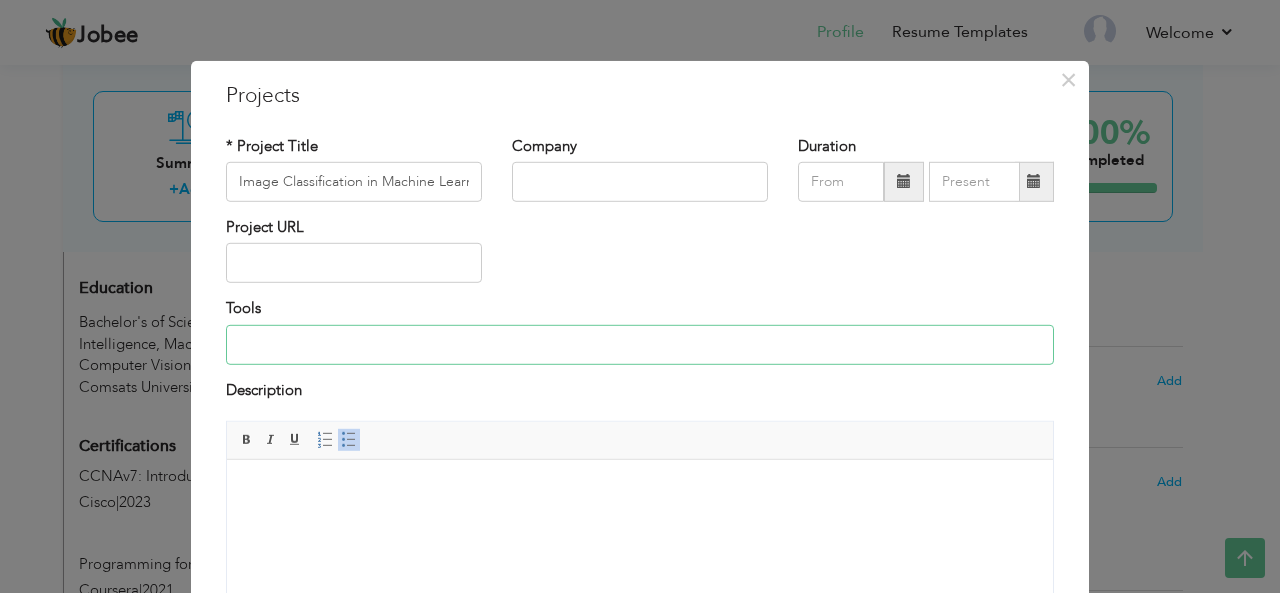 click at bounding box center [640, 345] 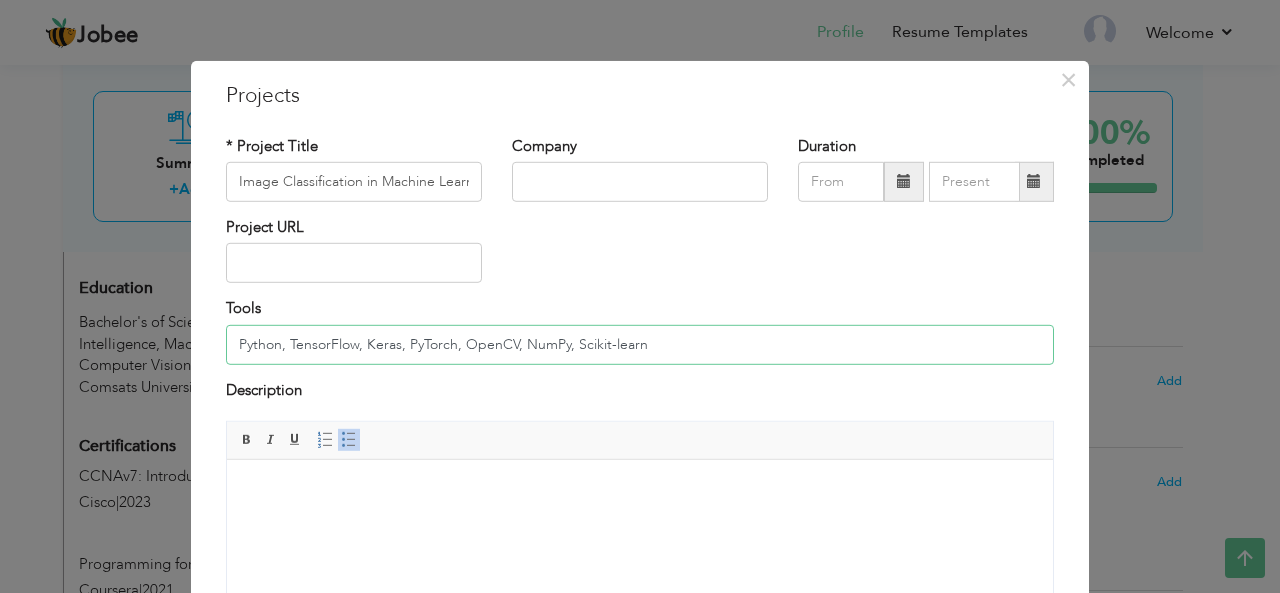 type on "Python, TensorFlow, Keras, PyTorch, OpenCV, NumPy, Scikit-learn" 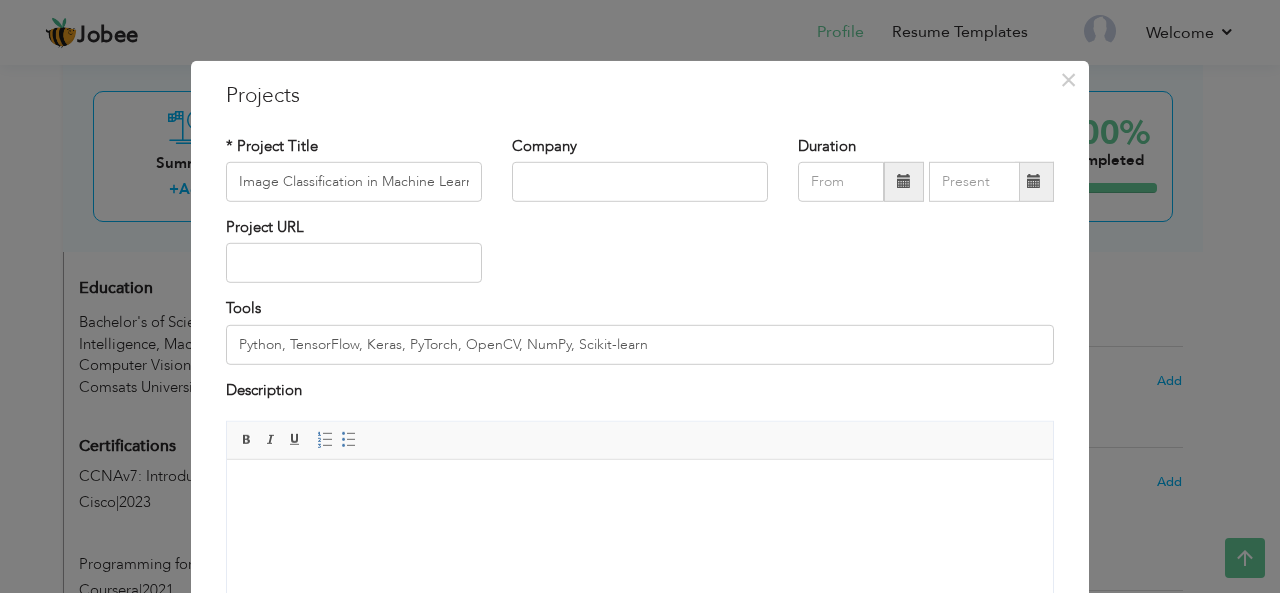 click at bounding box center (640, 490) 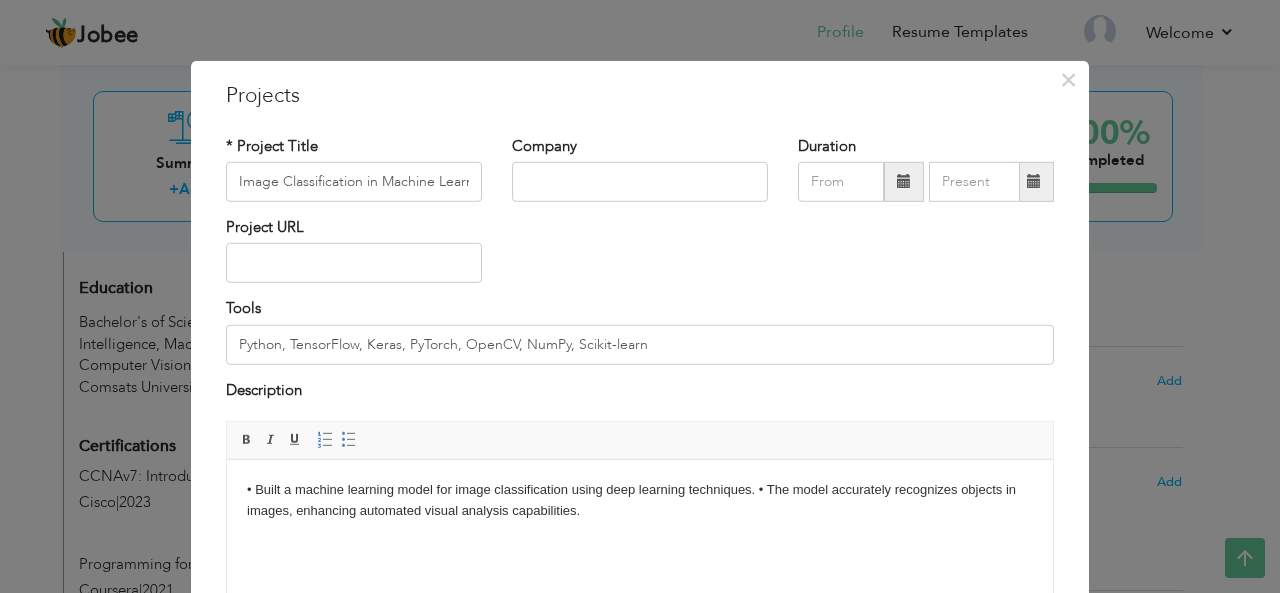 click on "• Built a machine learning model for image classification using deep learning techniques. • The model accurately recognizes objects in images, enhancing automated visual analysis capabilities." at bounding box center [640, 501] 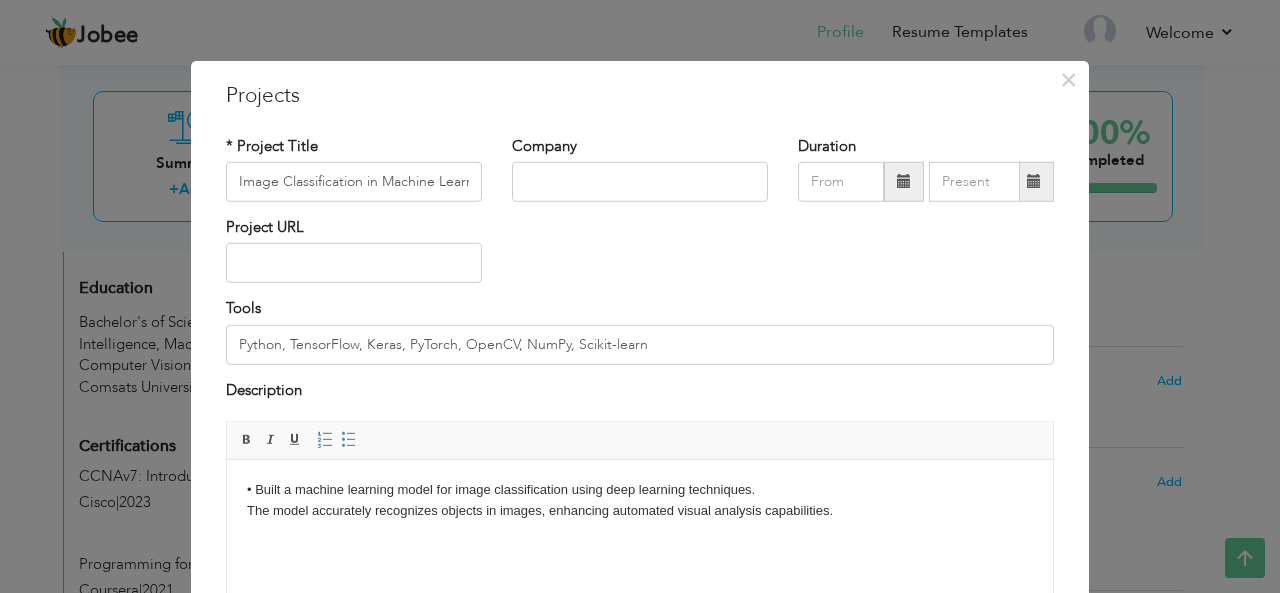 click on "• Built a machine learning model for image classification using deep learning techniques.  ​​​​​​​ The model accurately recognizes objects in images, enhancing automated visual analysis capabilities." at bounding box center [640, 501] 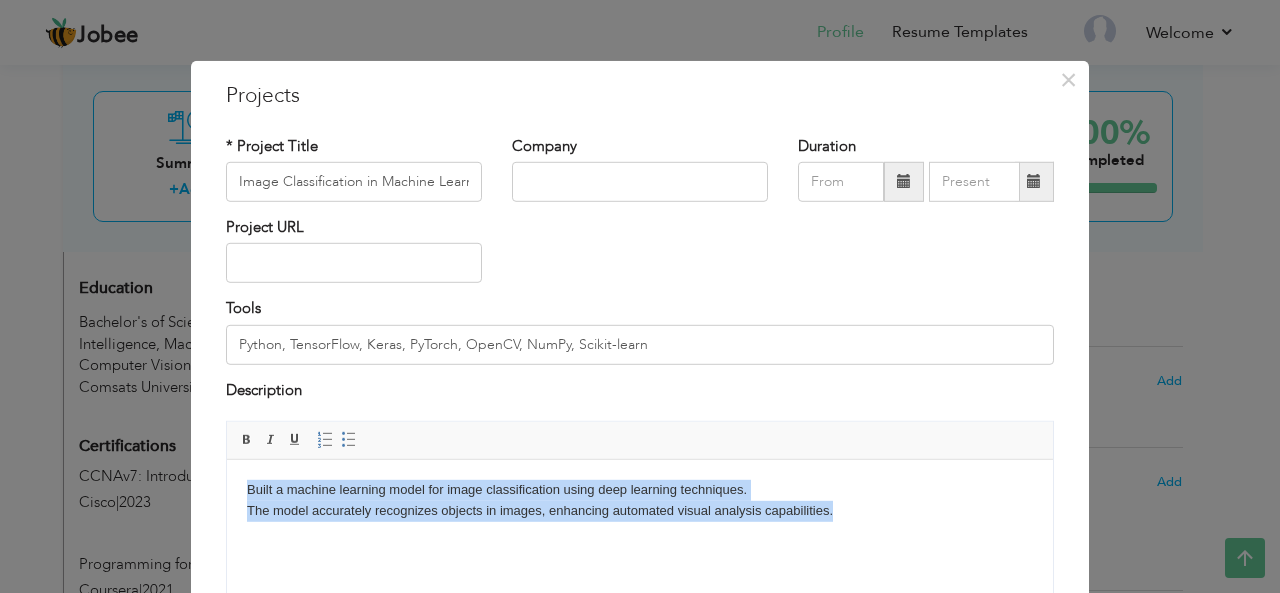 drag, startPoint x: 843, startPoint y: 519, endPoint x: 416, endPoint y: 917, distance: 583.7234 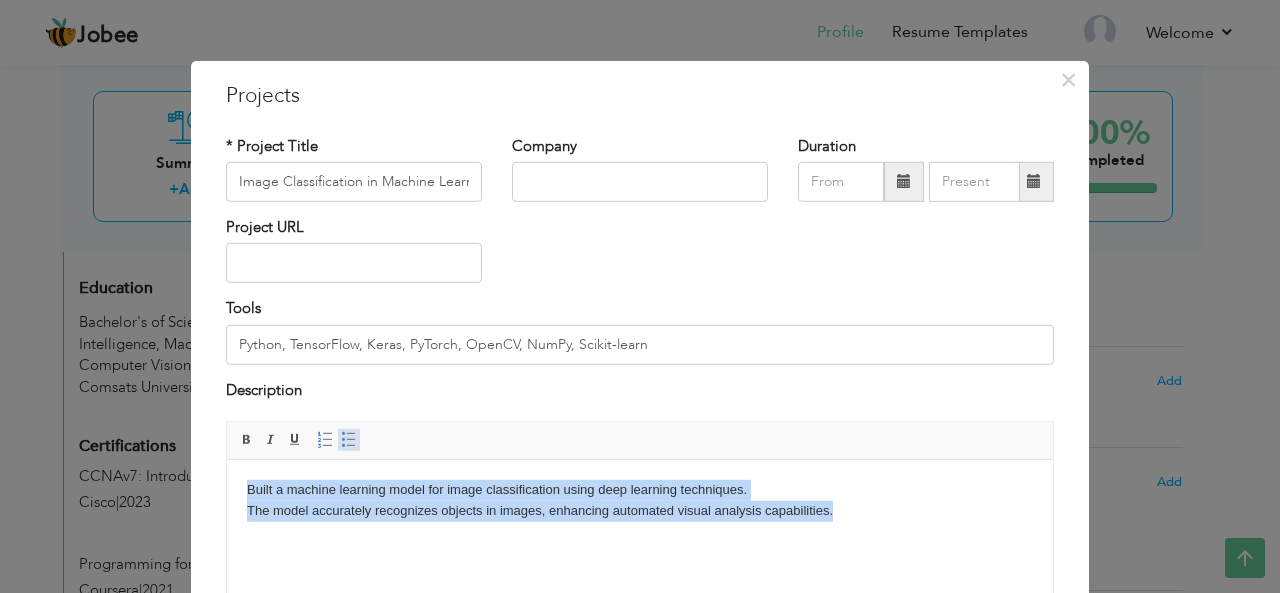 click at bounding box center [349, 440] 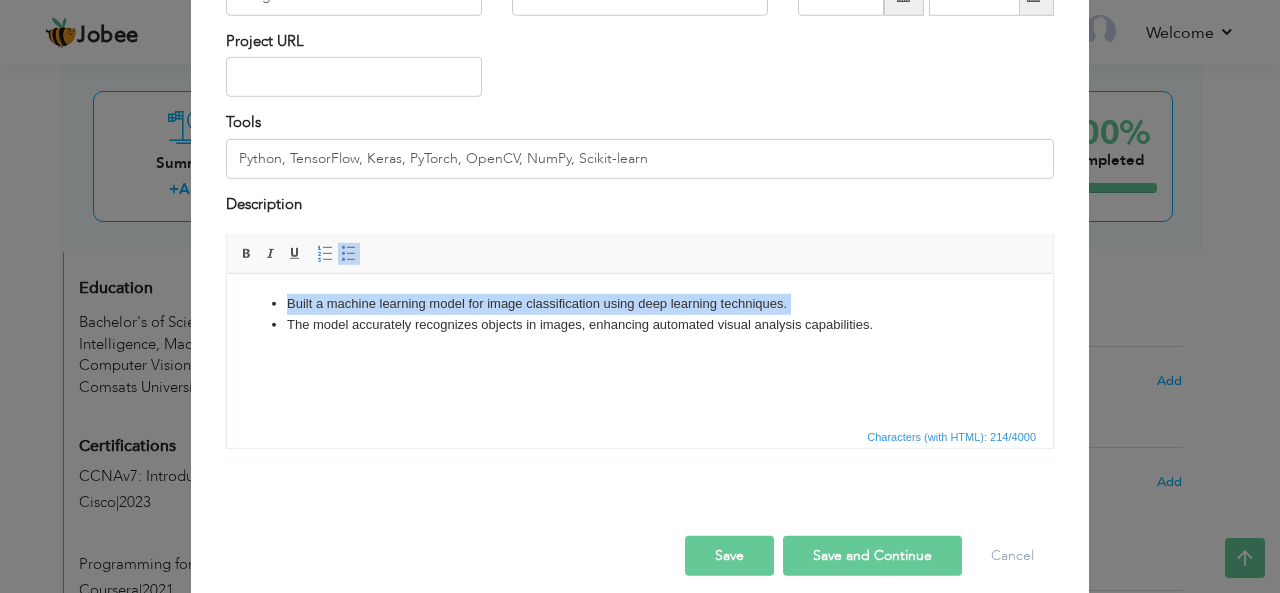 scroll, scrollTop: 202, scrollLeft: 0, axis: vertical 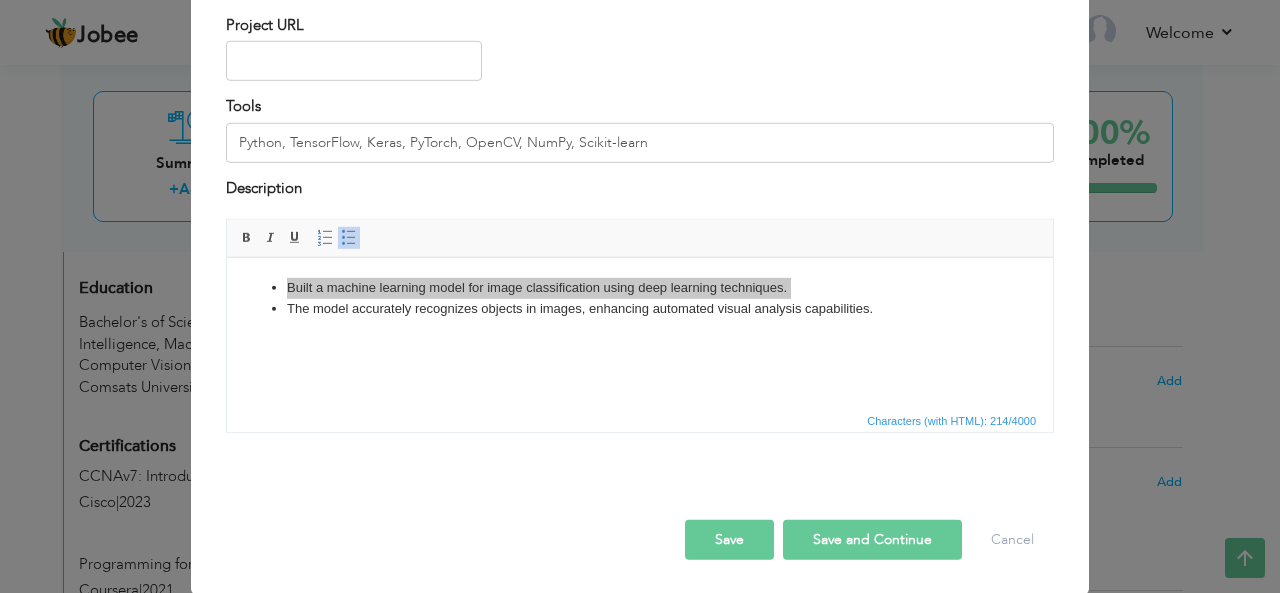 click on "Save and Continue" at bounding box center [872, 540] 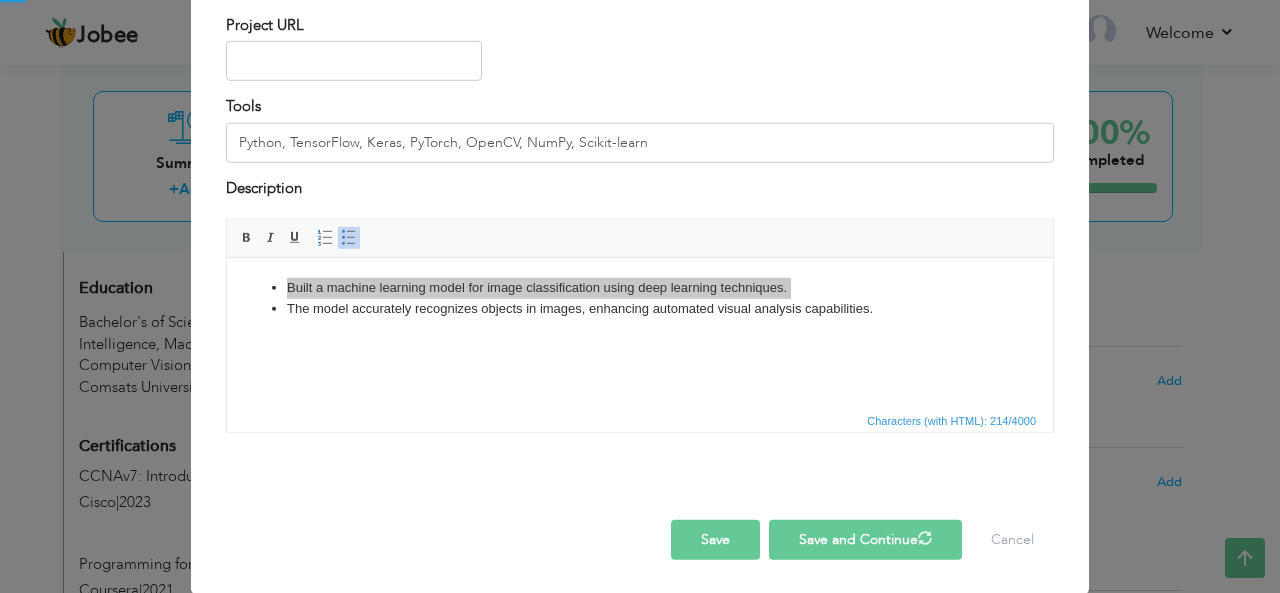 type 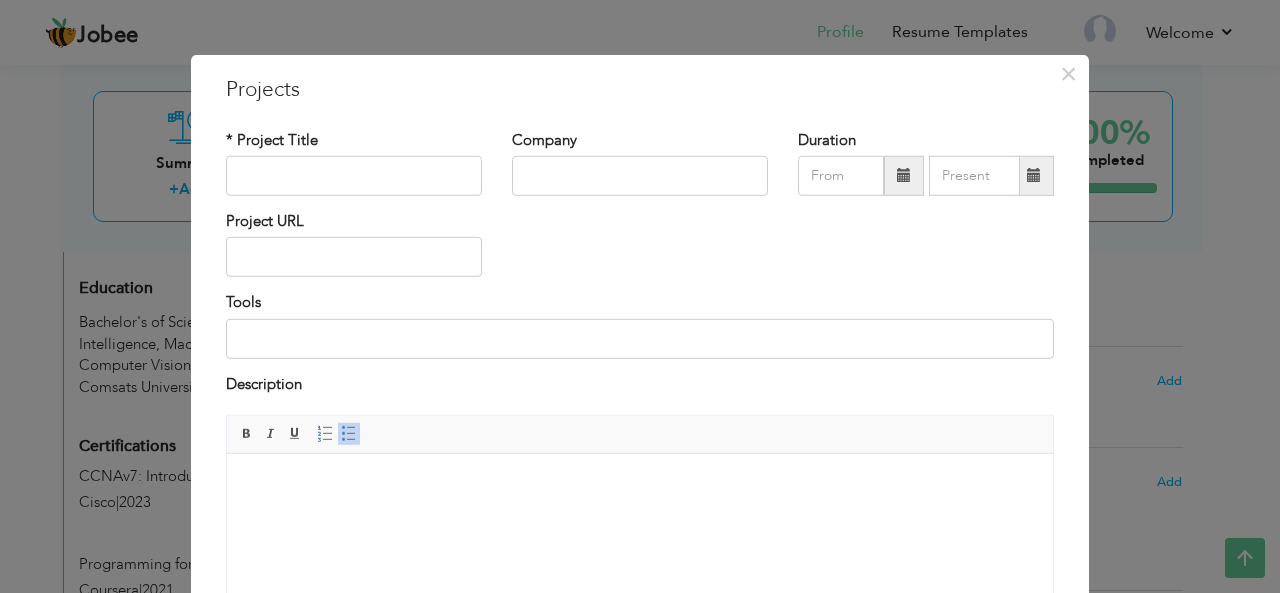 scroll, scrollTop: 2, scrollLeft: 0, axis: vertical 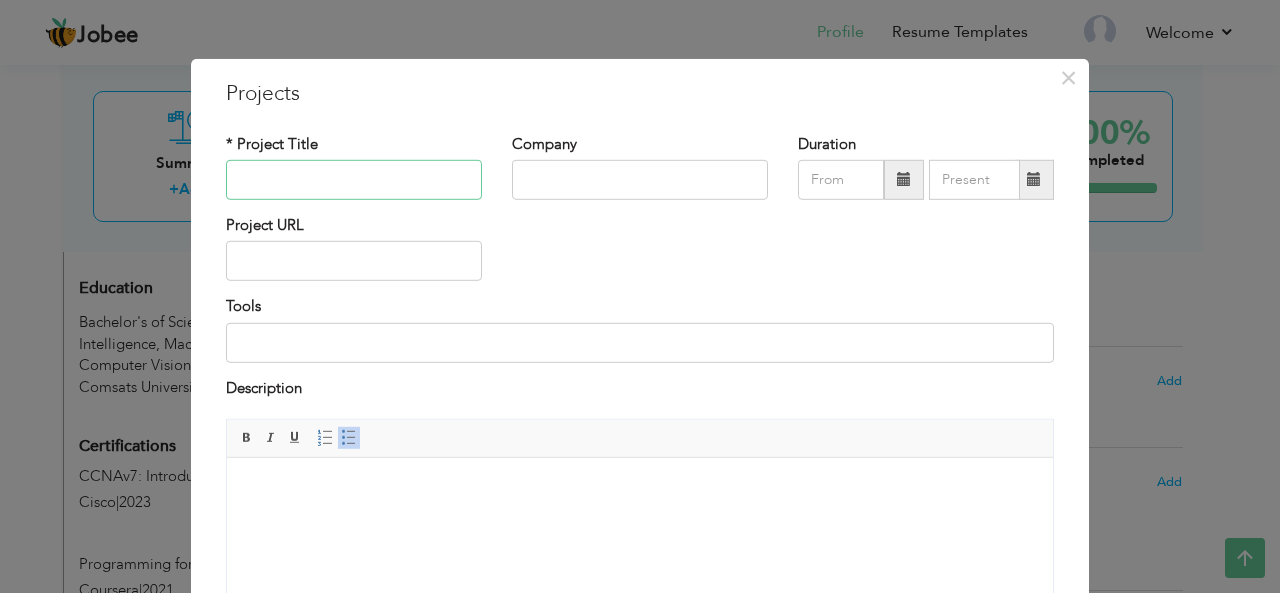 click at bounding box center [354, 180] 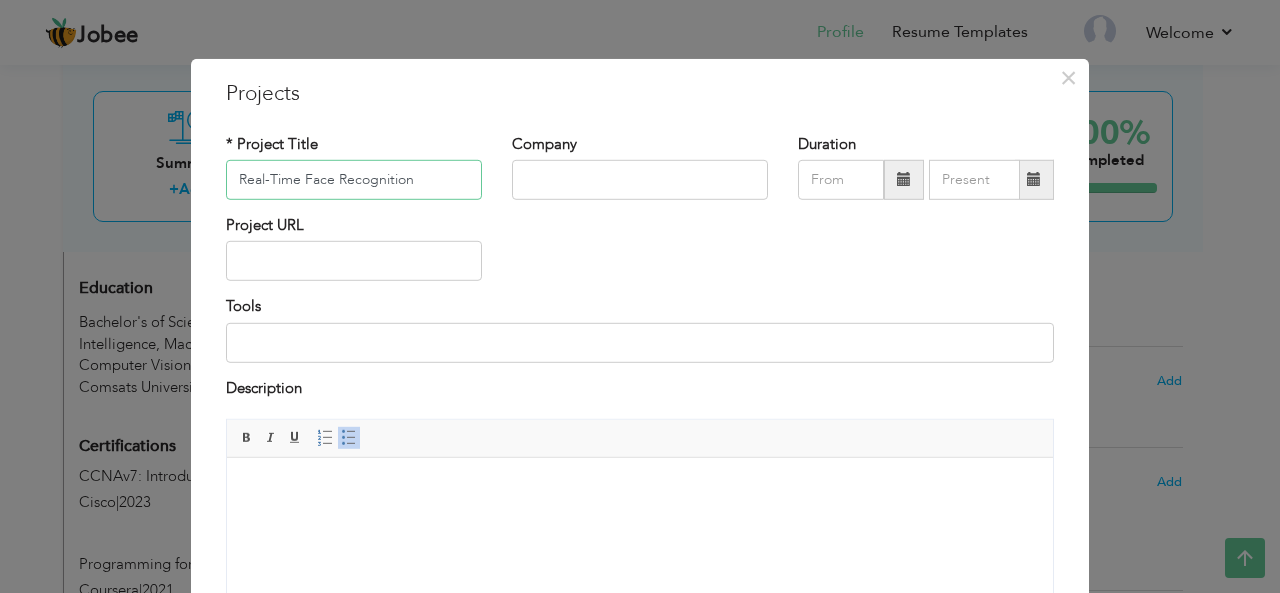 type on "Real-Time Face Recognition" 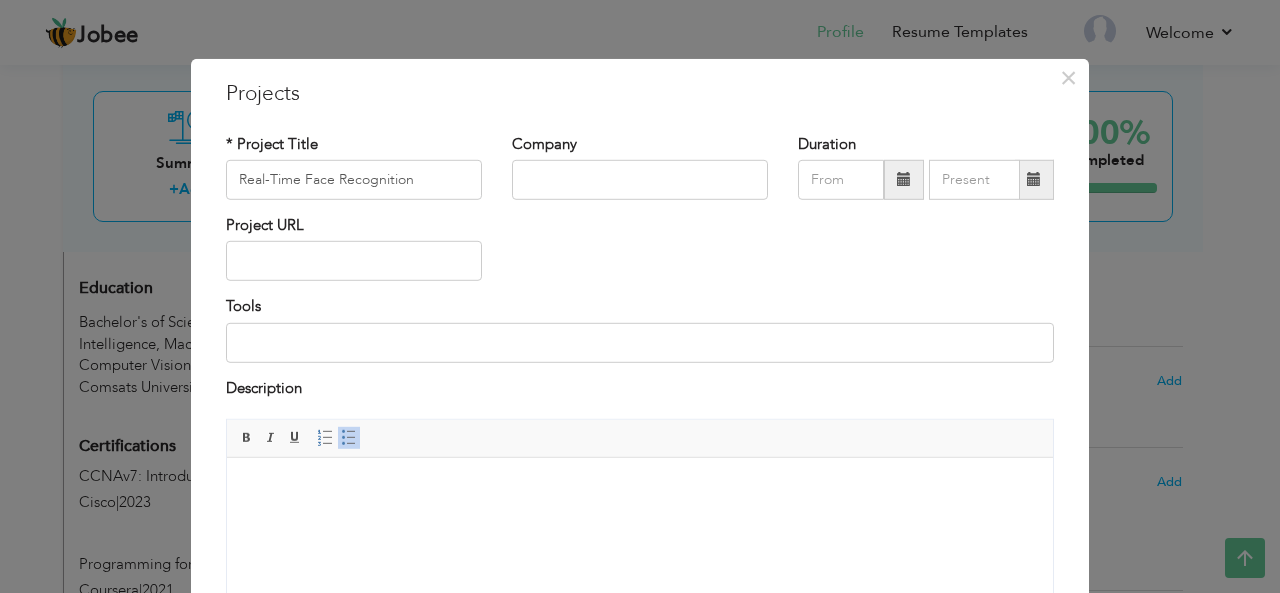 click at bounding box center [904, 179] 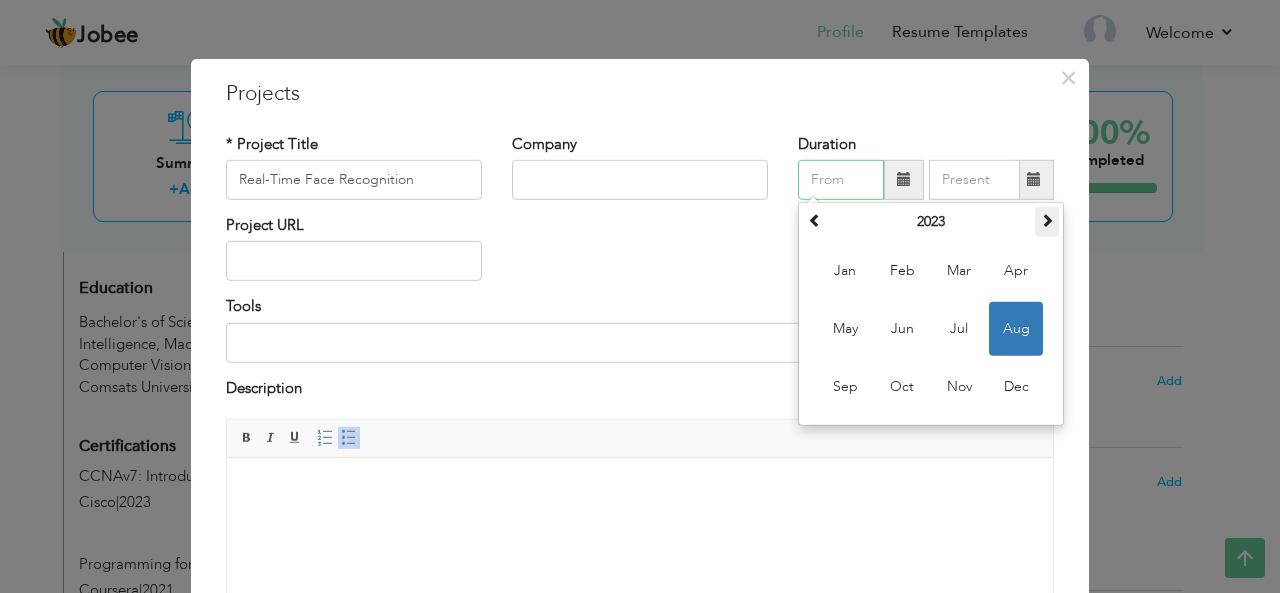 click at bounding box center [1047, 222] 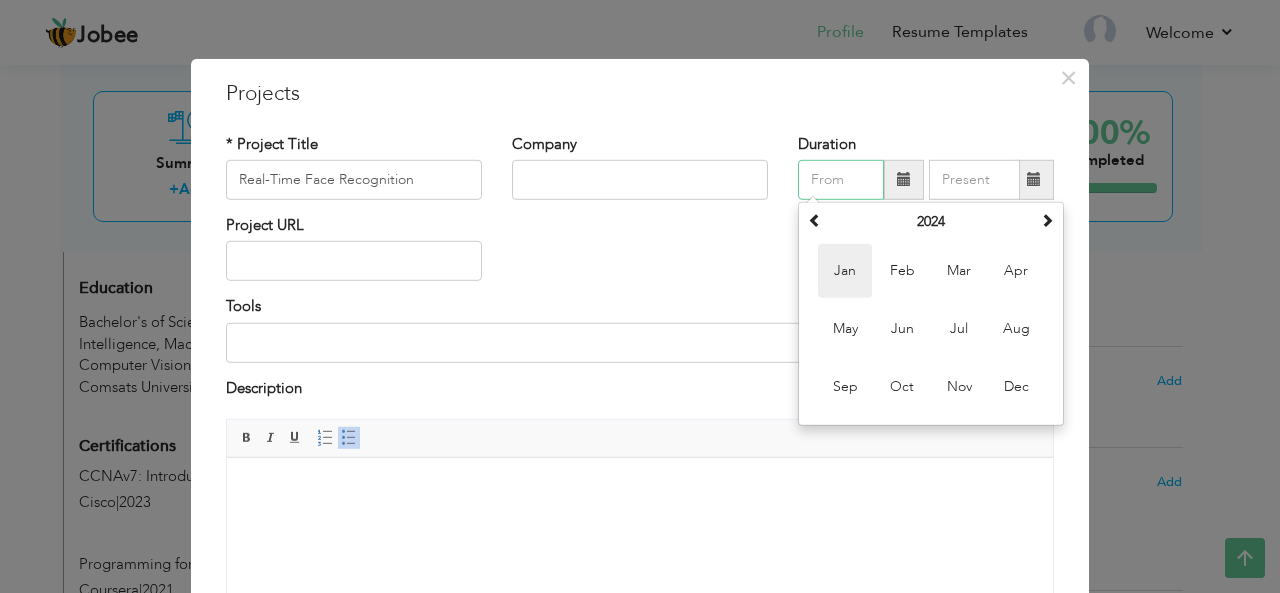 click on "Jan" at bounding box center [845, 271] 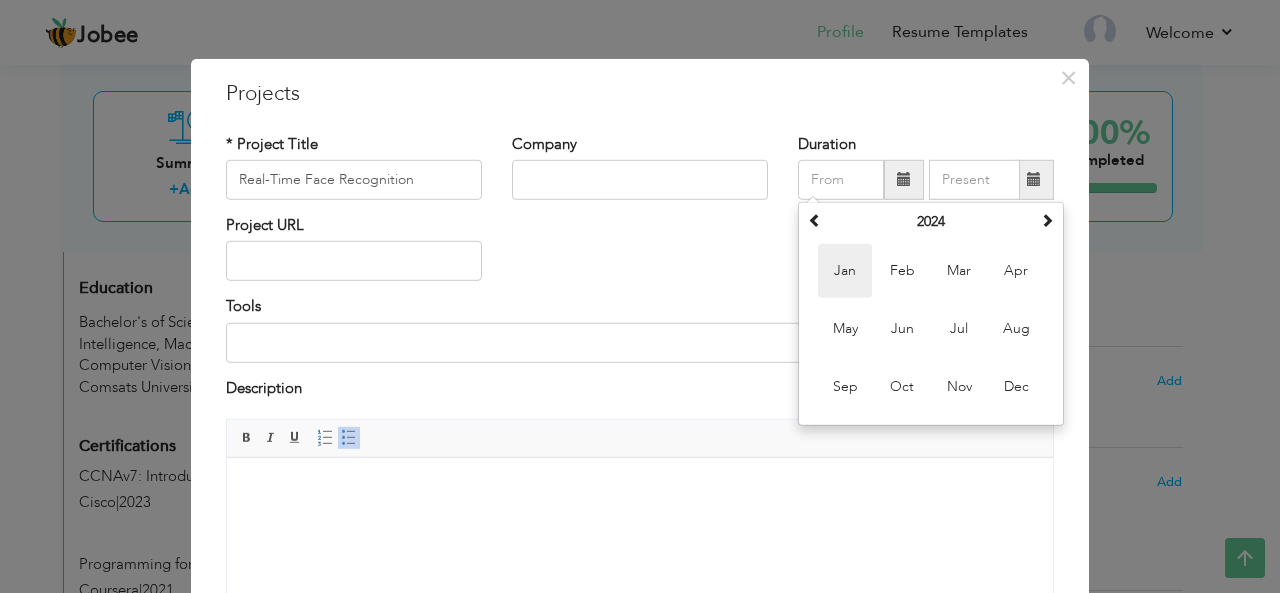 type on "01/2024" 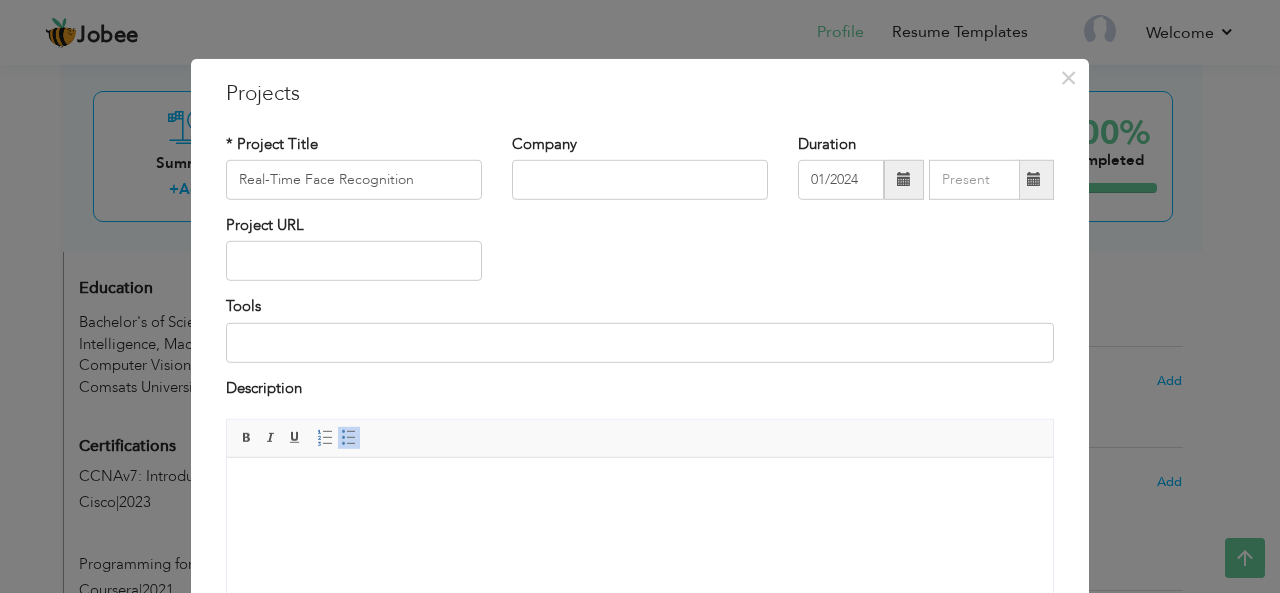 click at bounding box center [1034, 180] 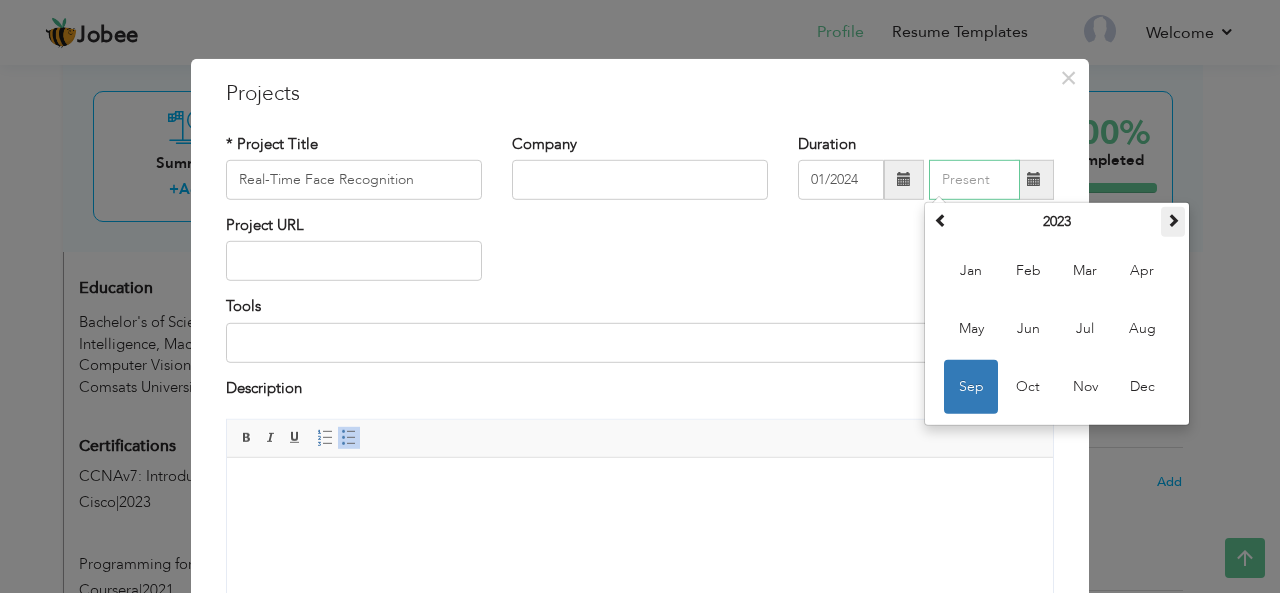 click at bounding box center (1173, 220) 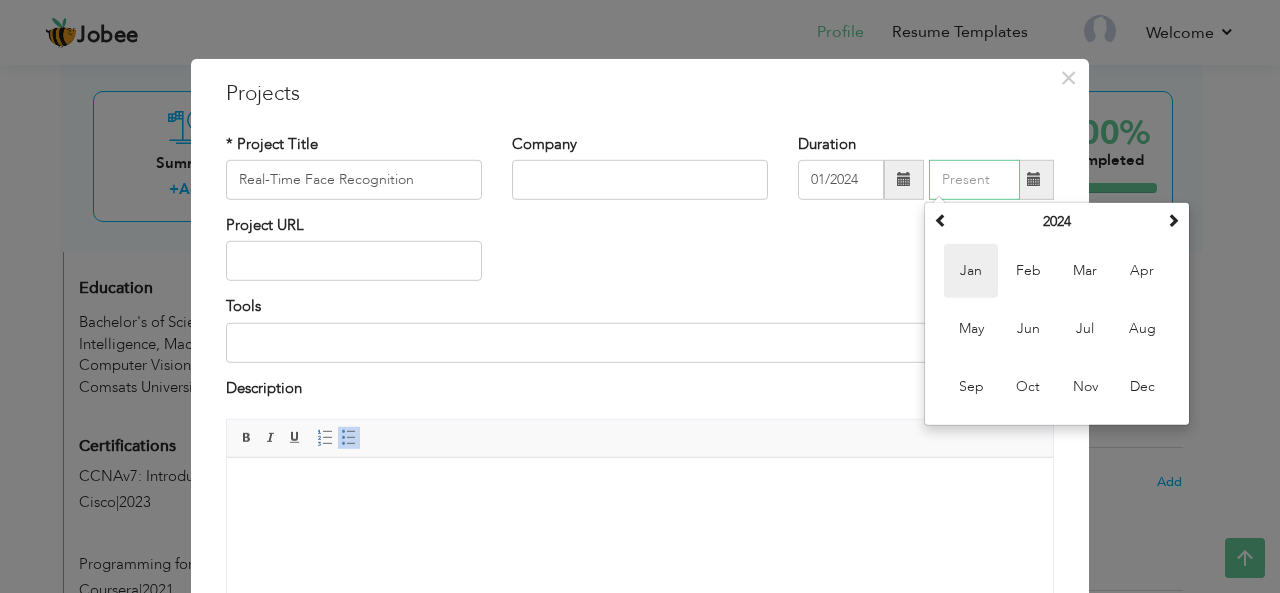 click on "Jan" at bounding box center [971, 271] 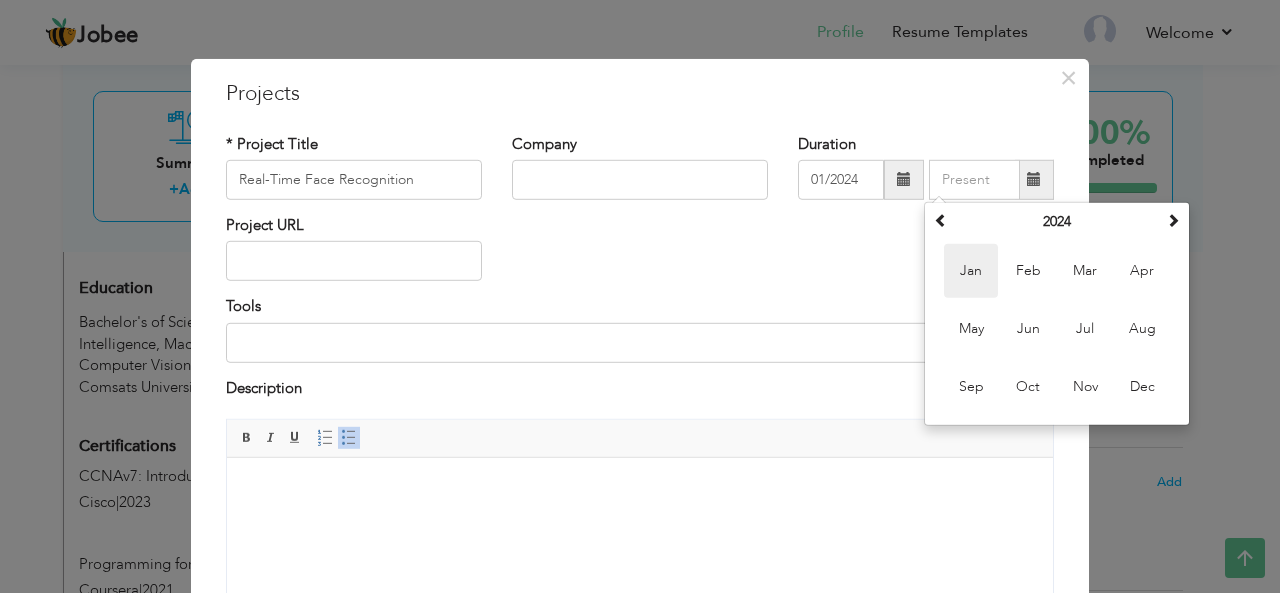type on "01/2024" 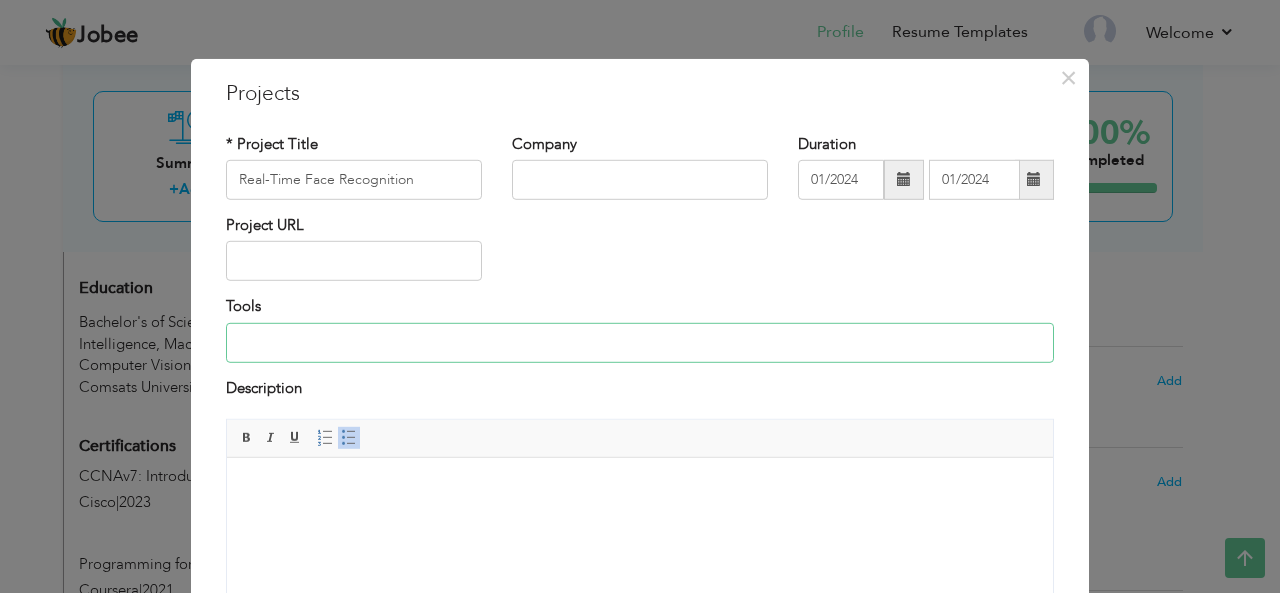 click at bounding box center (640, 343) 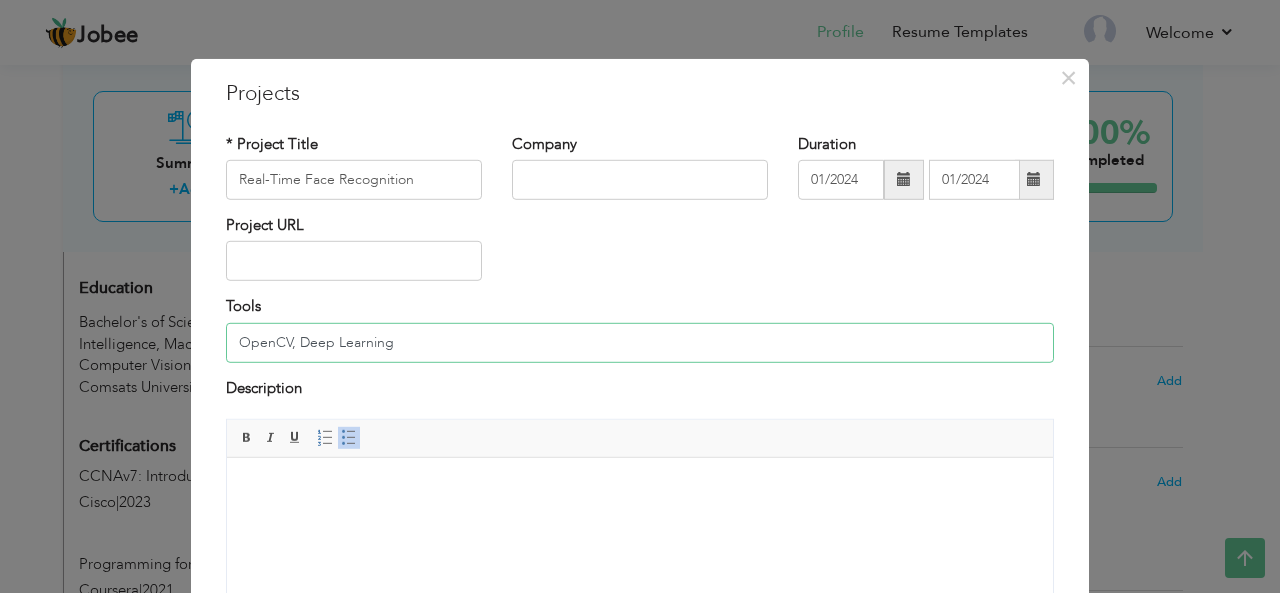 type on "OpenCV, Deep Learning" 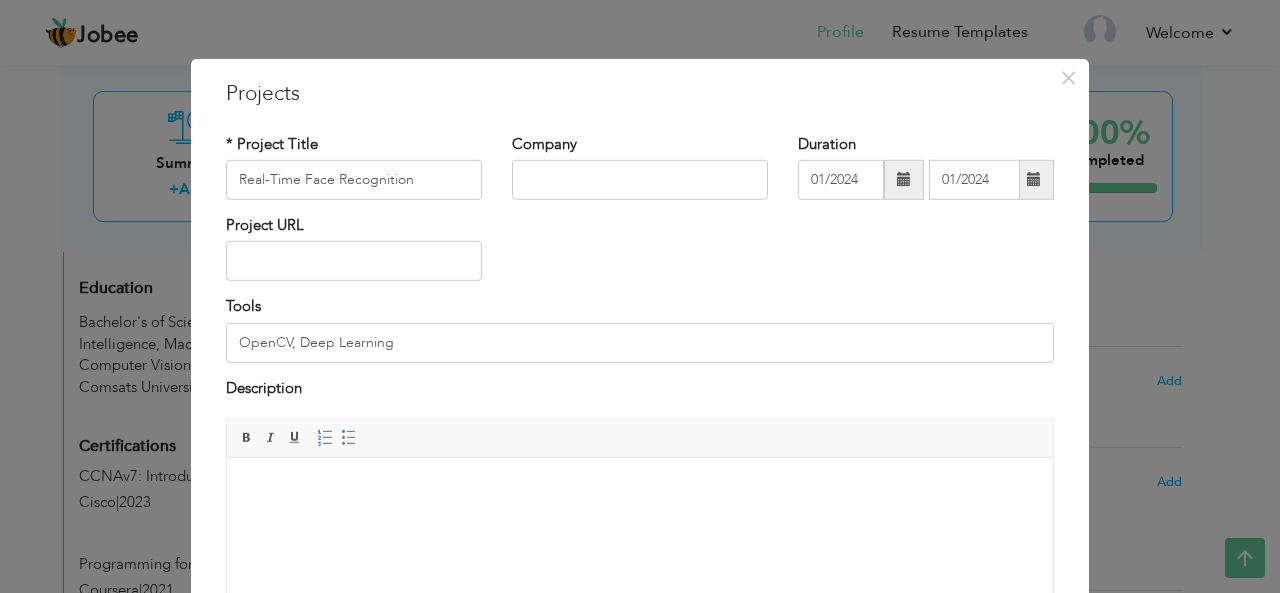 click at bounding box center [640, 488] 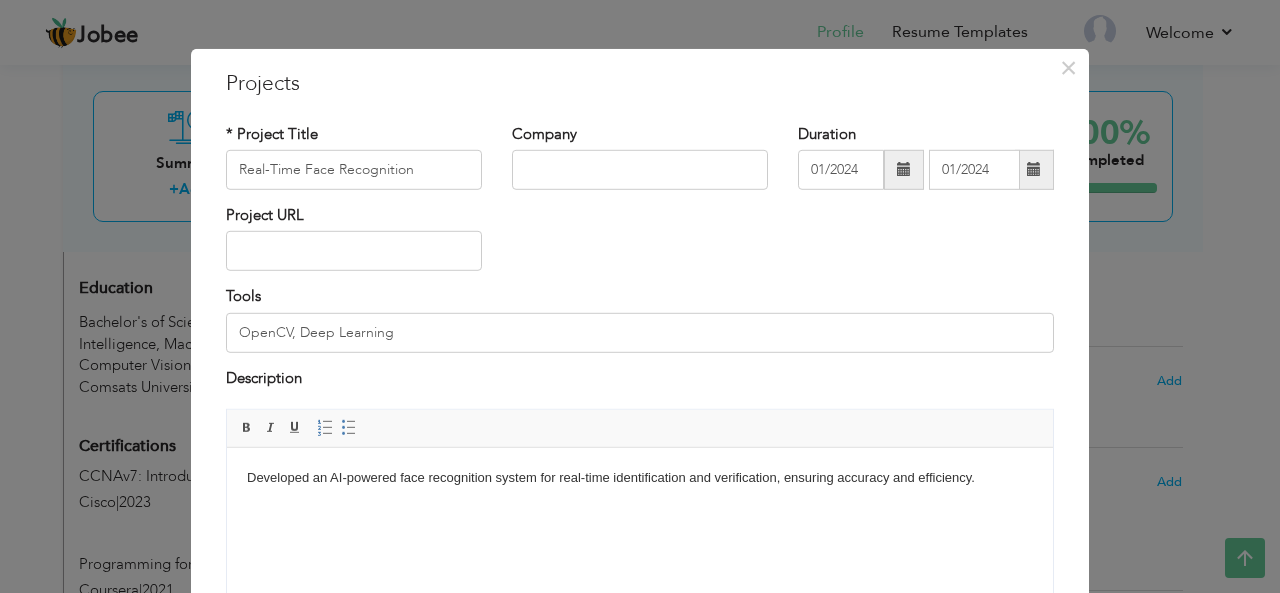 scroll, scrollTop: 202, scrollLeft: 0, axis: vertical 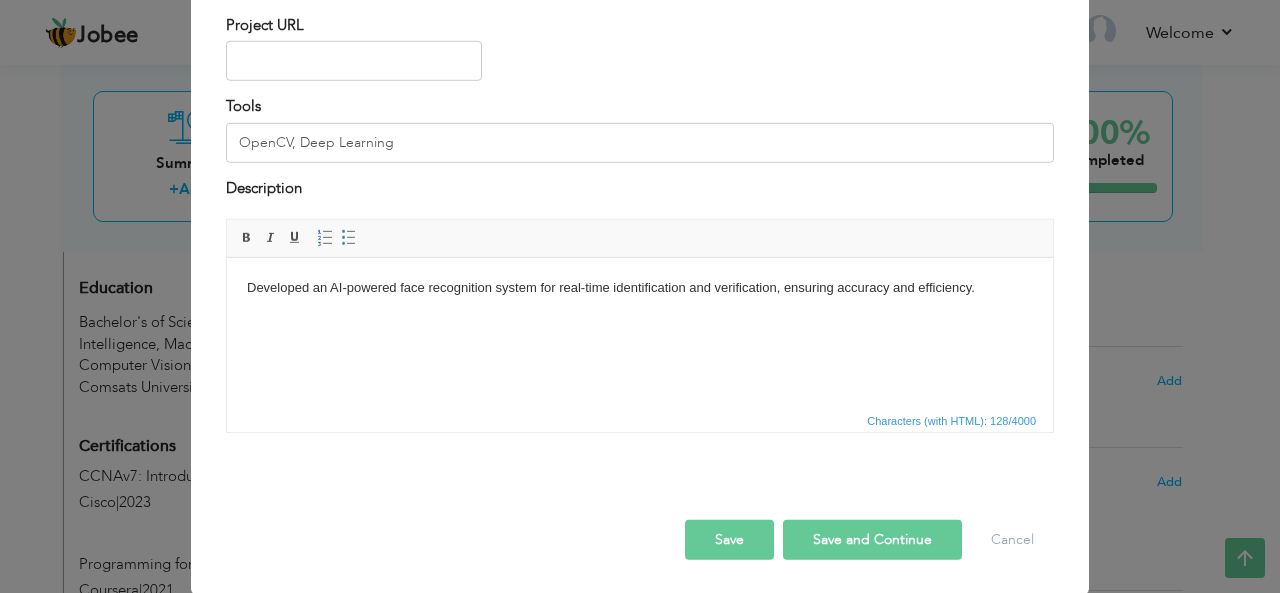 click on "Save and Continue" at bounding box center (872, 540) 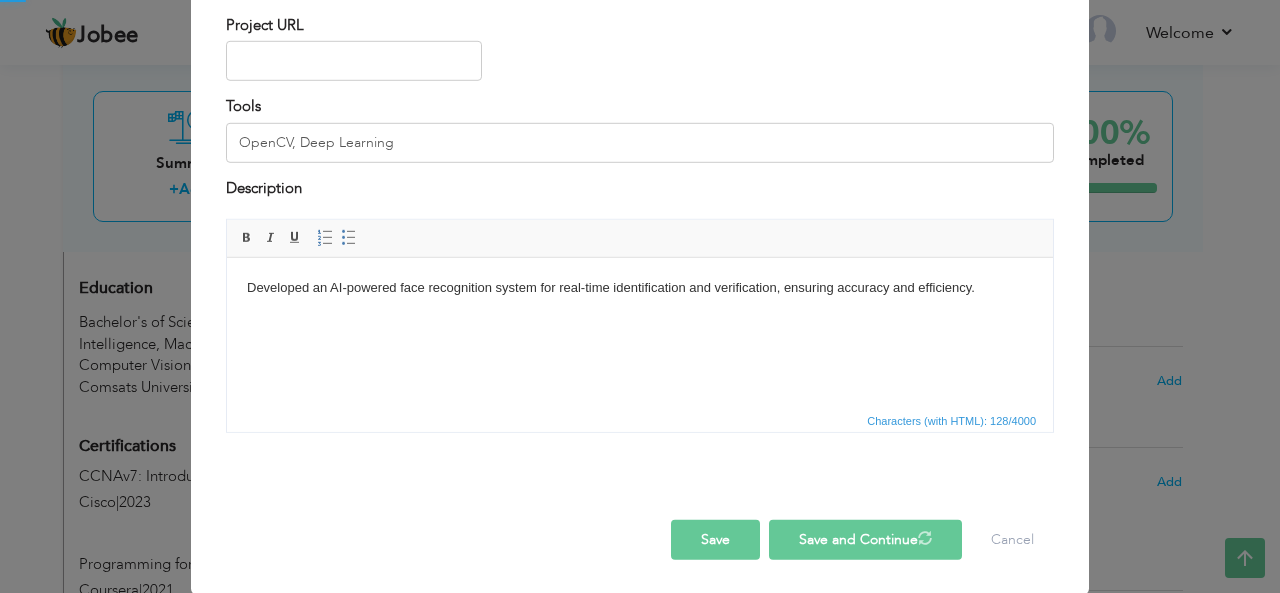 type 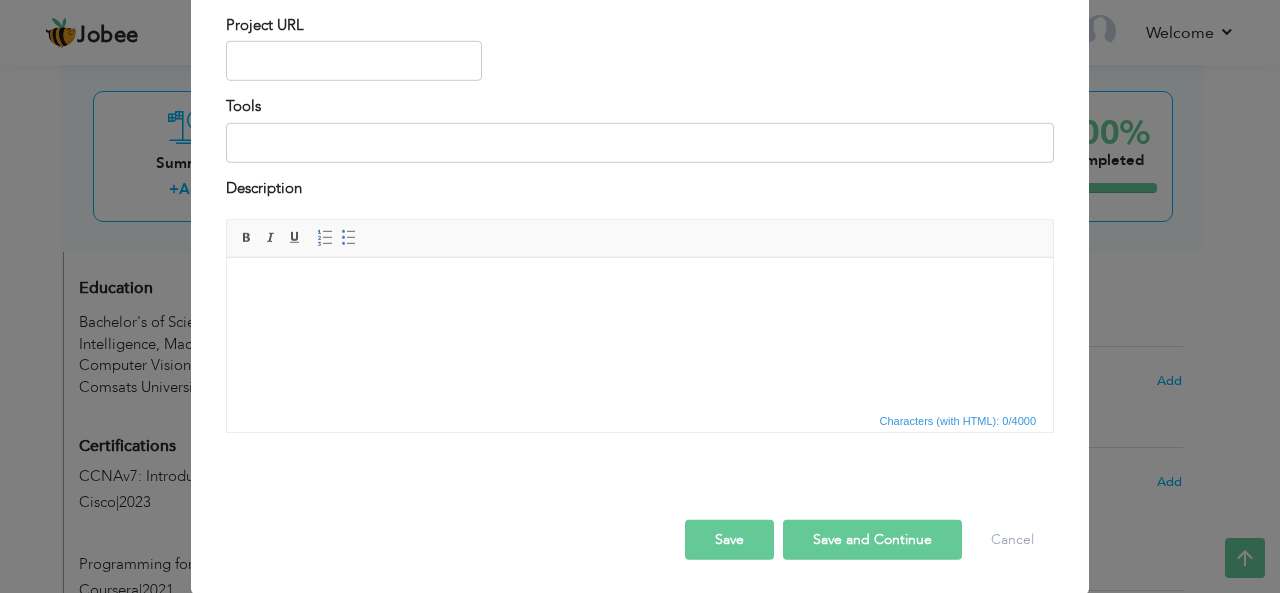 scroll, scrollTop: 0, scrollLeft: 0, axis: both 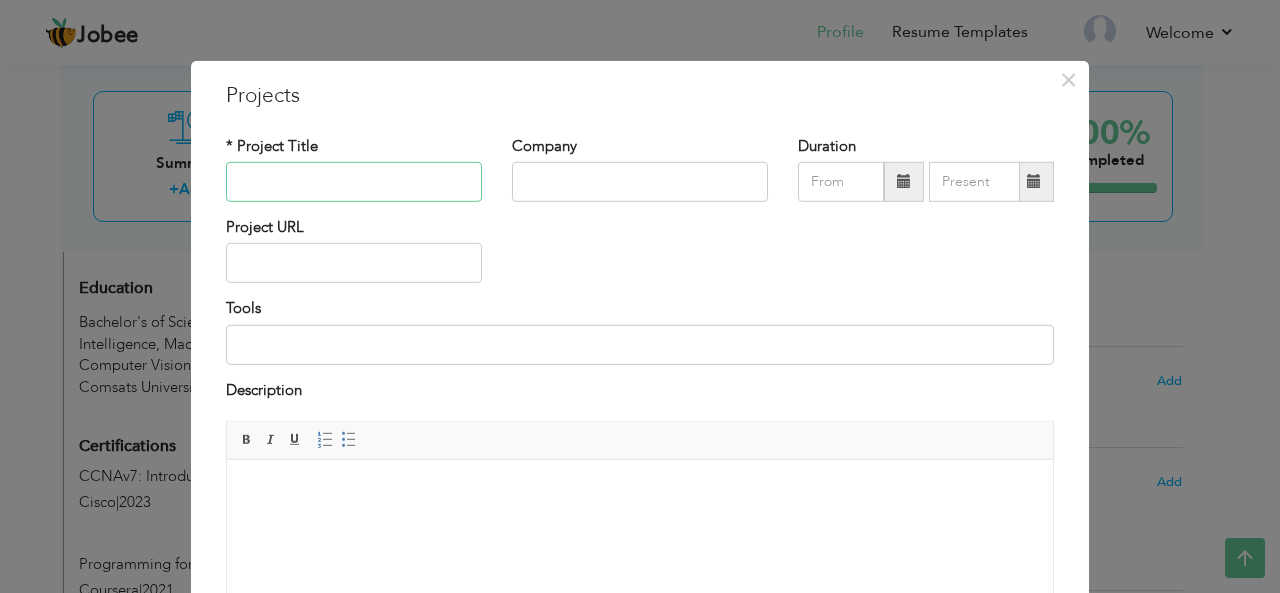 click at bounding box center (354, 182) 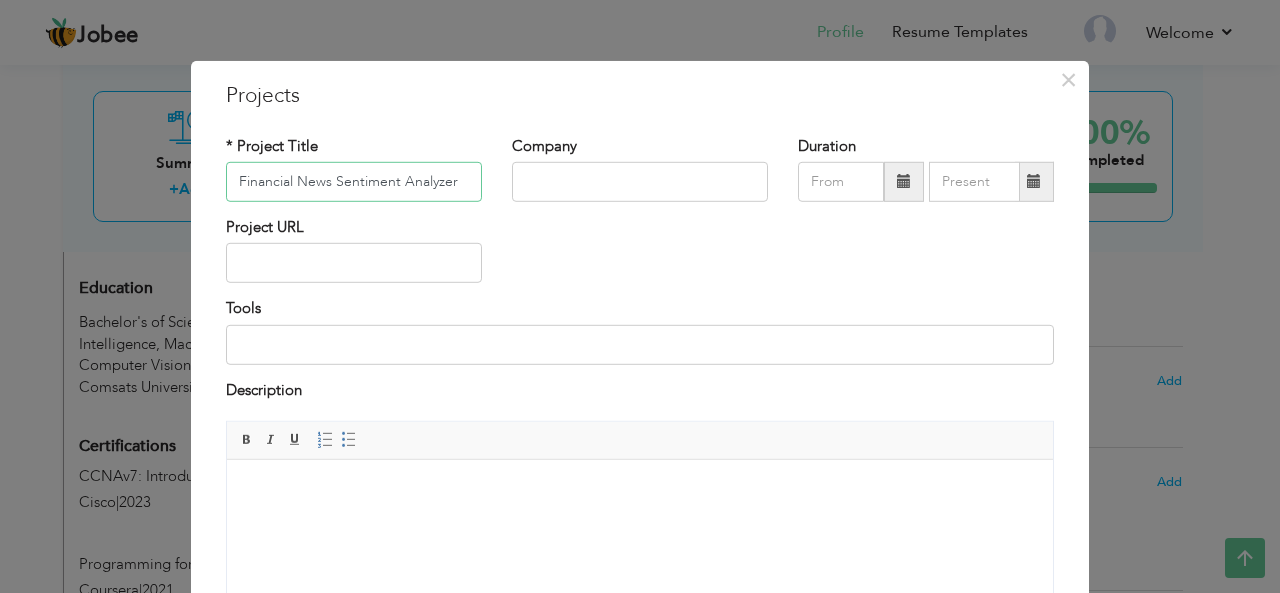 type on "Financial News Sentiment Analyzer" 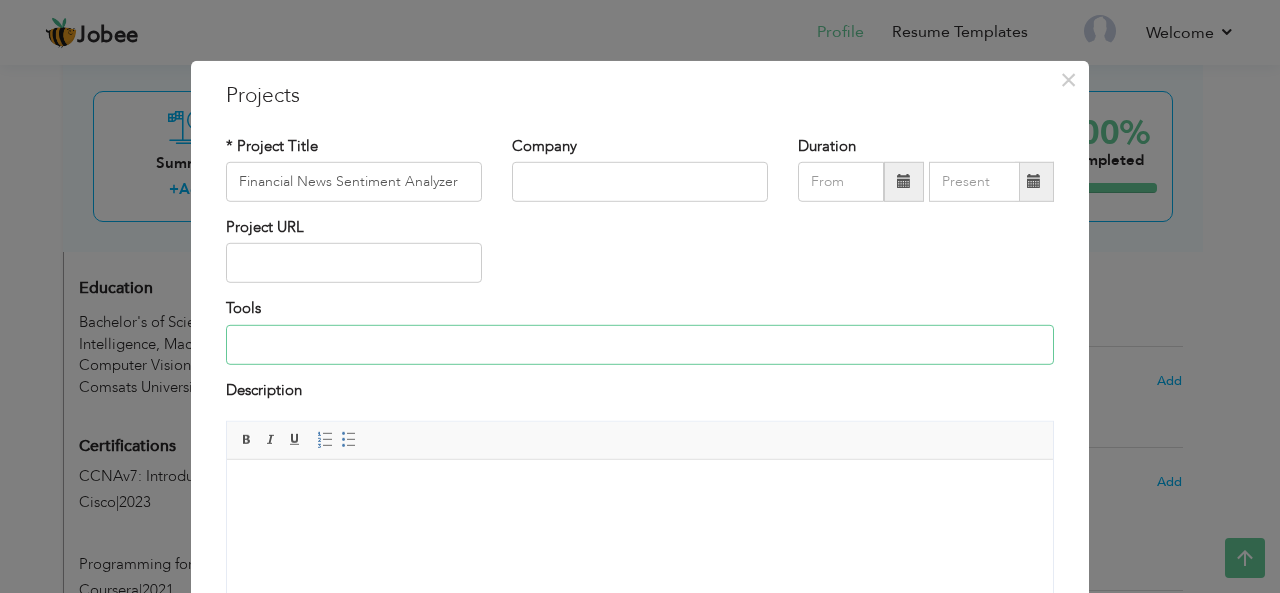 click at bounding box center [640, 345] 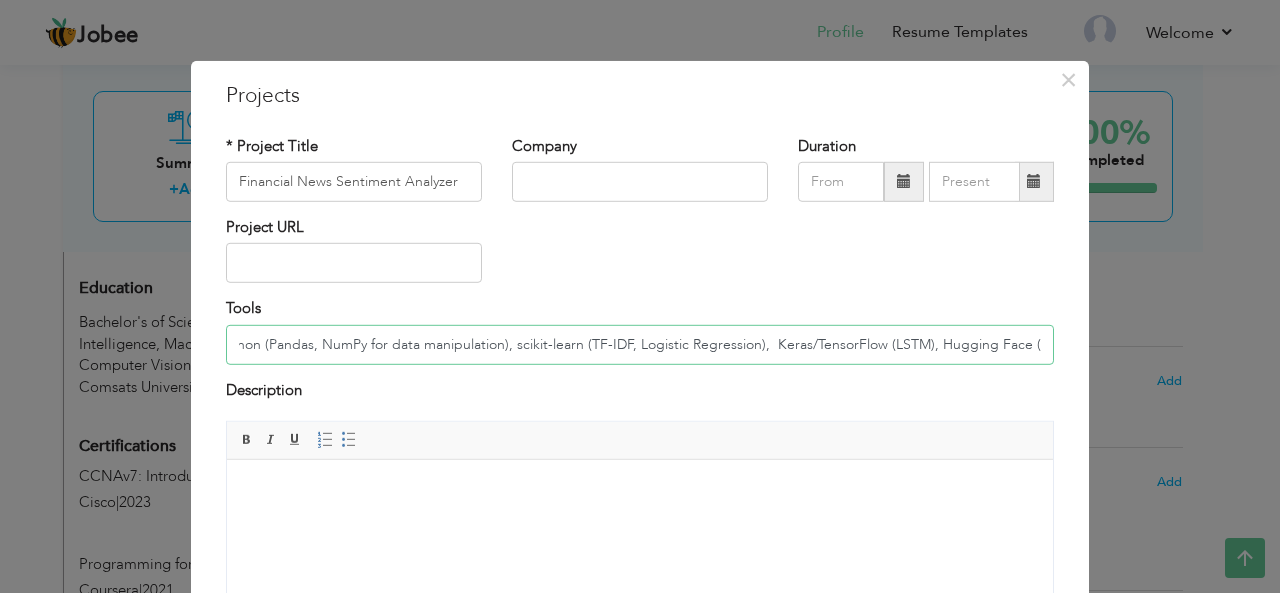 scroll, scrollTop: 0, scrollLeft: 0, axis: both 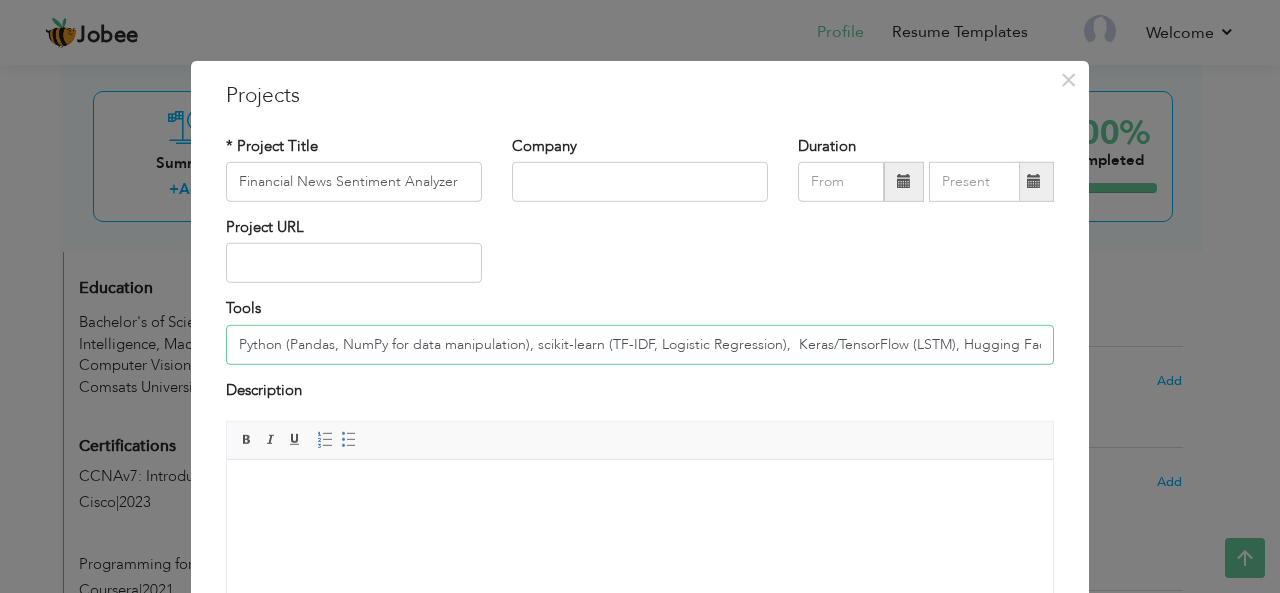 click on "Python (Pandas, NumPy for data manipulation), scikit-learn (TF-IDF, Logistic Regression),  Keras/TensorFlow (LSTM), Hugging Face (FinBERT), Flask/Fast" at bounding box center [640, 345] 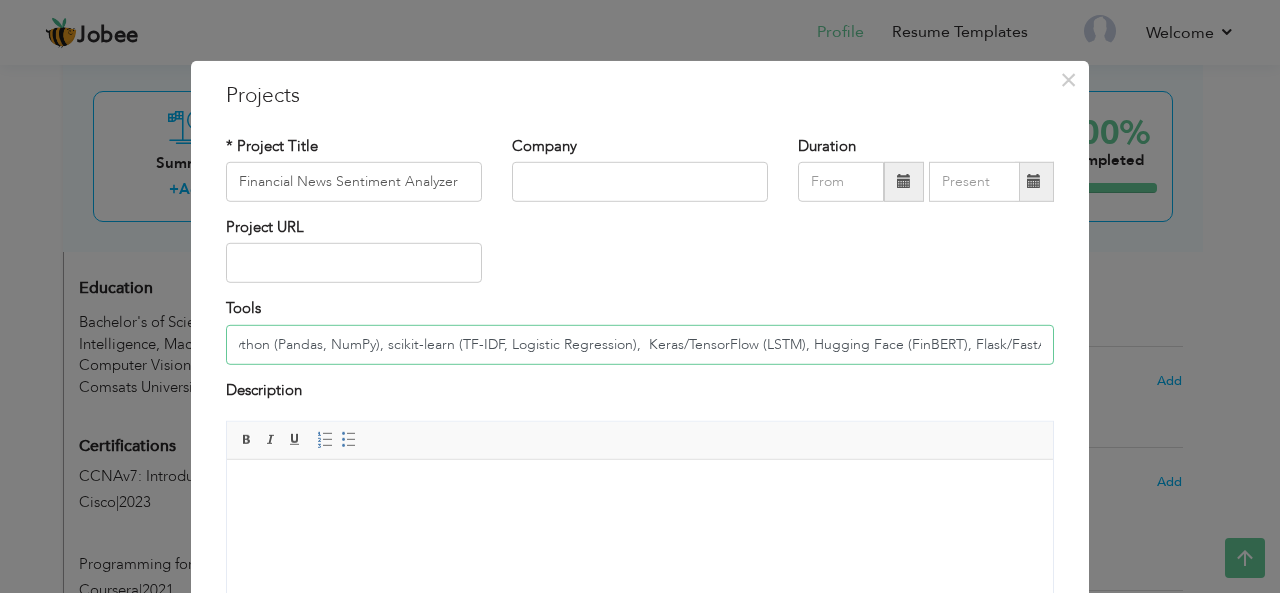 scroll, scrollTop: 0, scrollLeft: 16, axis: horizontal 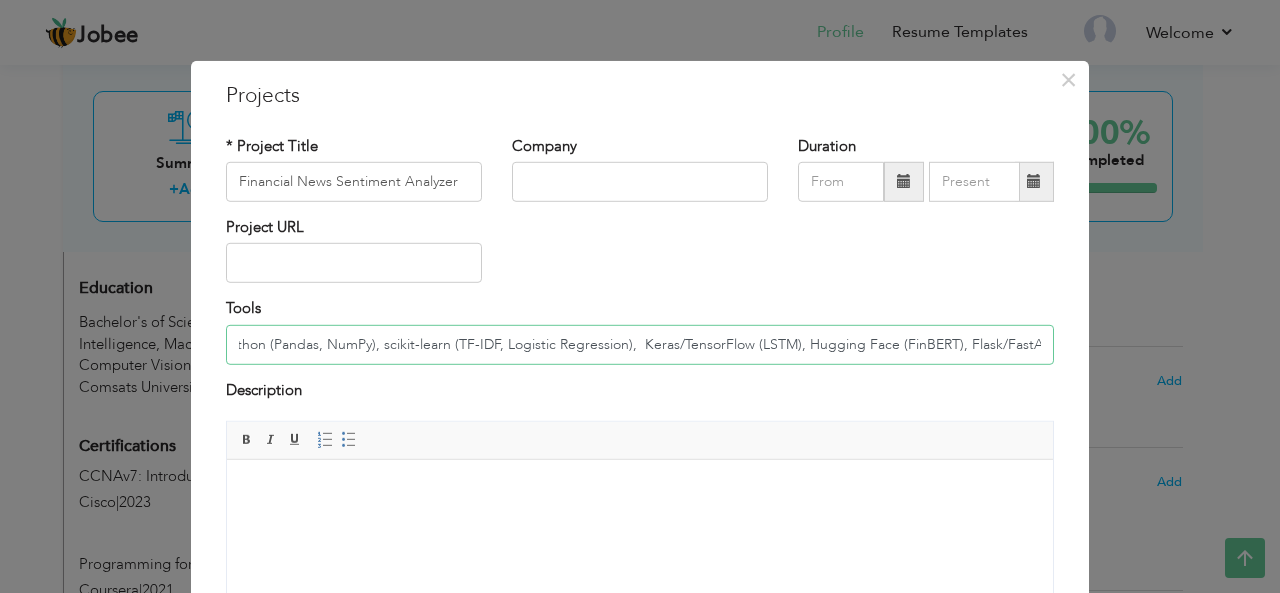 type on "Python (Pandas, NumPy), scikit-learn (TF-IDF, Logistic Regression),  Keras/TensorFlow (LSTM), Hugging Face (FinBERT), Flask/FastAPI" 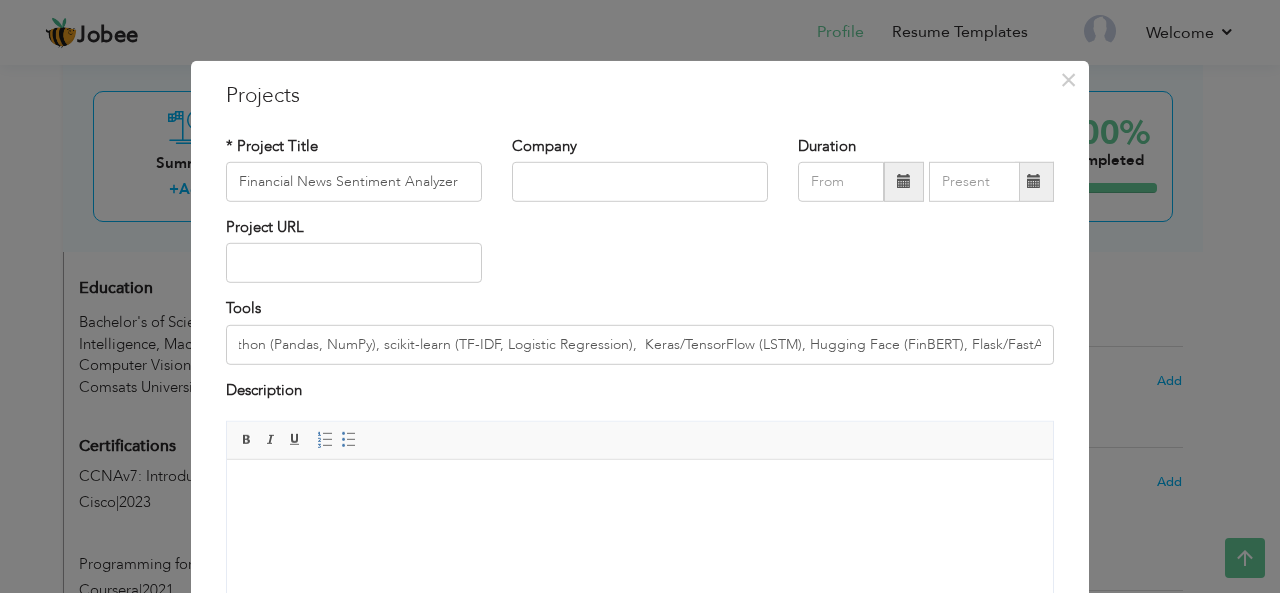 scroll, scrollTop: 0, scrollLeft: 0, axis: both 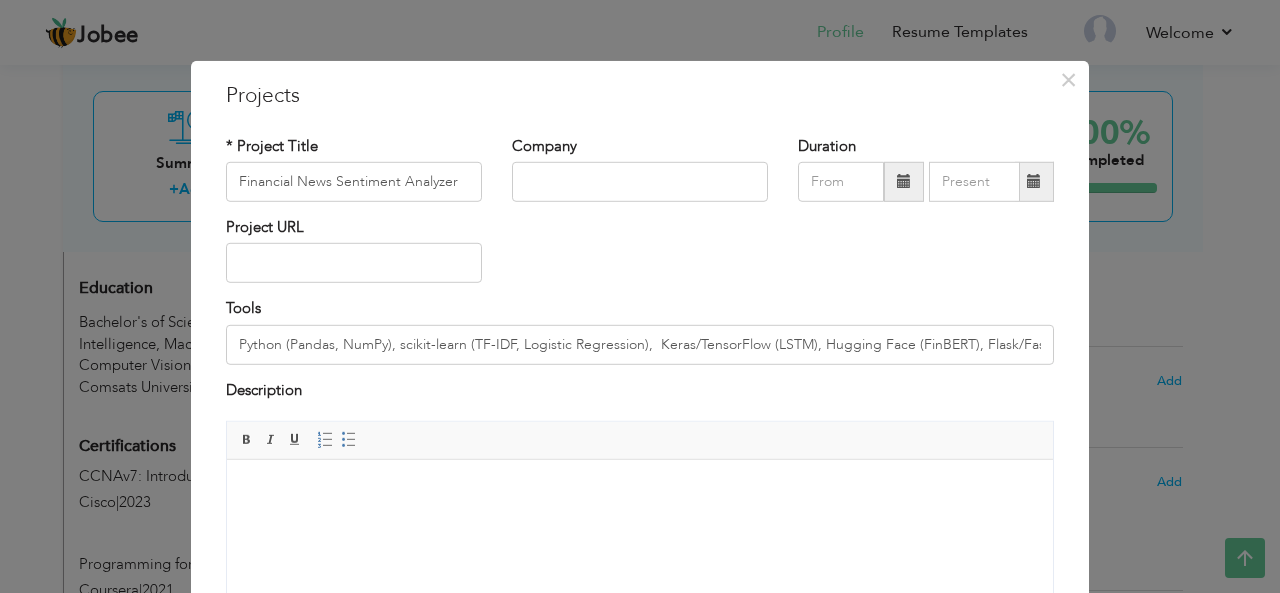 click at bounding box center (640, 490) 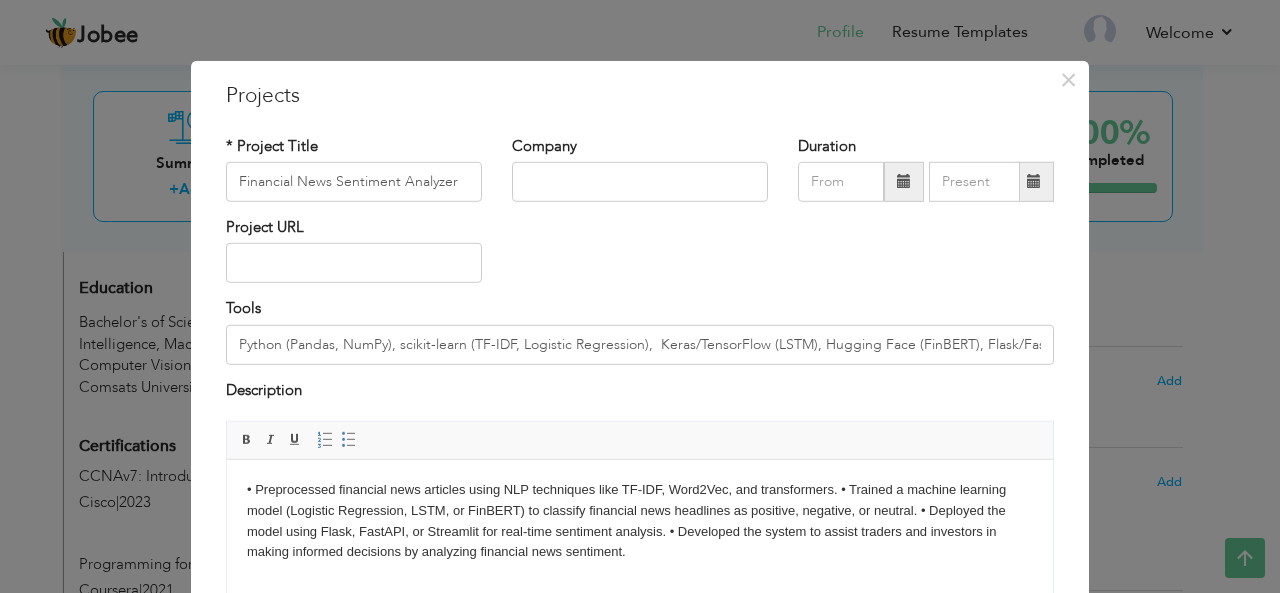 click on "• Preprocessed financial news articles using NLP techniques like TF-IDF, Word2Vec, and transformers. • Trained a machine learning model (Logistic Regression, LSTM, or FinBERT) to classify financial news headlines as positive, negative, or neutral. • Deployed the model using Flask, FastAPI, or Streamlit for real-time sentiment analysis. • Developed the system to assist traders and investors in making informed decisions by analyzing financial news sentiment." at bounding box center [640, 521] 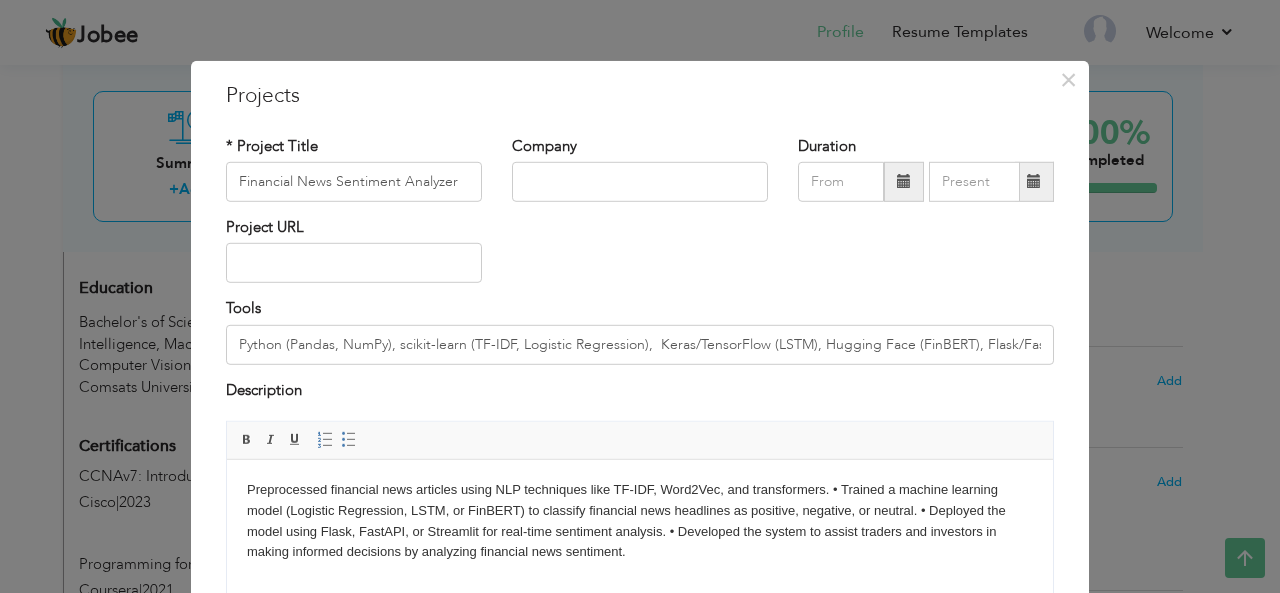 click on "Preprocessed financial news articles using NLP techniques like TF-IDF, Word2Vec, and transformers. • Trained a machine learning model (Logistic Regression, LSTM, or FinBERT) to classify financial news headlines as positive, negative, or neutral. • Deployed the model using Flask, FastAPI, or Streamlit for real-time sentiment analysis. • Developed the system to assist traders and investors in making informed decisions by analyzing financial news sentiment." at bounding box center [640, 521] 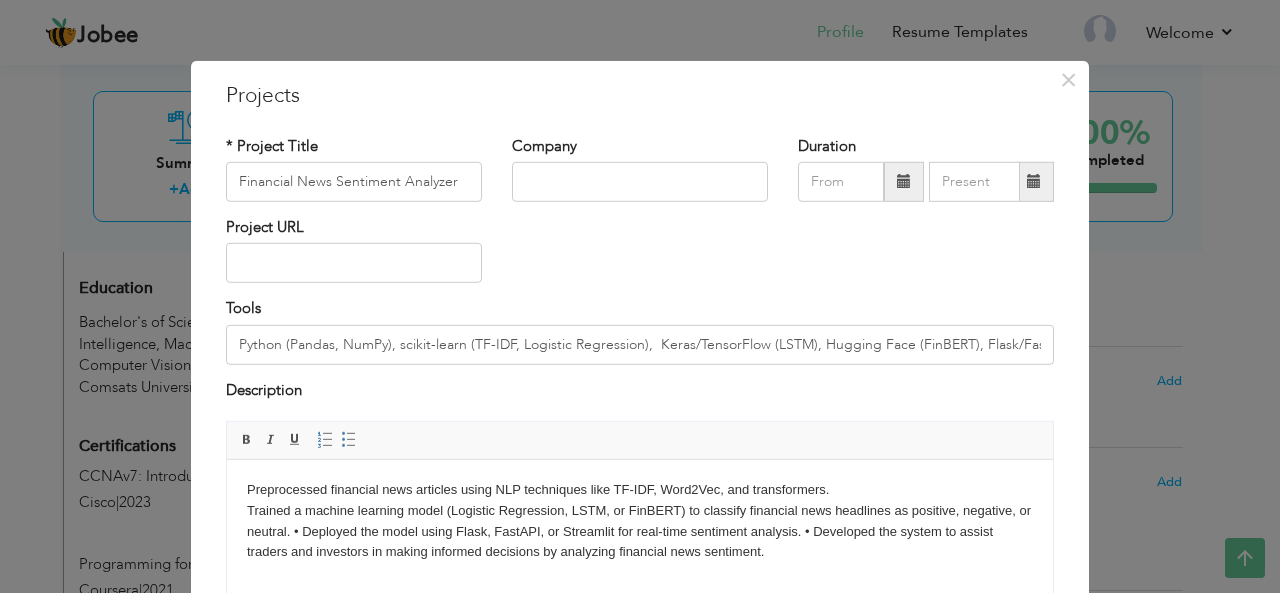 click on "Preprocessed financial news articles using NLP techniques like TF-IDF, Word2Vec, and transformers.  ​​​​​​​ Trained a machine learning model (Logistic Regression, LSTM, or FinBERT) to classify financial news headlines as positive, negative, or neutral. • Deployed the model using Flask, FastAPI, or Streamlit for real-time sentiment analysis. • Developed the system to assist traders and investors in making informed decisions by analyzing financial news sentiment." at bounding box center (640, 521) 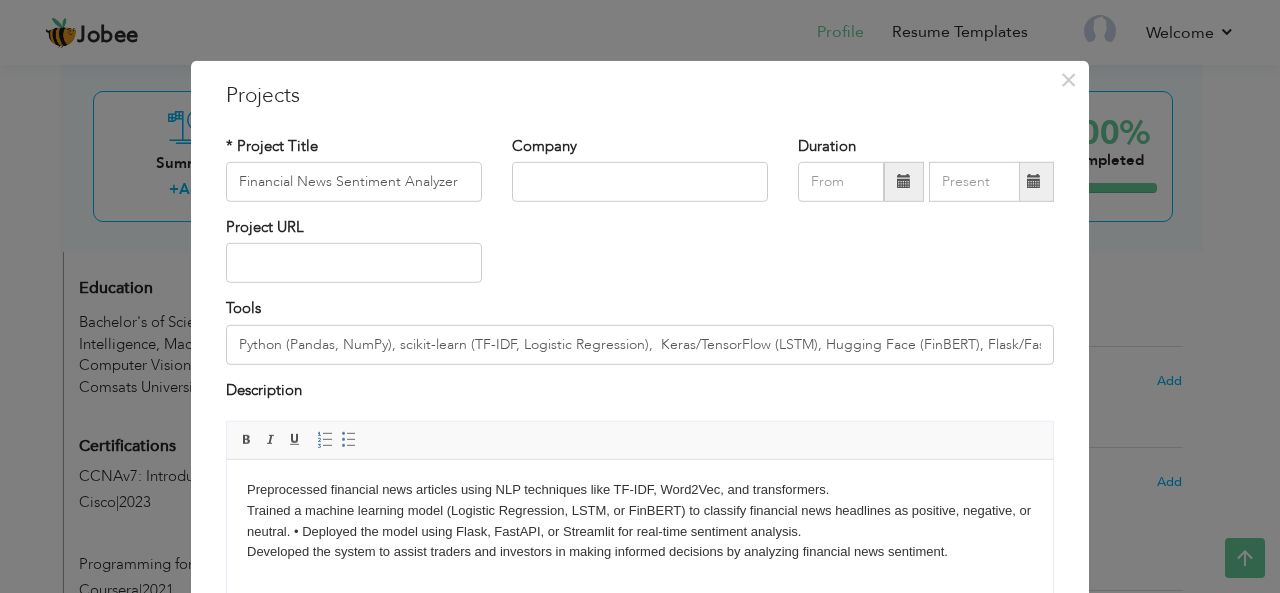 click on "Preprocessed financial news articles using NLP techniques like TF-IDF, Word2Vec, and transformers.  Trained a machine learning model (Logistic Regression, LSTM, or FinBERT) to classify financial news headlines as positive, negative, or neutral. • Deployed the model using Flask, FastAPI, or Streamlit for real-time sentiment analysis.  ​​​​​​​ Developed the system to assist traders and investors in making informed decisions by analyzing financial news sentiment." at bounding box center [640, 521] 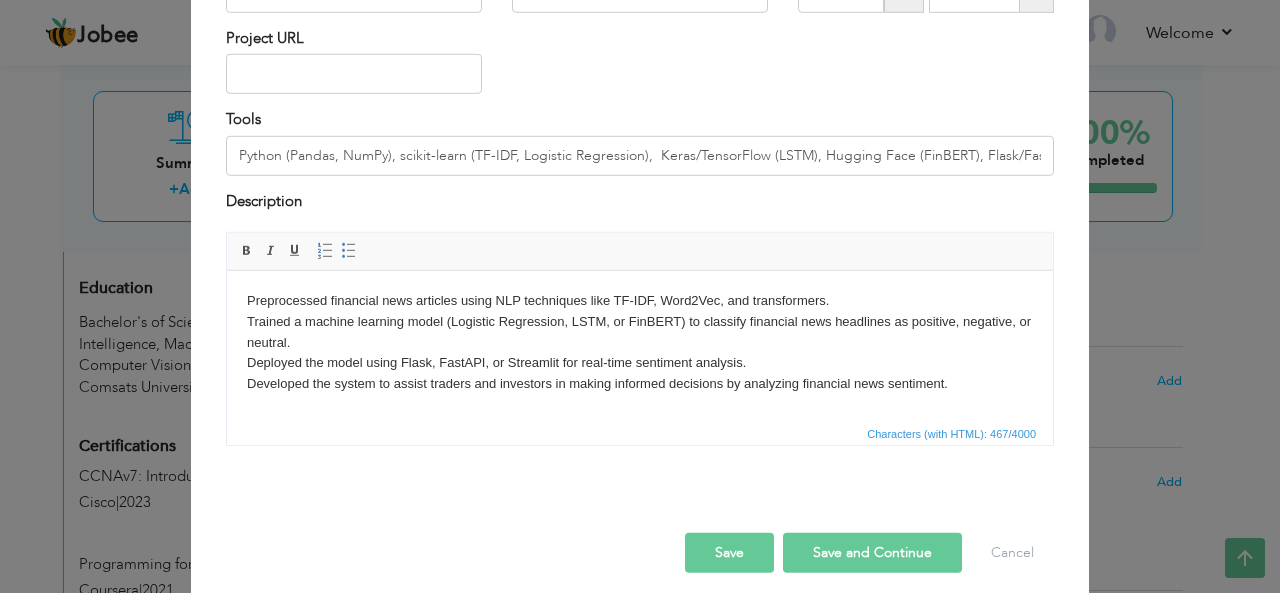scroll, scrollTop: 190, scrollLeft: 0, axis: vertical 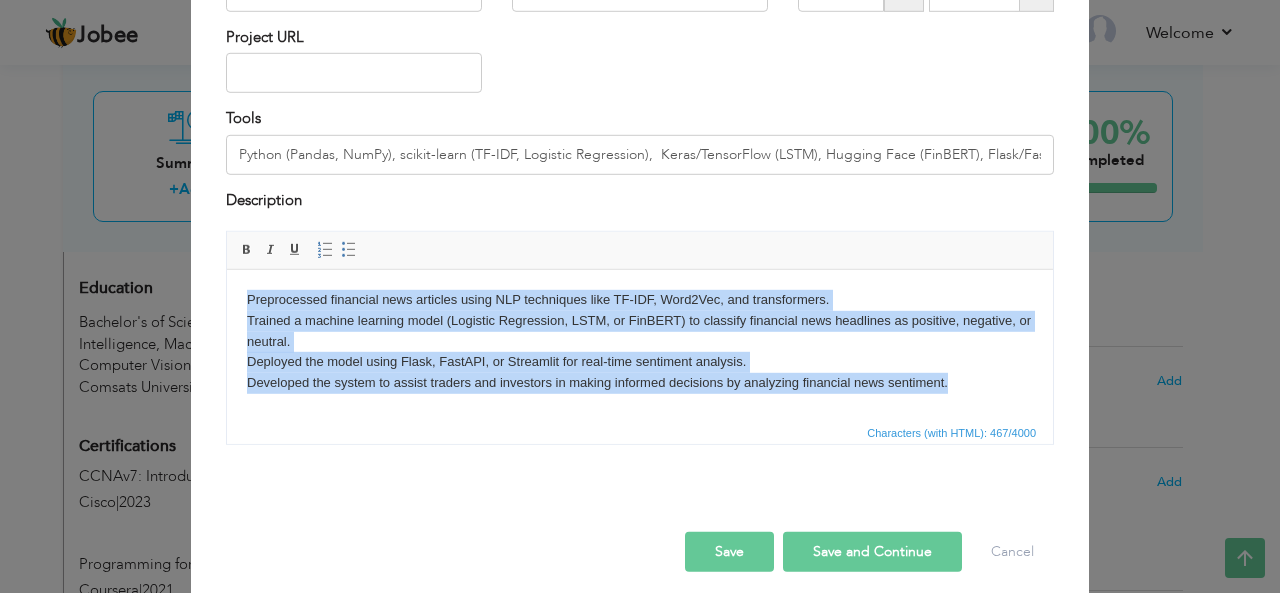 drag, startPoint x: 957, startPoint y: 389, endPoint x: 232, endPoint y: 289, distance: 731.8641 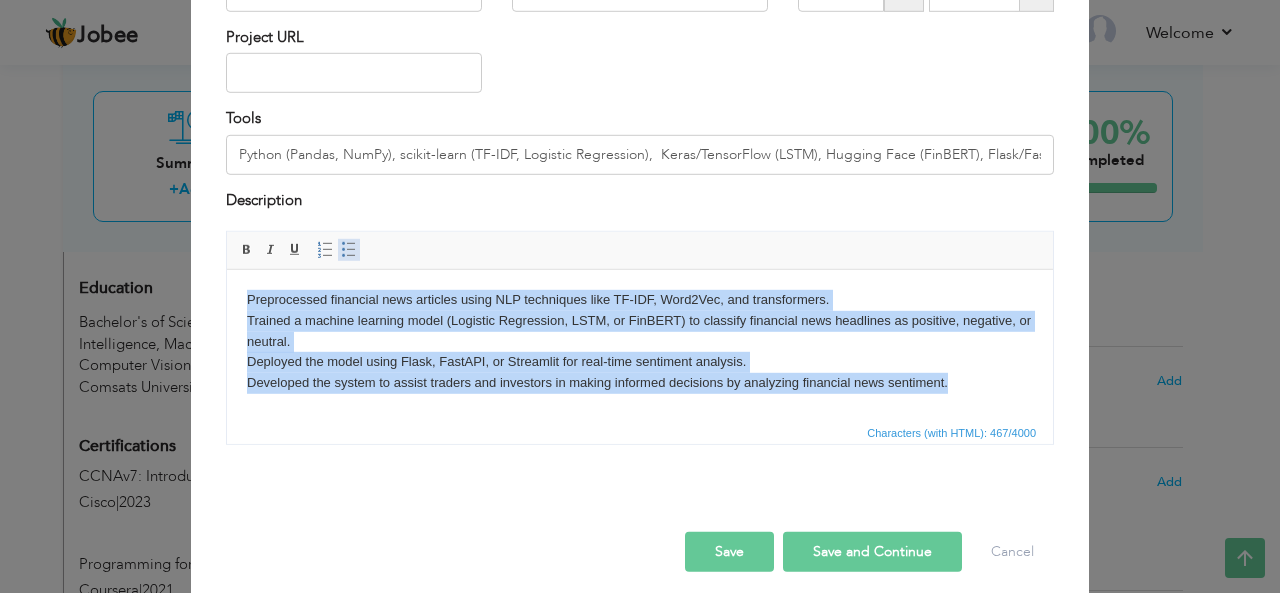 click at bounding box center [349, 250] 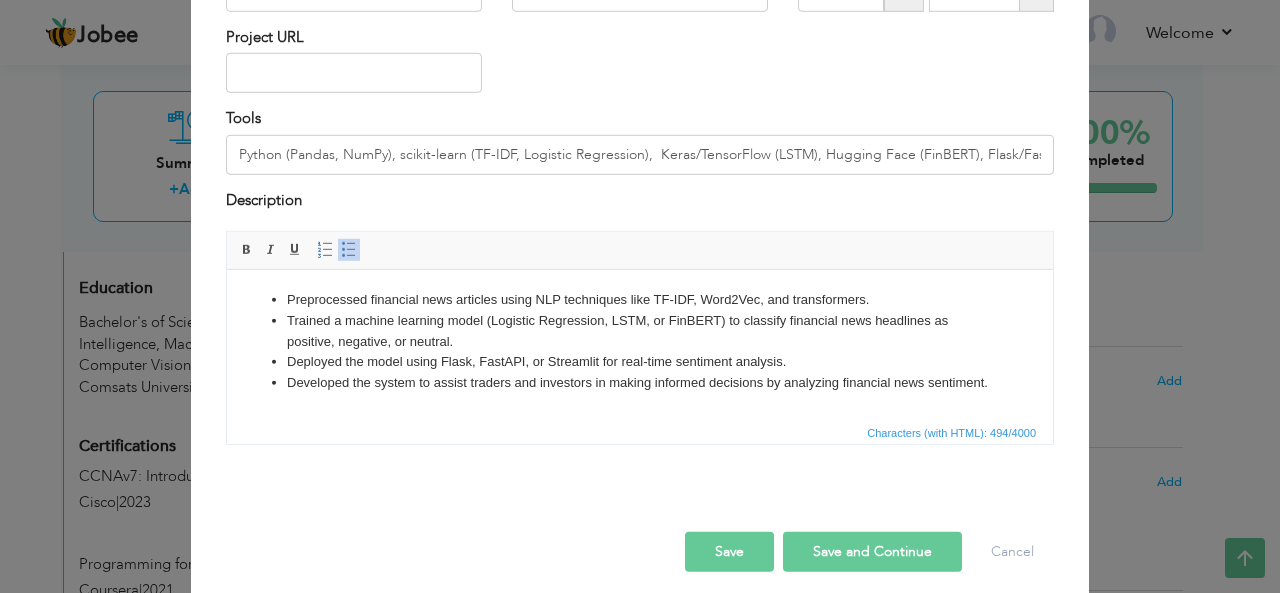 click on "Save
Save and Continue
Delete
Cancel" at bounding box center (640, 531) 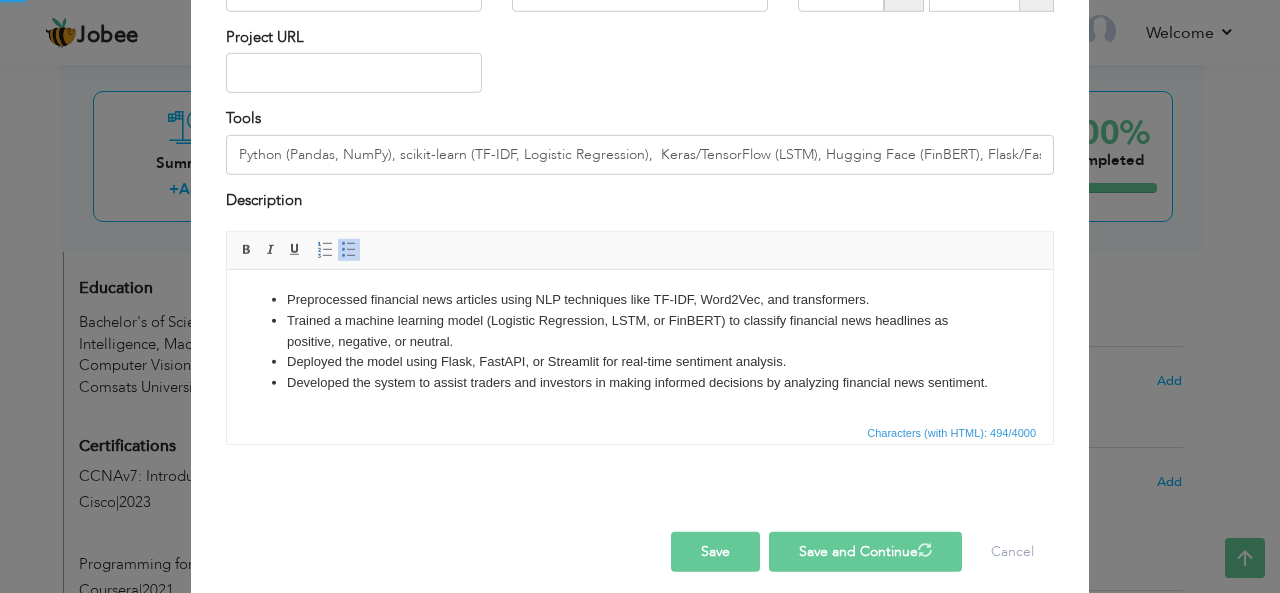type 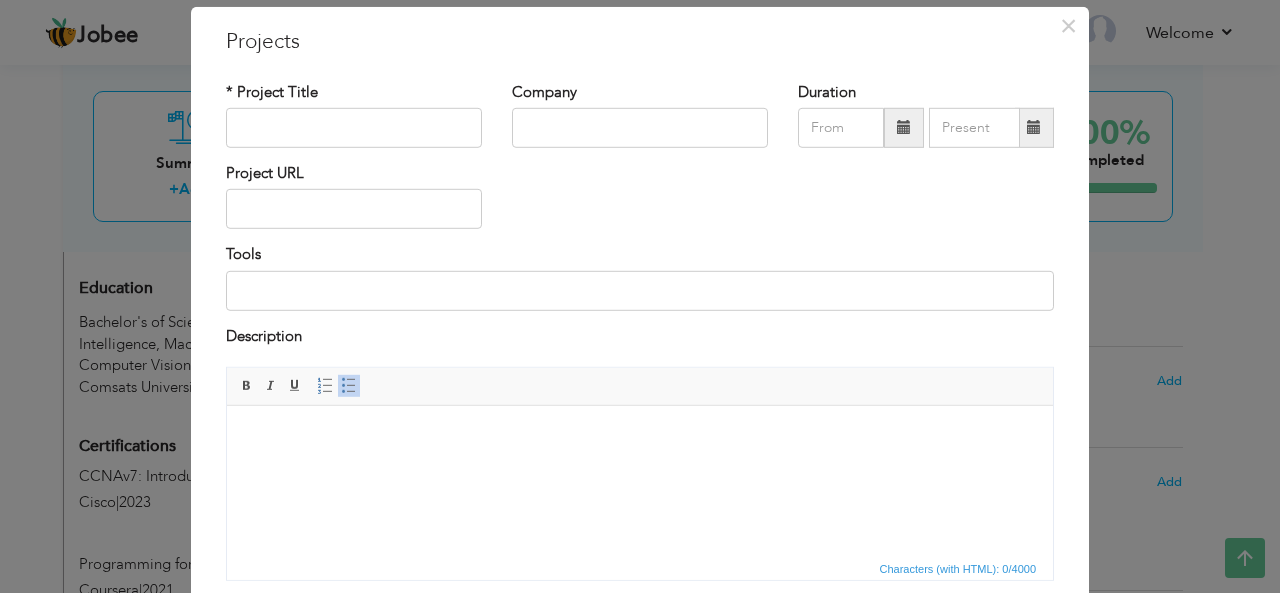 scroll, scrollTop: 0, scrollLeft: 0, axis: both 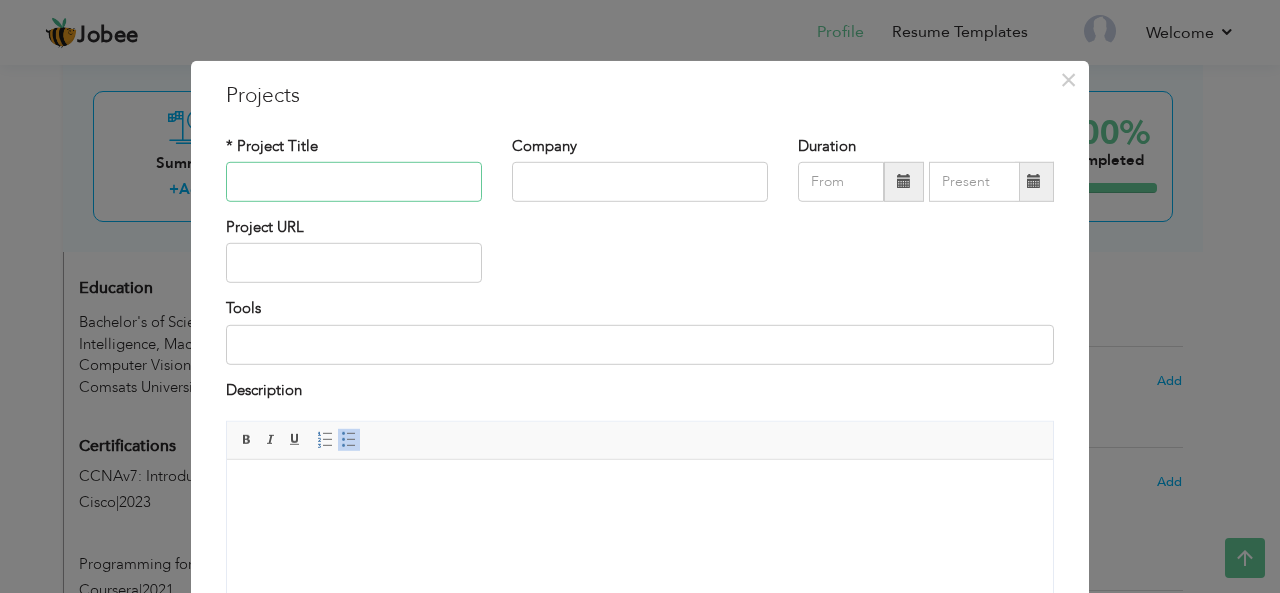 click at bounding box center [354, 182] 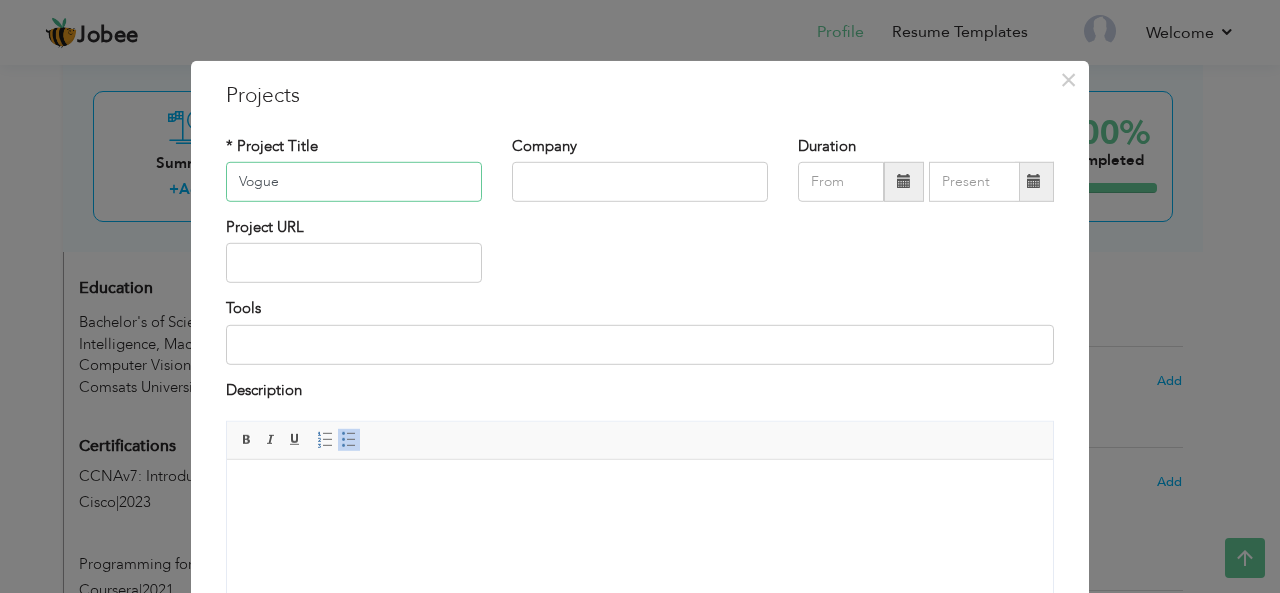 type on "Vogue" 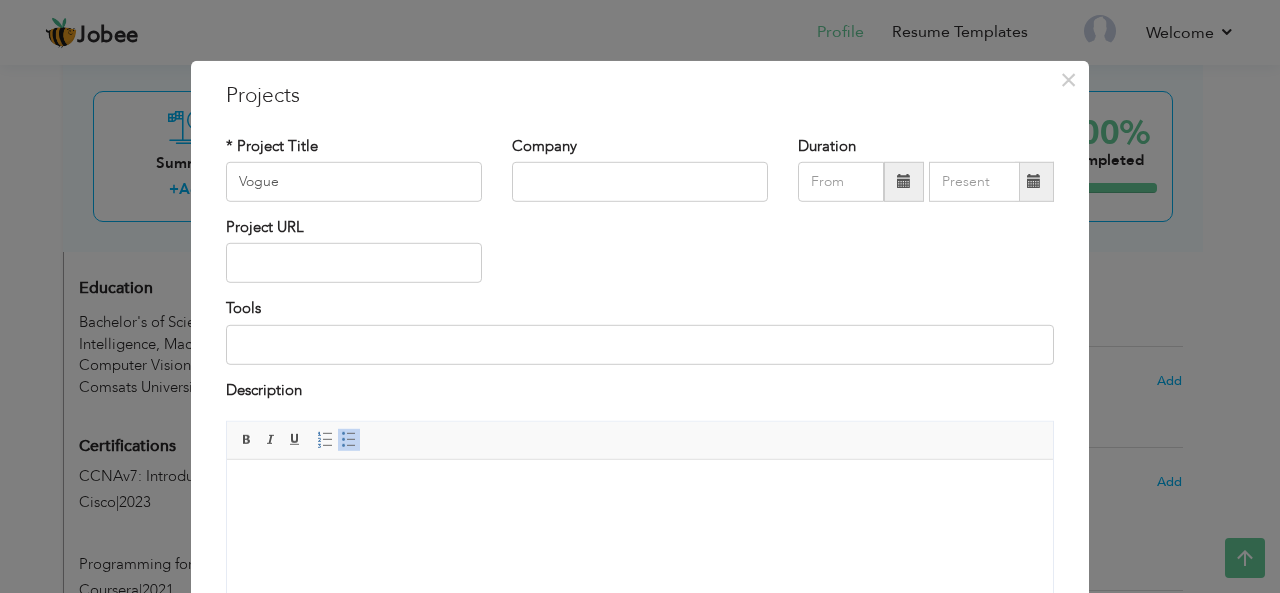 click at bounding box center (904, 182) 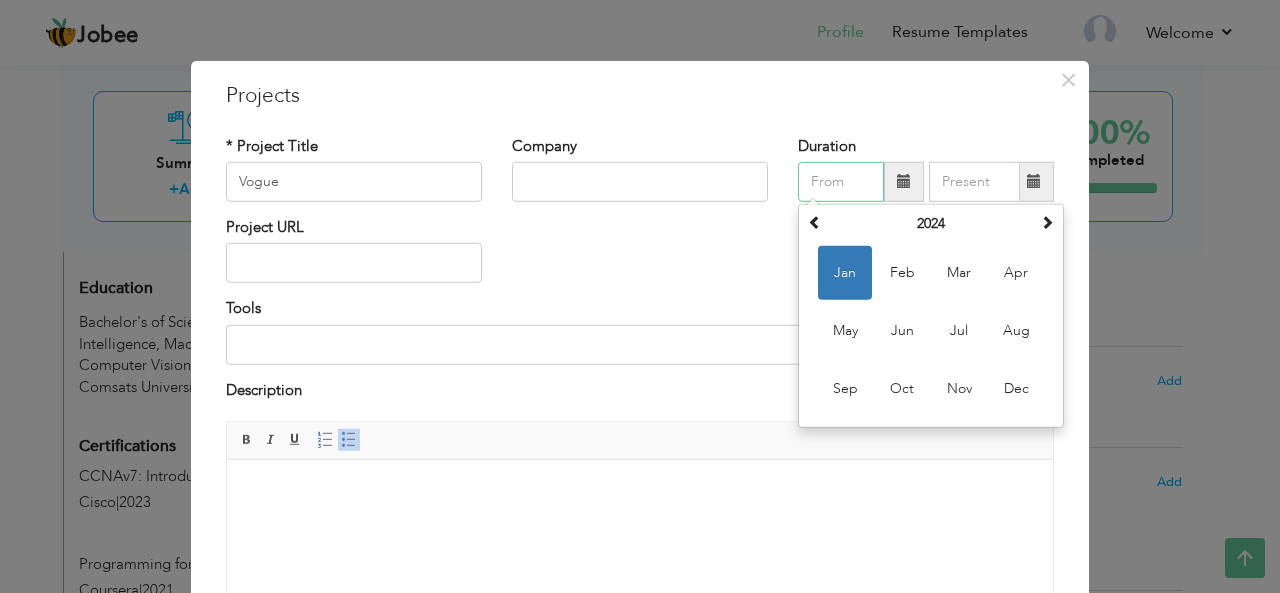 click on "January 2024 Su Mo Tu We Th Fr Sa 31 1 2 3 4 5 6 7 8 9 10 11 12 13 14 15 16 17 18 19 20 21 22 23 24 25 26 27 28 29 30 31 1 2 3 4 5 6 7 8 9 10 2024 Jan Feb Mar Apr May Jun Jul Aug Sep Oct Nov Dec 2019-2030 2019 2020 2021 2022 2023 2024 2025 2026 2027 2028 2029 2030 2000-2107 2000 - 2011 2012 - 2023 2024 - 2035 2036 - 2047 2048 - 2059 2060 - 2071 2072 - 2083 2084 - 2095 2096 - 2107" at bounding box center [931, 316] 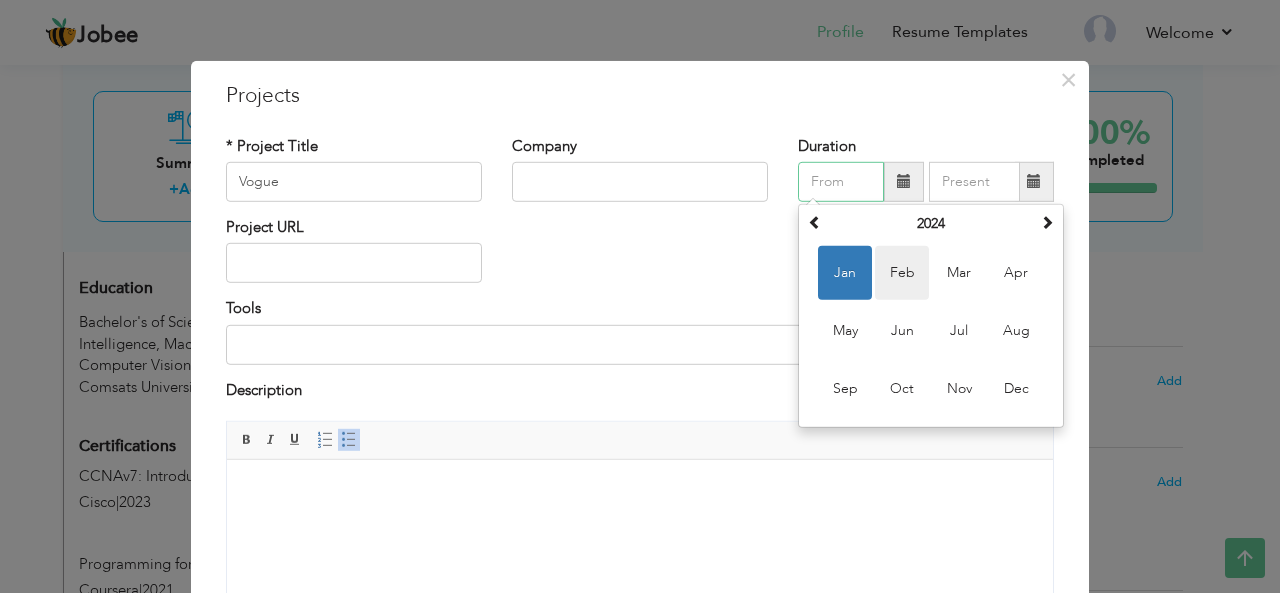click on "Feb" at bounding box center (902, 273) 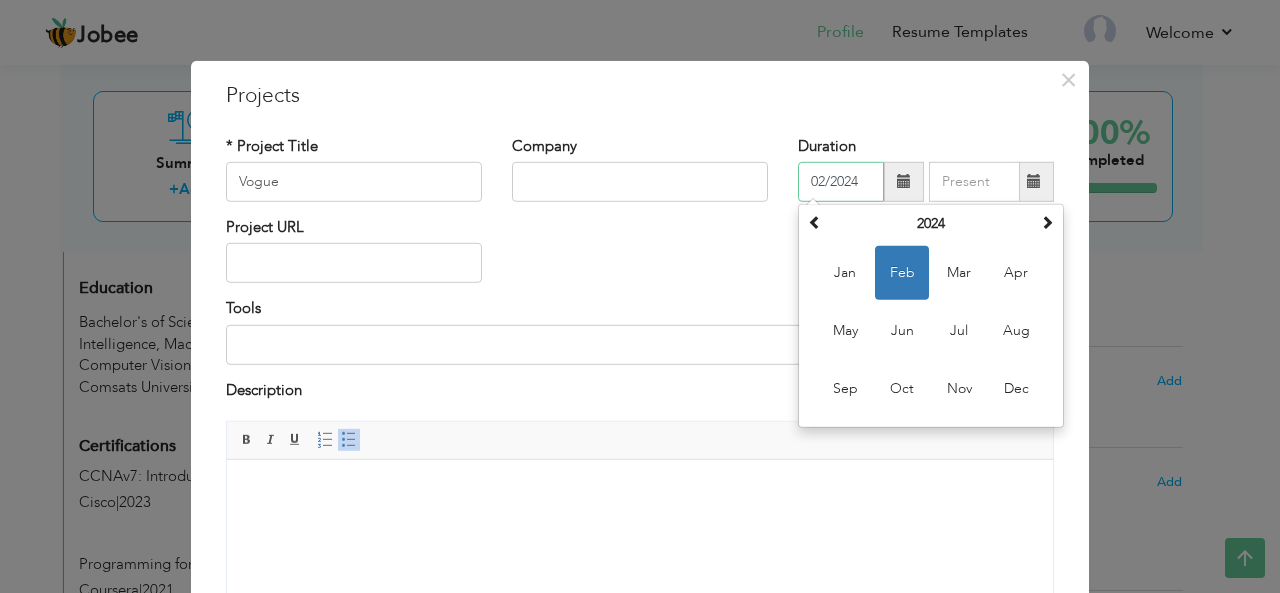 click on "02/2024" at bounding box center (841, 182) 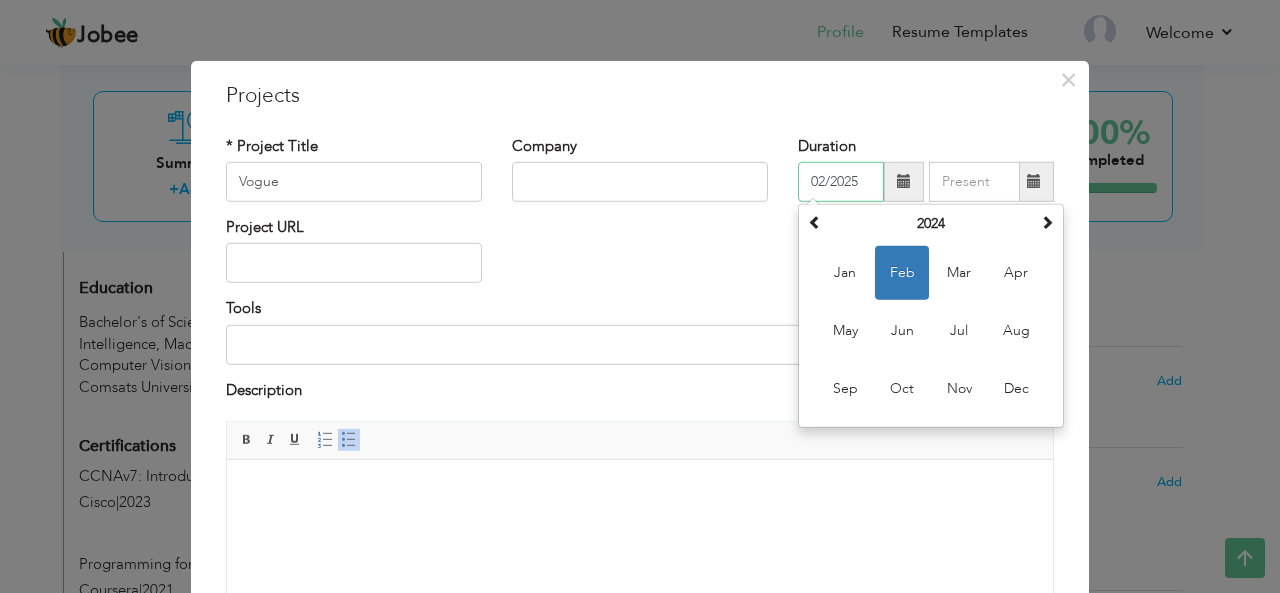 type on "02/2025" 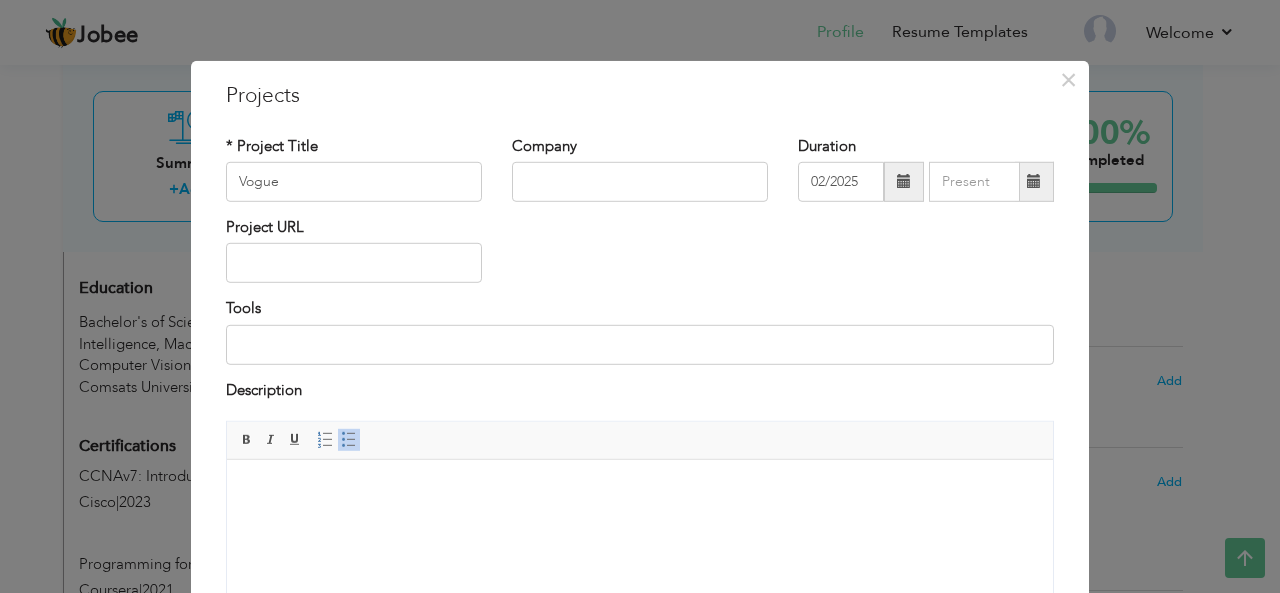 click at bounding box center [1034, 181] 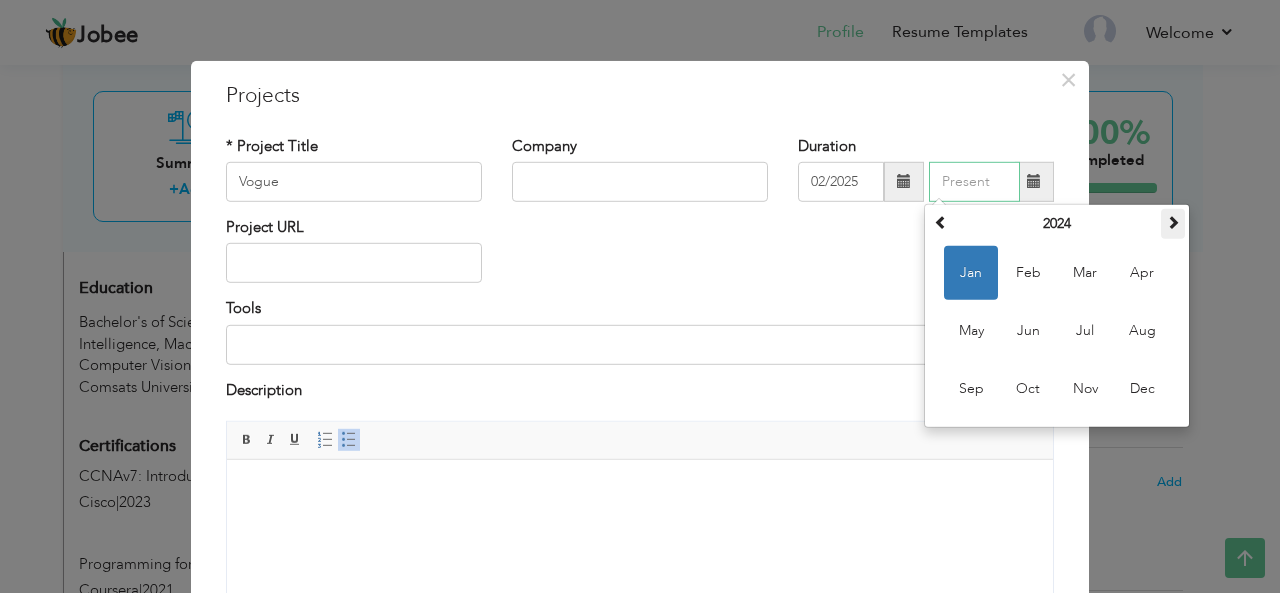 click at bounding box center (1173, 222) 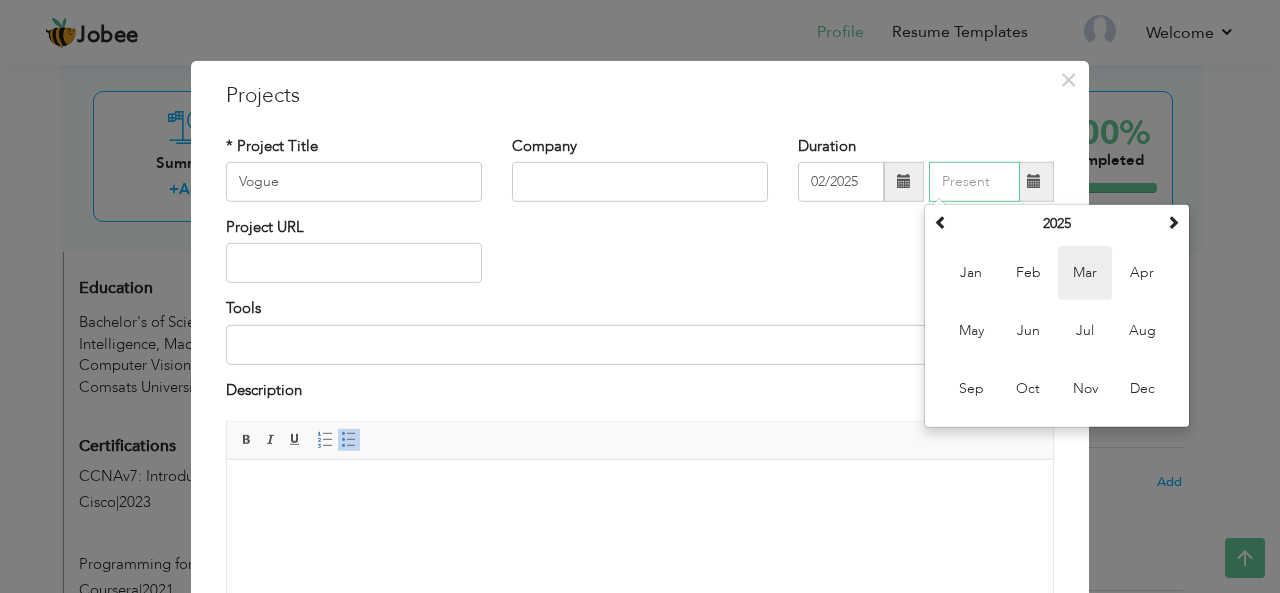 click on "Mar" at bounding box center [1085, 273] 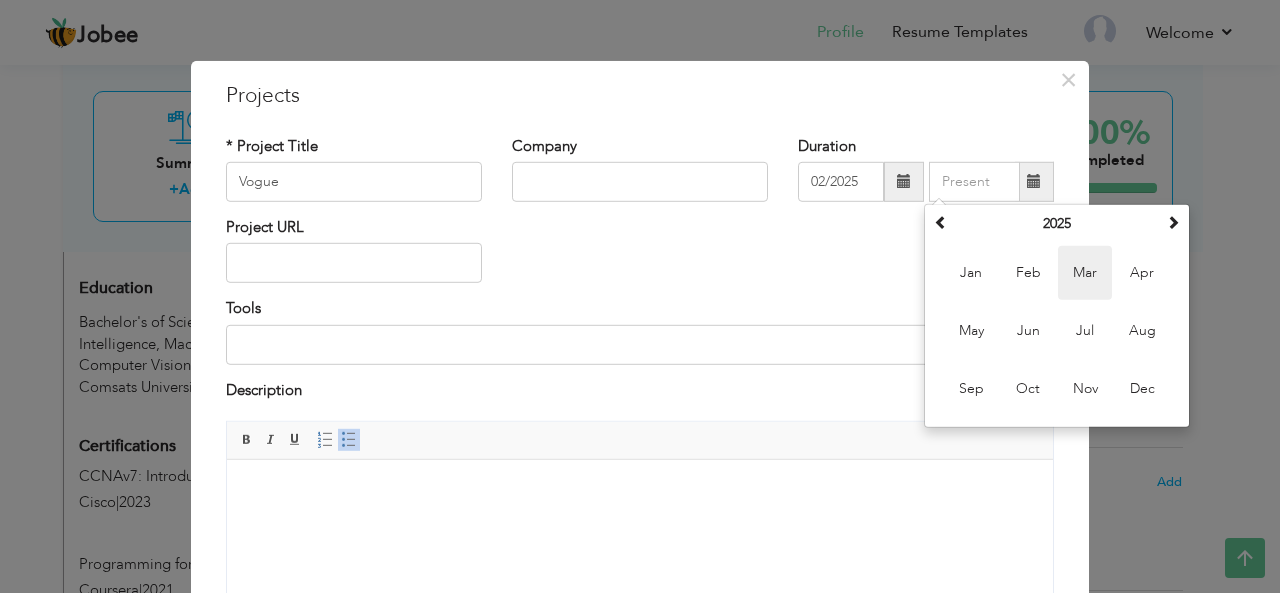 type on "03/2025" 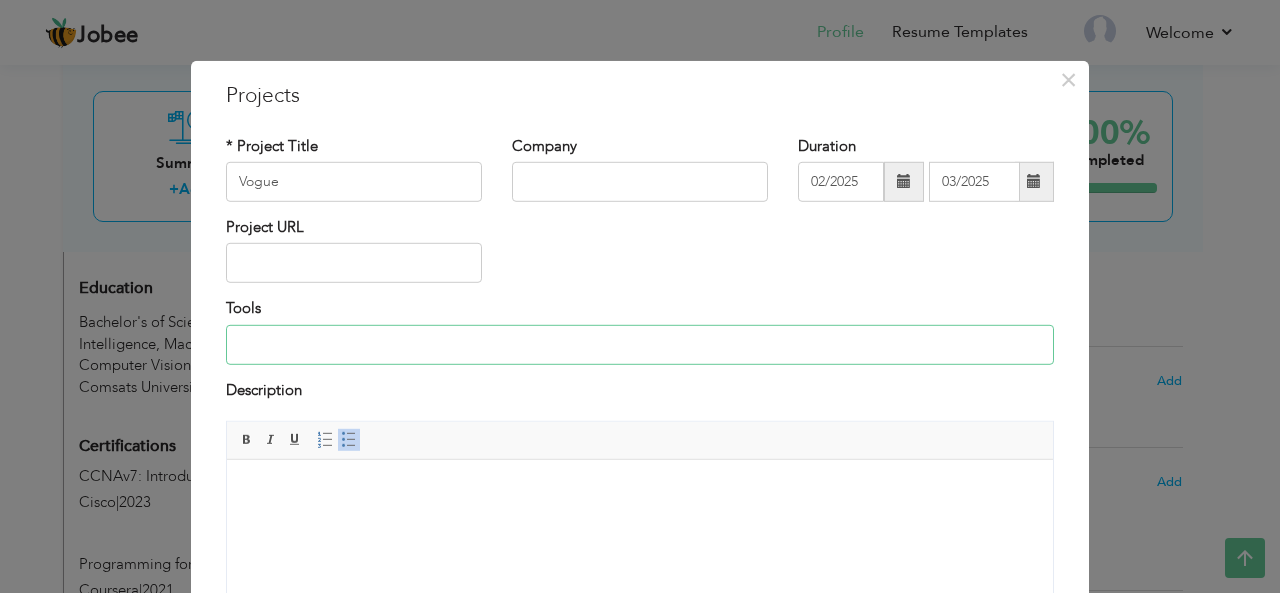 click at bounding box center [640, 345] 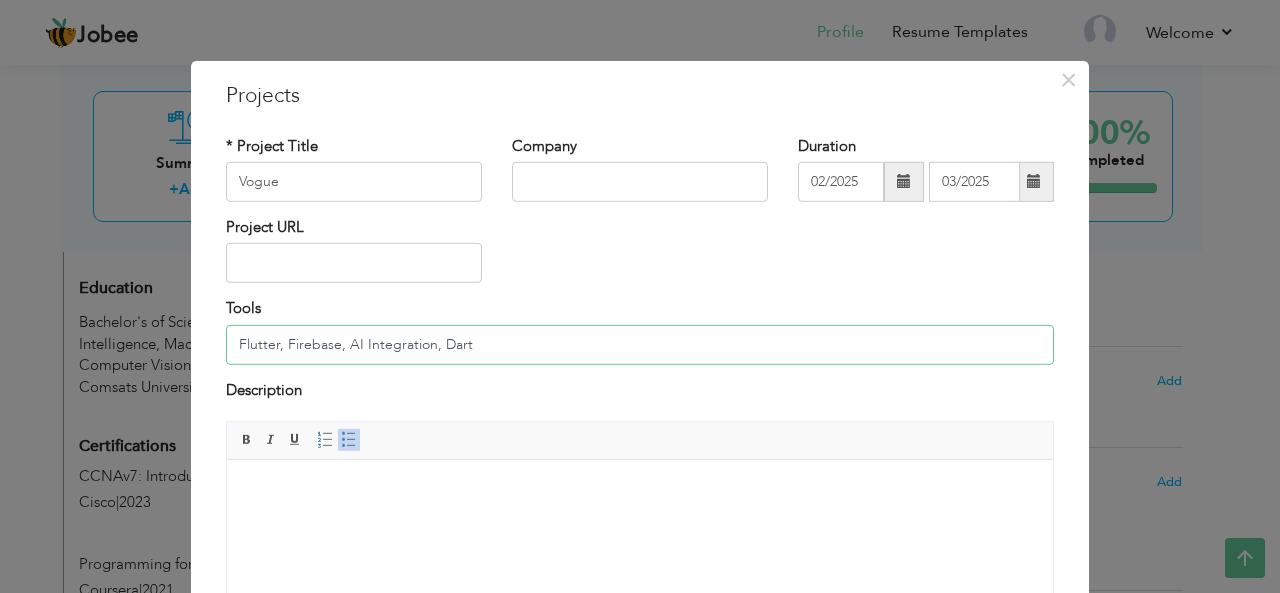 type on "Flutter, Firebase, AI Integration, Dart" 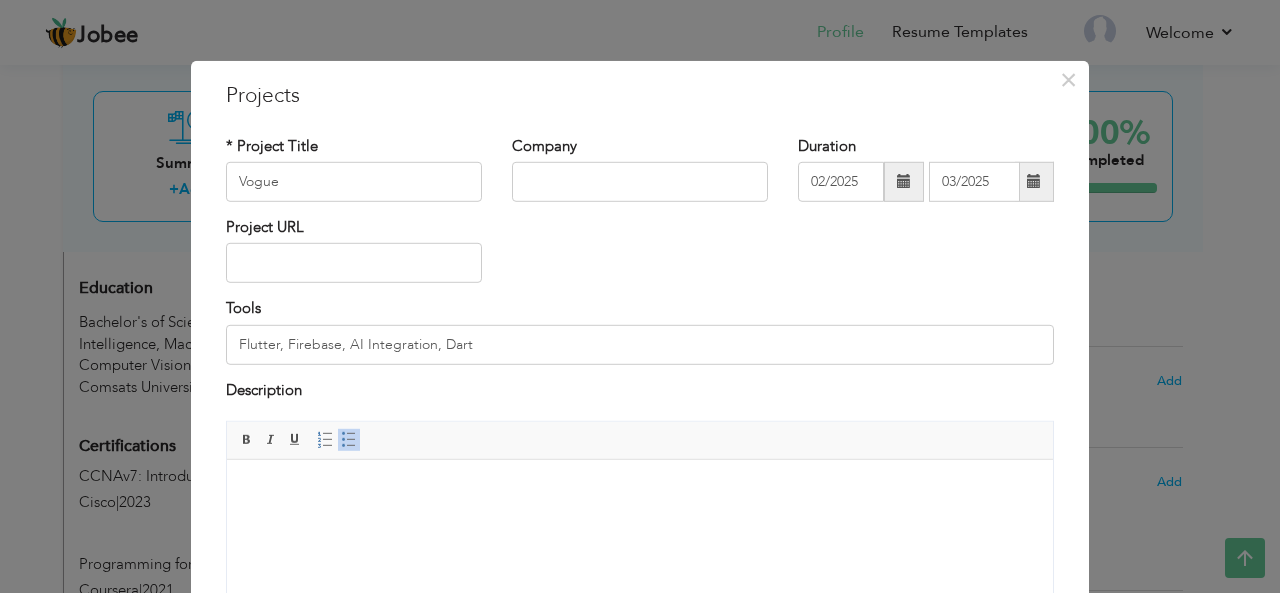 click at bounding box center [640, 490] 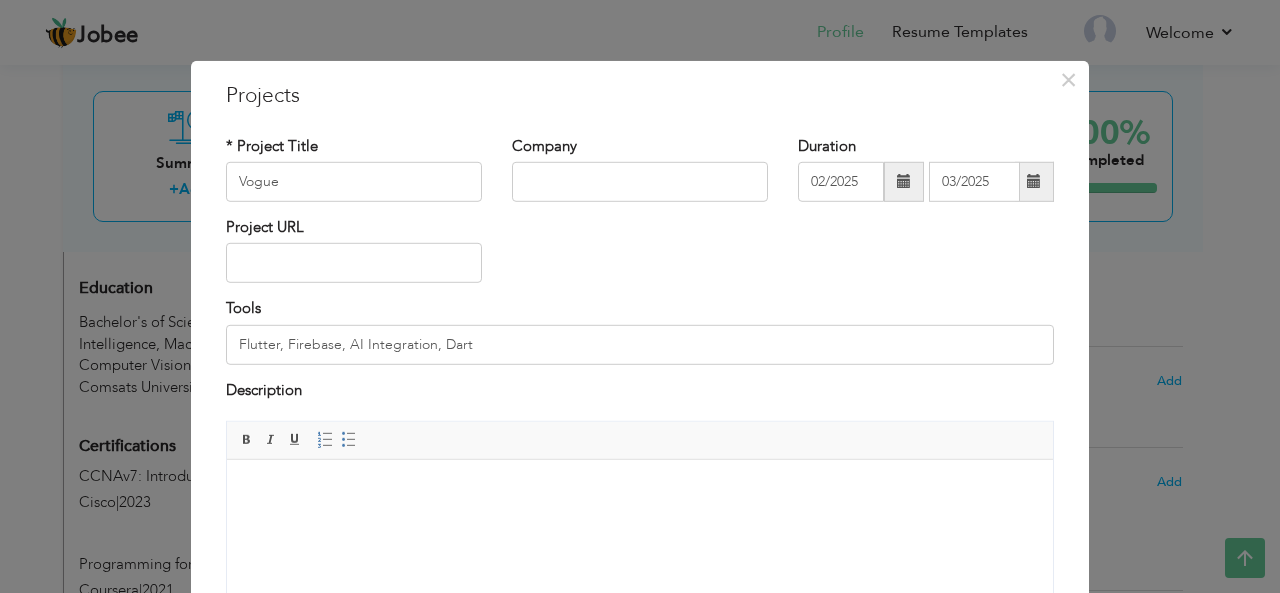 paste 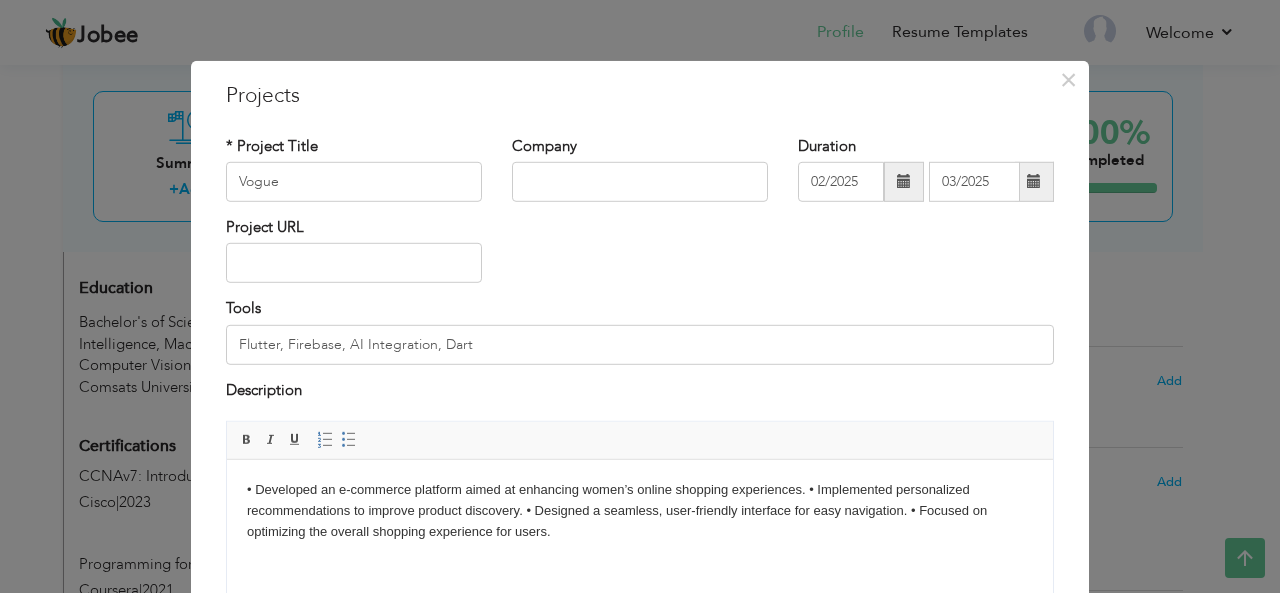 click on "• Developed an e-commerce platform aimed at enhancing women’s online shopping experiences. • Implemented personalized recommendations to improve product discovery. • Designed a seamless, user-friendly interface for easy navigation. • Focused on optimizing the overall shopping experience for users." at bounding box center [640, 511] 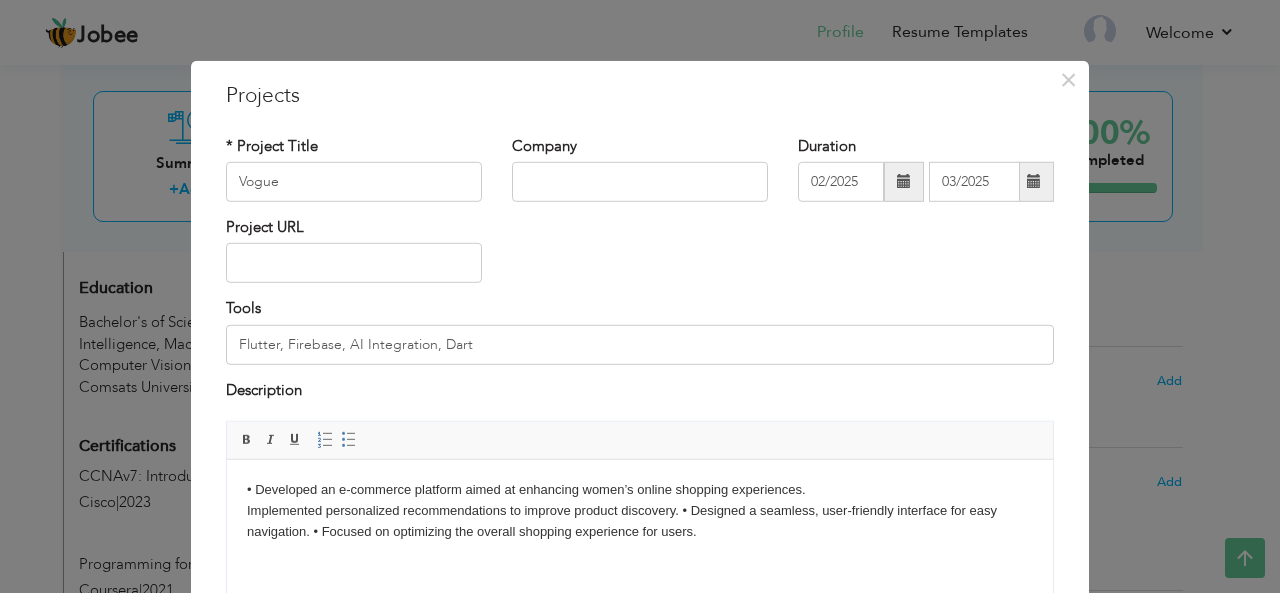 click on "• Developed an e-commerce platform aimed at enhancing women’s online shopping experiences.  ​​​​​​​ Implemented personalized recommendations to improve product discovery. • Designed a seamless, user-friendly interface for easy navigation. • Focused on optimizing the overall shopping experience for users." at bounding box center [640, 511] 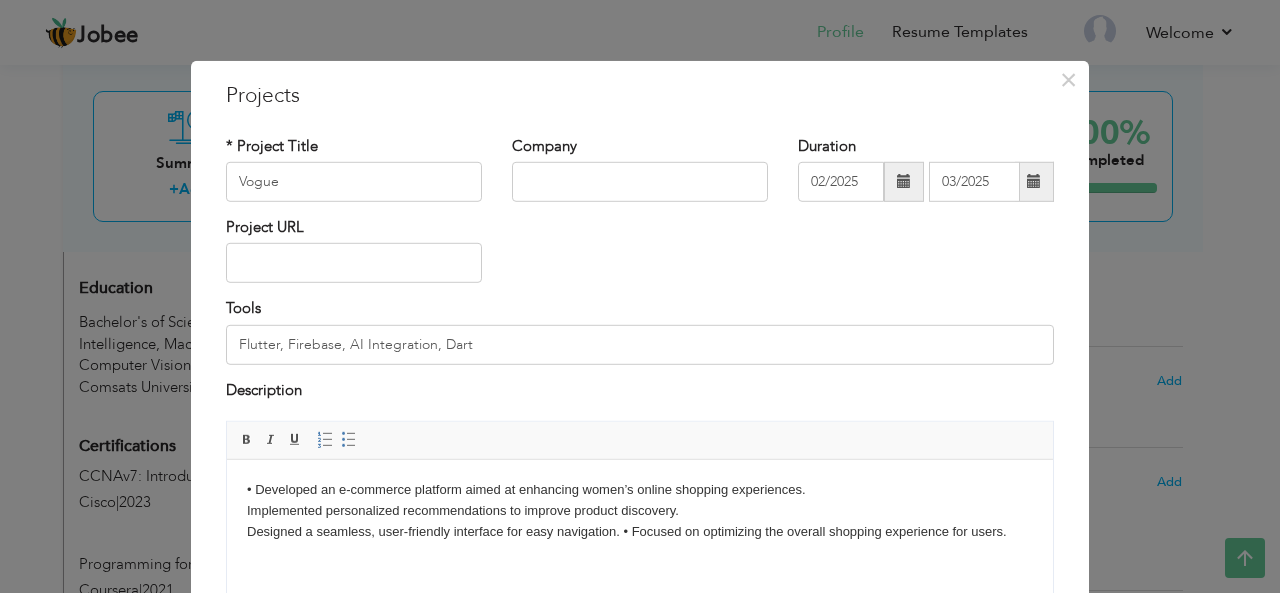 click on "• Developed an e-commerce platform aimed at enhancing women’s online shopping experiences.  Implemented personalized recommendations to improve product discovery.  ​​​​​​​ Designed a seamless, user-friendly interface for easy navigation. • Focused on optimizing the overall shopping experience for users." at bounding box center (640, 511) 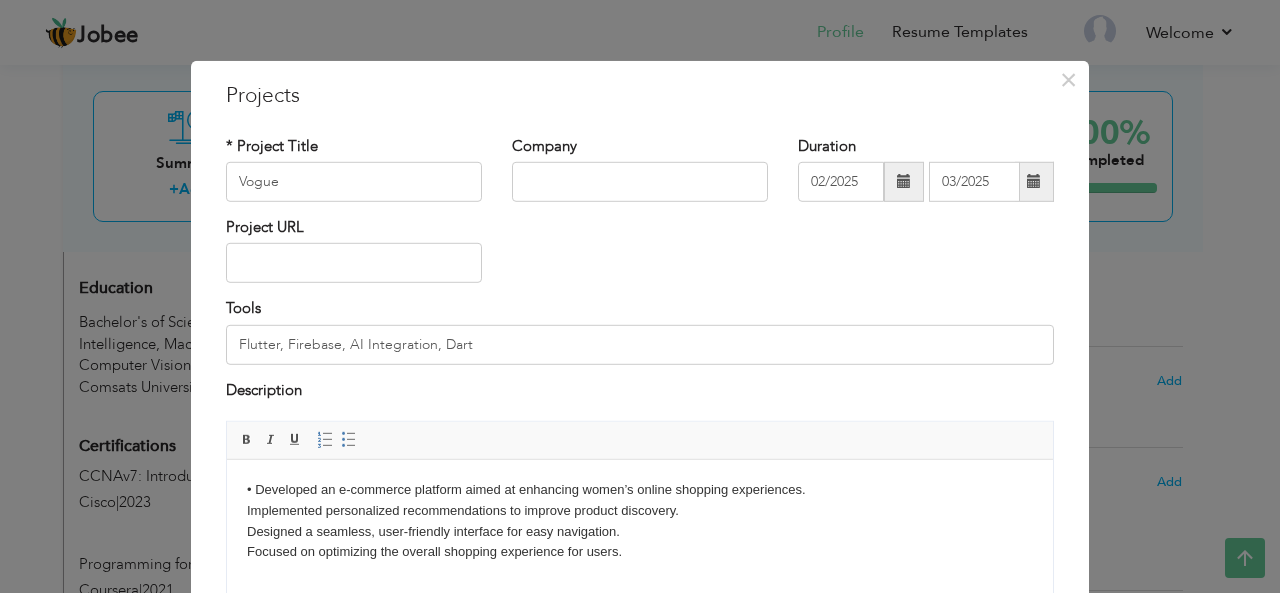click on "• Developed an e-commerce platform aimed at enhancing women’s online shopping experiences.  Implemented personalized recommendations to improve product discovery.  Designed a seamless, user-friendly interface for easy navigation.  ​​​​​​​ Focused on optimizing the overall shopping experience for users." at bounding box center (640, 521) 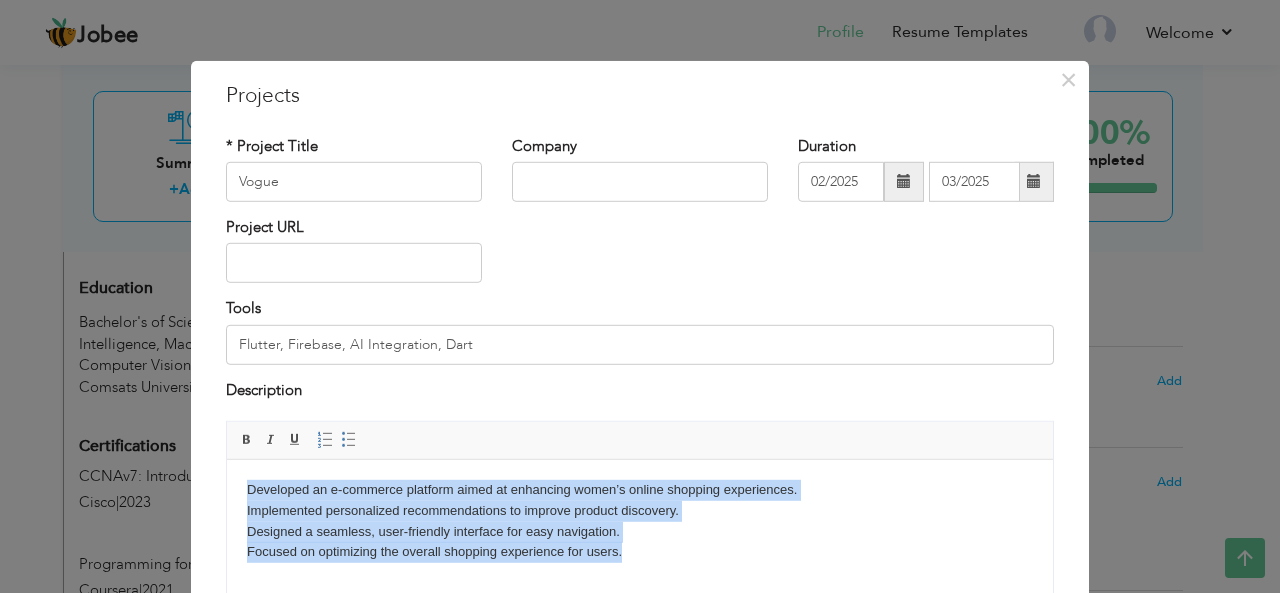 drag, startPoint x: 627, startPoint y: 557, endPoint x: 431, endPoint y: 931, distance: 422.24637 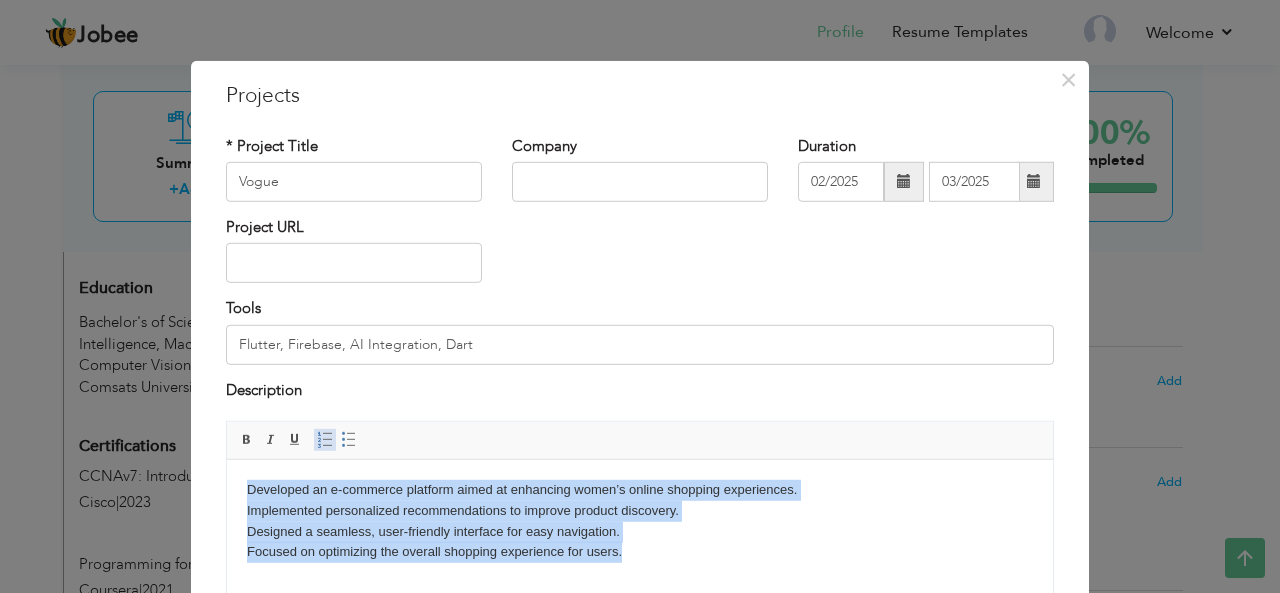 click on "Insert/Remove Numbered List" at bounding box center [325, 440] 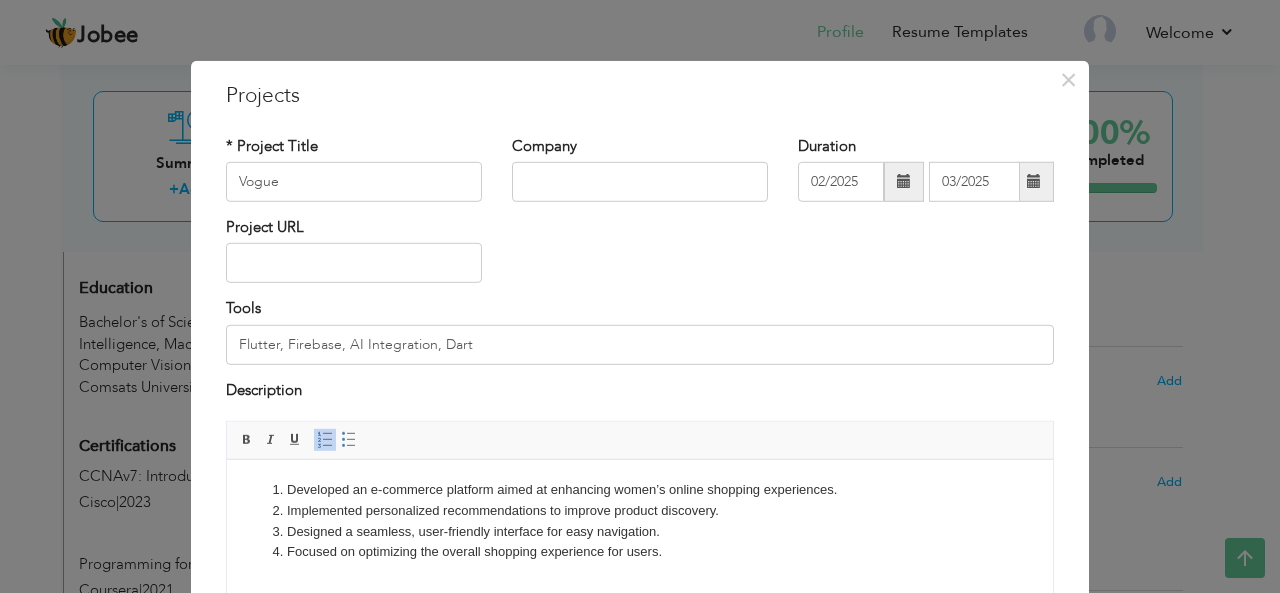 click at bounding box center [325, 440] 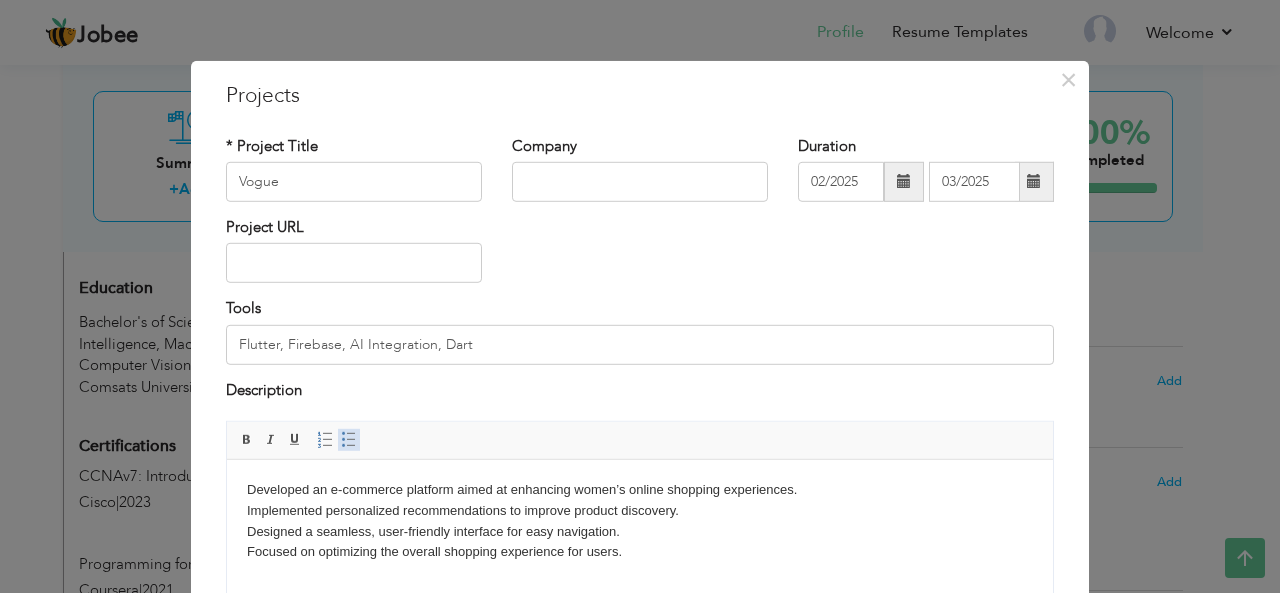 click at bounding box center [349, 440] 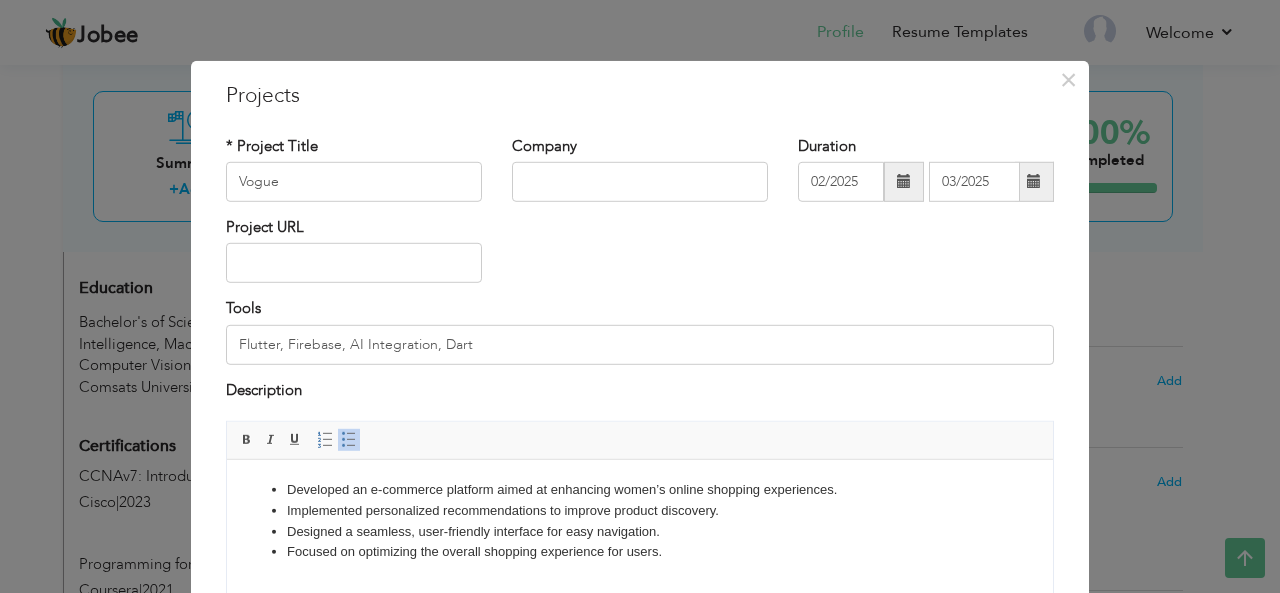 click on "Project URL" at bounding box center [640, 257] 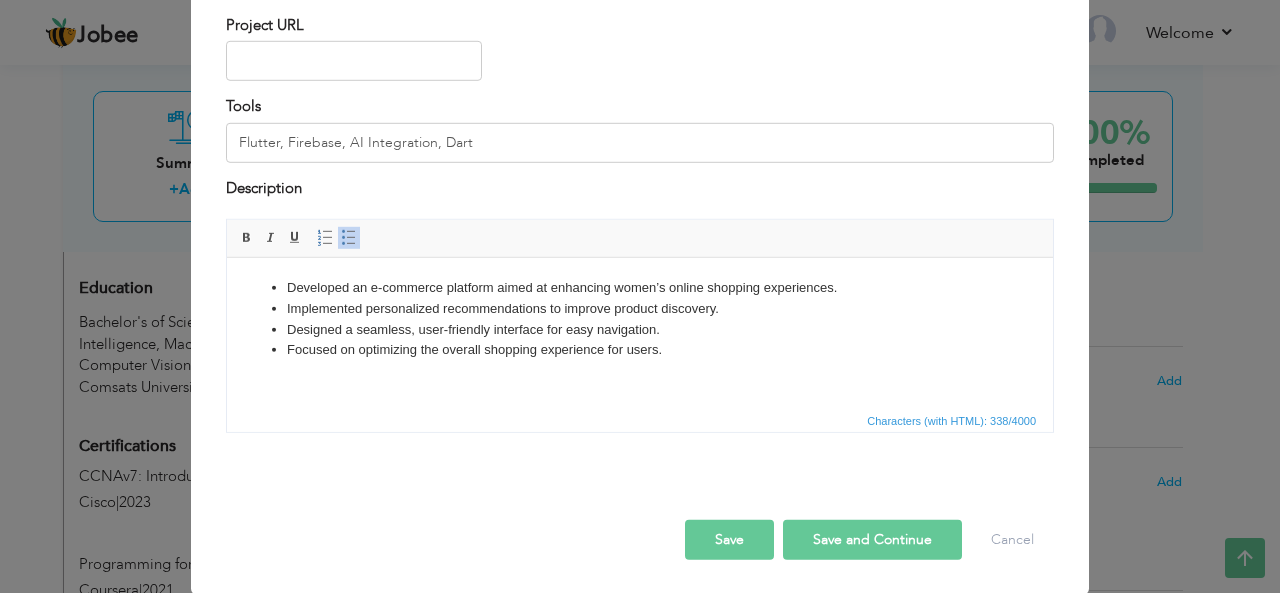 click on "Save and Continue" at bounding box center (872, 540) 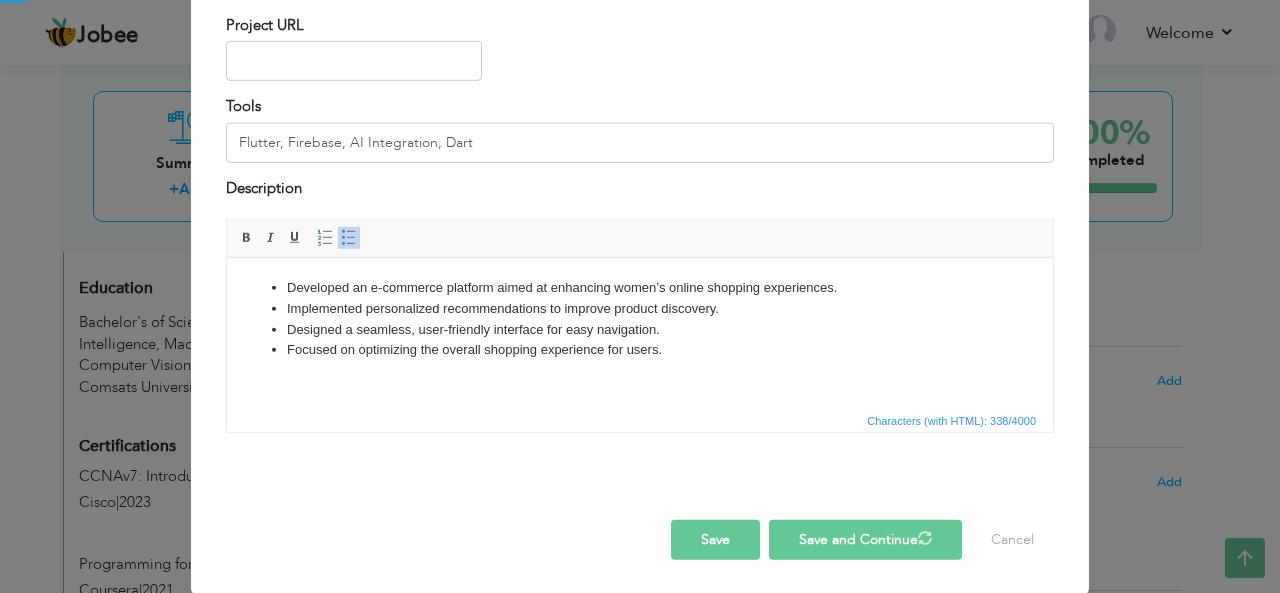 type 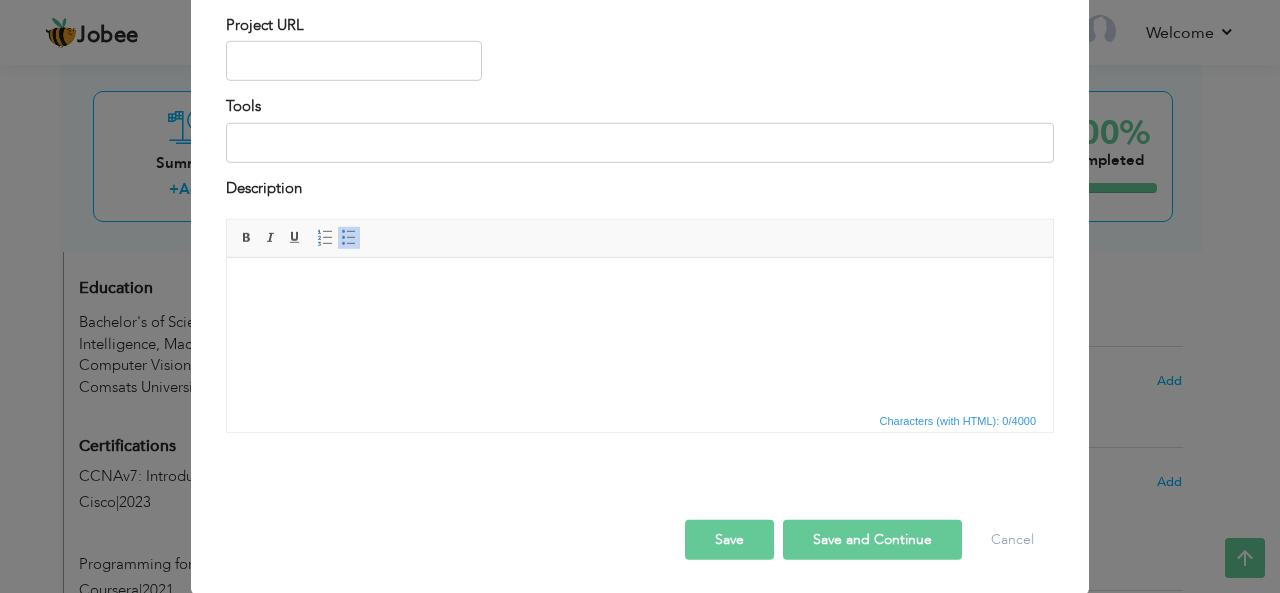 scroll, scrollTop: 0, scrollLeft: 0, axis: both 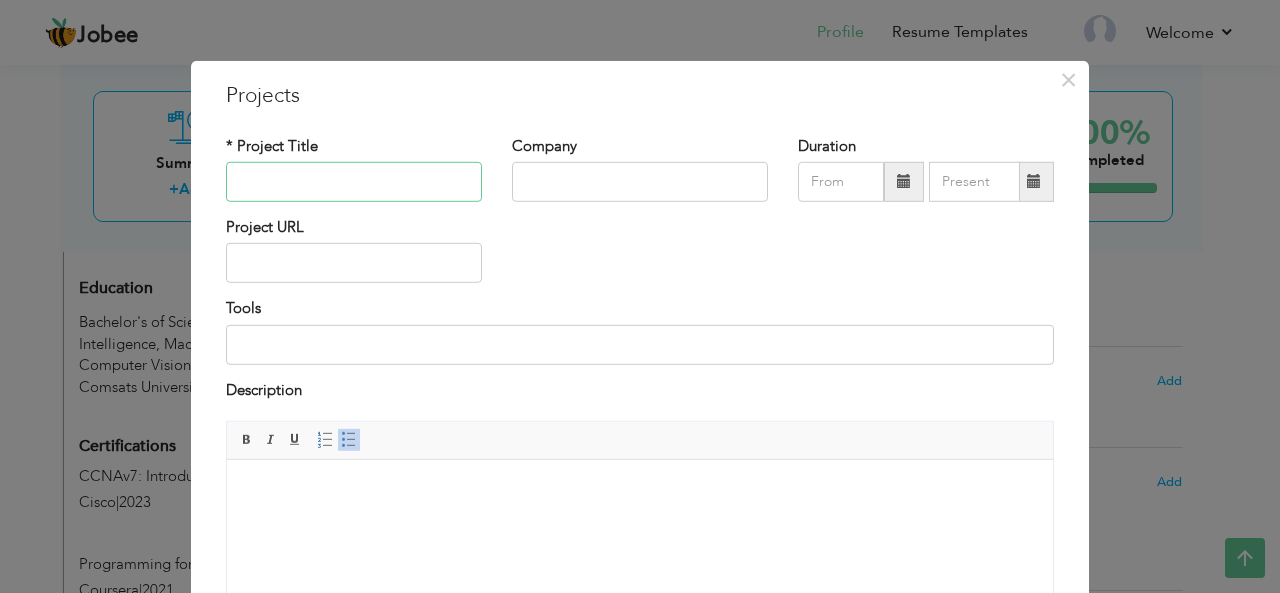 click at bounding box center [354, 182] 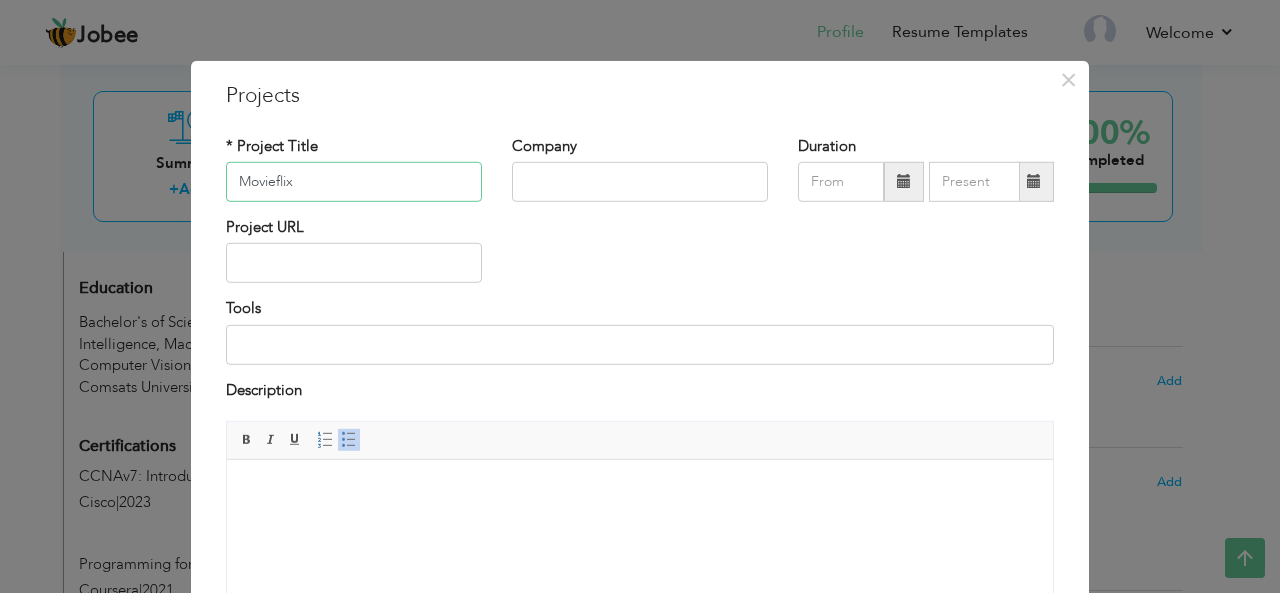 type on "Movieflix" 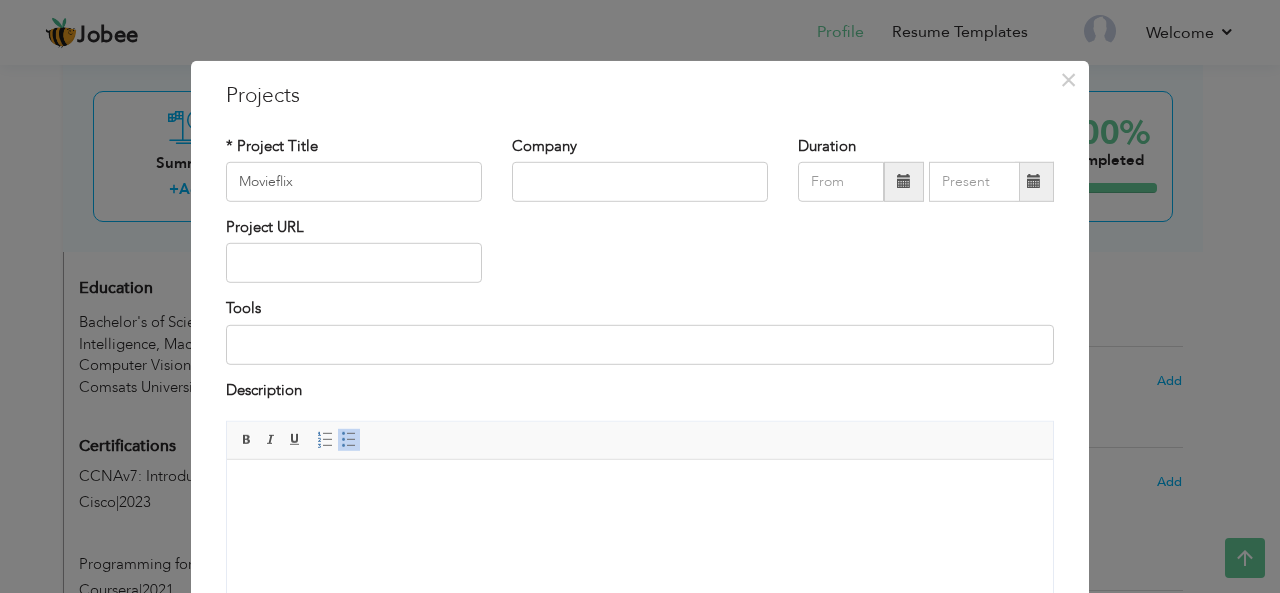 click at bounding box center (904, 181) 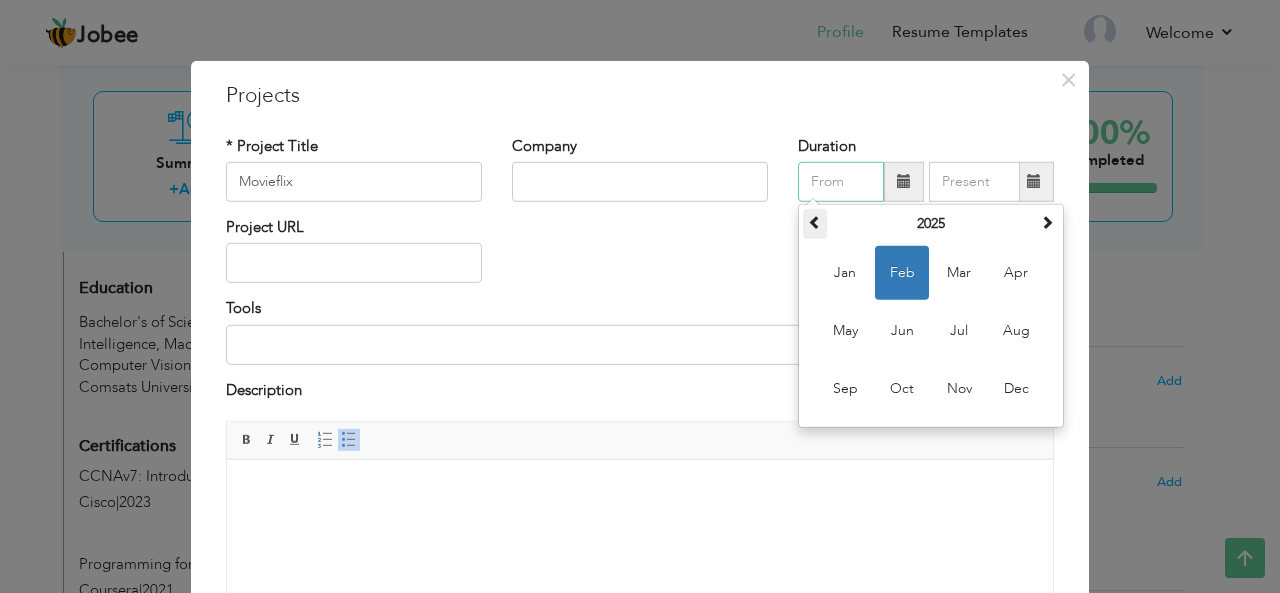 click at bounding box center [815, 222] 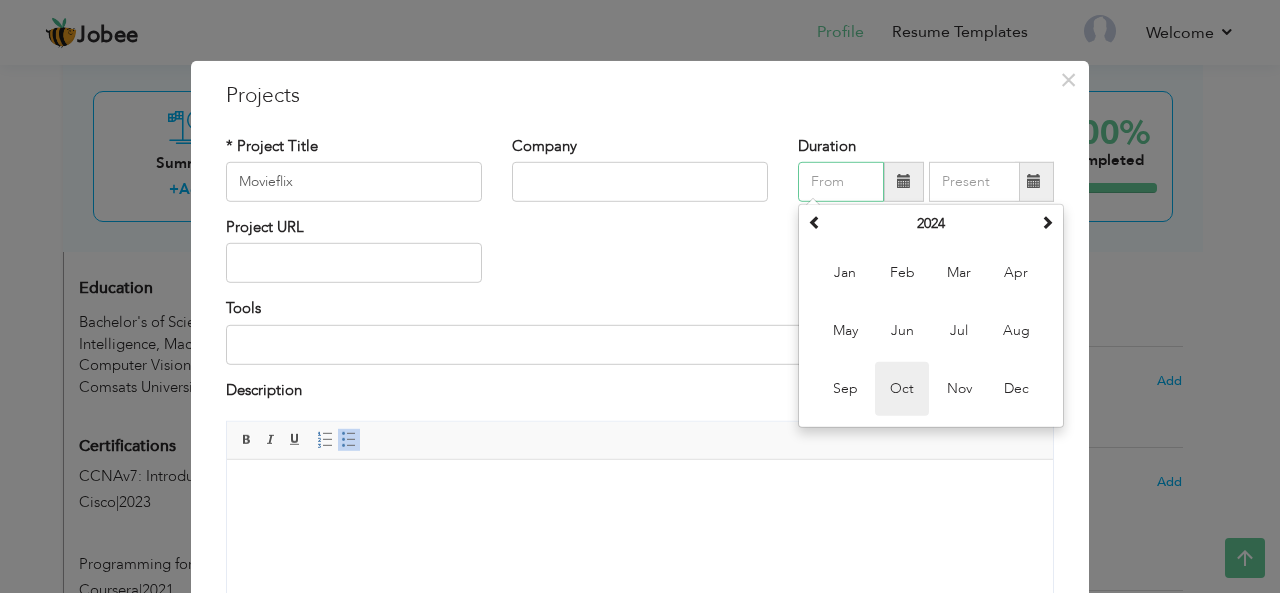 click on "Oct" at bounding box center [902, 389] 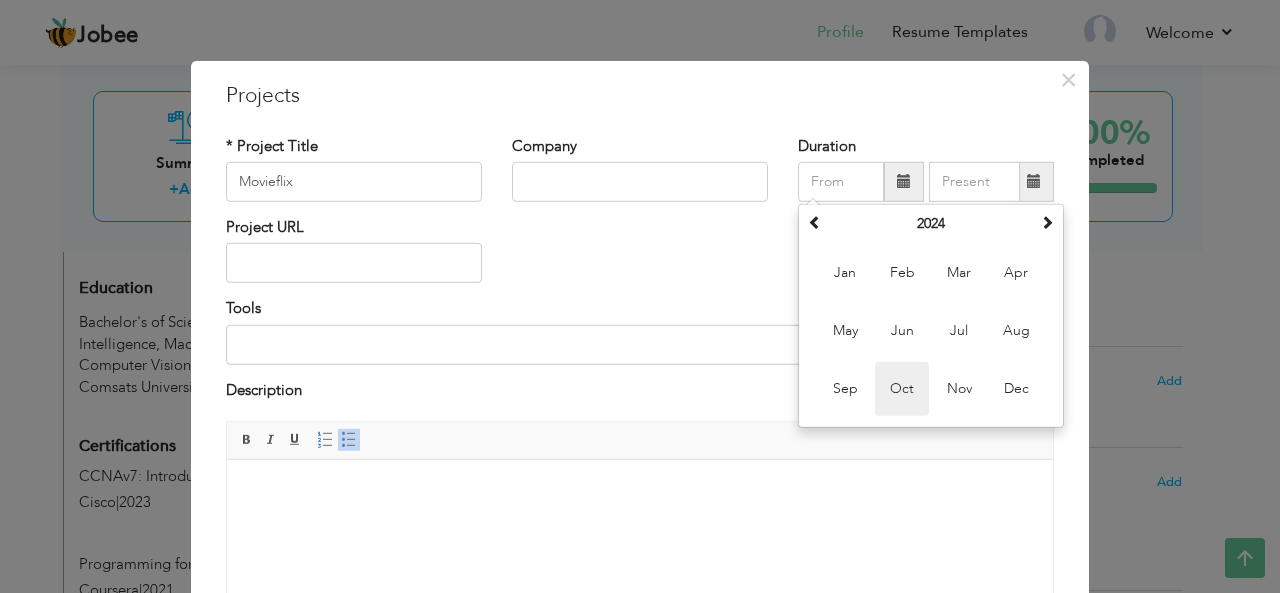 type on "10/2024" 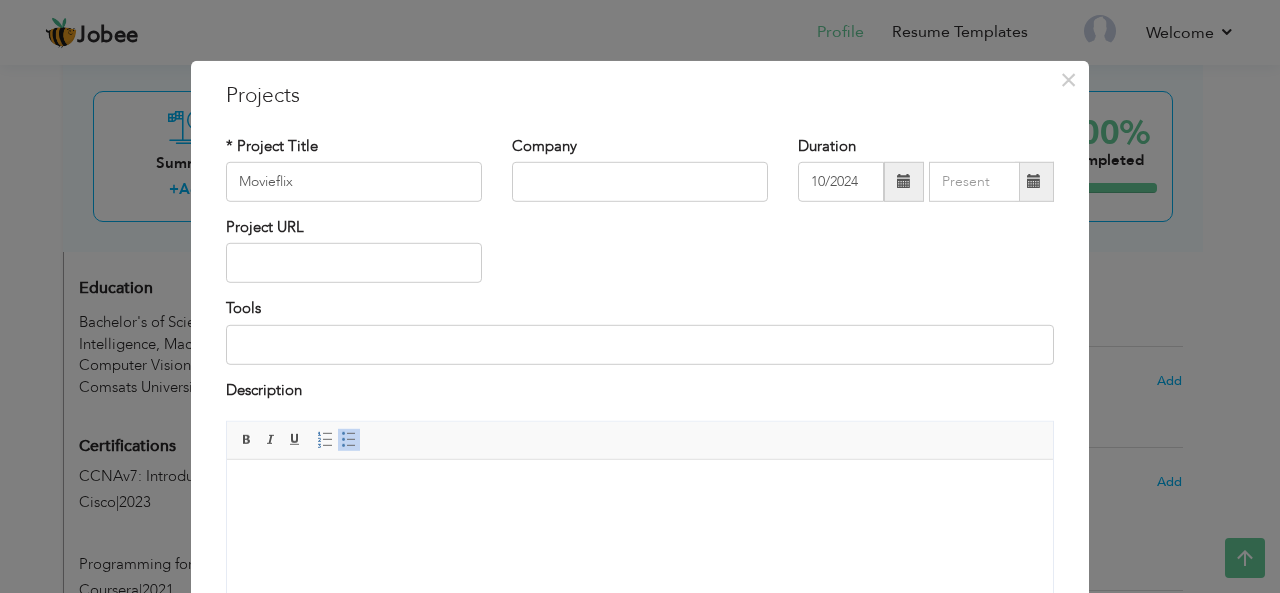 click at bounding box center (1034, 181) 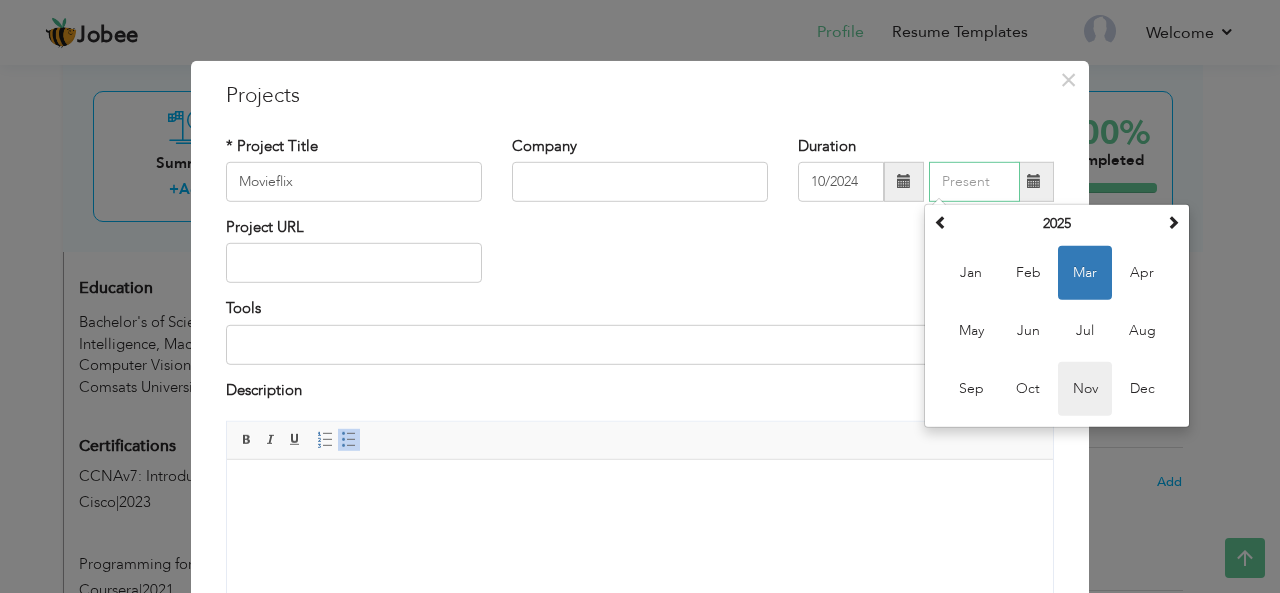 click on "Nov" at bounding box center [1085, 389] 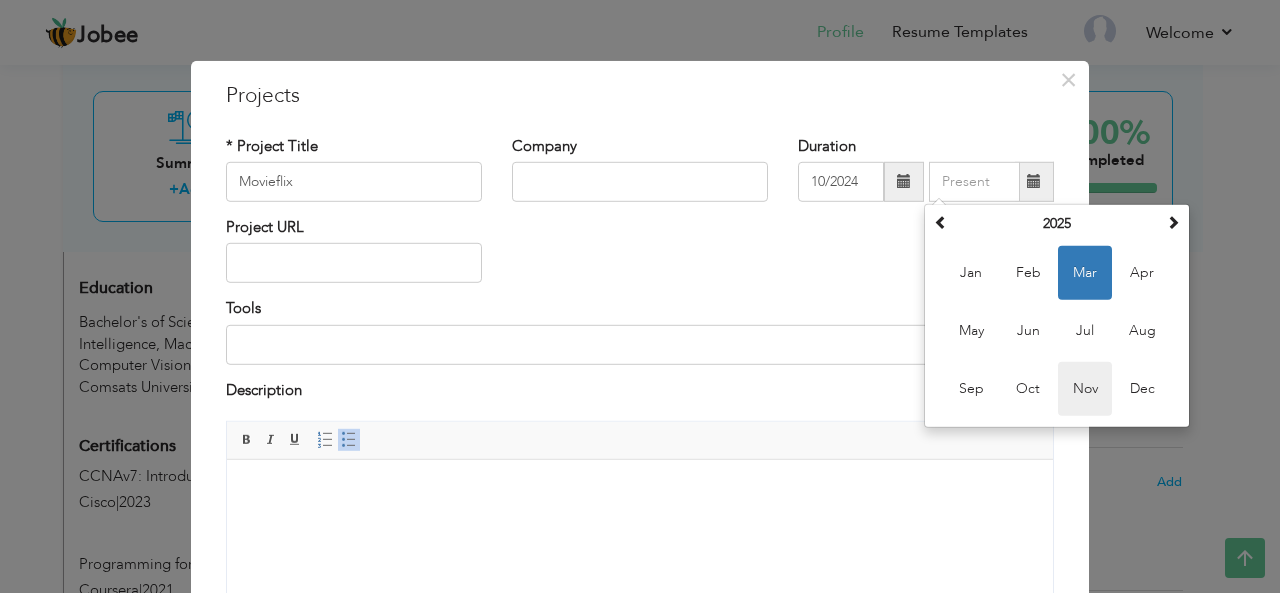 type on "11/2025" 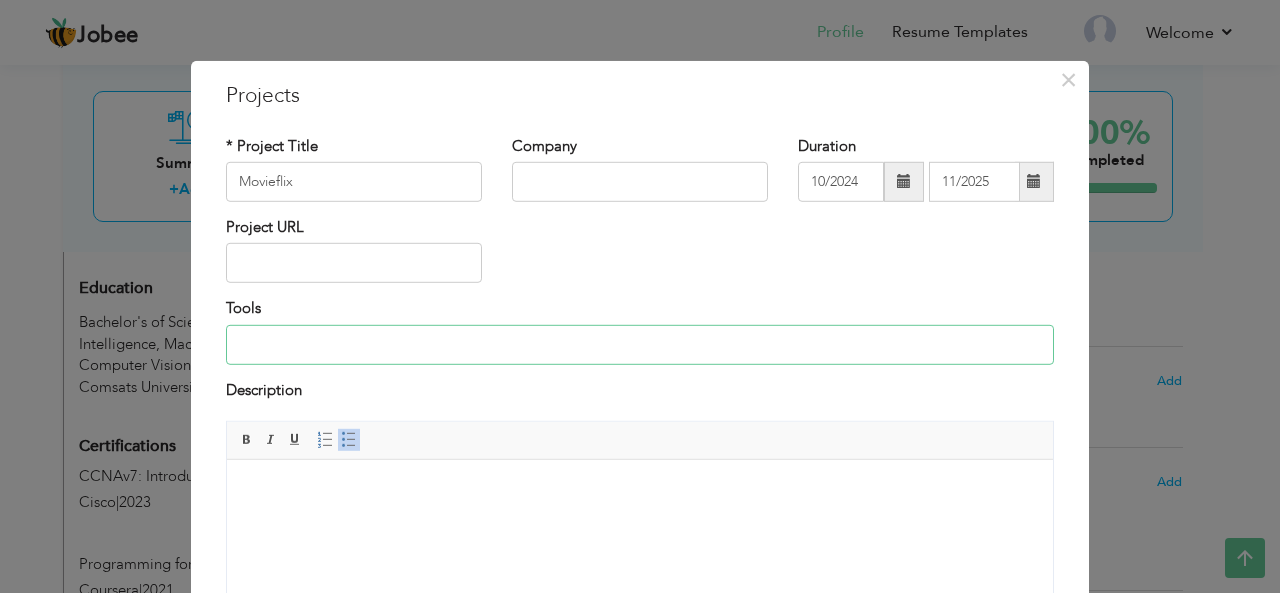 click at bounding box center (640, 345) 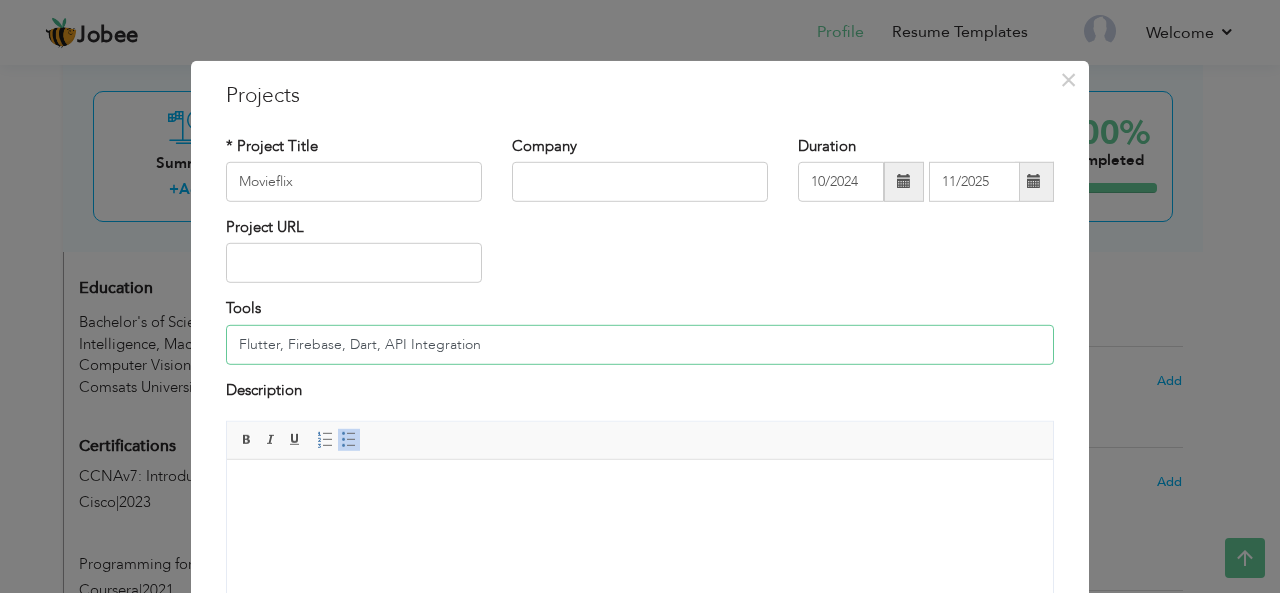 type on "Flutter, Firebase, Dart, API Integration" 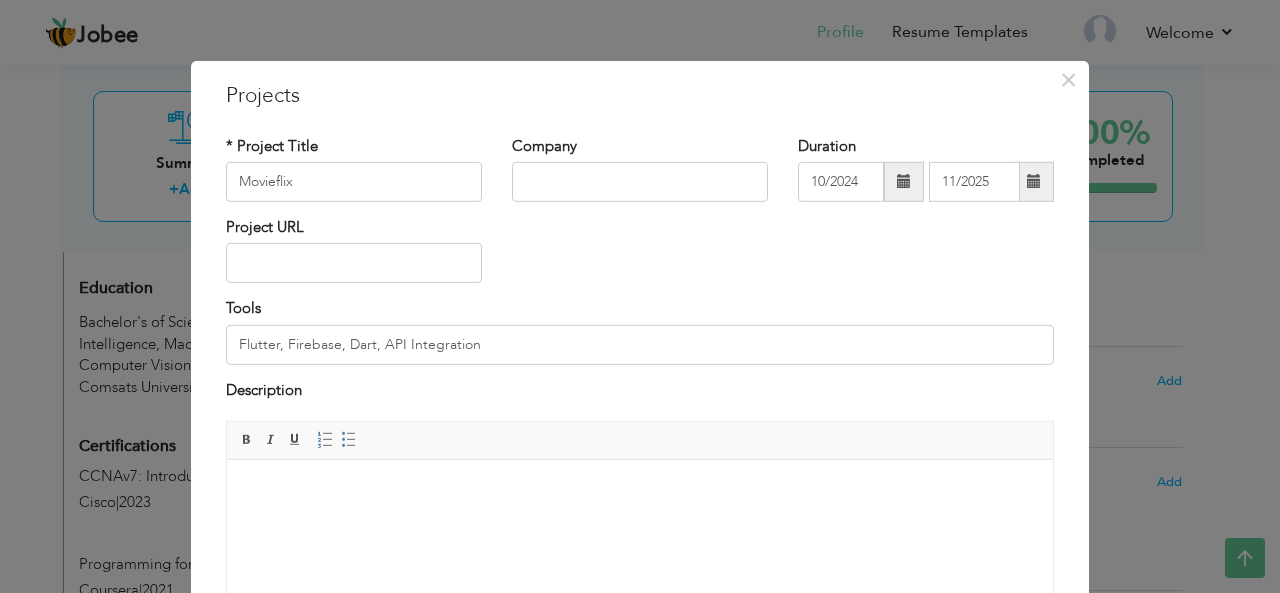 click at bounding box center (640, 490) 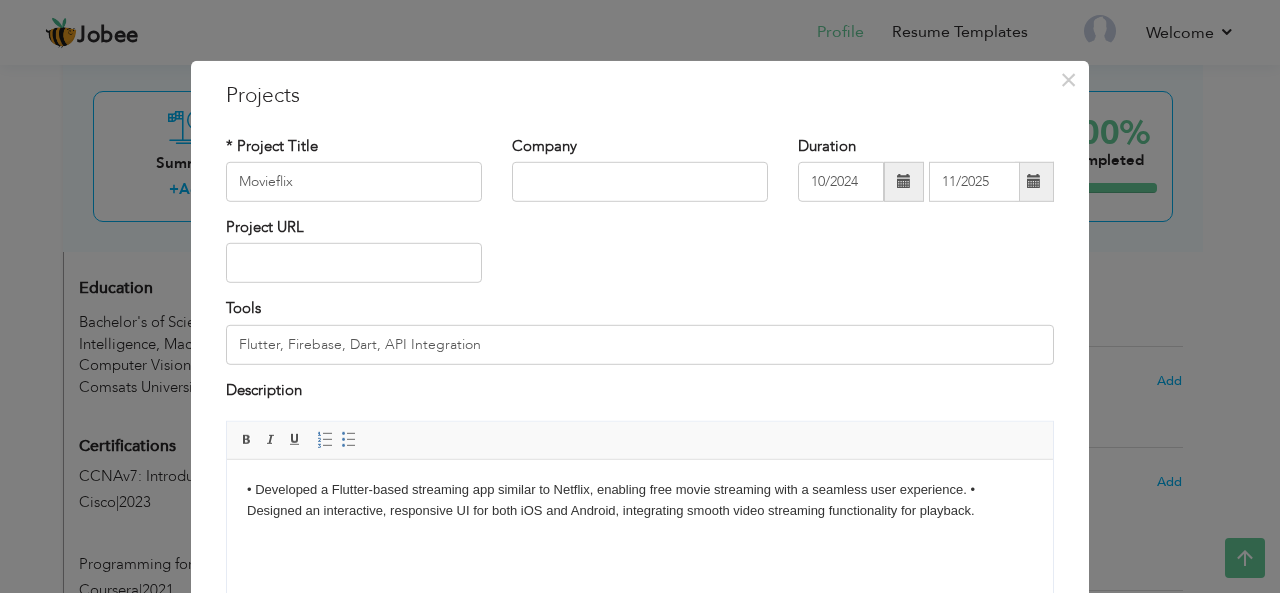 click on "• Developed a Flutter-based streaming app similar to Netflix, enabling free movie streaming with a seamless user experience. • Designed an interactive, responsive UI for both iOS and Android, integrating smooth video streaming functionality for playback." at bounding box center (640, 501) 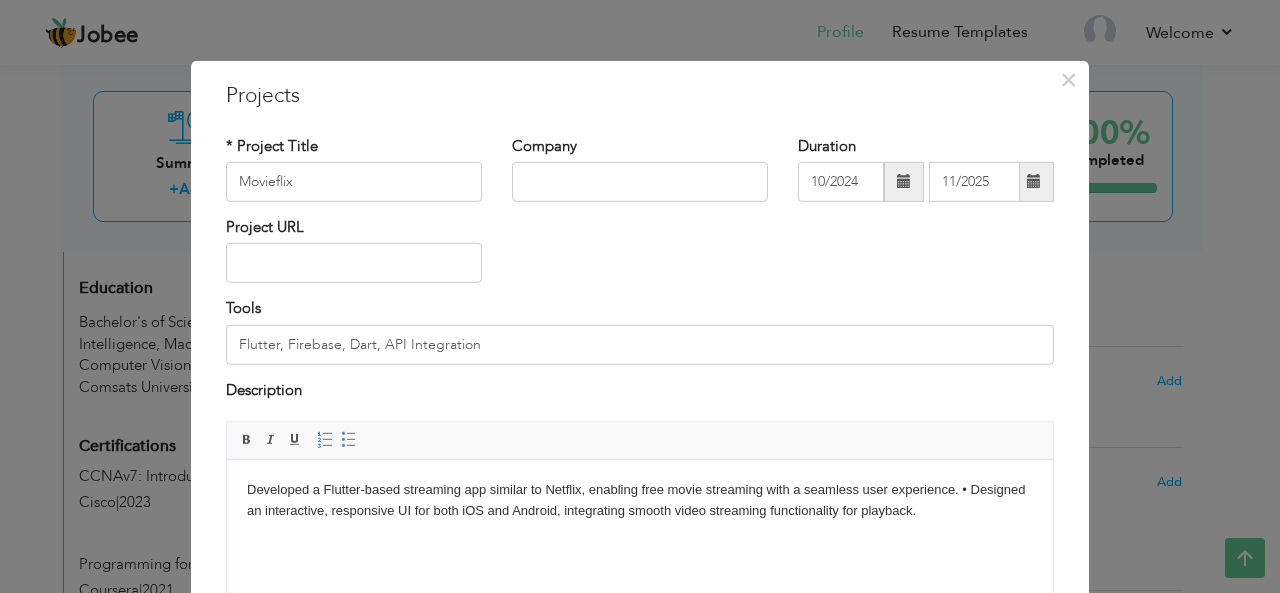 click on "Developed a Flutter-based streaming app similar to Netflix, enabling free movie streaming with a seamless user experience. • Designed an interactive, responsive UI for both iOS and Android, integrating smooth video streaming functionality for playback." at bounding box center [640, 501] 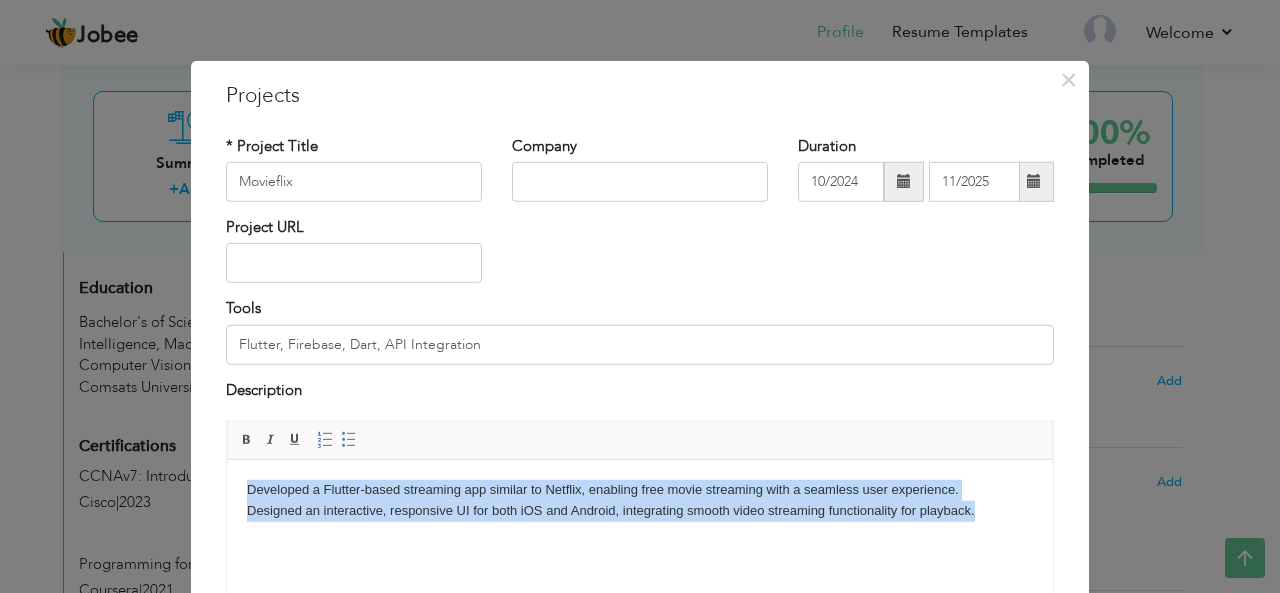 drag, startPoint x: 989, startPoint y: 513, endPoint x: 421, endPoint y: 901, distance: 687.8721 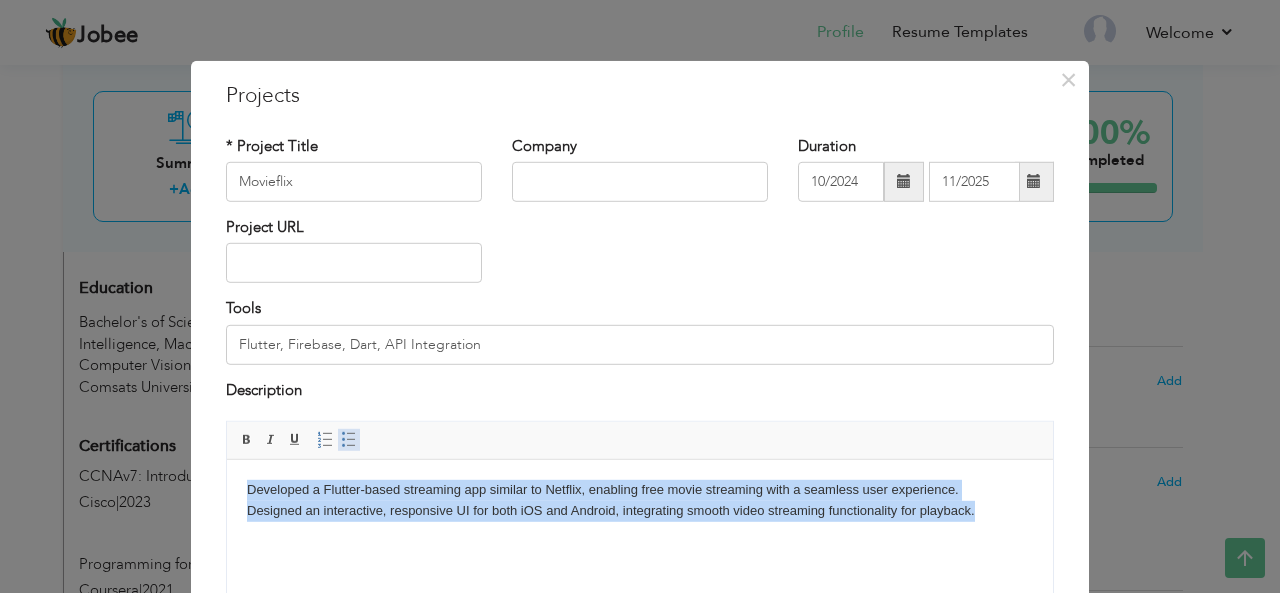 click at bounding box center (349, 440) 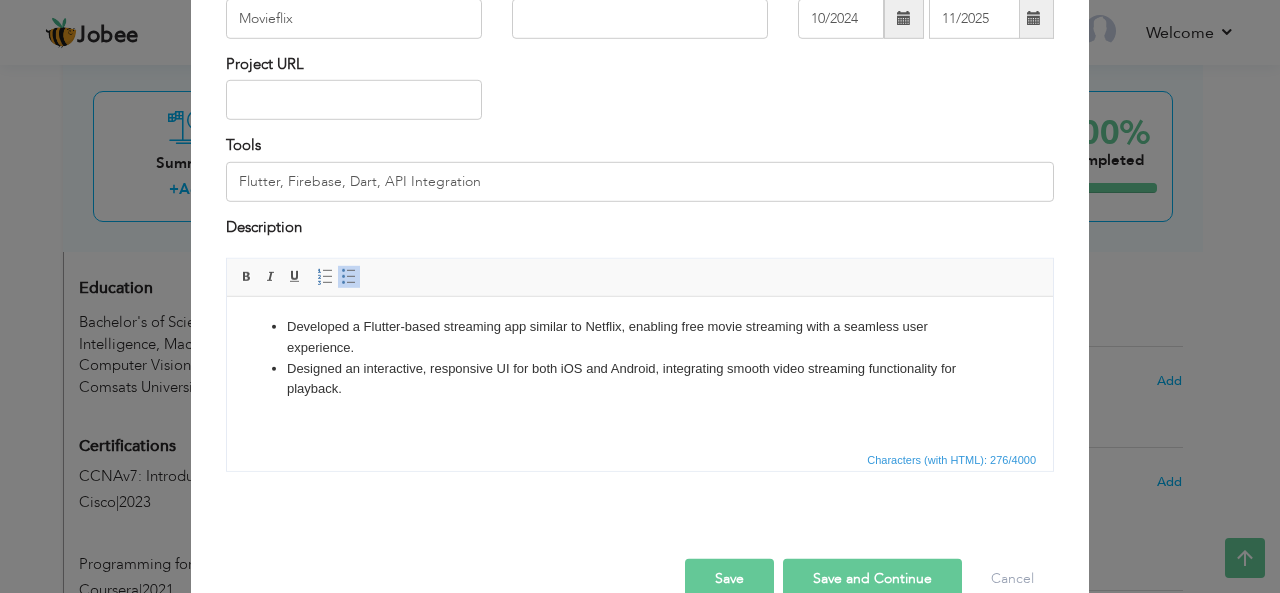 scroll, scrollTop: 202, scrollLeft: 0, axis: vertical 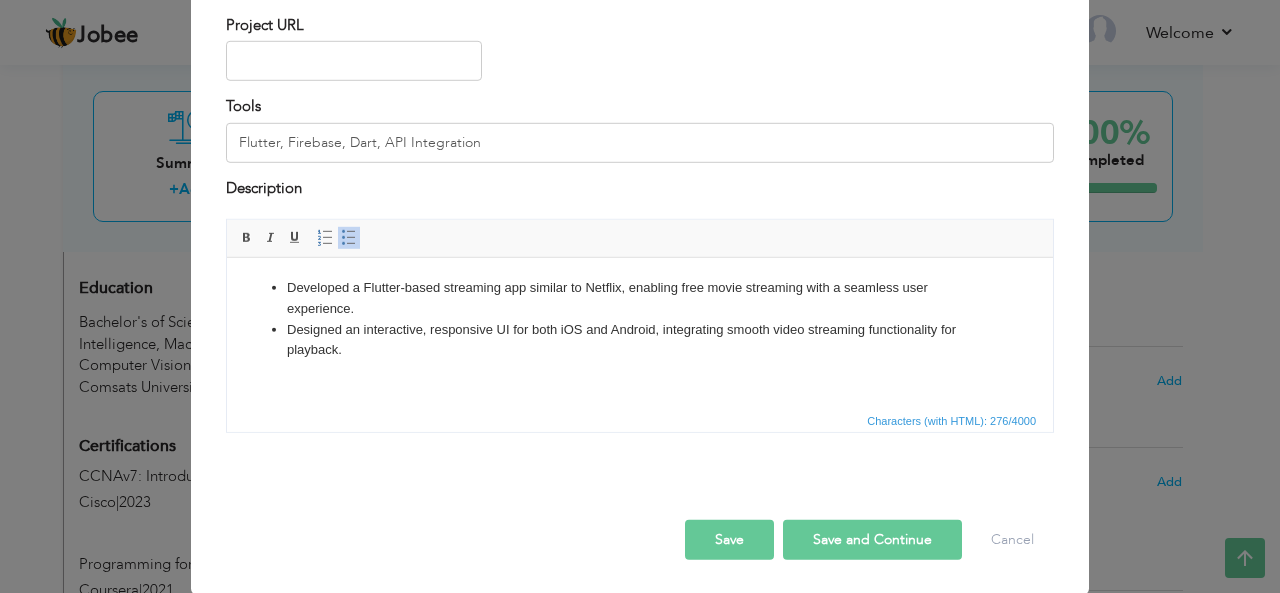click on "Save and Continue" at bounding box center [872, 540] 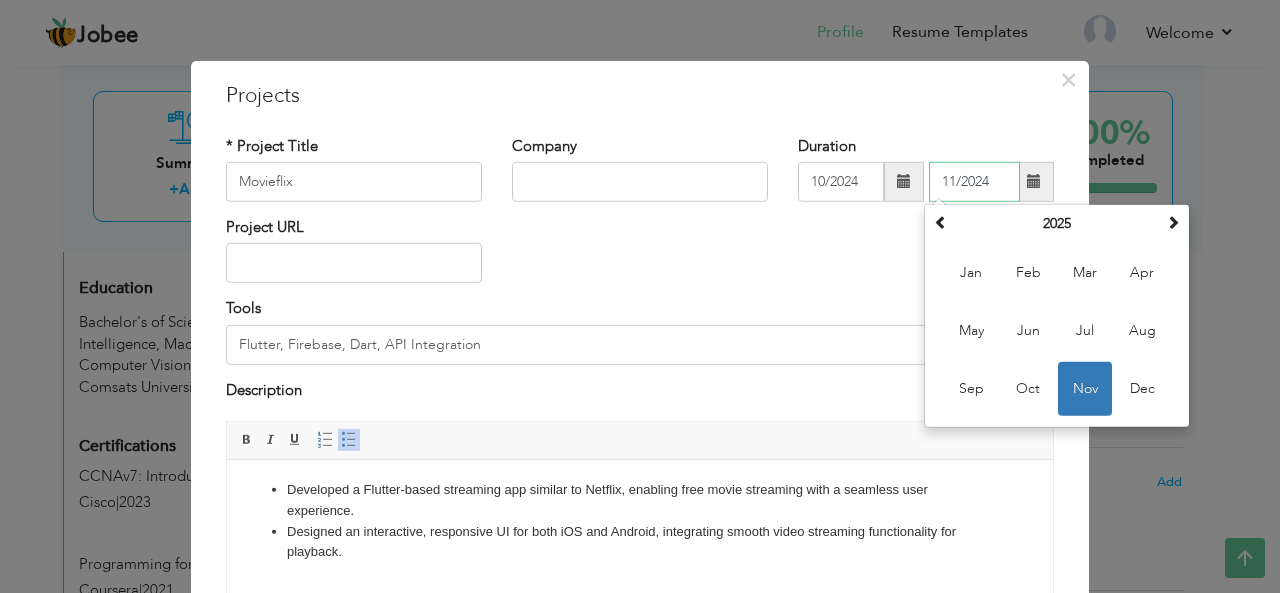 type on "11/2024" 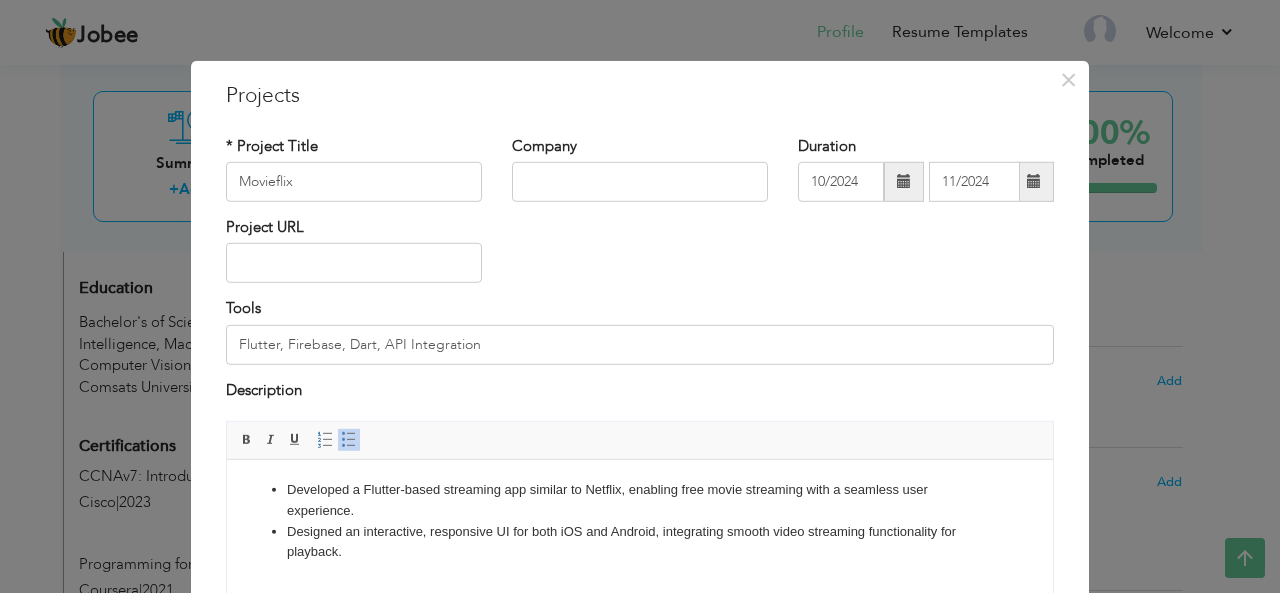 click on "Project URL" at bounding box center [640, 257] 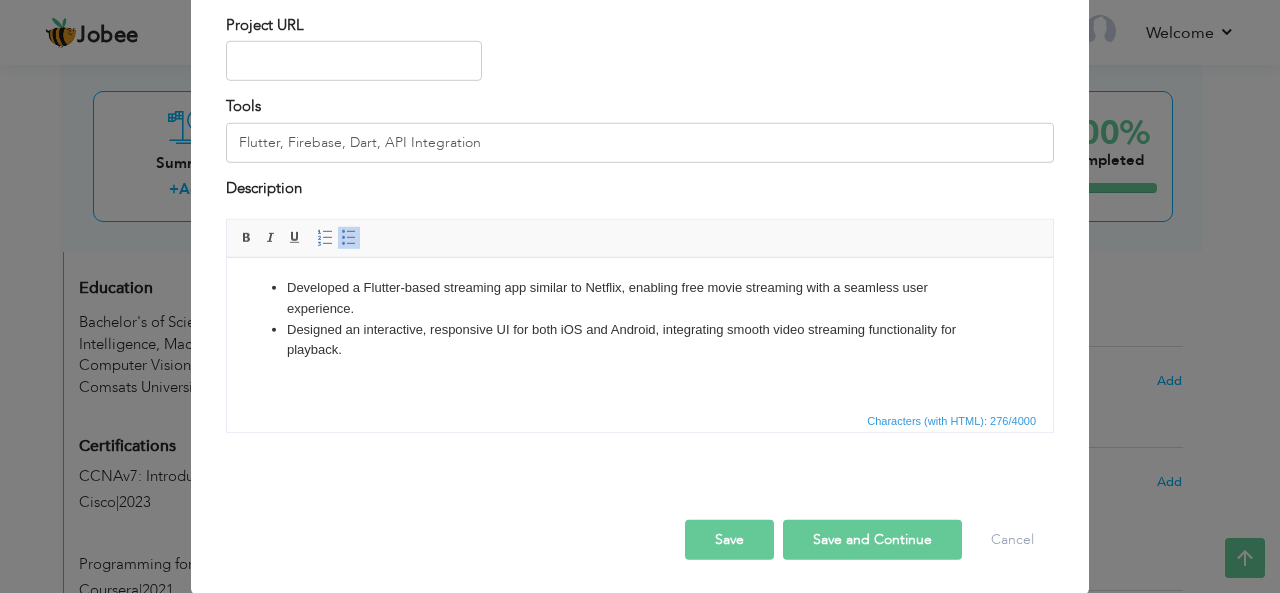 click on "Save and Continue" at bounding box center (872, 540) 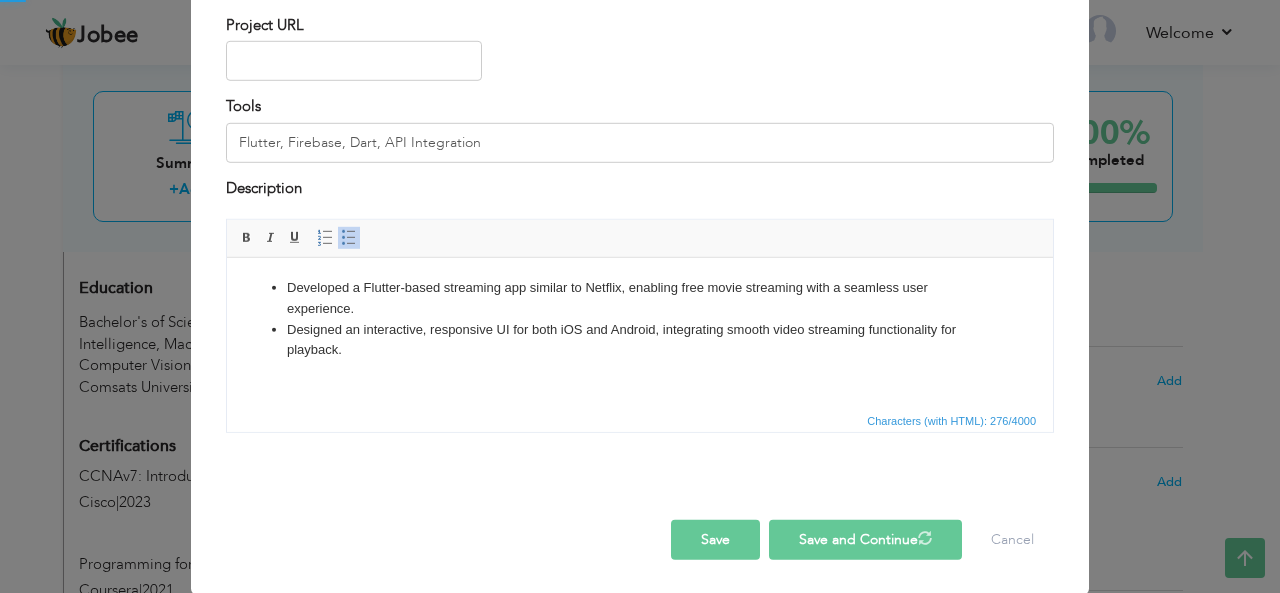 type 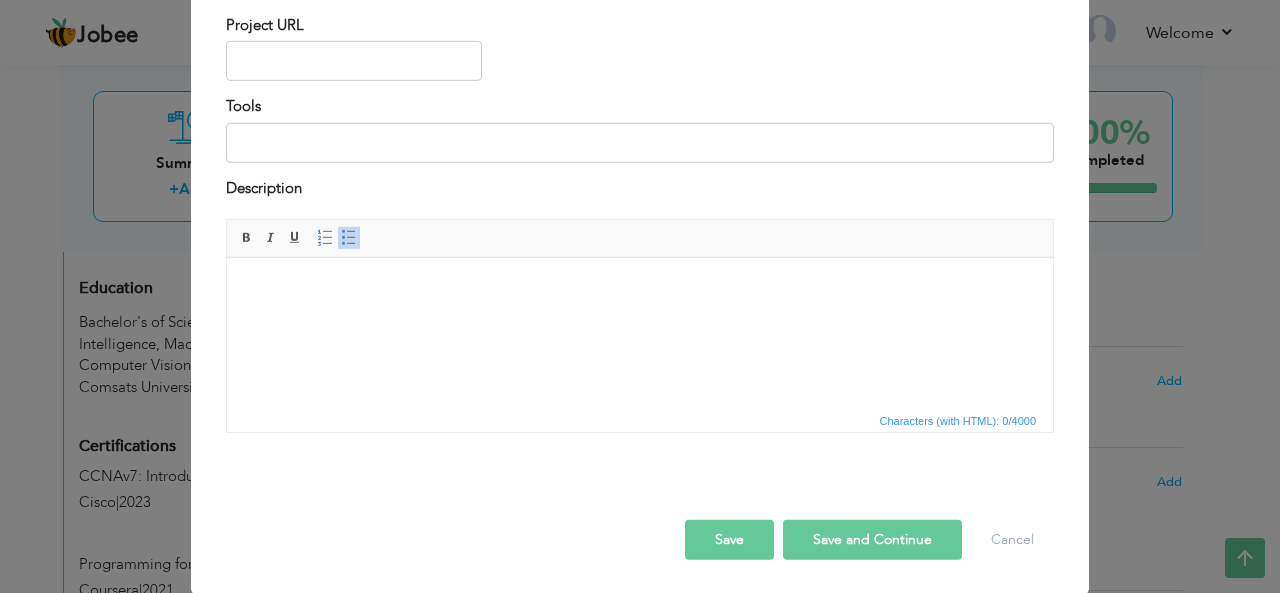 scroll, scrollTop: 0, scrollLeft: 0, axis: both 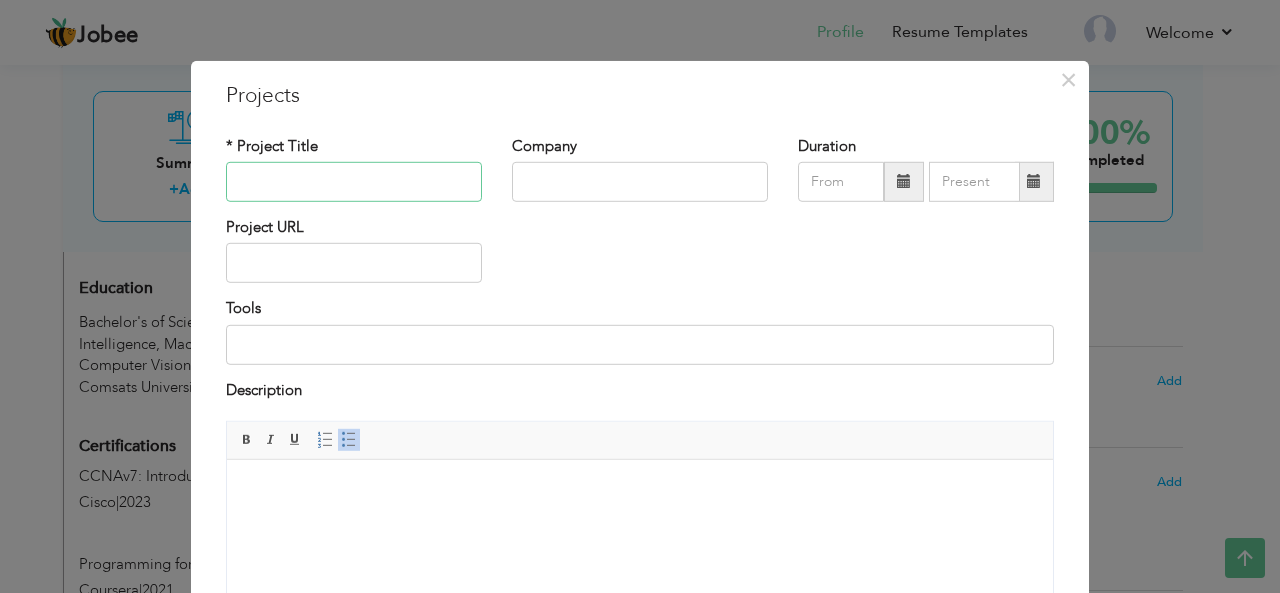click at bounding box center [354, 182] 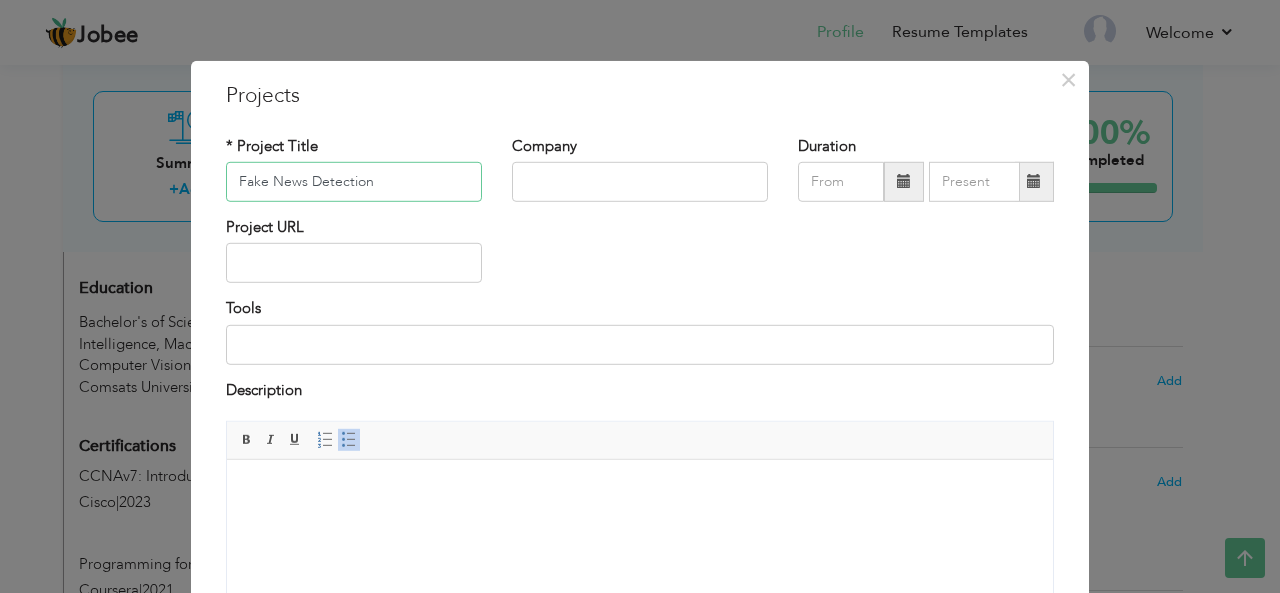 type on "Fake News Detection" 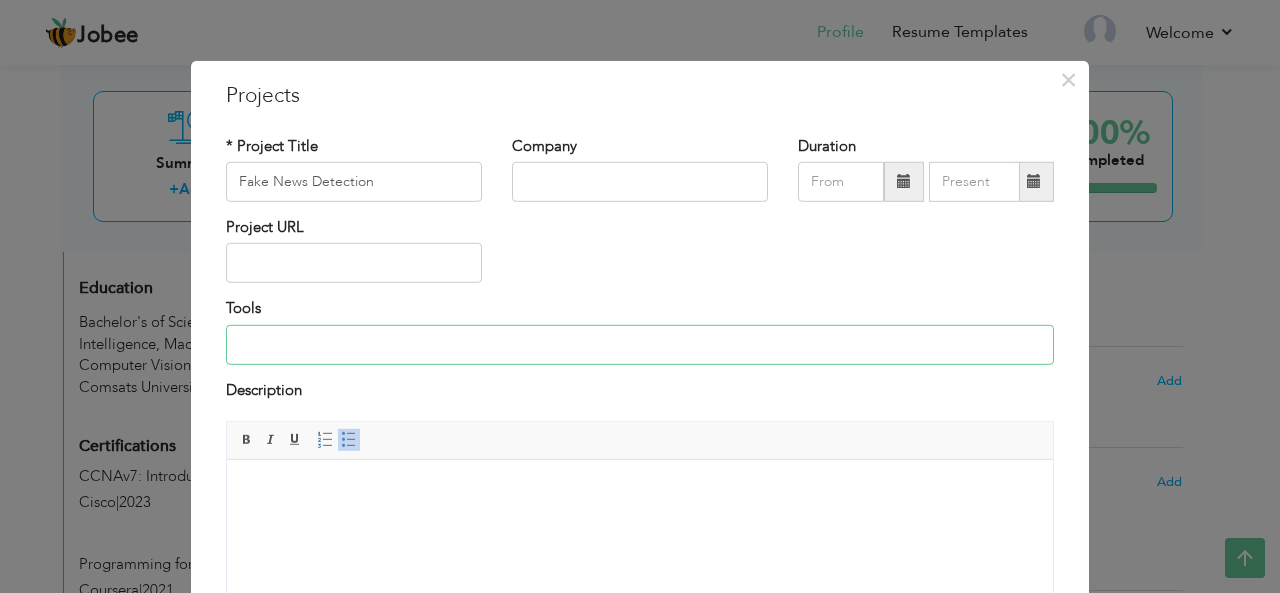 click at bounding box center (640, 345) 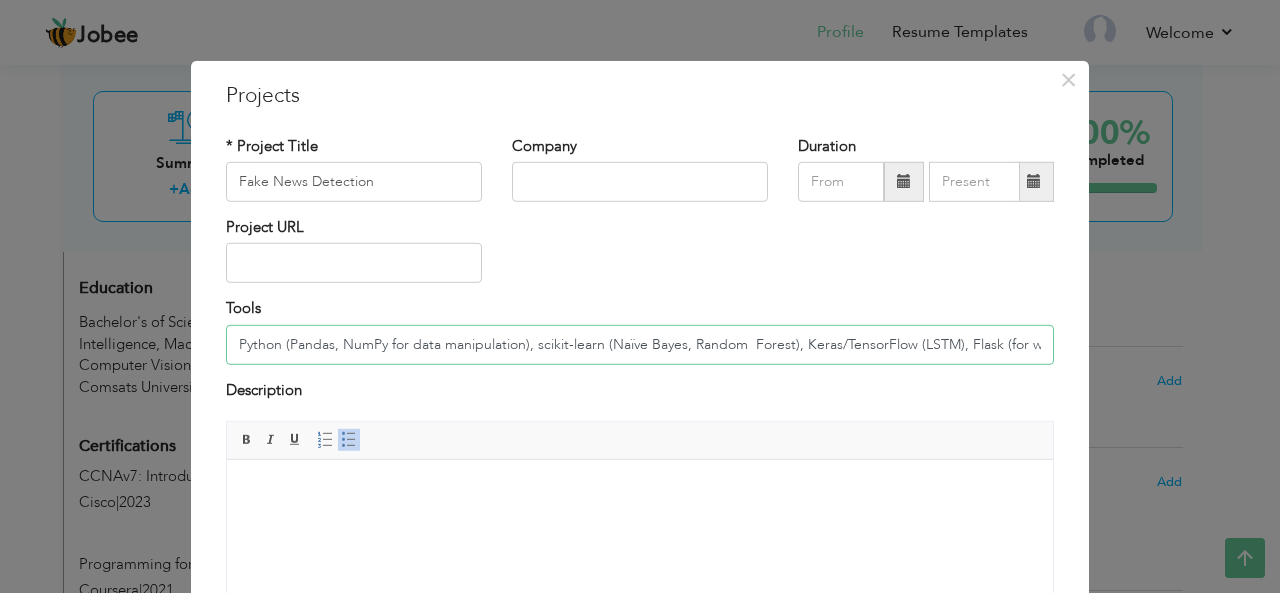 scroll, scrollTop: 0, scrollLeft: 146, axis: horizontal 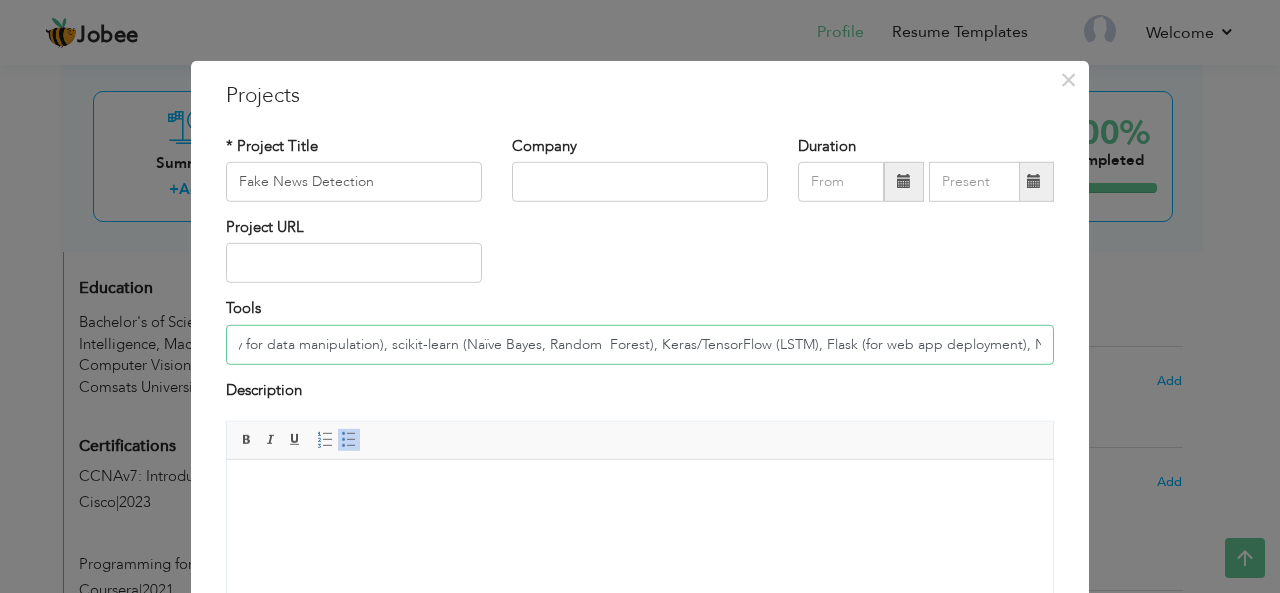 click on "Python (Pandas, NumPy for data manipulation), scikit-learn (Naïve Bayes, Random  Forest), Keras/TensorFlow (LSTM), Flask (for web app deployment), NL" at bounding box center (640, 345) 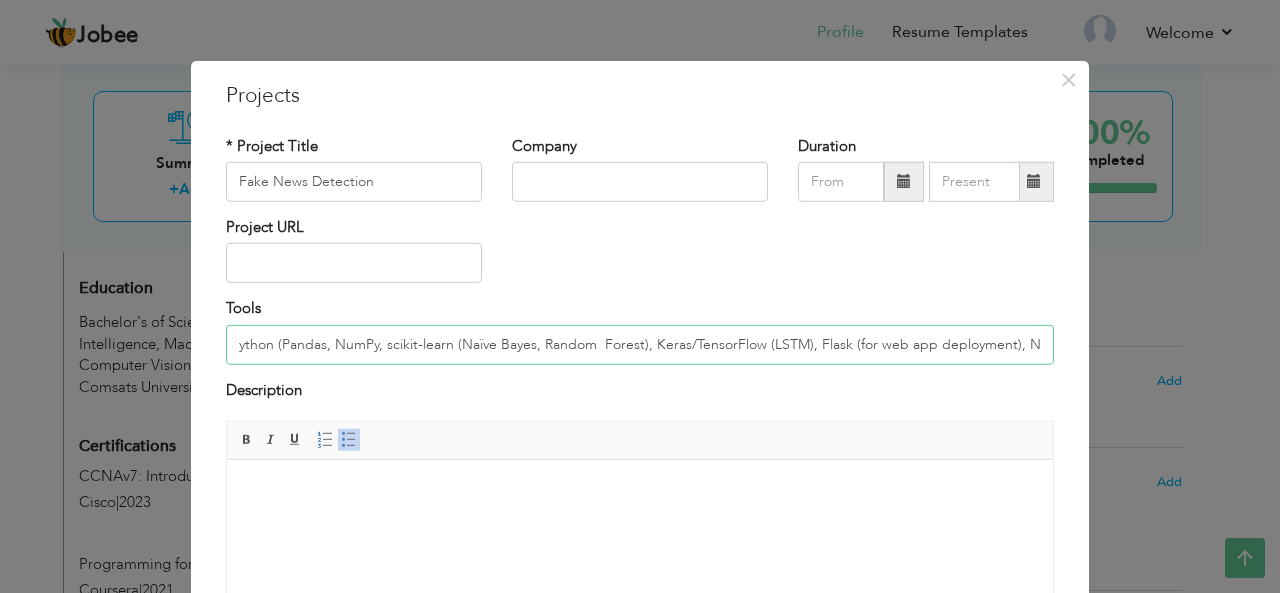 scroll, scrollTop: 0, scrollLeft: 4, axis: horizontal 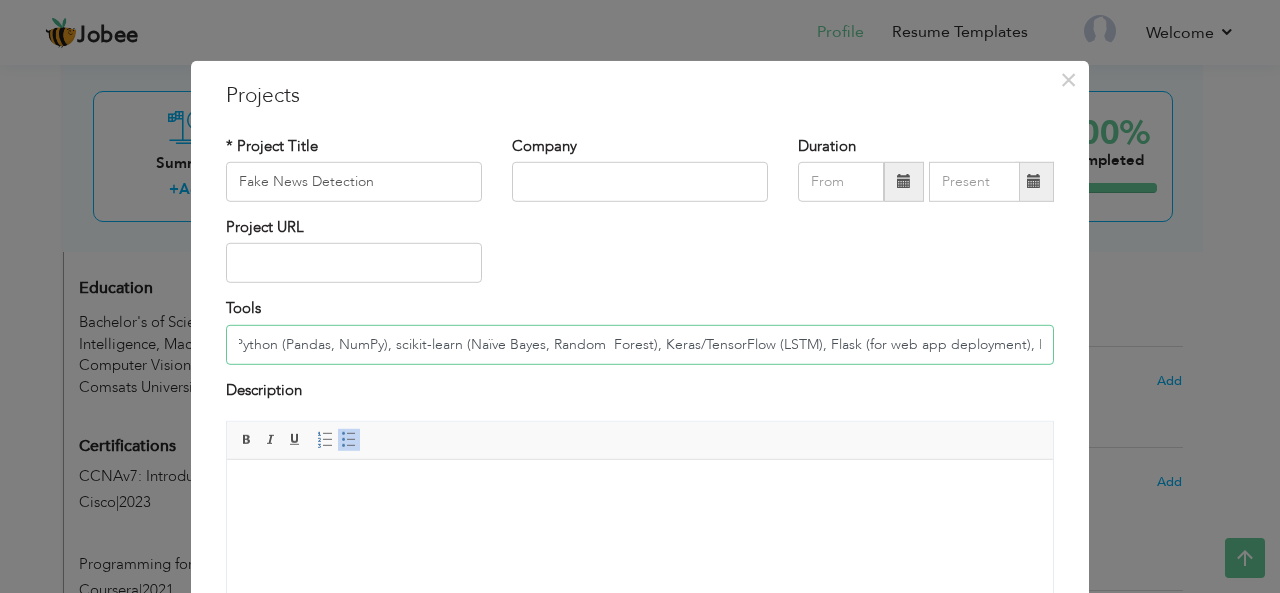 click on "Python (Pandas, NumPy), scikit-learn (Naïve Bayes, Random  Forest), Keras/TensorFlow (LSTM), Flask (for web app deployment), NL" at bounding box center [640, 345] 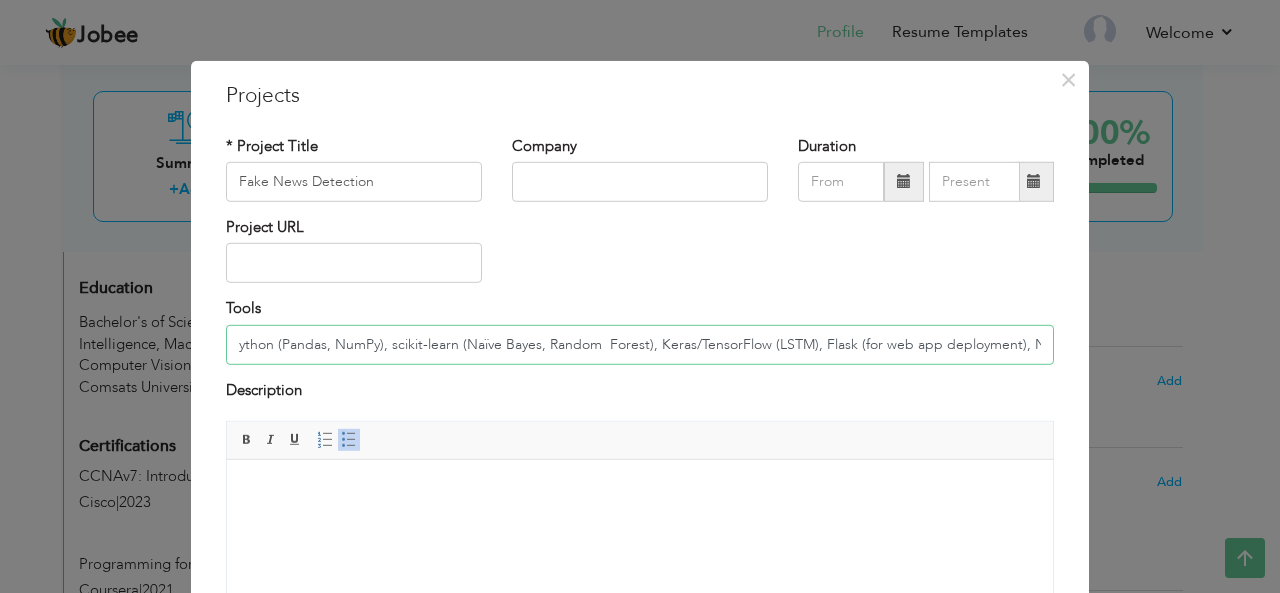 scroll, scrollTop: 0, scrollLeft: 17, axis: horizontal 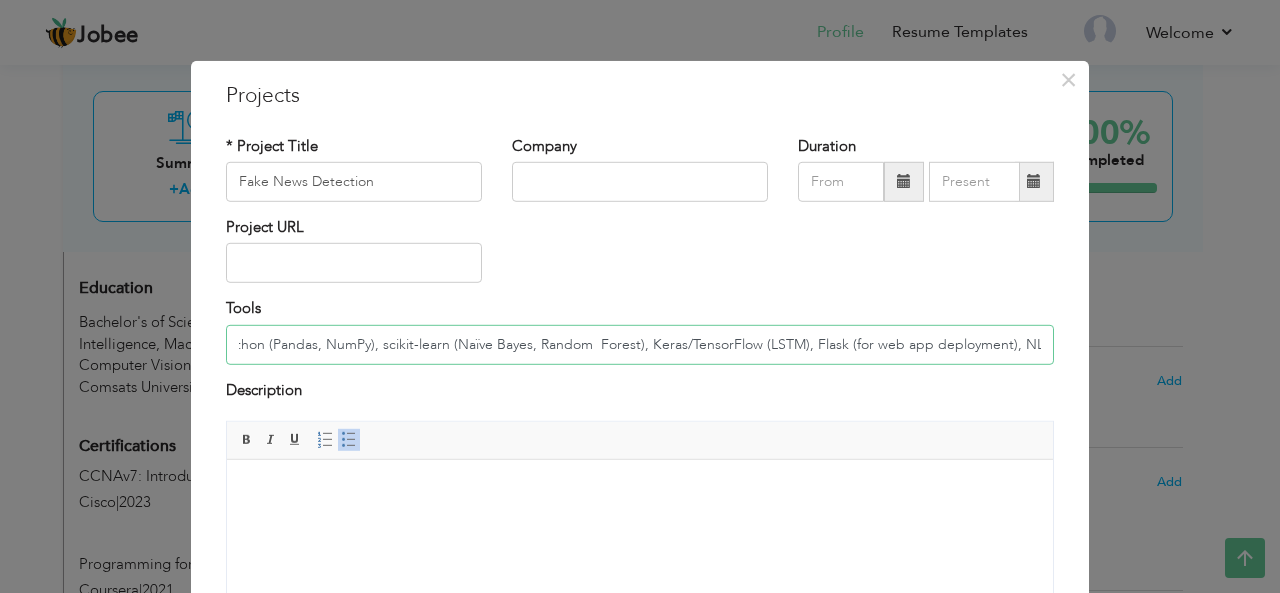type on "Python (Pandas, NumPy), scikit-learn (Naïve Bayes, Random  Forest), Keras/TensorFlow (LSTM), Flask (for web app deployment), NLP" 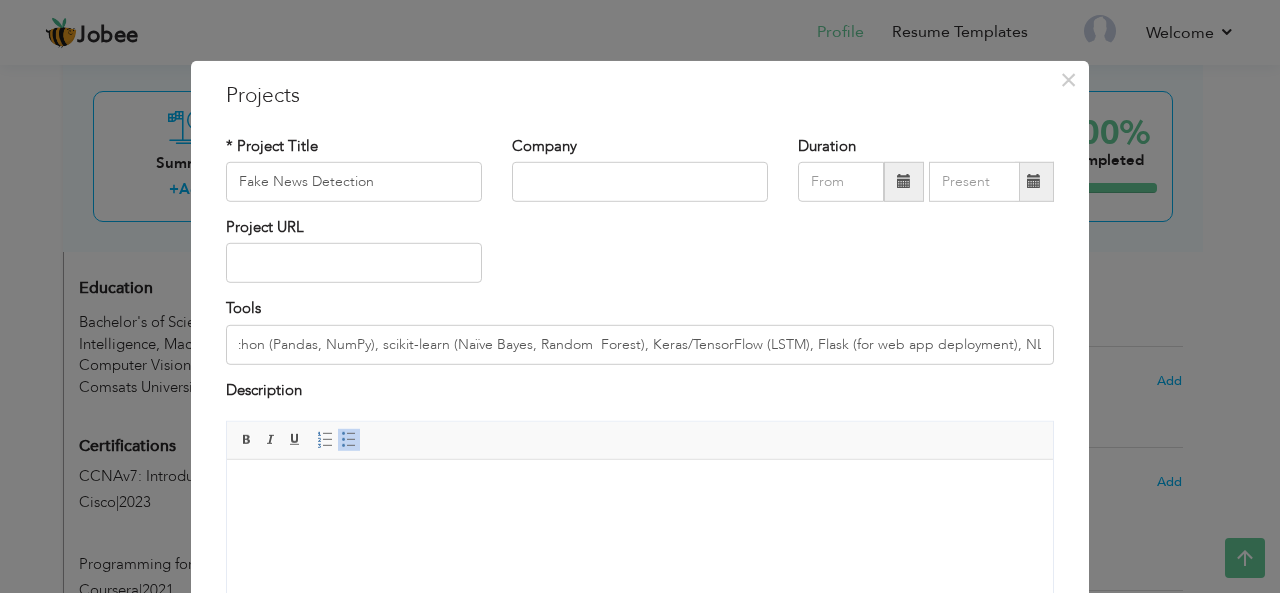 scroll, scrollTop: 0, scrollLeft: 0, axis: both 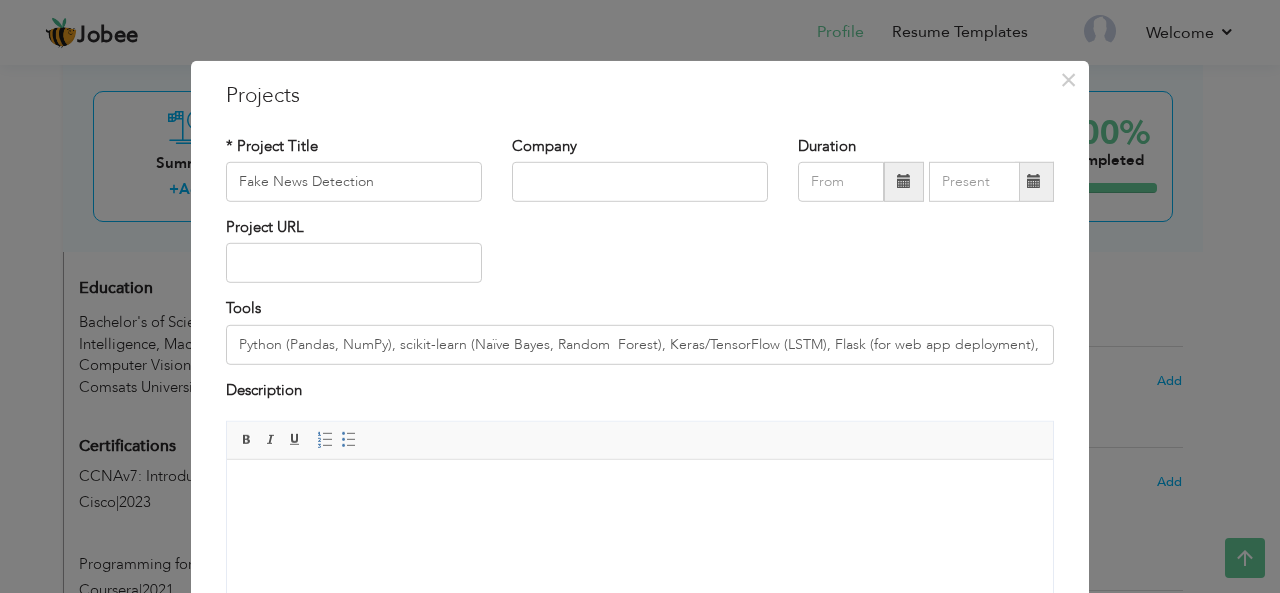 click at bounding box center [640, 490] 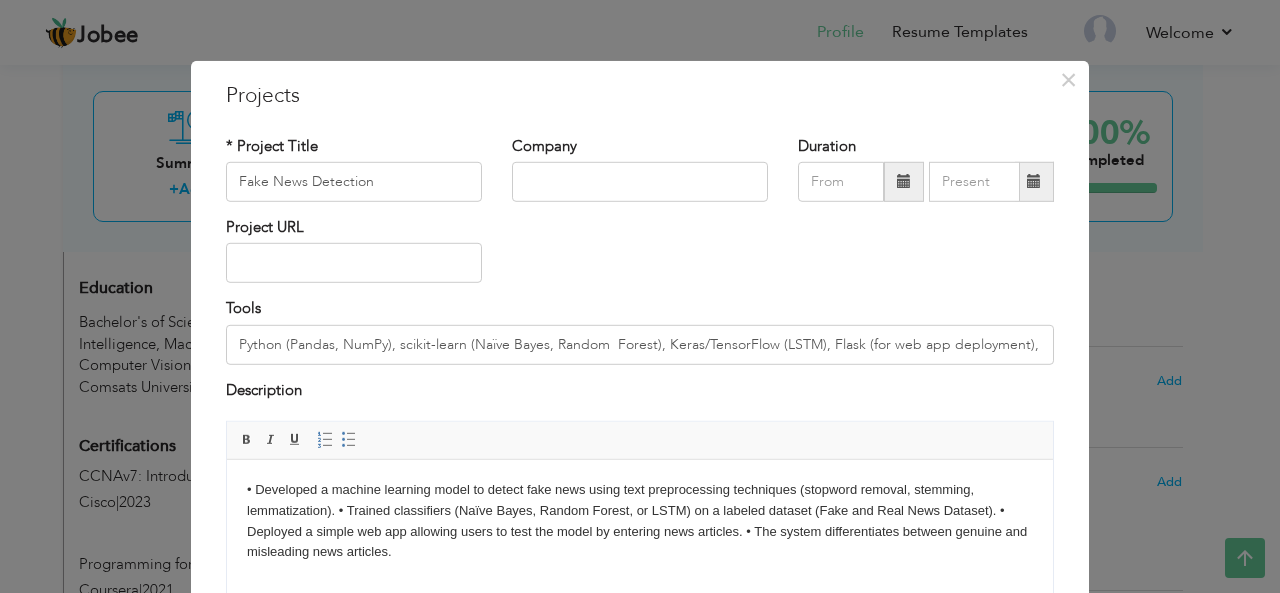 click on "• Developed a machine learning model to detect fake news using text preprocessing techniques (stopword removal, stemming, lemmatization). • Trained classifiers (Naïve Bayes, Random Forest, or LSTM) on a labeled dataset (Fake and Real News Dataset). • Deployed a simple web app allowing users to test the model by entering news articles. • The system differentiates between genuine and misleading news articles." at bounding box center (640, 521) 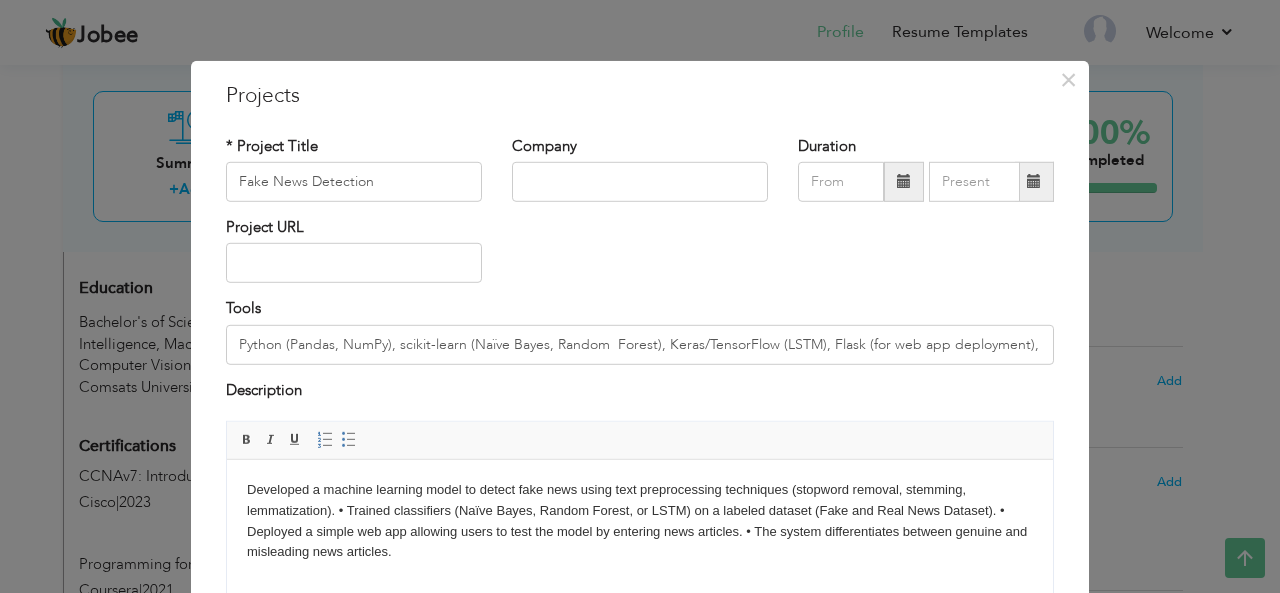 click on "Developed a machine learning model to detect fake news using text preprocessing techniques (stopword removal, stemming, lemmatization). • Trained classifiers (Naïve Bayes, Random Forest, or LSTM) on a labeled dataset (Fake and Real News Dataset). • Deployed a simple web app allowing users to test the model by entering news articles. • The system differentiates between genuine and misleading news articles." at bounding box center [640, 521] 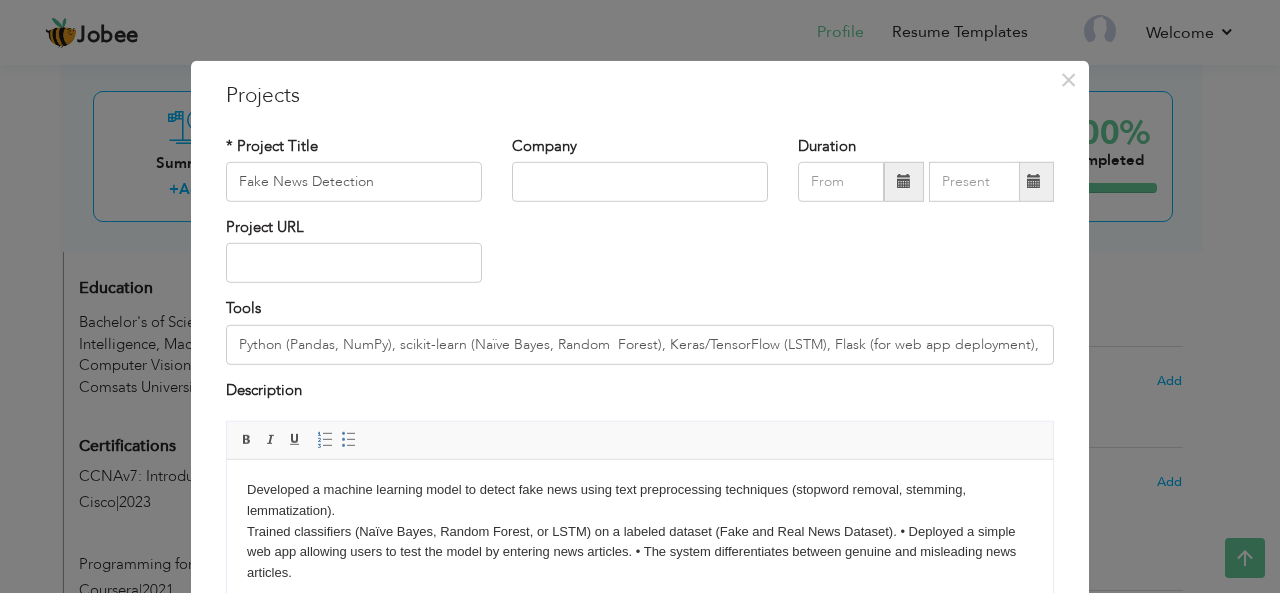 click on "Developed a machine learning model to detect fake news using text preprocessing techniques (stopword removal, stemming, lemmatization).  ​​​​​​​ Trained classifiers (Naïve Bayes, Random Forest, or LSTM) on a labeled dataset (Fake and Real News Dataset). • Deployed a simple web app allowing users to test the model by entering news articles. • The system differentiates between genuine and misleading news articles." at bounding box center (640, 532) 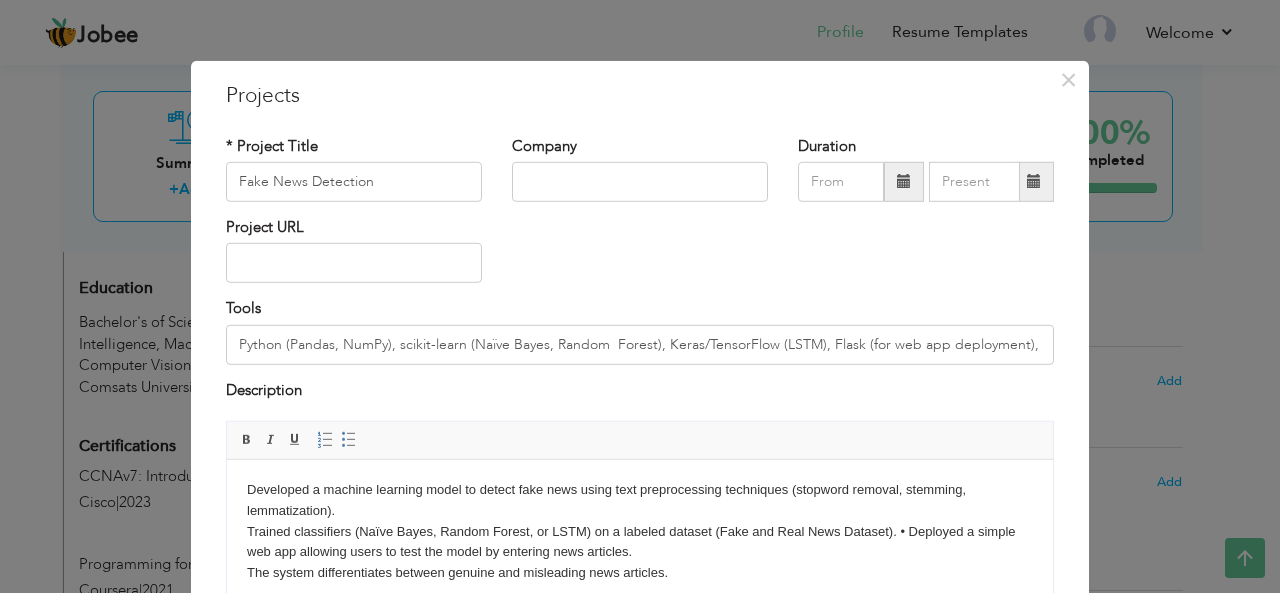 click on "Developed a machine learning model to detect fake news using text preprocessing techniques (stopword removal, stemming, lemmatization).  Trained classifiers (Naïve Bayes, Random Forest, or LSTM) on a labeled dataset (Fake and Real News Dataset). • Deployed a simple web app allowing users to test the model by entering news articles.  ​​​​​​​ The system differentiates between genuine and misleading news articles." at bounding box center [640, 532] 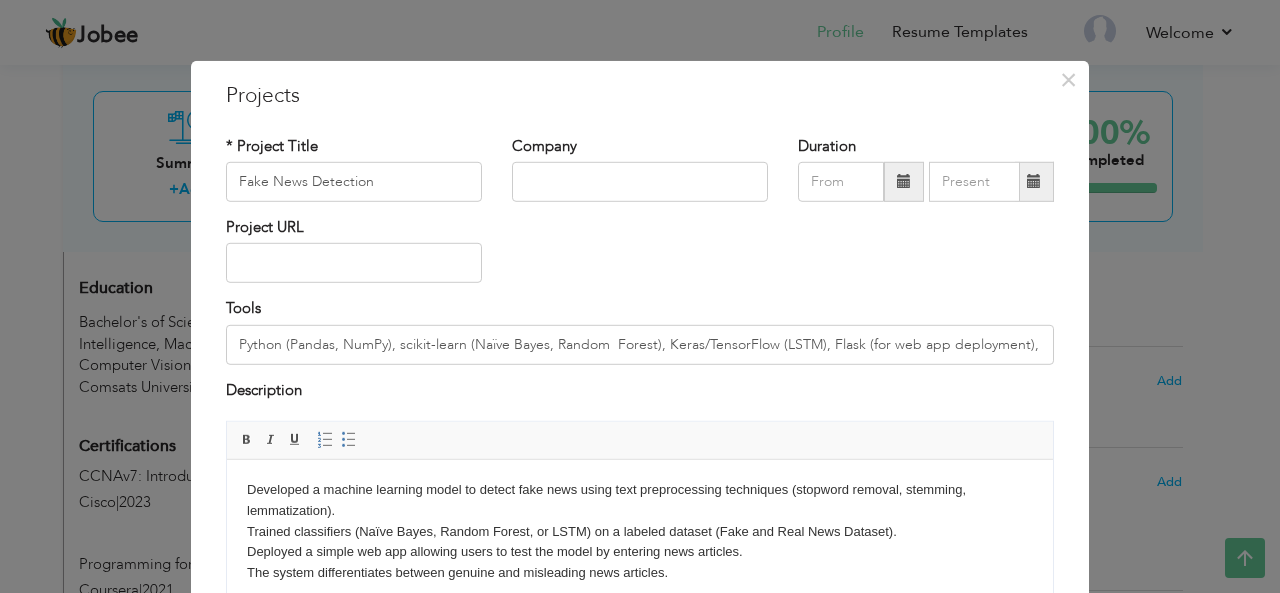 click on "Developed a machine learning model to detect fake news using text preprocessing techniques (stopword removal, stemming, lemmatization).  Trained classifiers (Naïve Bayes, Random Forest, or LSTM) on a labeled dataset (Fake and Real News Dataset).  ​​​​​​​ Deployed a simple web app allowing users to test the model by entering news articles.  The system differentiates between genuine and misleading news articles." at bounding box center (640, 532) 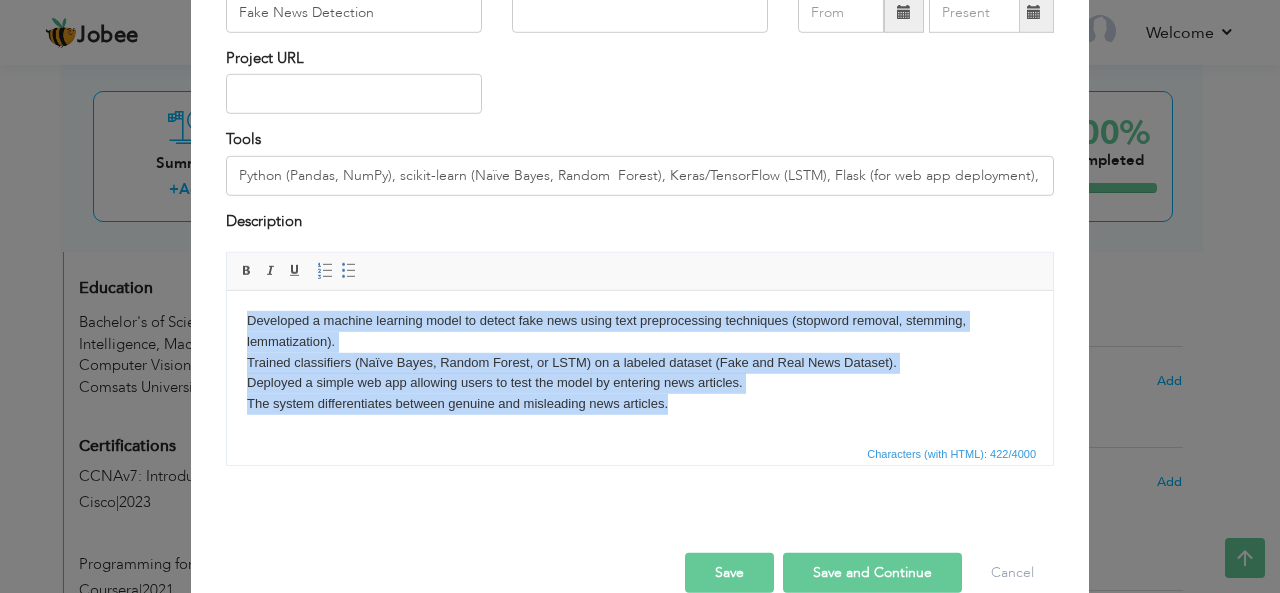 scroll, scrollTop: 202, scrollLeft: 0, axis: vertical 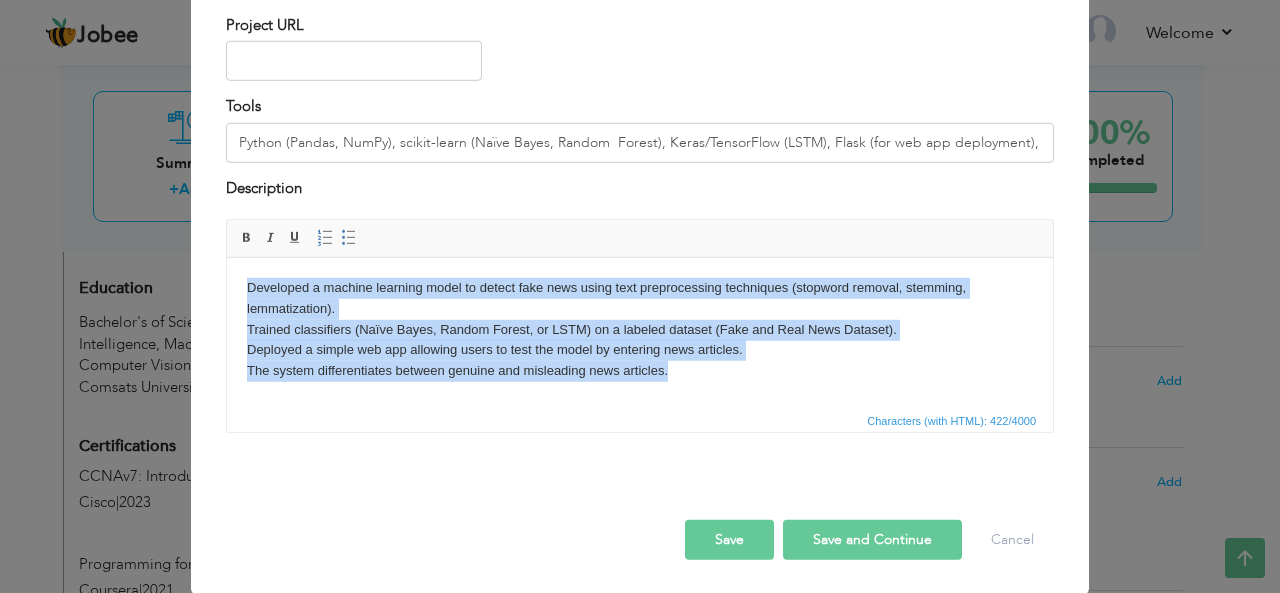 drag, startPoint x: 250, startPoint y: 289, endPoint x: 917, endPoint y: 685, distance: 775.6965 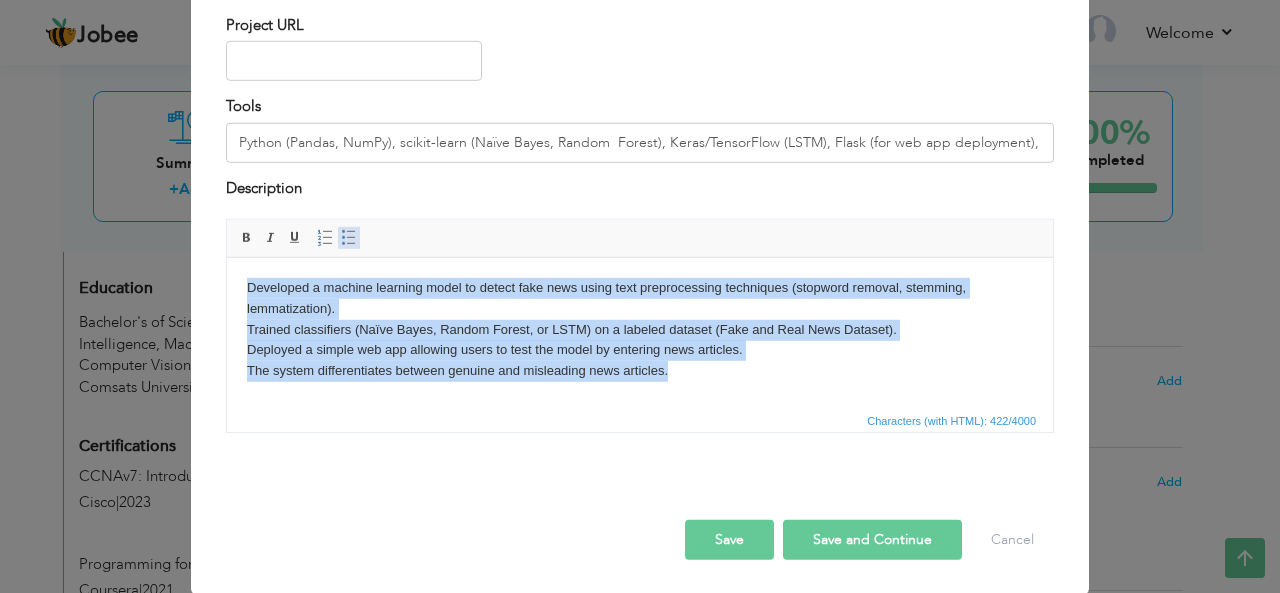 click at bounding box center [349, 238] 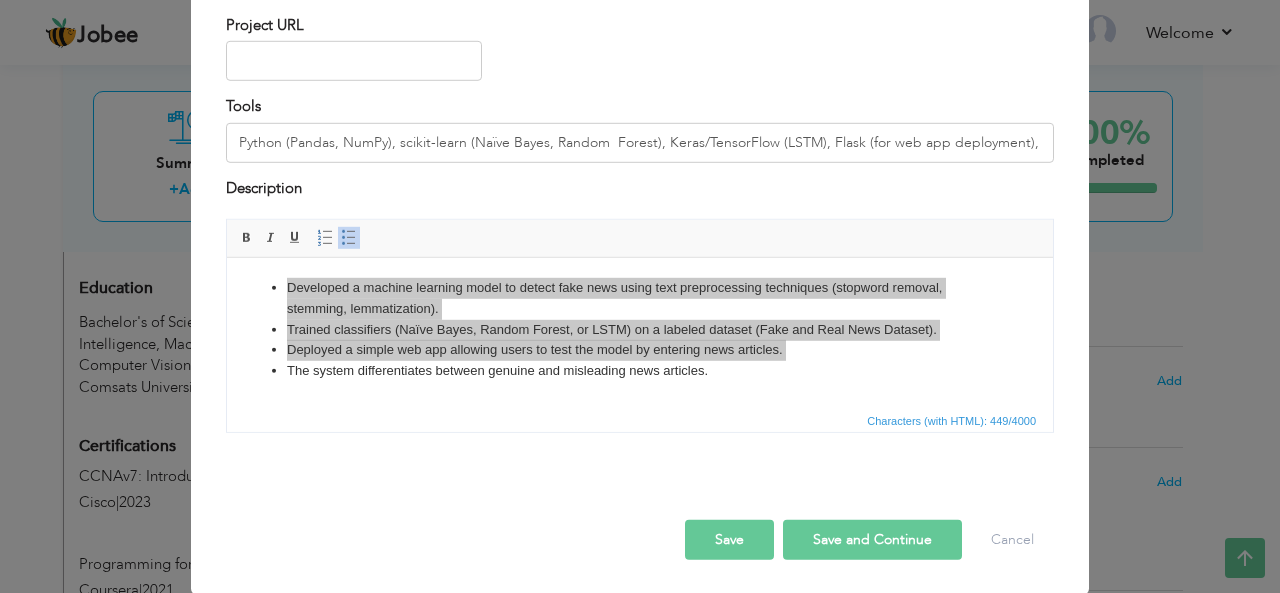 click on "Save
Save and Continue
Delete
Cancel" at bounding box center [640, 519] 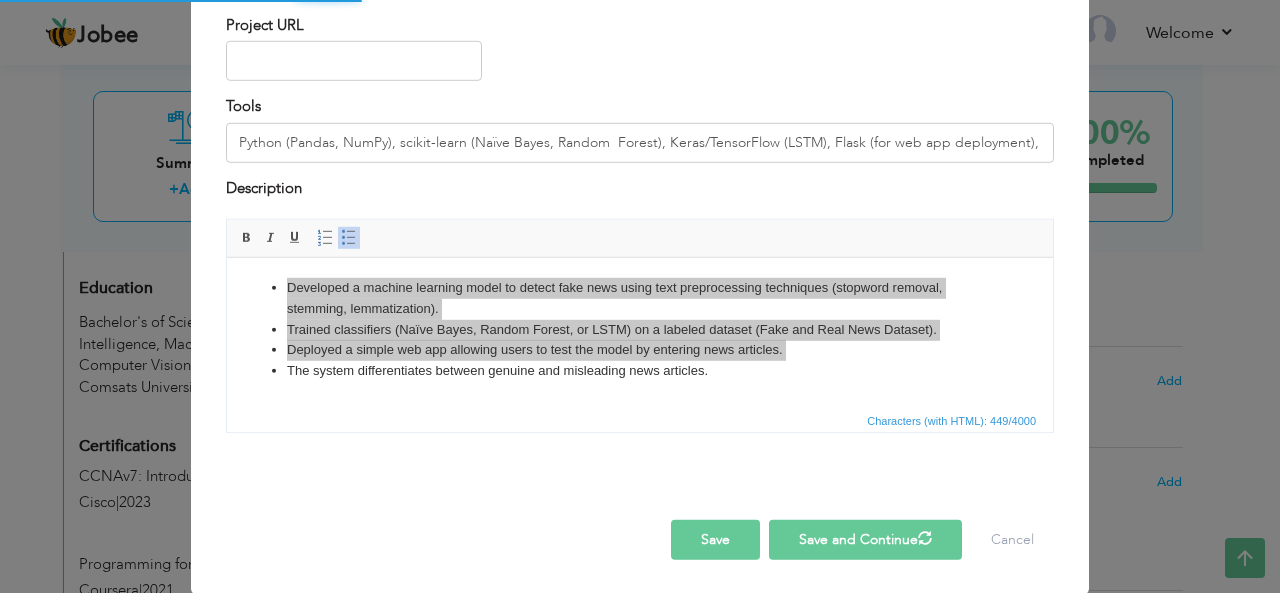 type 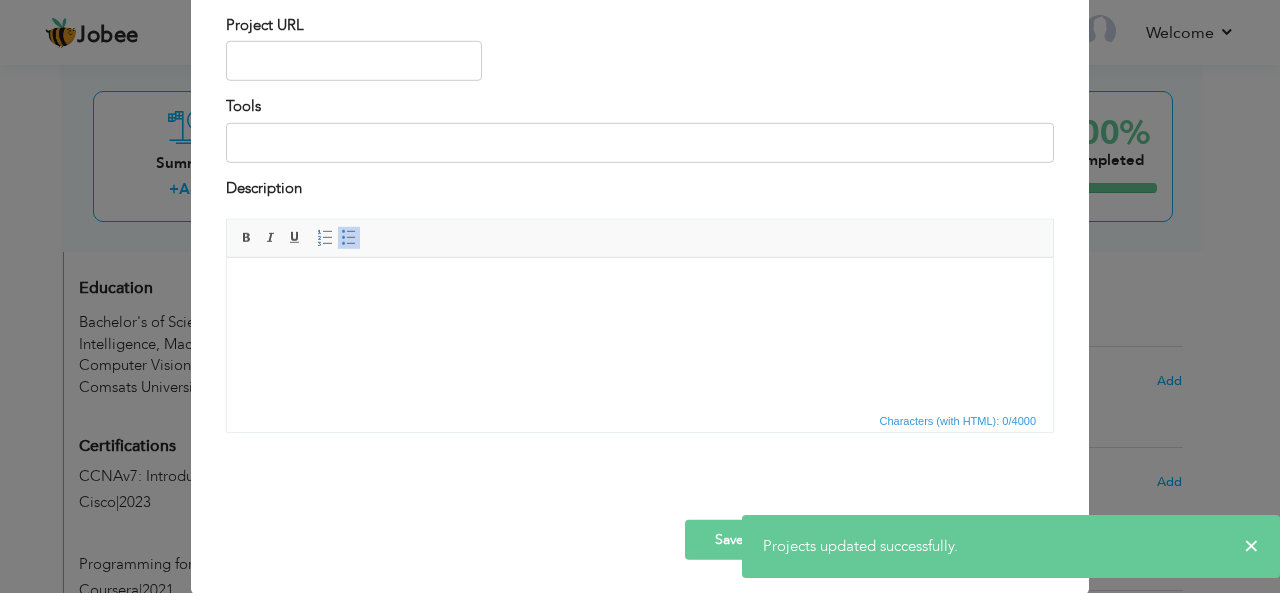 scroll, scrollTop: 0, scrollLeft: 0, axis: both 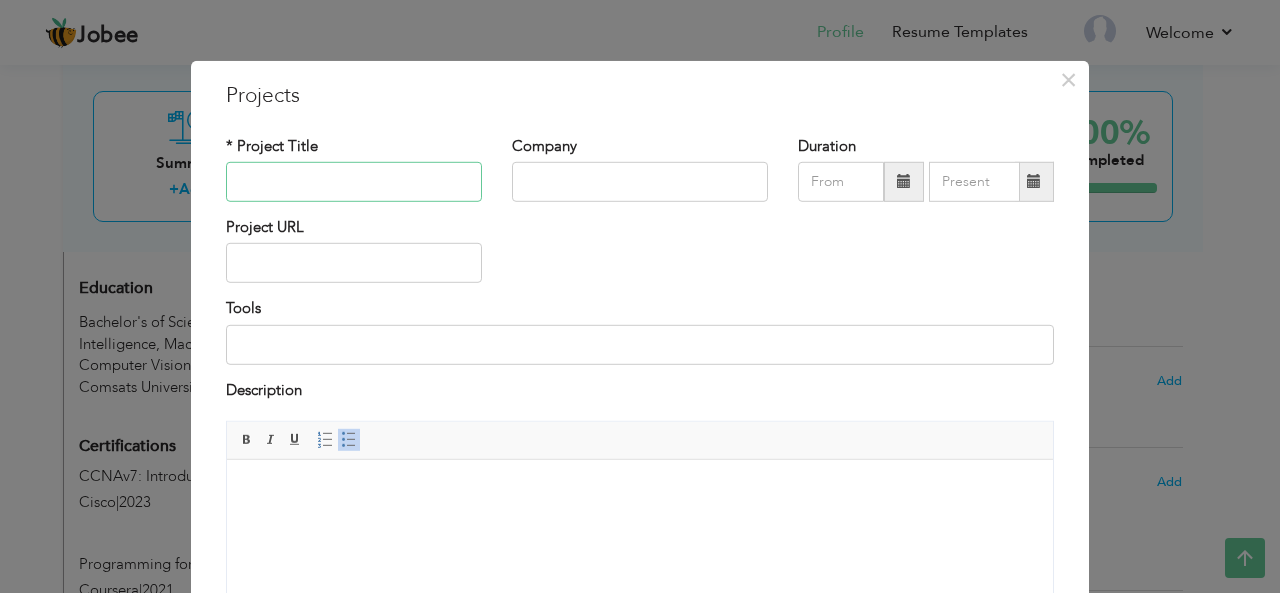 click at bounding box center [354, 182] 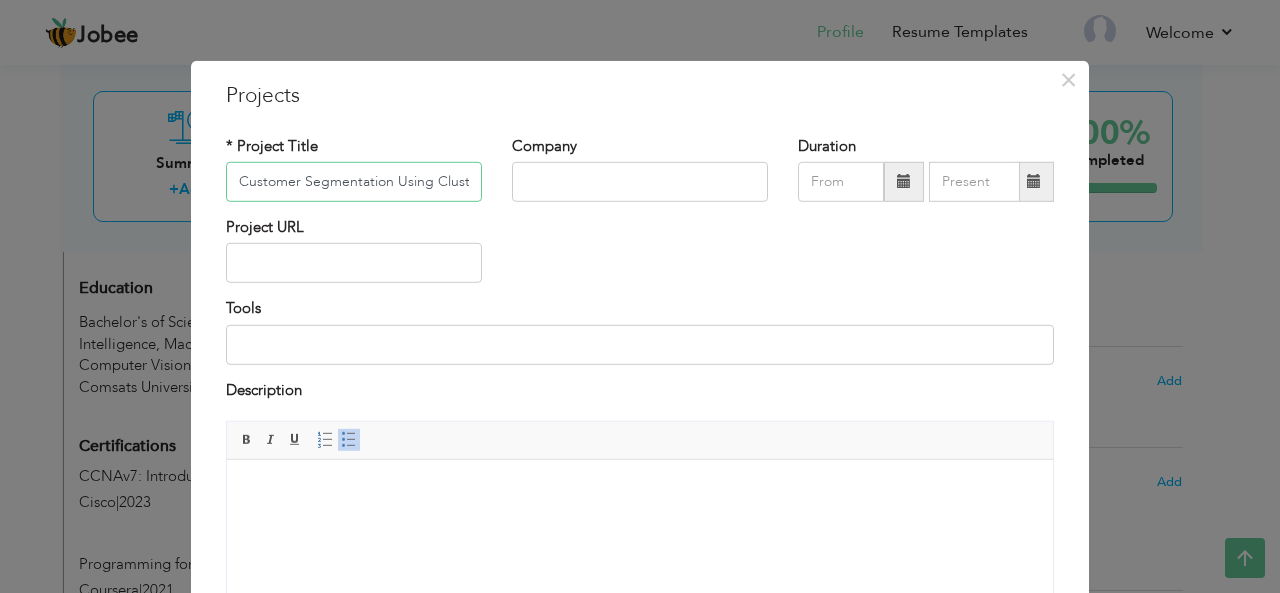 scroll, scrollTop: 0, scrollLeft: 31, axis: horizontal 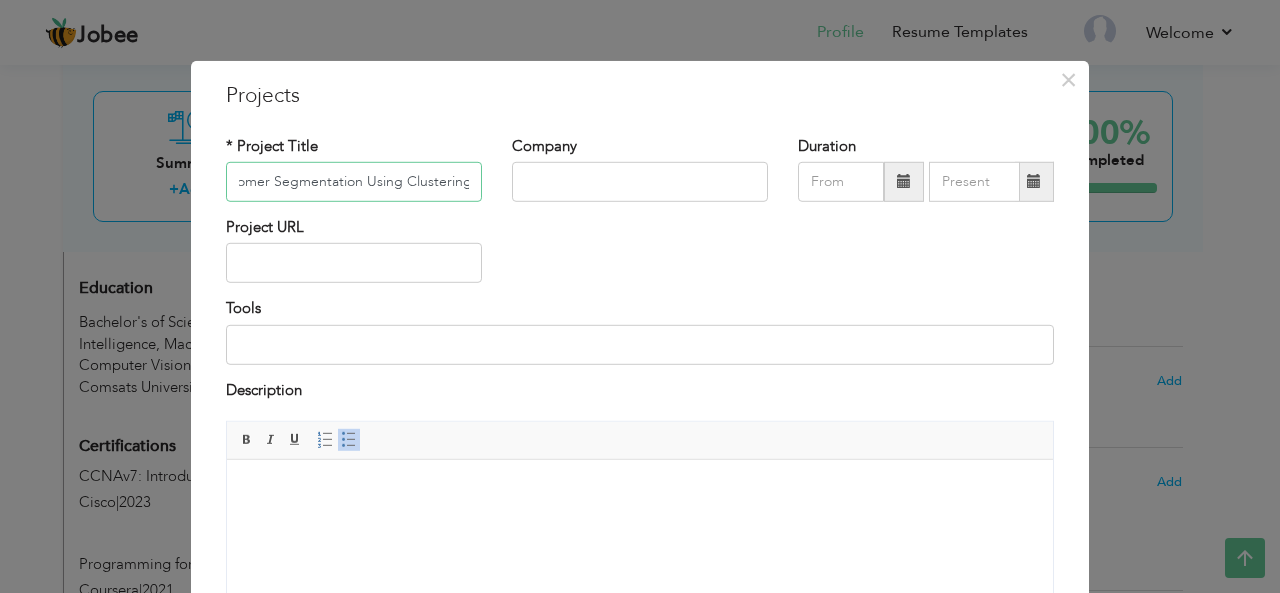 type on "Customer Segmentation Using Clustering" 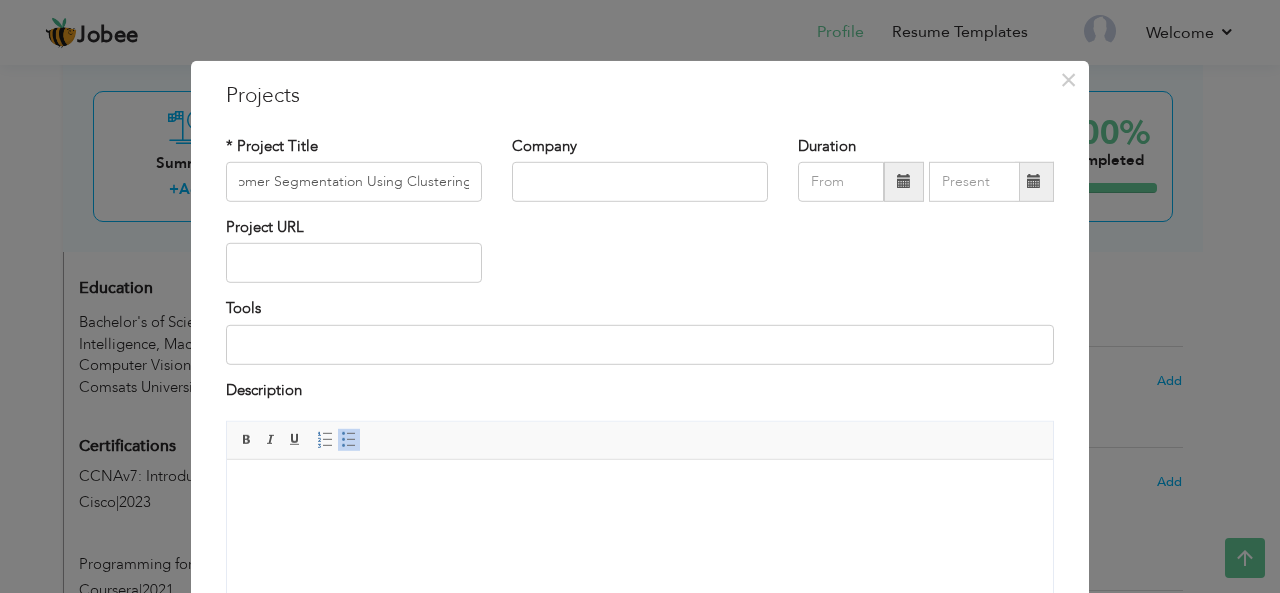scroll, scrollTop: 0, scrollLeft: 0, axis: both 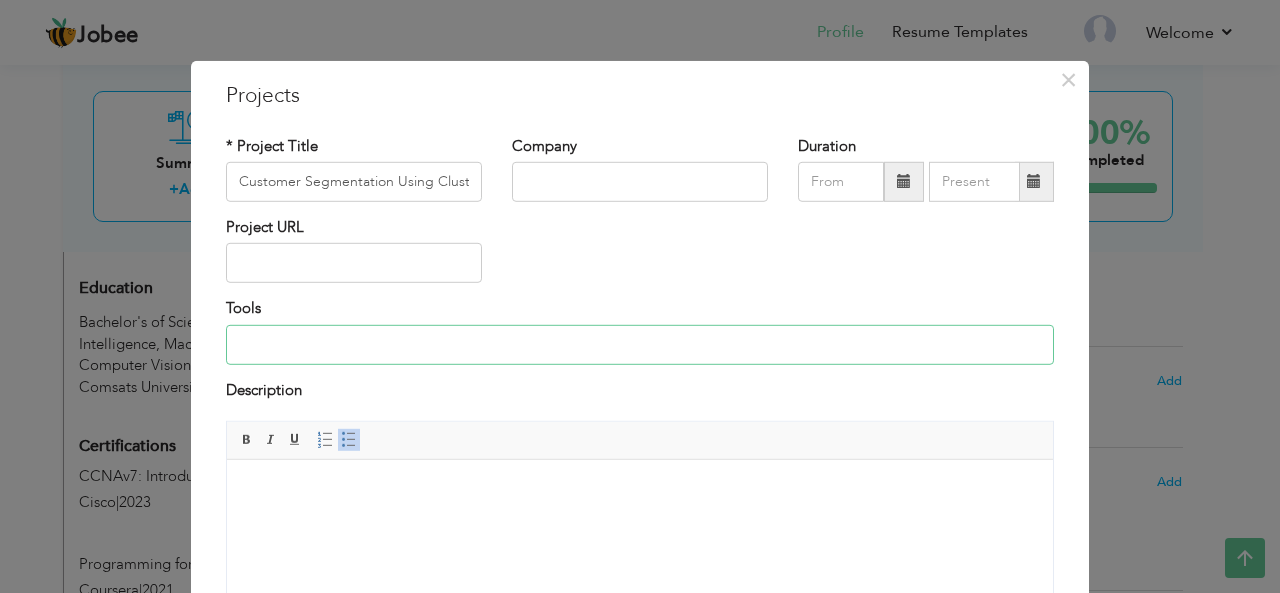 click at bounding box center [640, 345] 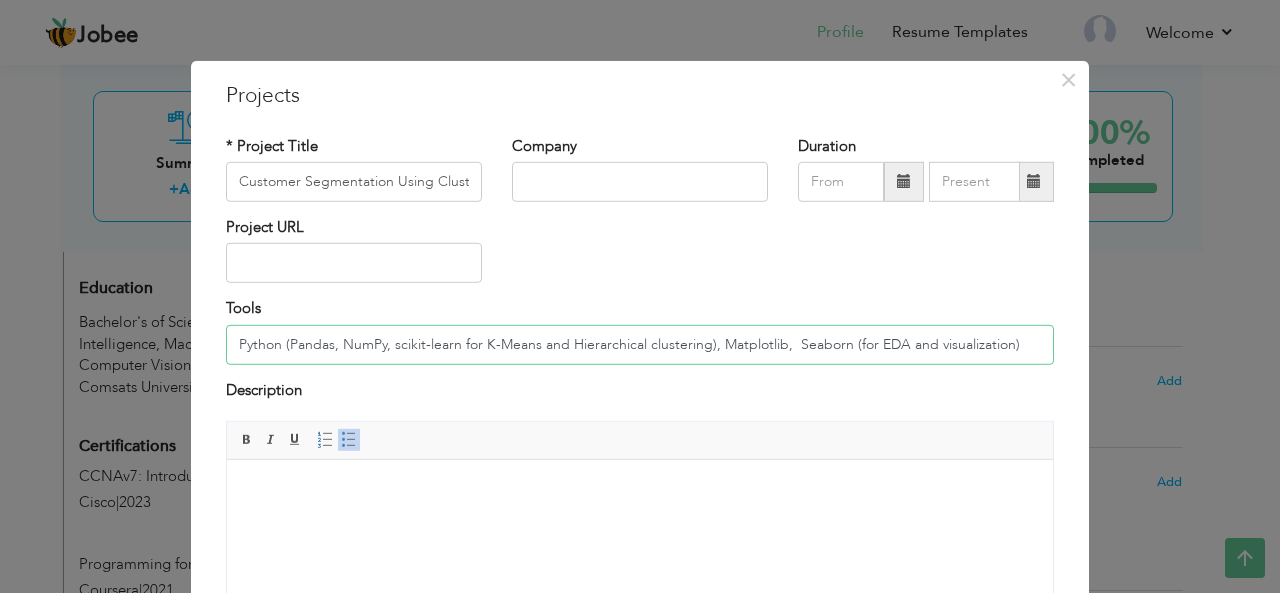 type on "Python (Pandas, NumPy, scikit-learn for K-Means and Hierarchical clustering), Matplotlib,  Seaborn (for EDA and visualization)" 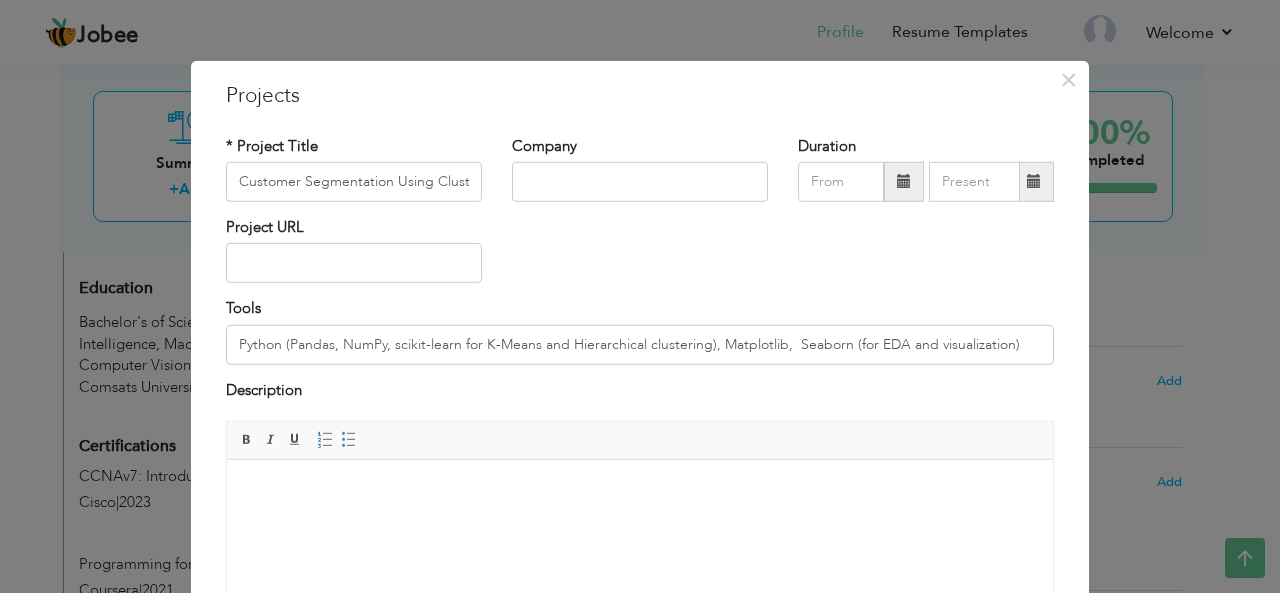 click at bounding box center (640, 490) 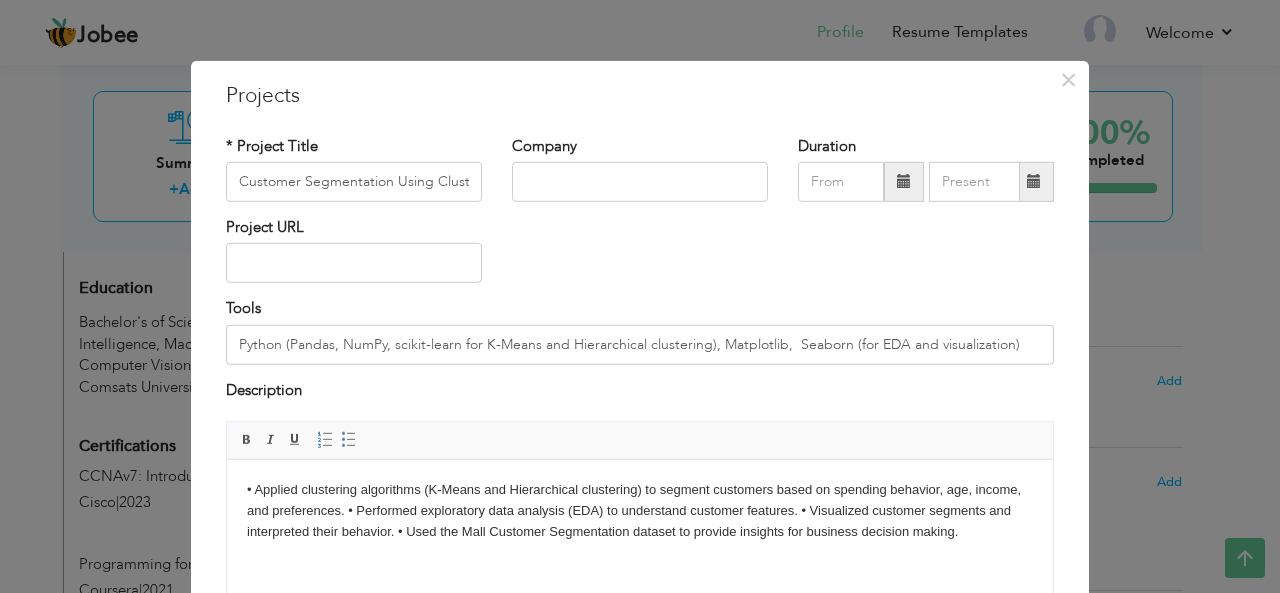 click on "• Applied clustering algorithms (K-Means and Hierarchical clustering) to segment customers based on spending behavior, age, income, and preferences. • Performed exploratory data analysis (EDA) to understand customer features. • Visualized customer segments and interpreted their behavior. • Used the Mall Customer Segmentation dataset to provide insights for business decision making." at bounding box center [640, 511] 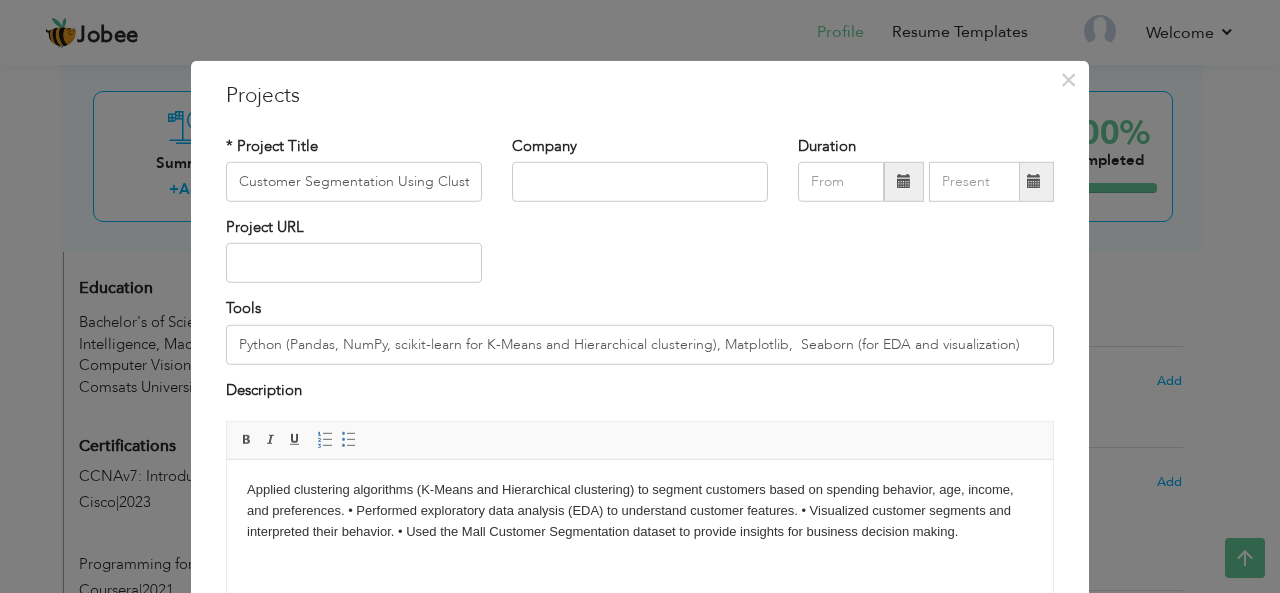 click on "Applied clustering algorithms (K-Means and Hierarchical clustering) to segment customers based on spending behavior, age, income, and preferences. • Performed exploratory data analysis (EDA) to understand customer features. • Visualized customer segments and interpreted their behavior. • Used the Mall Customer Segmentation dataset to provide insights for business decision making." at bounding box center (640, 511) 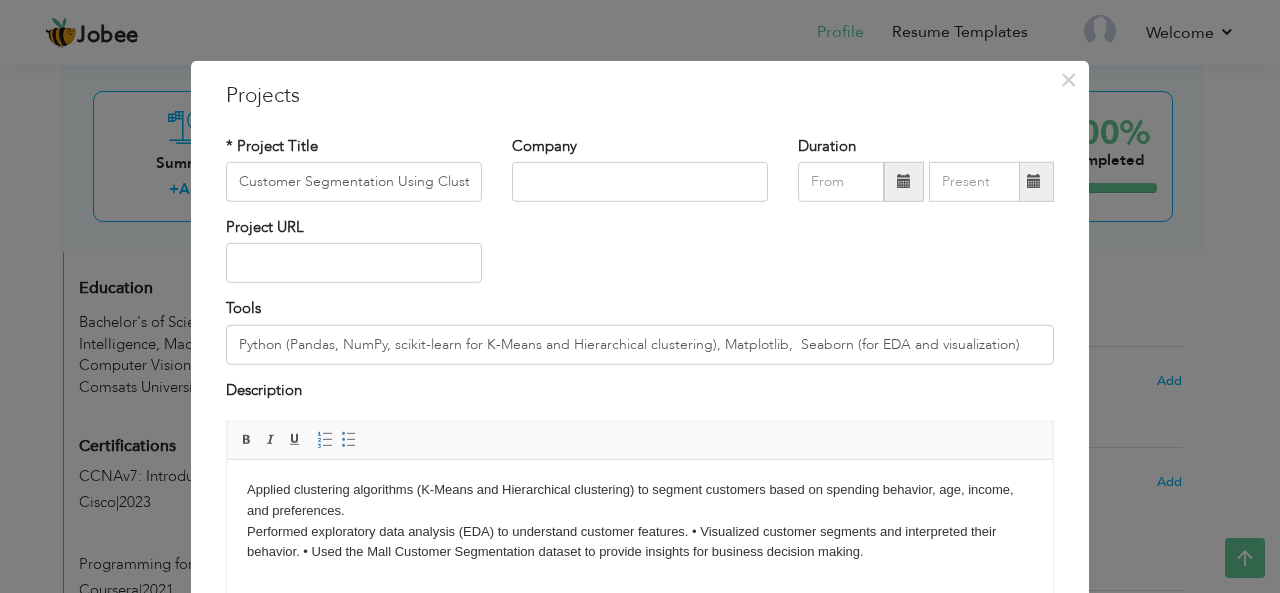 click on "Applied clustering algorithms (K-Means and Hierarchical clustering) to segment customers based on spending behavior, age, income, and preferences.  ​​​​​​​ Performed exploratory data analysis (EDA) to understand customer features. • Visualized customer segments and interpreted their behavior. • Used the Mall Customer Segmentation dataset to provide insights for business decision making." at bounding box center [640, 521] 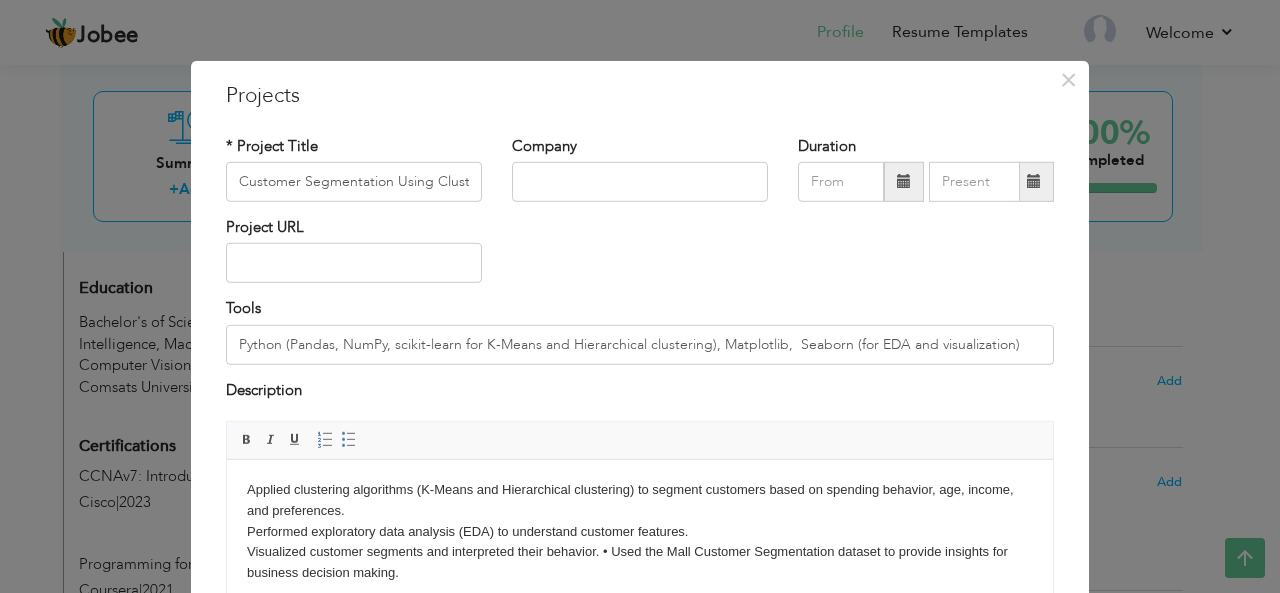 click on "Applied clustering algorithms (K-Means and Hierarchical clustering) to segment customers based on spending behavior, age, income, and preferences.  Performed exploratory data analysis (EDA) to understand customer features.  ​​​​​​​ Visualized customer segments and interpreted their behavior. • Used the Mall Customer Segmentation dataset to provide insights for business decision making." at bounding box center (640, 532) 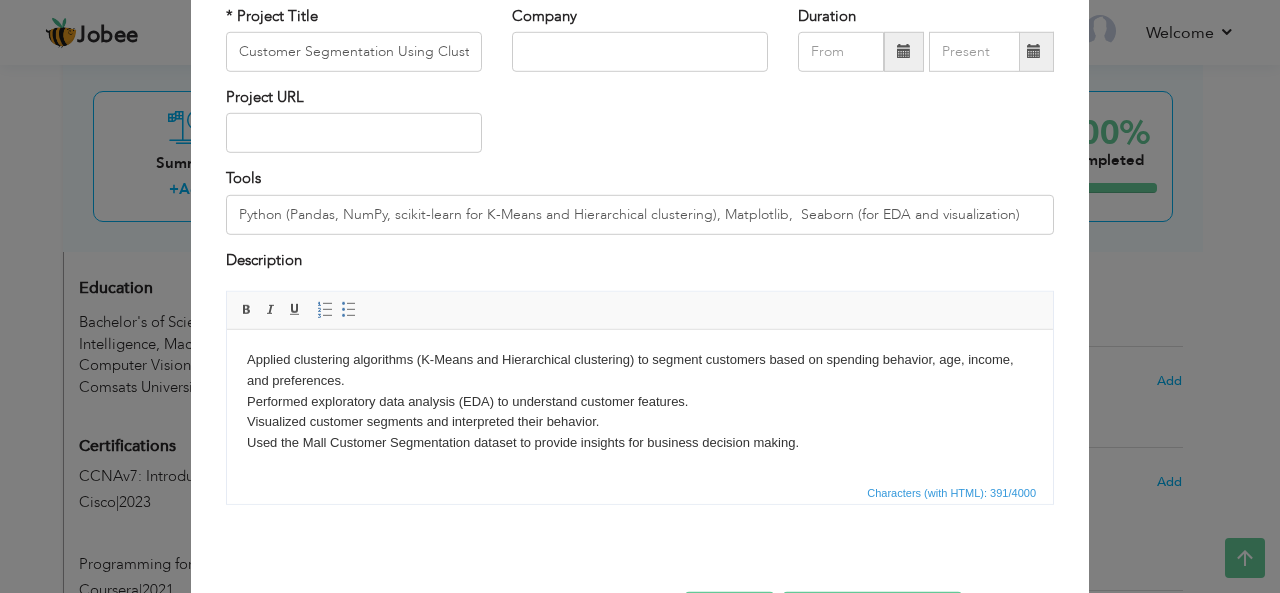 scroll, scrollTop: 137, scrollLeft: 0, axis: vertical 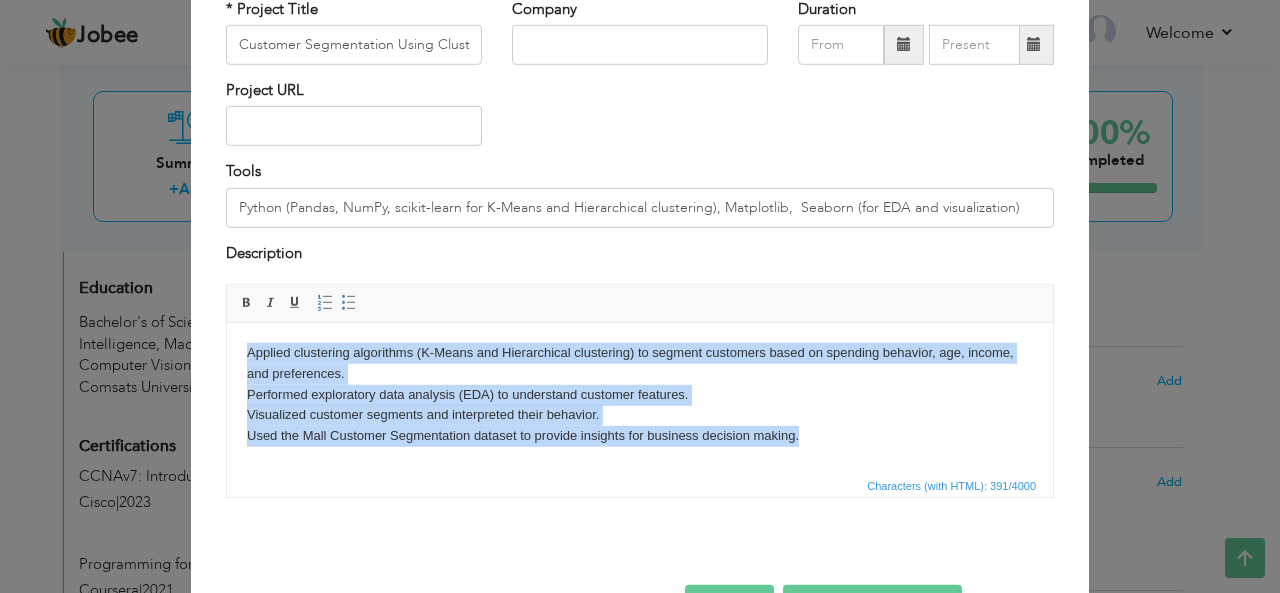 drag, startPoint x: 803, startPoint y: 436, endPoint x: 206, endPoint y: 351, distance: 603.02075 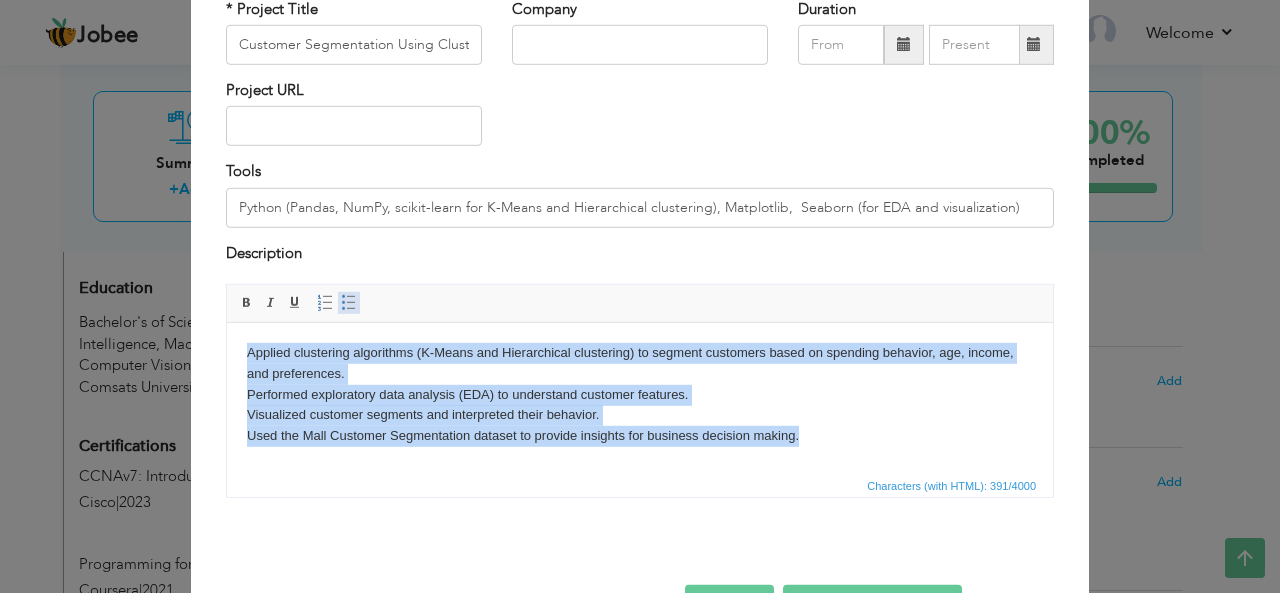 click at bounding box center (349, 303) 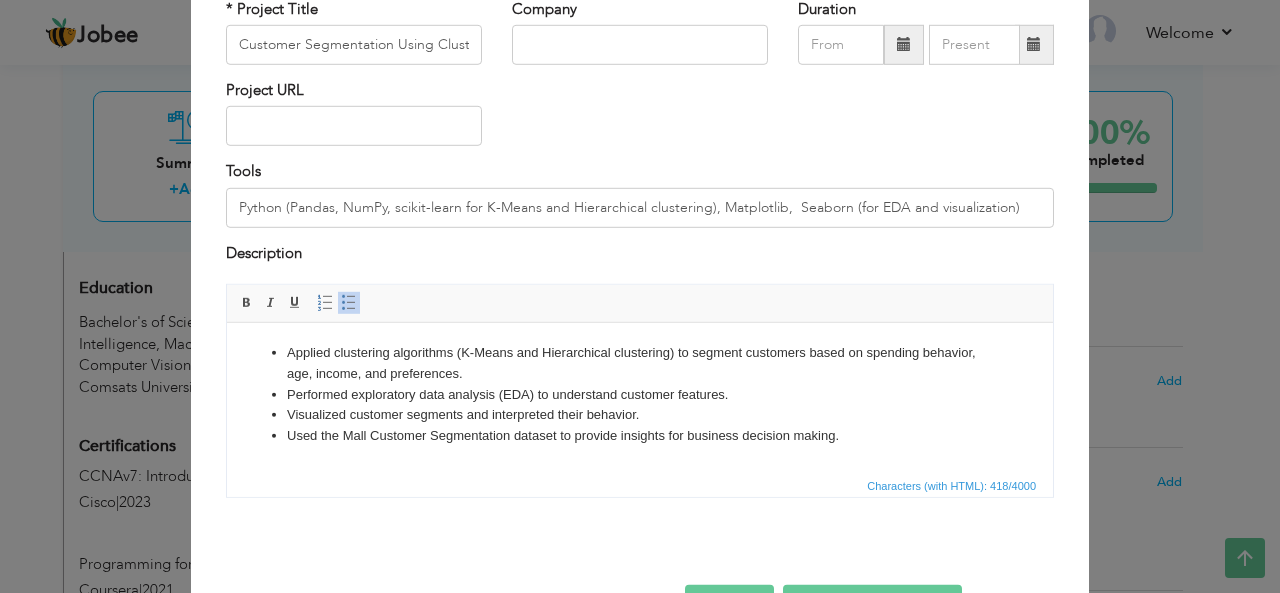 click on "Tools
Python (Pandas, NumPy, scikit-learn for K-Means and Hierarchical clustering), Matplotlib,  Seaborn (for EDA and visualization)" at bounding box center (640, 201) 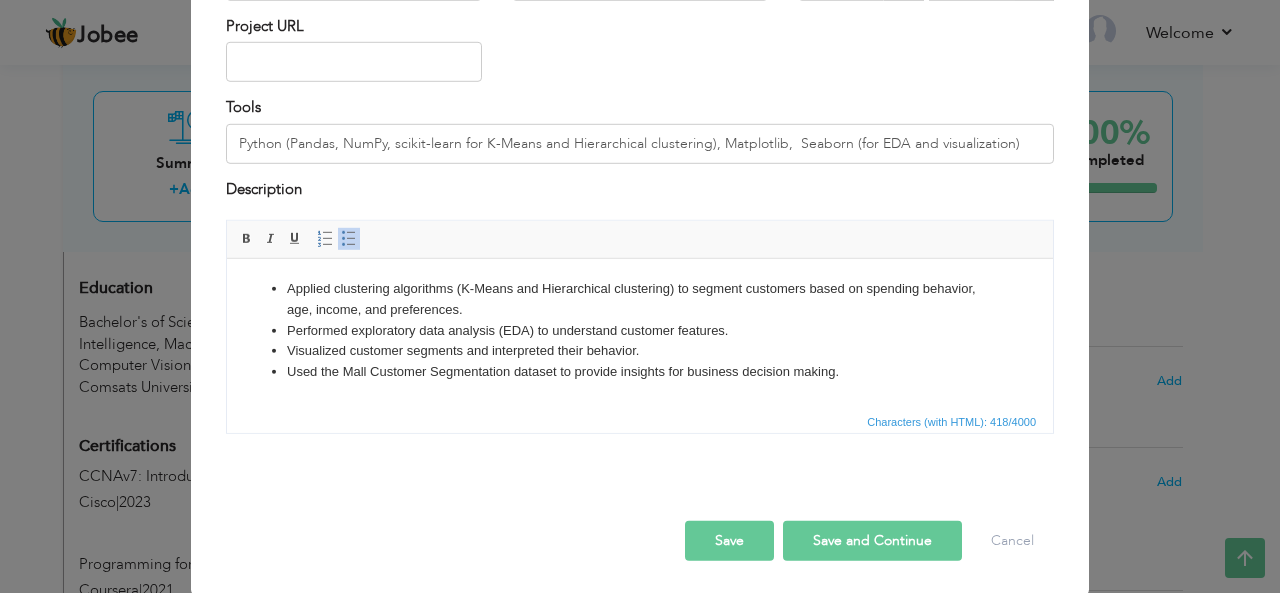 scroll, scrollTop: 202, scrollLeft: 0, axis: vertical 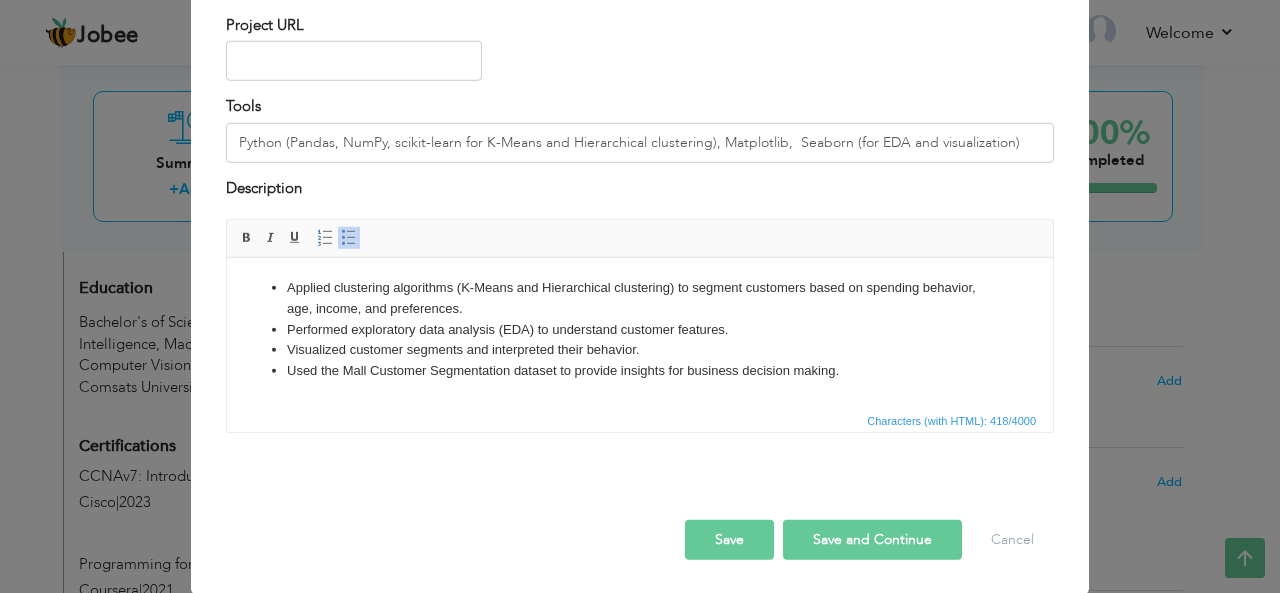 click on "Save and Continue" at bounding box center [872, 540] 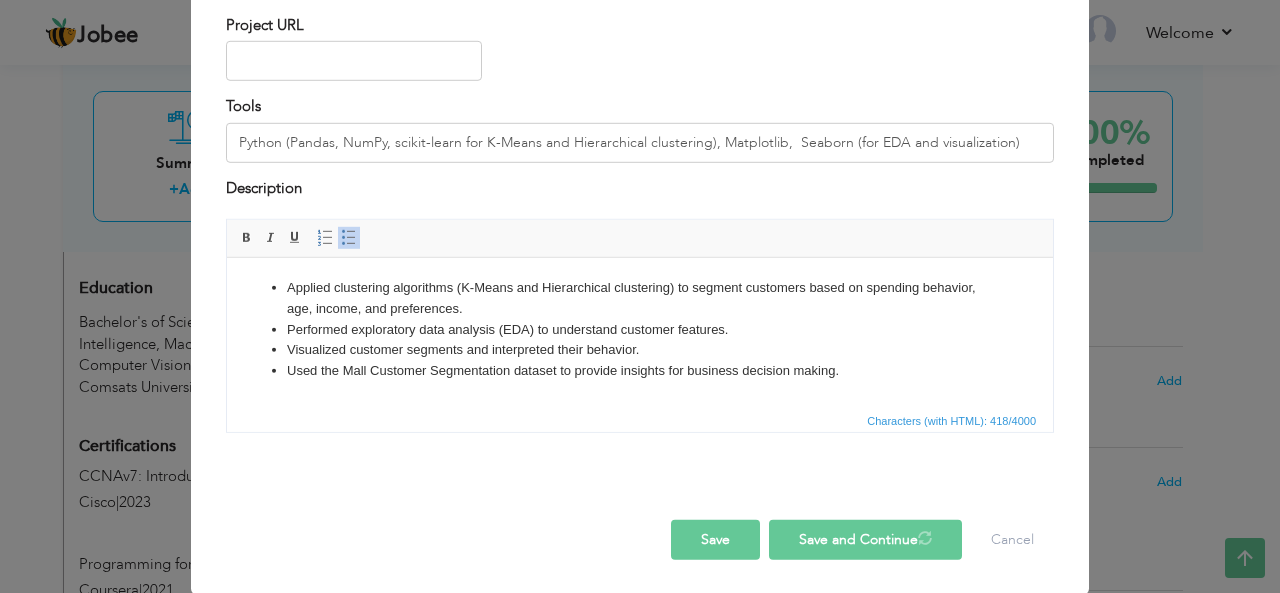 type 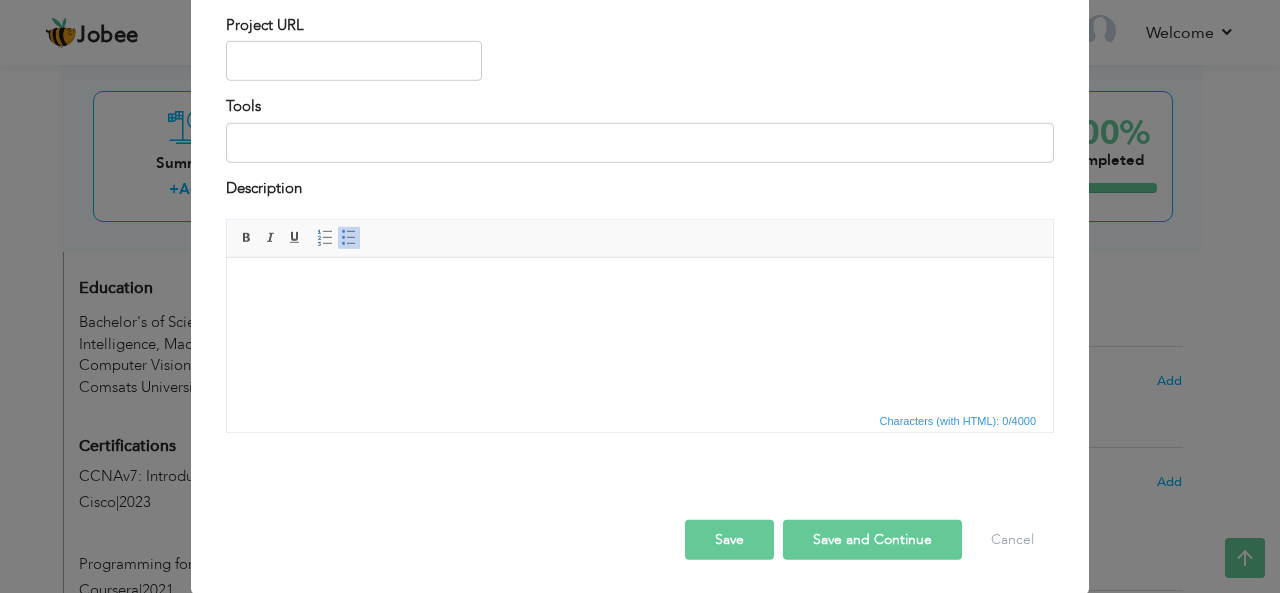 scroll, scrollTop: 92, scrollLeft: 0, axis: vertical 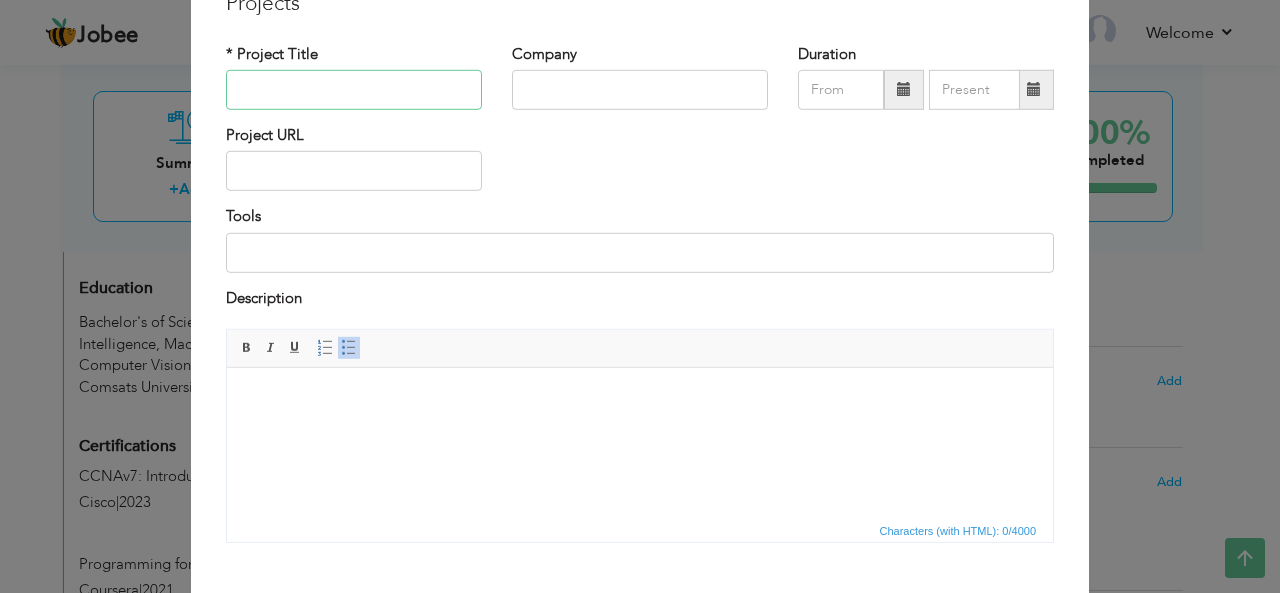 click at bounding box center (354, 90) 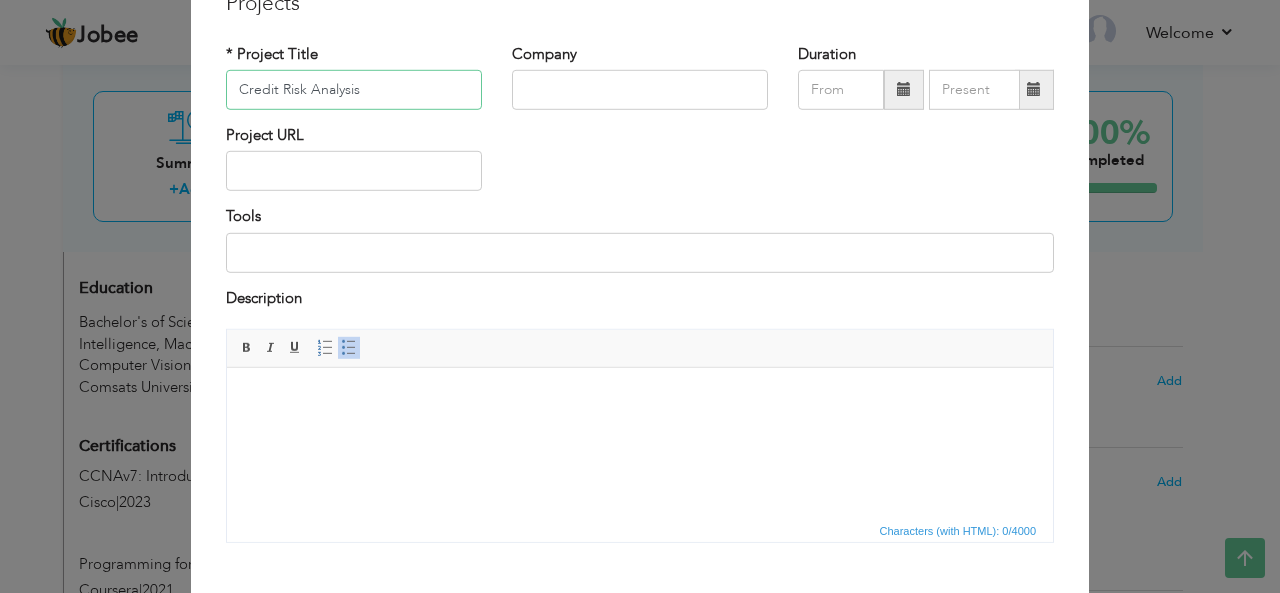 type on "Credit Risk Analysis" 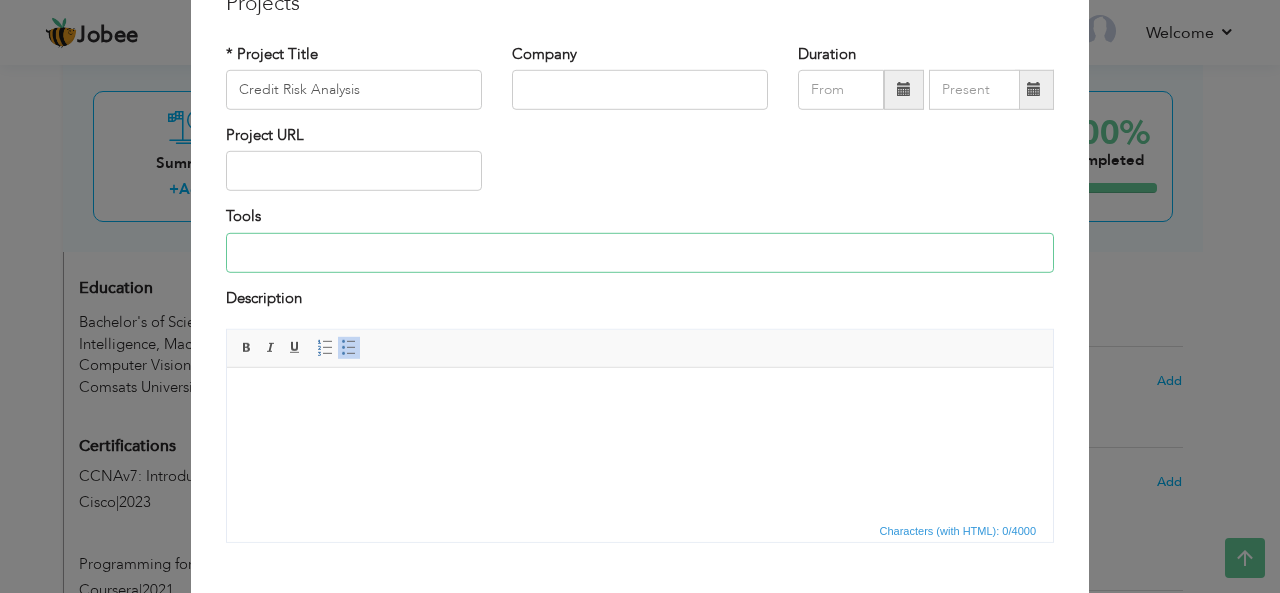 click at bounding box center (640, 253) 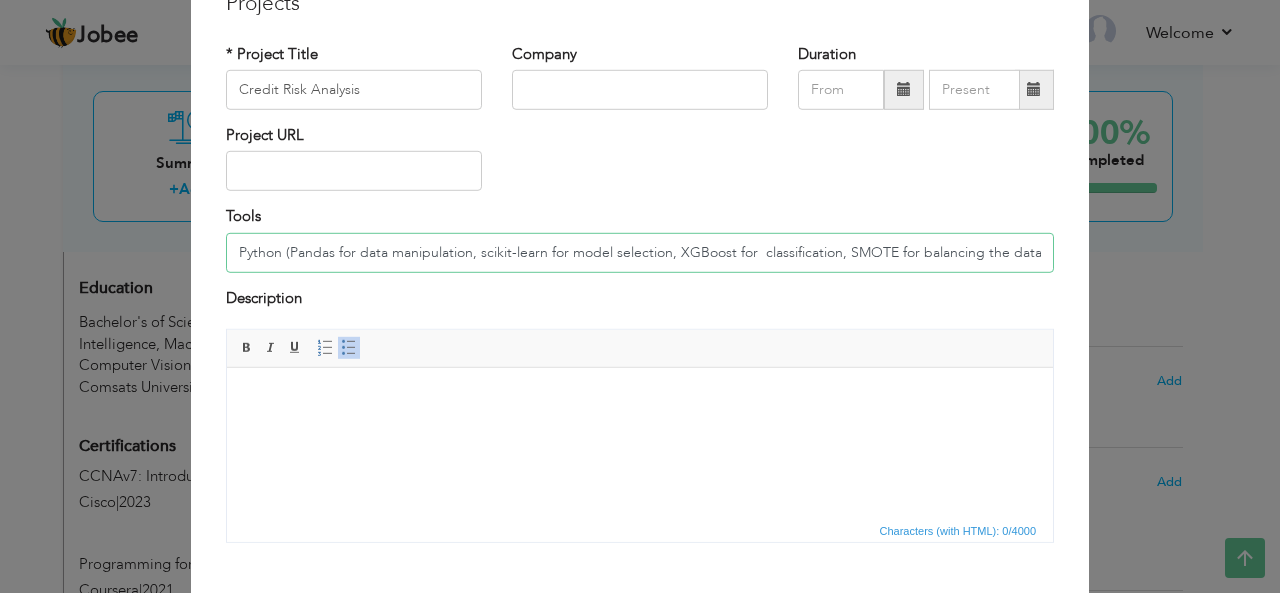 scroll, scrollTop: 0, scrollLeft: 126, axis: horizontal 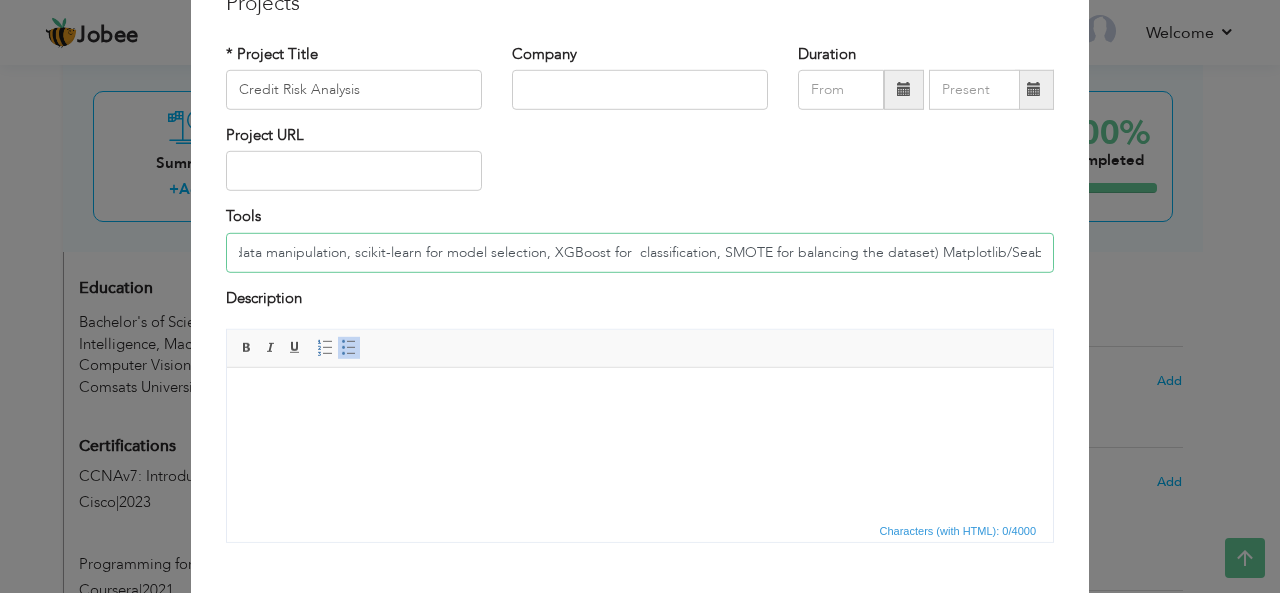 click on "Python (Pandas for data manipulation, scikit-learn for model selection, XGBoost for  classification, SMOTE for balancing the dataset) Matplotlib/Seabo" at bounding box center (640, 253) 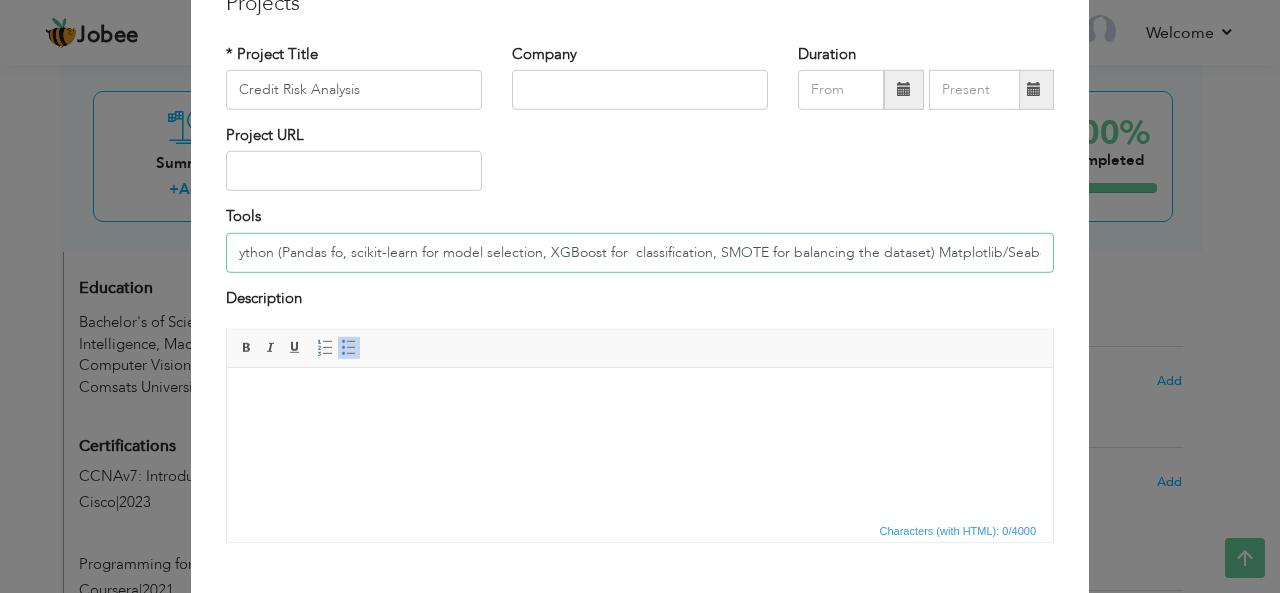 scroll, scrollTop: 0, scrollLeft: 0, axis: both 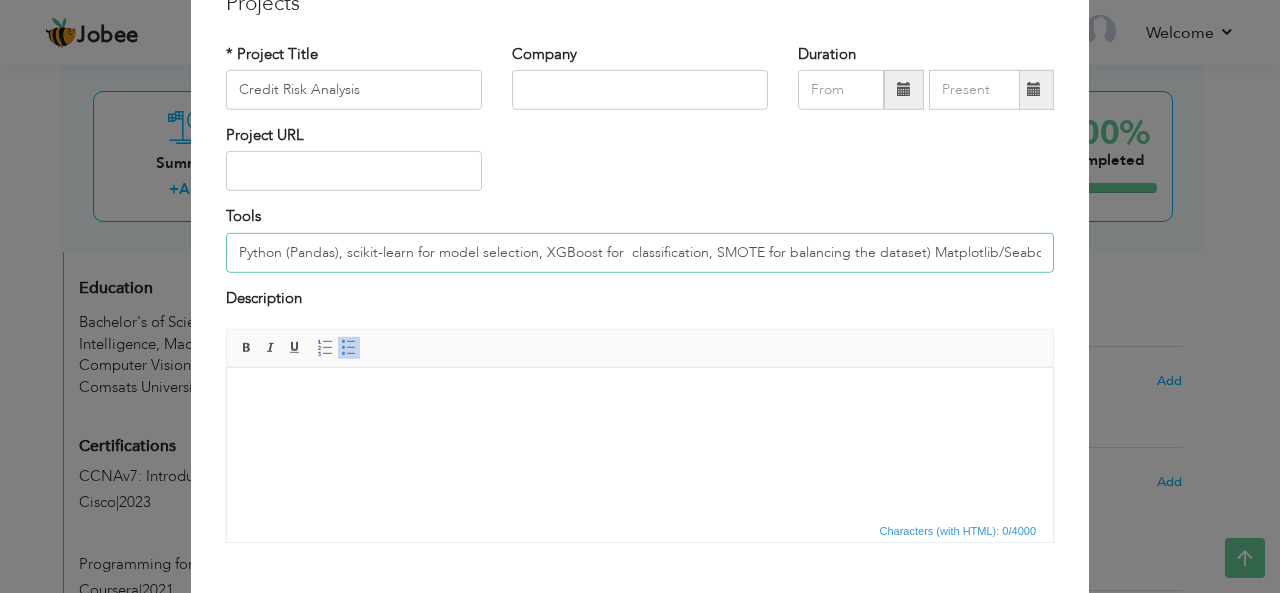 click on "Python (Pandas), scikit-learn for model selection, XGBoost for  classification, SMOTE for balancing the dataset) Matplotlib/Seabo" at bounding box center (640, 253) 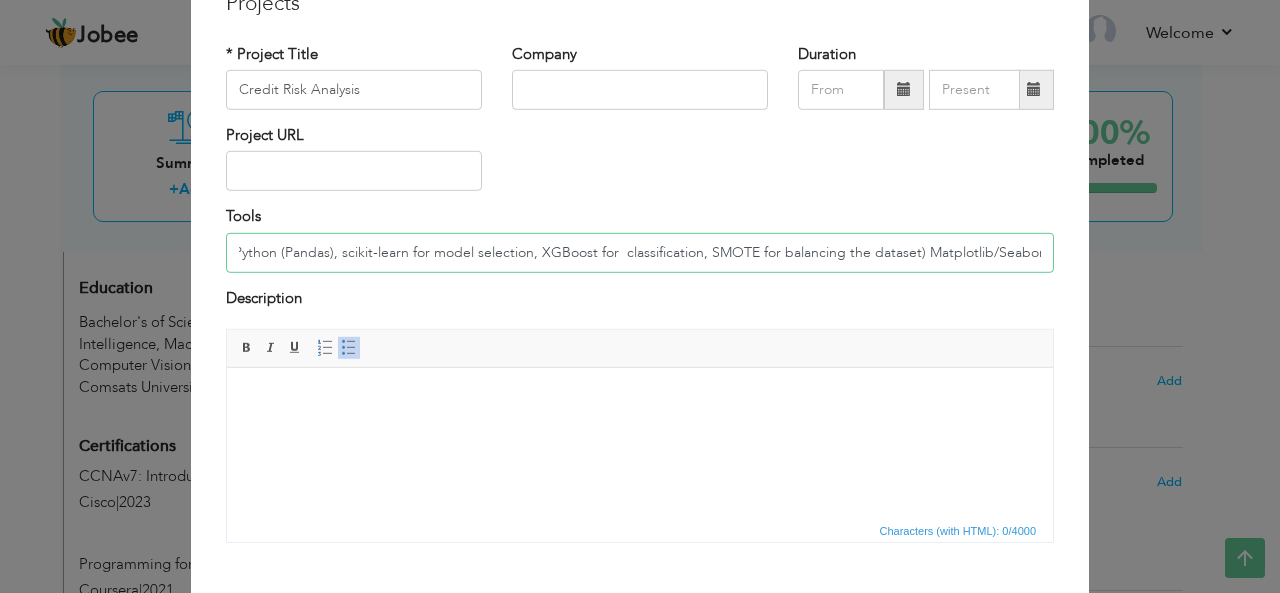 type on "Python (Pandas), scikit-learn for model selection, XGBoost for  classification, SMOTE for balancing the dataset) Matplotlib/Seaborn" 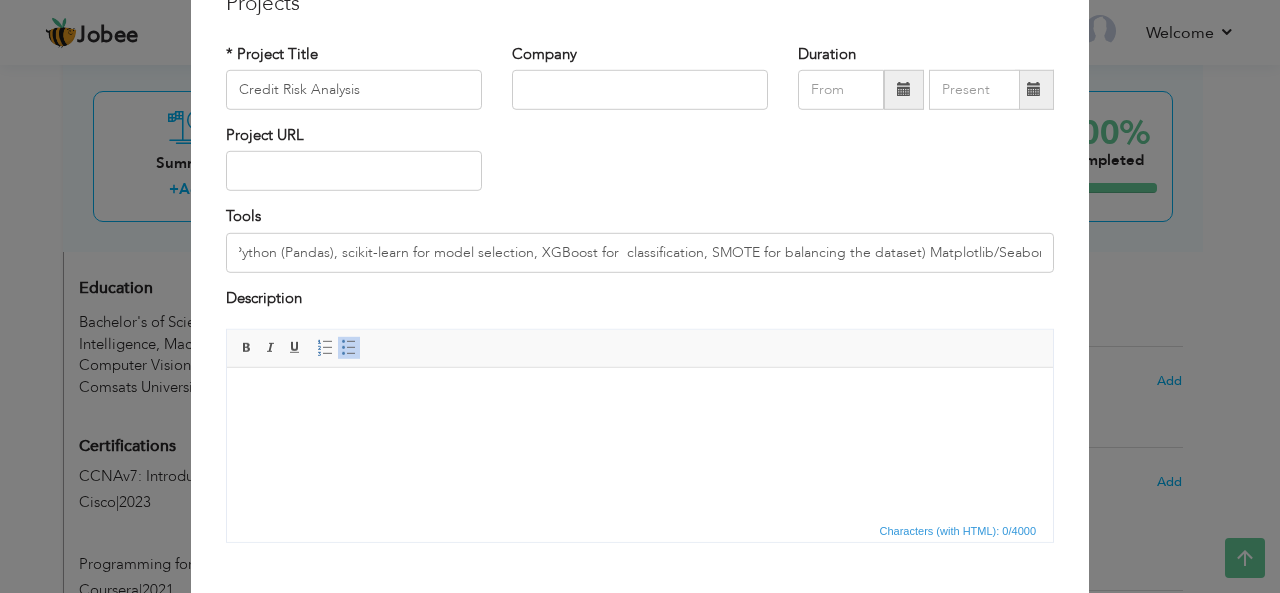 scroll, scrollTop: 0, scrollLeft: 0, axis: both 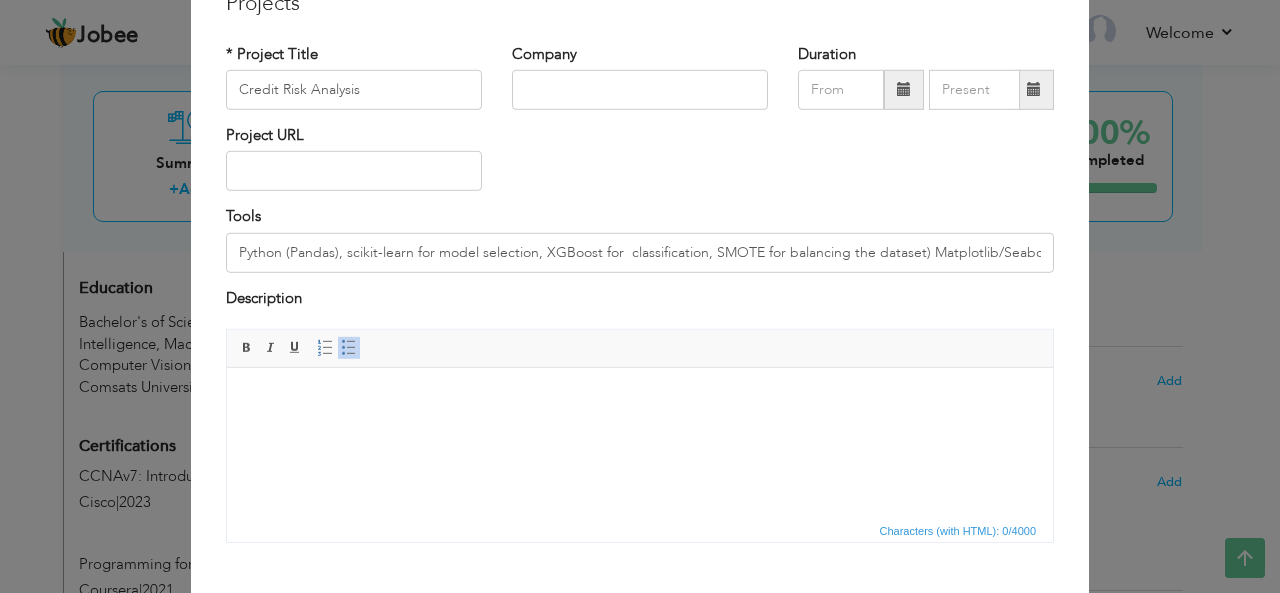click at bounding box center (640, 398) 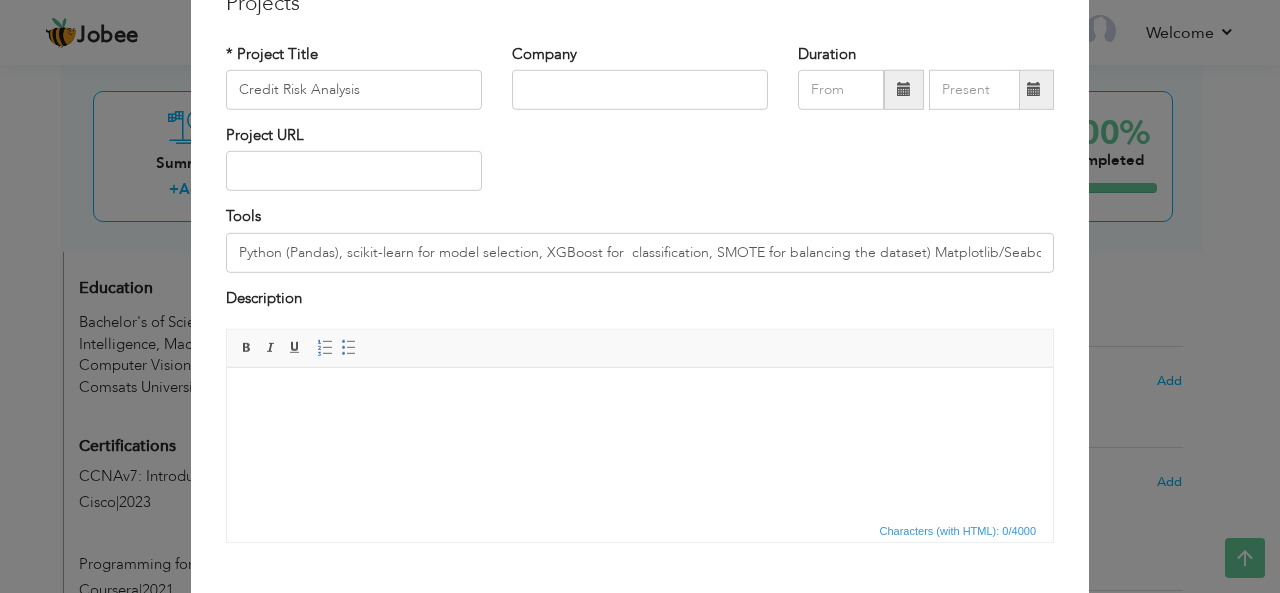paste 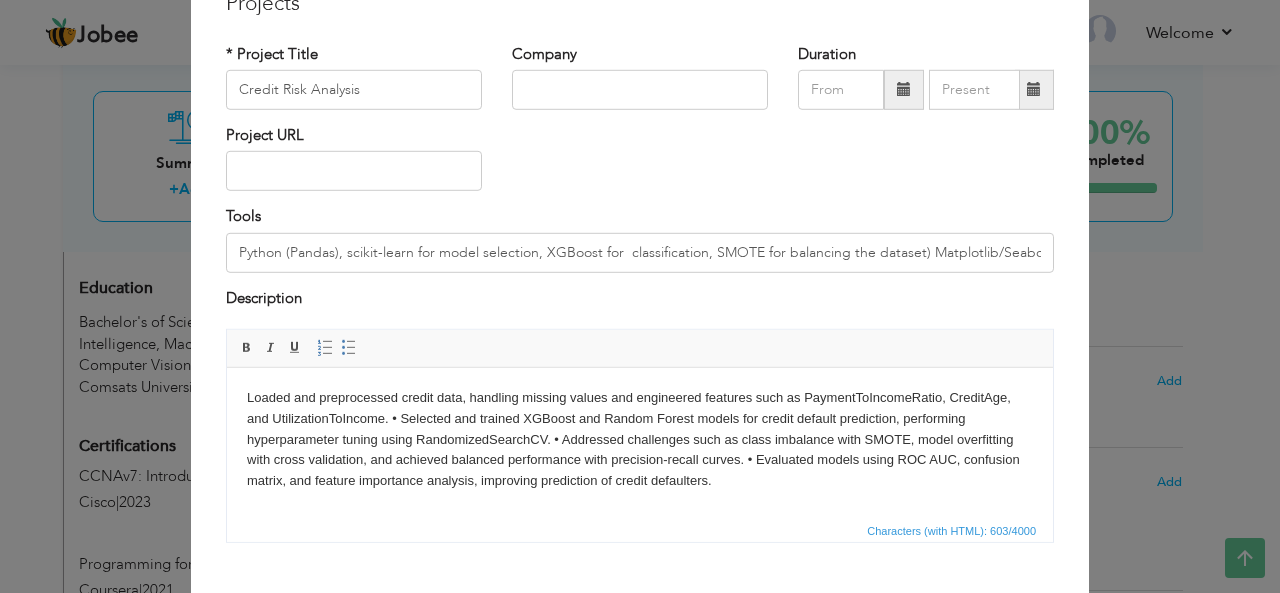 click on "Loaded and preprocessed credit data, handling missing values and engineered features such as PaymentToIncomeRatio, CreditAge, and UtilizationToIncome. • Selected and trained XGBoost and Random Forest models for credit default prediction, performing hyperparameter tuning using RandomizedSearchCV. • Addressed challenges such as class imbalance with SMOTE, model overfitting with cross validation, and achieved balanced performance with precision-recall curves. • Evaluated models using ROC AUC, confusion matrix, and feature importance analysis, improving prediction of credit defaulters." at bounding box center (640, 440) 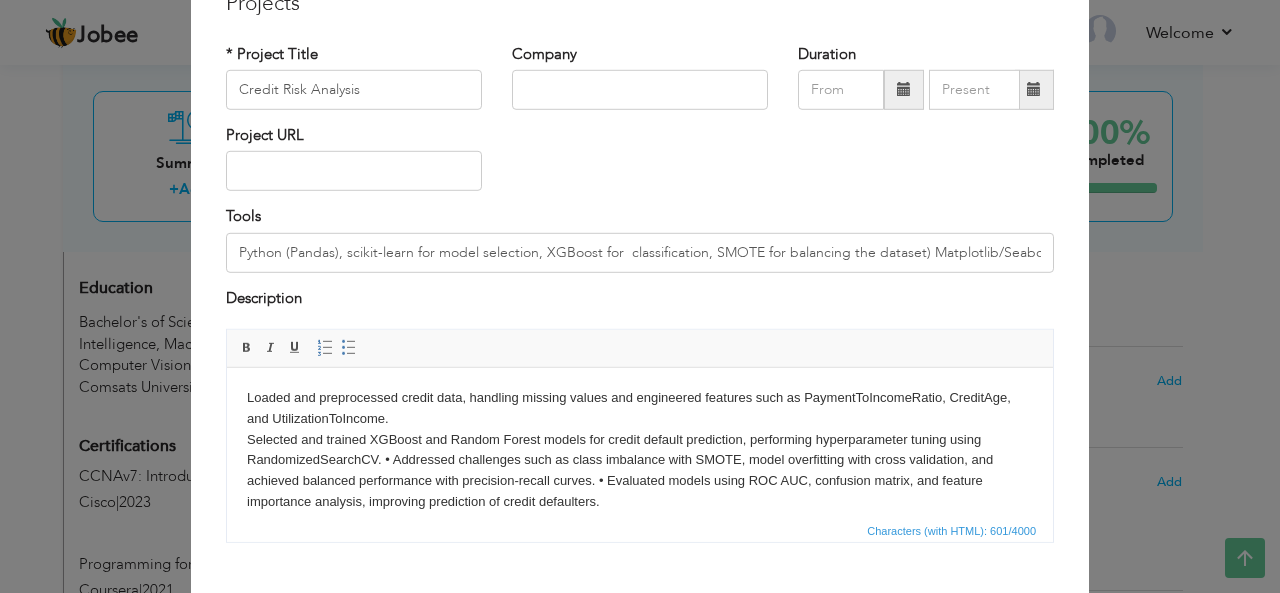 click on "Loaded and preprocessed credit data, handling missing values and engineered features such as PaymentToIncomeRatio, CreditAge, and UtilizationToIncome.  ​​​​​​​ Selected and trained XGBoost and Random Forest models for credit default prediction, performing hyperparameter tuning using RandomizedSearchCV. • Addressed challenges such as class imbalance with SMOTE, model overfitting with cross validation, and achieved balanced performance with precision-recall curves. • Evaluated models using ROC AUC, confusion matrix, and feature importance analysis, improving prediction of credit defaulters." at bounding box center (640, 450) 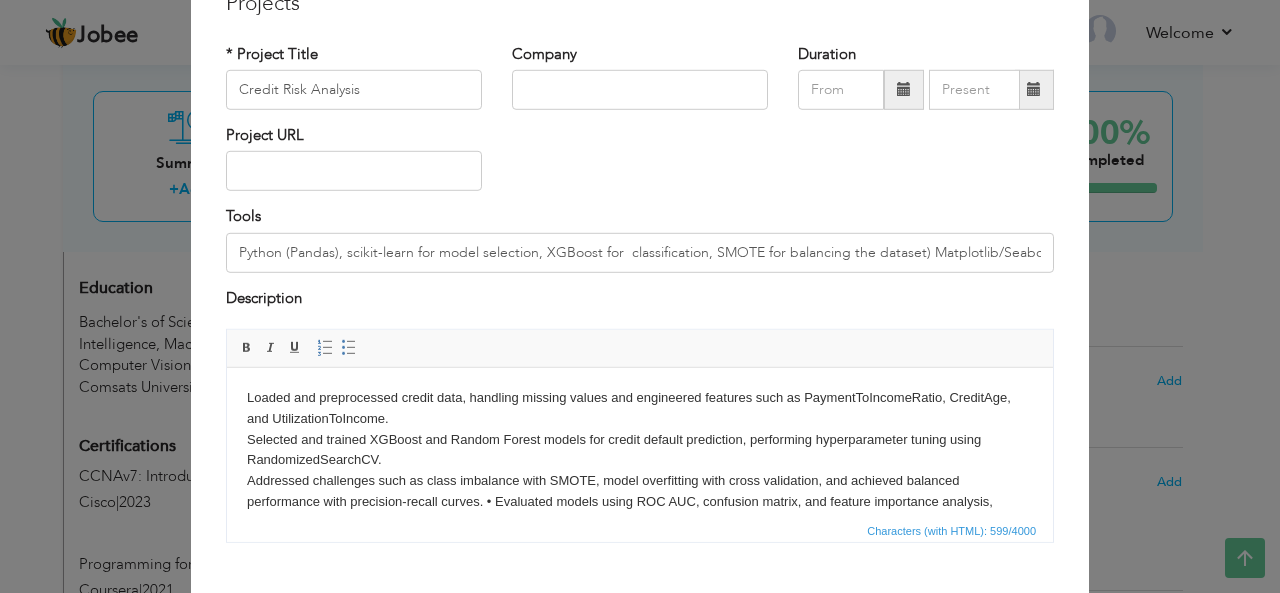 click on "Loaded and preprocessed credit data, handling missing values and engineered features such as PaymentToIncomeRatio, CreditAge, and UtilizationToIncome.  Selected and trained XGBoost and Random Forest models for credit default prediction, performing hyperparameter tuning using RandomizedSearchCV.  ​​​​​​​ Addressed challenges such as class imbalance with SMOTE, model overfitting with cross validation, and achieved balanced performance with precision-recall curves. • Evaluated models using ROC AUC, confusion matrix, and feature importance analysis, improving prediction of credit defaulters." at bounding box center [640, 461] 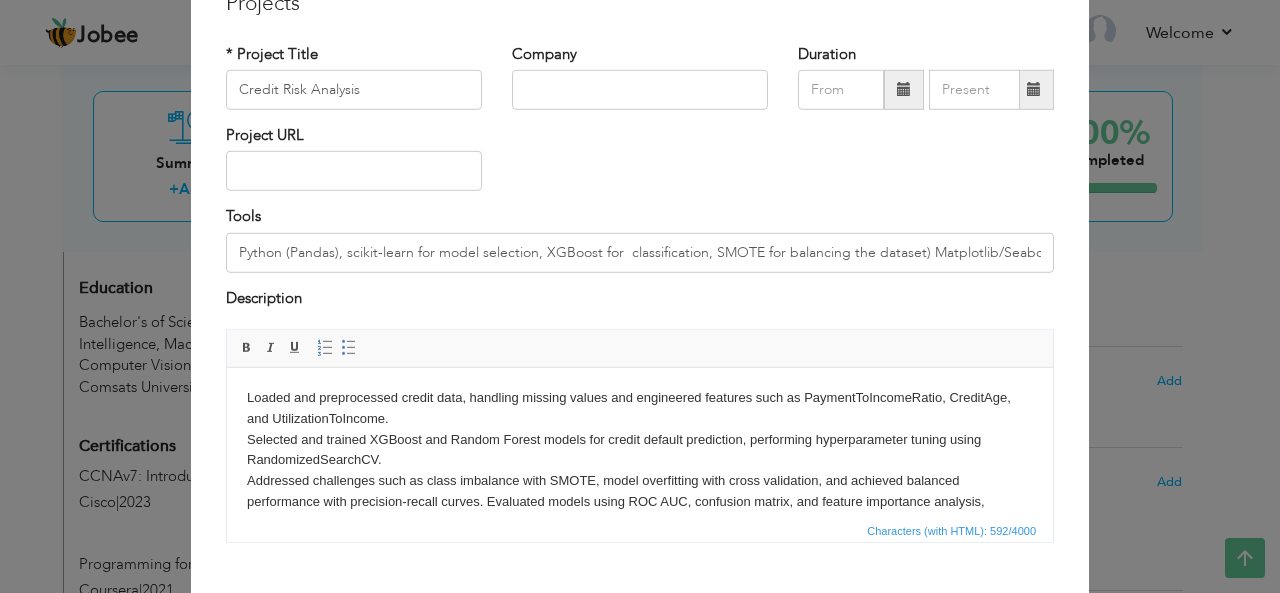 scroll, scrollTop: 12, scrollLeft: 0, axis: vertical 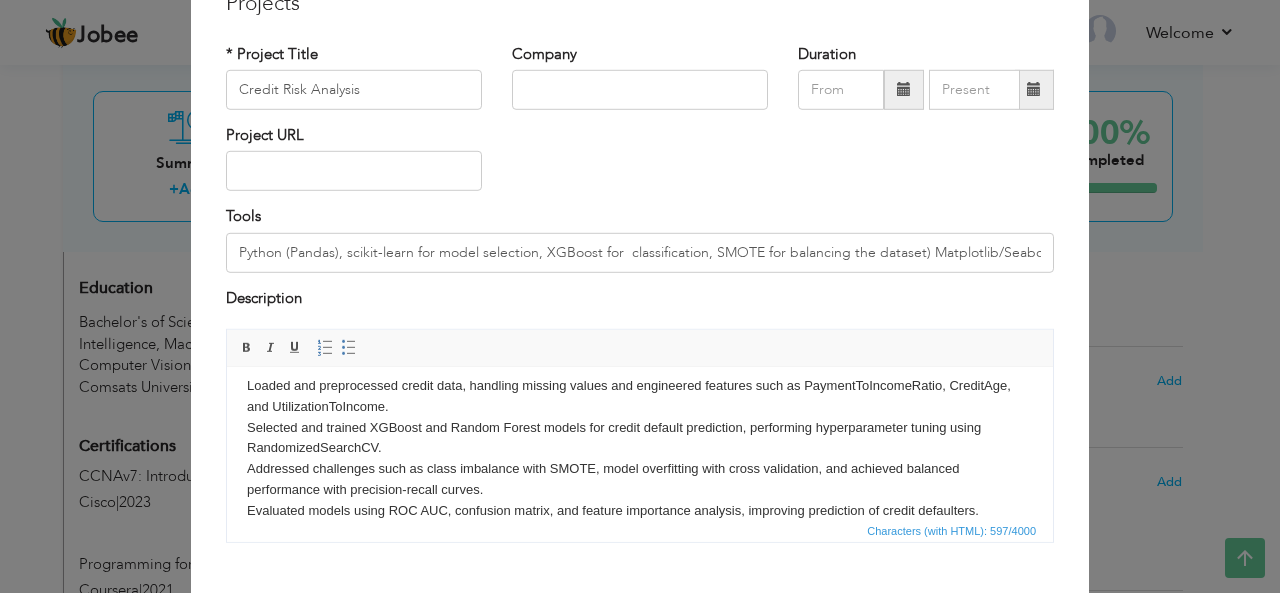 drag, startPoint x: 1205, startPoint y: 883, endPoint x: 982, endPoint y: 509, distance: 435.43655 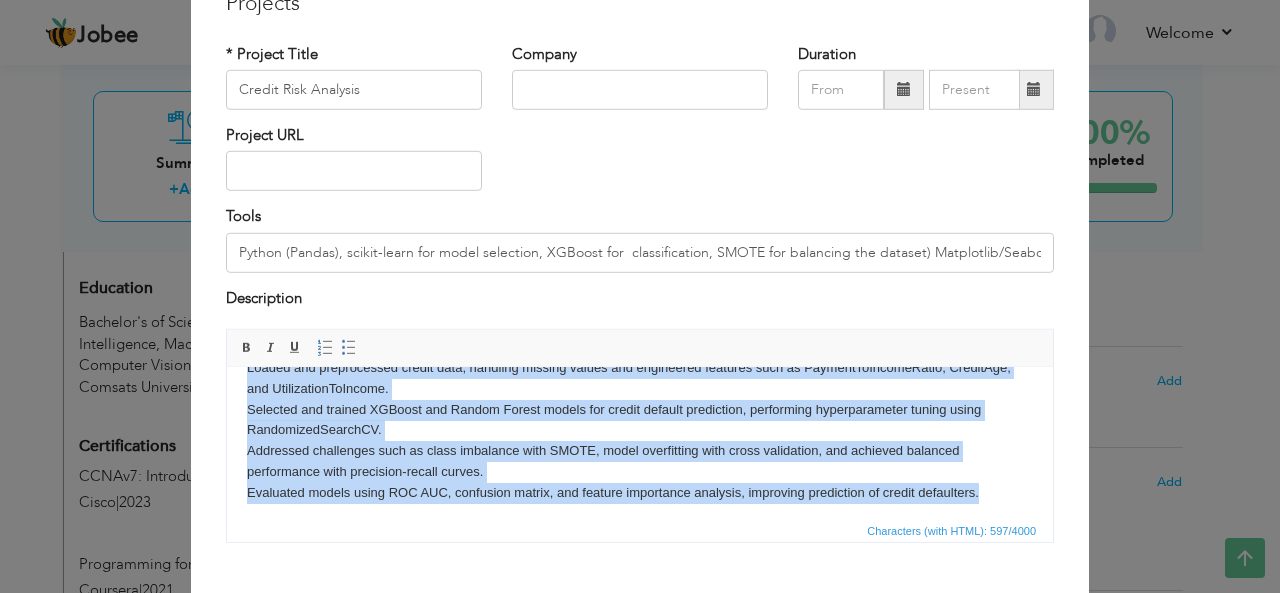 scroll, scrollTop: 0, scrollLeft: 0, axis: both 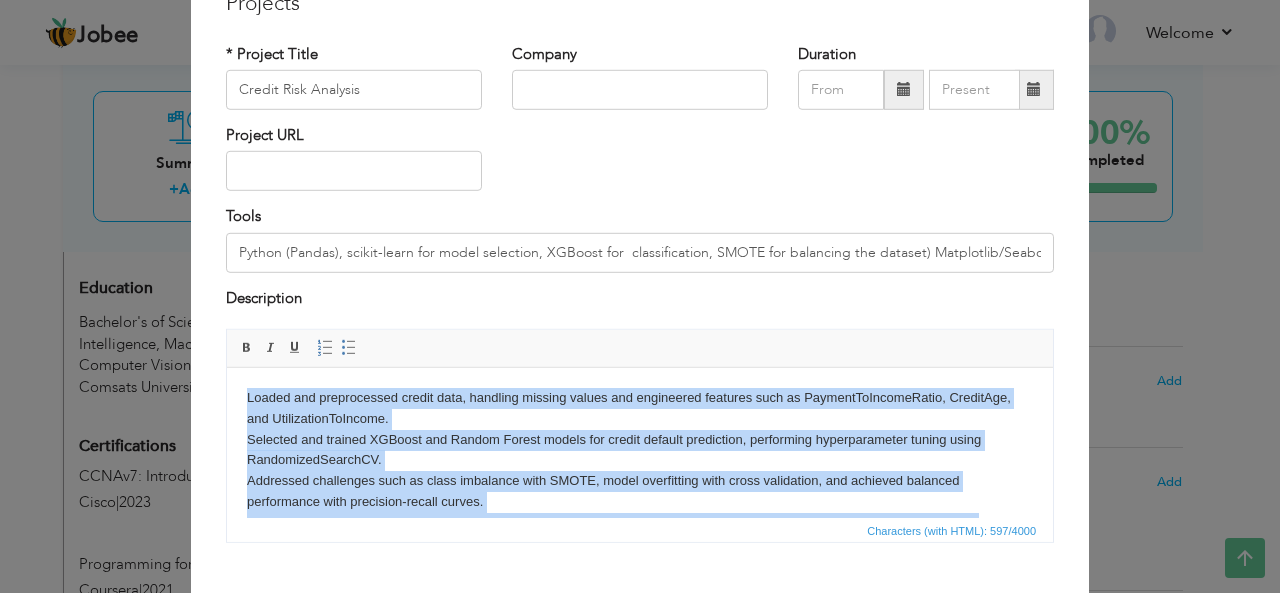 drag, startPoint x: 982, startPoint y: 509, endPoint x: 157, endPoint y: 361, distance: 838.17004 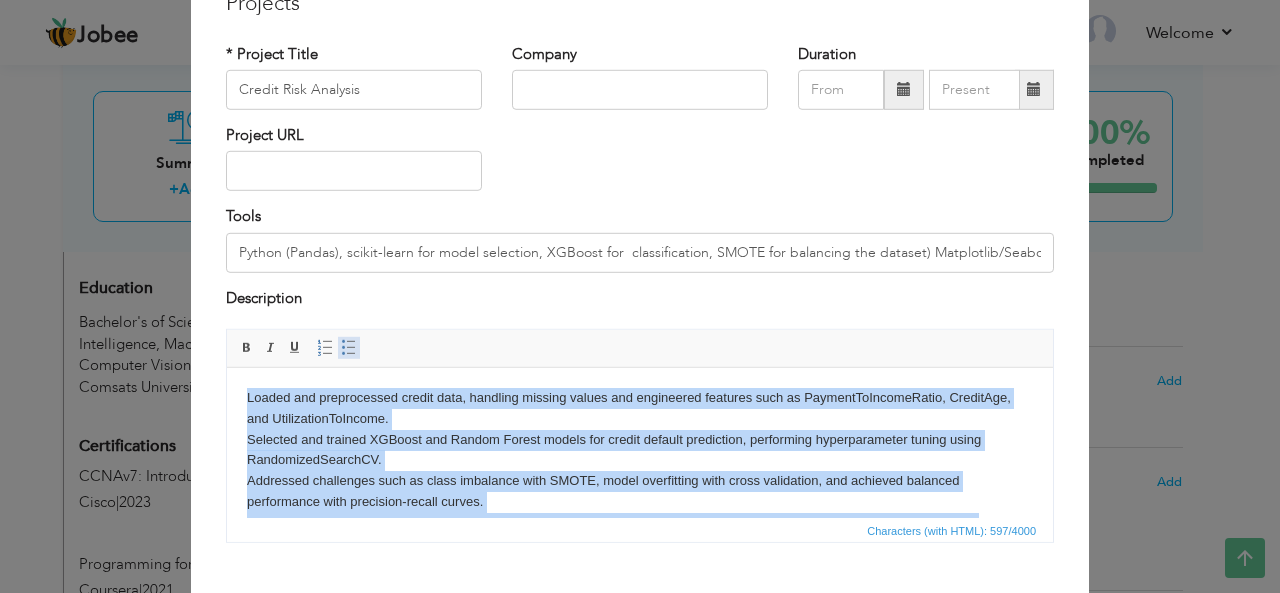 click at bounding box center [349, 348] 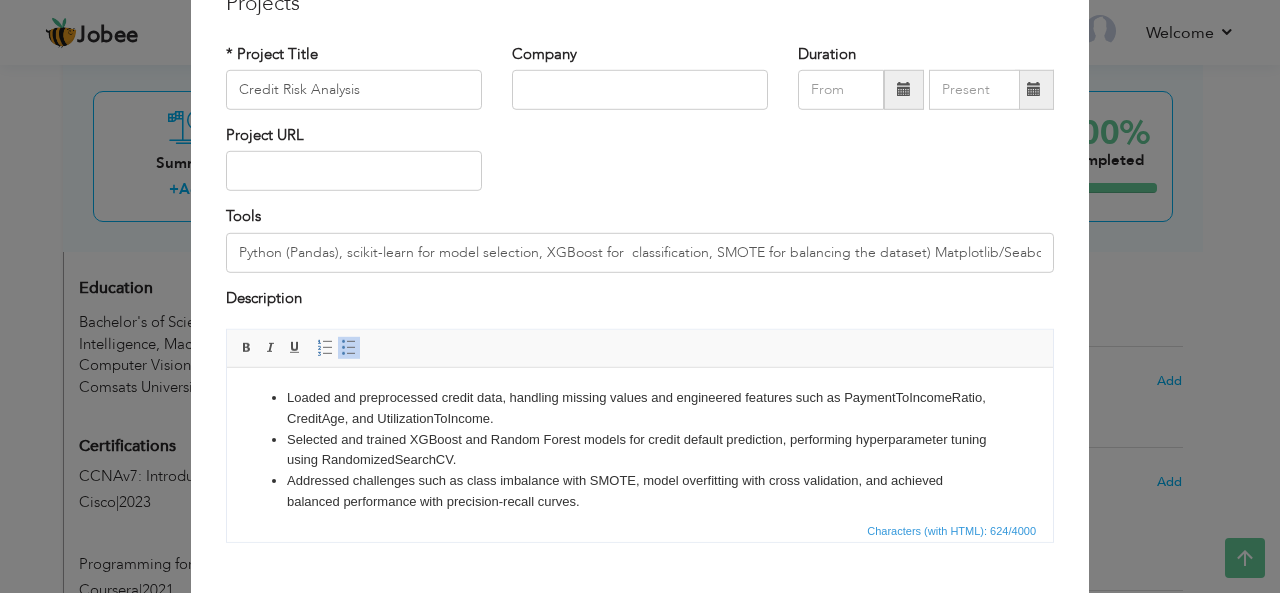 click on "Tools
Python (Pandas), scikit-learn for model selection, XGBoost for  classification, SMOTE for balancing the dataset) Matplotlib/Seaborn" at bounding box center [640, 246] 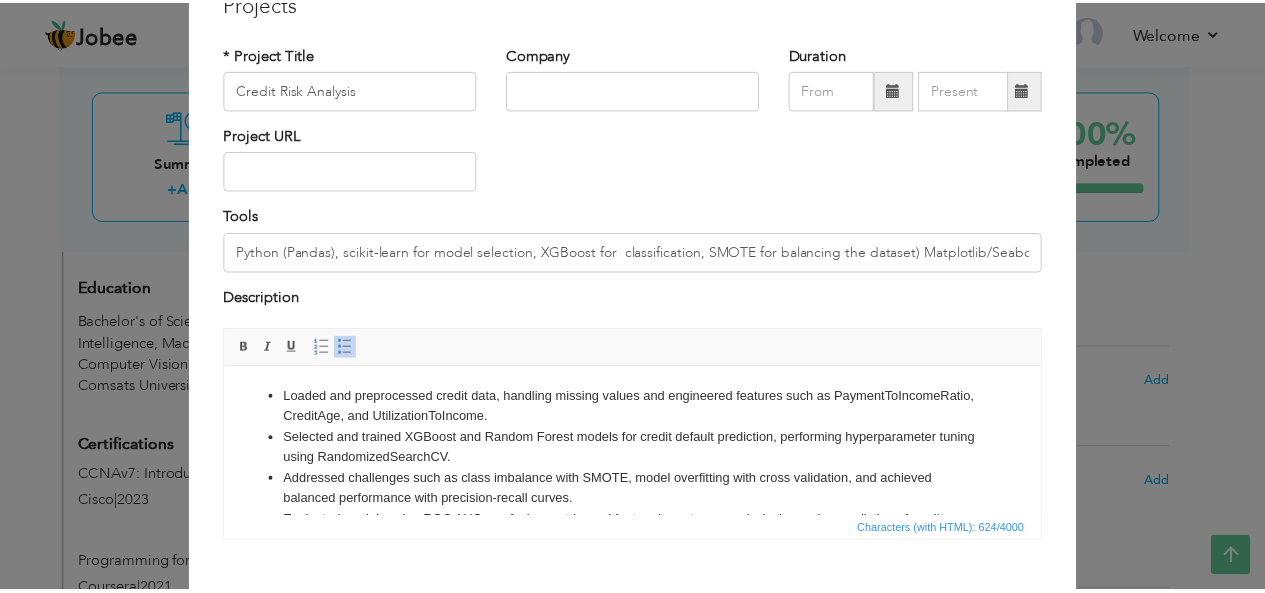 scroll, scrollTop: 202, scrollLeft: 0, axis: vertical 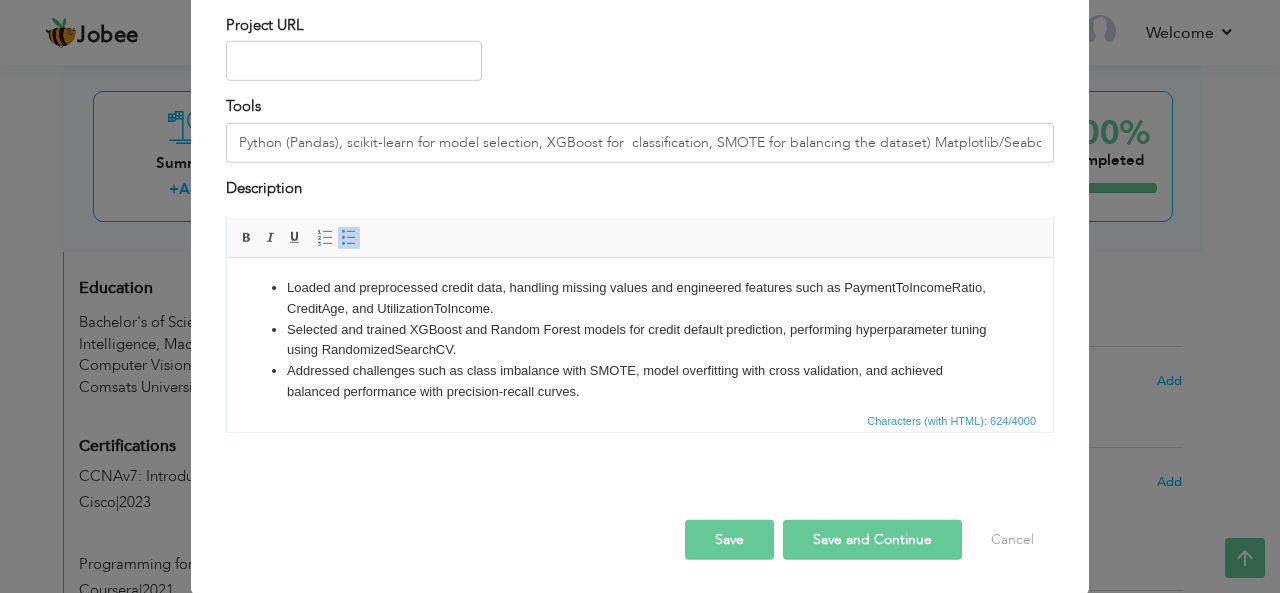 click on "Save and Continue" at bounding box center [872, 540] 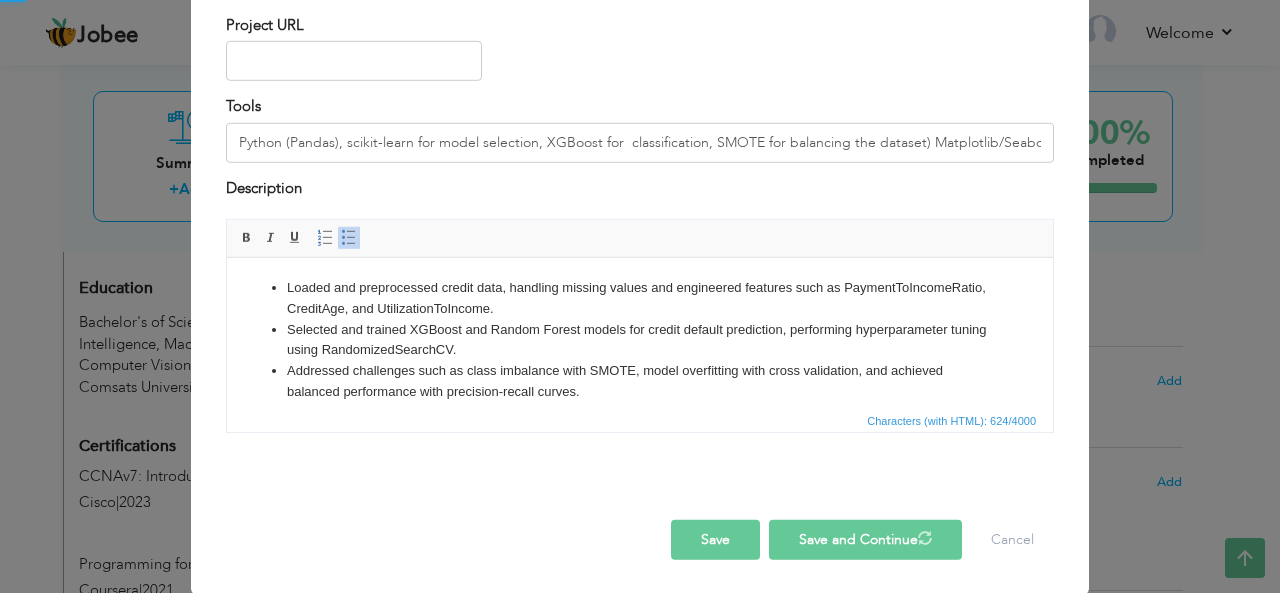 type 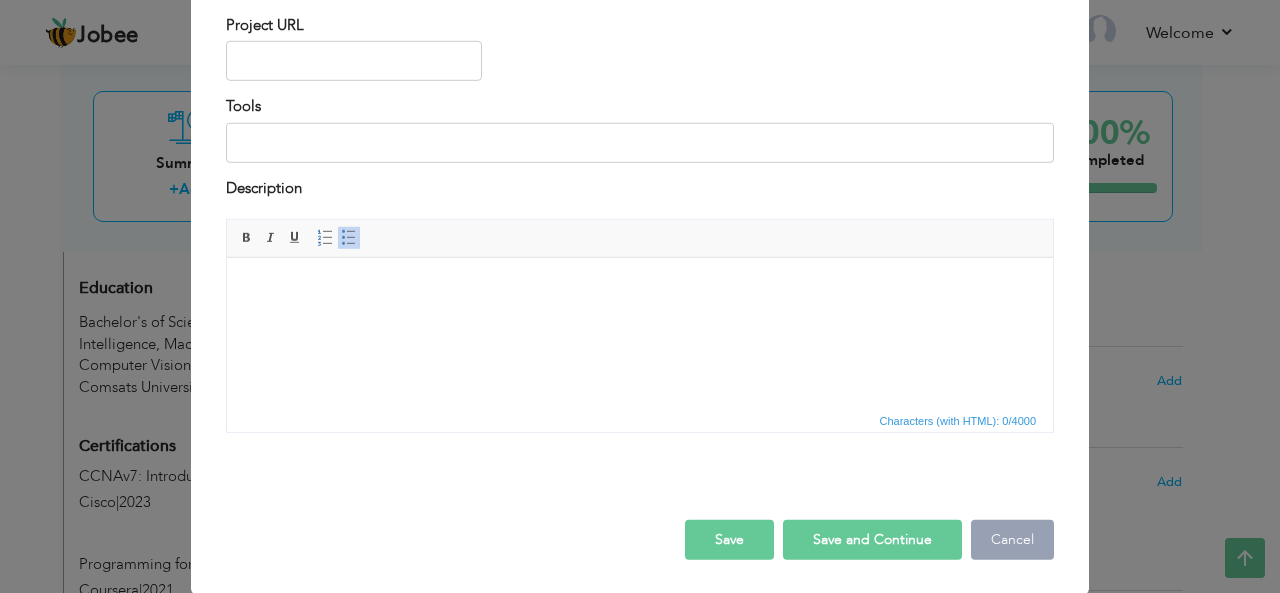 click on "Cancel" at bounding box center [1012, 540] 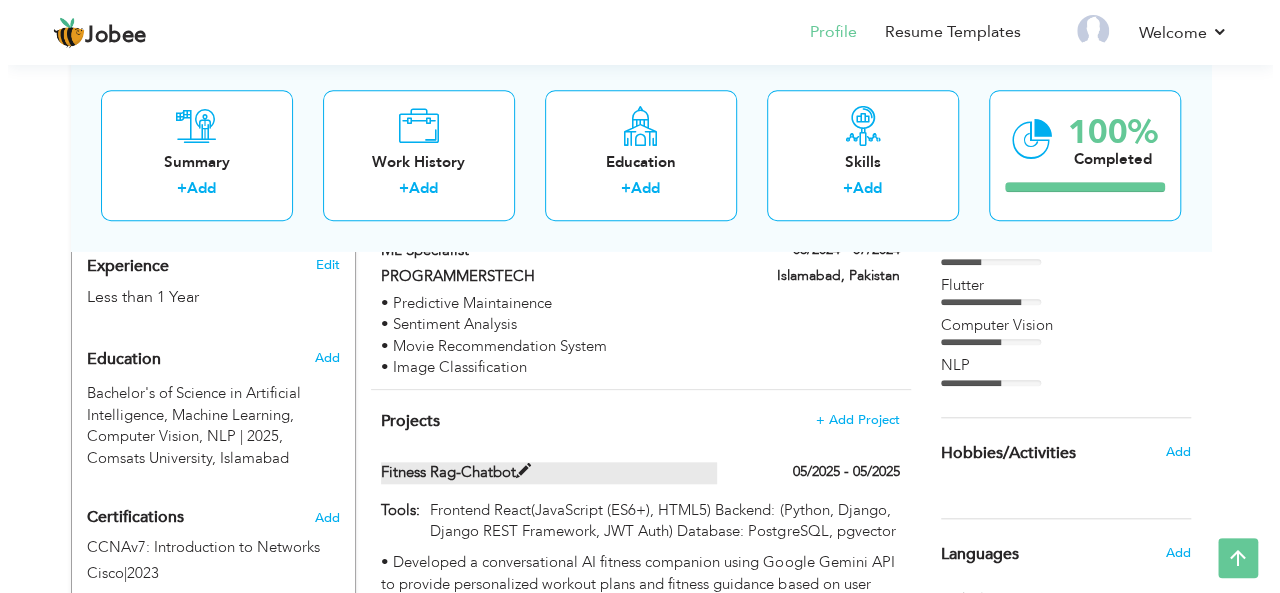 scroll, scrollTop: 742, scrollLeft: 0, axis: vertical 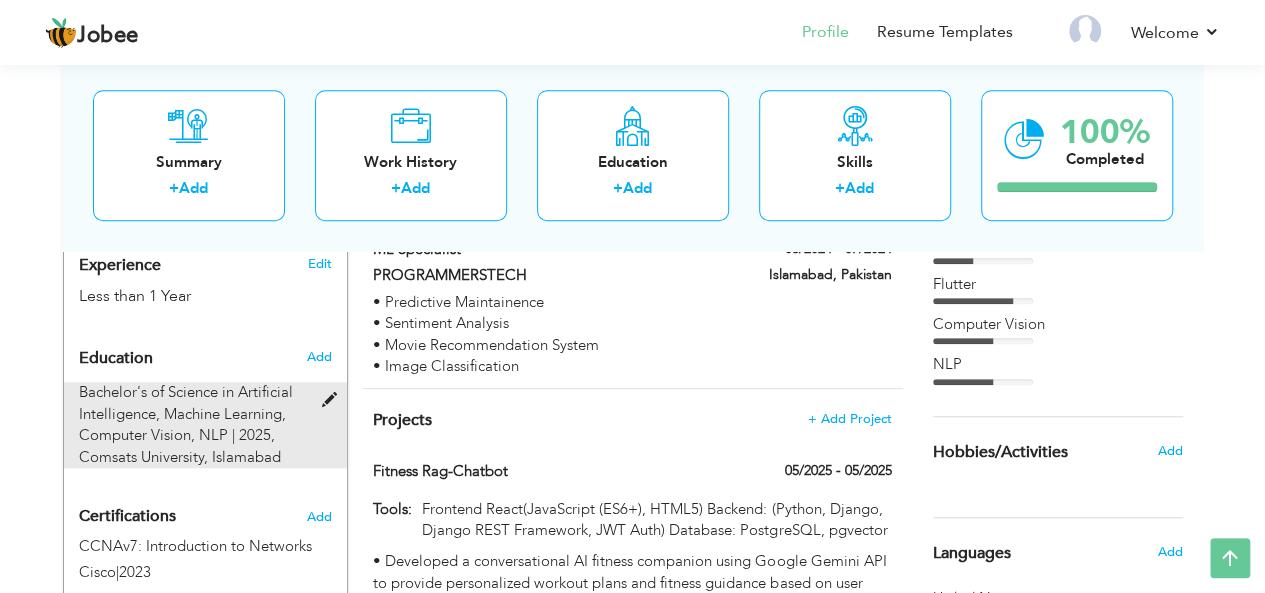 click on "Bachelor's of Science in Artificial Intelligence,  Machine Learning, Computer Vision, NLP  |  2025," at bounding box center [186, 413] 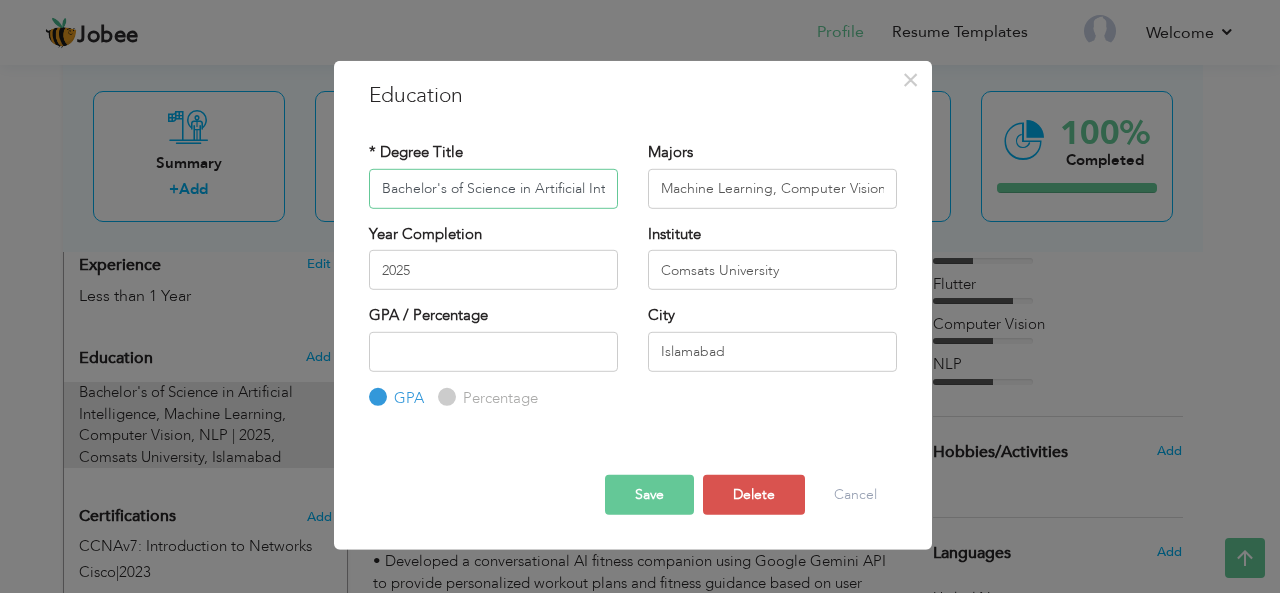 scroll, scrollTop: 0, scrollLeft: 53, axis: horizontal 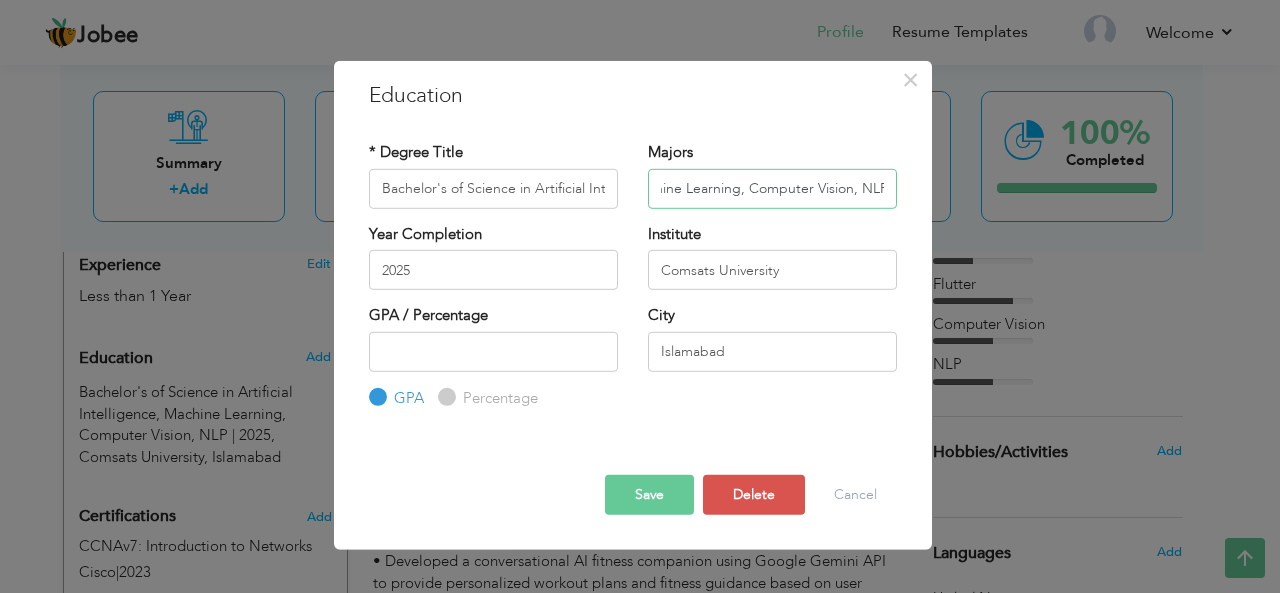 drag, startPoint x: 661, startPoint y: 191, endPoint x: 968, endPoint y: 190, distance: 307.00162 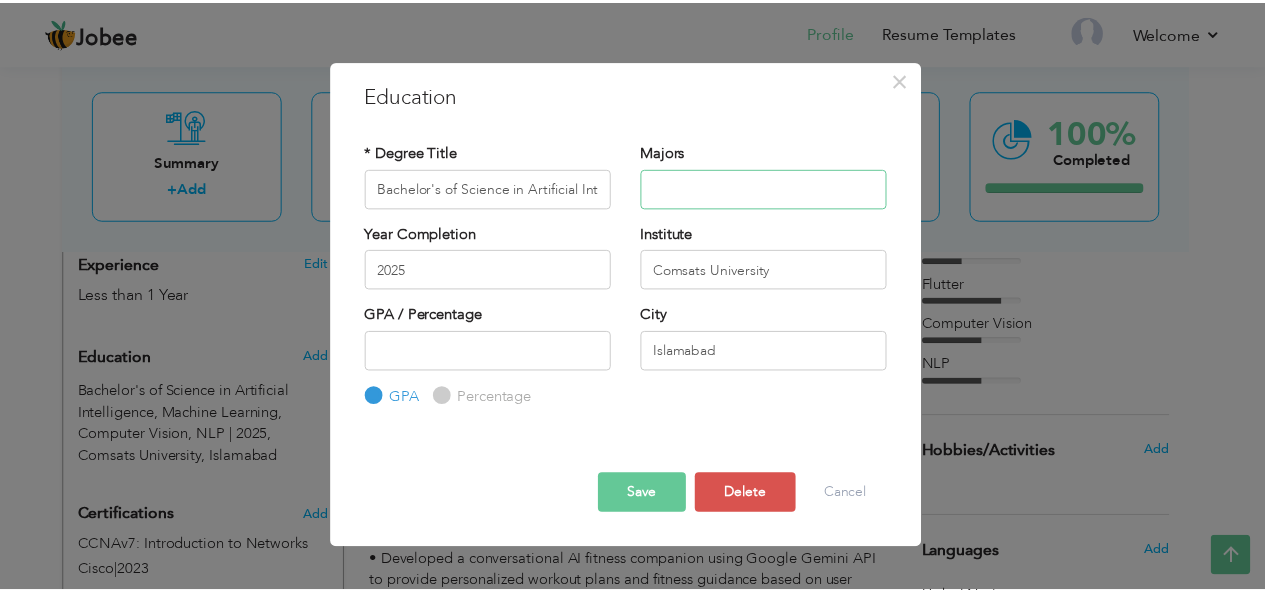 scroll, scrollTop: 0, scrollLeft: 0, axis: both 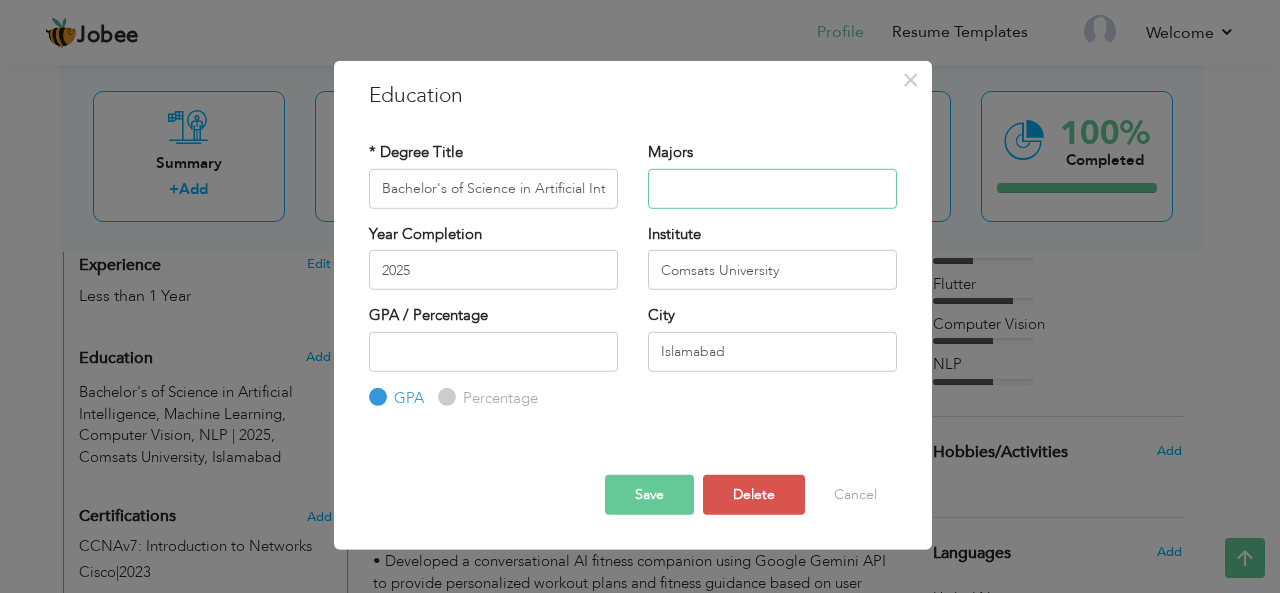 type 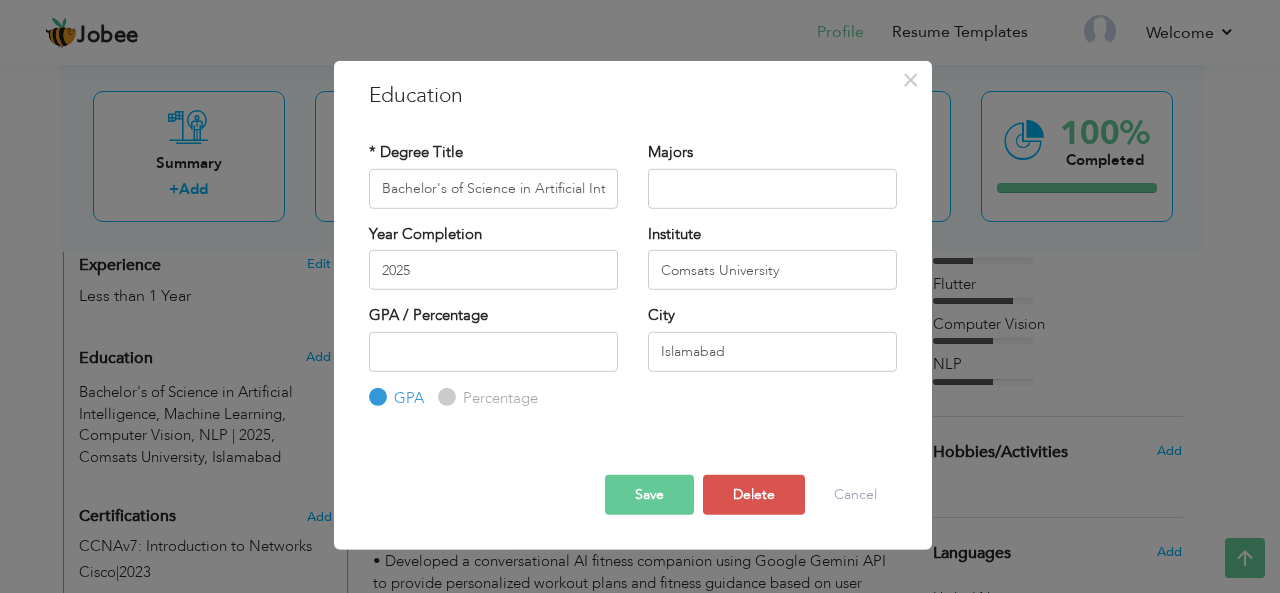click on "Save" at bounding box center (649, 495) 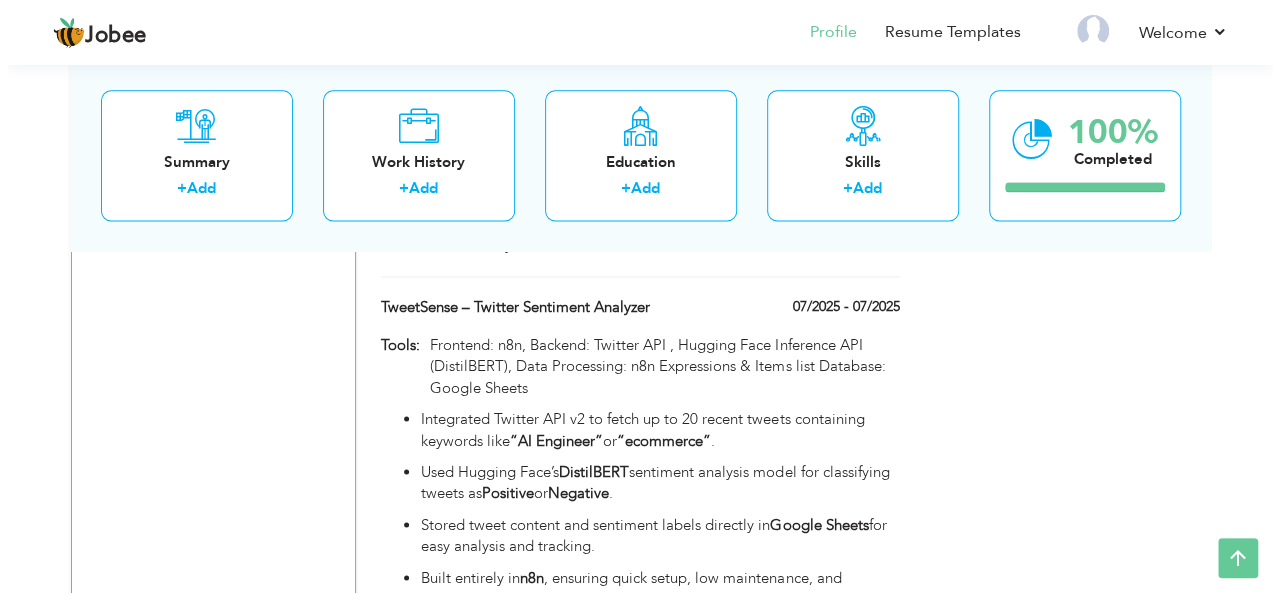 scroll, scrollTop: 1295, scrollLeft: 0, axis: vertical 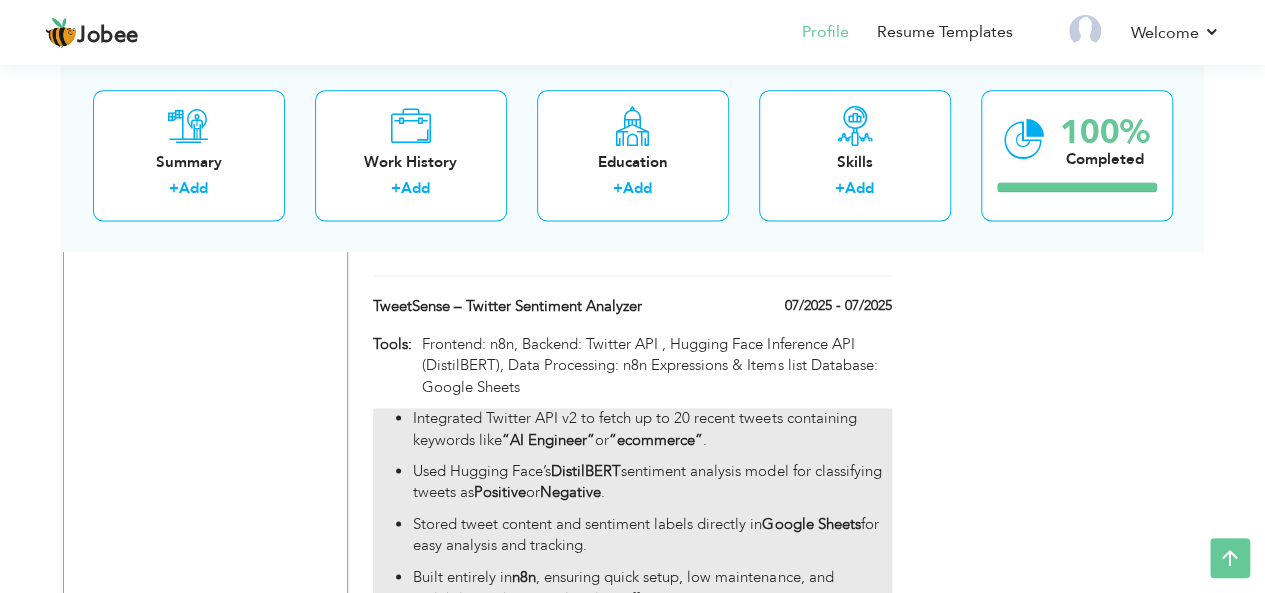 click on "Integrated Twitter API v2 to fetch up to 20 recent tweets containing keywords like  “AI Engineer”  or  “ecommerce” ." at bounding box center (652, 429) 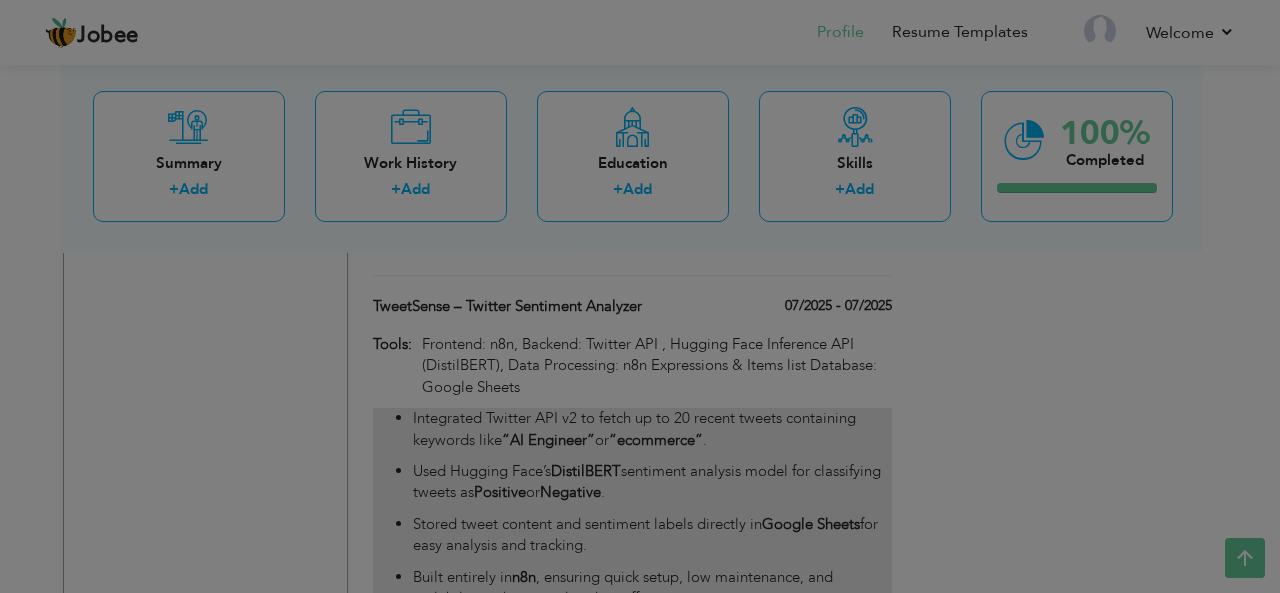 scroll, scrollTop: 0, scrollLeft: 0, axis: both 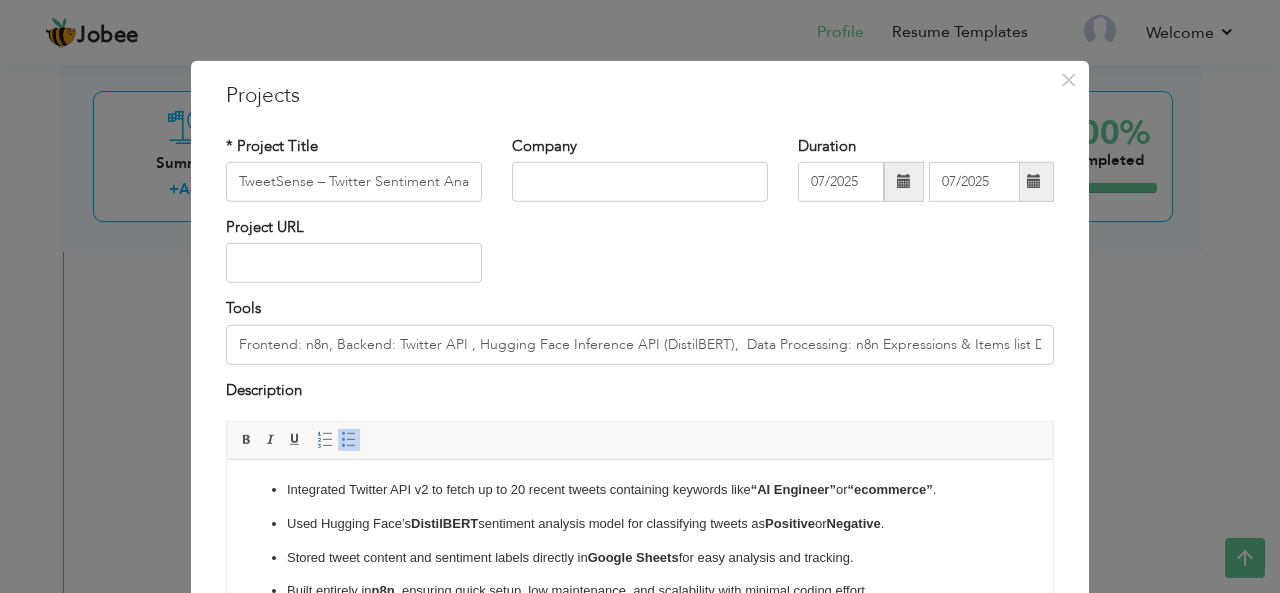 click on "Integrated Twitter API v2 to fetch up to 20 recent tweets containing keywords like  “AI Engineer”  or  “ecommerce” ." at bounding box center [640, 490] 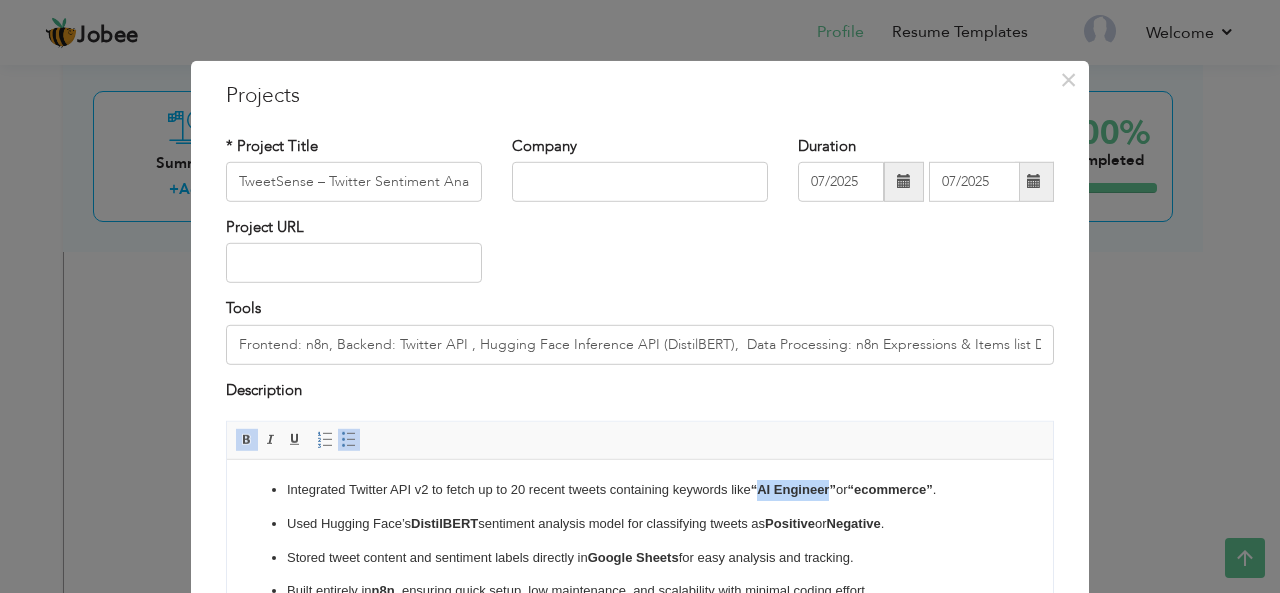 drag, startPoint x: 833, startPoint y: 492, endPoint x: 762, endPoint y: 496, distance: 71.11259 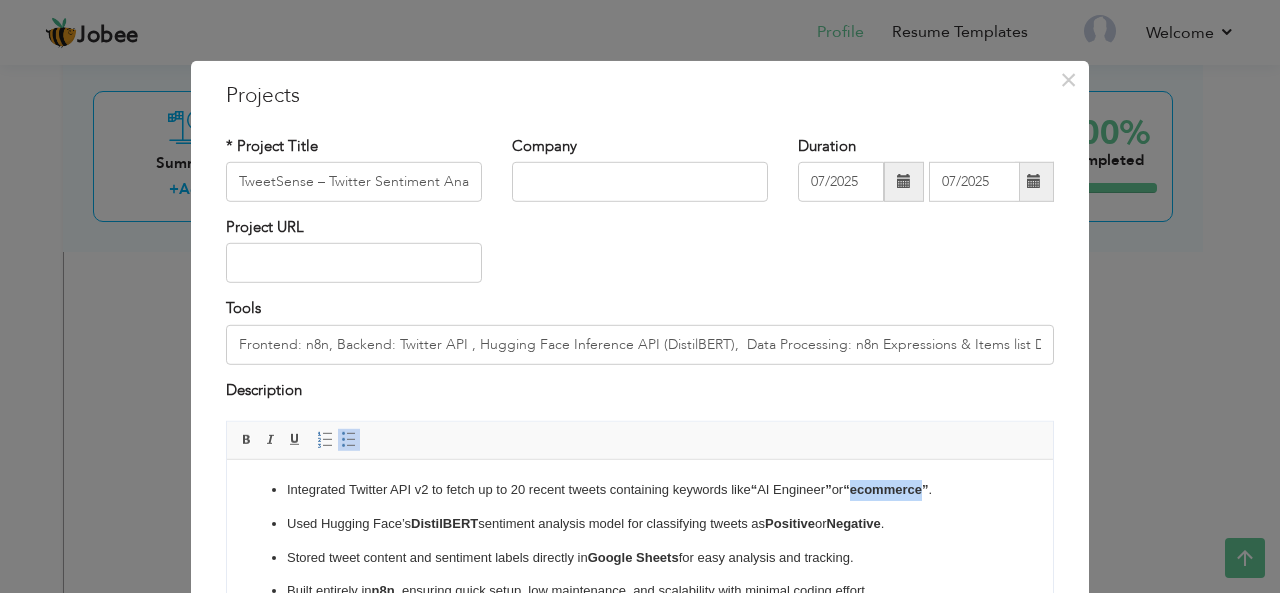 drag, startPoint x: 932, startPoint y: 493, endPoint x: 861, endPoint y: 489, distance: 71.11259 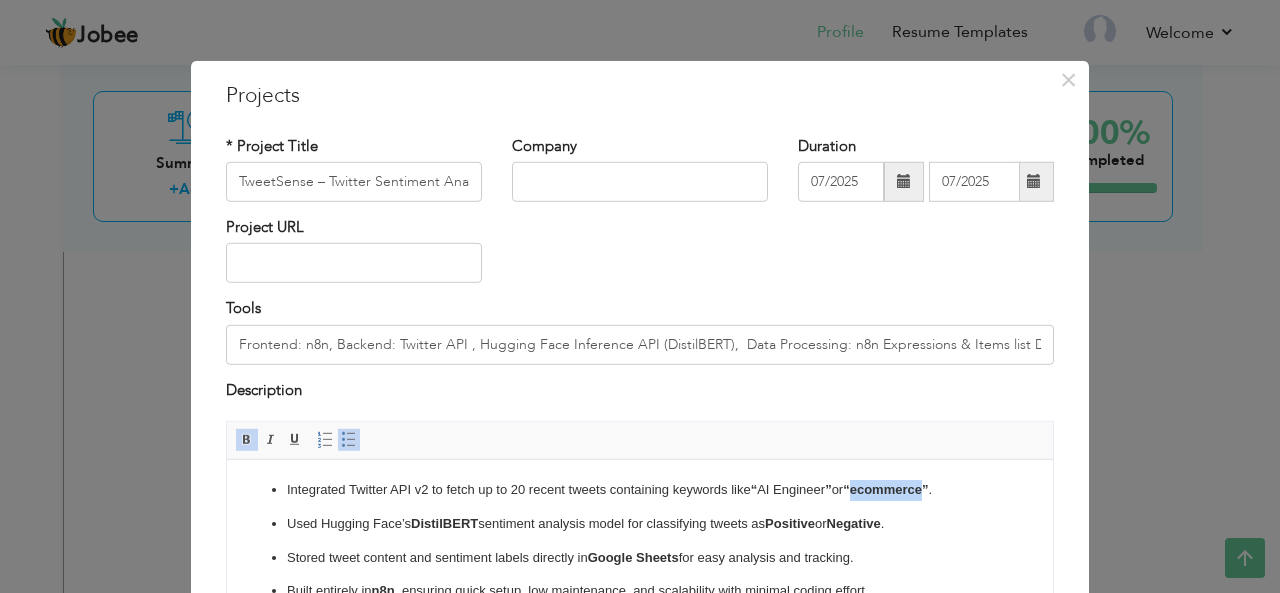 click at bounding box center [247, 440] 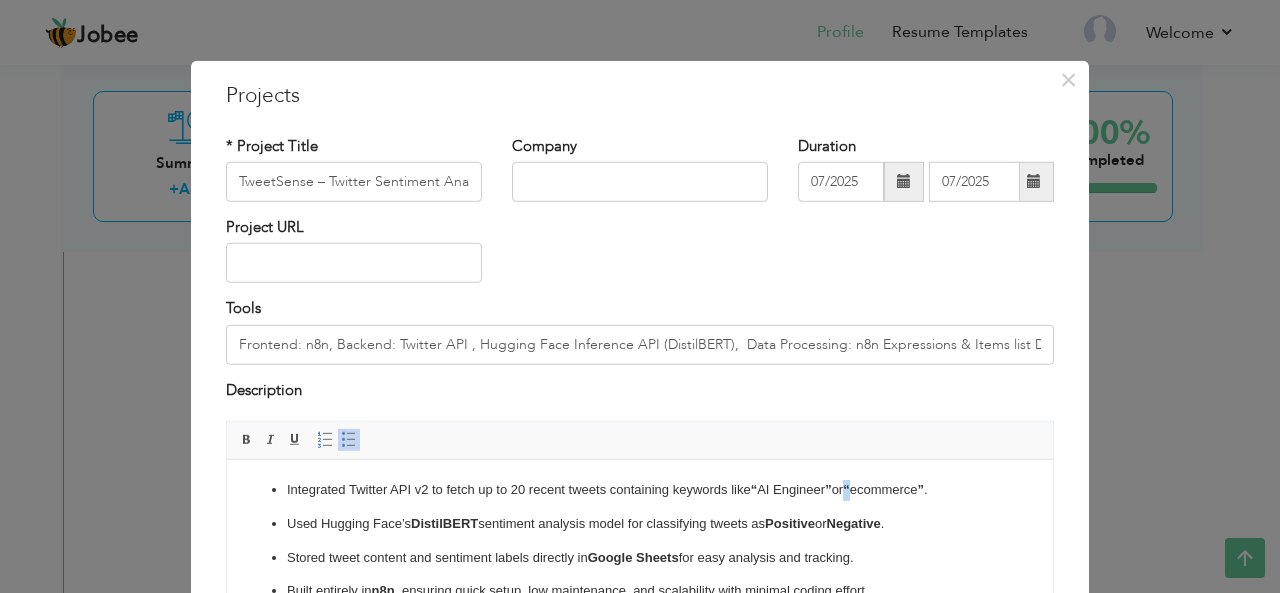 scroll, scrollTop: 12, scrollLeft: 0, axis: vertical 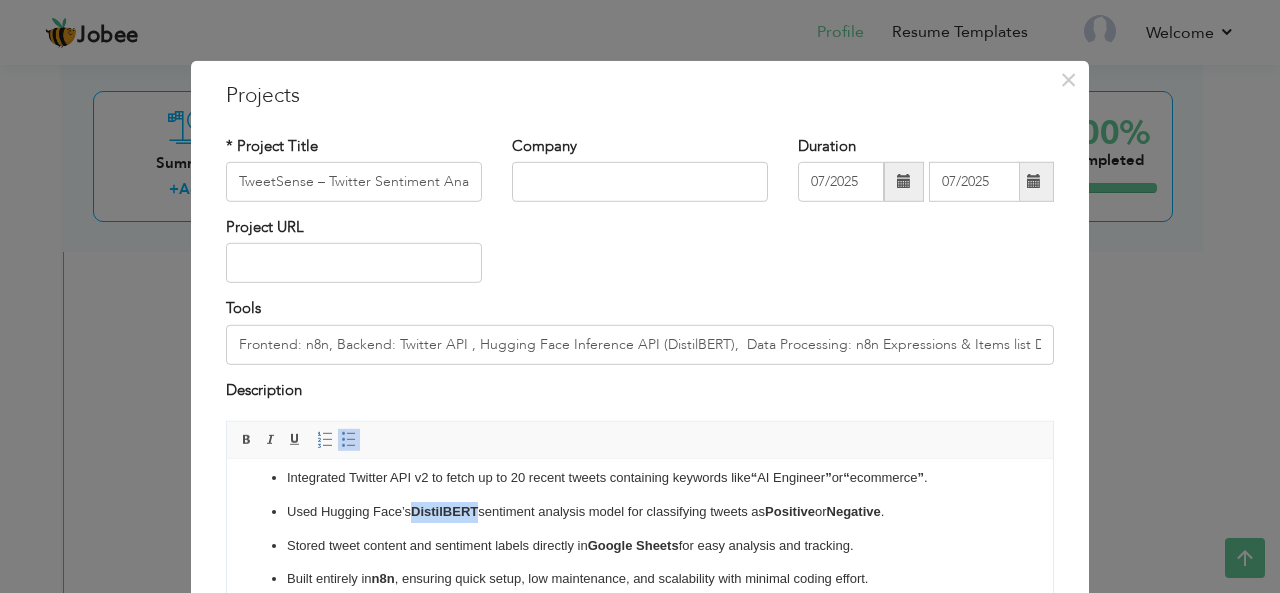 drag, startPoint x: 485, startPoint y: 510, endPoint x: 417, endPoint y: 517, distance: 68.359344 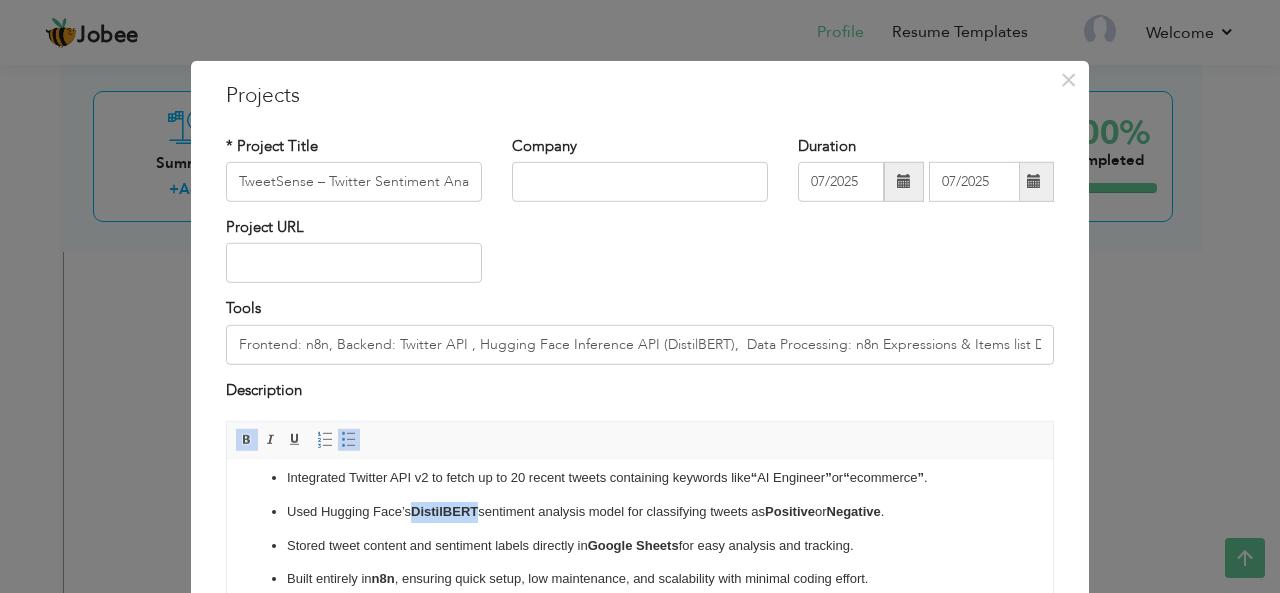click at bounding box center (247, 440) 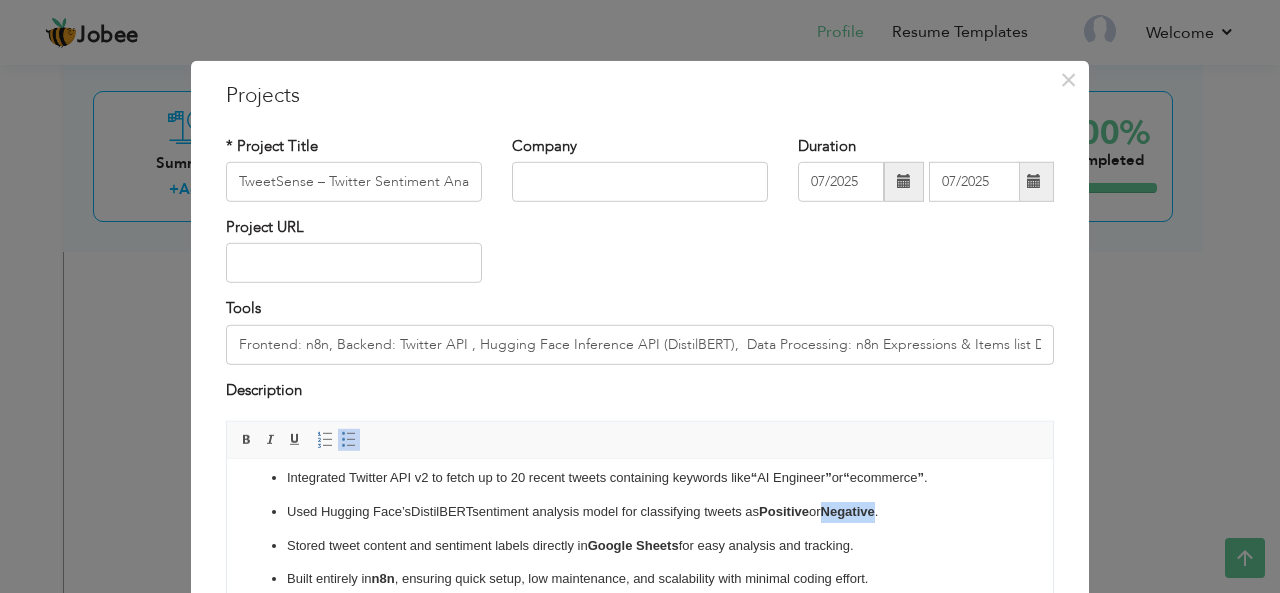 drag, startPoint x: 895, startPoint y: 509, endPoint x: 841, endPoint y: 509, distance: 54 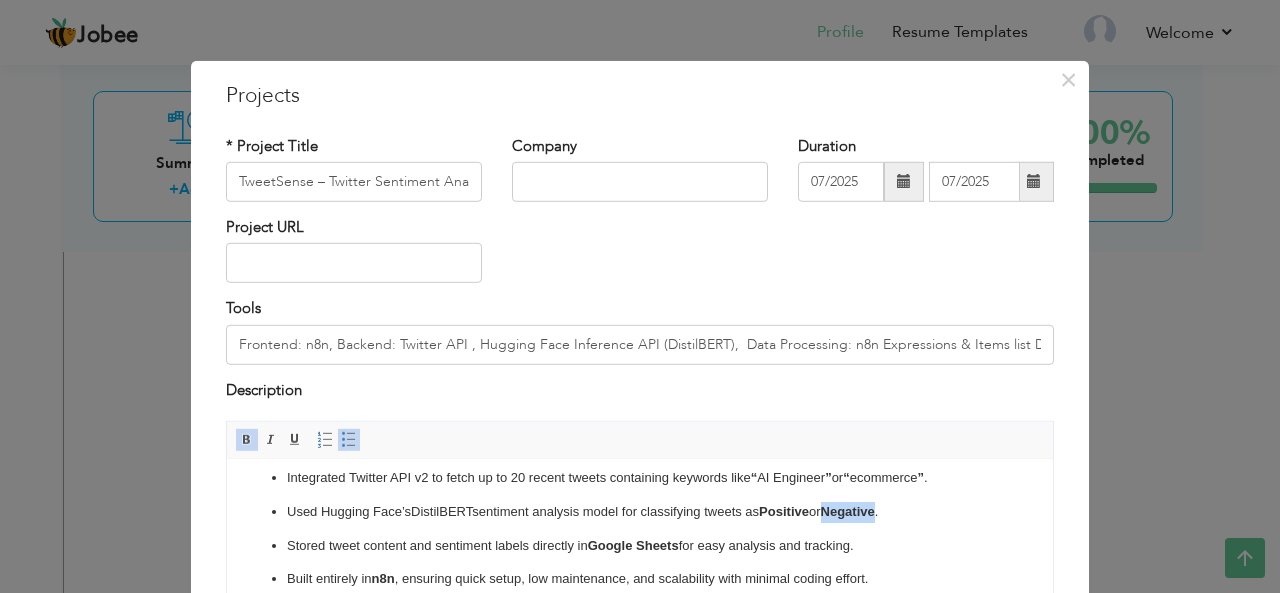 click at bounding box center [247, 440] 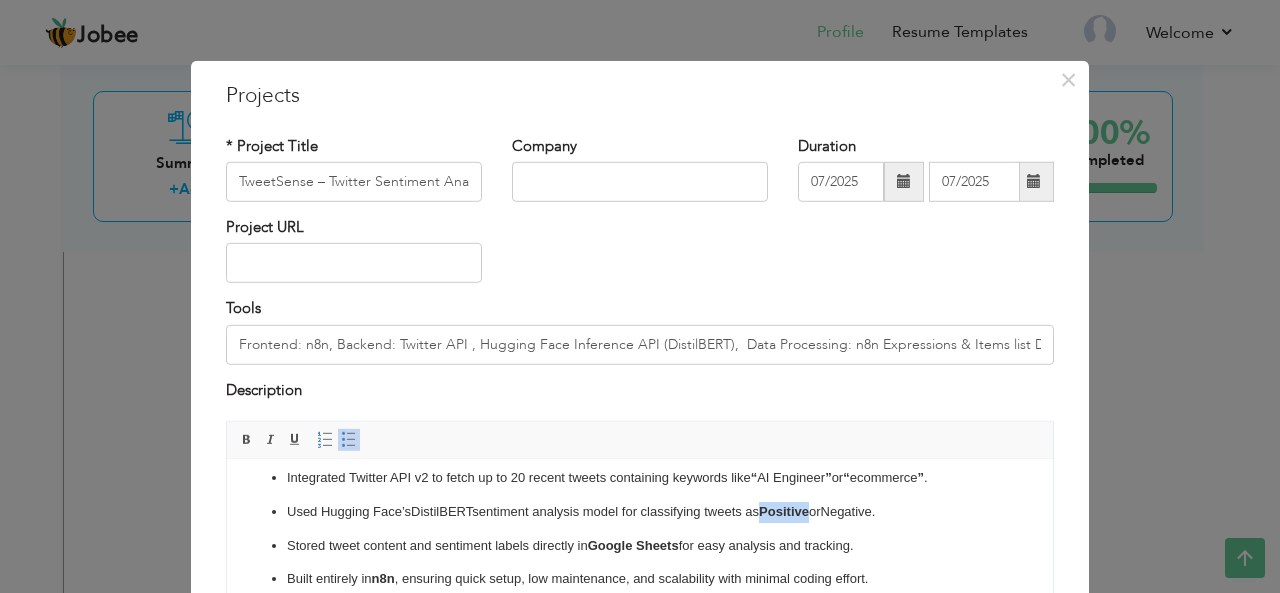 drag, startPoint x: 824, startPoint y: 515, endPoint x: 777, endPoint y: 515, distance: 47 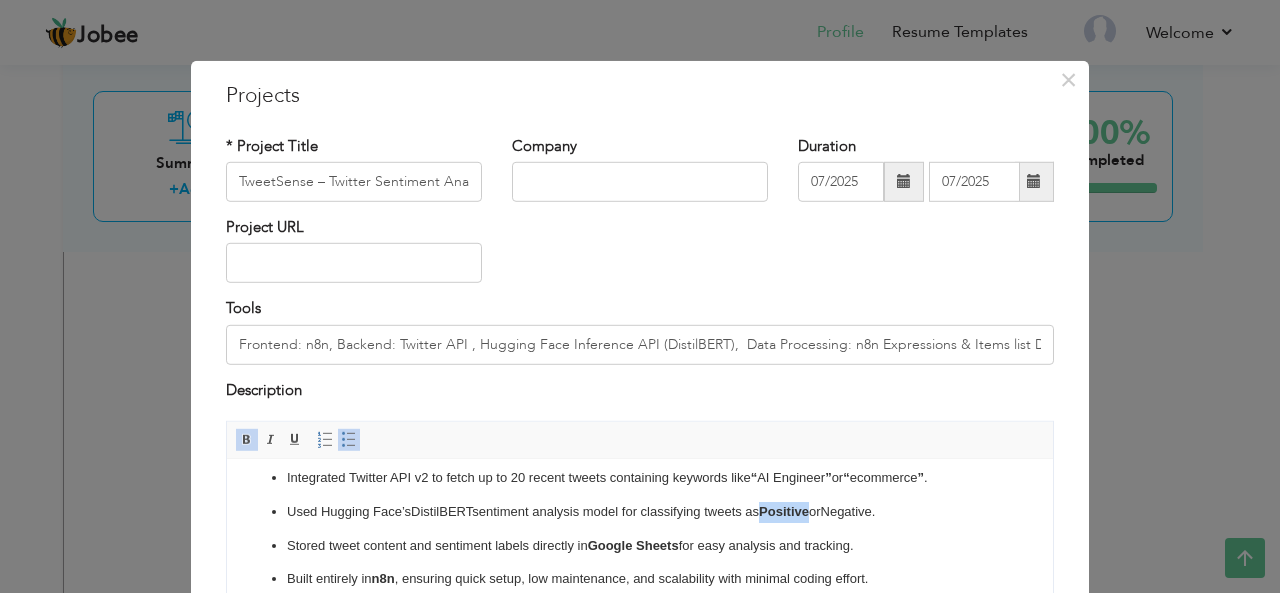 click at bounding box center [247, 440] 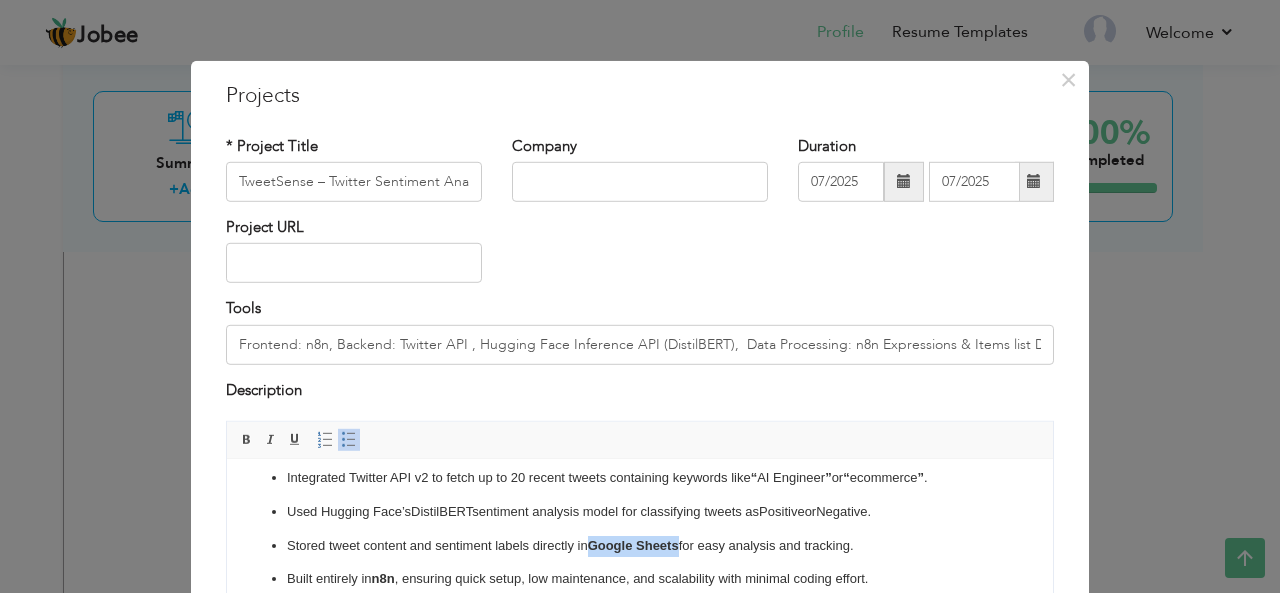 drag, startPoint x: 683, startPoint y: 549, endPoint x: 593, endPoint y: 556, distance: 90.27181 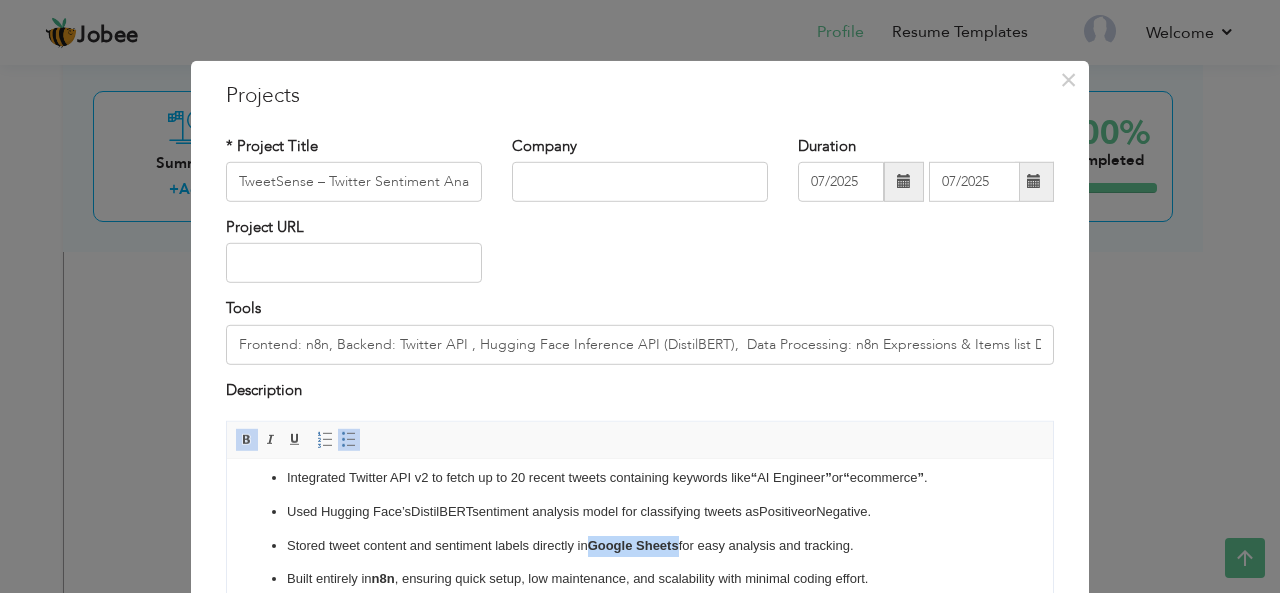 click at bounding box center (247, 440) 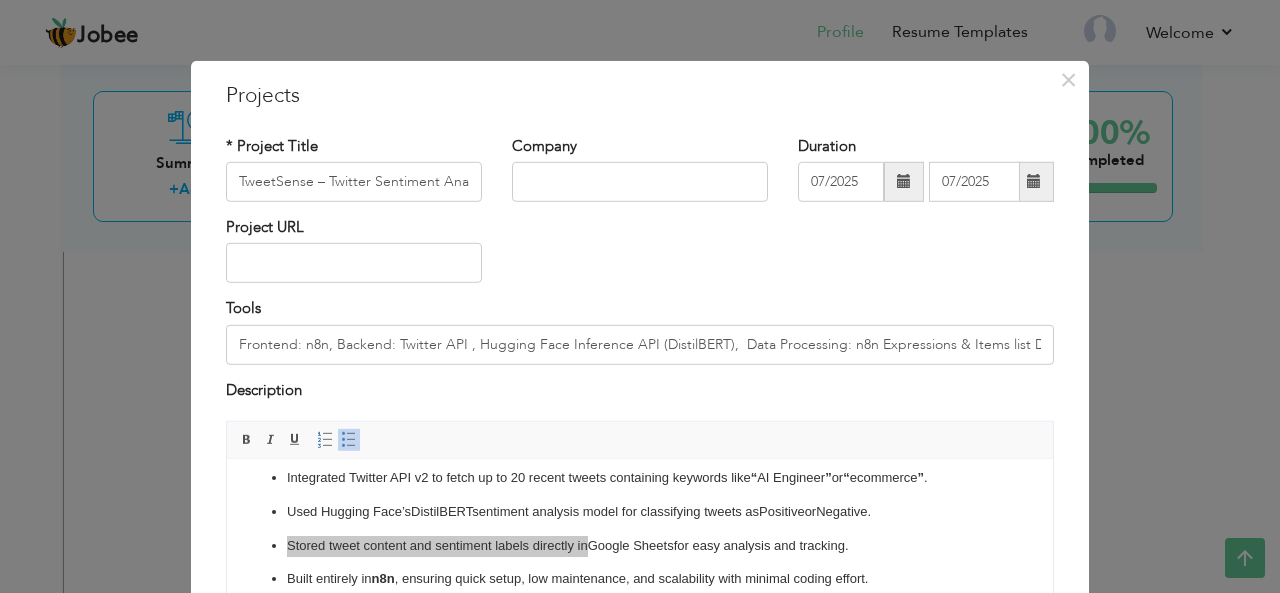 click on "Description" at bounding box center (640, 393) 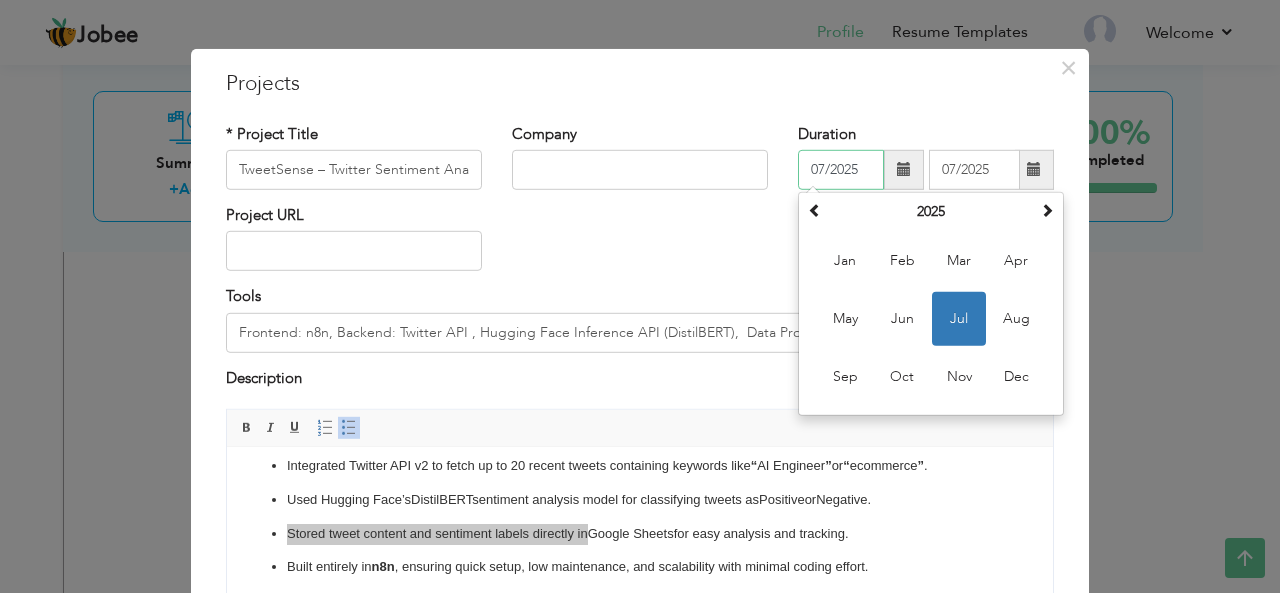 click on "07/2025" at bounding box center [841, 170] 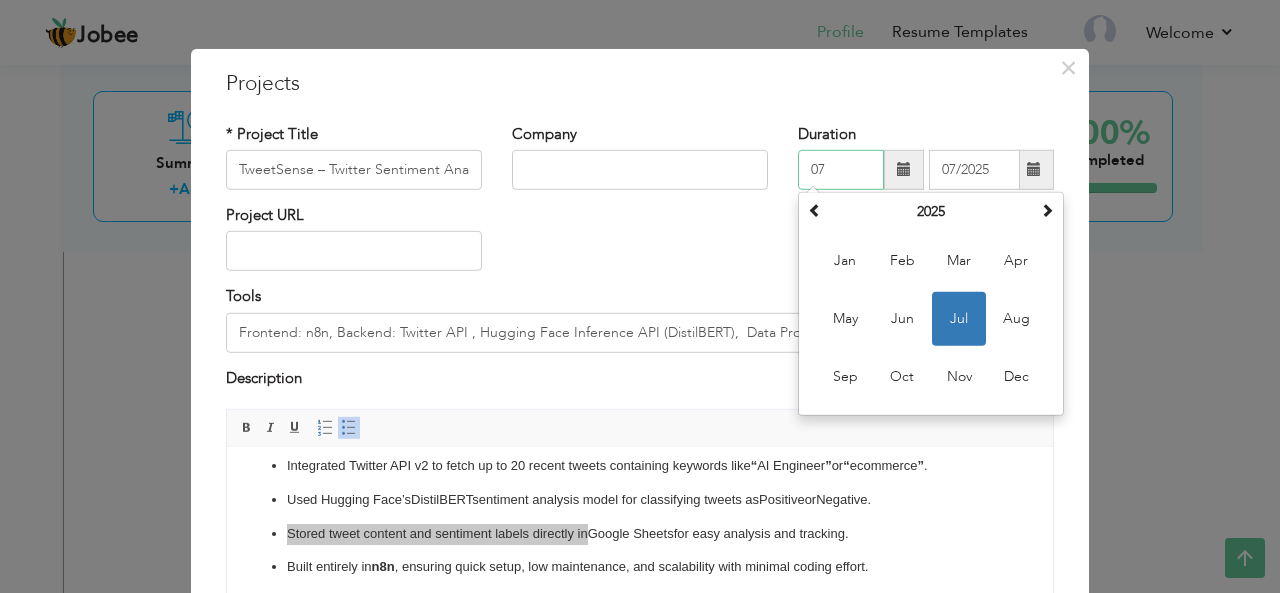 type on "0" 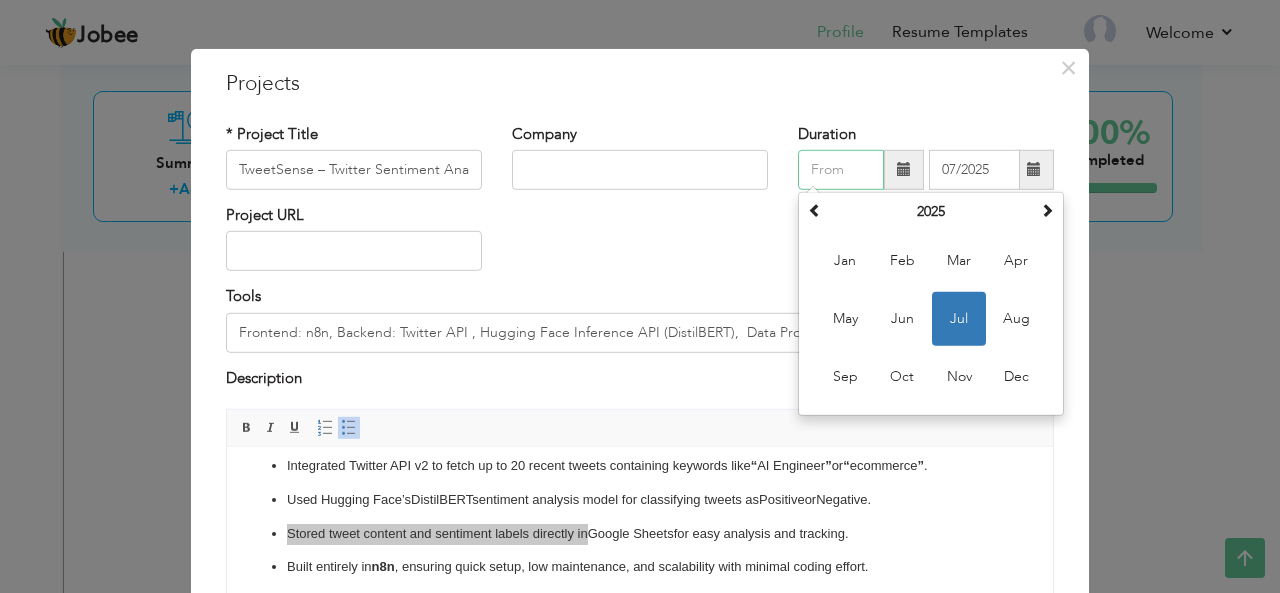 type 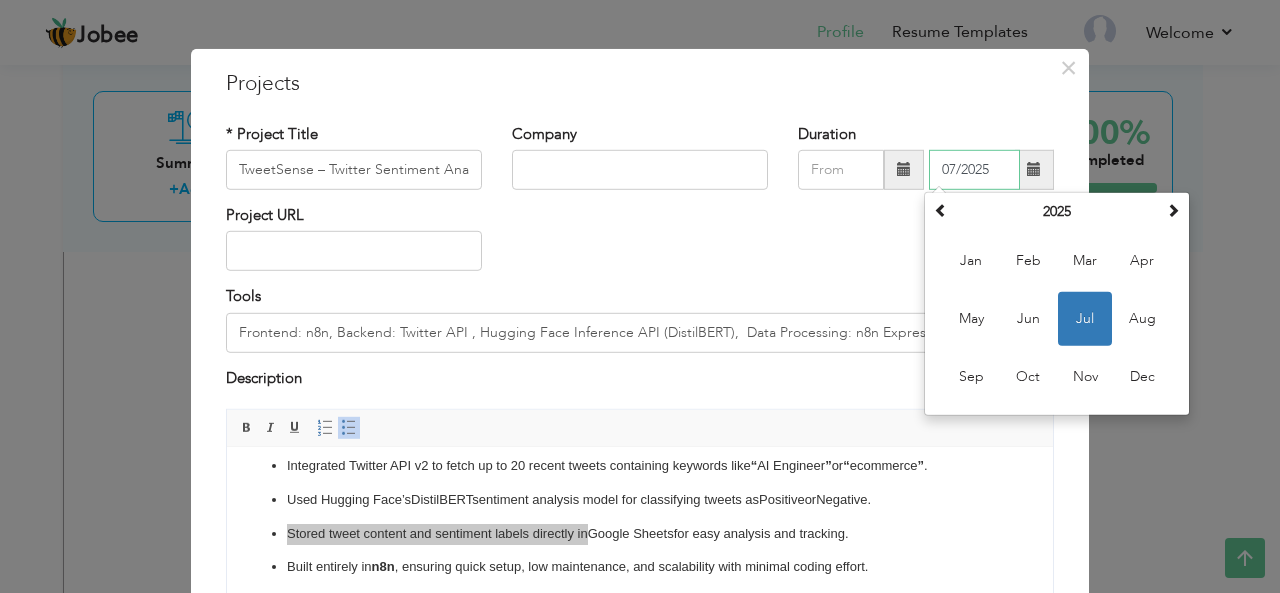 click on "07/2025" at bounding box center [974, 170] 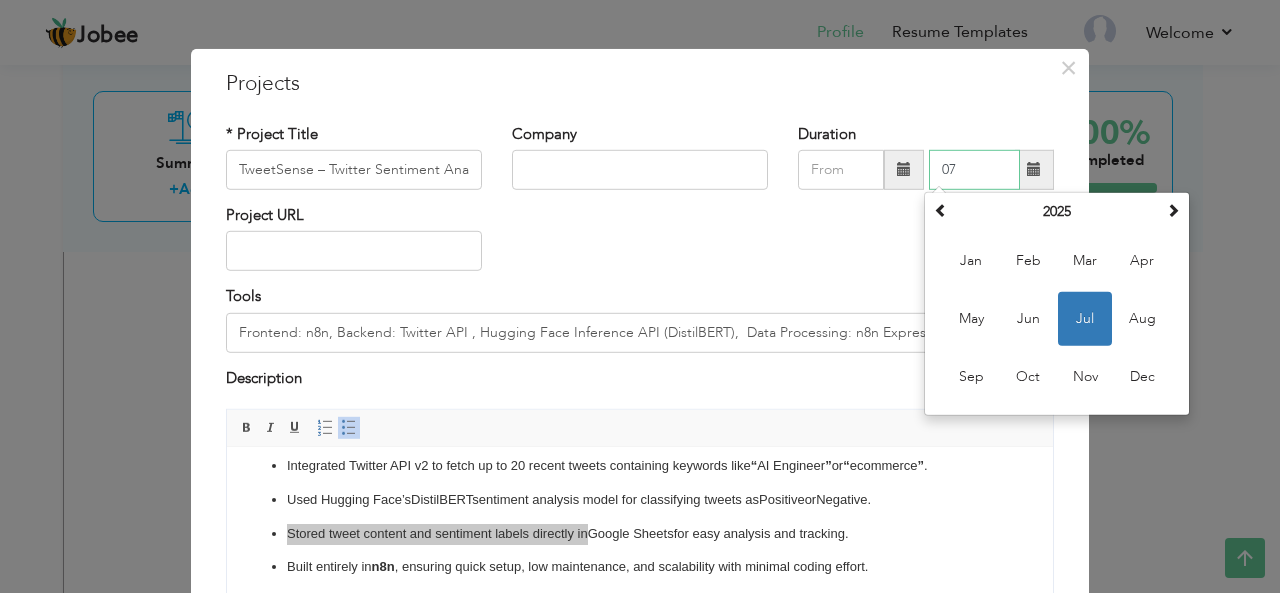type on "0" 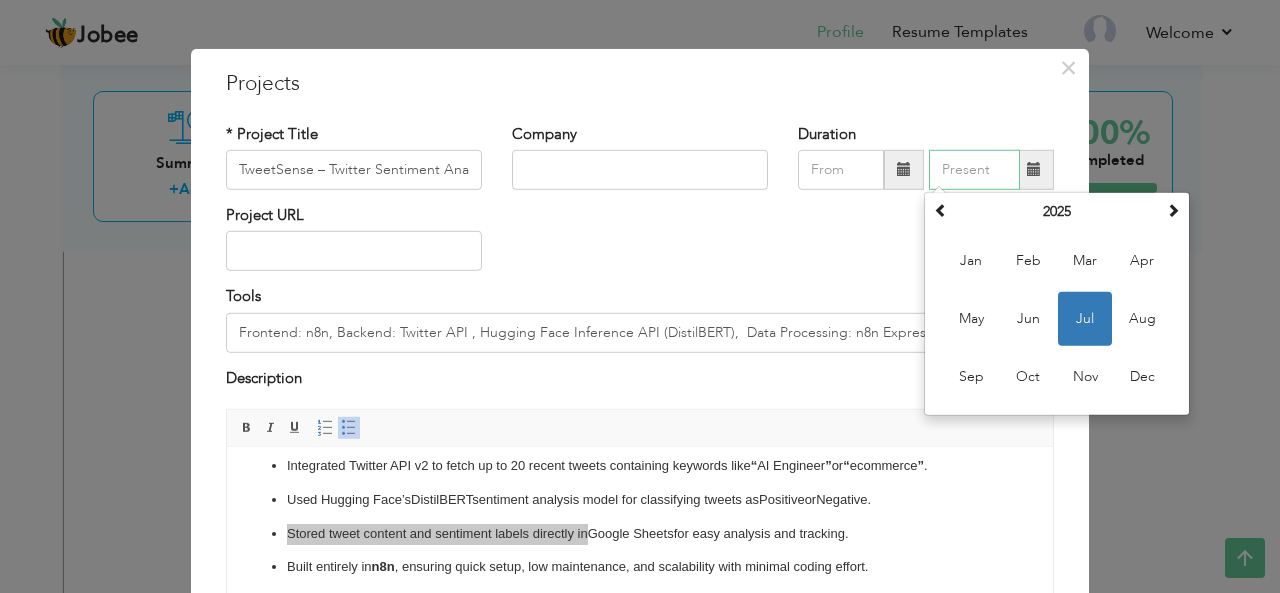 type 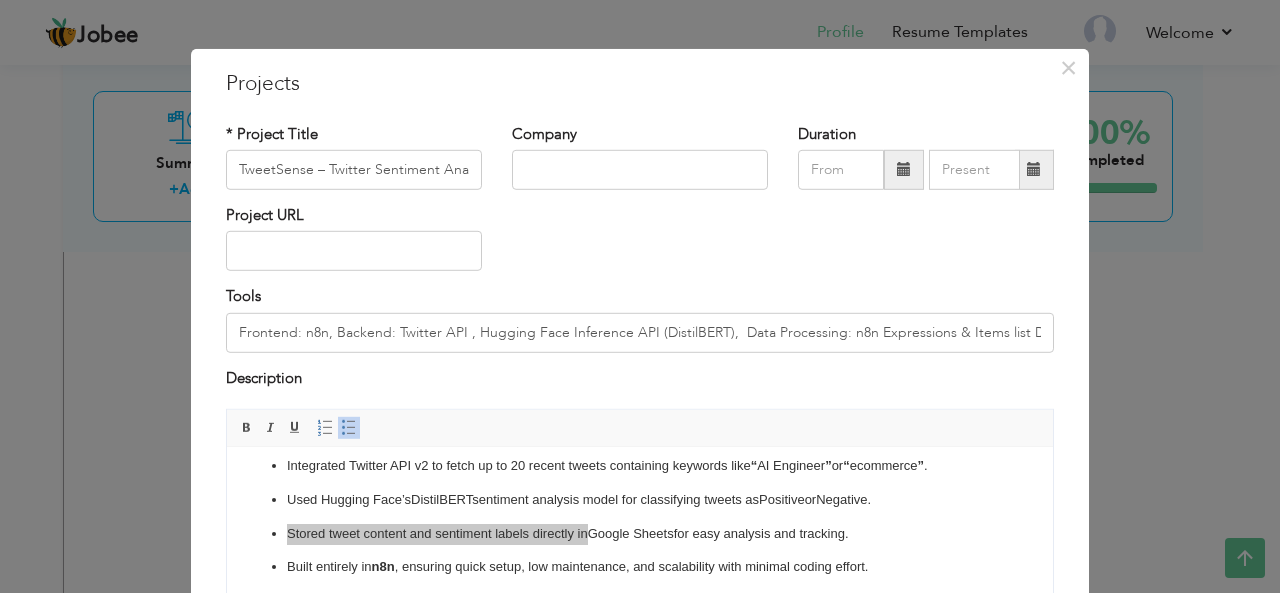 click on "Project URL" at bounding box center [640, 245] 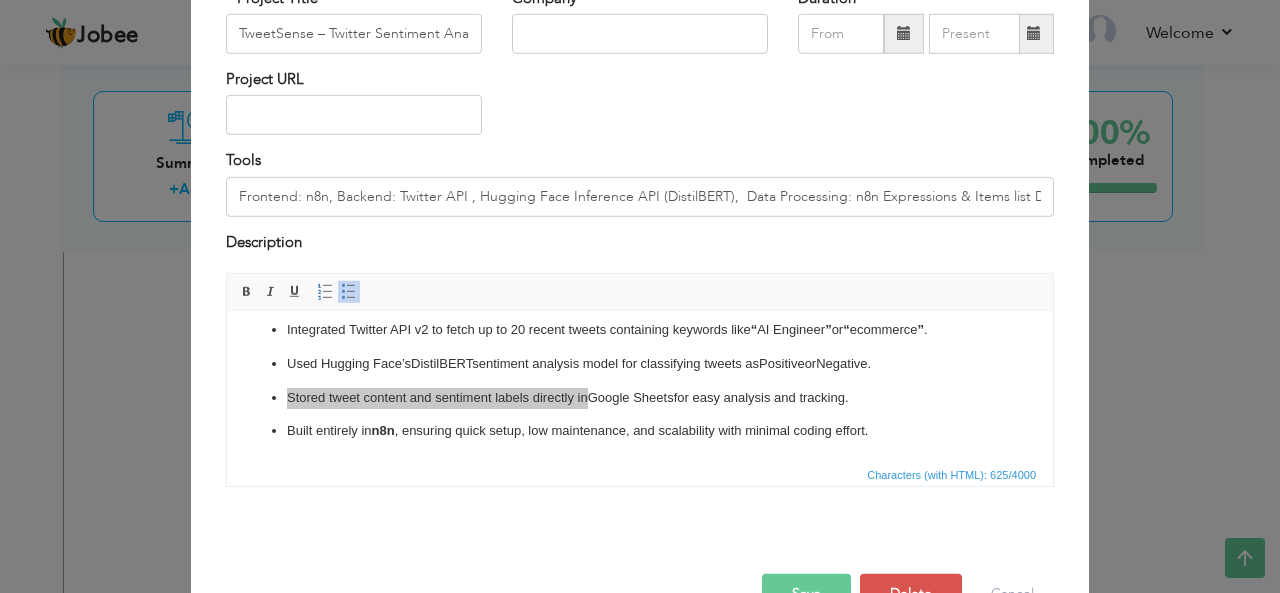scroll, scrollTop: 202, scrollLeft: 0, axis: vertical 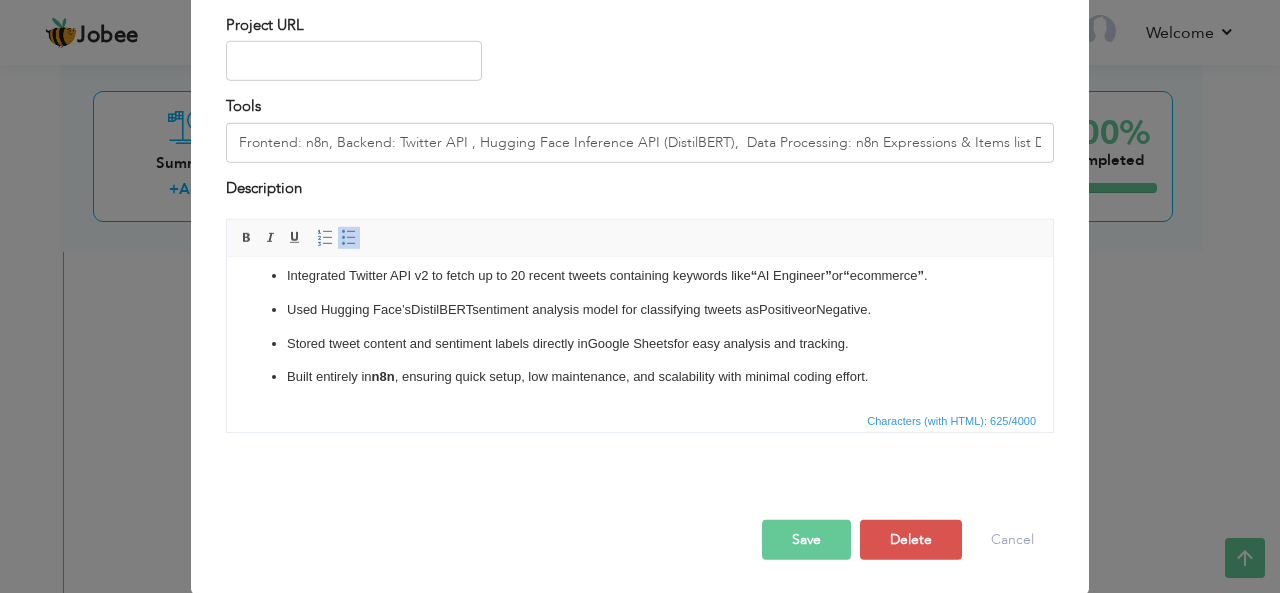 click on "n8n" at bounding box center [383, 376] 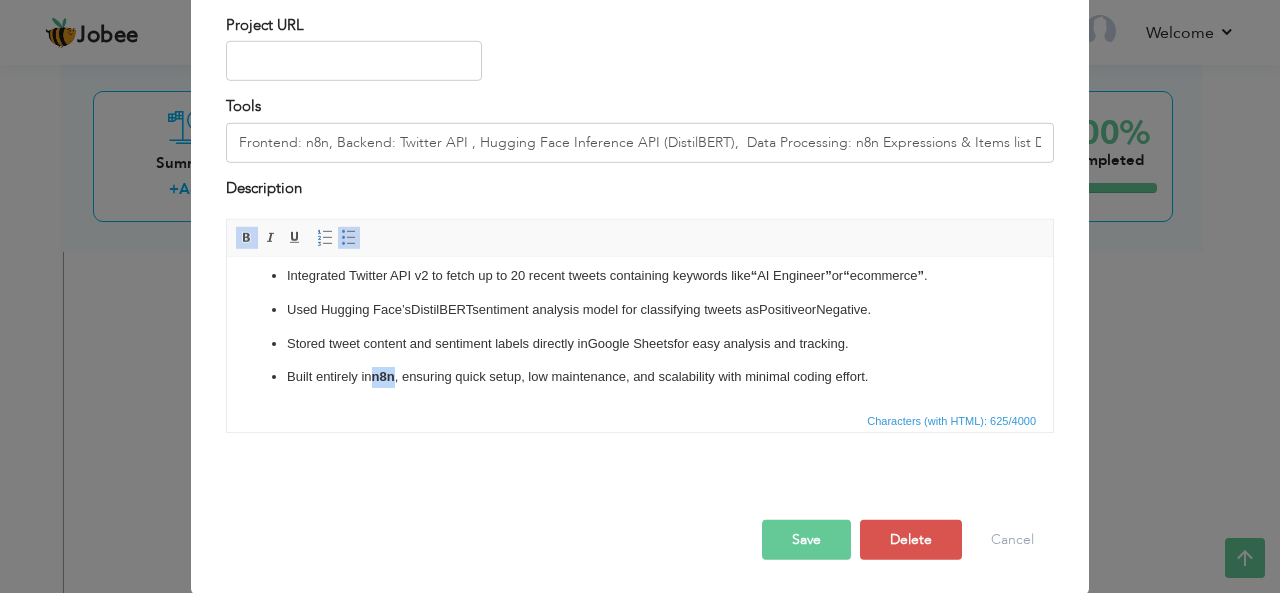 drag, startPoint x: 400, startPoint y: 381, endPoint x: 380, endPoint y: 381, distance: 20 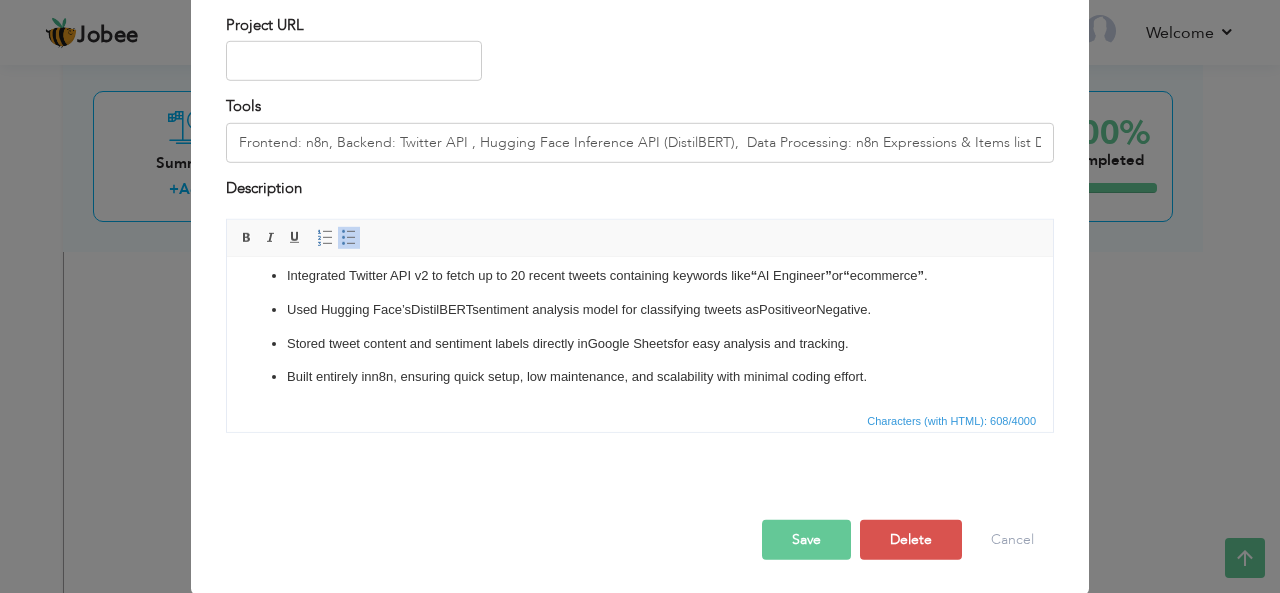 click on "Save" at bounding box center (806, 540) 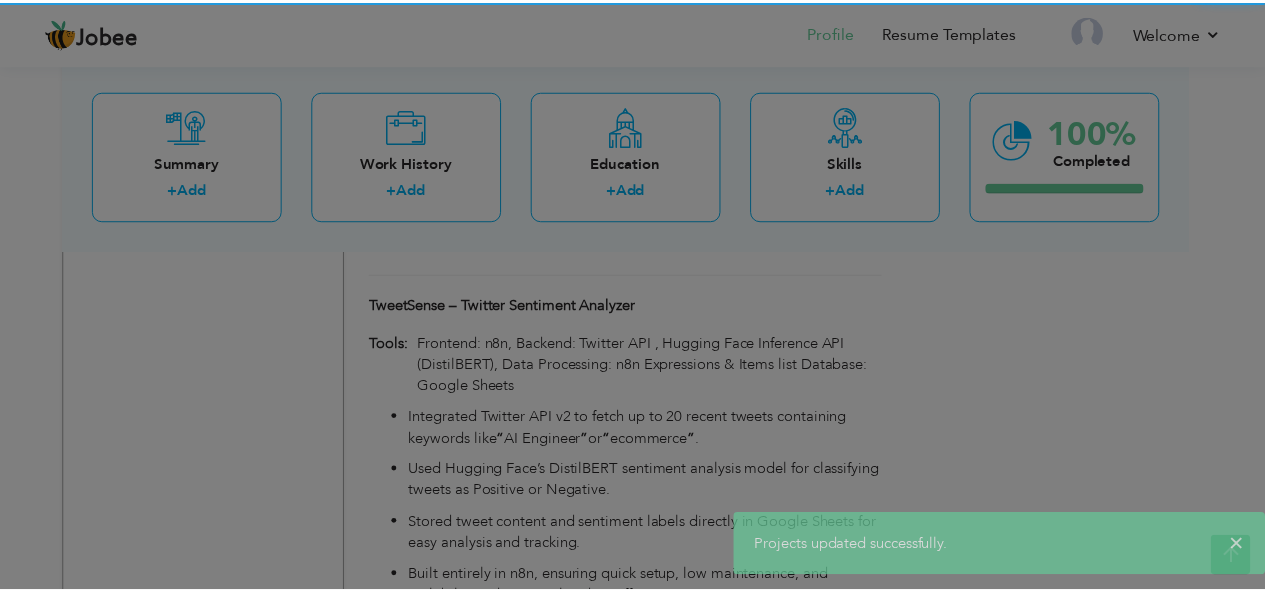 scroll, scrollTop: 0, scrollLeft: 0, axis: both 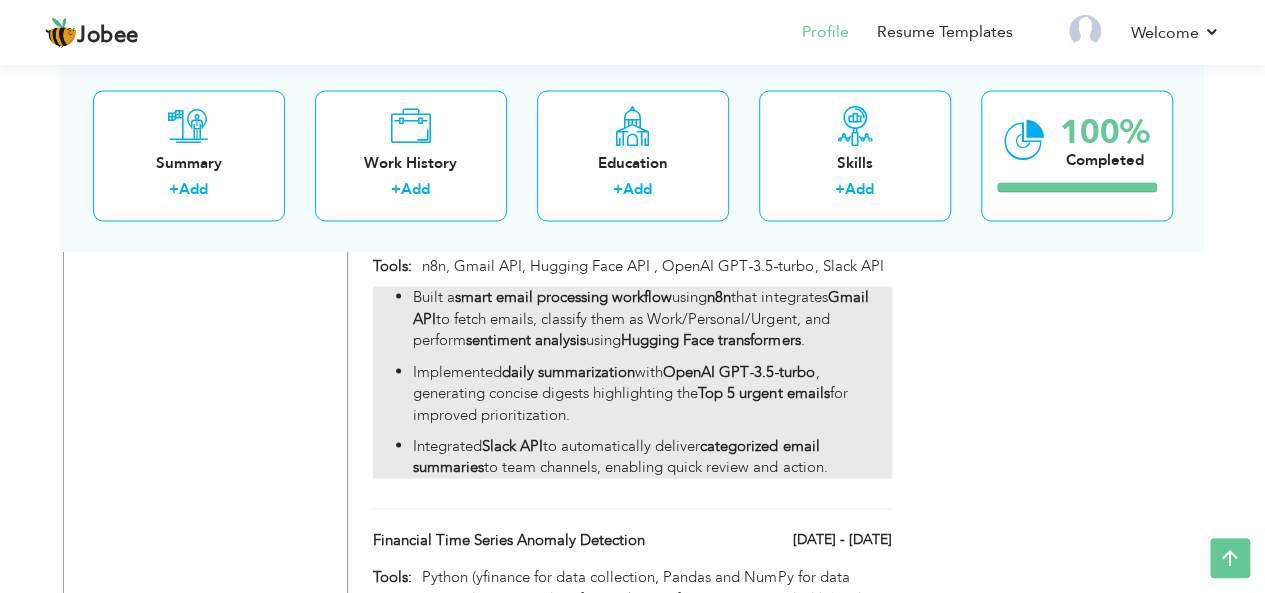 click on "Integrated  Slack API  to automatically deliver  categorized email summaries  to team channels, enabling quick review and action." at bounding box center (652, 456) 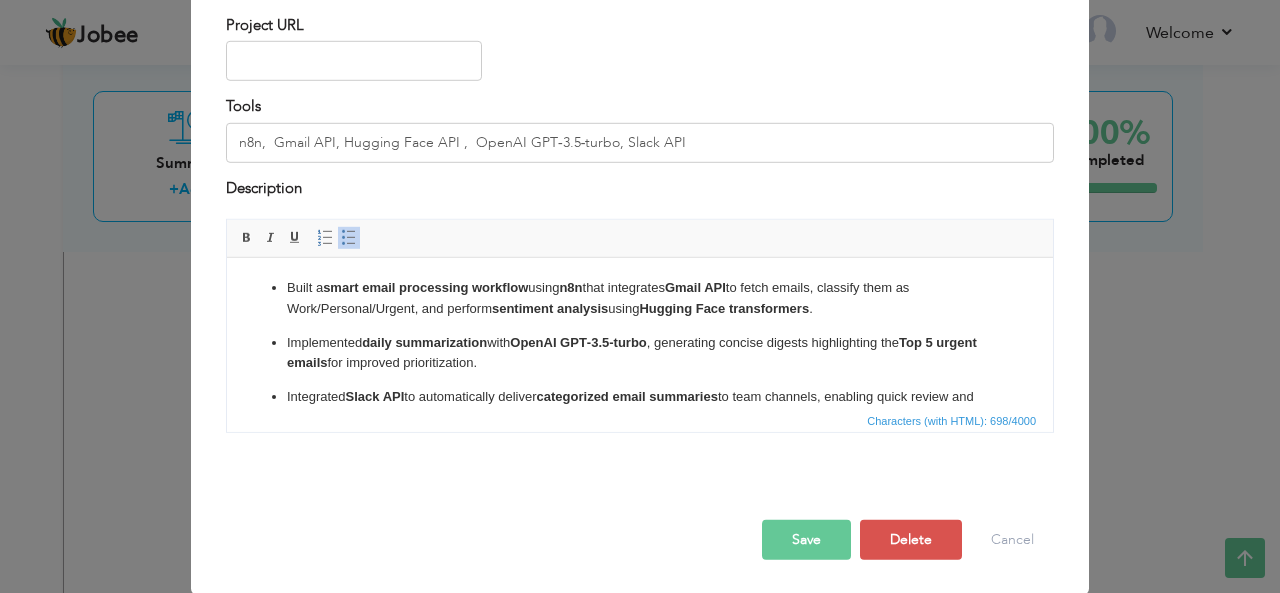 scroll, scrollTop: 0, scrollLeft: 0, axis: both 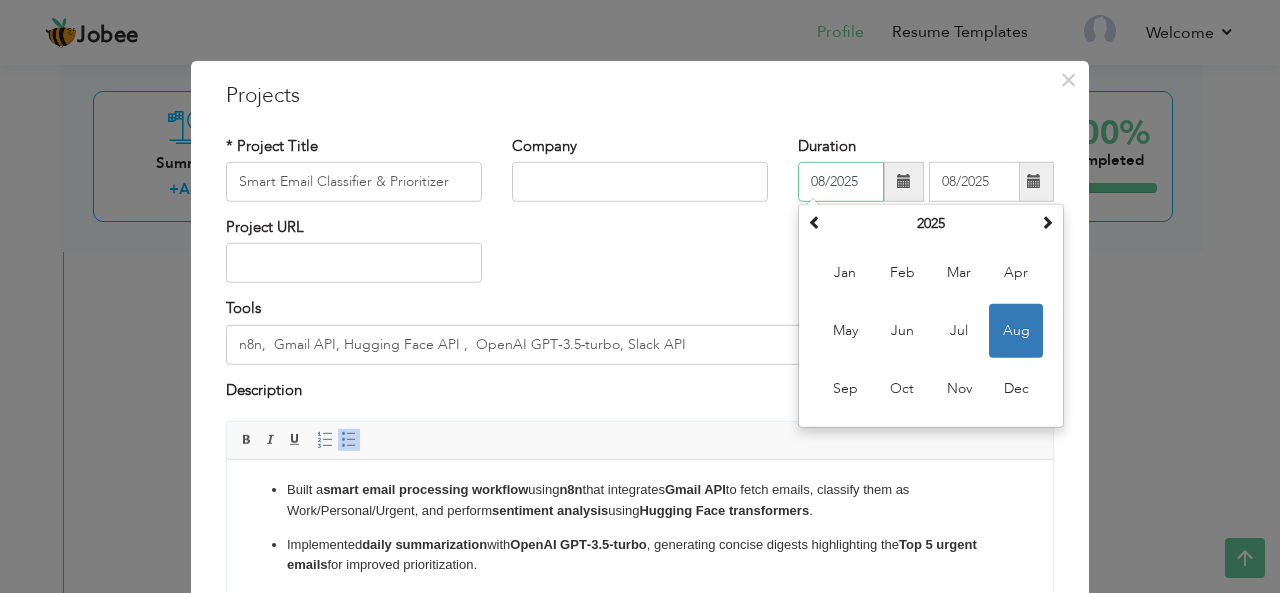 drag, startPoint x: 855, startPoint y: 177, endPoint x: 711, endPoint y: 181, distance: 144.05554 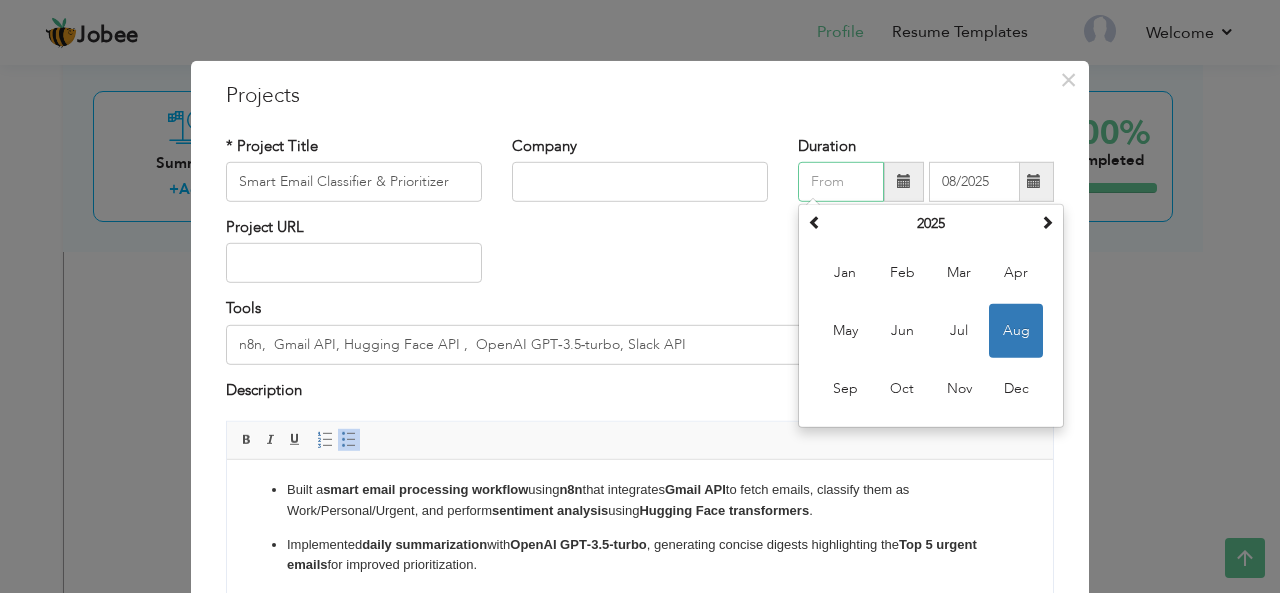 type 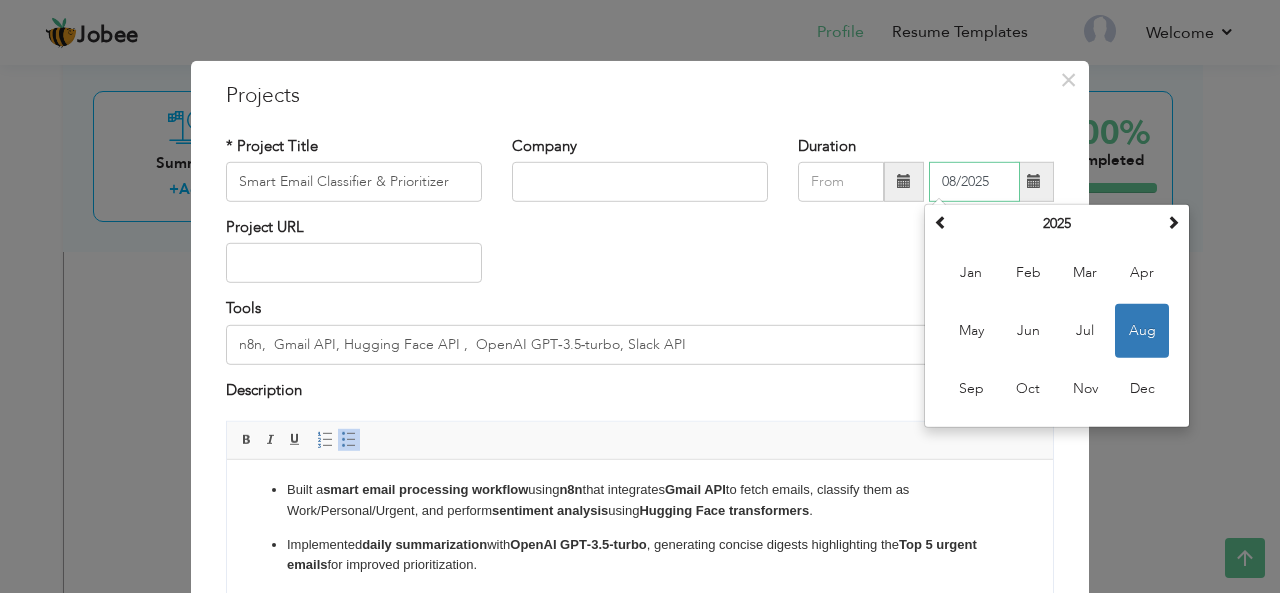 drag, startPoint x: 982, startPoint y: 187, endPoint x: 921, endPoint y: 186, distance: 61.008198 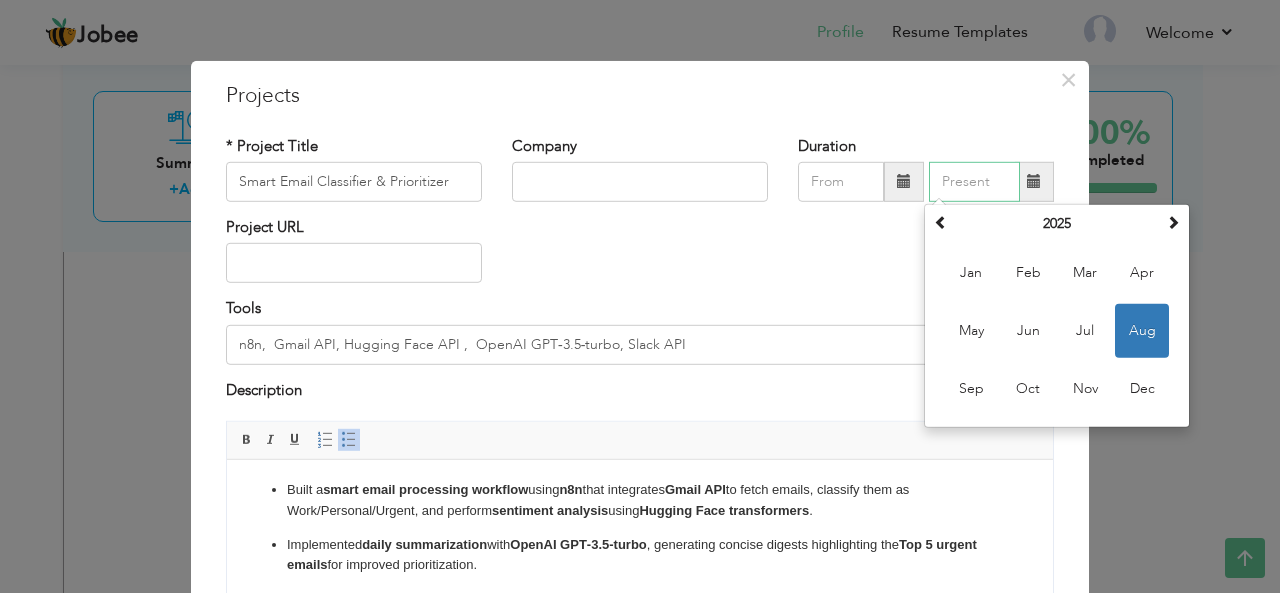 type 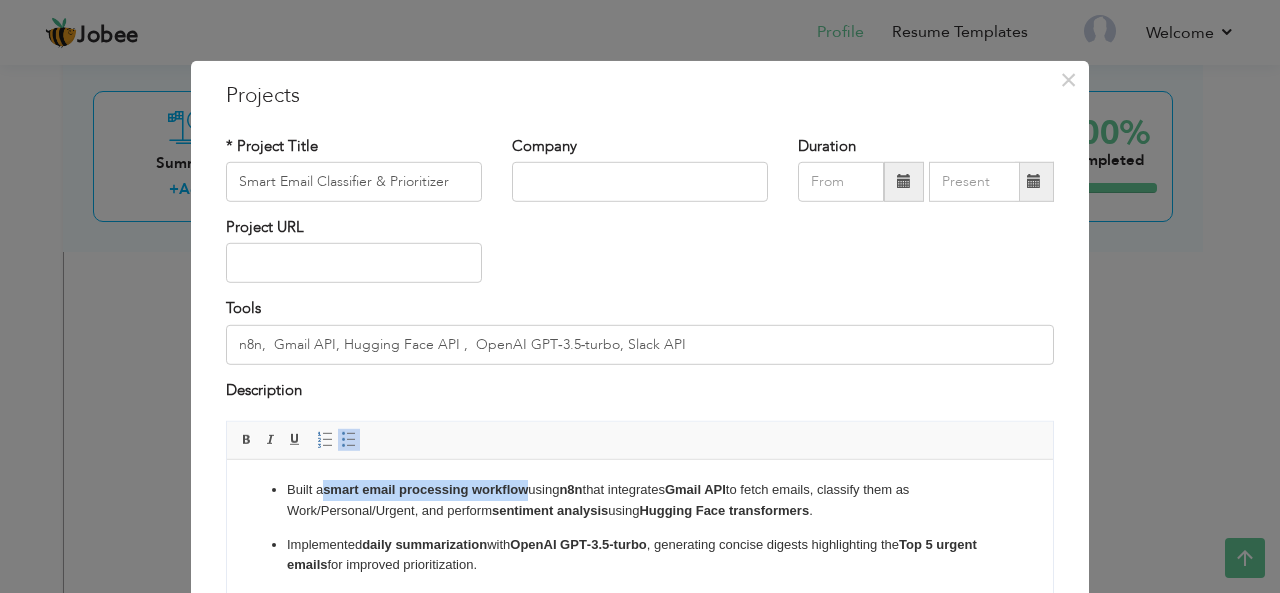 drag, startPoint x: 531, startPoint y: 489, endPoint x: 328, endPoint y: 495, distance: 203.08865 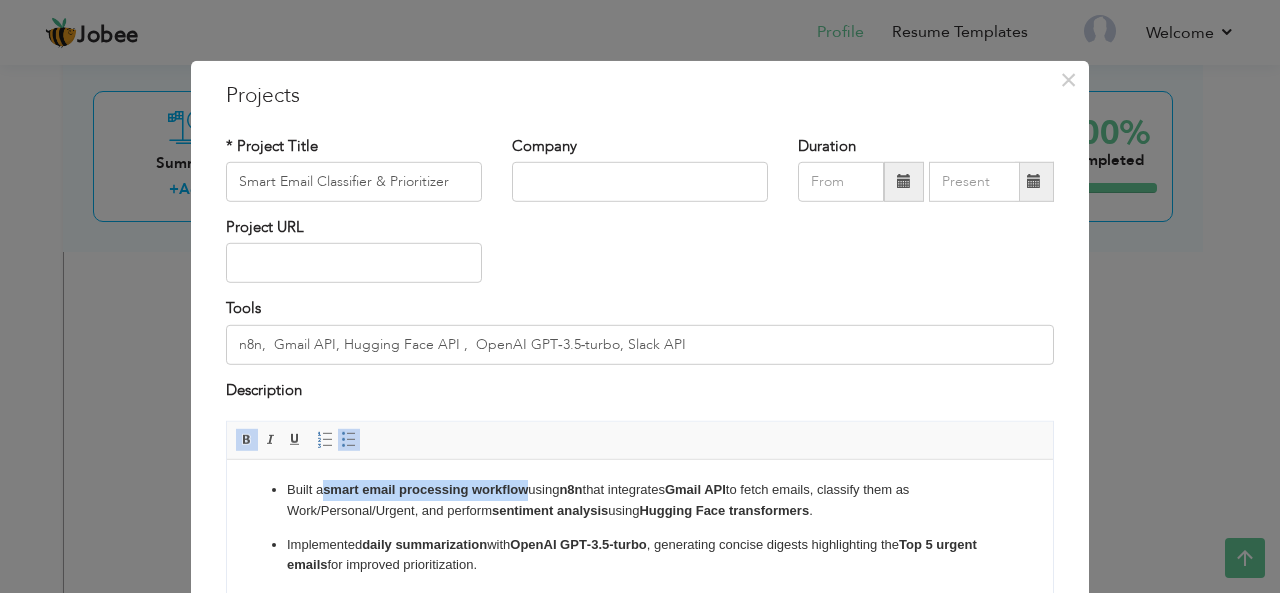 click at bounding box center [247, 440] 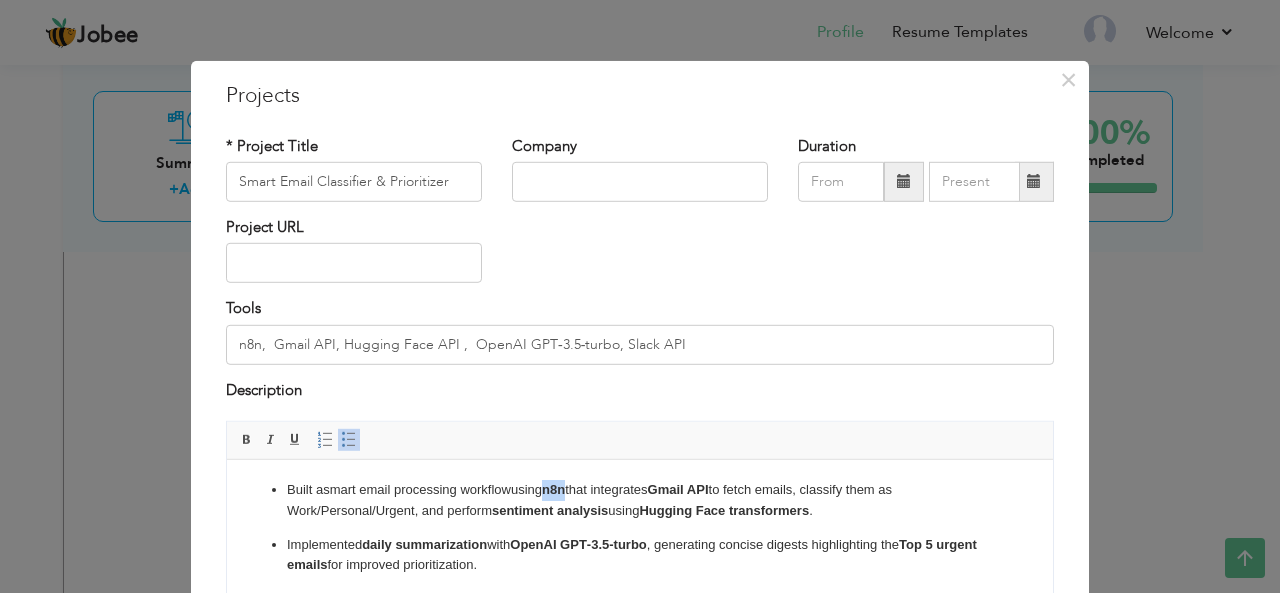 drag, startPoint x: 573, startPoint y: 492, endPoint x: 554, endPoint y: 492, distance: 19 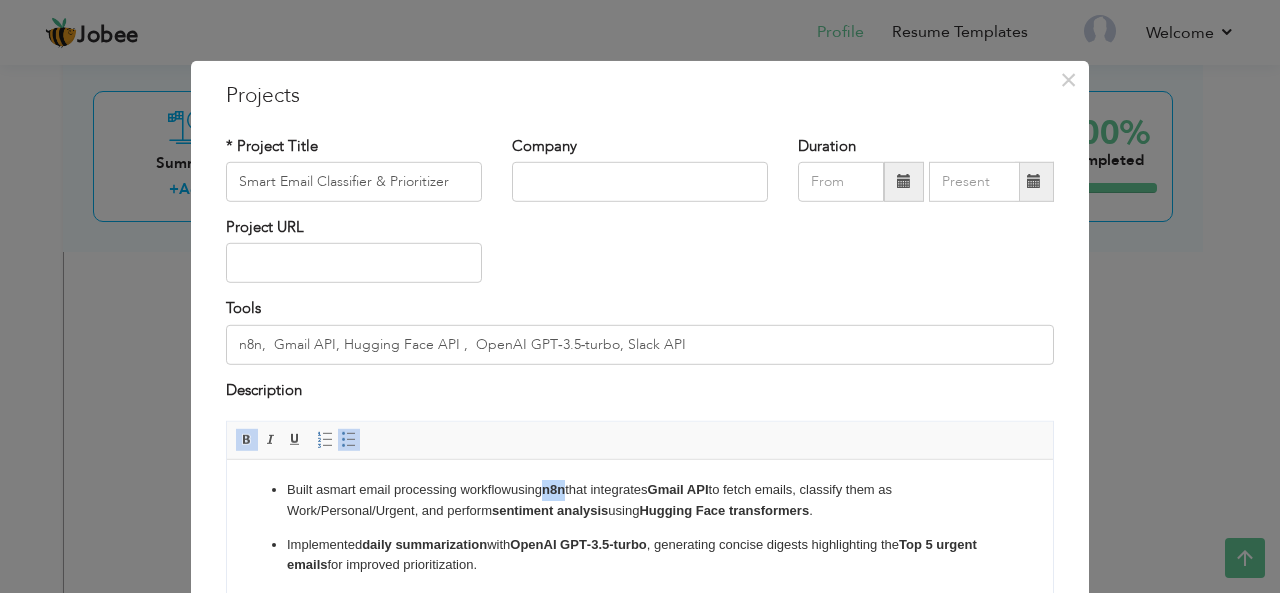 click at bounding box center (247, 440) 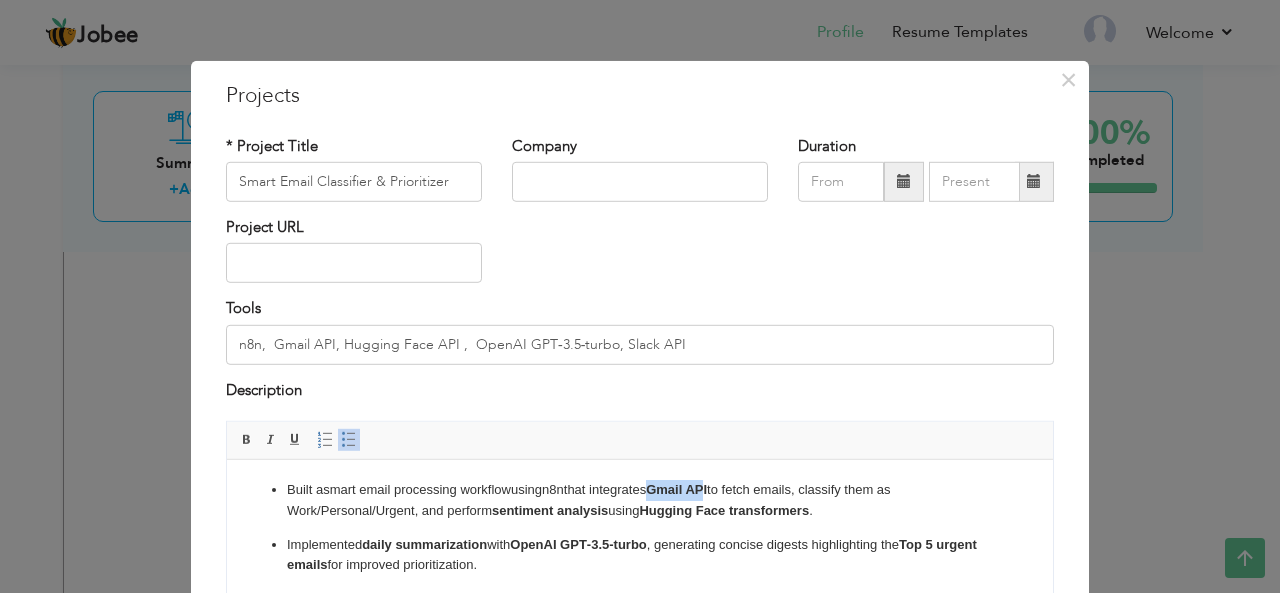 drag, startPoint x: 722, startPoint y: 491, endPoint x: 665, endPoint y: 500, distance: 57.706154 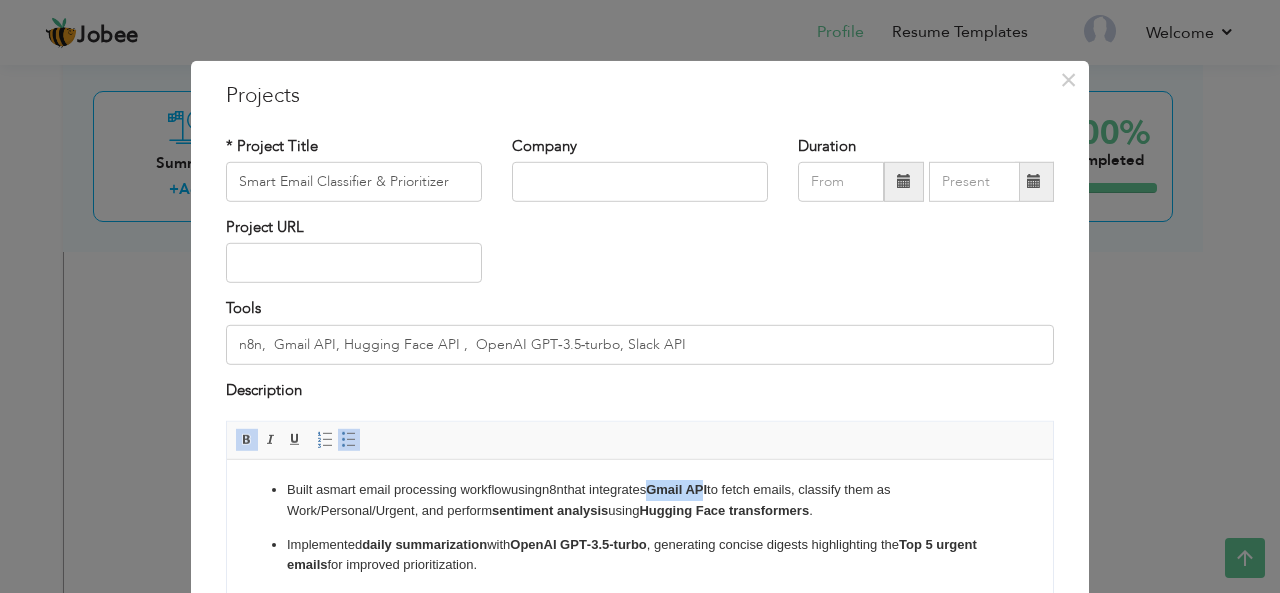 click on "Built a  smart email processing workflow  using  n8n  that integrates  Gmail API  to fetch emails, classify them as Work/Personal/Urgent, and perform  sentiment analysis  using  Hugging Face transformers ." at bounding box center (640, 501) 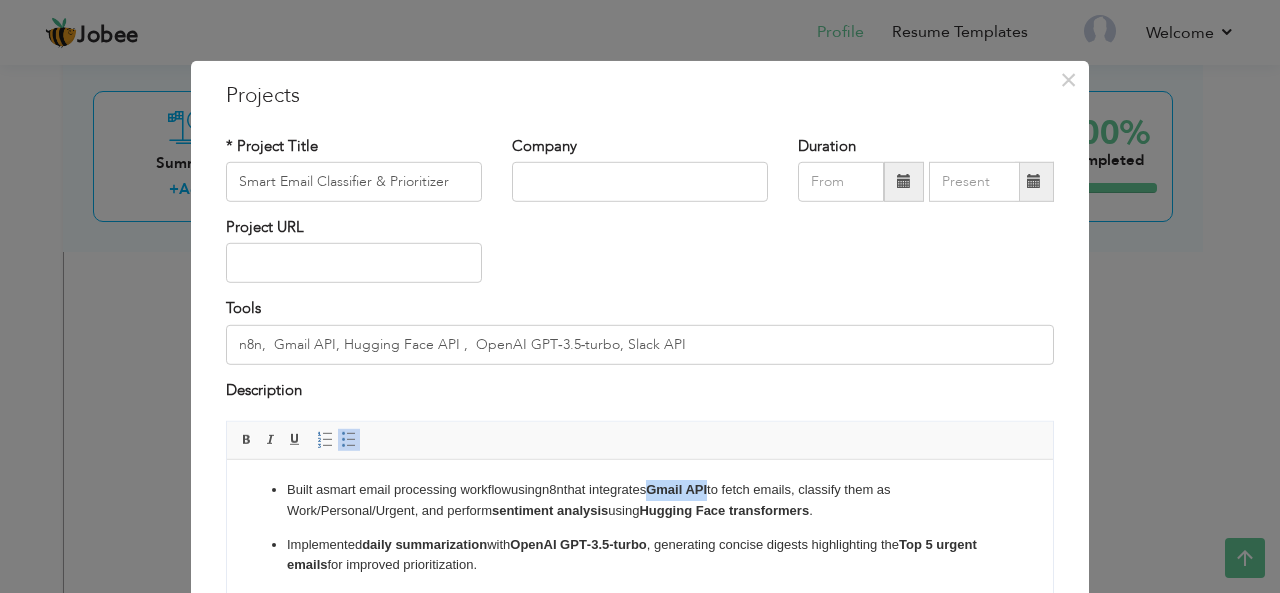 drag, startPoint x: 665, startPoint y: 500, endPoint x: 724, endPoint y: 491, distance: 59.682495 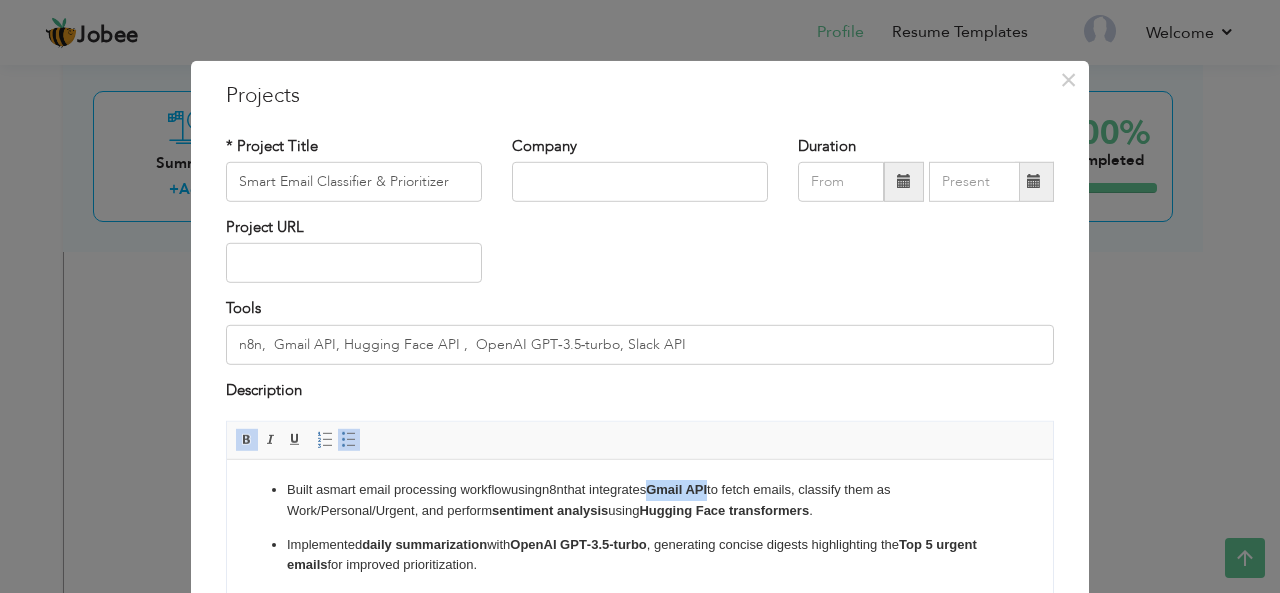 click at bounding box center [247, 440] 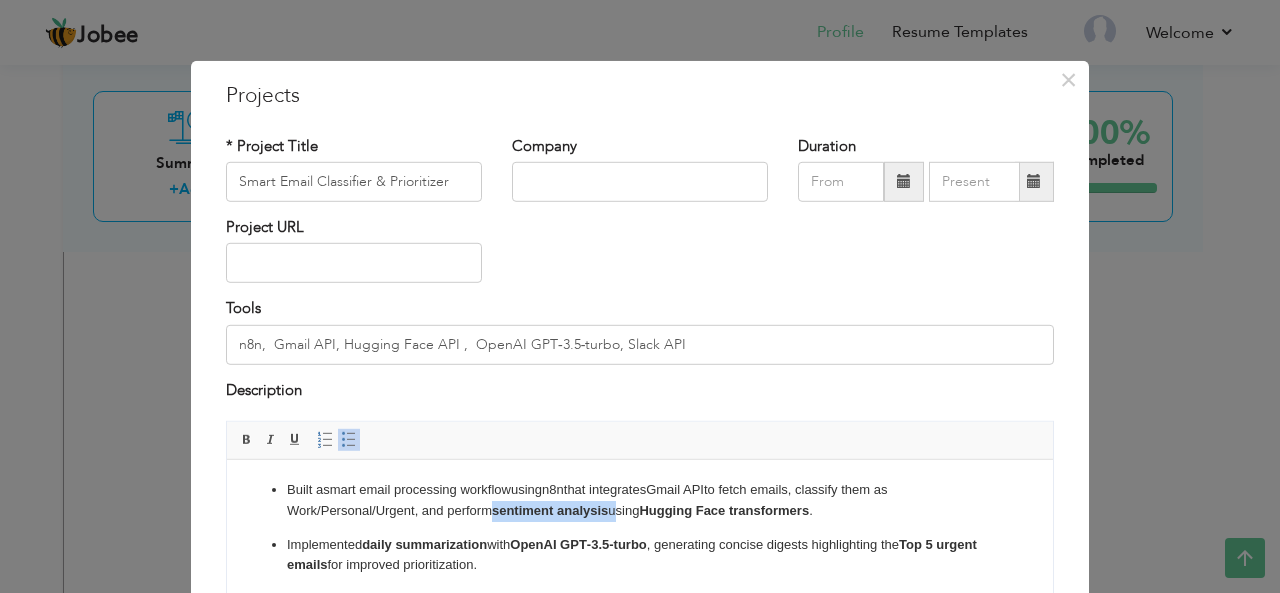 drag, startPoint x: 614, startPoint y: 511, endPoint x: 497, endPoint y: 511, distance: 117 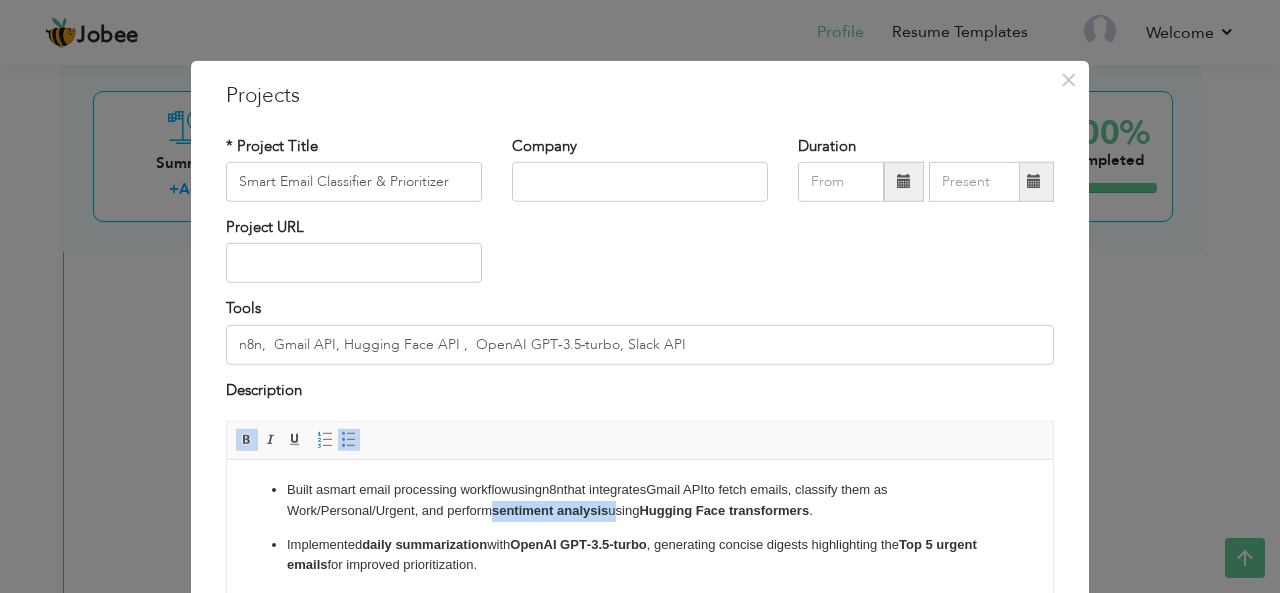 click at bounding box center (247, 440) 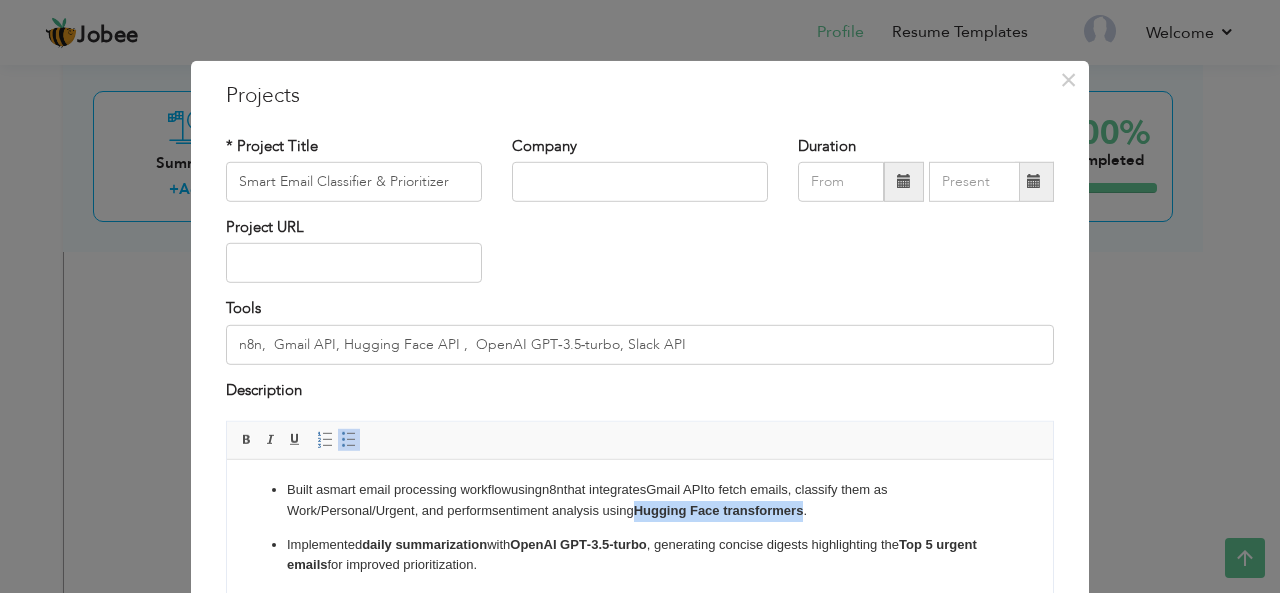 drag, startPoint x: 811, startPoint y: 513, endPoint x: 642, endPoint y: 517, distance: 169.04733 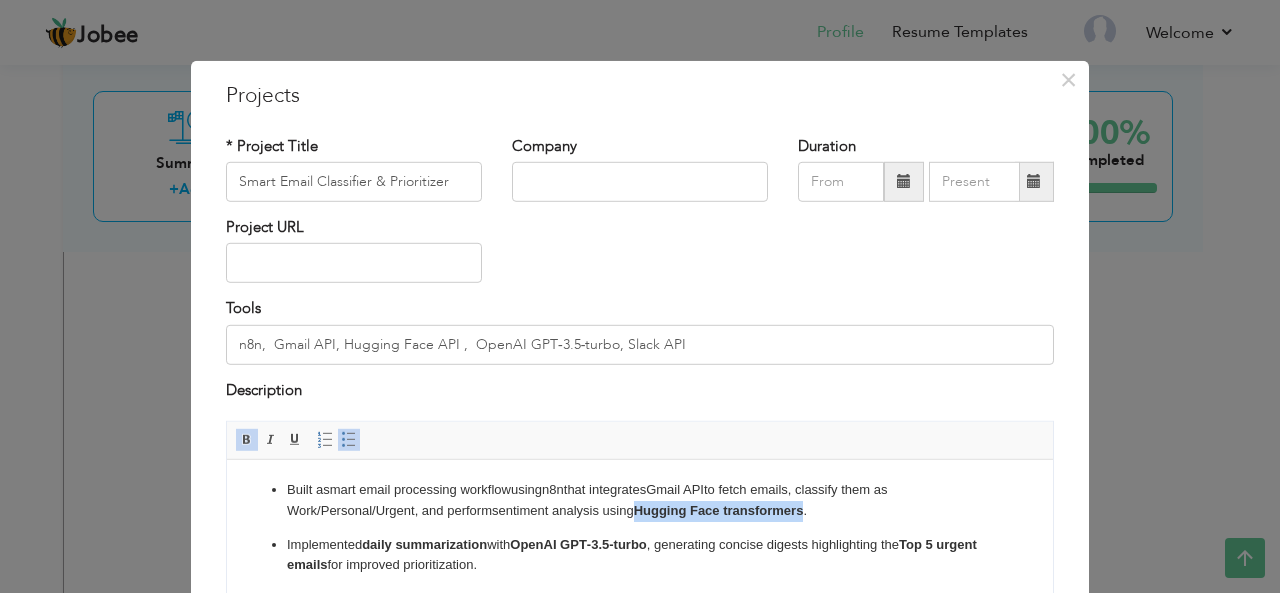 click at bounding box center [247, 440] 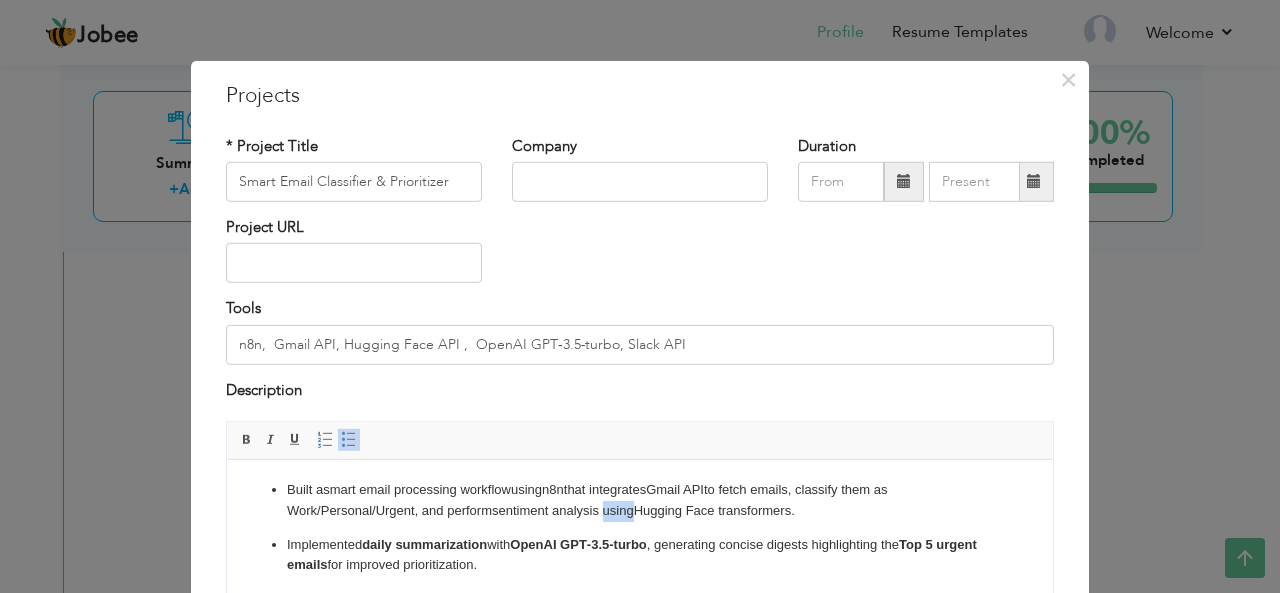 scroll, scrollTop: 40, scrollLeft: 0, axis: vertical 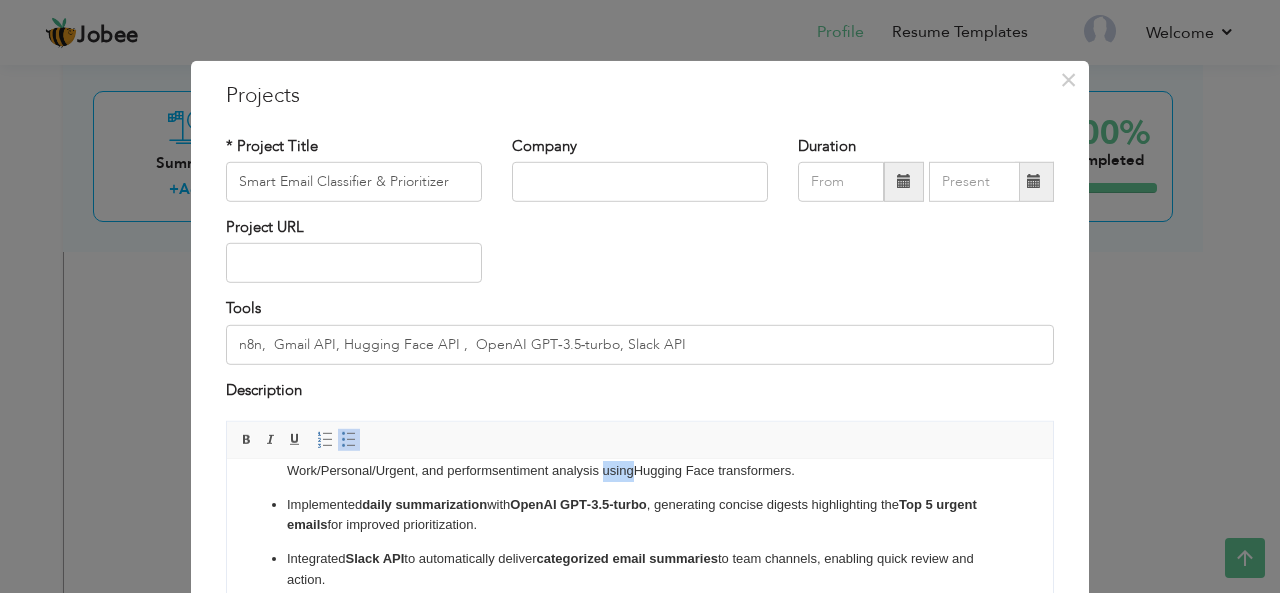 drag, startPoint x: 656, startPoint y: 507, endPoint x: 519, endPoint y: 507, distance: 137 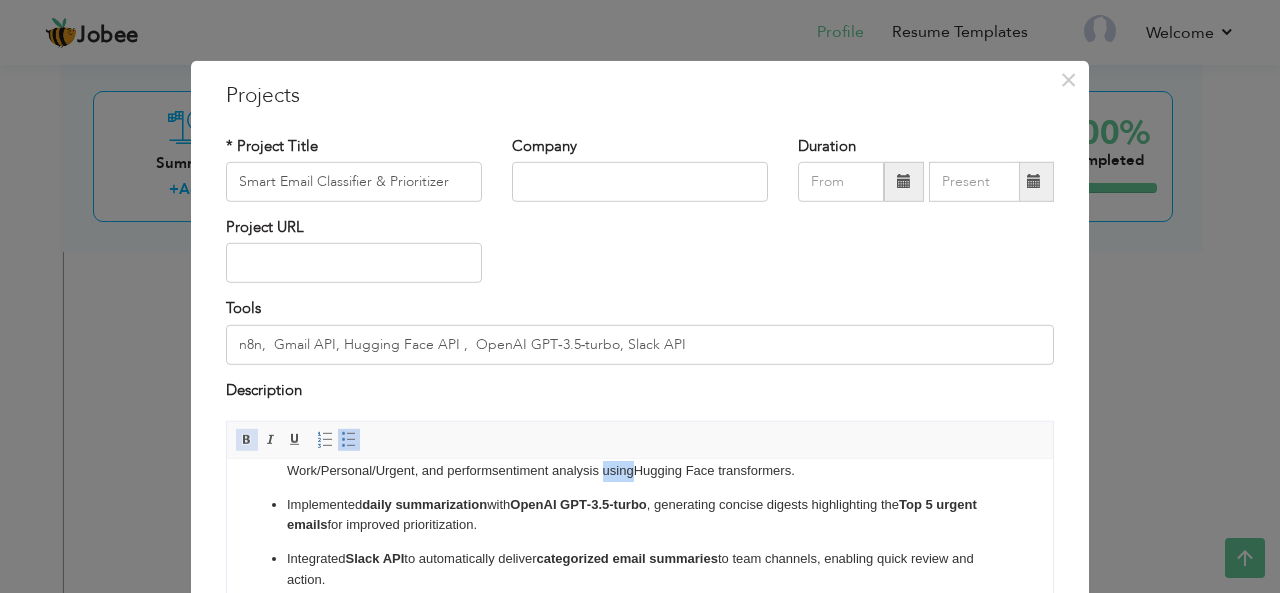 click on "Bold" at bounding box center (247, 440) 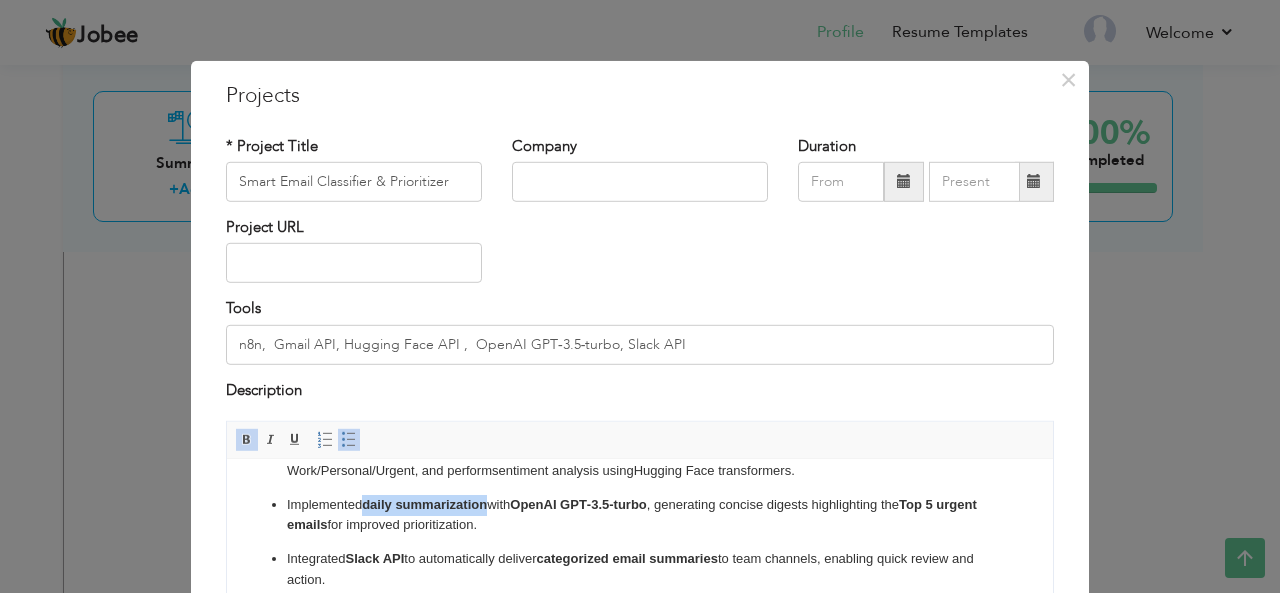drag, startPoint x: 489, startPoint y: 506, endPoint x: 365, endPoint y: 501, distance: 124.10077 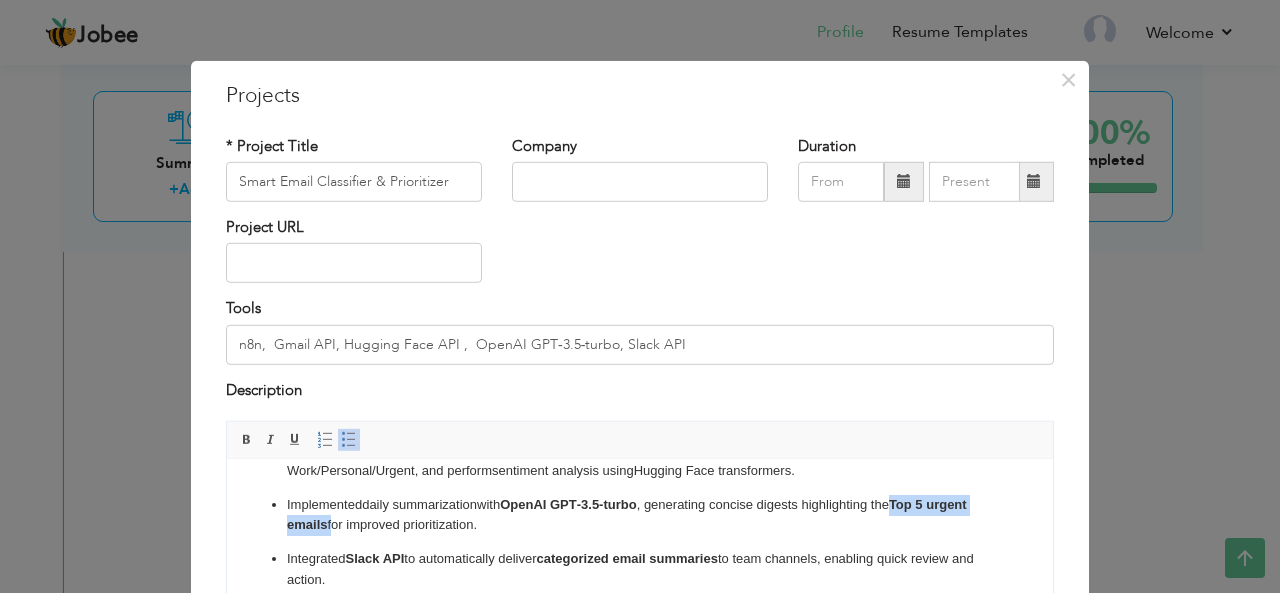 drag, startPoint x: 905, startPoint y: 502, endPoint x: 375, endPoint y: 519, distance: 530.2726 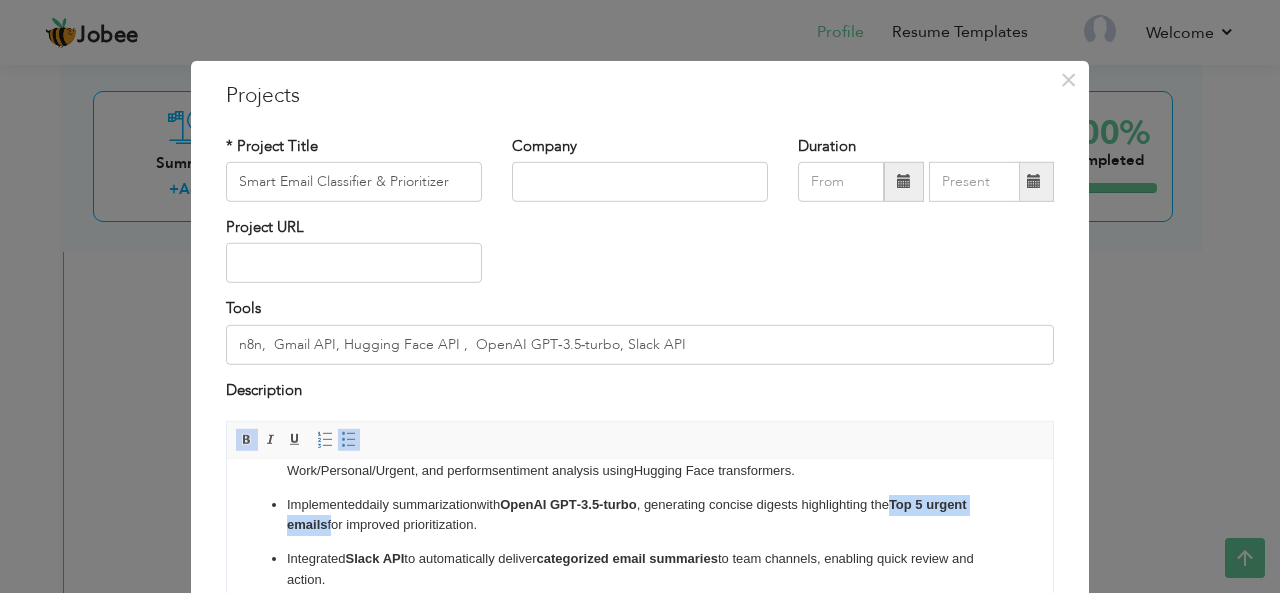 click at bounding box center (247, 440) 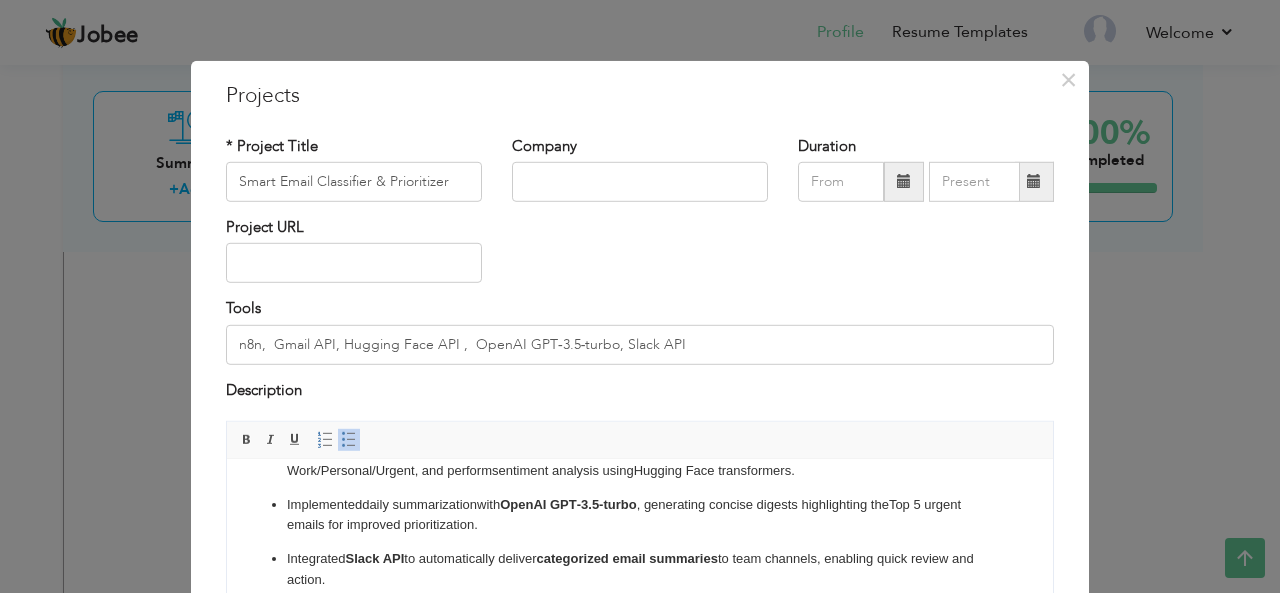 click on "Built a  smart email processing workflow  using  n8n  that integrates  Gmail API  to fetch emails, classify them as Work/Personal/Urgent, and perform  sentiment analysis   using  Hugging Face transformers . Implemented  daily summarization  with  OpenAI GPT‑3.5‑turbo , generating concise digests highlighting the  Top 5 urgent emails   for improved prioritization. Integrated  Slack API  to automatically deliver  categorized email summaries  to team channels, enabling quick review and action." at bounding box center (640, 515) 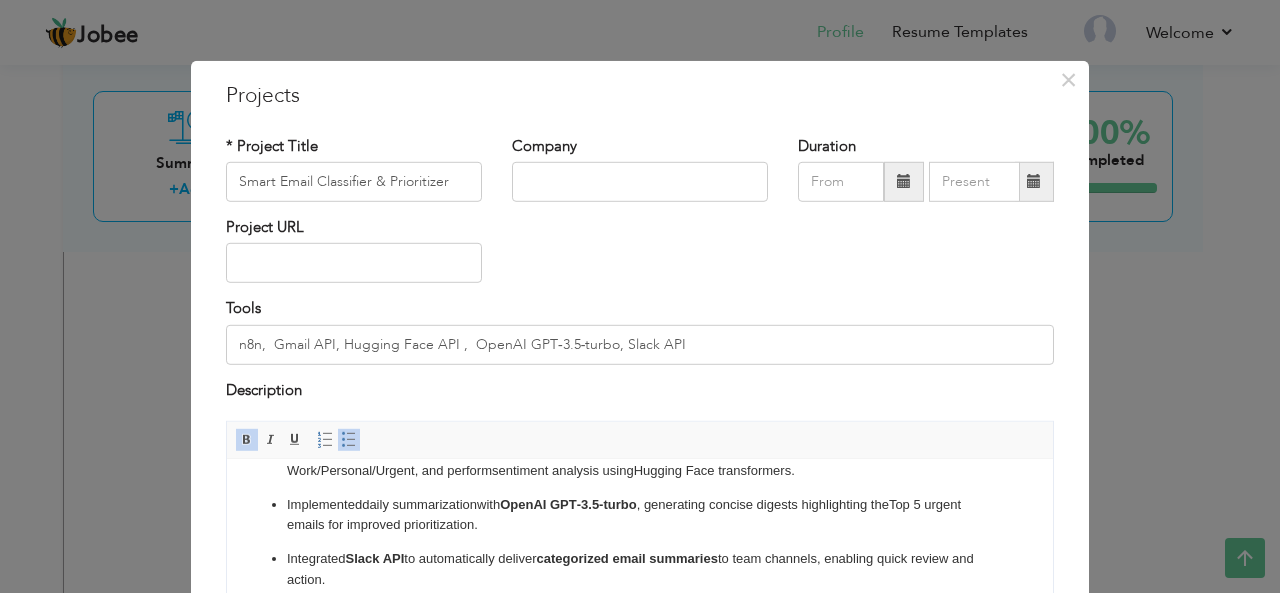 click at bounding box center (247, 440) 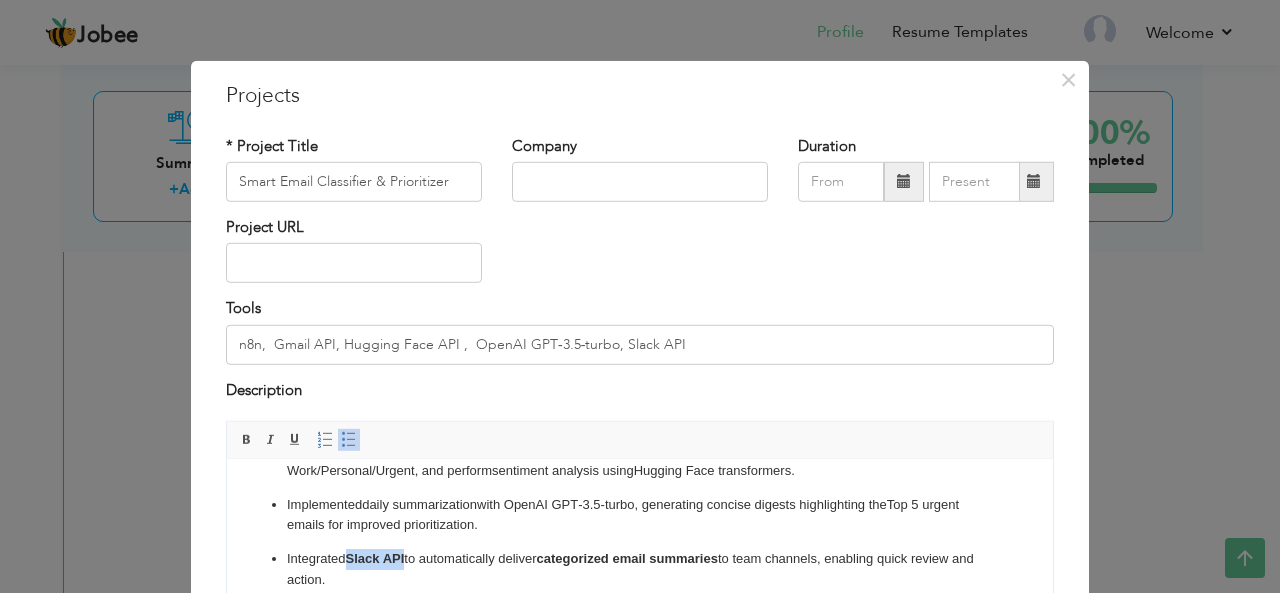 drag, startPoint x: 407, startPoint y: 555, endPoint x: 351, endPoint y: 560, distance: 56.22277 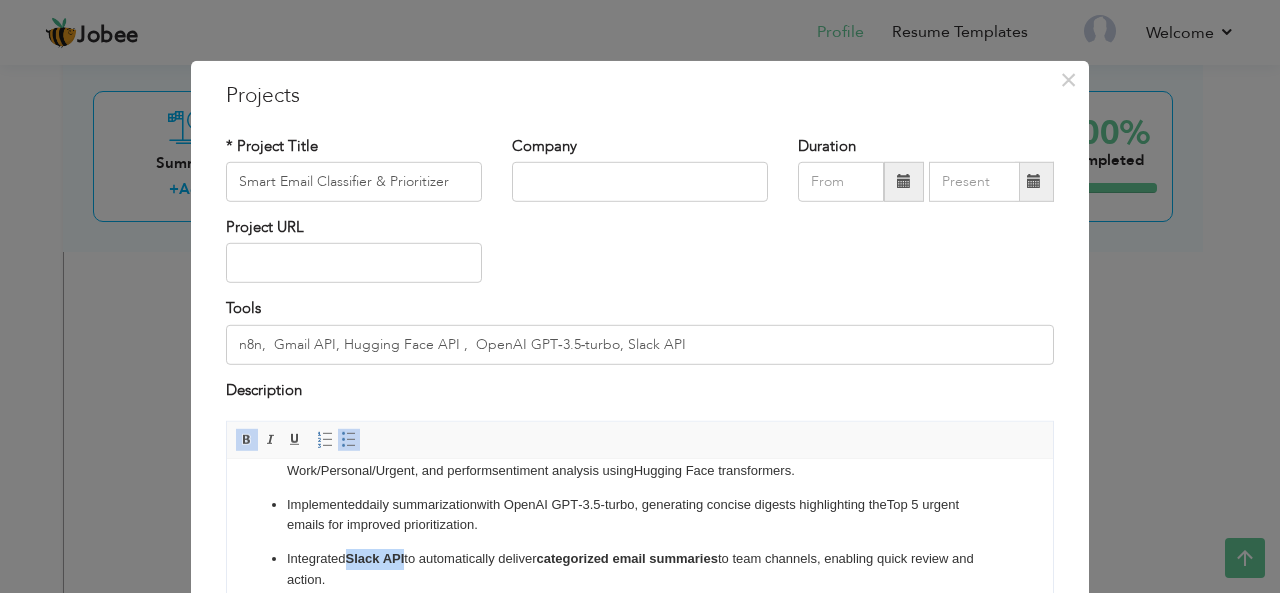 click at bounding box center [247, 440] 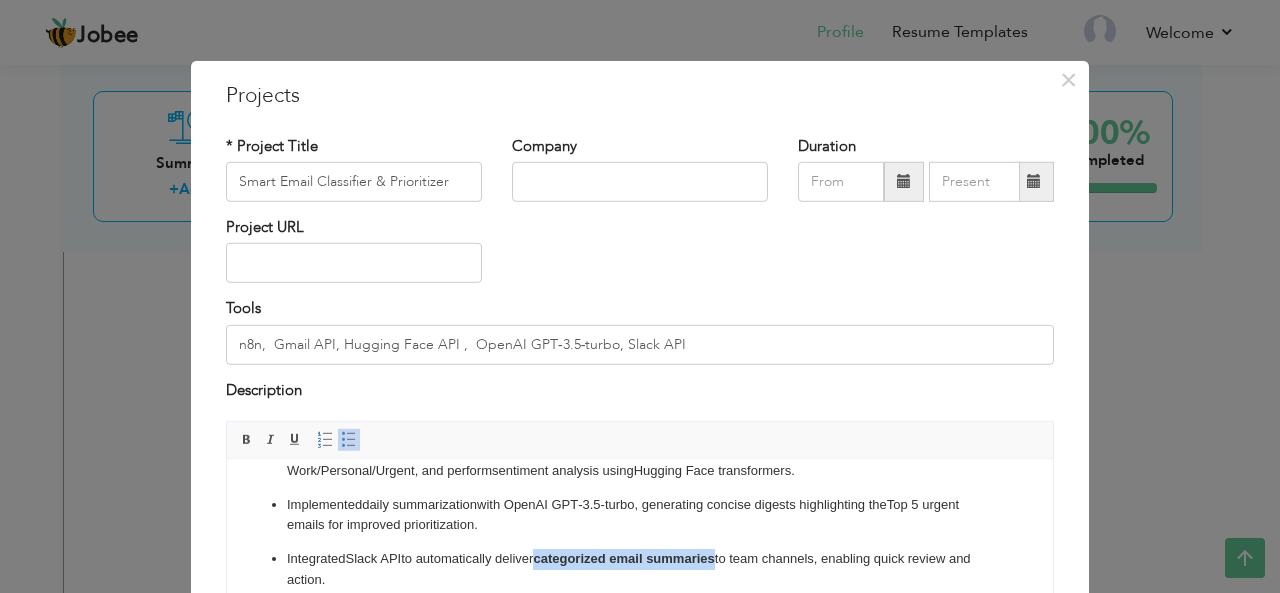 drag, startPoint x: 545, startPoint y: 556, endPoint x: 725, endPoint y: 563, distance: 180.13606 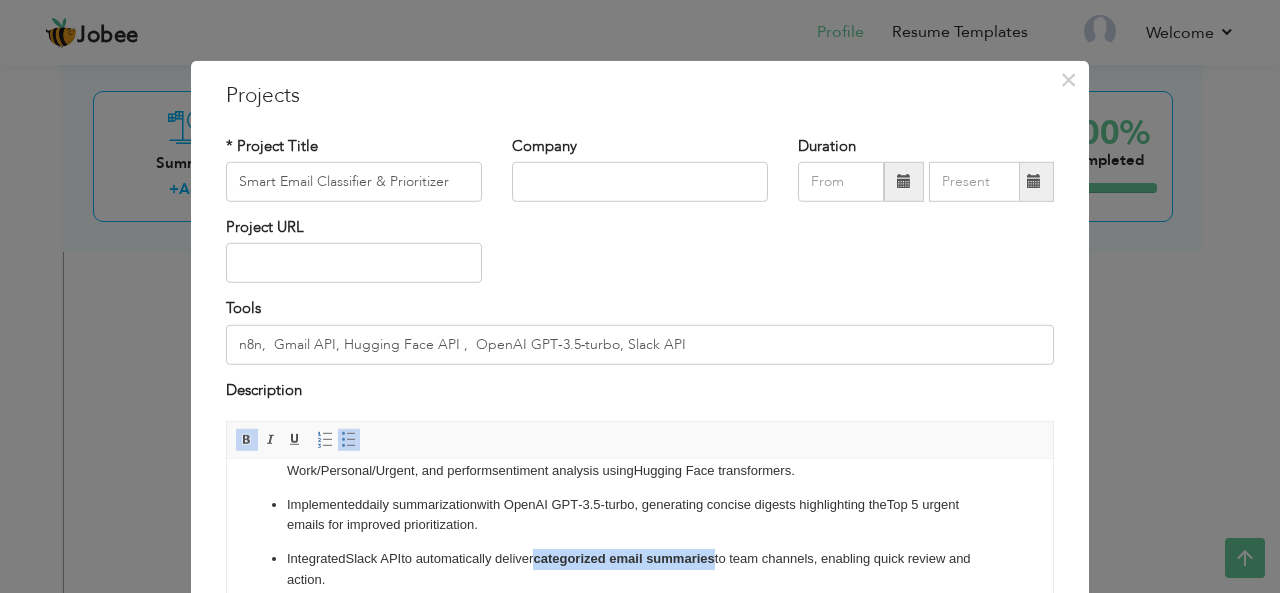 click at bounding box center (247, 440) 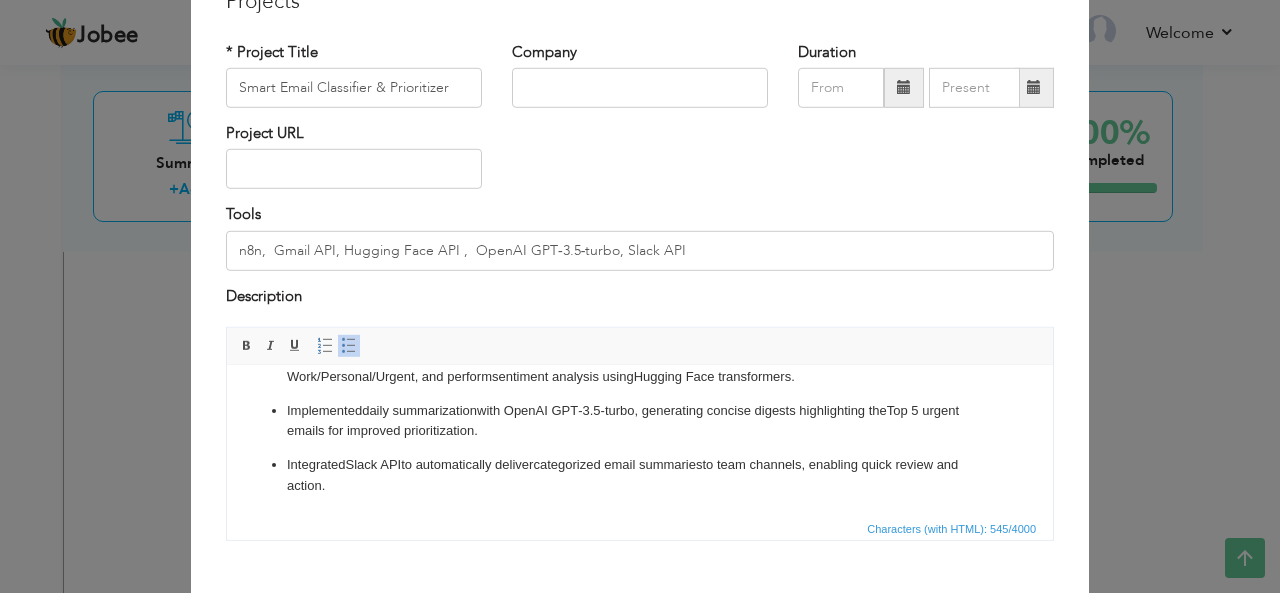 scroll, scrollTop: 0, scrollLeft: 0, axis: both 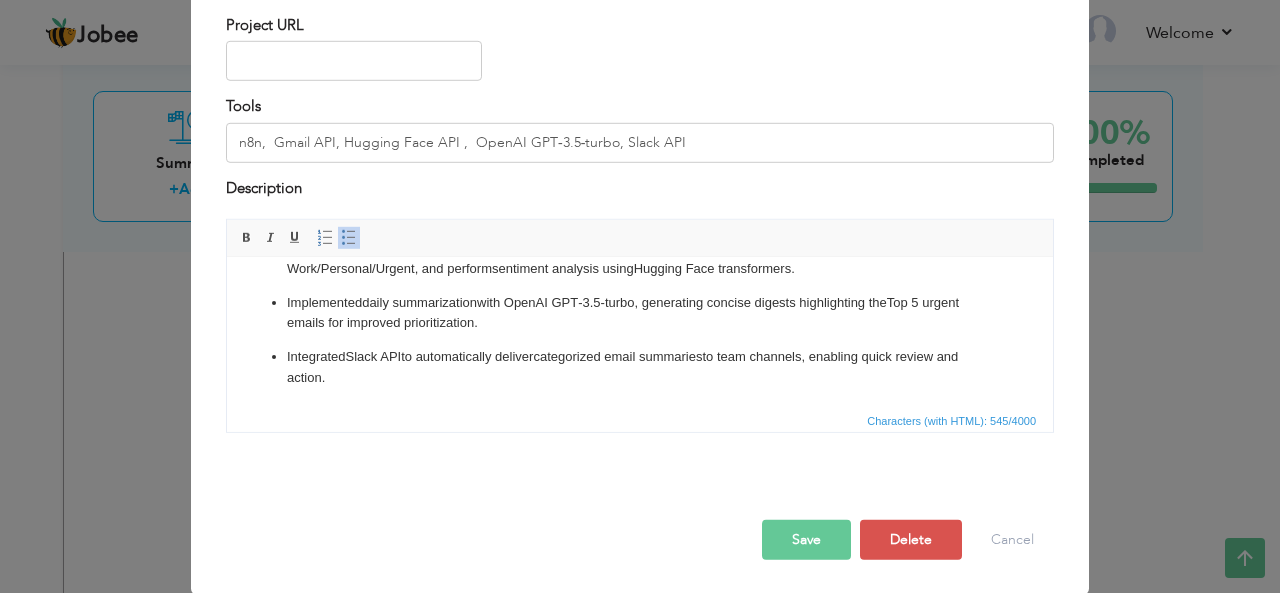 click on "Save" at bounding box center [806, 540] 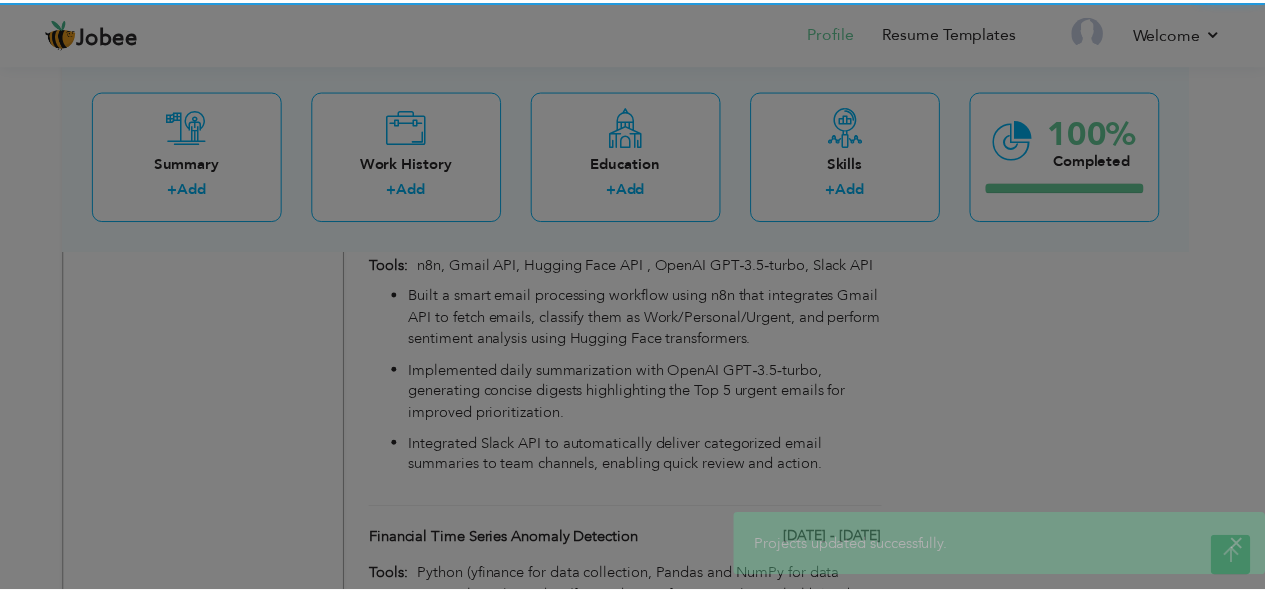 scroll, scrollTop: 0, scrollLeft: 0, axis: both 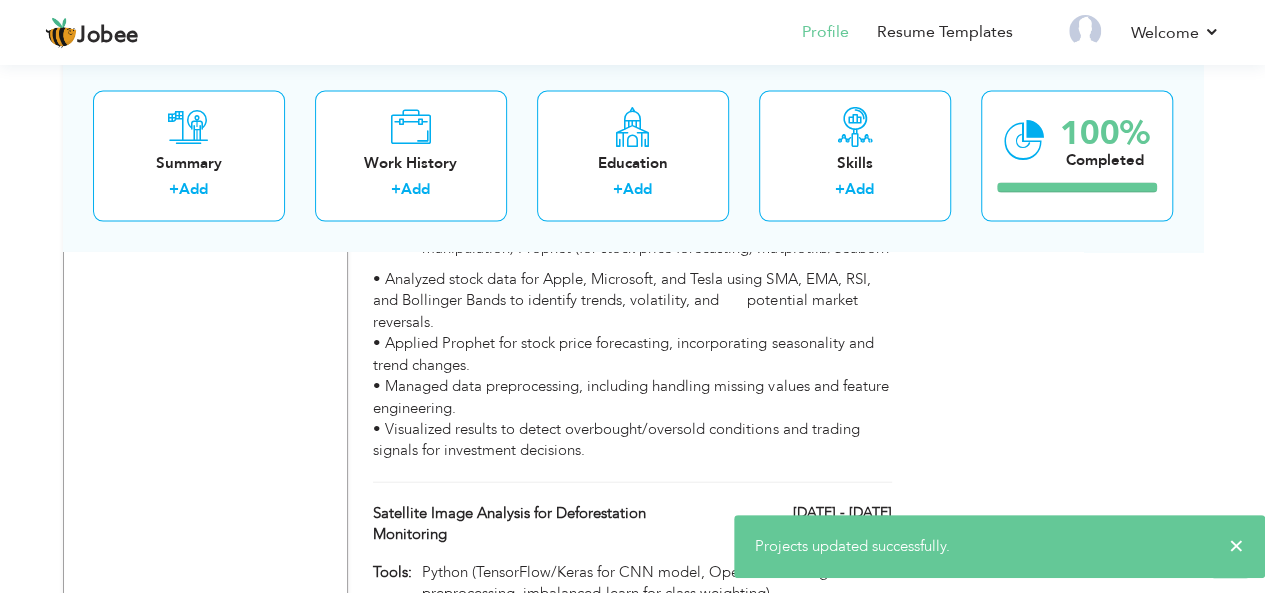 click on "• Analyzed stock data for Apple, Microsoft, and Tesla using SMA, EMA, RSI, and Bollinger Bands to identify trends, volatility, and       potential market reversals.
• Applied Prophet for stock price forecasting, incorporating seasonality and trend changes.
• Managed data preprocessing, including handling missing values and feature engineering.
• Visualized results to detect overbought/oversold conditions and trading signals for investment decisions." at bounding box center (632, 365) 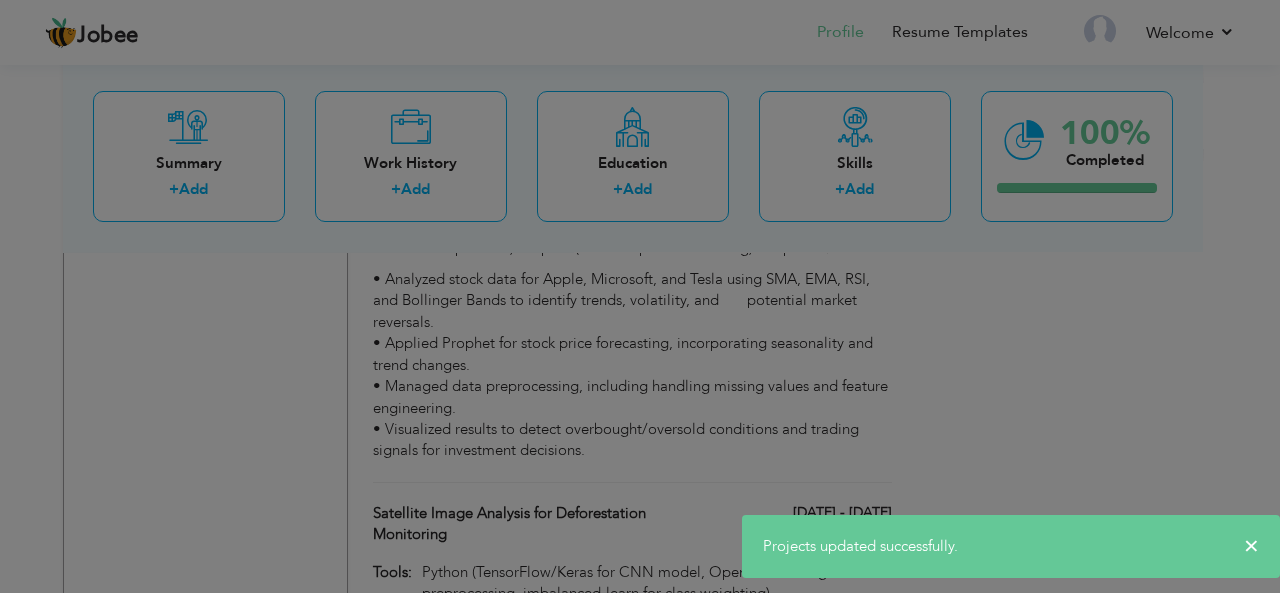 scroll, scrollTop: 0, scrollLeft: 0, axis: both 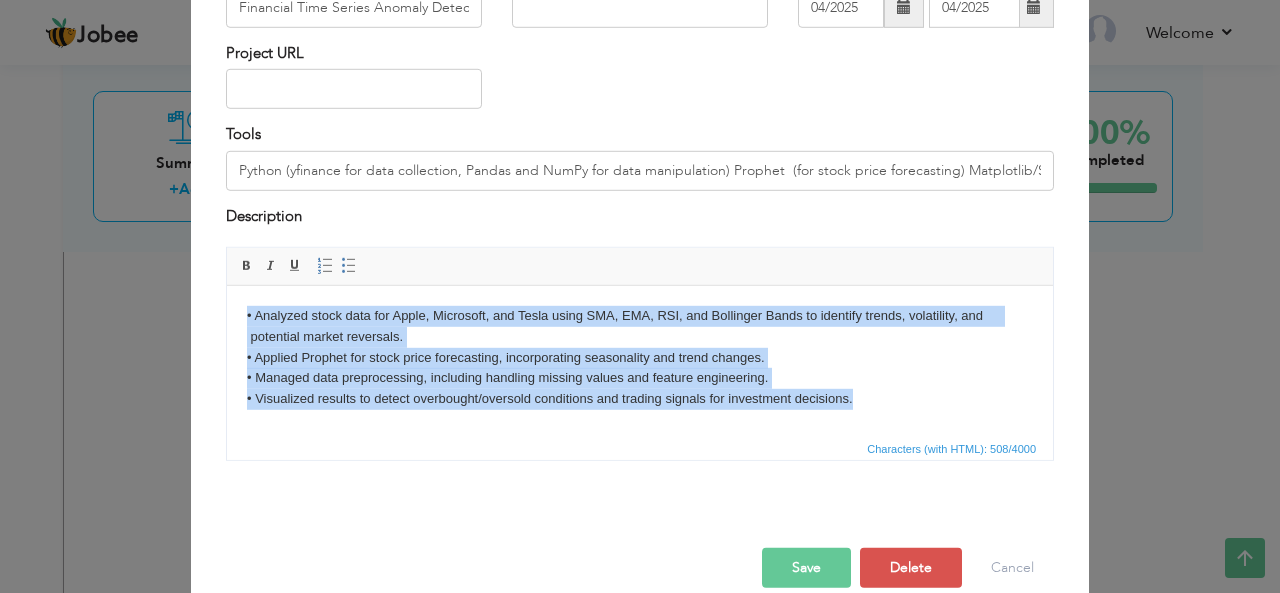 drag, startPoint x: 859, startPoint y: 417, endPoint x: 241, endPoint y: 304, distance: 628.246 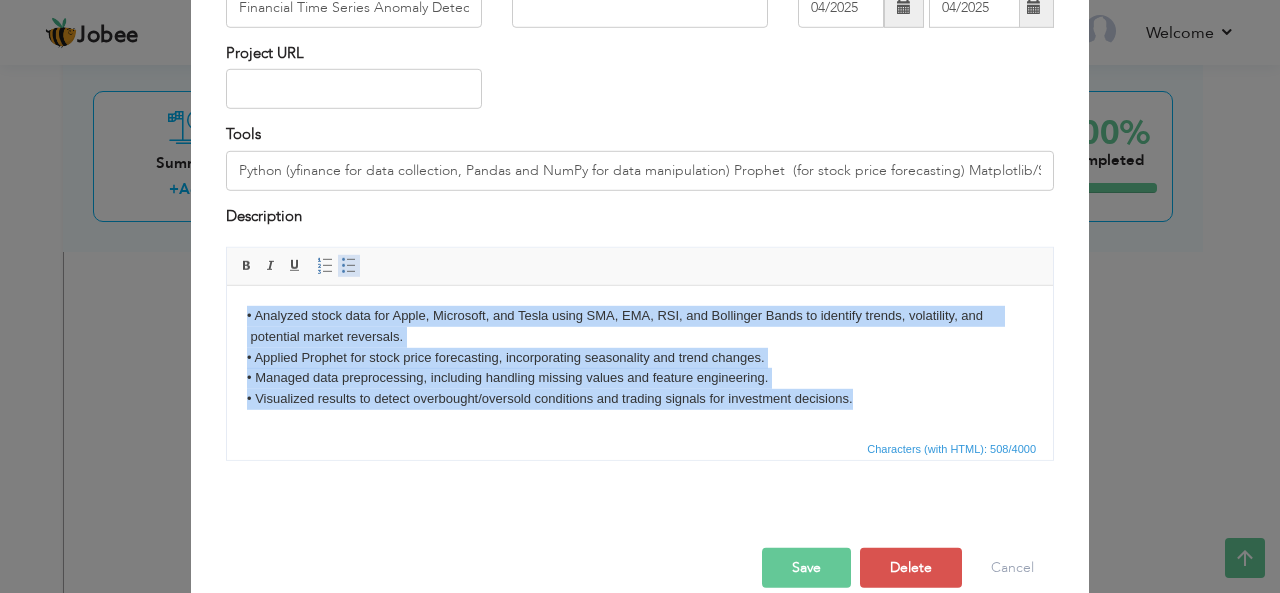 click at bounding box center (349, 266) 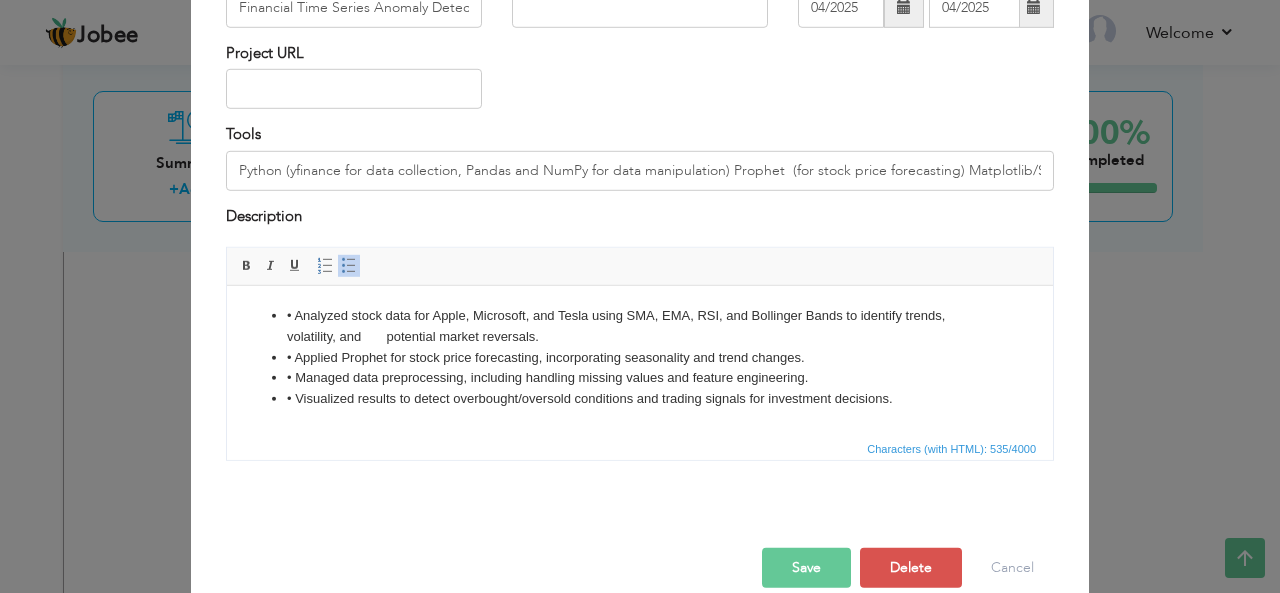 click on "• Analyzed stock data for Apple, Microsoft, and Tesla using SMA, EMA, RSI, and Bollinger Bands to identify trends, volatility, and       potential market reversals." at bounding box center (640, 327) 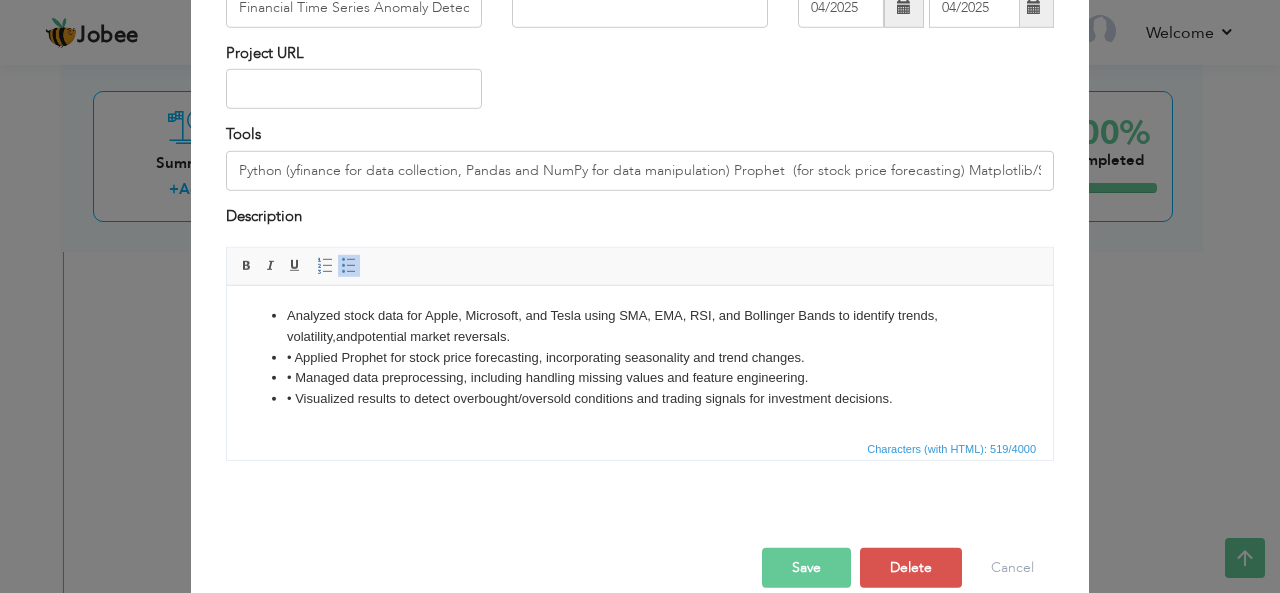 click on "• Applied Prophet for stock price forecasting, incorporating seasonality and trend changes." at bounding box center (640, 358) 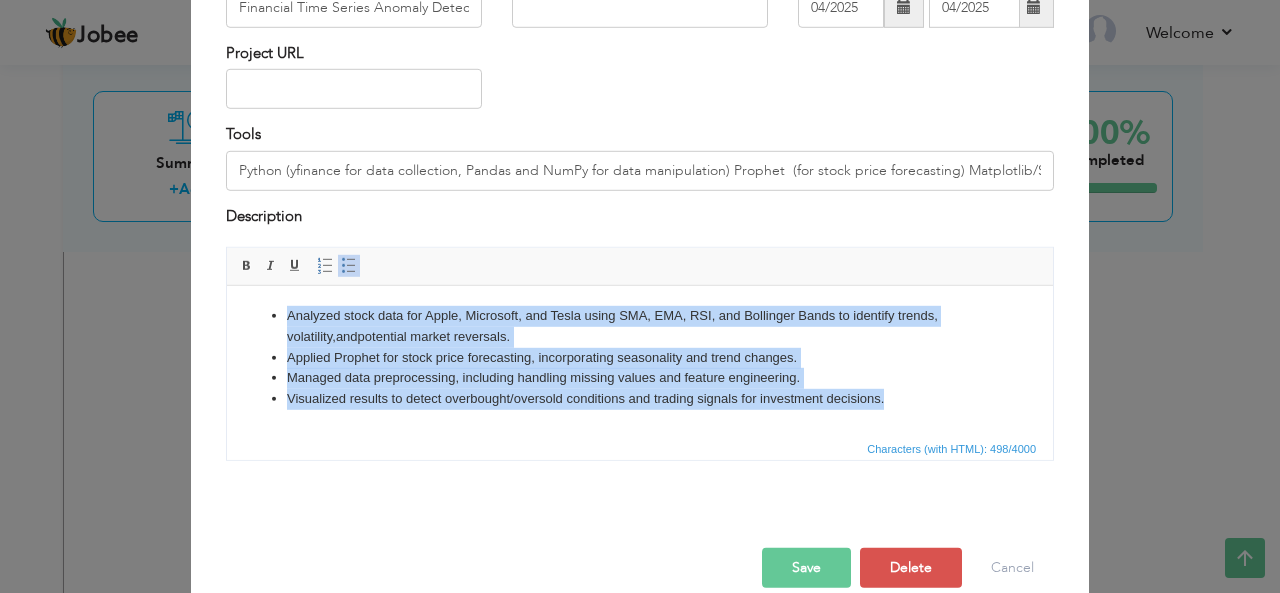 drag, startPoint x: 885, startPoint y: 414, endPoint x: 250, endPoint y: 311, distance: 643.2993 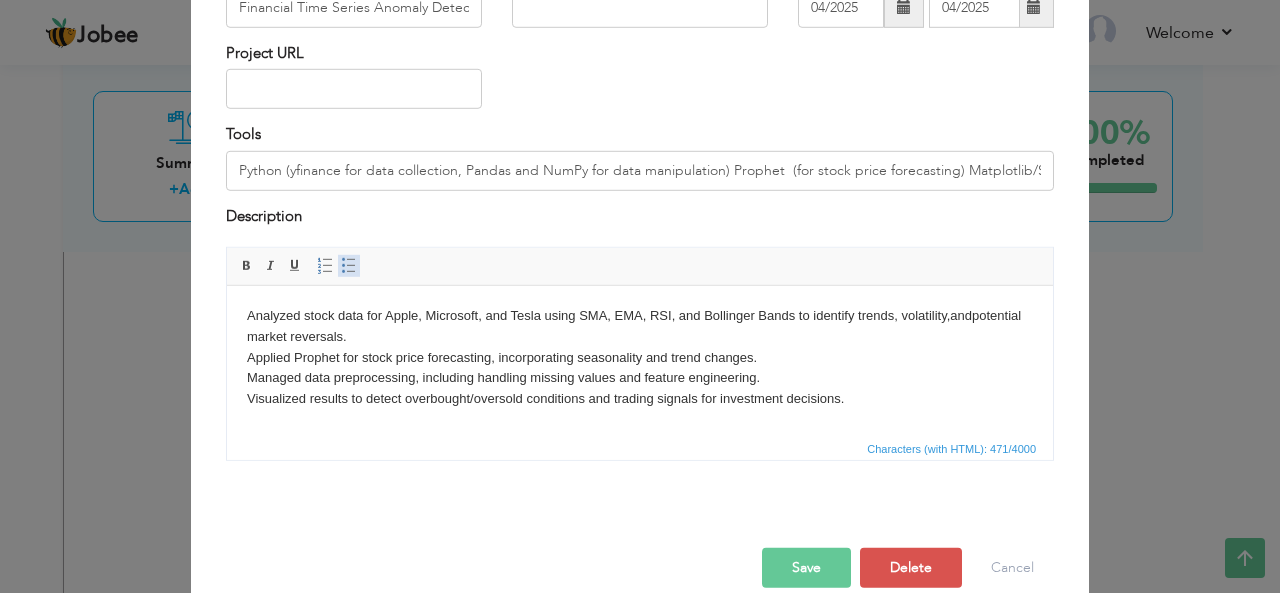 click at bounding box center [349, 266] 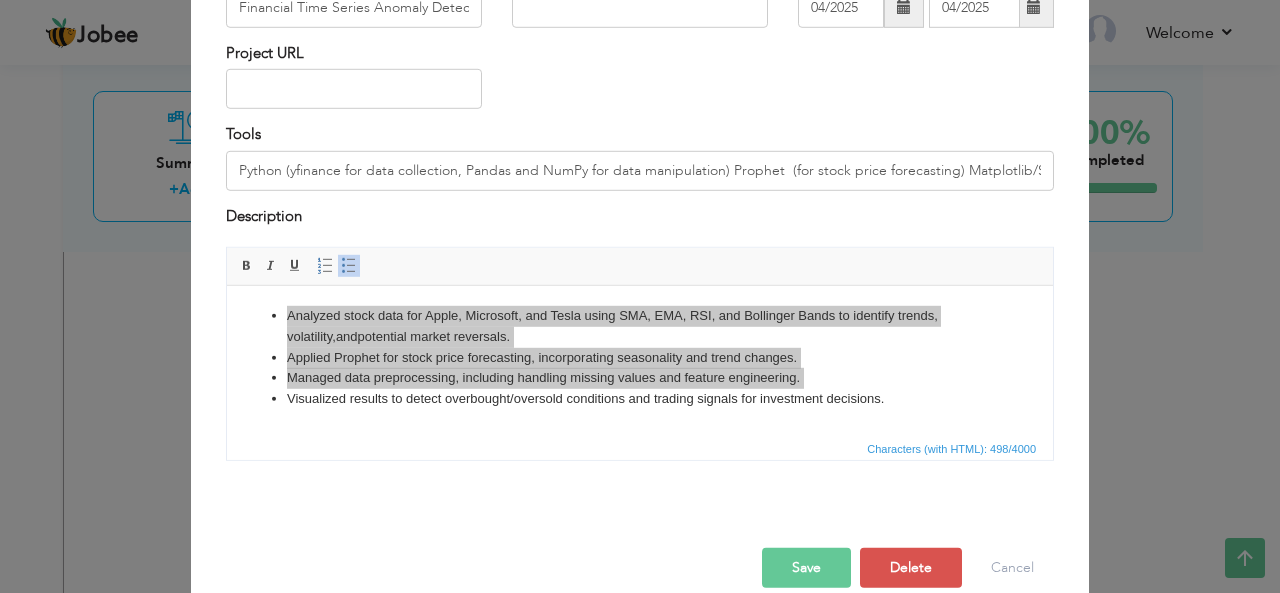 click on "Save" at bounding box center [806, 568] 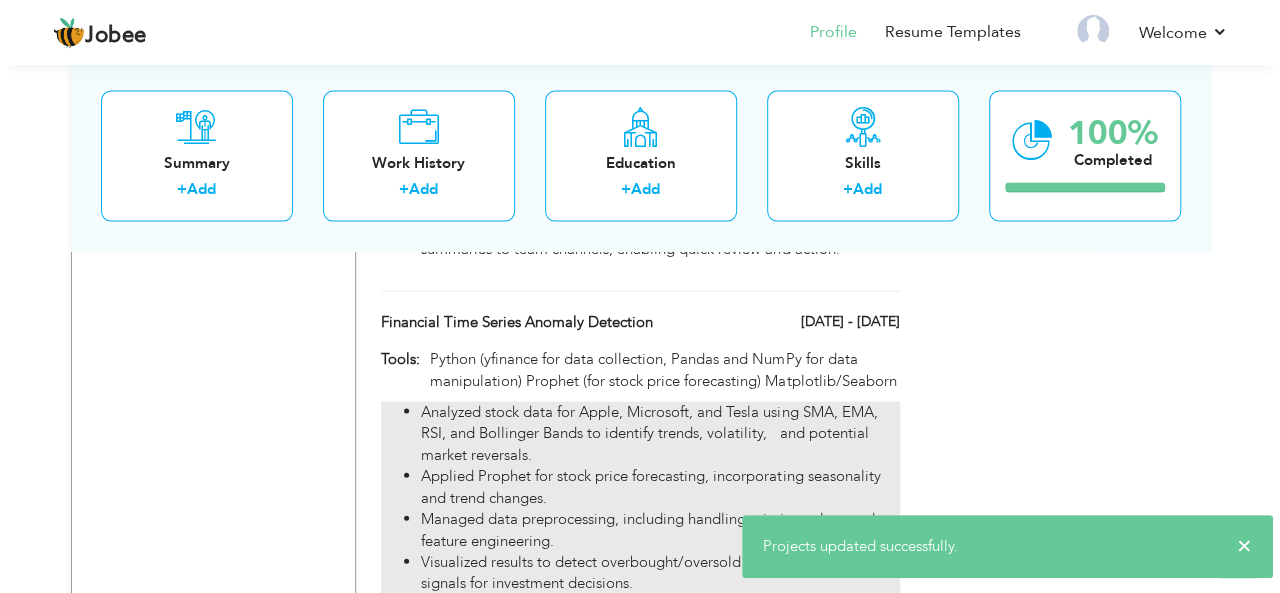 scroll, scrollTop: 1954, scrollLeft: 0, axis: vertical 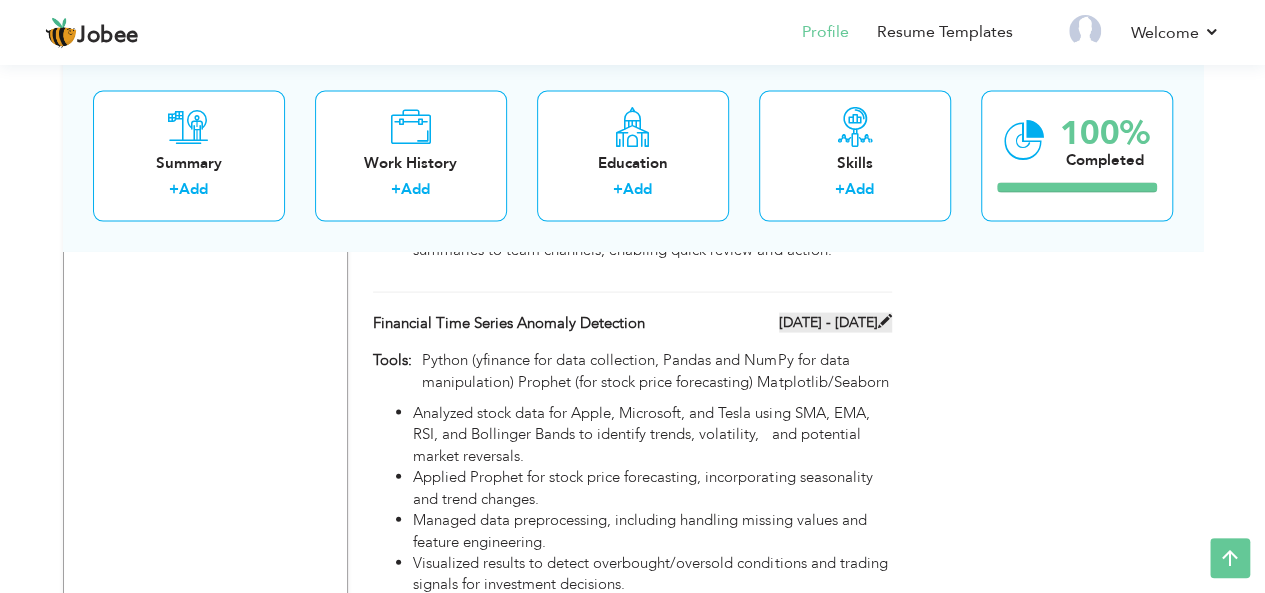 click on "04/2025 -  04/2025" at bounding box center (835, 323) 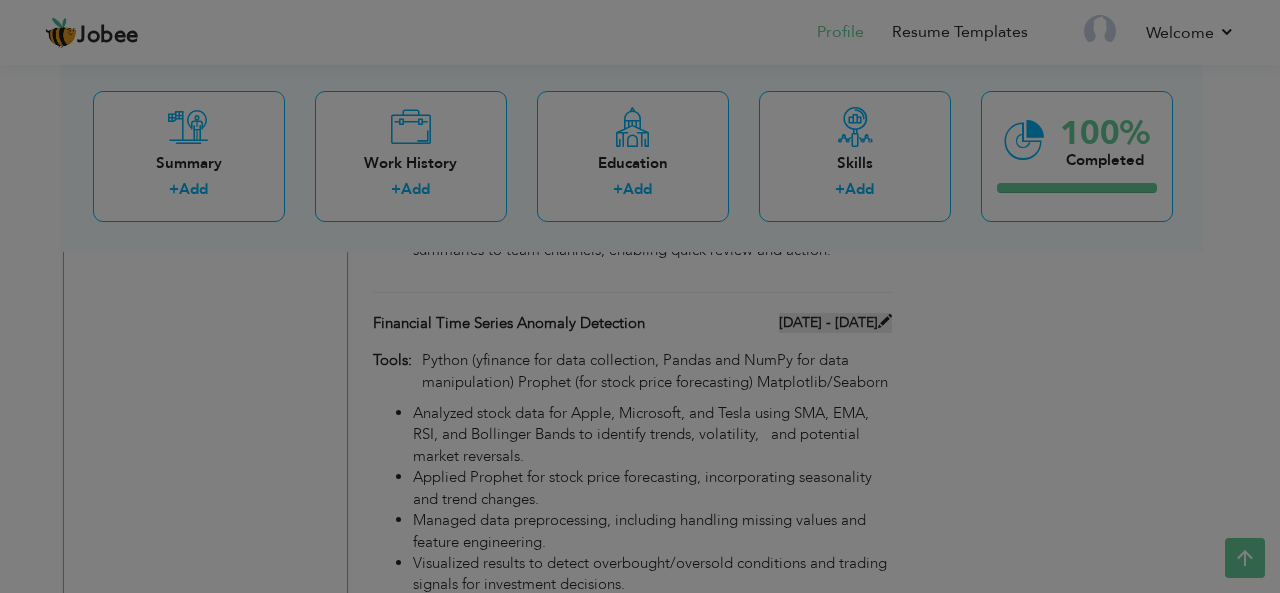 scroll, scrollTop: 0, scrollLeft: 0, axis: both 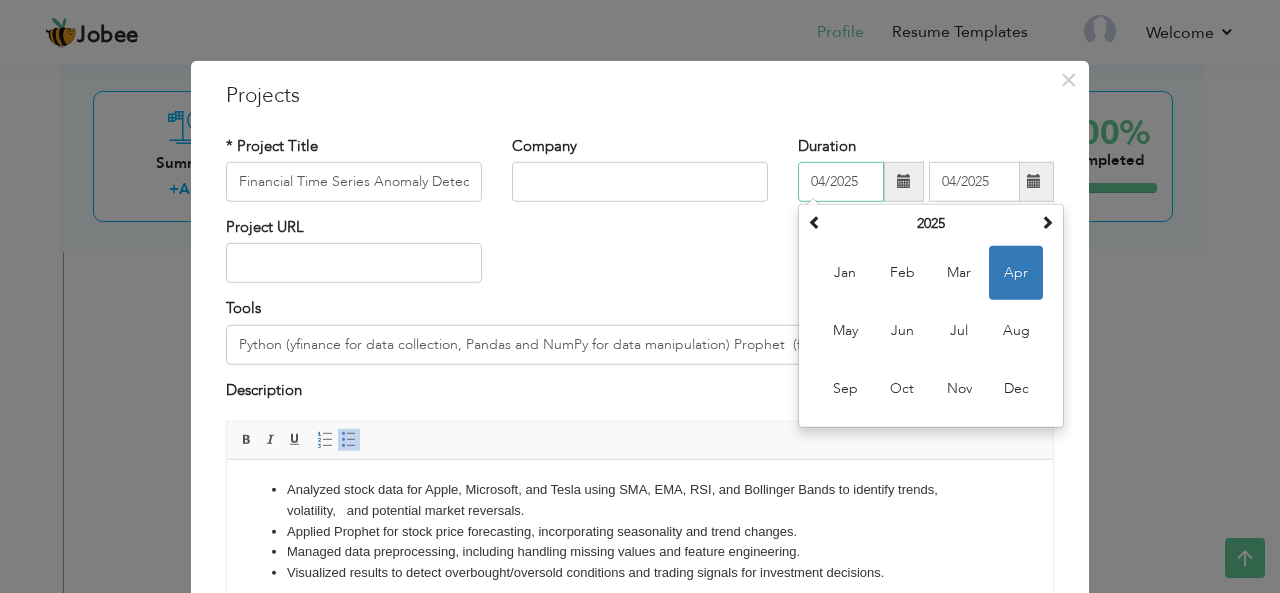 drag, startPoint x: 858, startPoint y: 189, endPoint x: 802, endPoint y: 185, distance: 56.142673 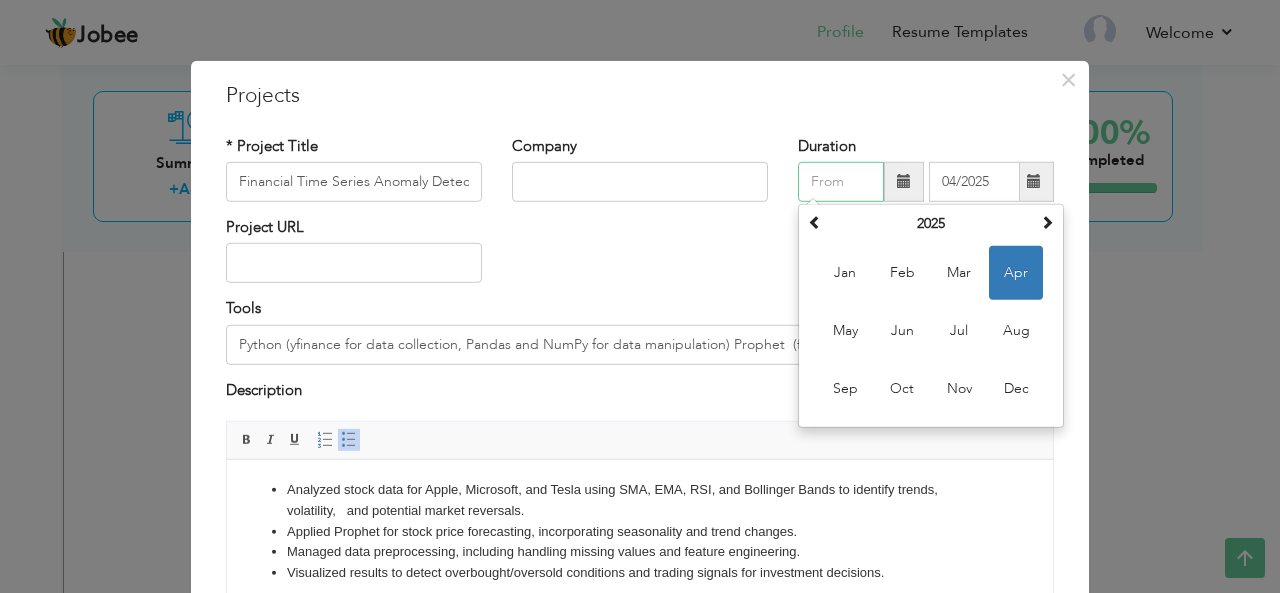 type 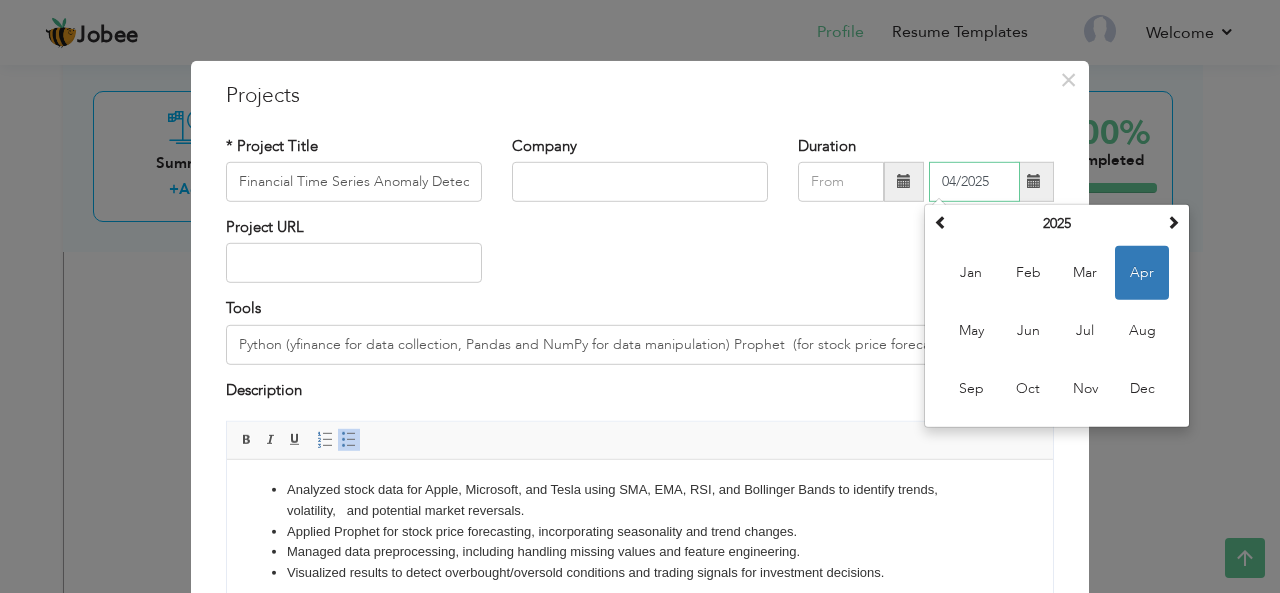 drag, startPoint x: 985, startPoint y: 179, endPoint x: 896, endPoint y: 188, distance: 89.453896 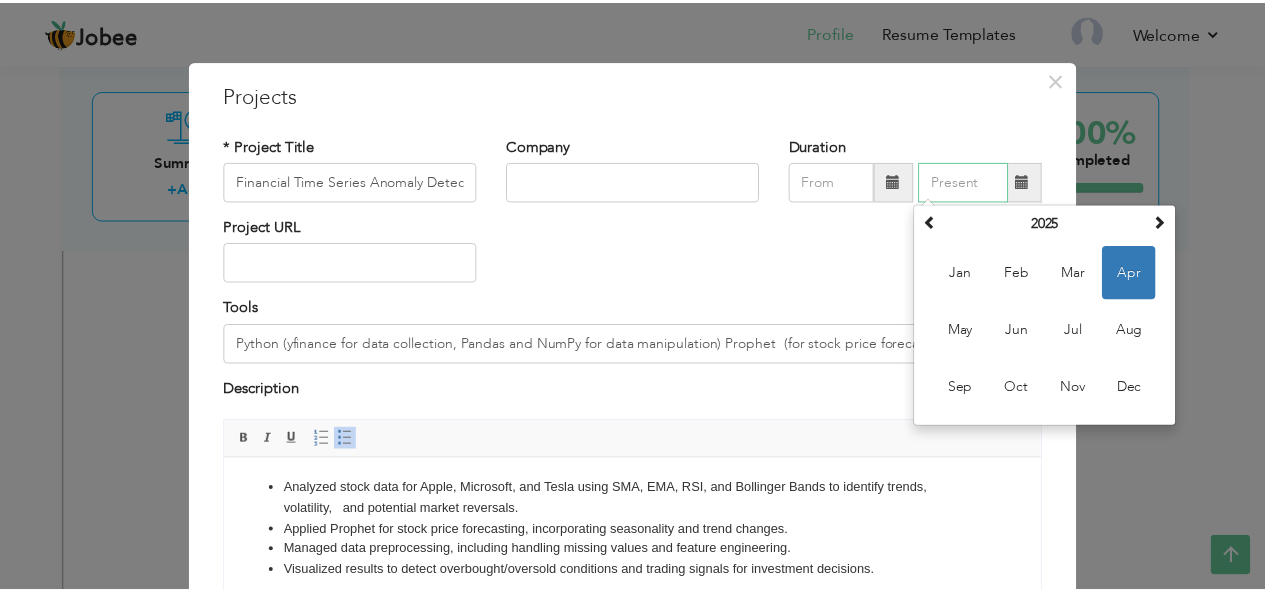 scroll, scrollTop: 202, scrollLeft: 0, axis: vertical 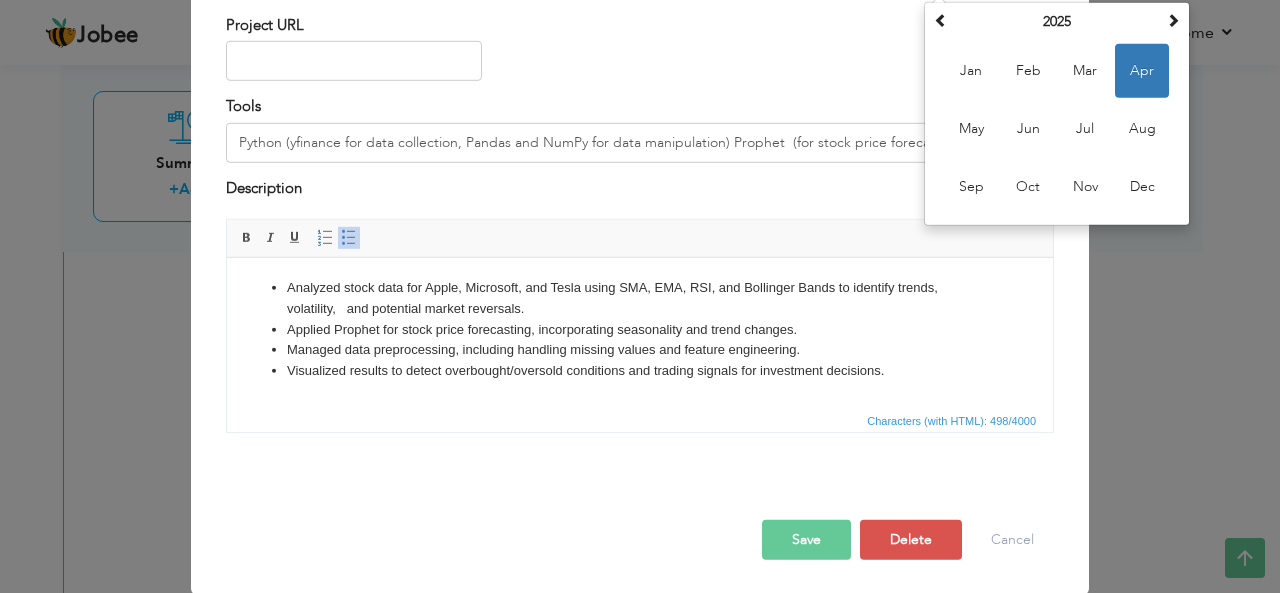 type 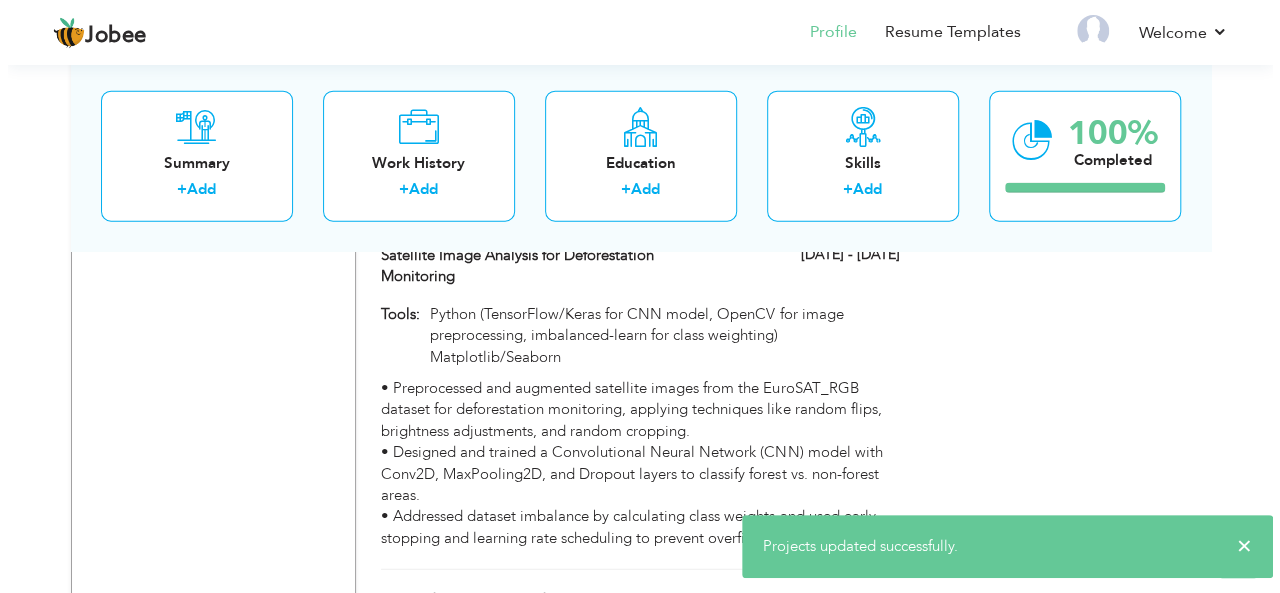 scroll, scrollTop: 2358, scrollLeft: 0, axis: vertical 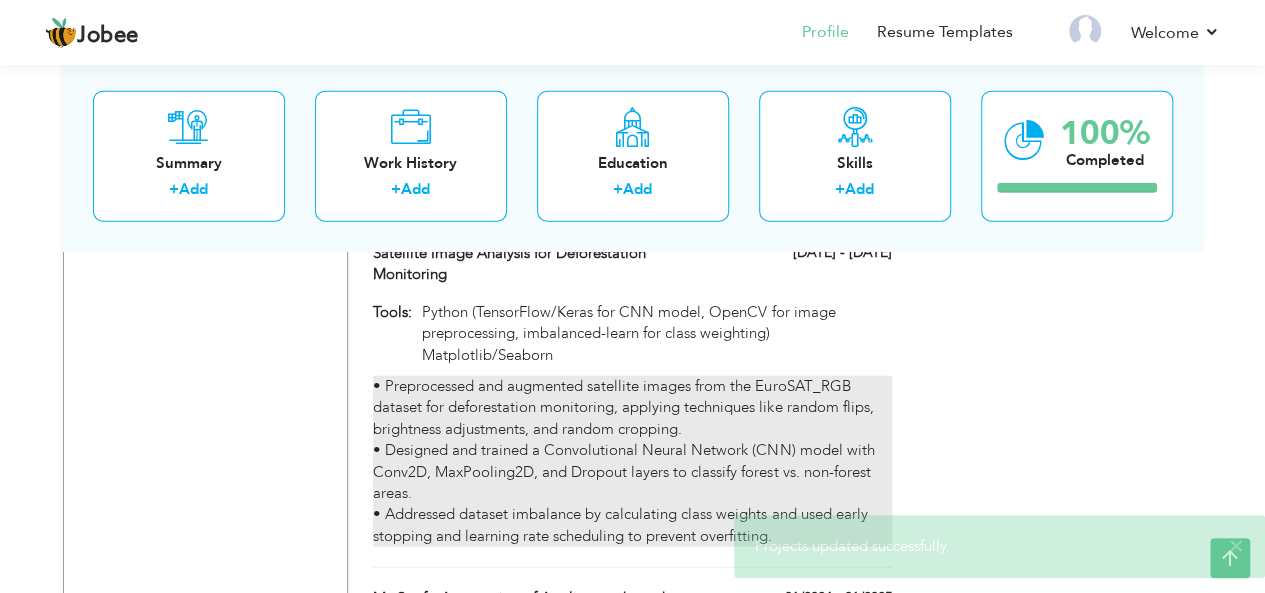 click on "• Preprocessed and augmented satellite images from the EuroSAT_RGB dataset for deforestation monitoring, applying techniques like random flips, brightness adjustments, and random cropping.
• Designed and trained a Convolutional Neural Network (CNN) model with Conv2D, MaxPooling2D, and Dropout layers to classify forest vs. non-forest areas.
• Addressed dataset imbalance by calculating class weights and used early stopping and learning rate scheduling to prevent overfitting." at bounding box center (632, 461) 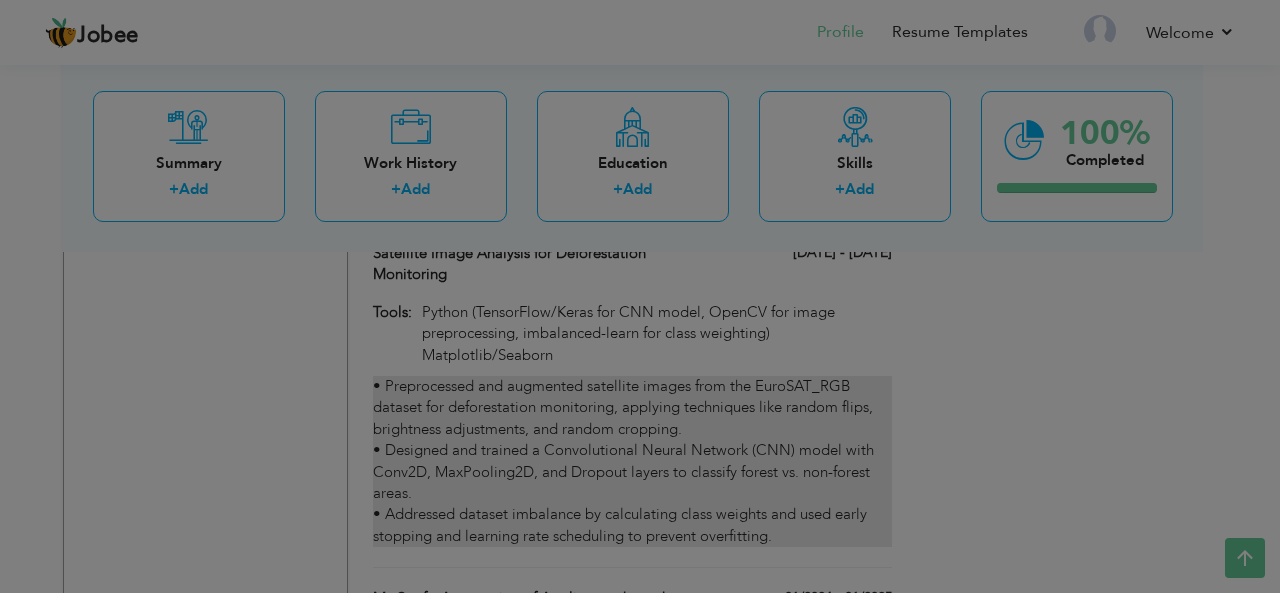 scroll, scrollTop: 0, scrollLeft: 0, axis: both 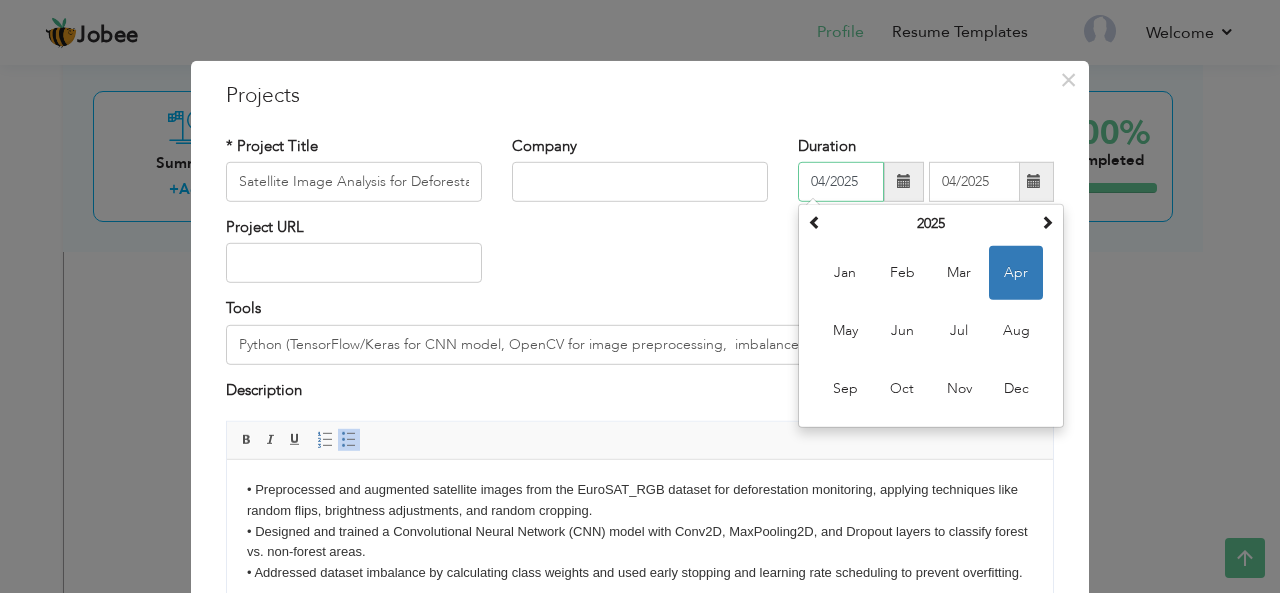 drag, startPoint x: 858, startPoint y: 179, endPoint x: 768, endPoint y: 185, distance: 90.199776 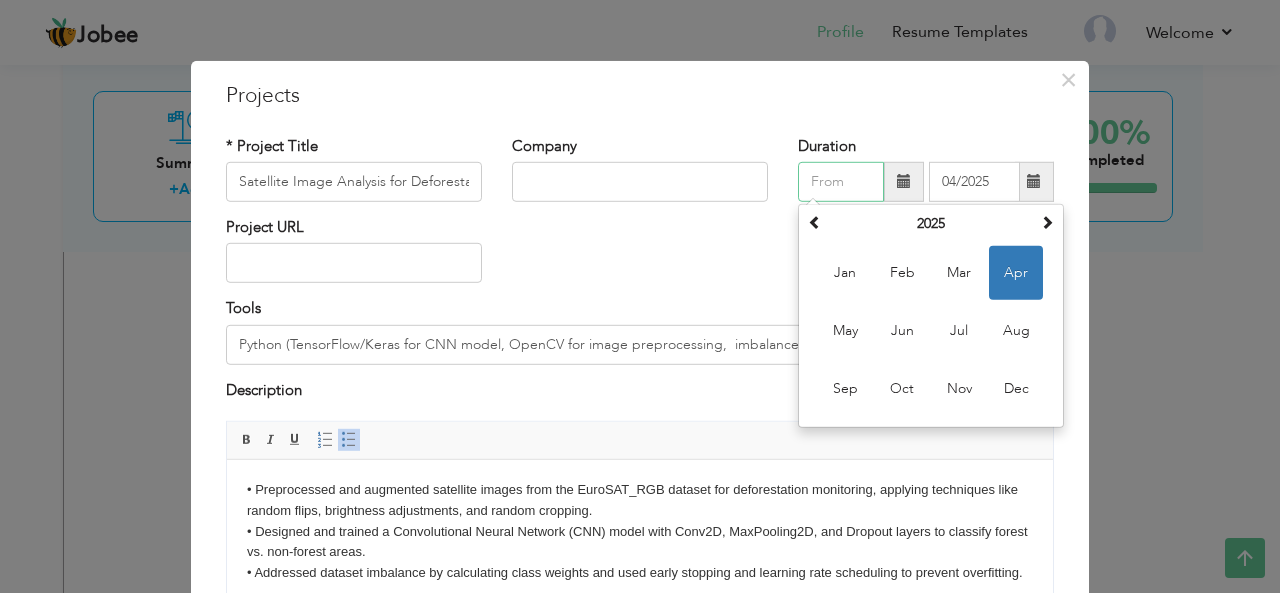 type 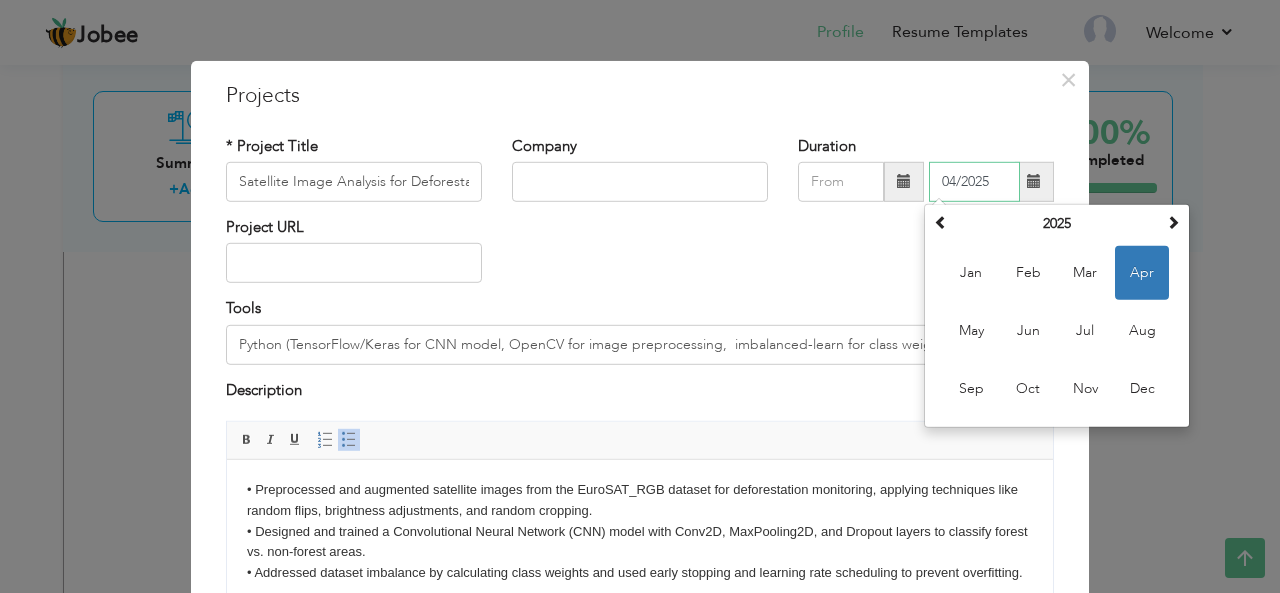 drag, startPoint x: 997, startPoint y: 177, endPoint x: 918, endPoint y: 177, distance: 79 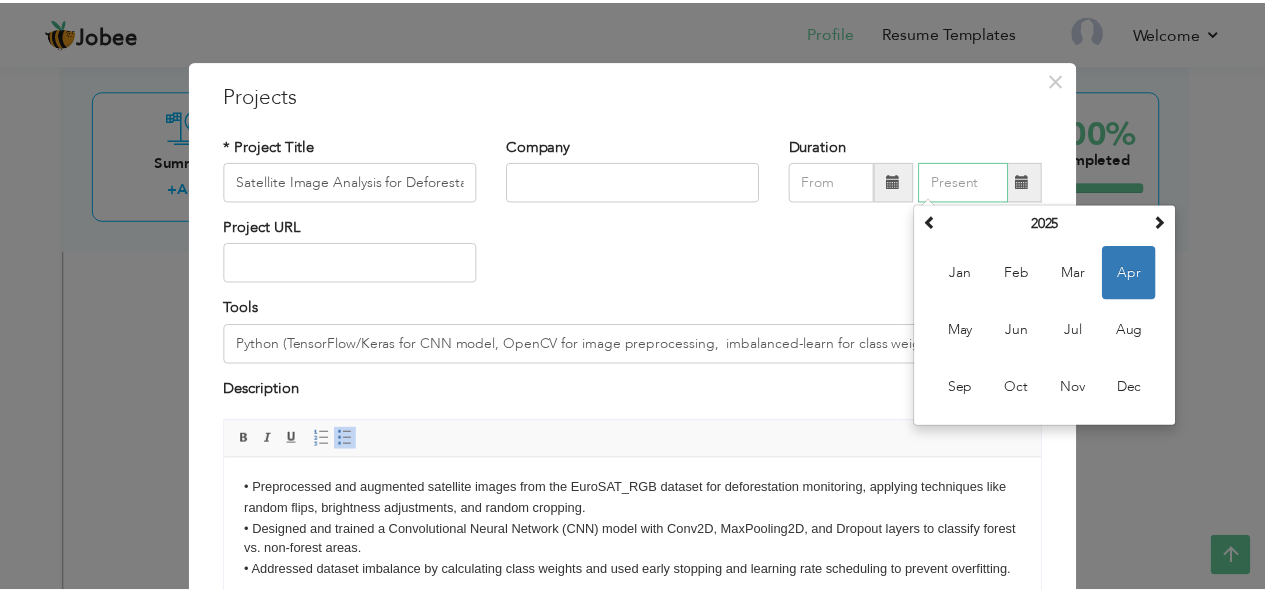 scroll, scrollTop: 202, scrollLeft: 0, axis: vertical 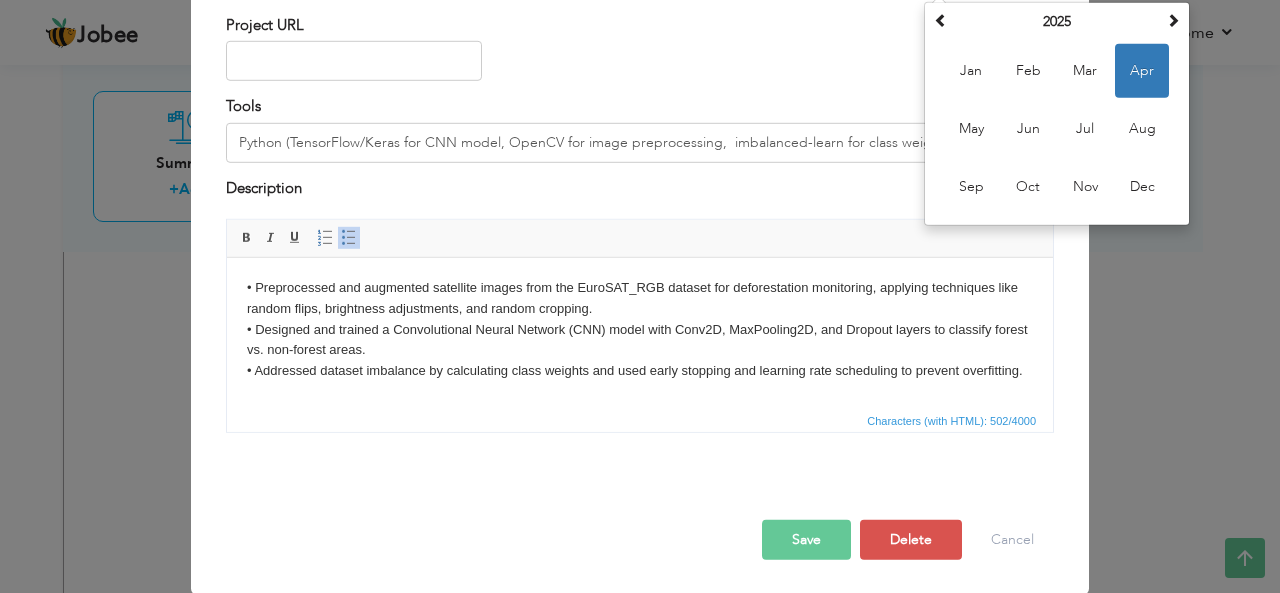 type 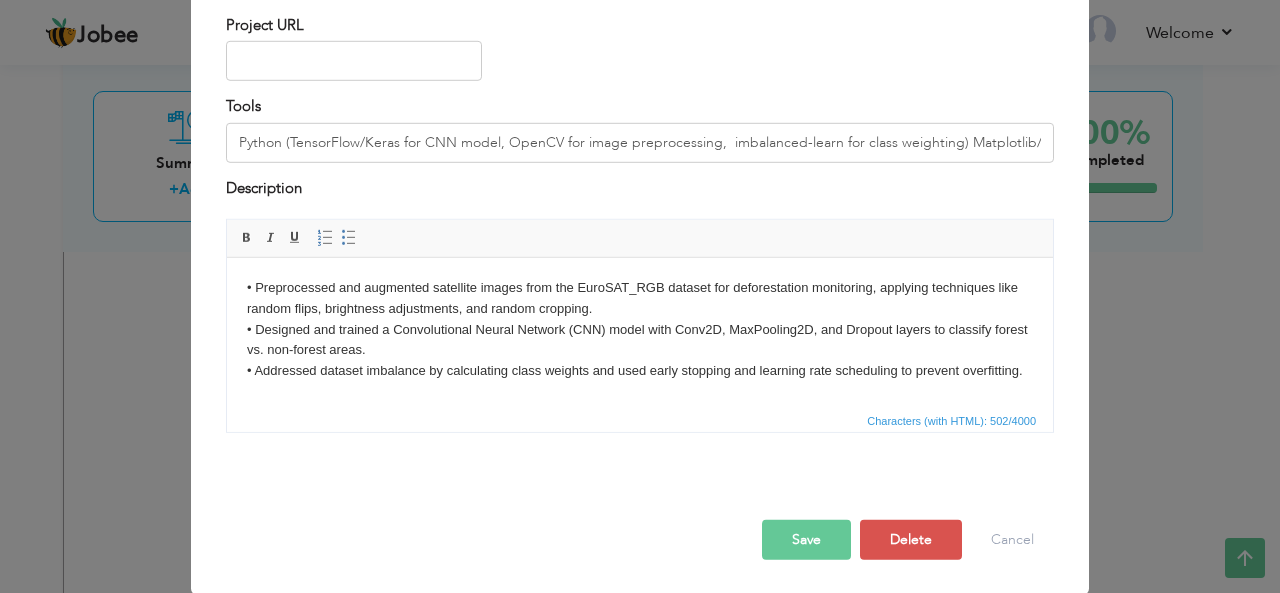 click on "• Preprocessed and augmented satellite images from the EuroSAT_RGB dataset for deforestation monitoring, applying techniques like random flips, brightness adjustments, and random cropping. • Designed and trained a Convolutional Neural Network (CNN) model with Conv2D, MaxPooling2D, and Dropout layers to classify forest vs. non-forest areas. • Addressed dataset imbalance by calculating class weights and used early stopping and learning rate scheduling to prevent overfitting." at bounding box center [640, 330] 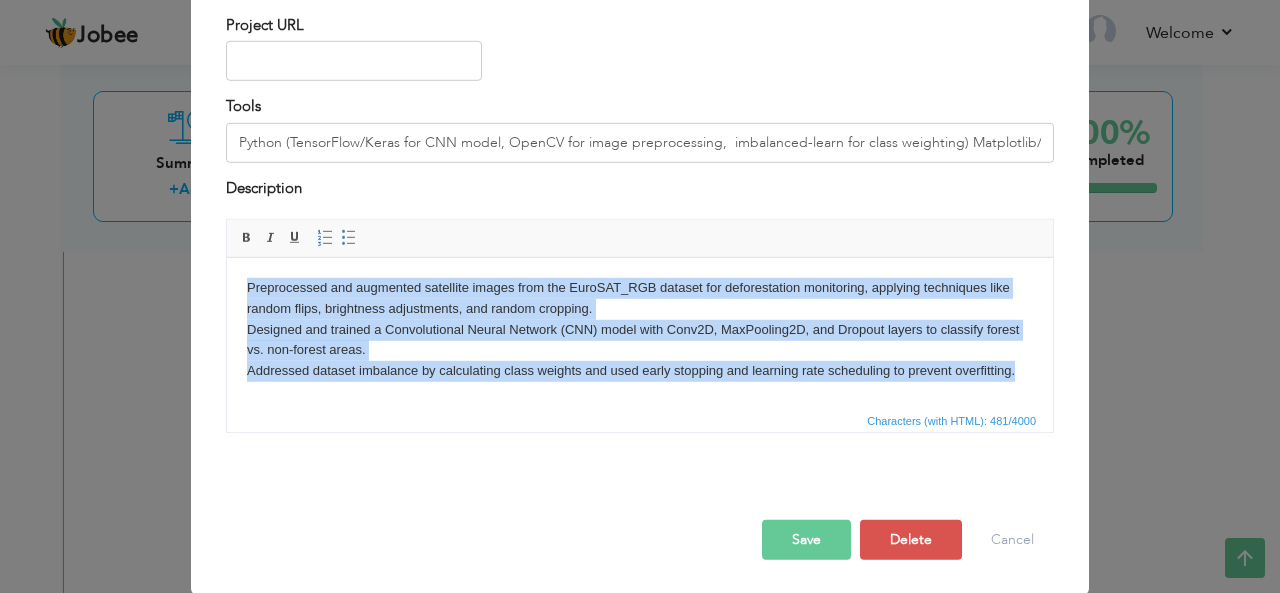 drag, startPoint x: 1015, startPoint y: 367, endPoint x: 438, endPoint y: 537, distance: 601.5222 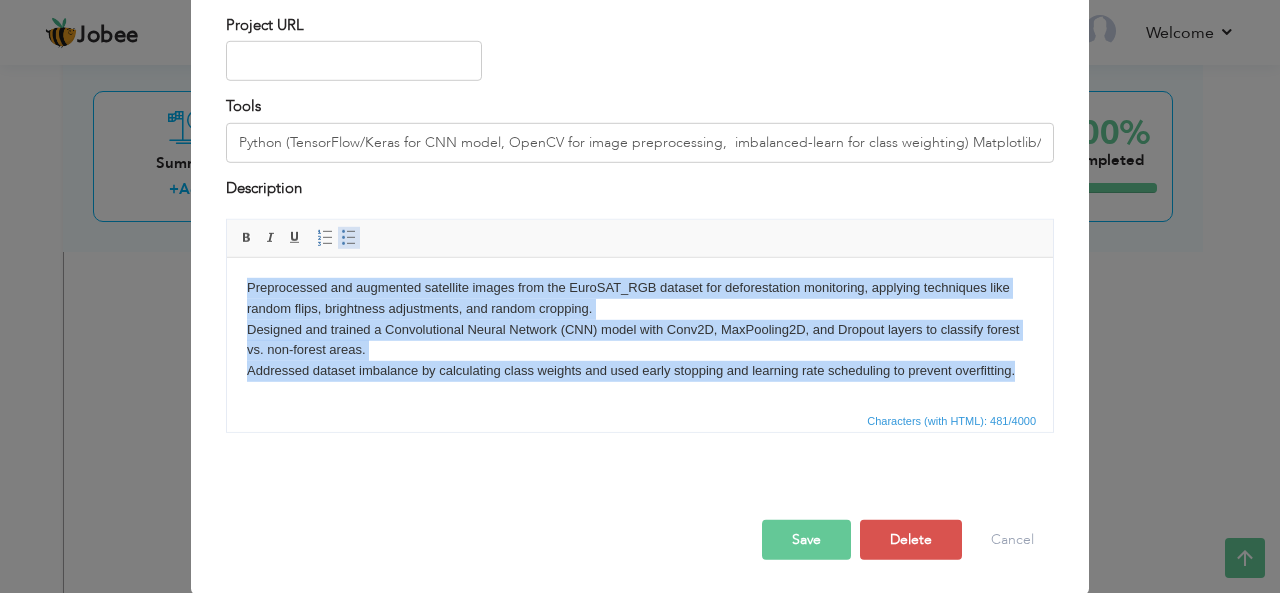 click at bounding box center (349, 238) 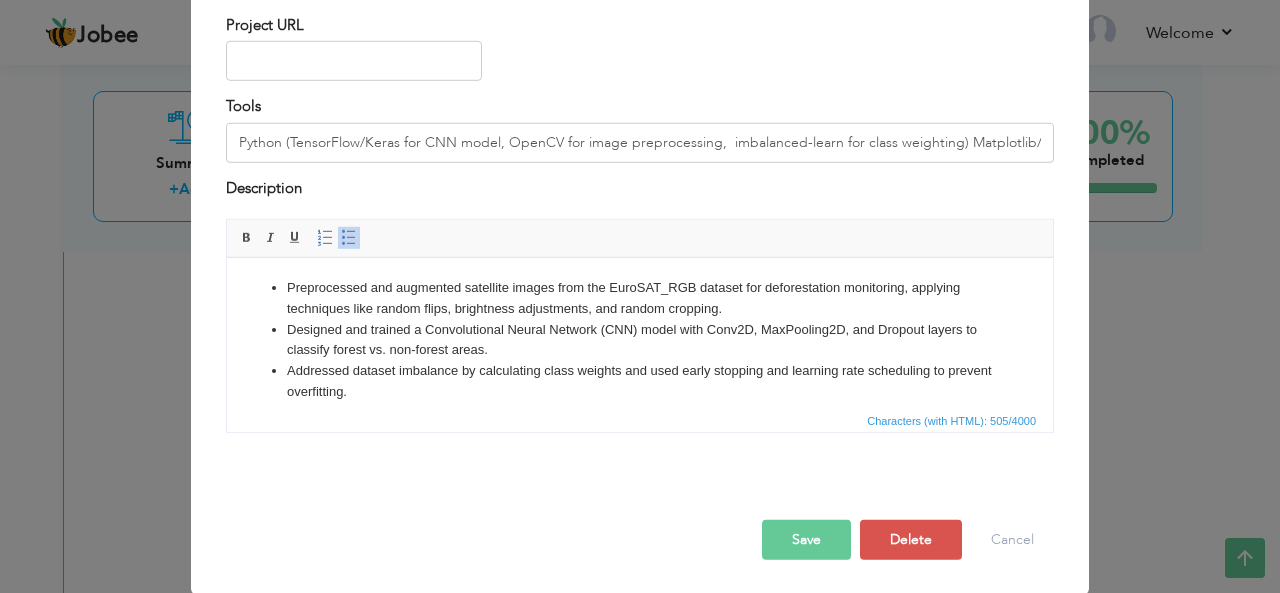 click at bounding box center [640, 484] 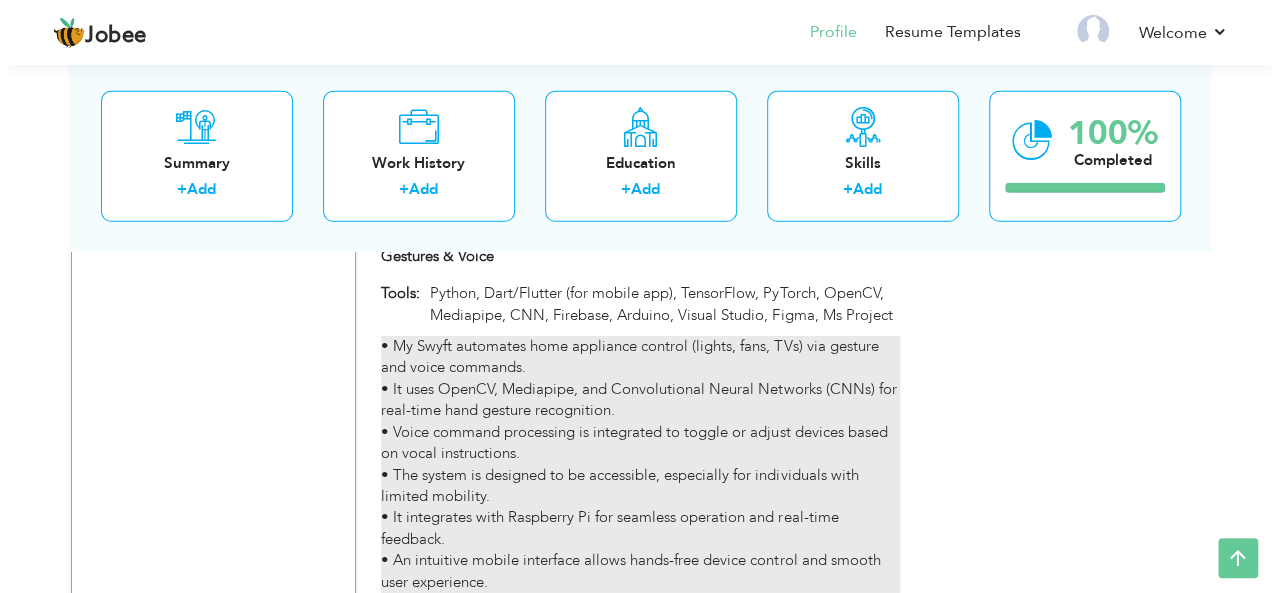 scroll, scrollTop: 2733, scrollLeft: 0, axis: vertical 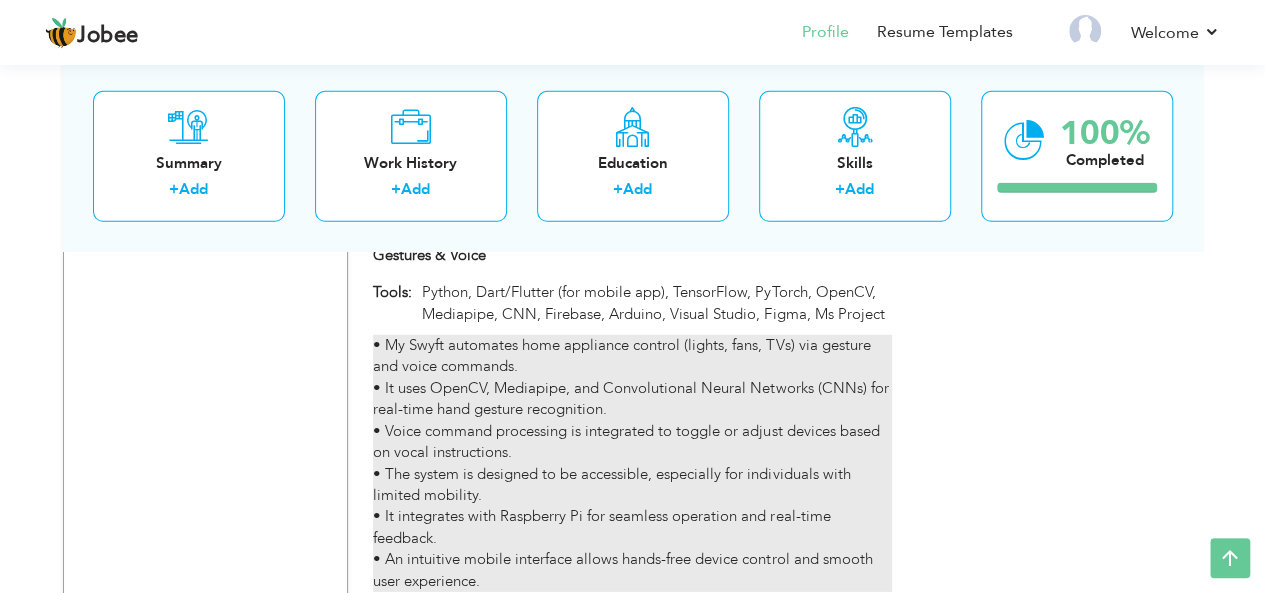 click on "• My Swyft automates home appliance control (lights, fans, TVs) via gesture and voice commands.
• It uses OpenCV, Mediapipe, and Convolutional Neural Networks (CNNs) for real-time hand gesture recognition.
• Voice command processing is integrated to toggle or adjust devices based on vocal instructions.
• The system is designed to be accessible, especially for individuals with limited mobility.
• It integrates with Raspberry Pi for seamless operation and real-time feedback.
• An intuitive mobile interface allows hands-free device control and smooth user experience." at bounding box center (632, 463) 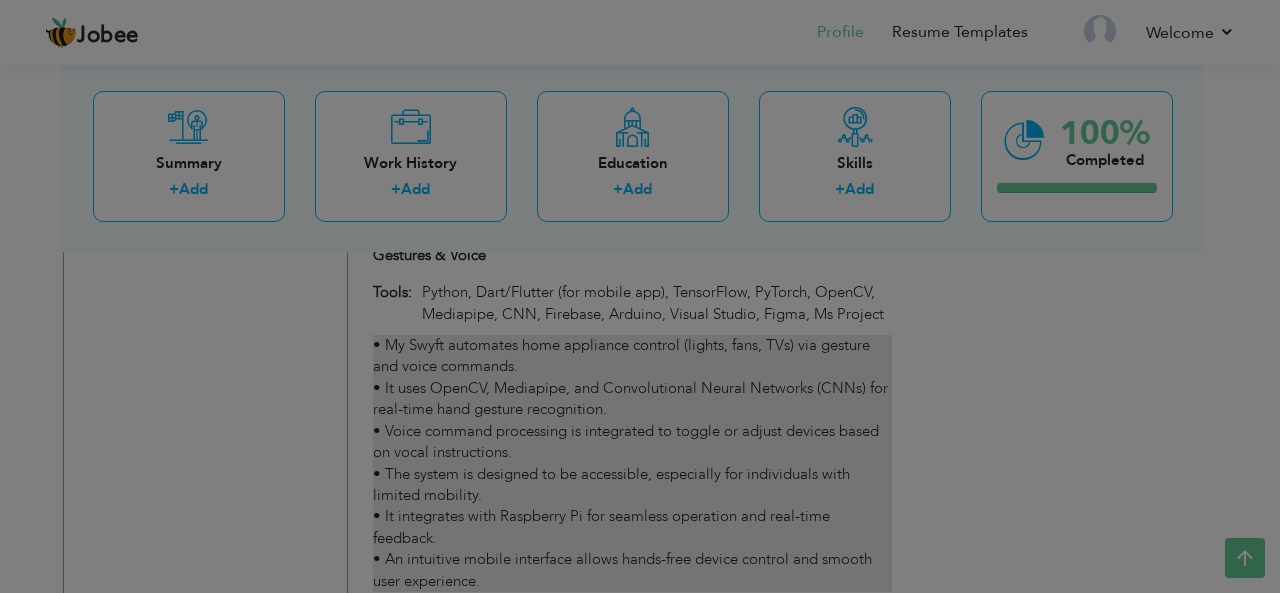 scroll, scrollTop: 0, scrollLeft: 0, axis: both 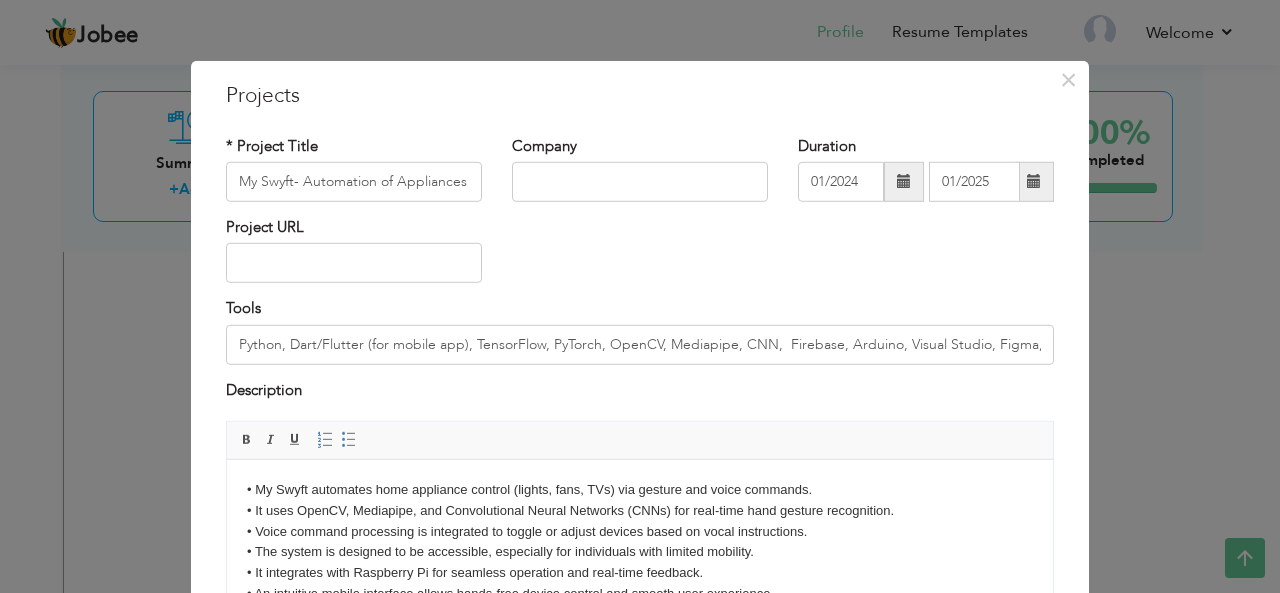 click on "• My Swyft automates home appliance control (lights, fans, TVs) via gesture and voice commands. • It uses OpenCV, Mediapipe, and Convolutional Neural Networks (CNNs) for real-time hand gesture recognition. • Voice command processing is integrated to toggle or adjust devices based on vocal instructions. • The system is designed to be accessible, especially for individuals with limited mobility. • It integrates with Raspberry Pi for seamless operation and real-time feedback. • An intuitive mobile interface allows hands-free device control and smooth user experience." at bounding box center [640, 542] 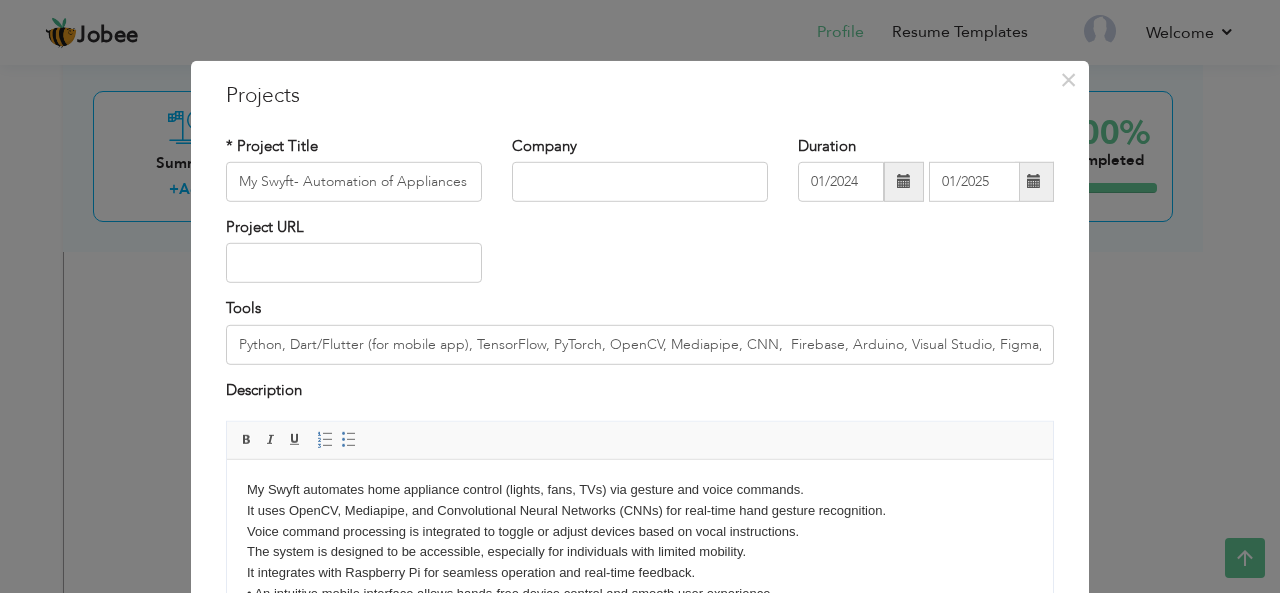 scroll, scrollTop: 6, scrollLeft: 0, axis: vertical 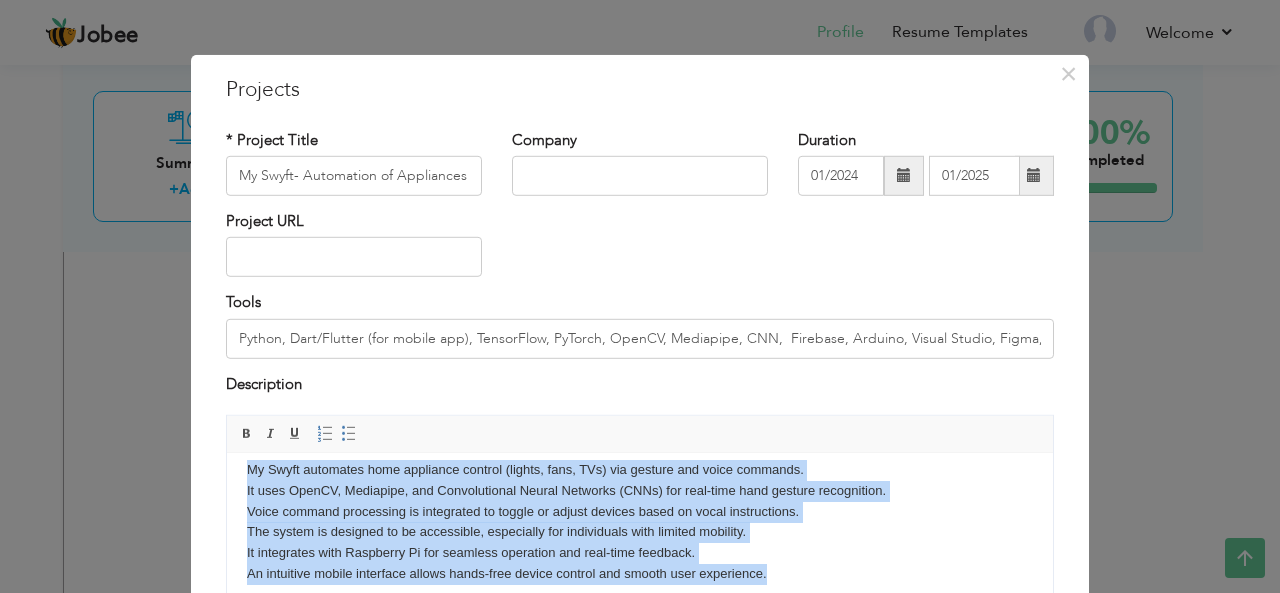 drag, startPoint x: 781, startPoint y: 573, endPoint x: 176, endPoint y: 465, distance: 614.5641 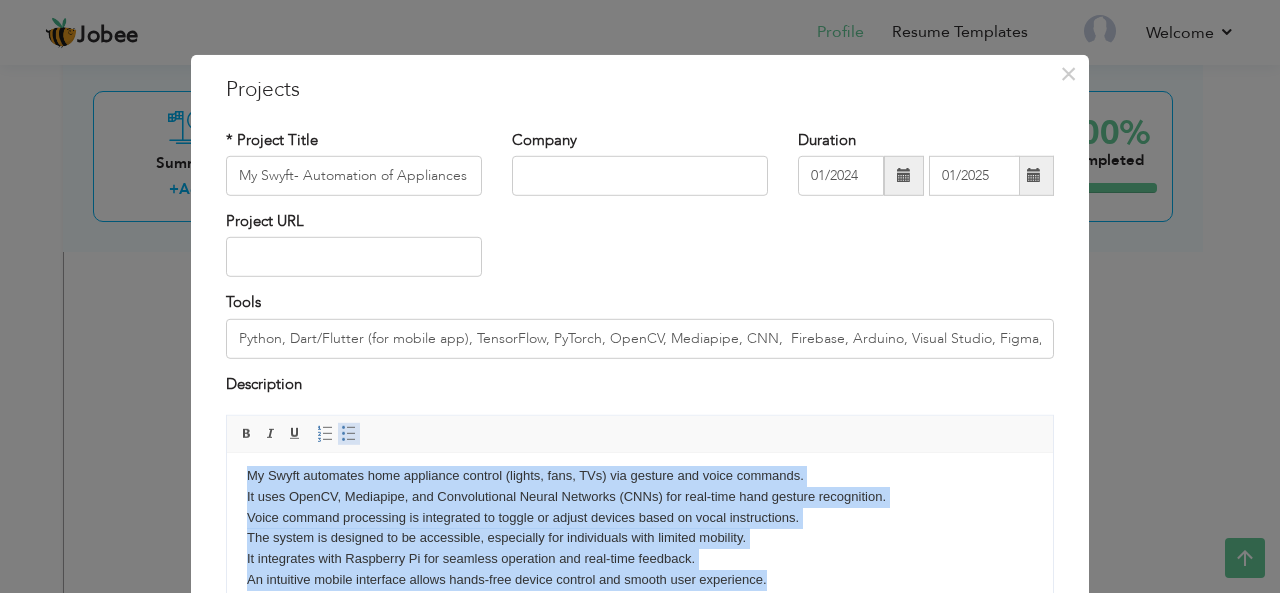 click on "Insert/Remove Bulleted List" at bounding box center [349, 434] 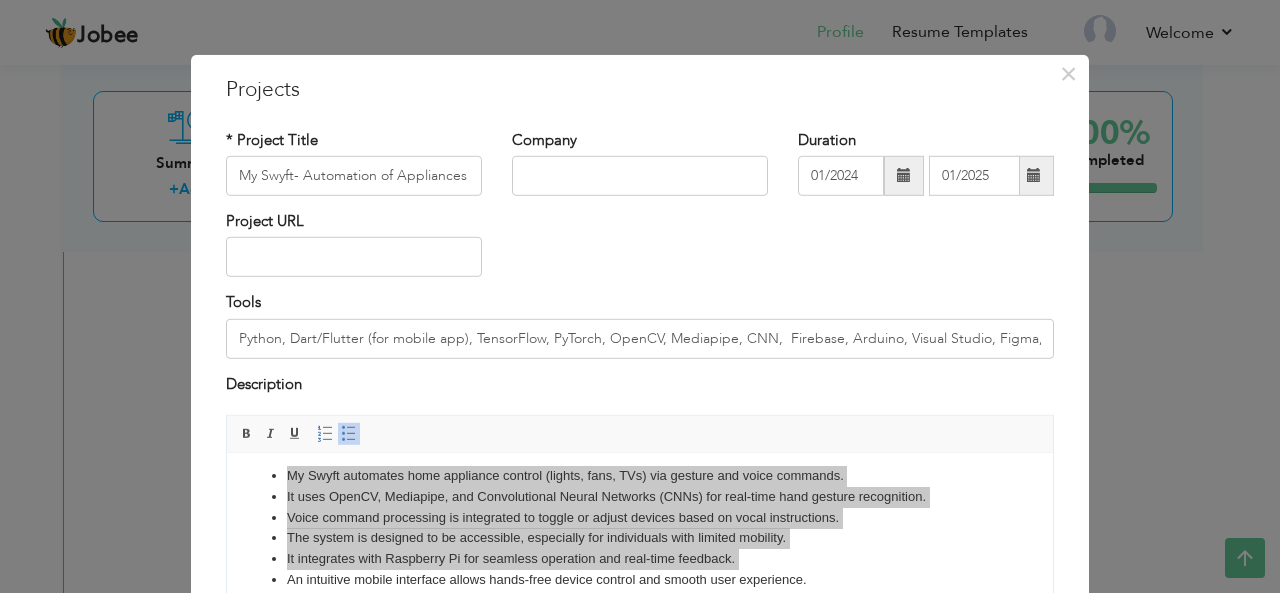 click on "Description" at bounding box center [640, 387] 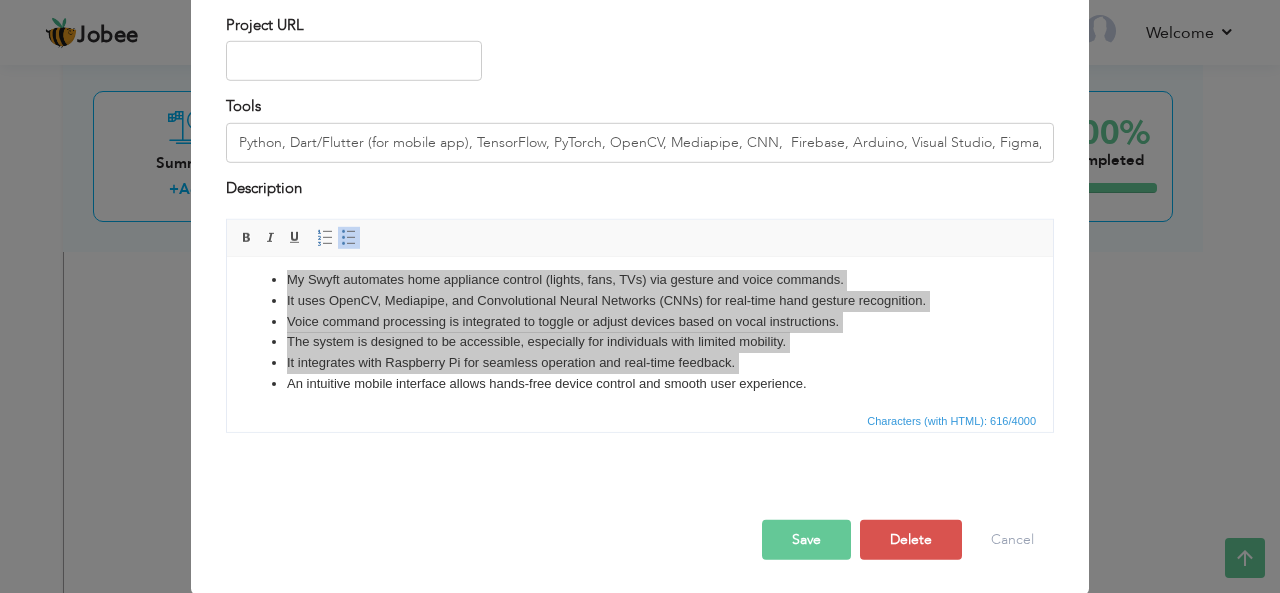 click on "Save" at bounding box center [806, 540] 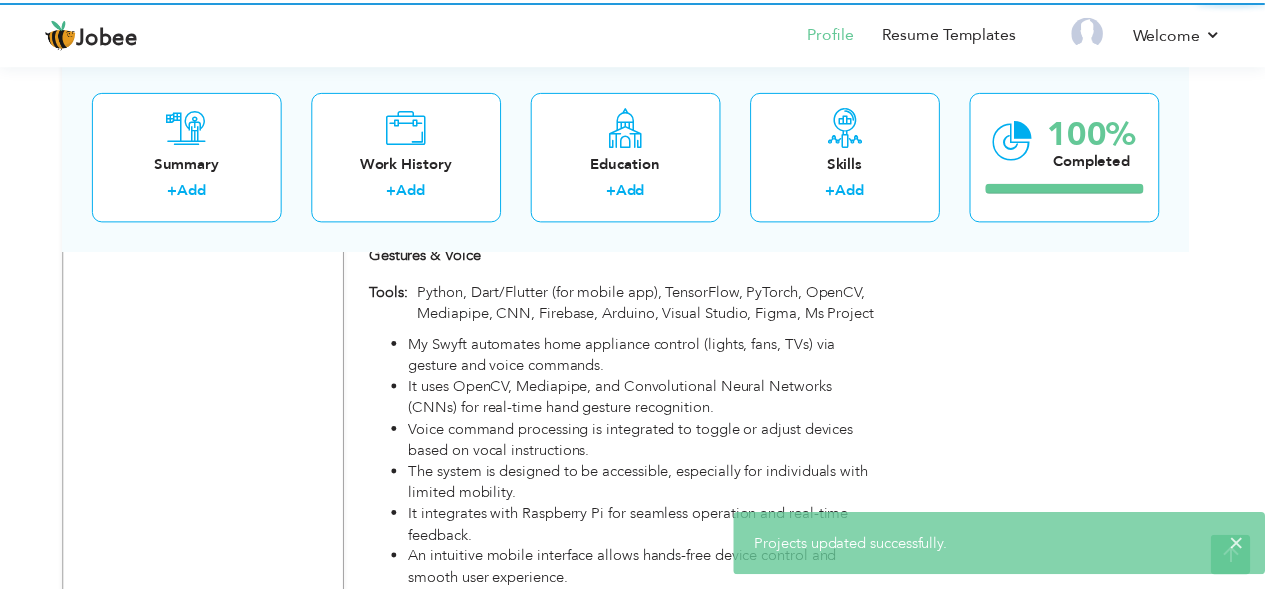 scroll, scrollTop: 0, scrollLeft: 0, axis: both 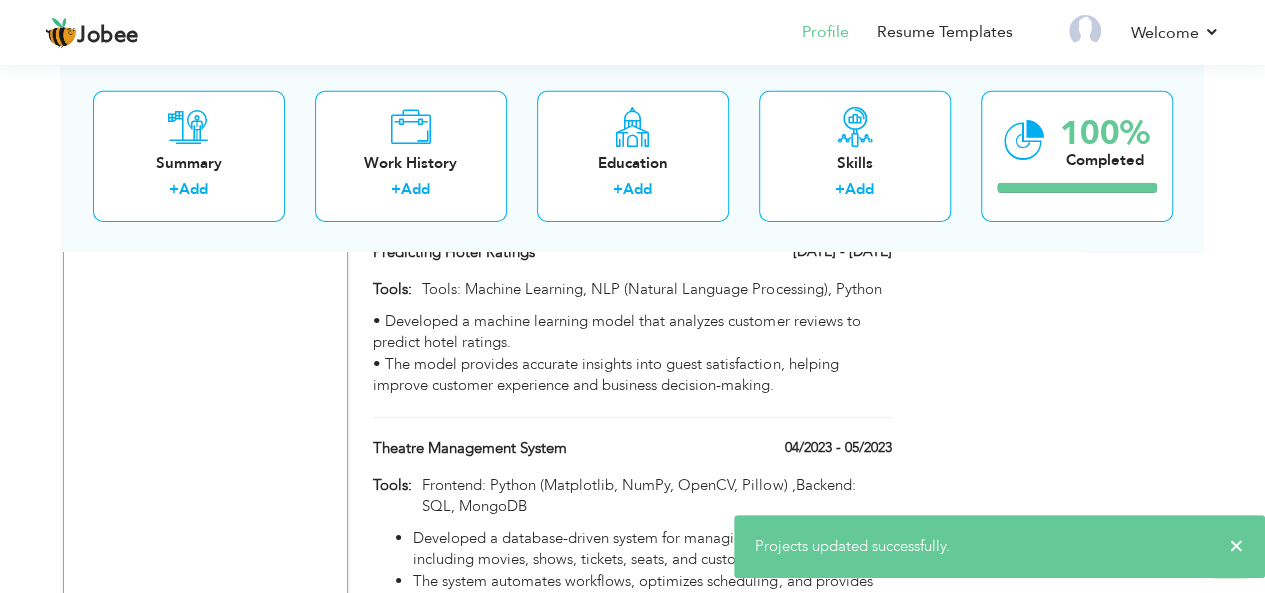 click on "• Developed a machine learning model that analyzes customer reviews to predict hotel ratings.
• The model provides accurate insights into guest satisfaction, helping improve customer experience and business decision-making." at bounding box center (632, 354) 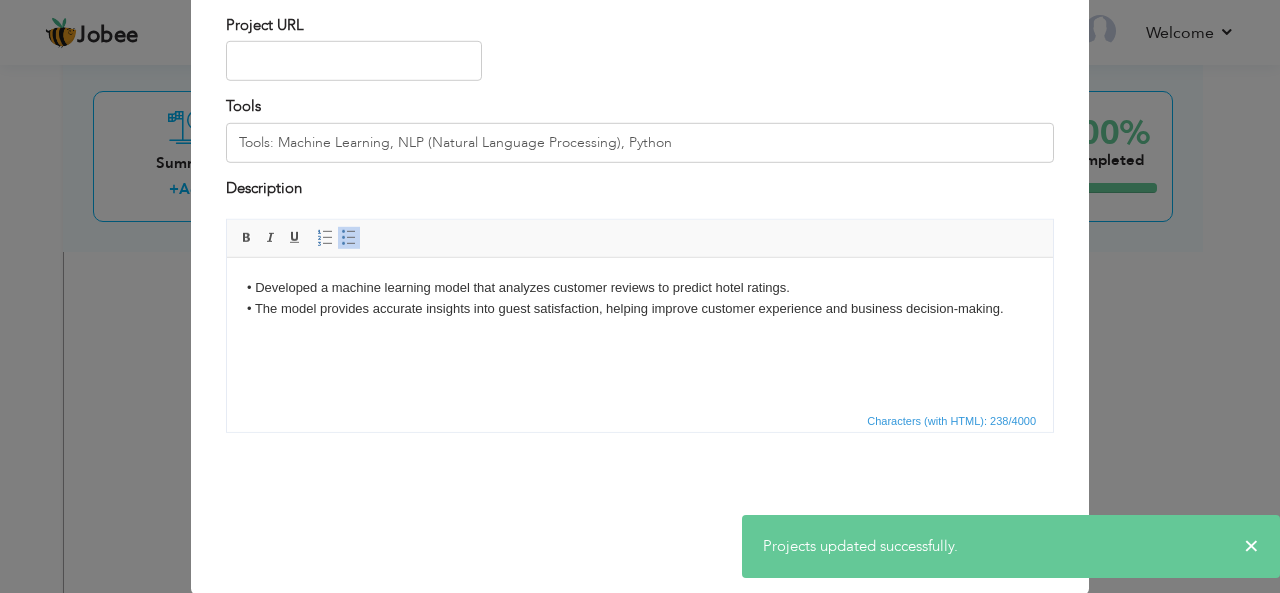 scroll, scrollTop: 0, scrollLeft: 0, axis: both 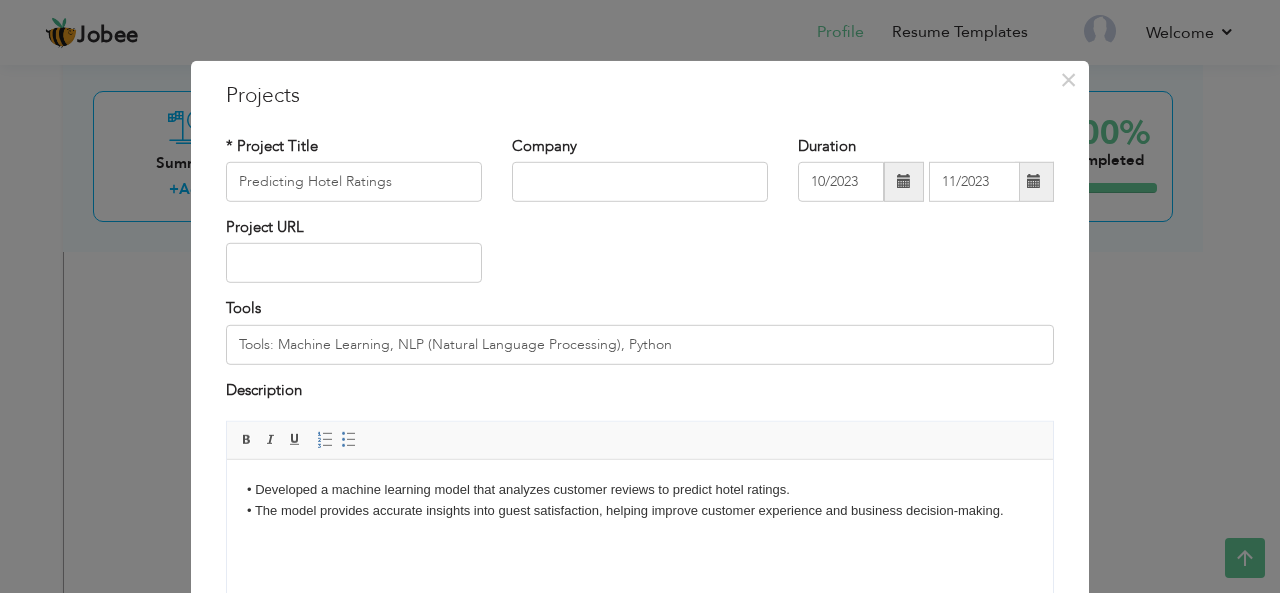 click on "• Developed a machine learning model that analyzes customer reviews to predict hotel ratings. • The model provides accurate insights into guest satisfaction, helping improve customer experience and business decision-making." at bounding box center (640, 501) 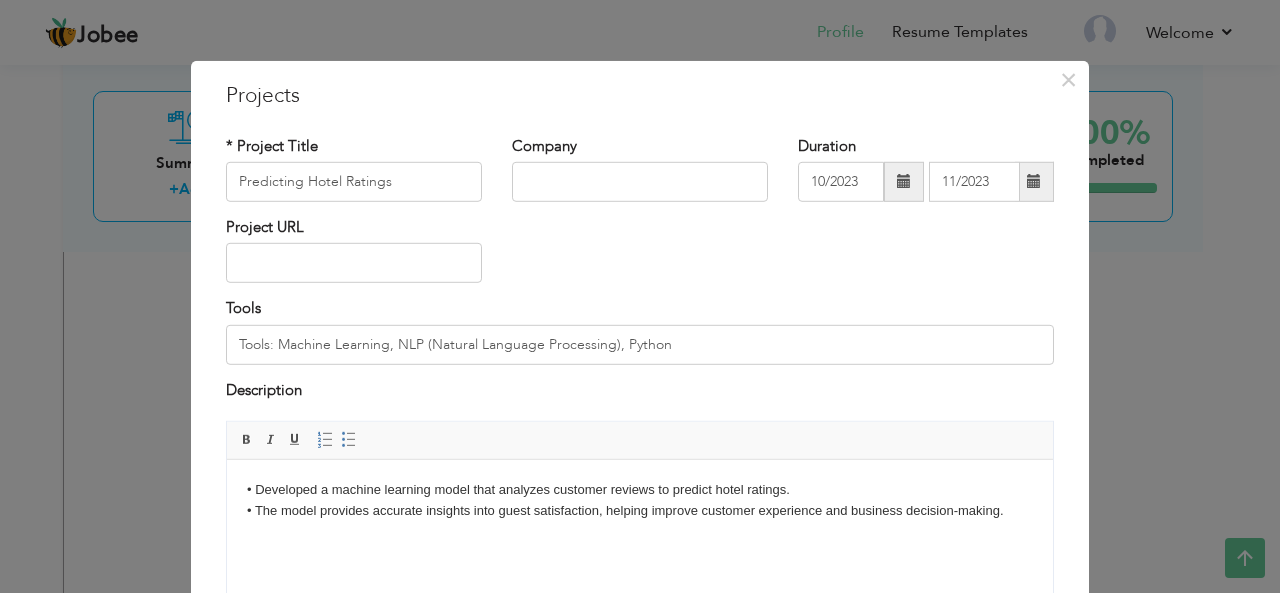 click on "Project URL" at bounding box center [640, 257] 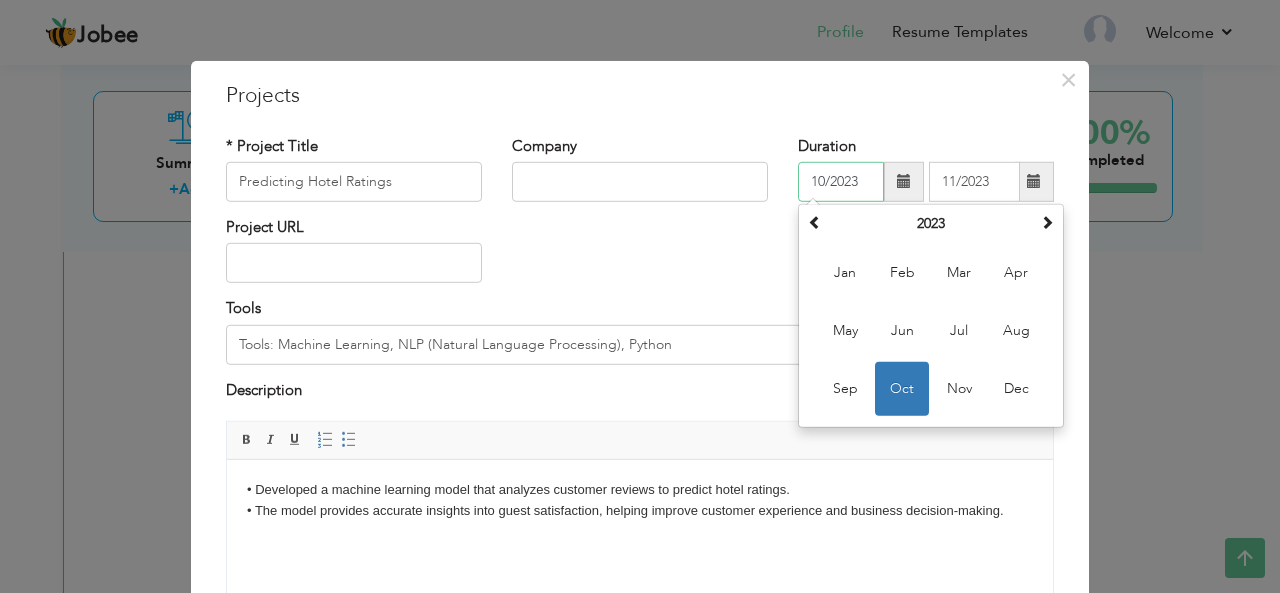 drag, startPoint x: 850, startPoint y: 179, endPoint x: 778, endPoint y: 179, distance: 72 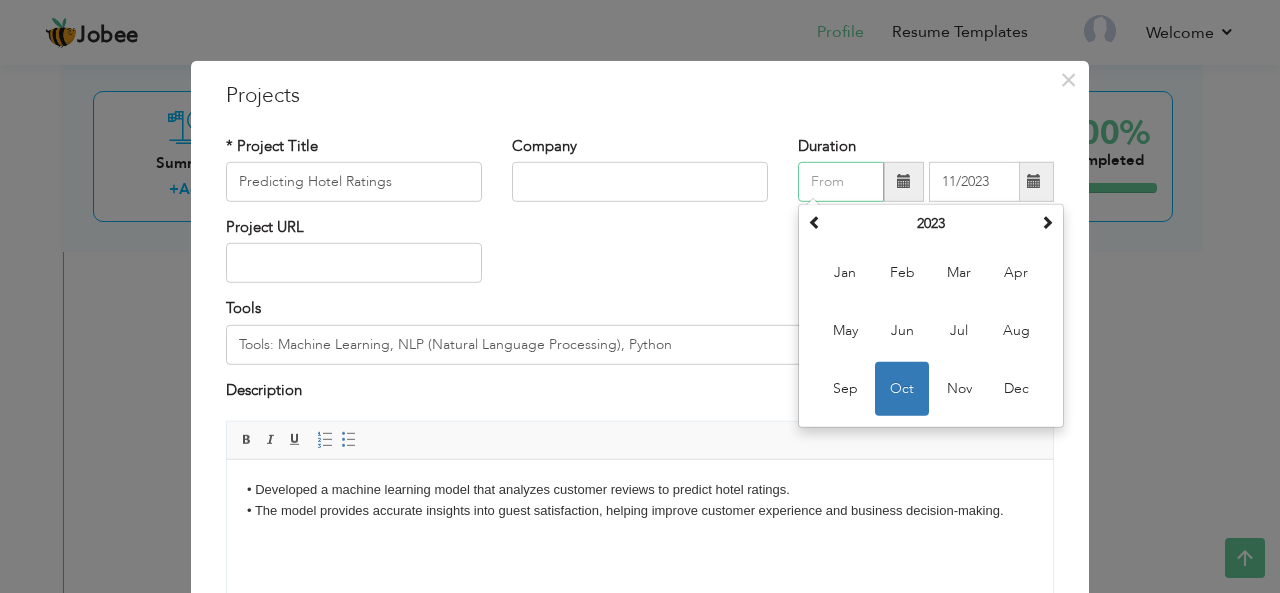type 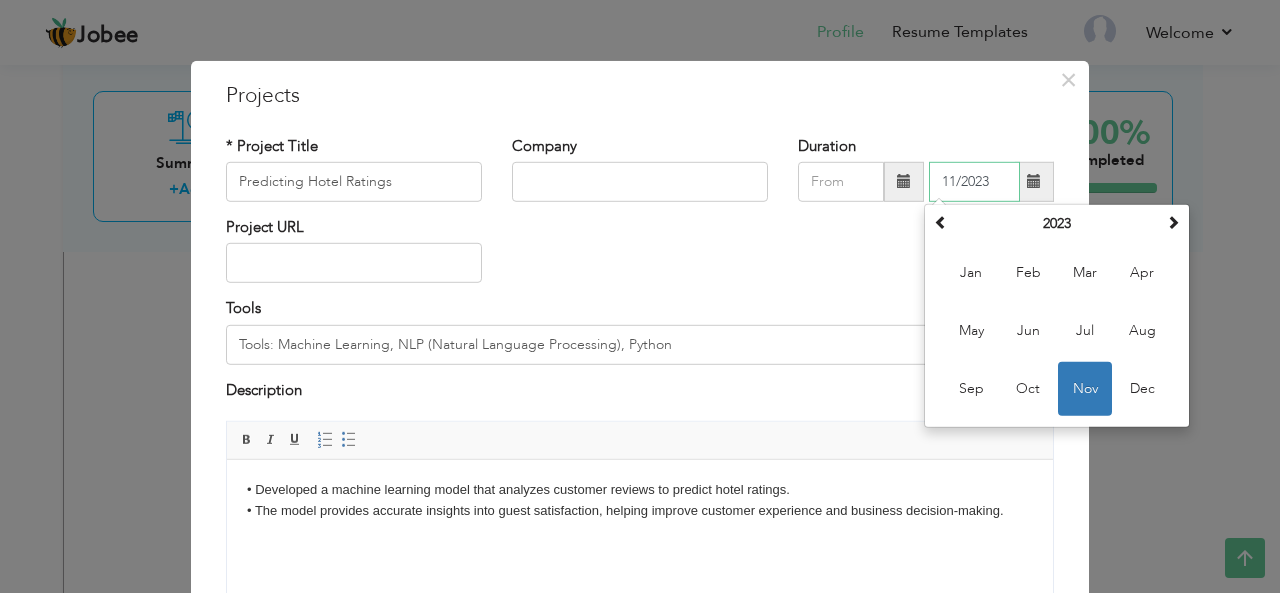 drag, startPoint x: 998, startPoint y: 179, endPoint x: 931, endPoint y: 174, distance: 67.18631 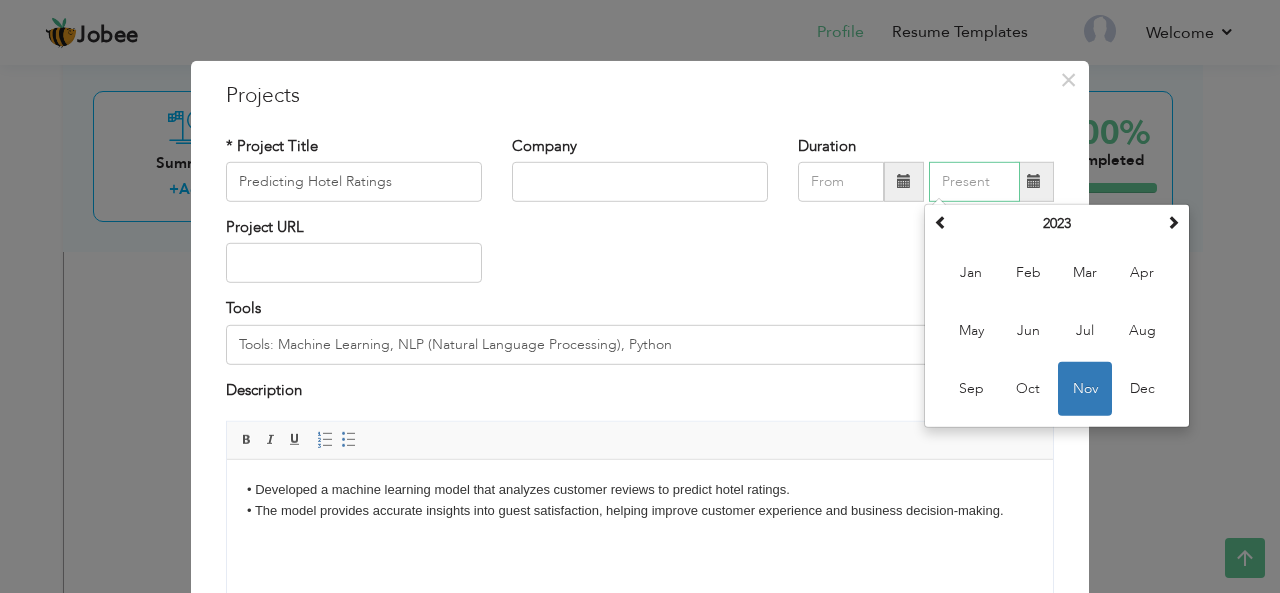 type 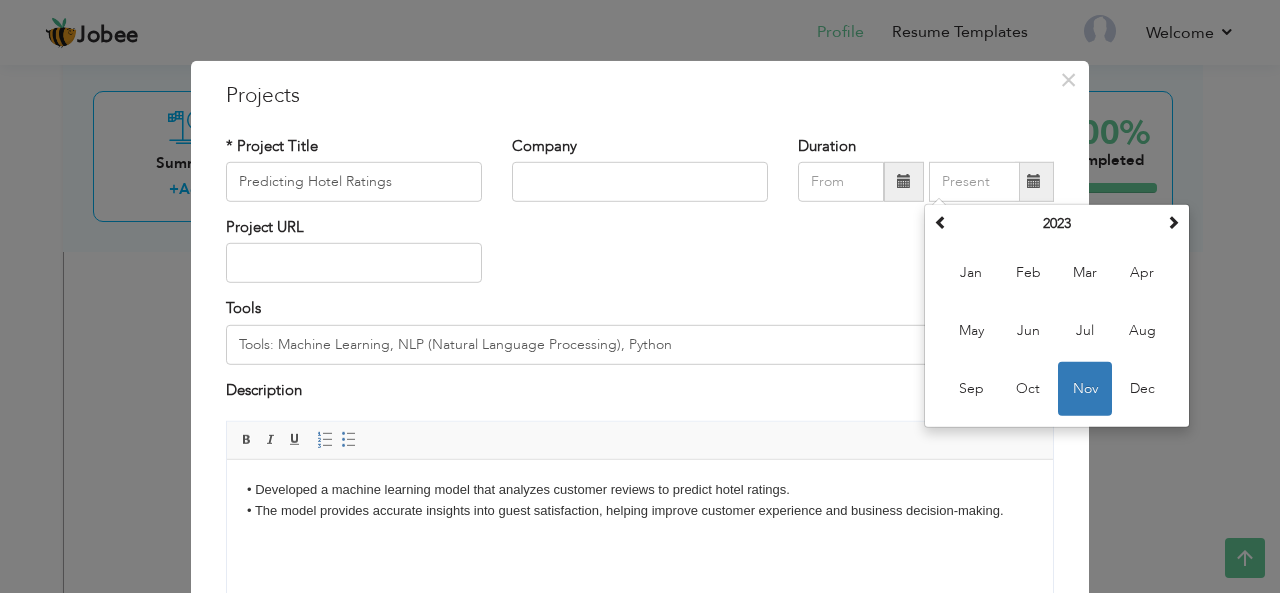 click on "Project URL" at bounding box center (640, 257) 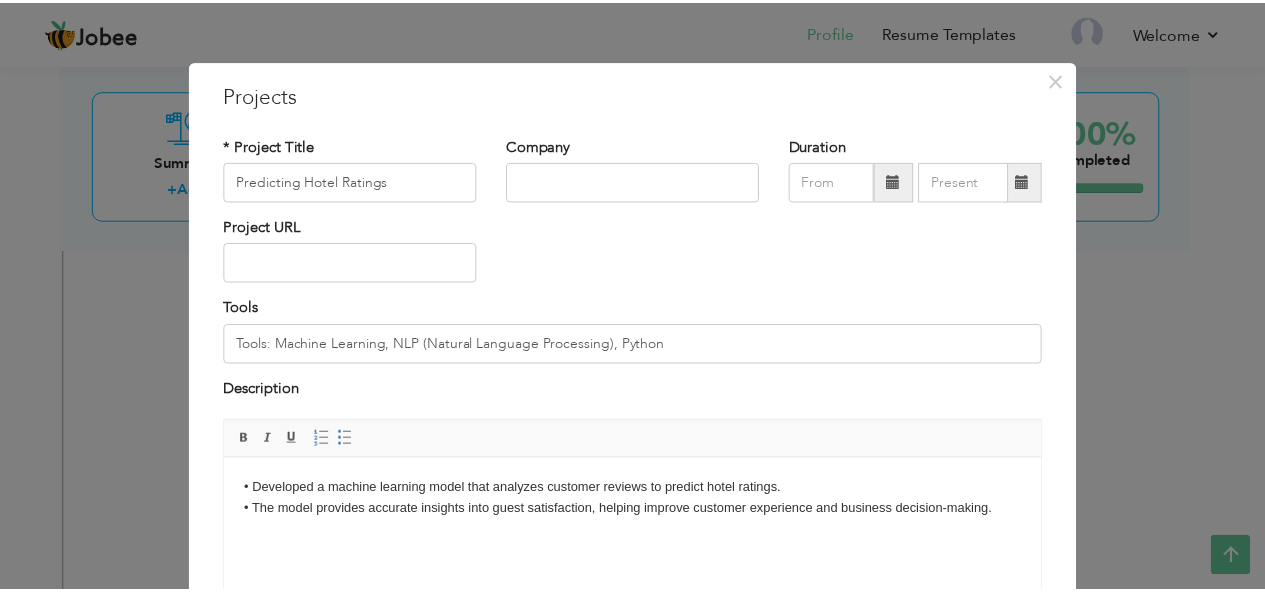 scroll, scrollTop: 202, scrollLeft: 0, axis: vertical 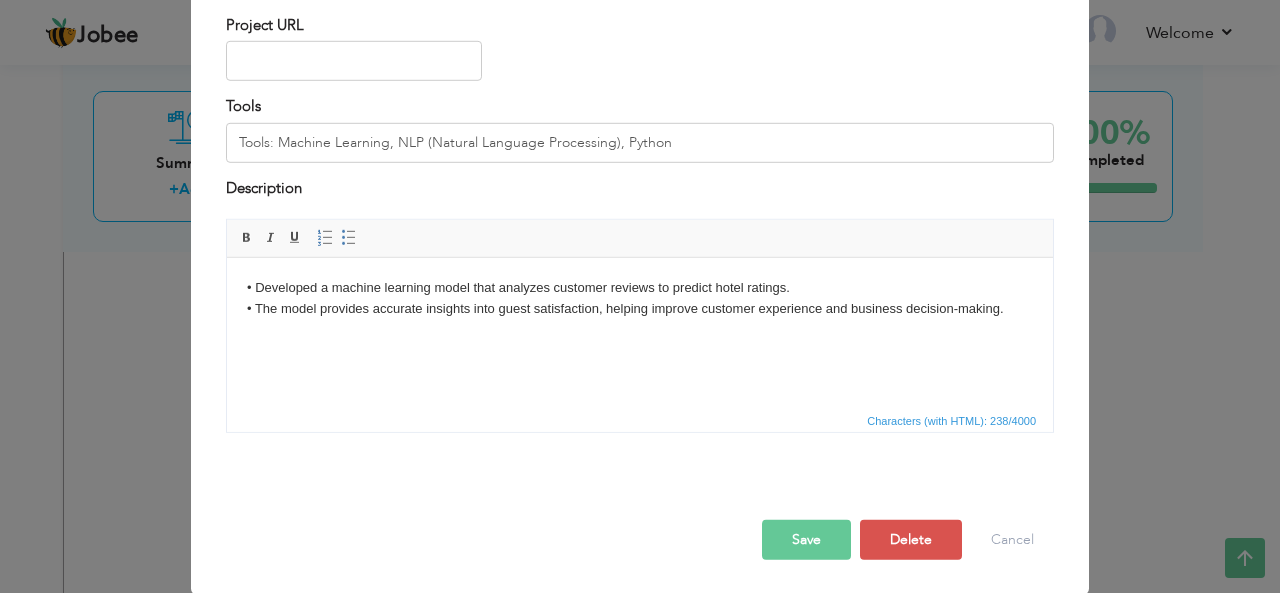 click on "Save" at bounding box center (806, 540) 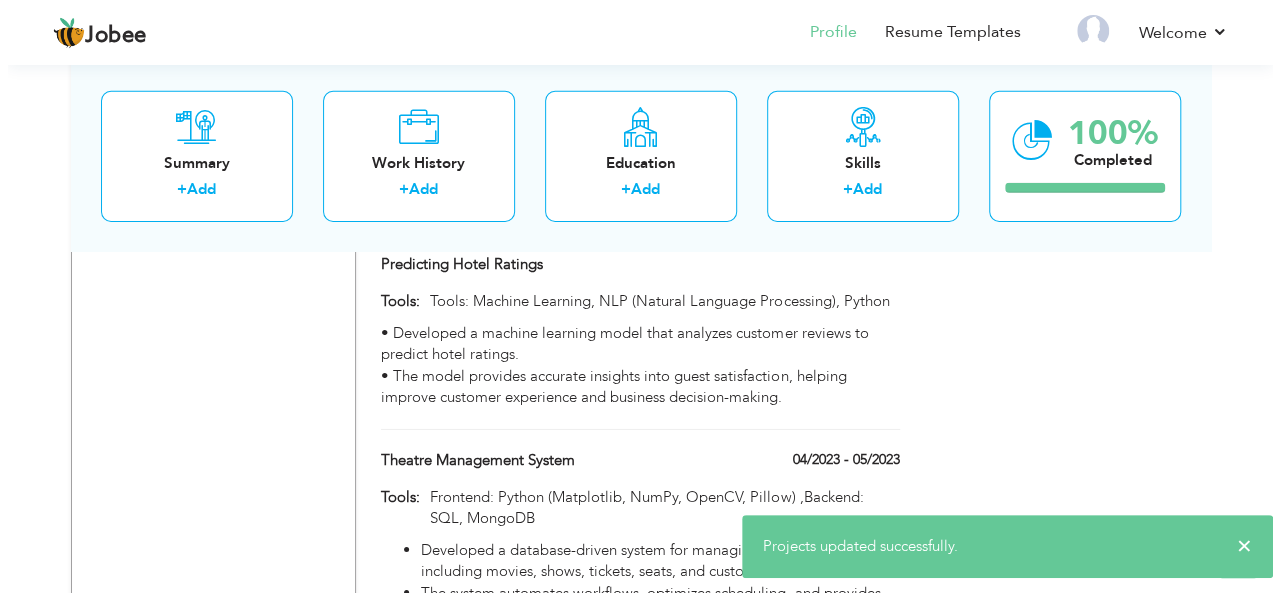 scroll, scrollTop: 3119, scrollLeft: 0, axis: vertical 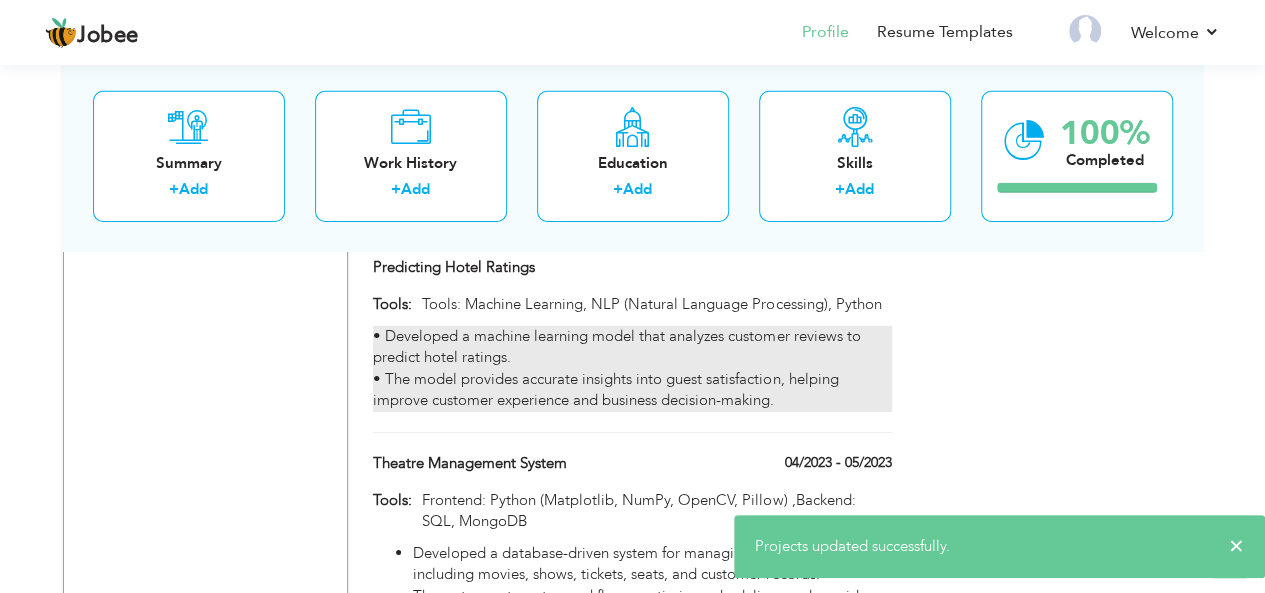 click on "• Developed a machine learning model that analyzes customer reviews to predict hotel ratings.
• The model provides accurate insights into guest satisfaction, helping improve customer experience and business decision-making." at bounding box center [632, 369] 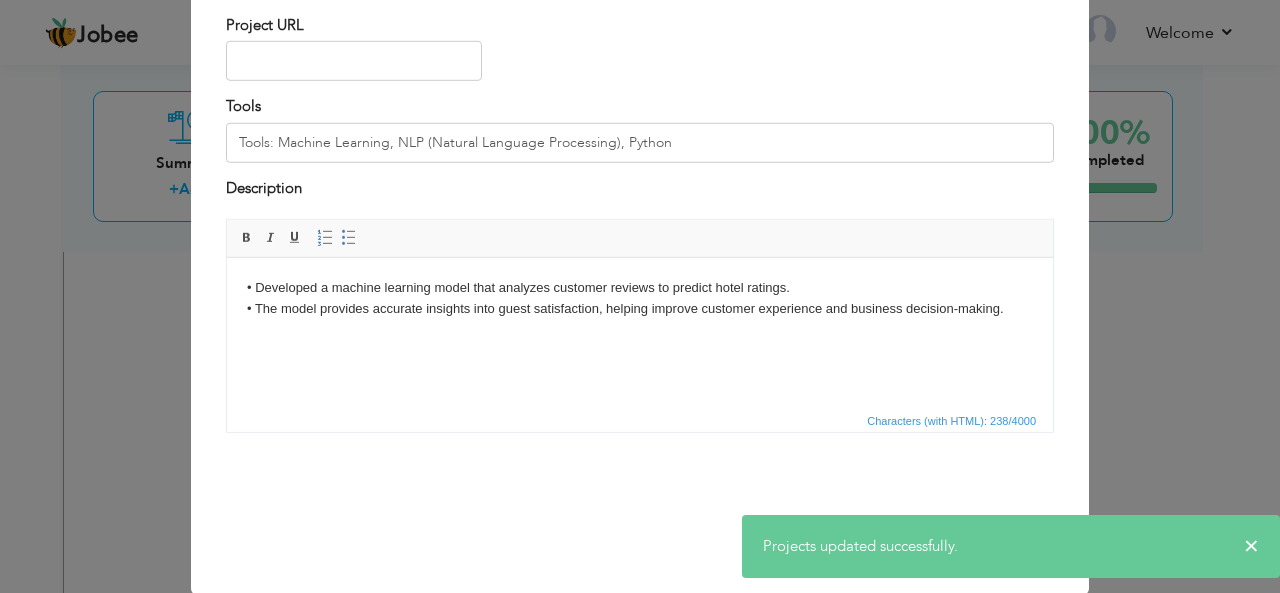 scroll, scrollTop: 0, scrollLeft: 0, axis: both 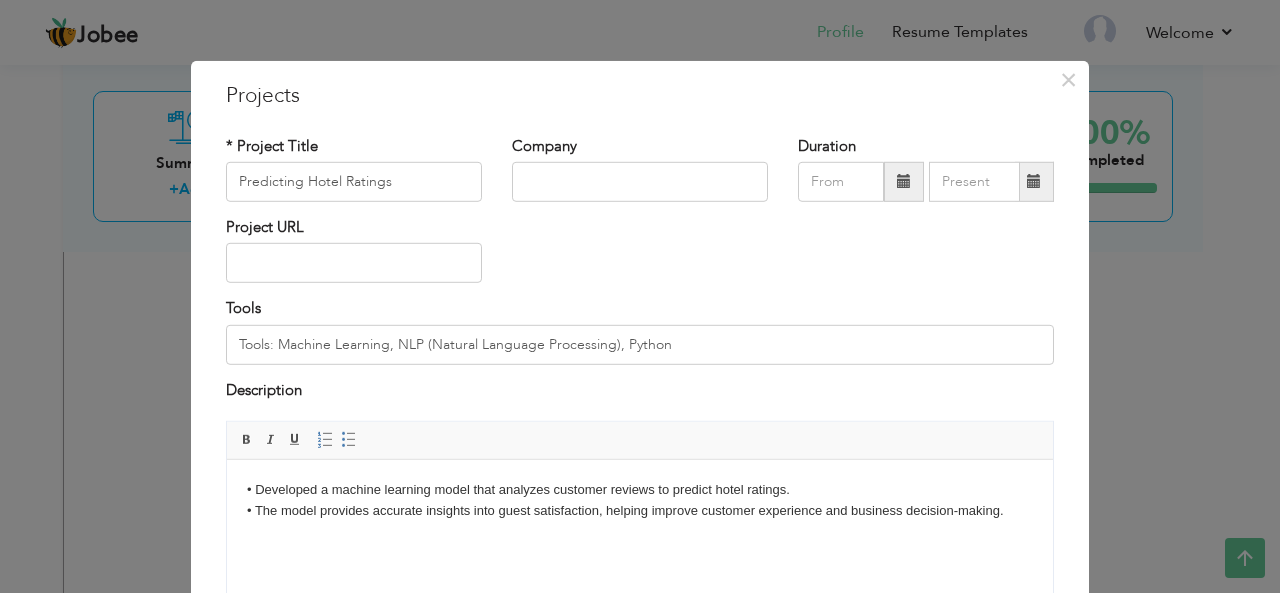 click on "• Developed a machine learning model that analyzes customer reviews to predict hotel ratings. • The model provides accurate insights into guest satisfaction, helping improve customer experience and business decision-making." at bounding box center (640, 501) 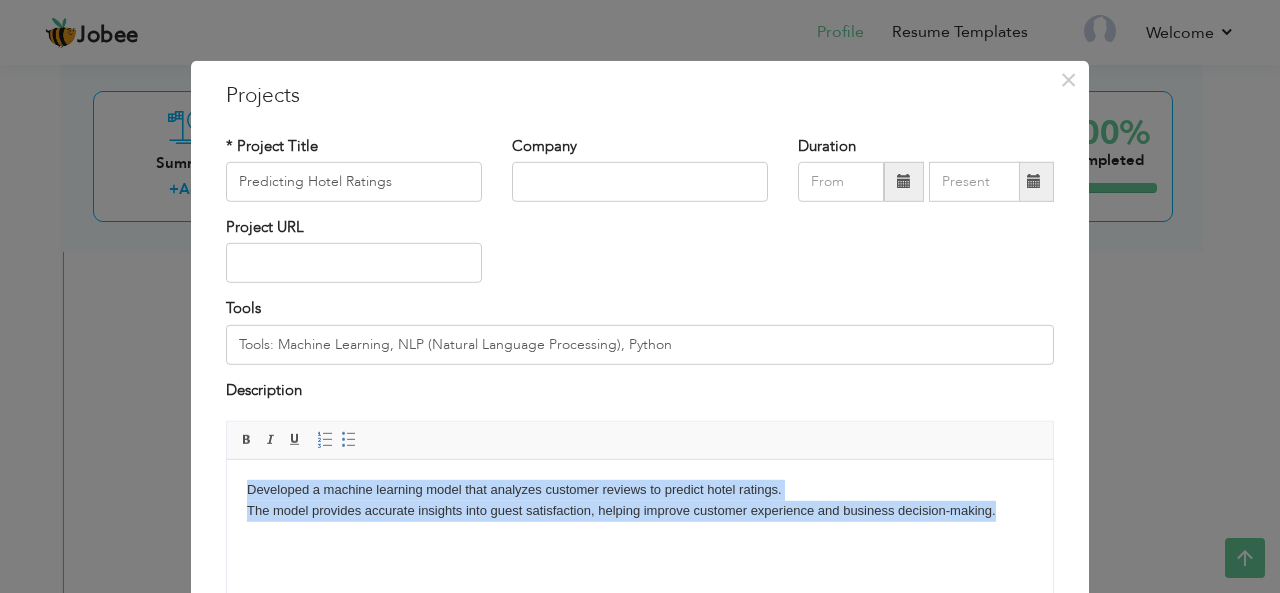 drag, startPoint x: 1009, startPoint y: 507, endPoint x: 173, endPoint y: 457, distance: 837.4939 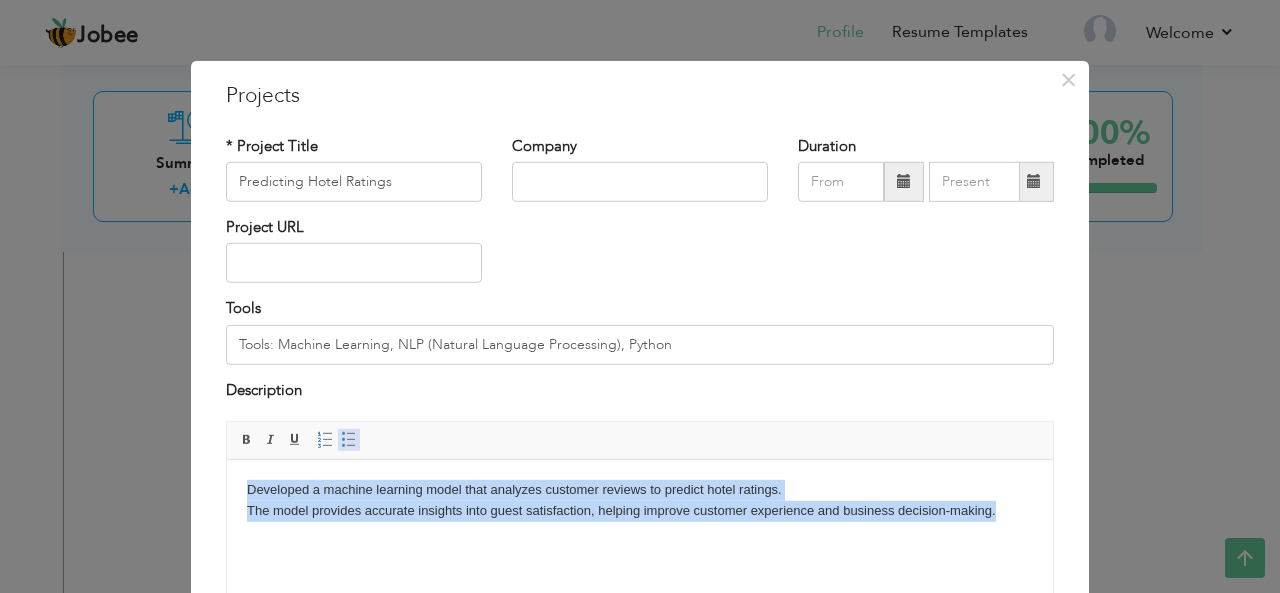 click at bounding box center (349, 440) 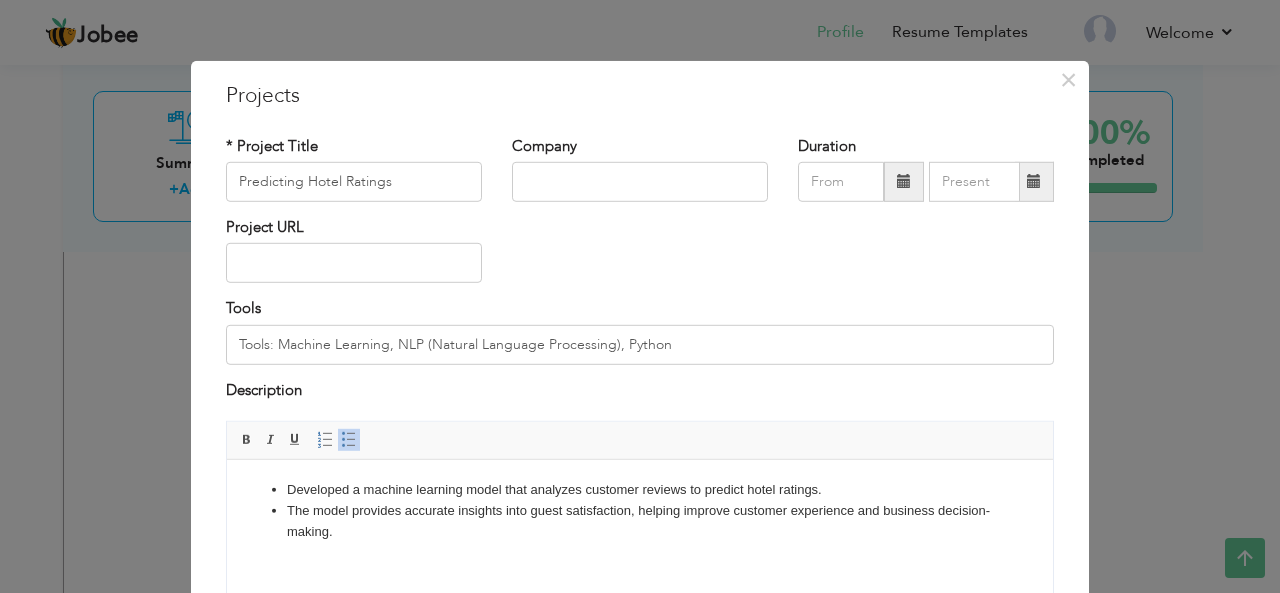 click on "Description" at bounding box center (640, 393) 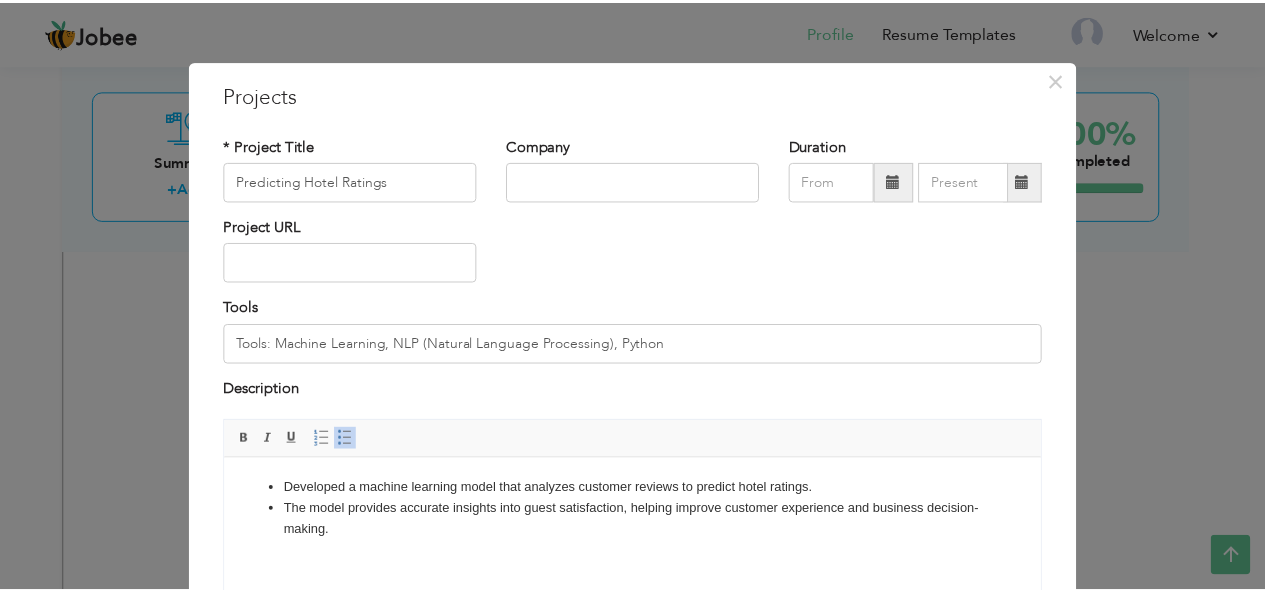 scroll, scrollTop: 202, scrollLeft: 0, axis: vertical 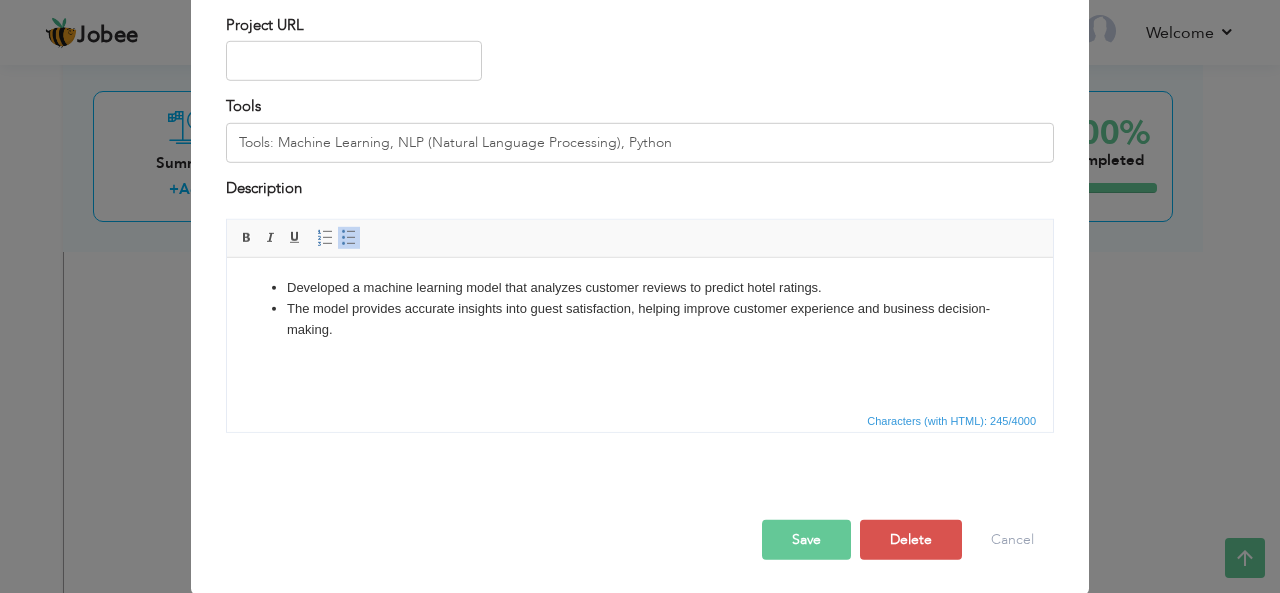 click on "Save" at bounding box center (806, 540) 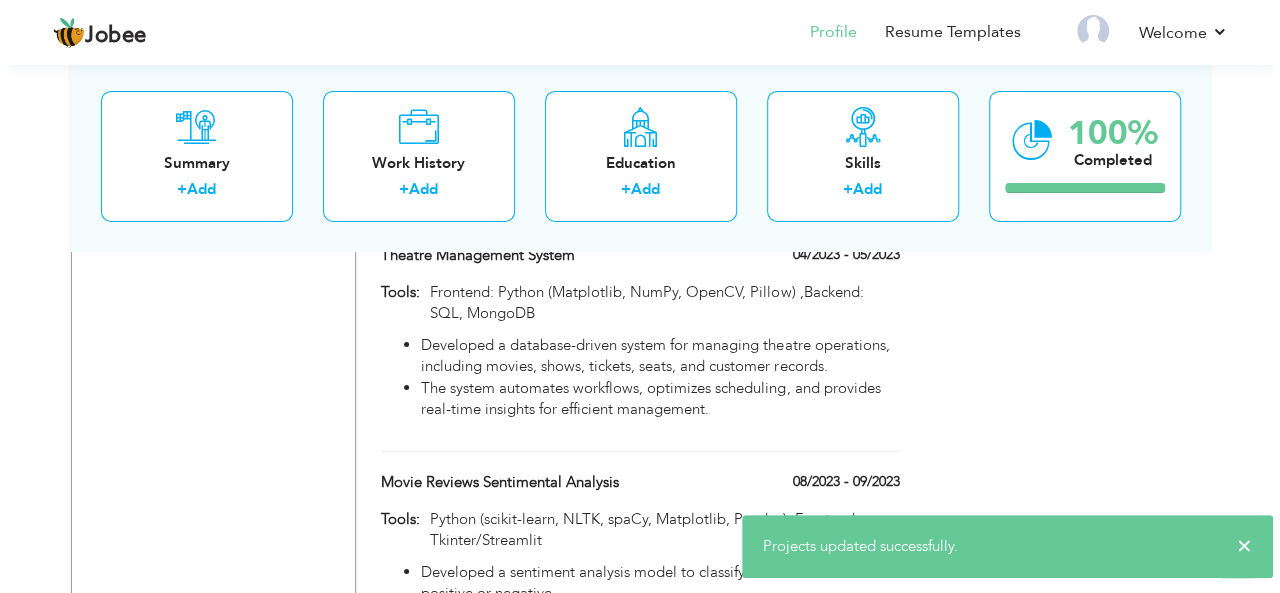 scroll, scrollTop: 3318, scrollLeft: 0, axis: vertical 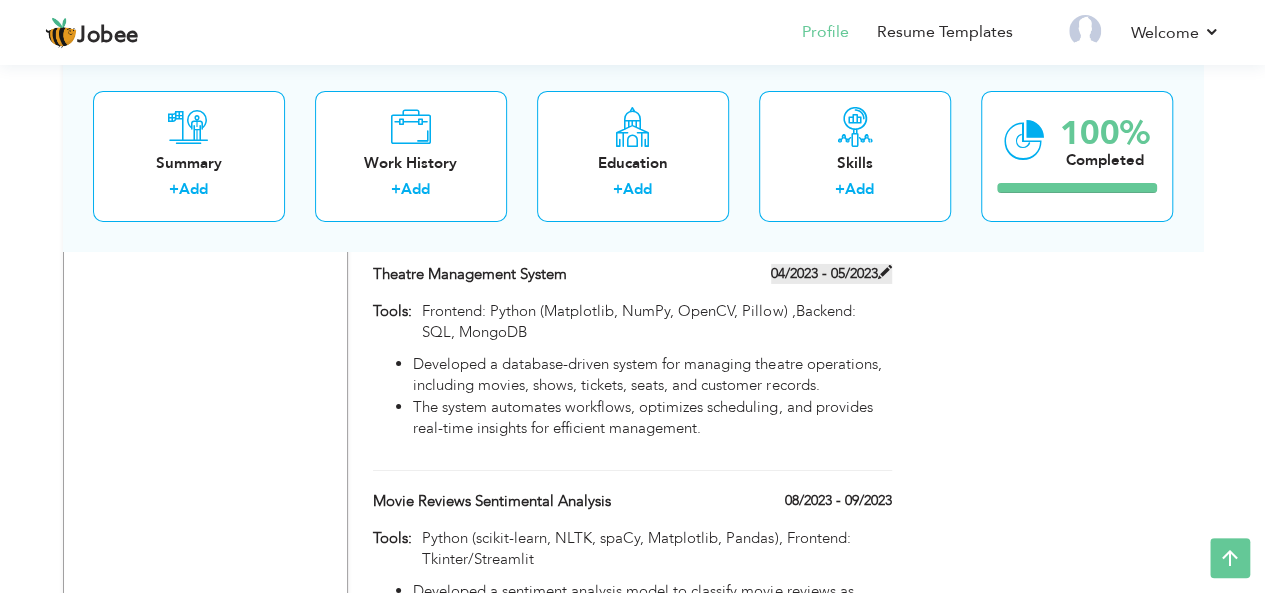 click on "04/2023 -  05/2023" at bounding box center [831, 274] 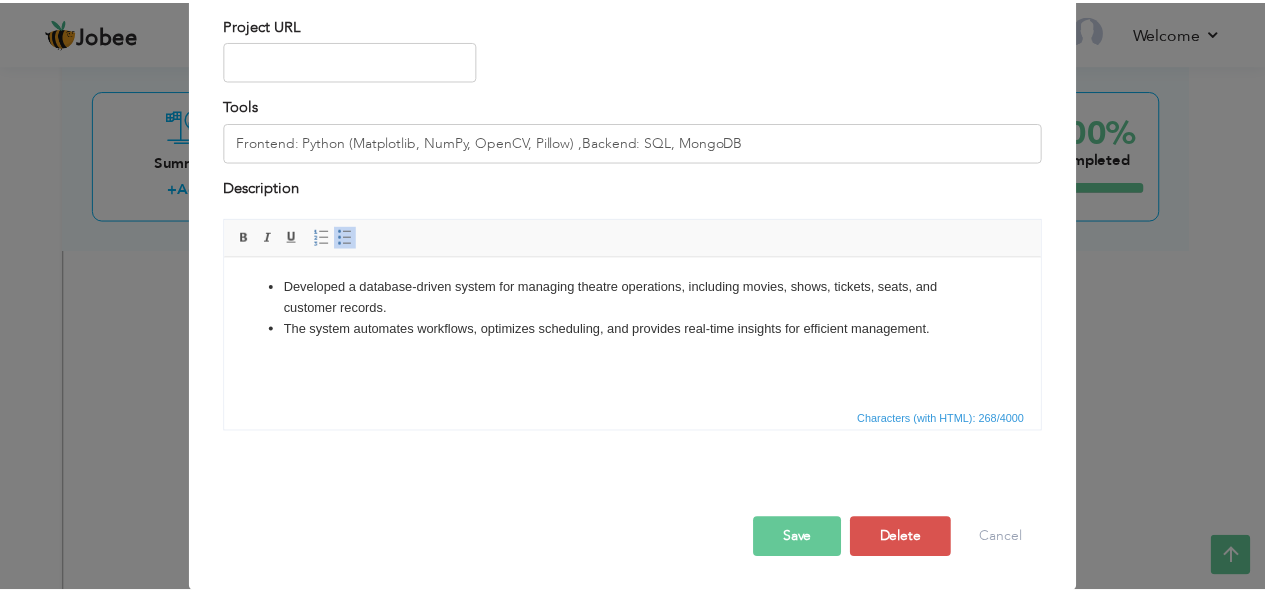 scroll, scrollTop: 0, scrollLeft: 0, axis: both 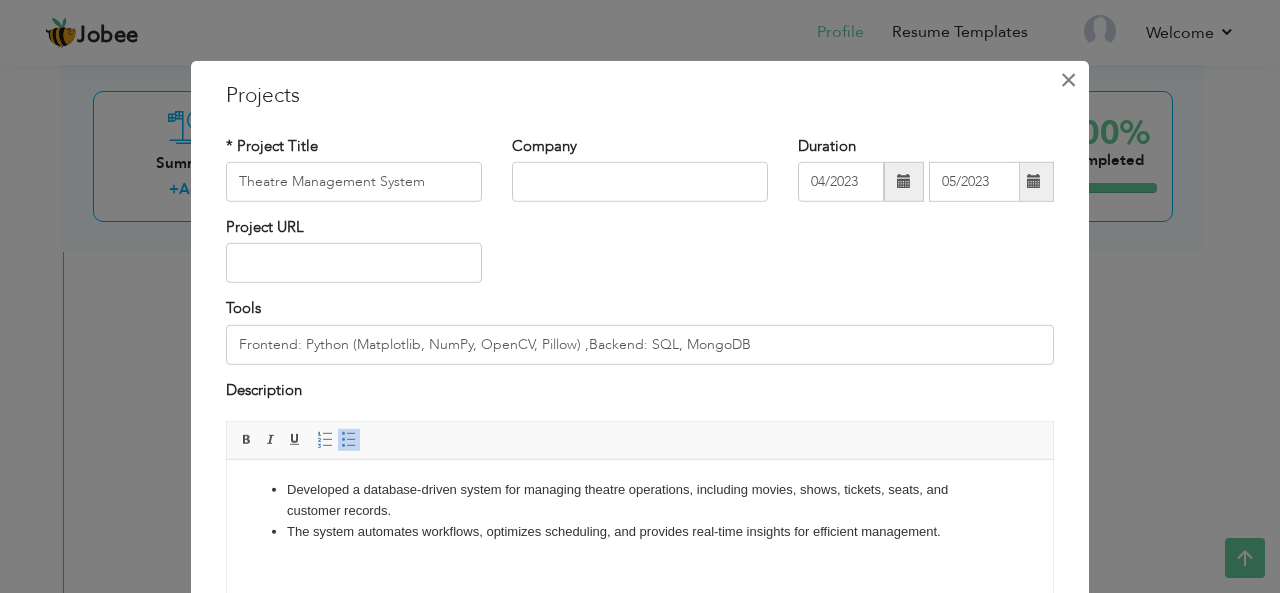 click on "×" at bounding box center [1068, 79] 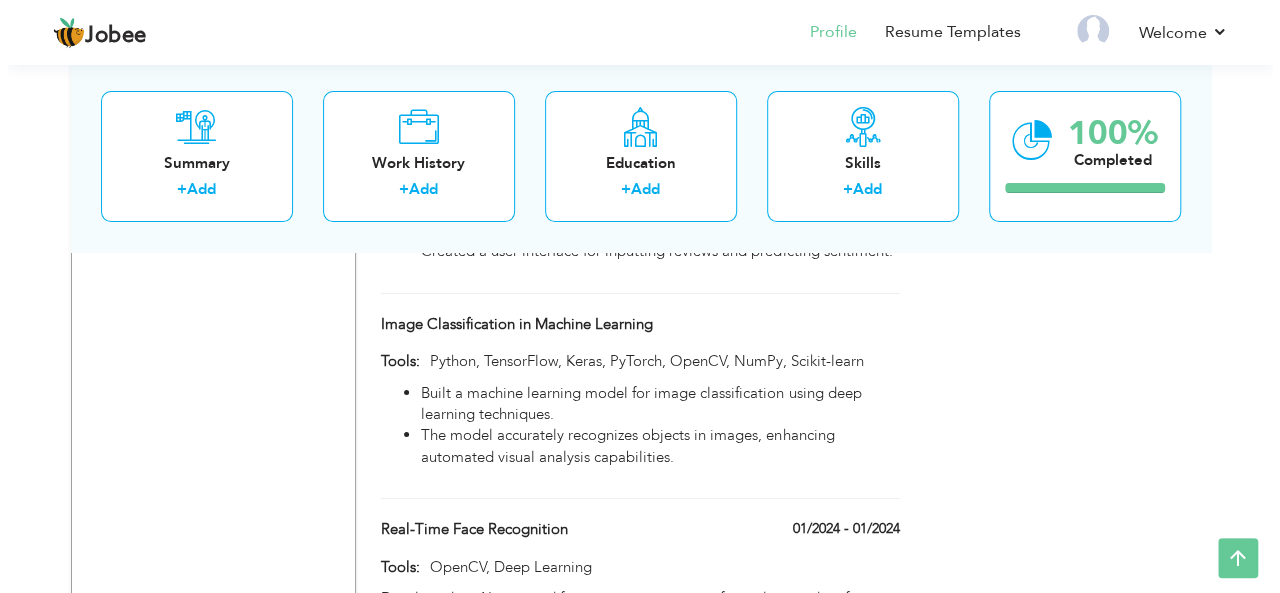 scroll, scrollTop: 3790, scrollLeft: 0, axis: vertical 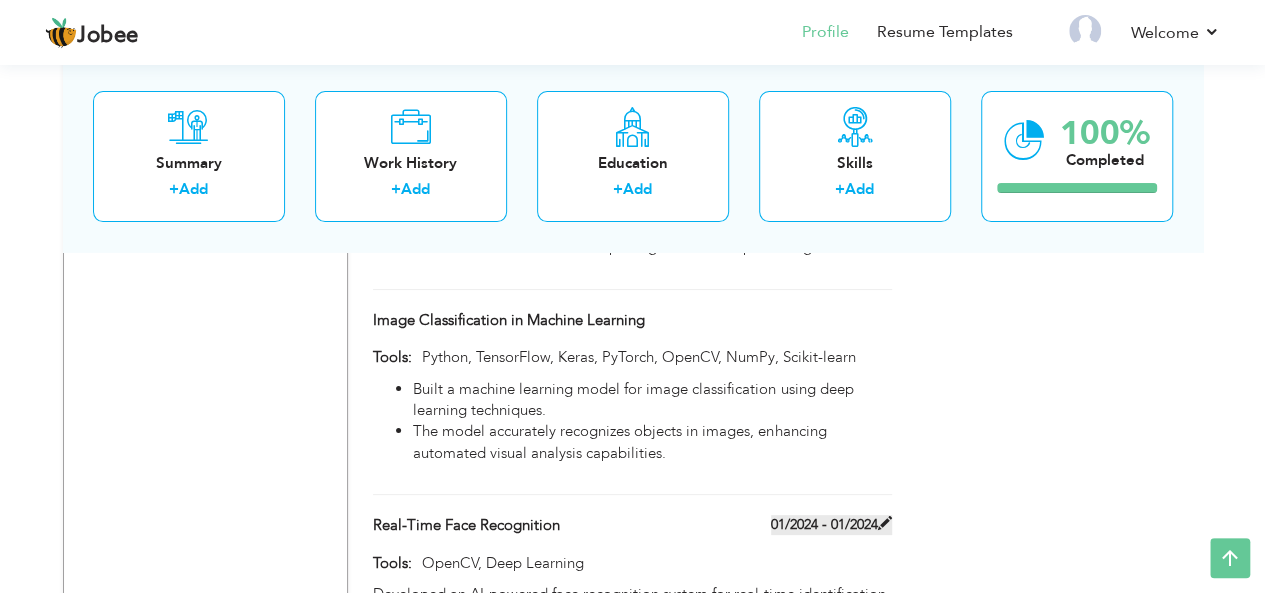 click on "01/2024 -  01/2024" at bounding box center (831, 525) 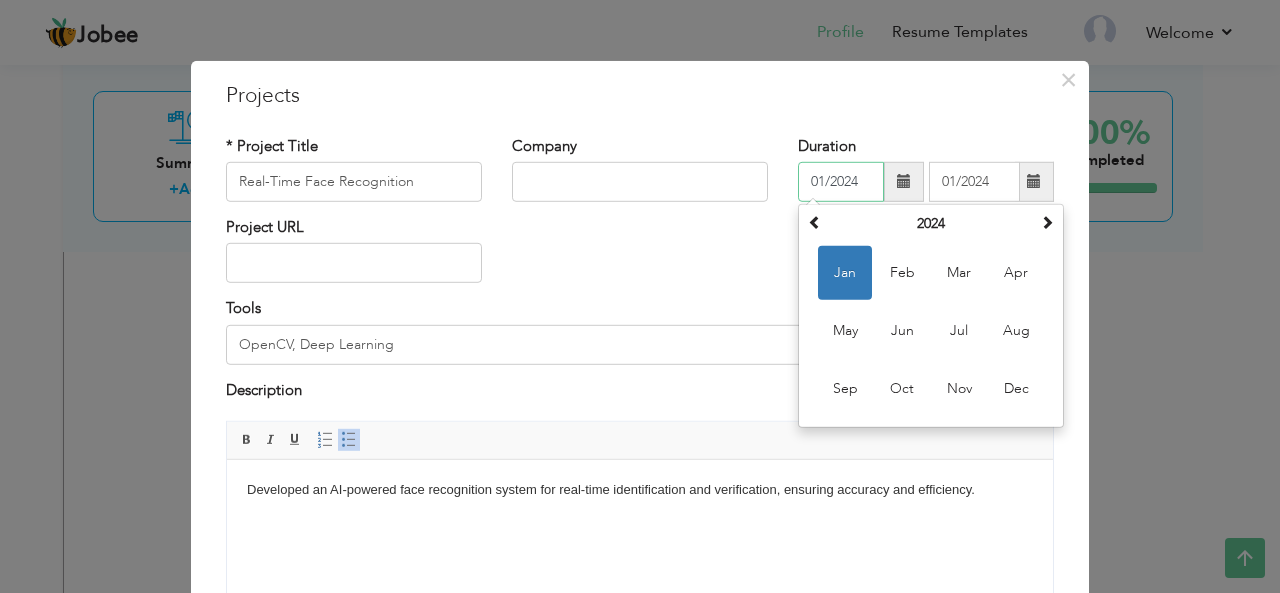 drag, startPoint x: 865, startPoint y: 184, endPoint x: 809, endPoint y: 175, distance: 56.718605 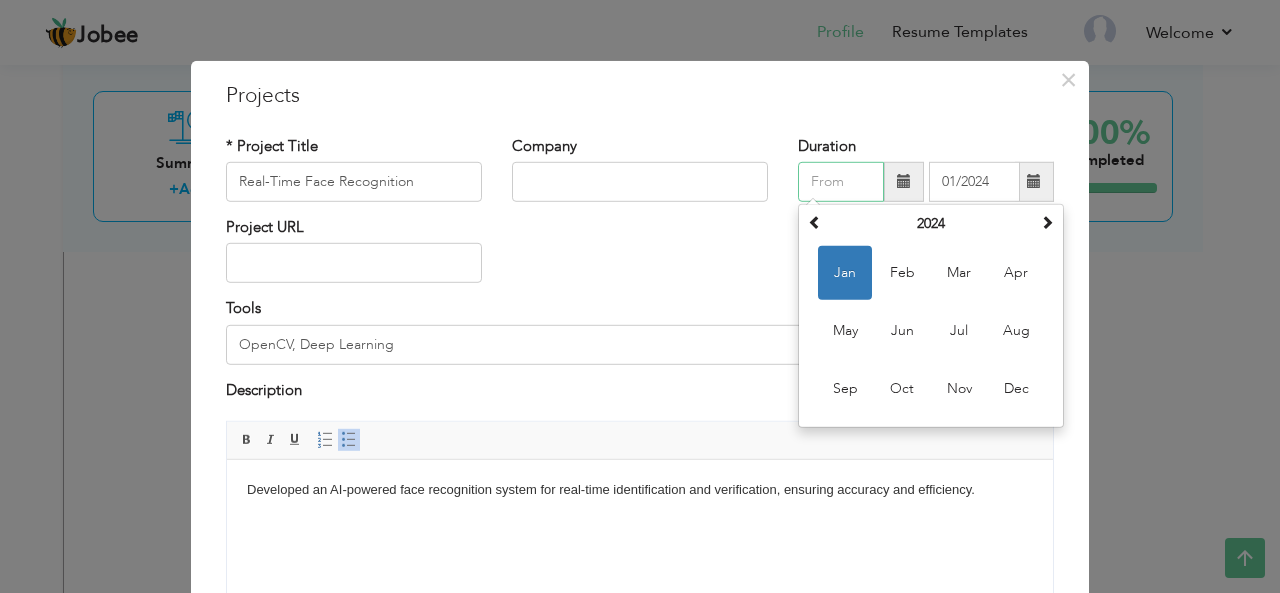 type 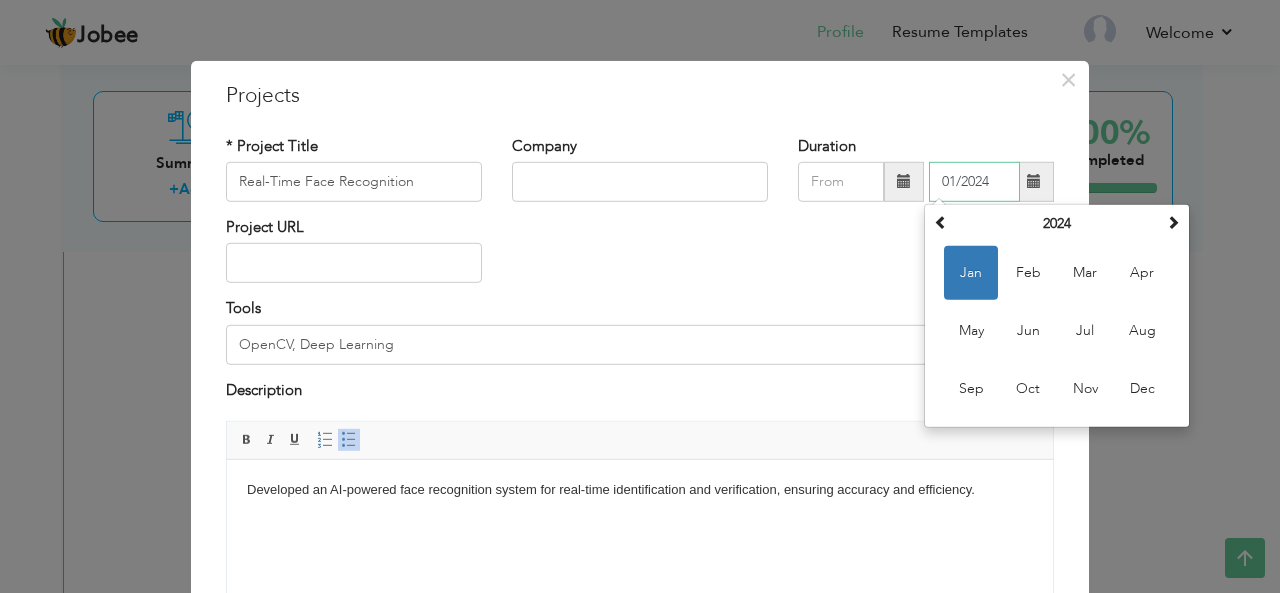 drag, startPoint x: 1008, startPoint y: 177, endPoint x: 896, endPoint y: 181, distance: 112.0714 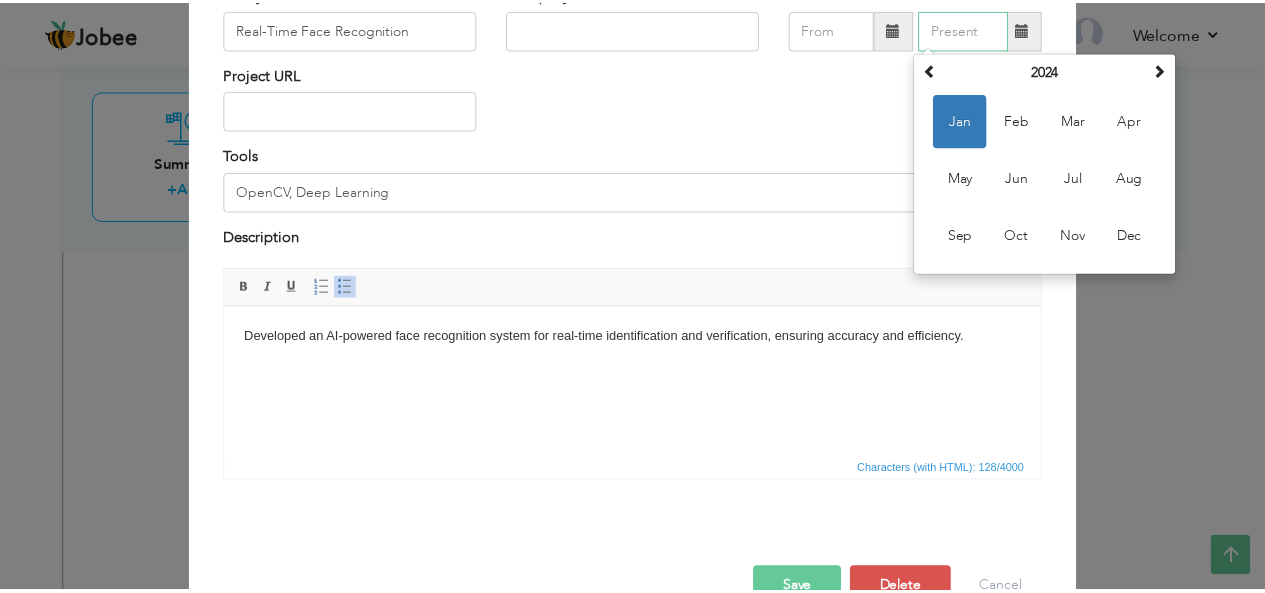 scroll, scrollTop: 202, scrollLeft: 0, axis: vertical 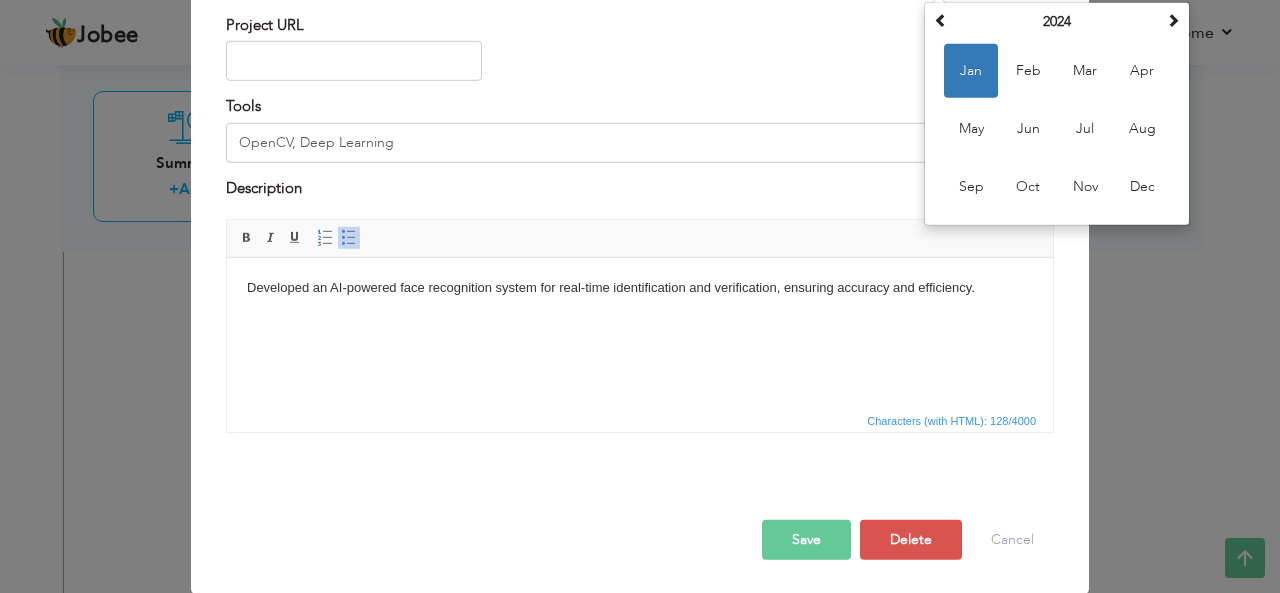 type 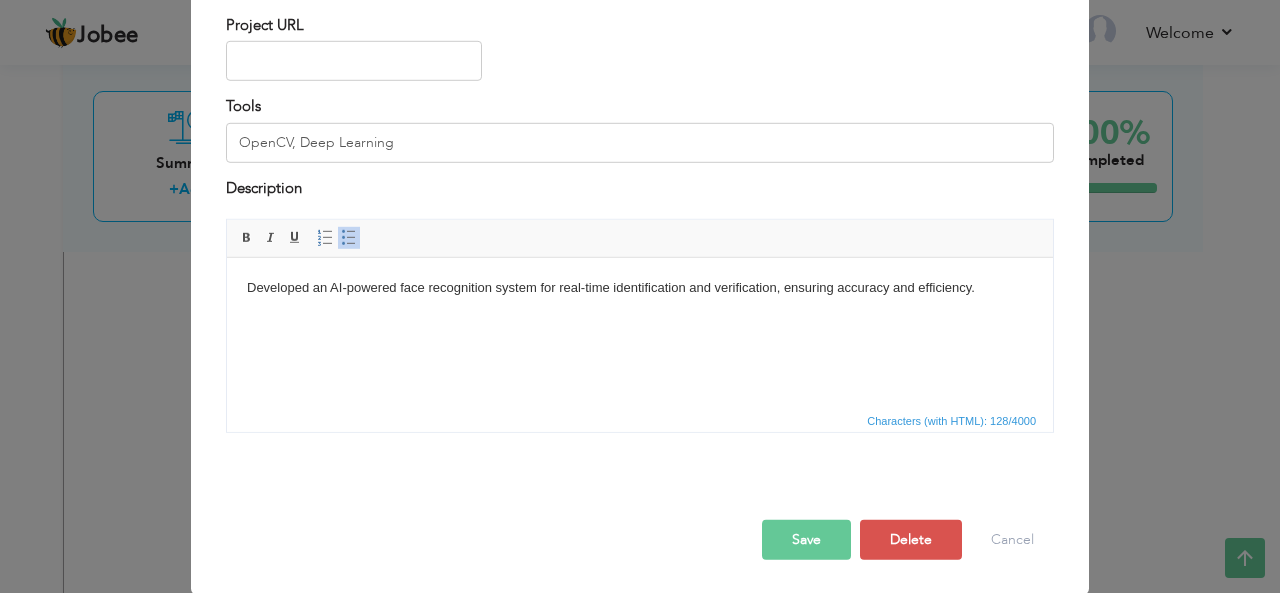 click on "Save" at bounding box center [806, 540] 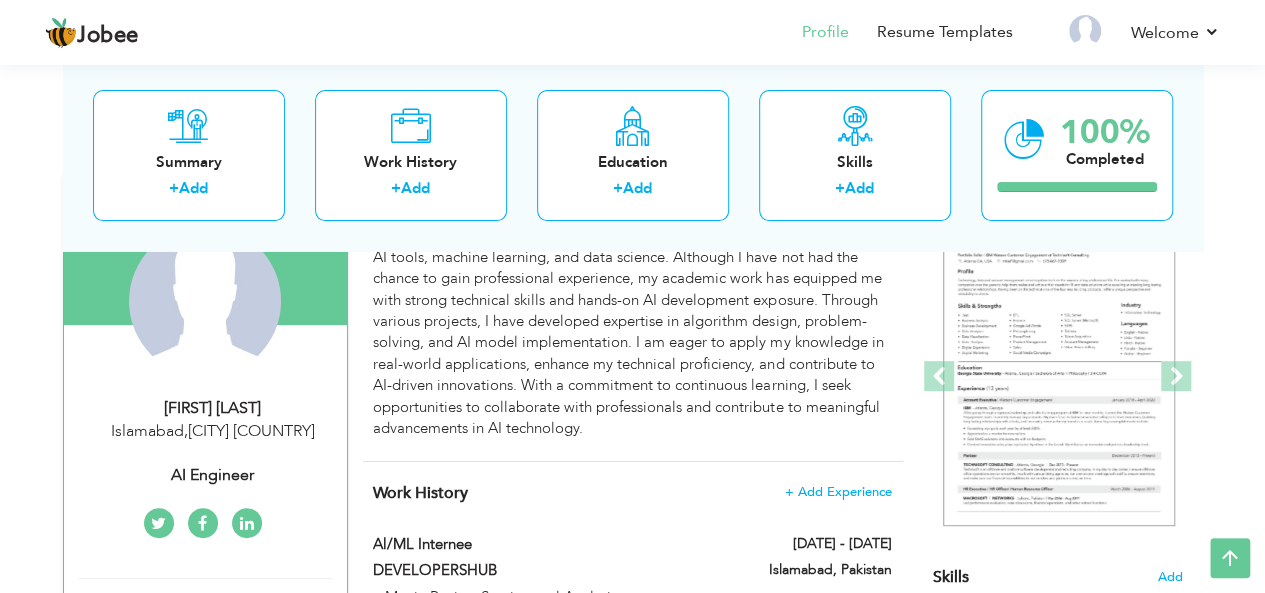 scroll, scrollTop: 0, scrollLeft: 0, axis: both 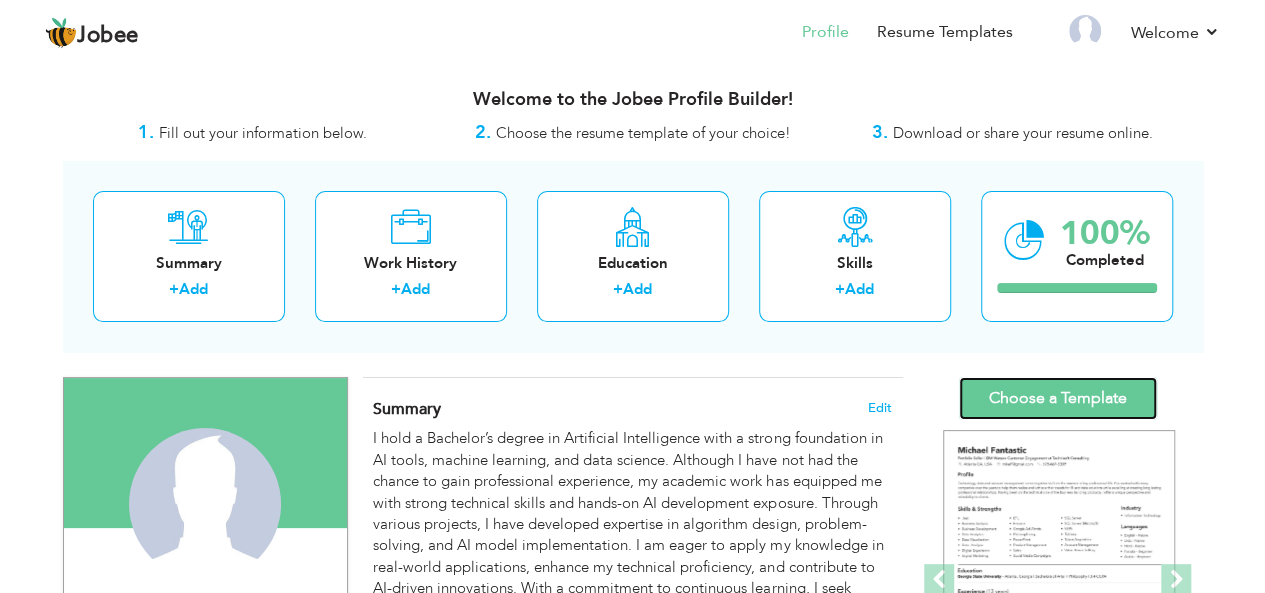 click on "Choose a Template" at bounding box center (1058, 398) 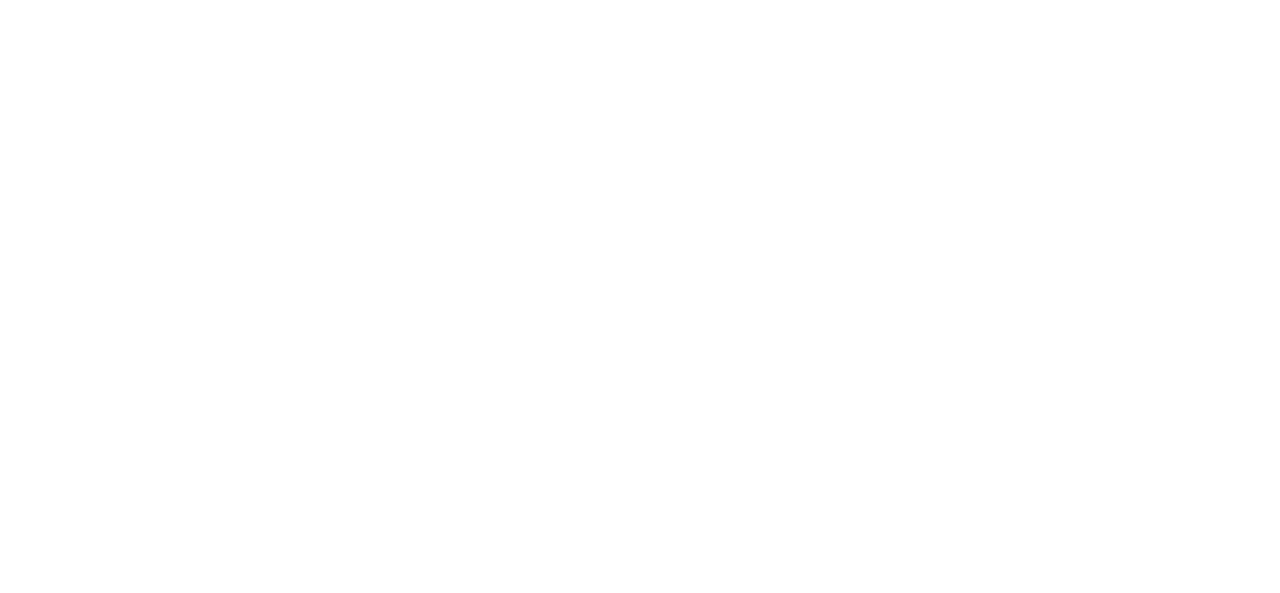 scroll, scrollTop: 0, scrollLeft: 0, axis: both 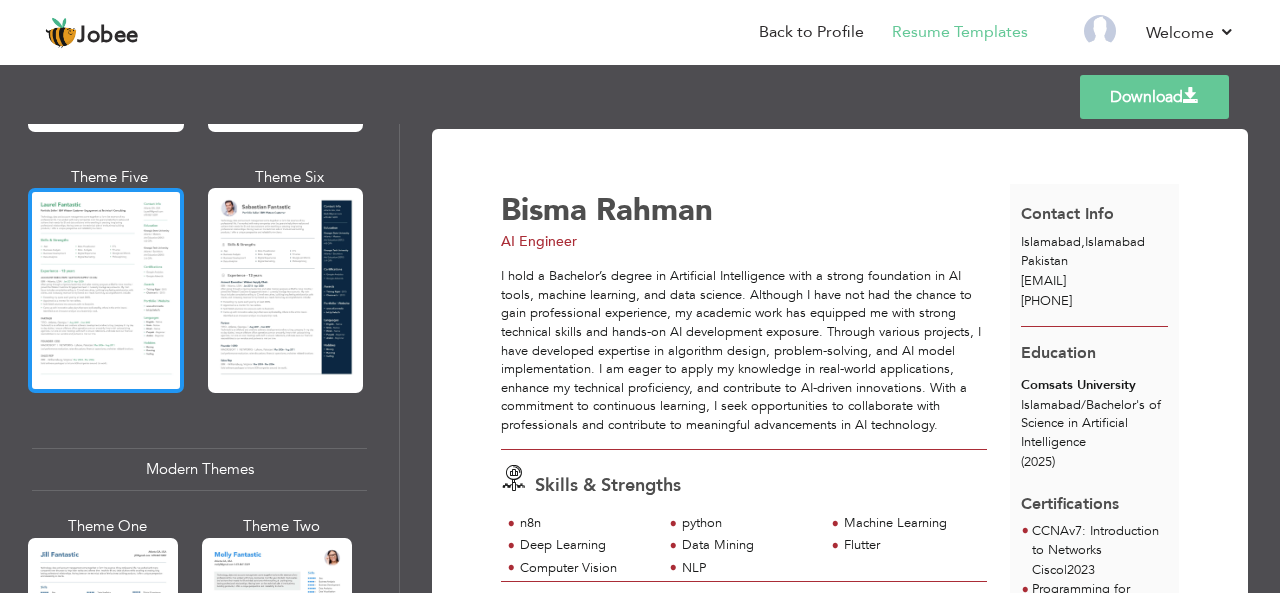 click at bounding box center [106, 290] 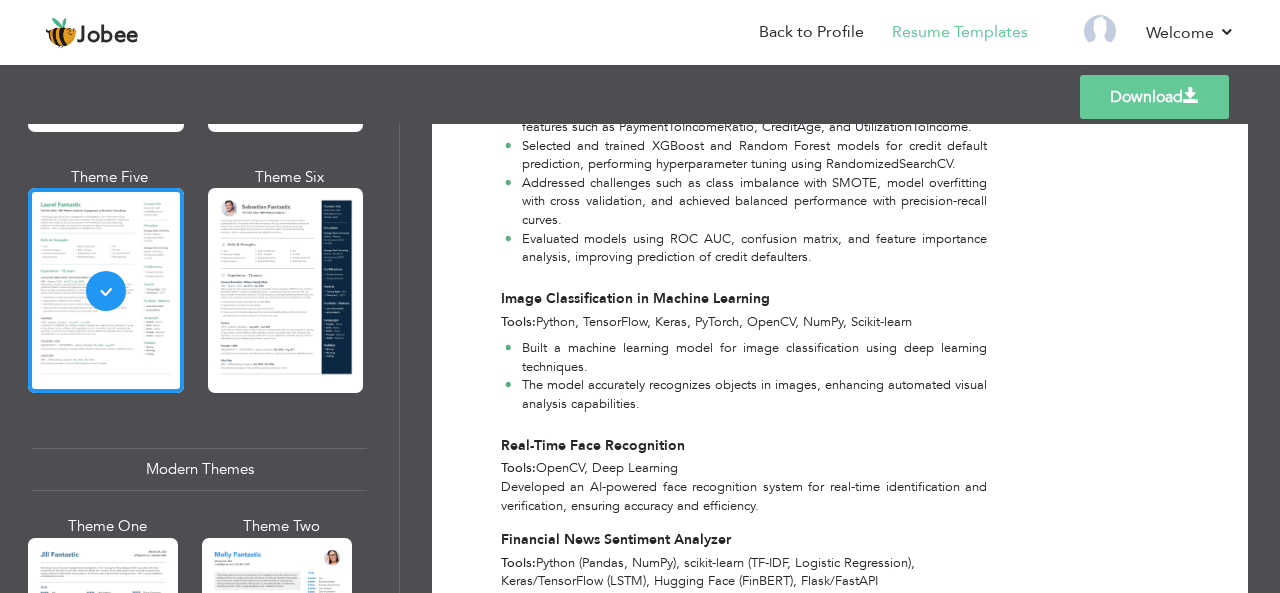 scroll, scrollTop: 2571, scrollLeft: 0, axis: vertical 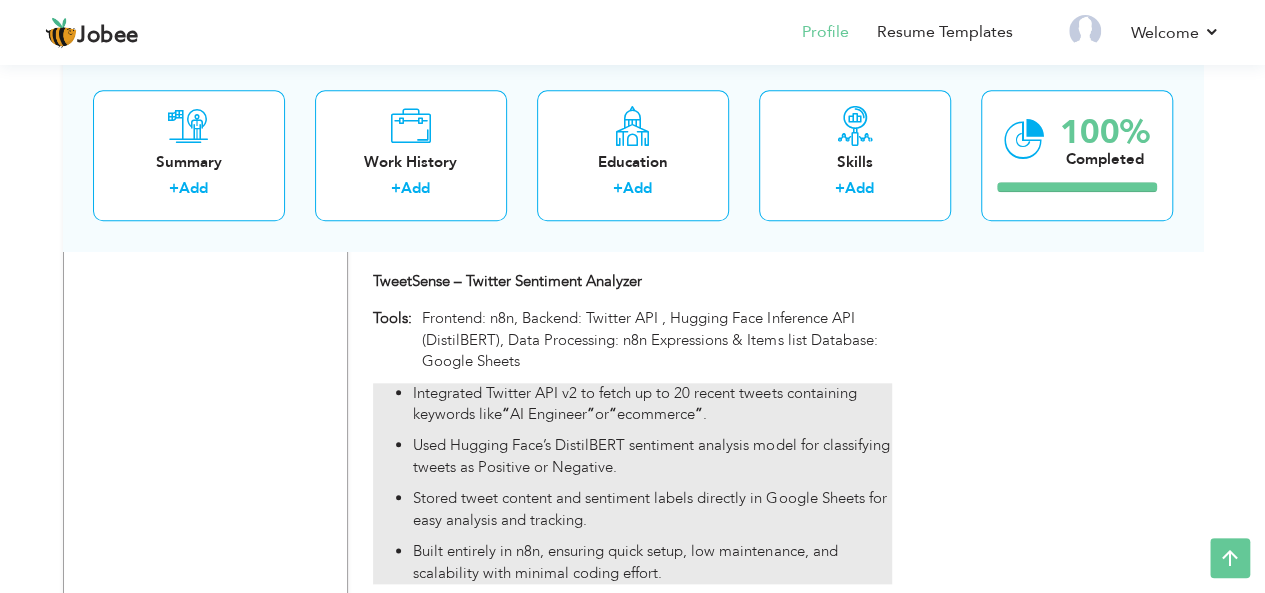 click on "Used Hugging Face’s DistilBERT sentiment analysis model for classifying tweets as Positive or Negative." at bounding box center [652, 456] 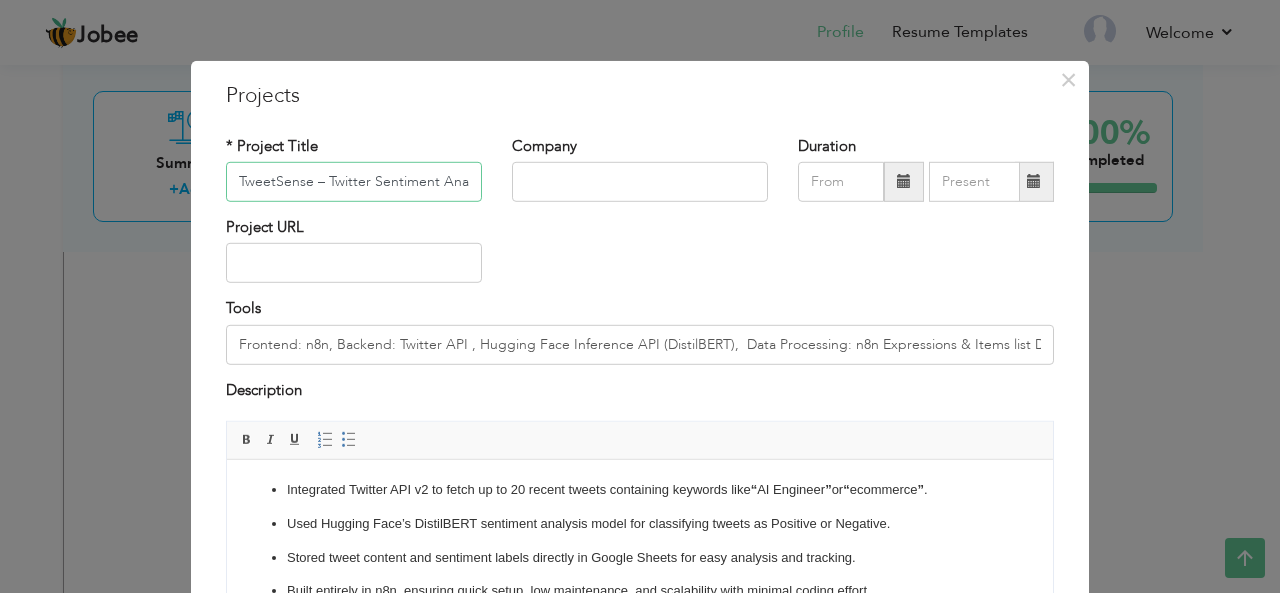 scroll, scrollTop: 0, scrollLeft: 22, axis: horizontal 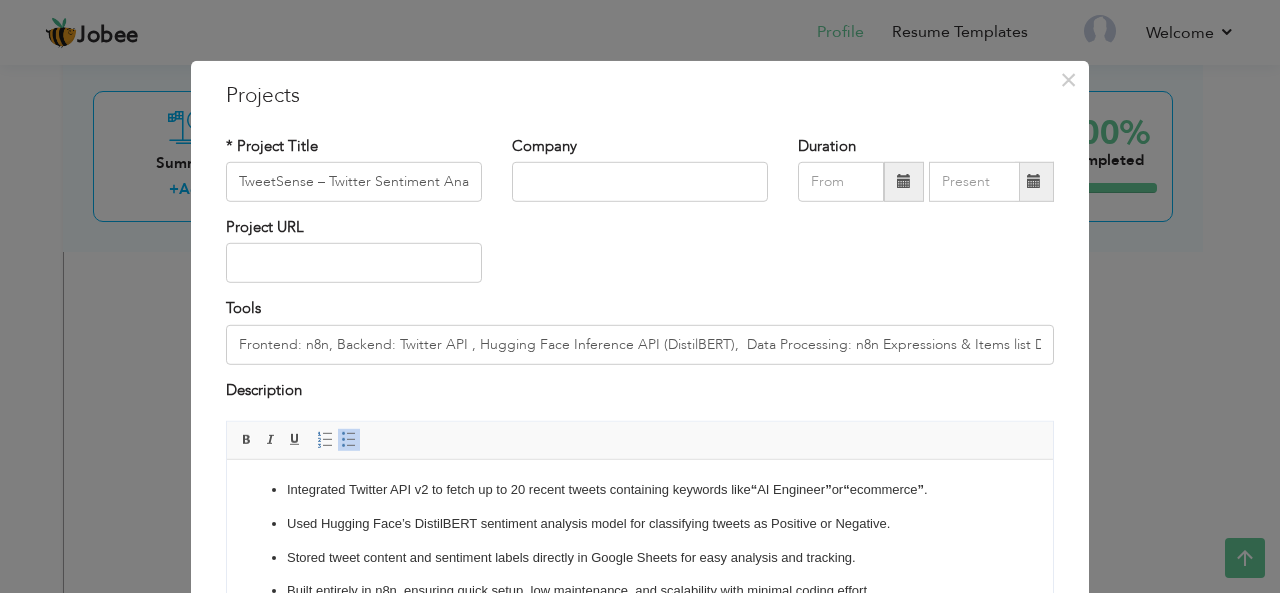 click on "Used Hugging Face’s DistilBERT sentiment analysis model for classifying tweets as Positive or Negative." at bounding box center (640, 524) 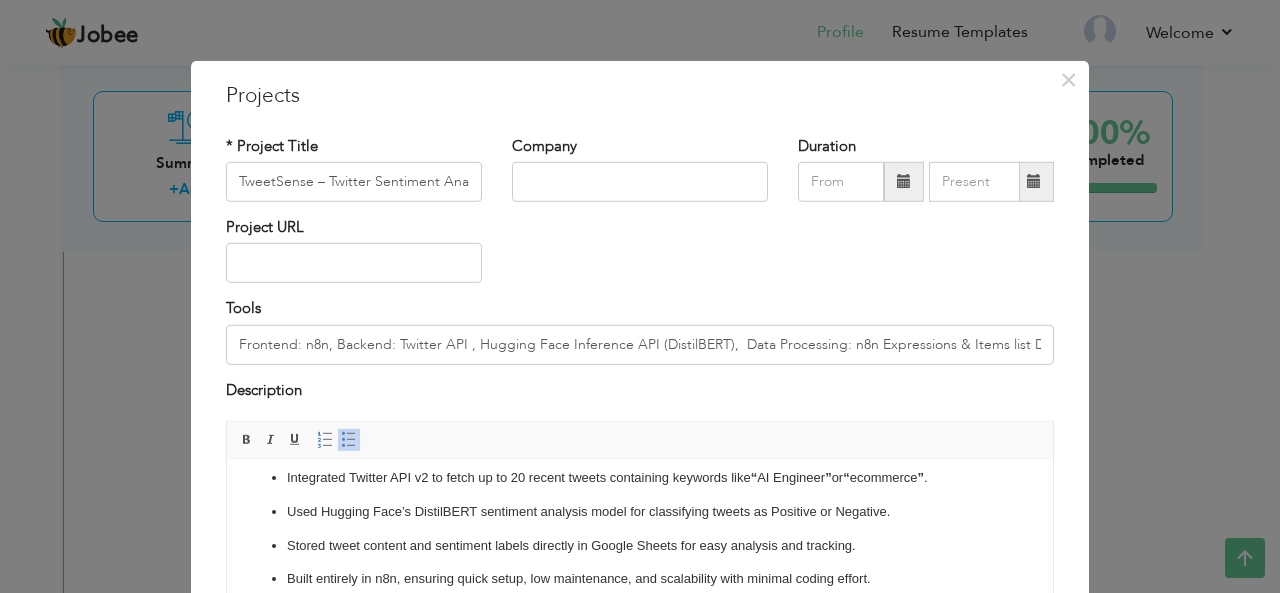 click on "Built entirely in n8n, ensuring quick setup, low maintenance, and scalability with minimal coding effort." at bounding box center (640, 579) 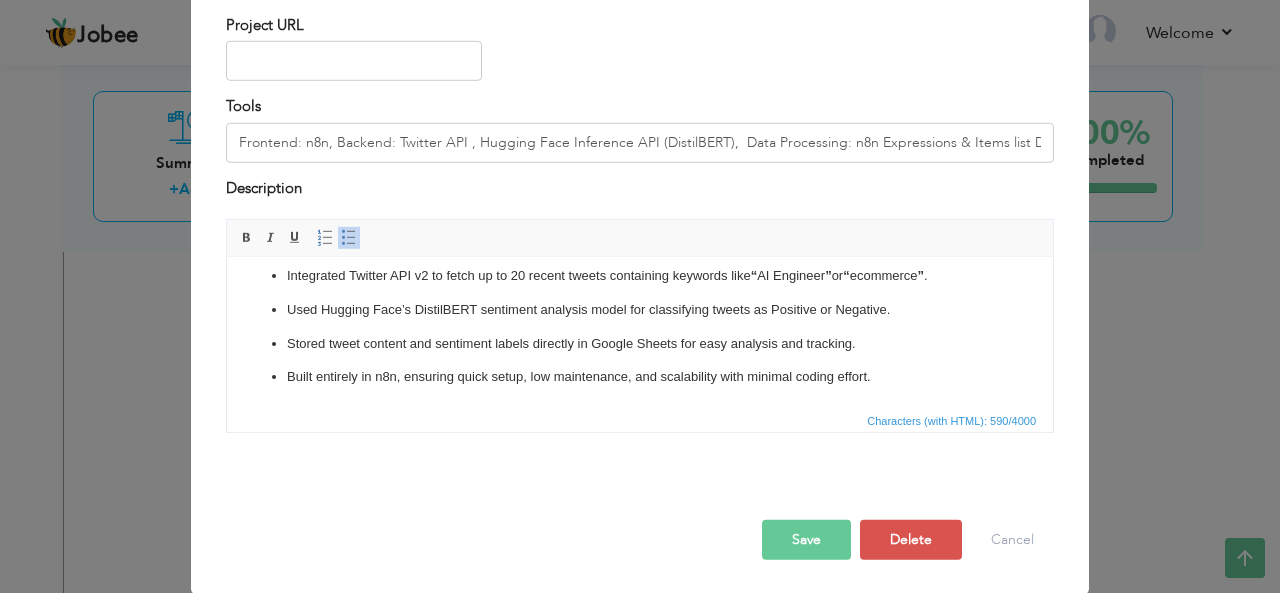 click on "Save" at bounding box center [806, 540] 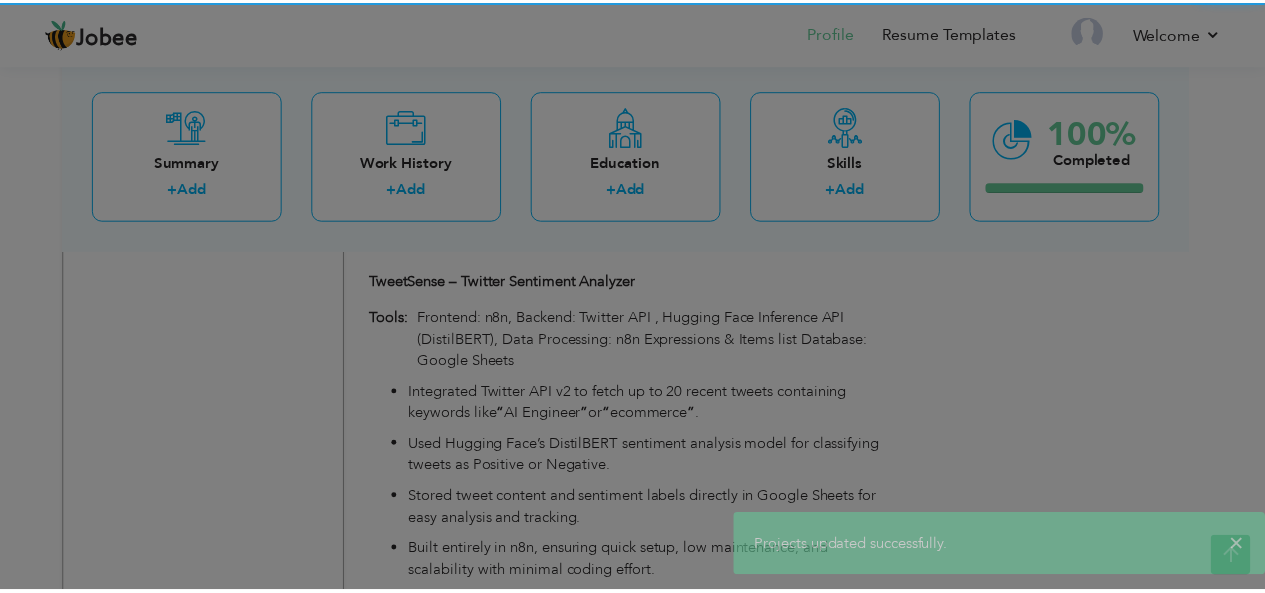 scroll, scrollTop: 0, scrollLeft: 0, axis: both 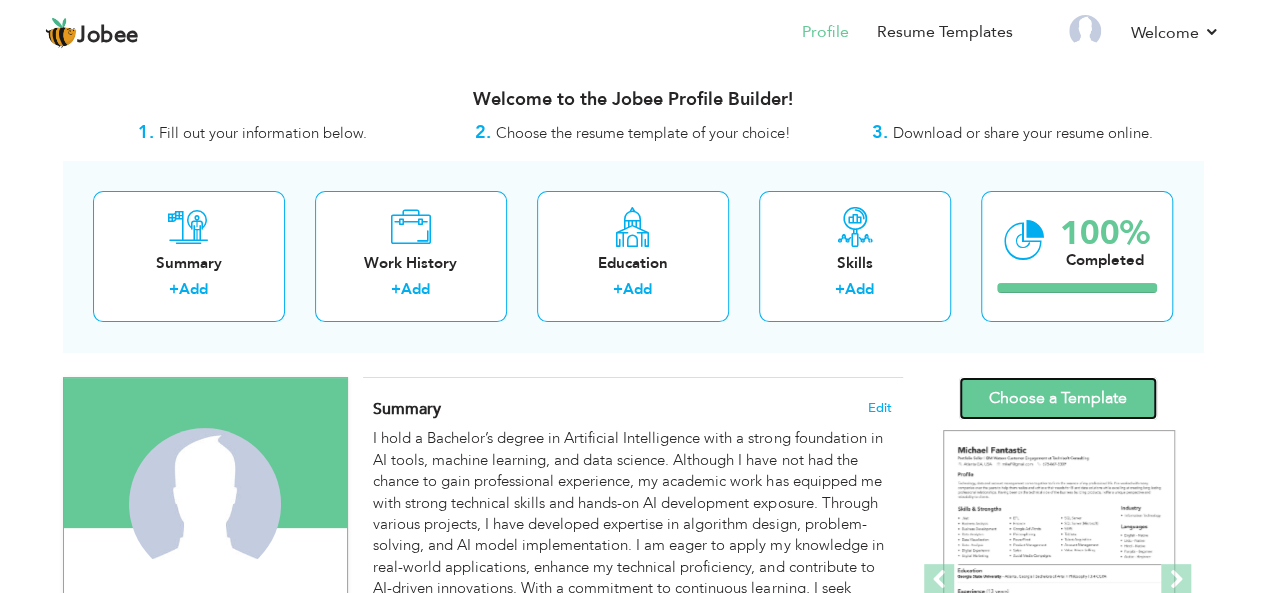 click on "Choose a Template" at bounding box center (1058, 398) 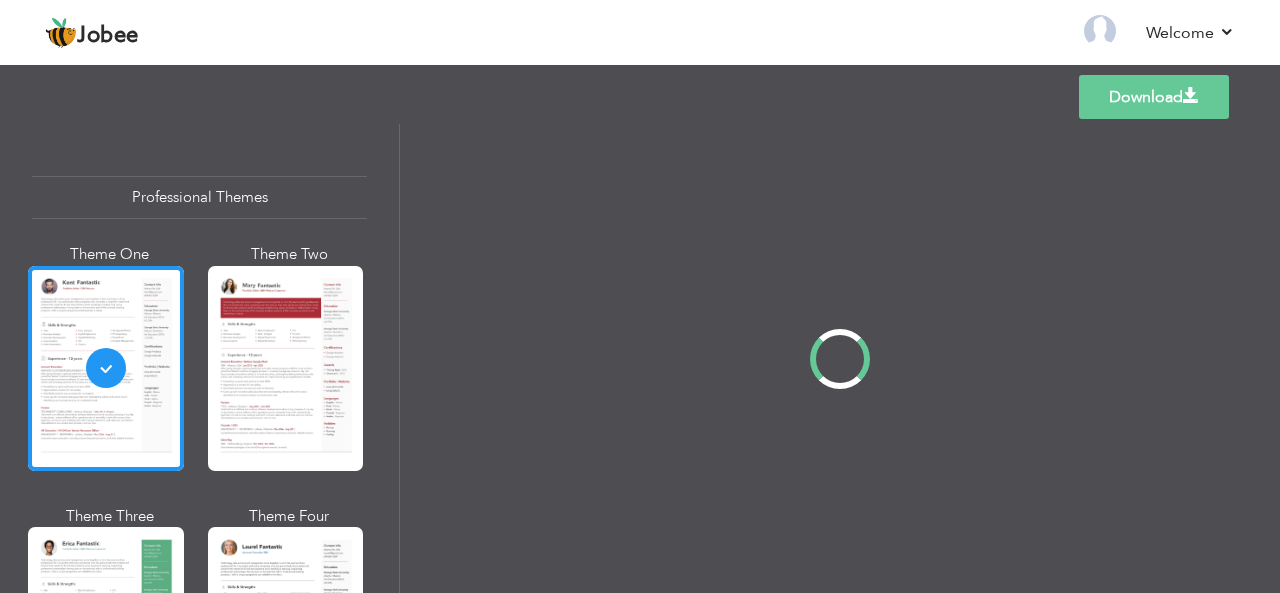 scroll, scrollTop: 0, scrollLeft: 0, axis: both 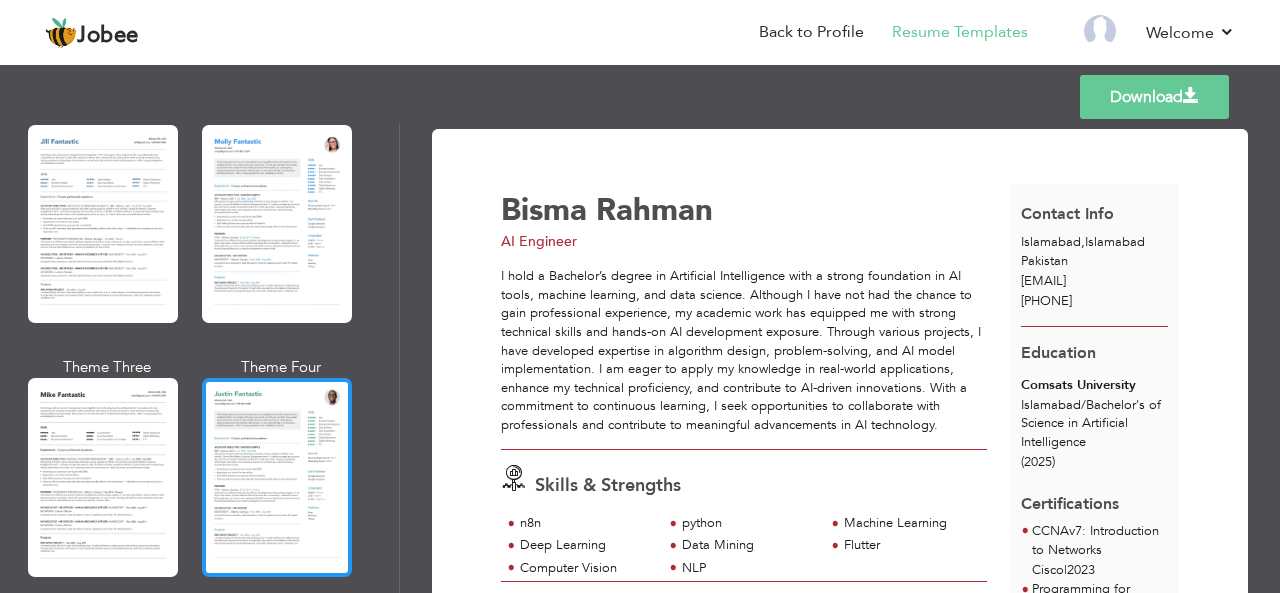 click at bounding box center (277, 477) 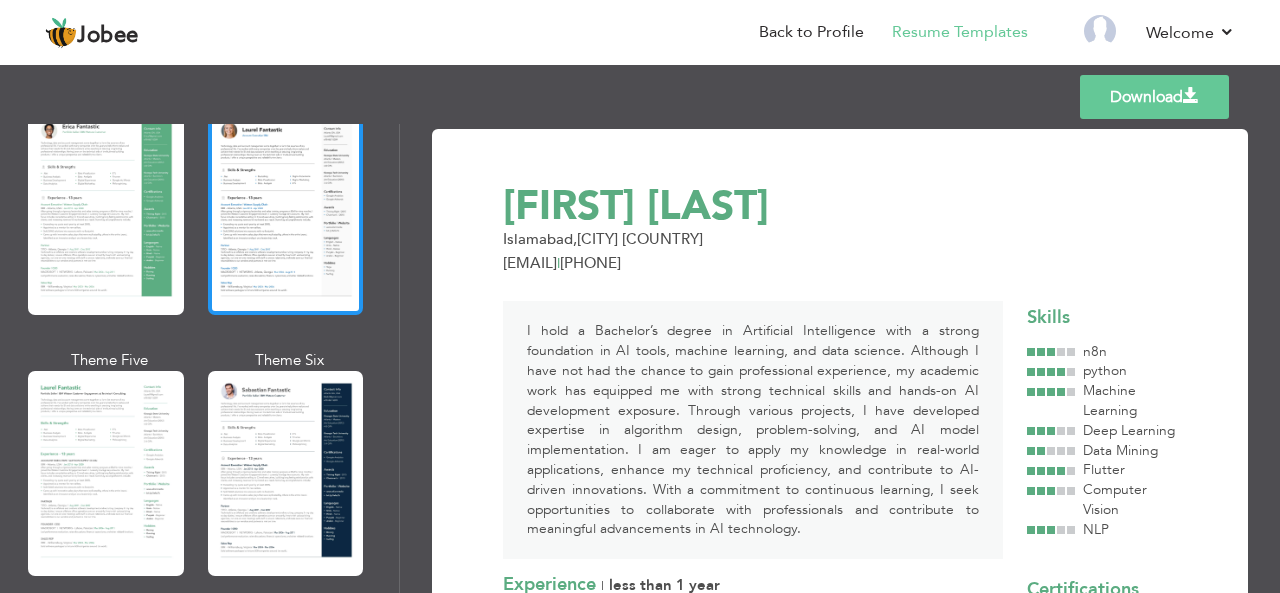 scroll, scrollTop: 429, scrollLeft: 0, axis: vertical 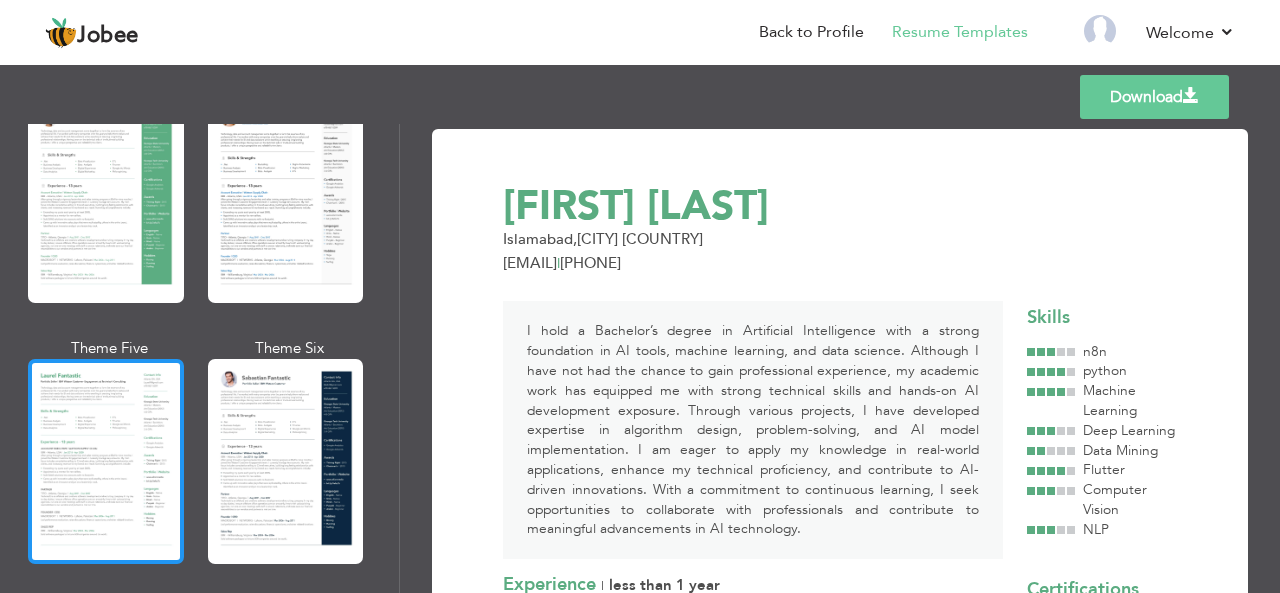 click at bounding box center [106, 461] 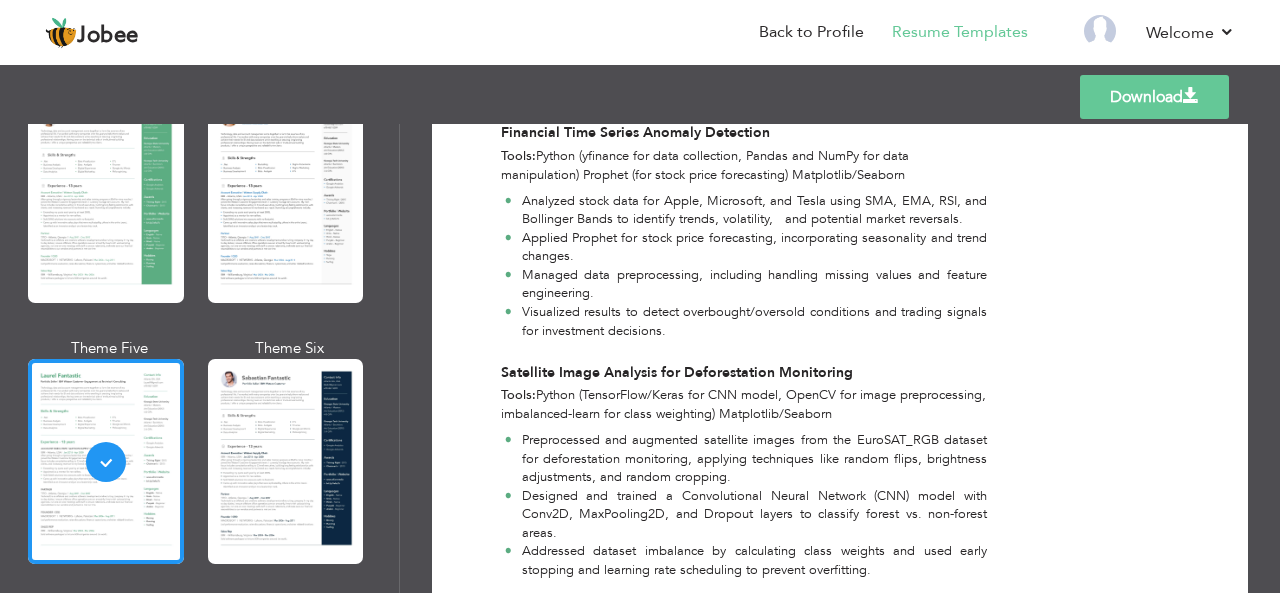scroll, scrollTop: 4055, scrollLeft: 0, axis: vertical 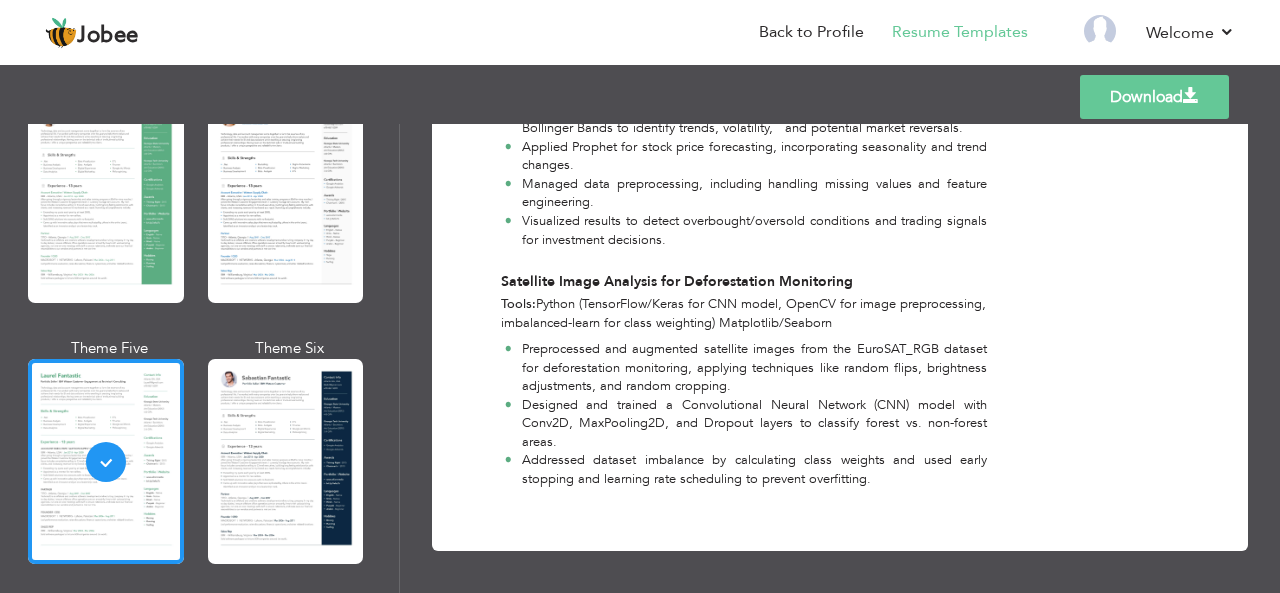 click on "Download" at bounding box center [1154, 97] 